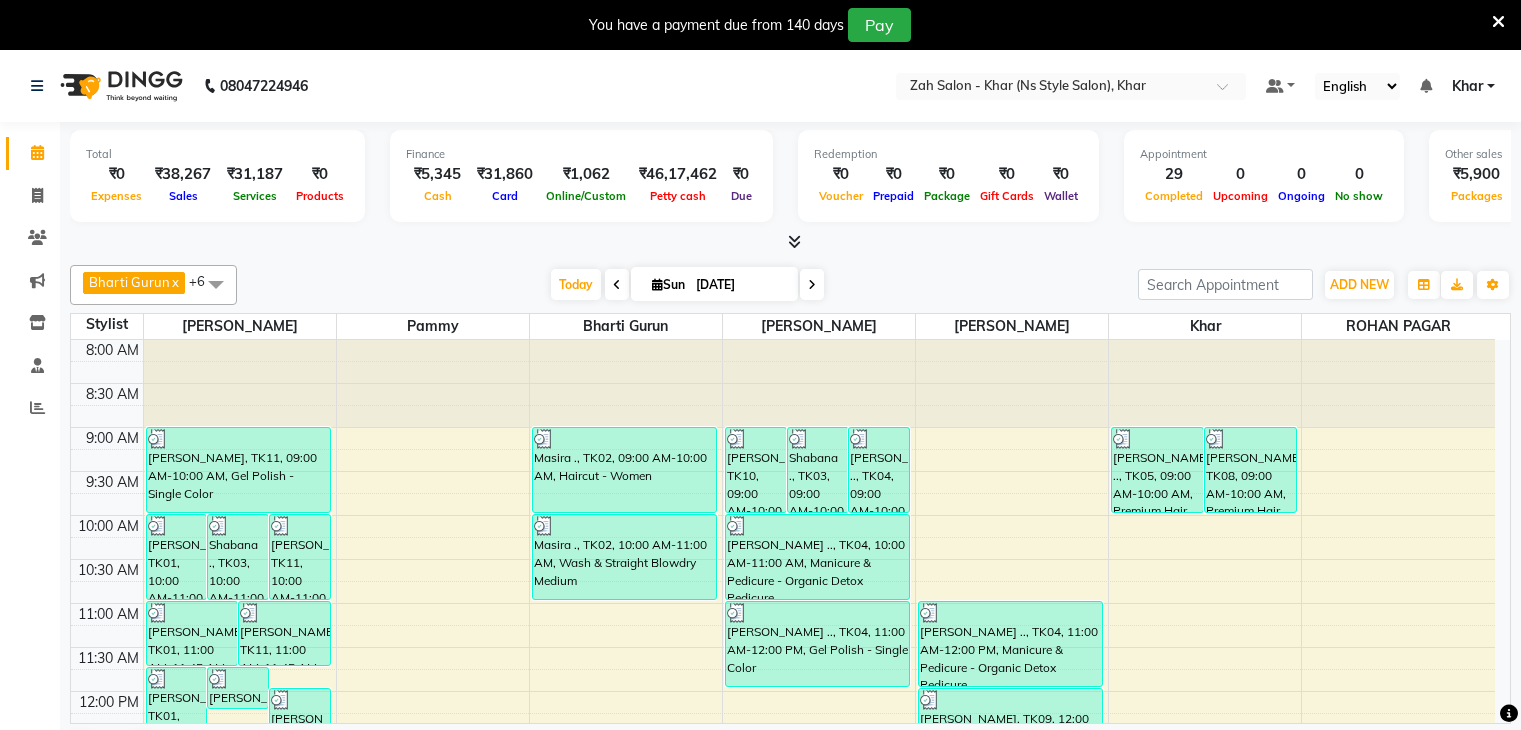 scroll, scrollTop: 0, scrollLeft: 0, axis: both 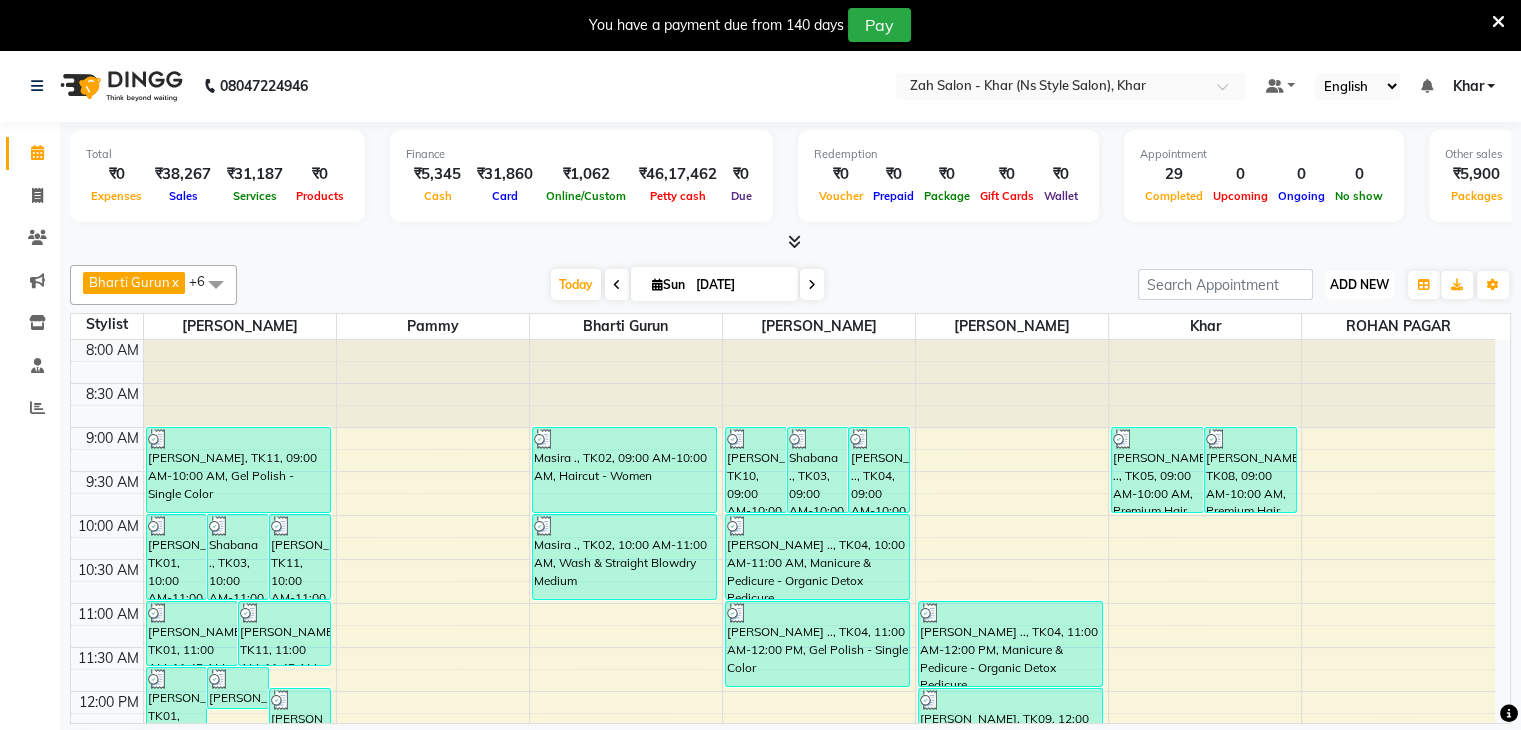 click on "ADD NEW" at bounding box center [1359, 284] 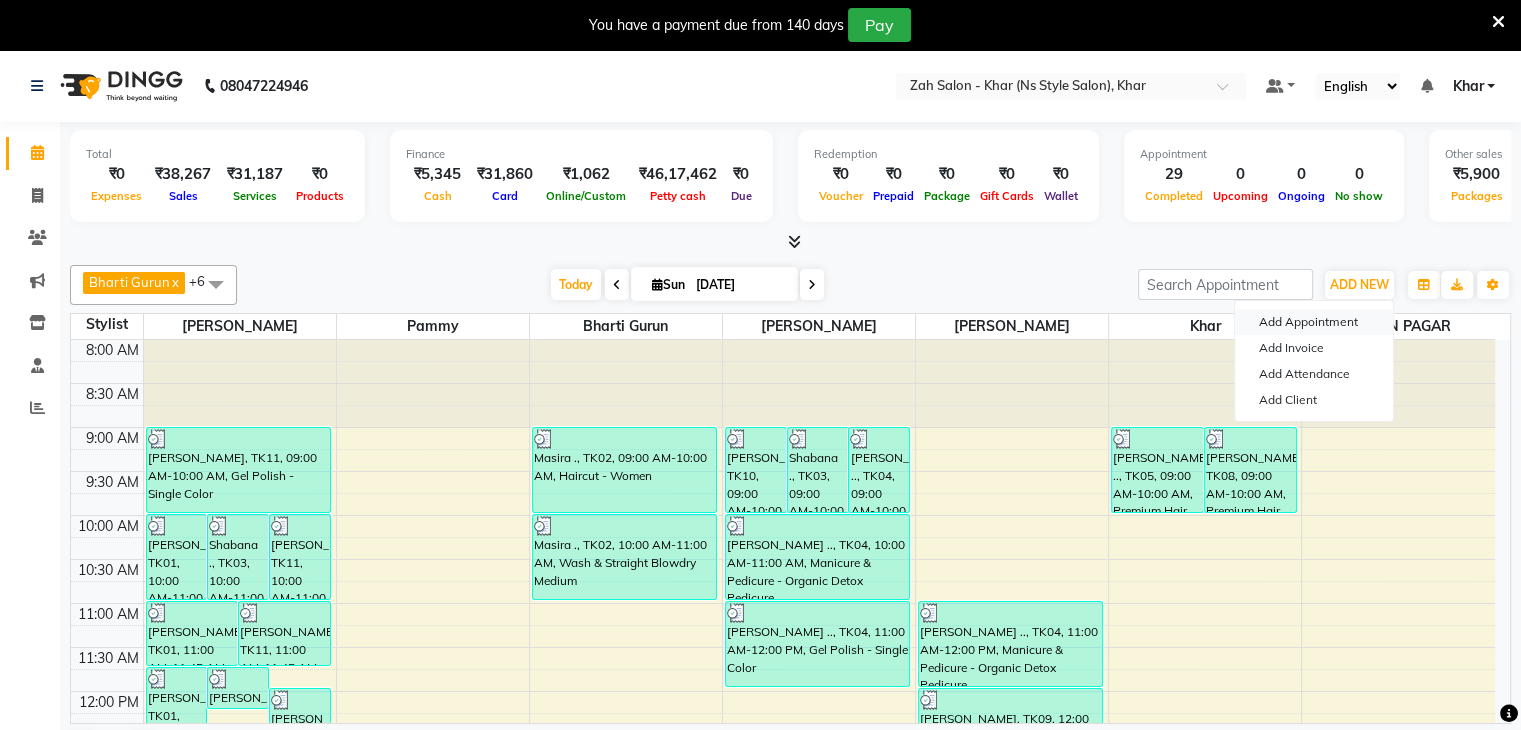 click on "Add Appointment" at bounding box center [1314, 322] 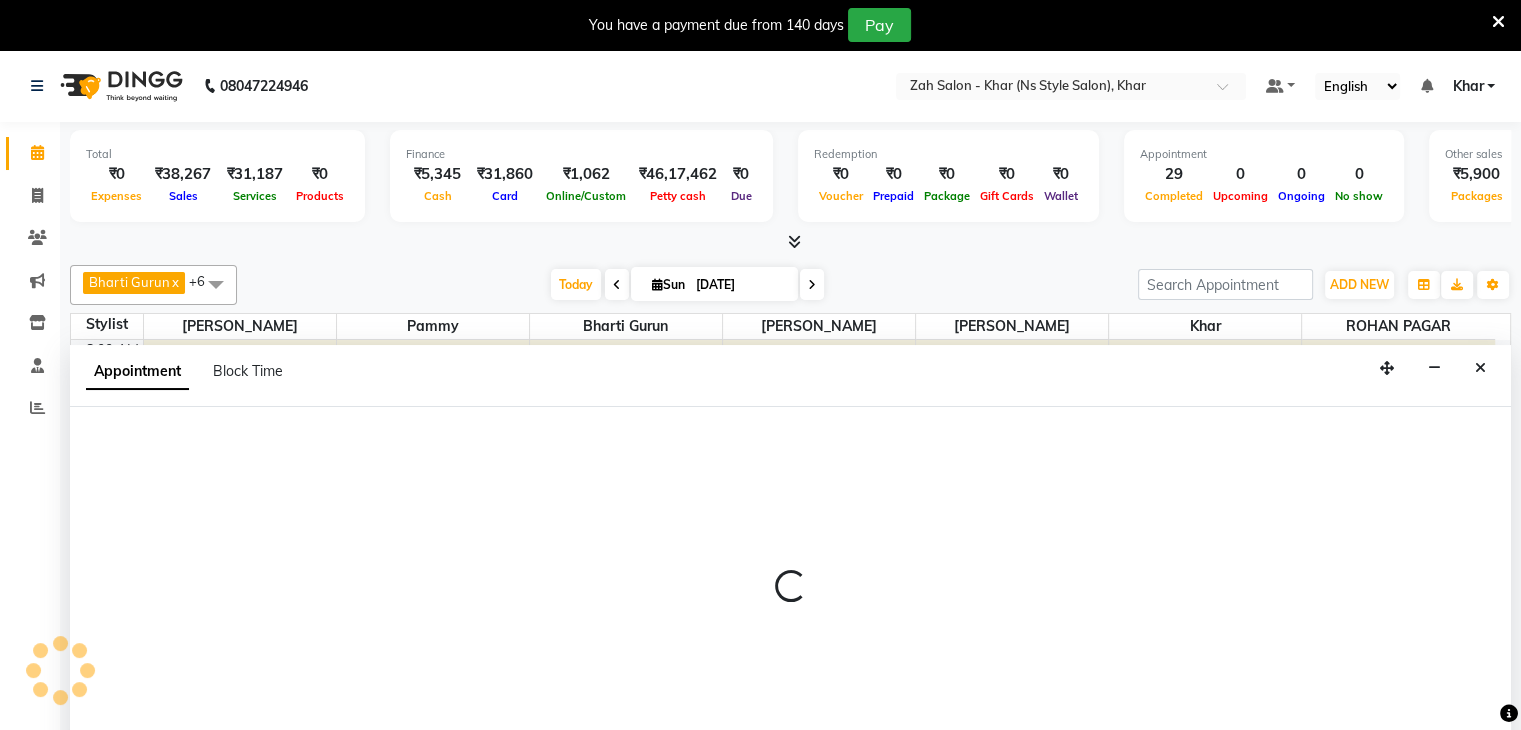 scroll, scrollTop: 51, scrollLeft: 0, axis: vertical 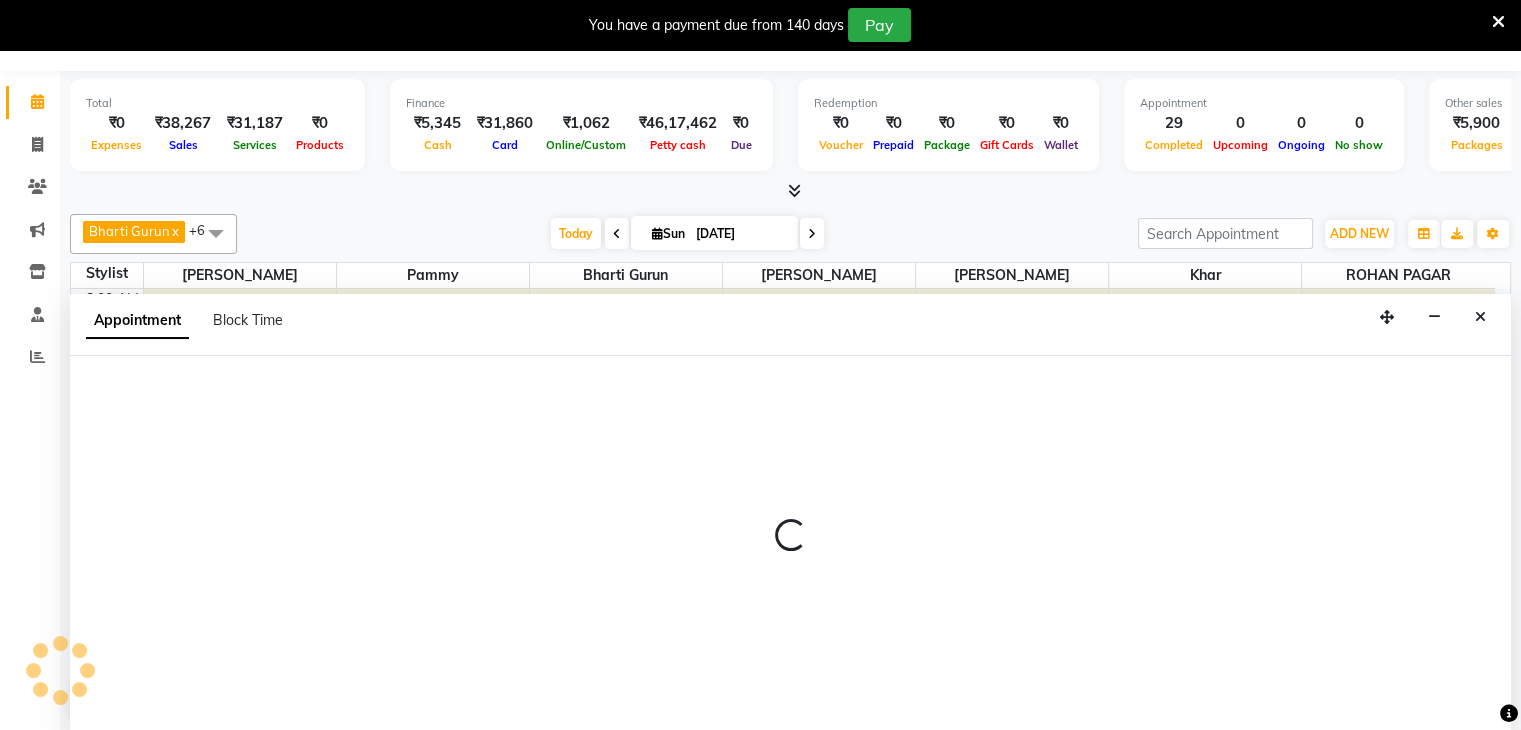 select on "540" 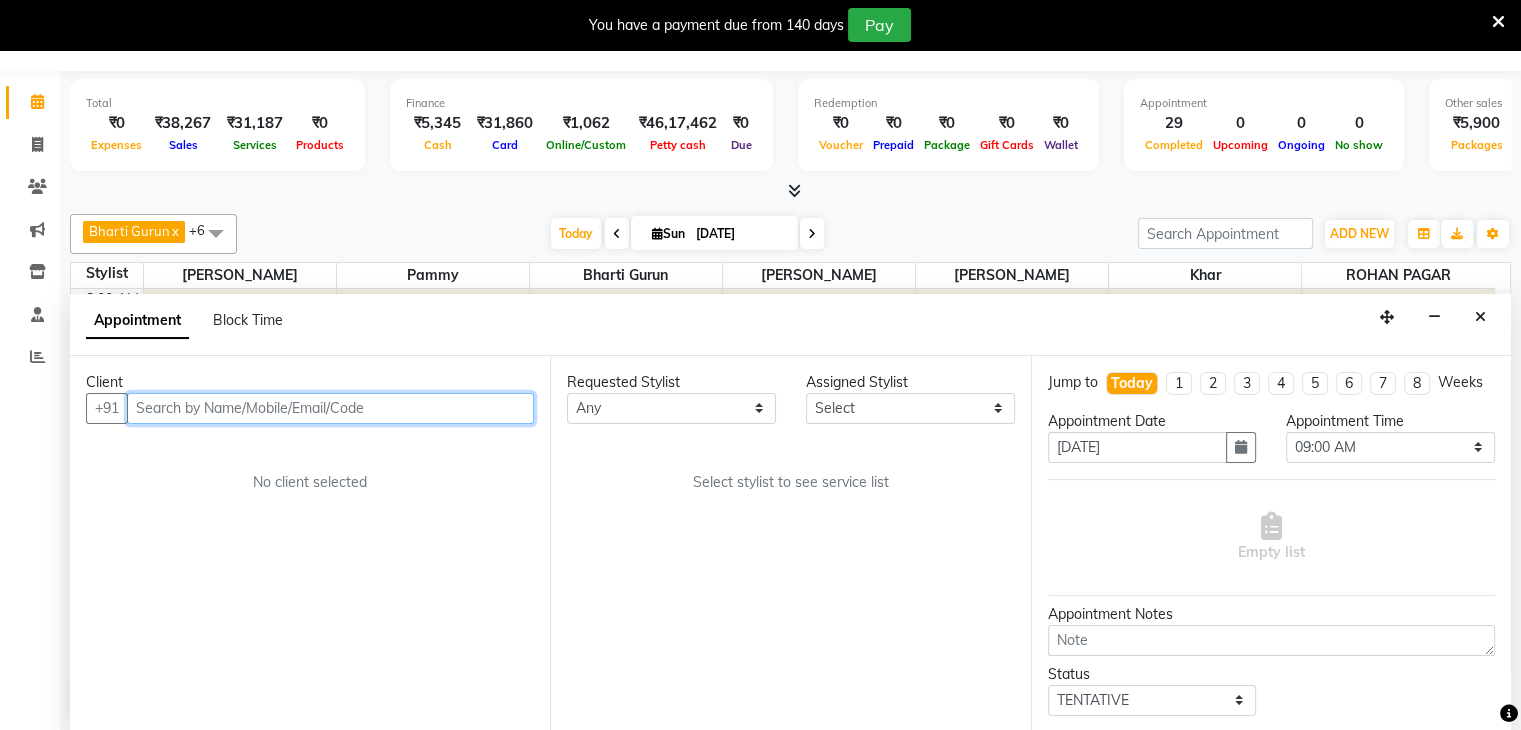 click at bounding box center [330, 408] 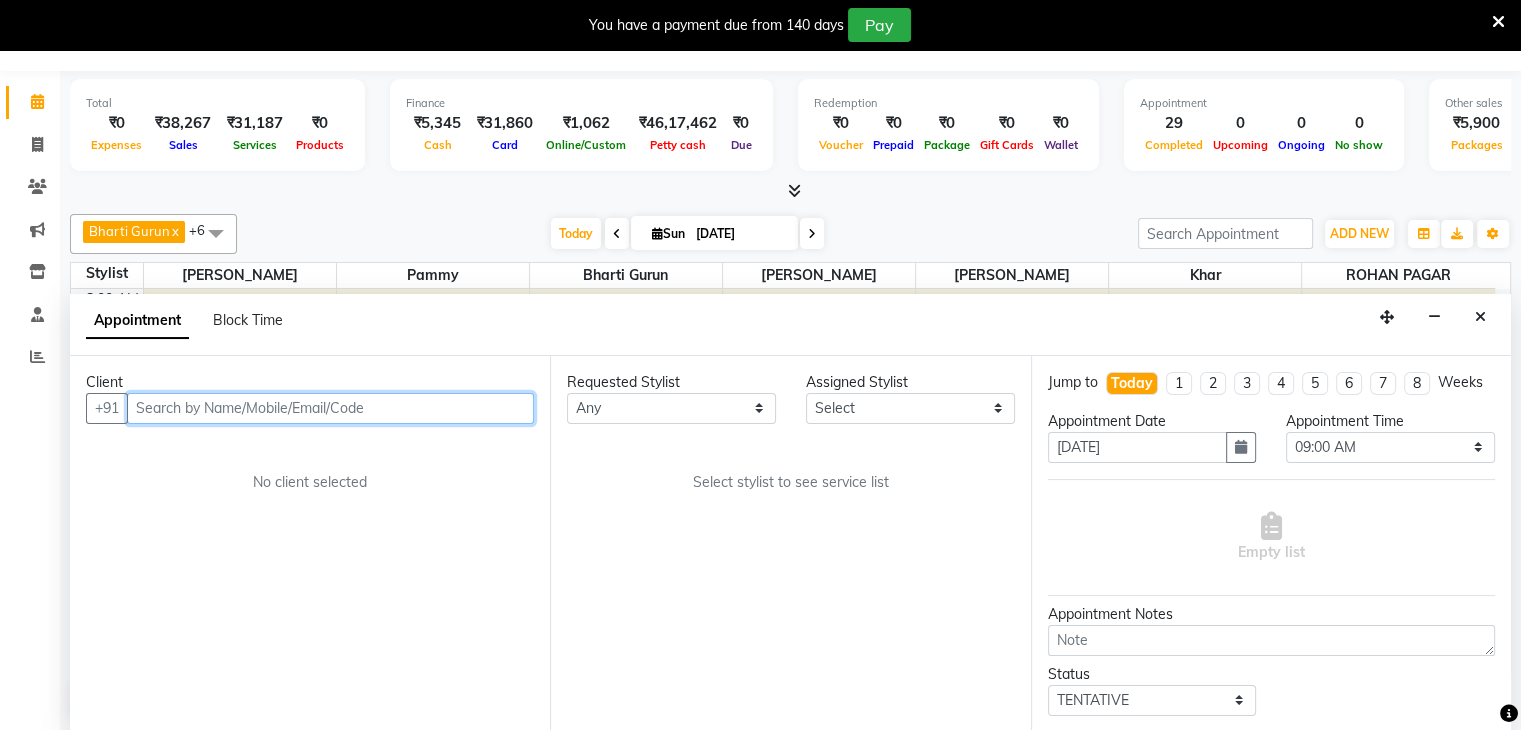 click at bounding box center (330, 408) 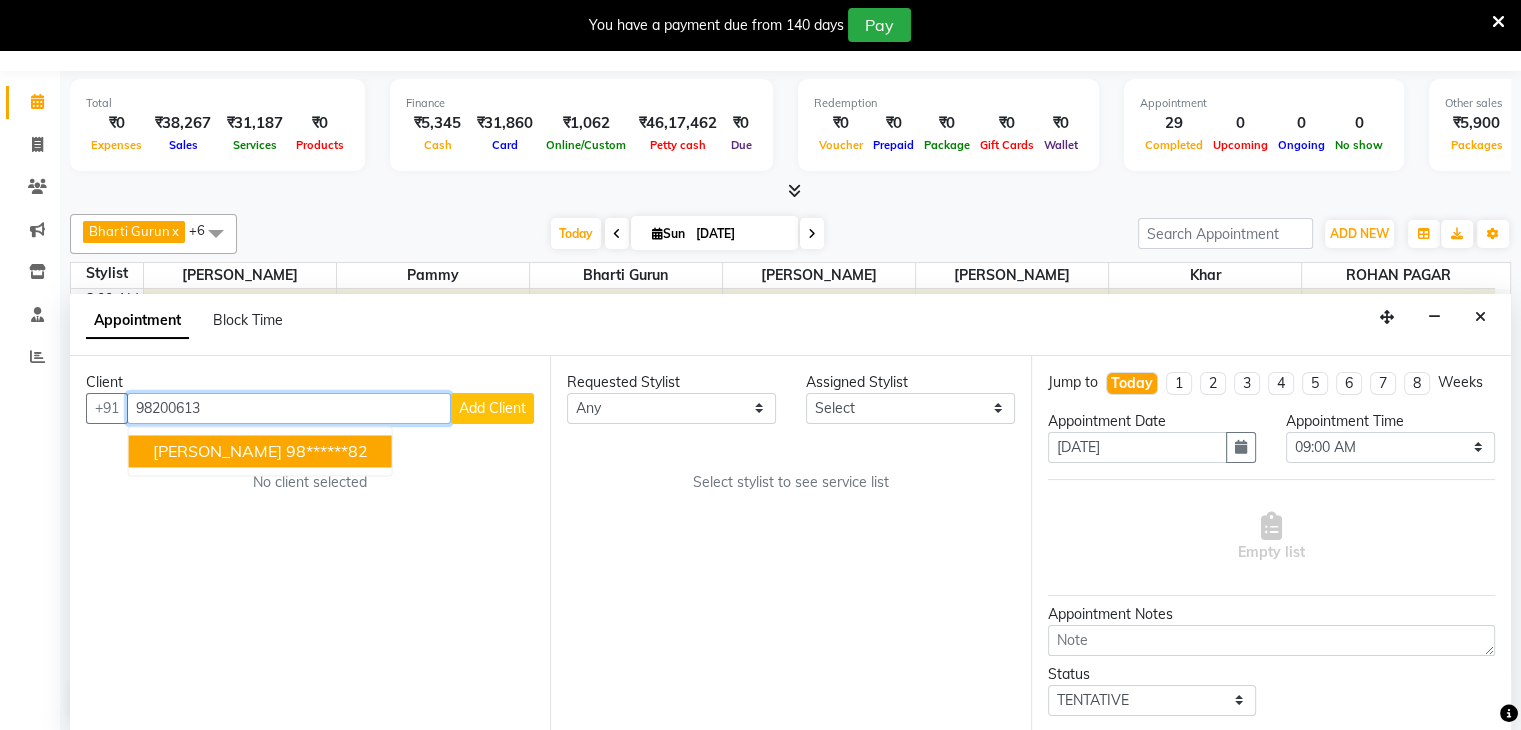 click on "[PERSON_NAME]" at bounding box center (217, 451) 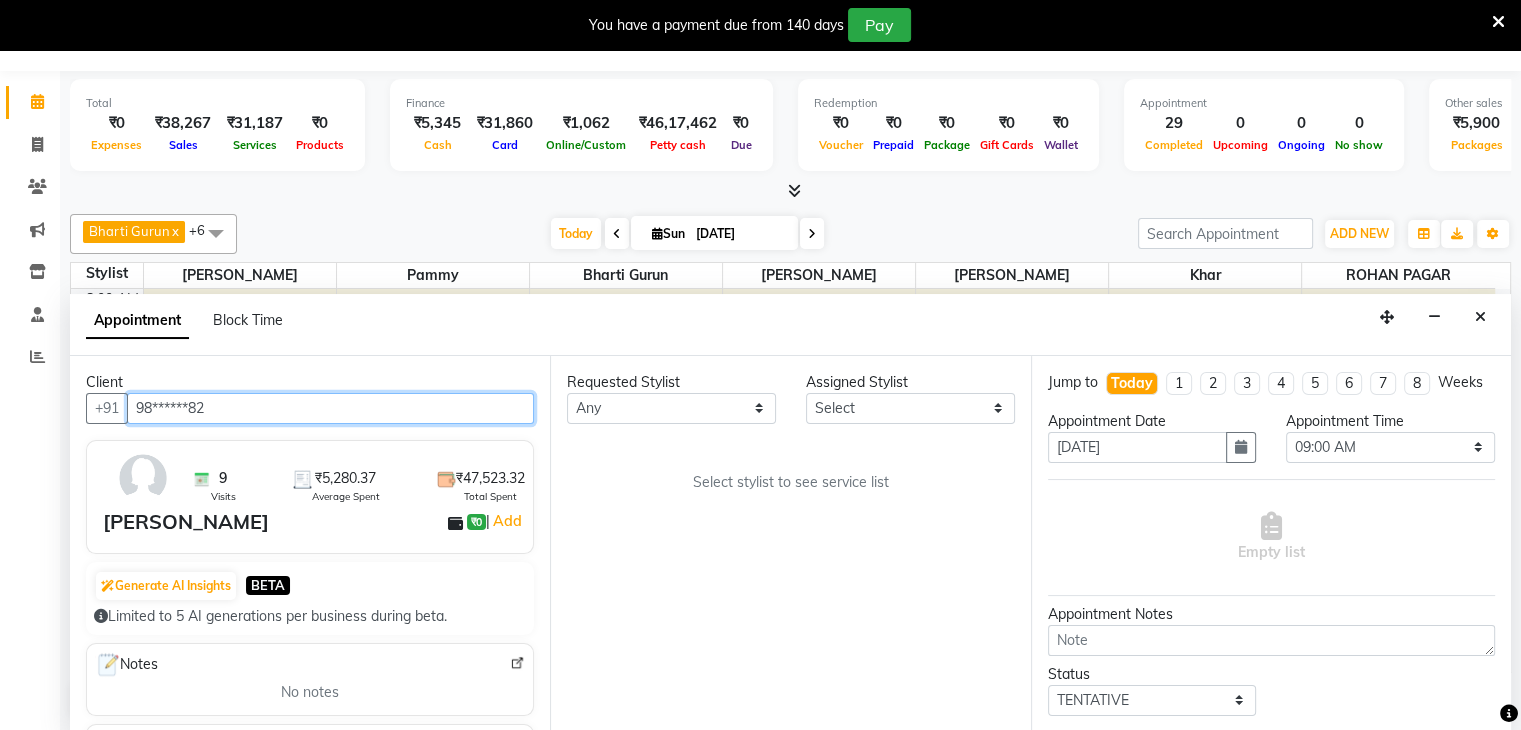 type on "98******82" 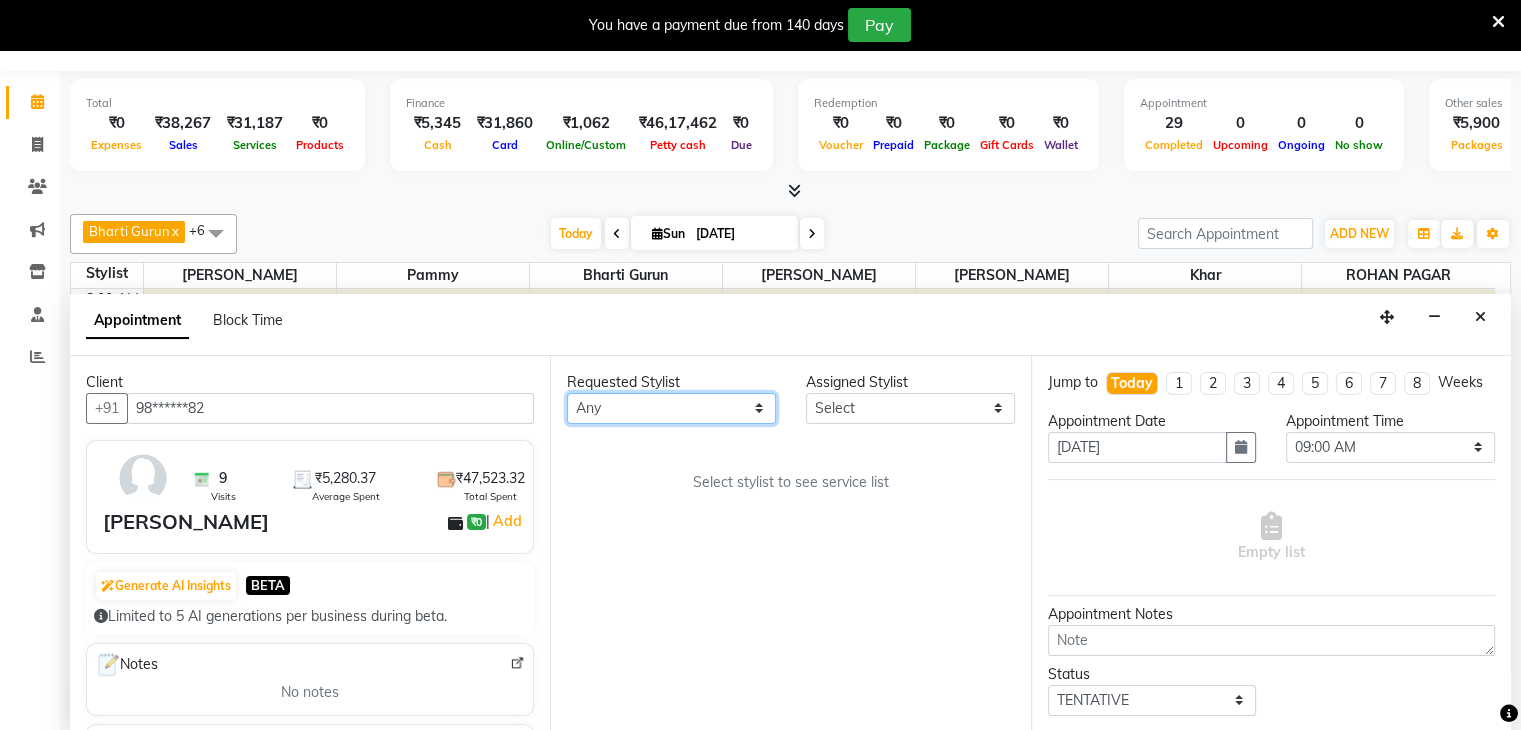 click on "Any Bharti Gurun Kalpesh Maheshkar Kavita Bhosale Khar Pammy ROHAN PAGAR Sharmila" at bounding box center [671, 408] 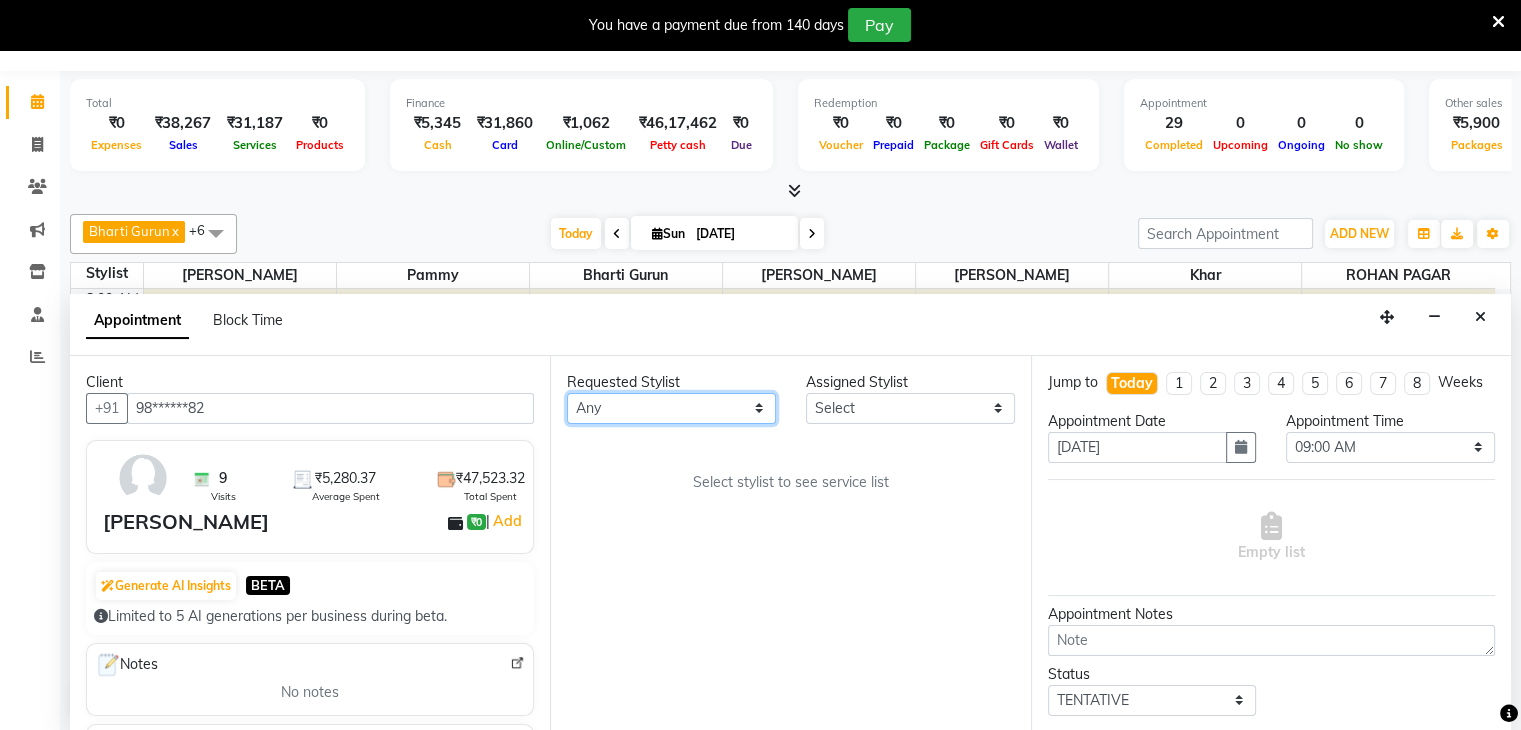 select on "38404" 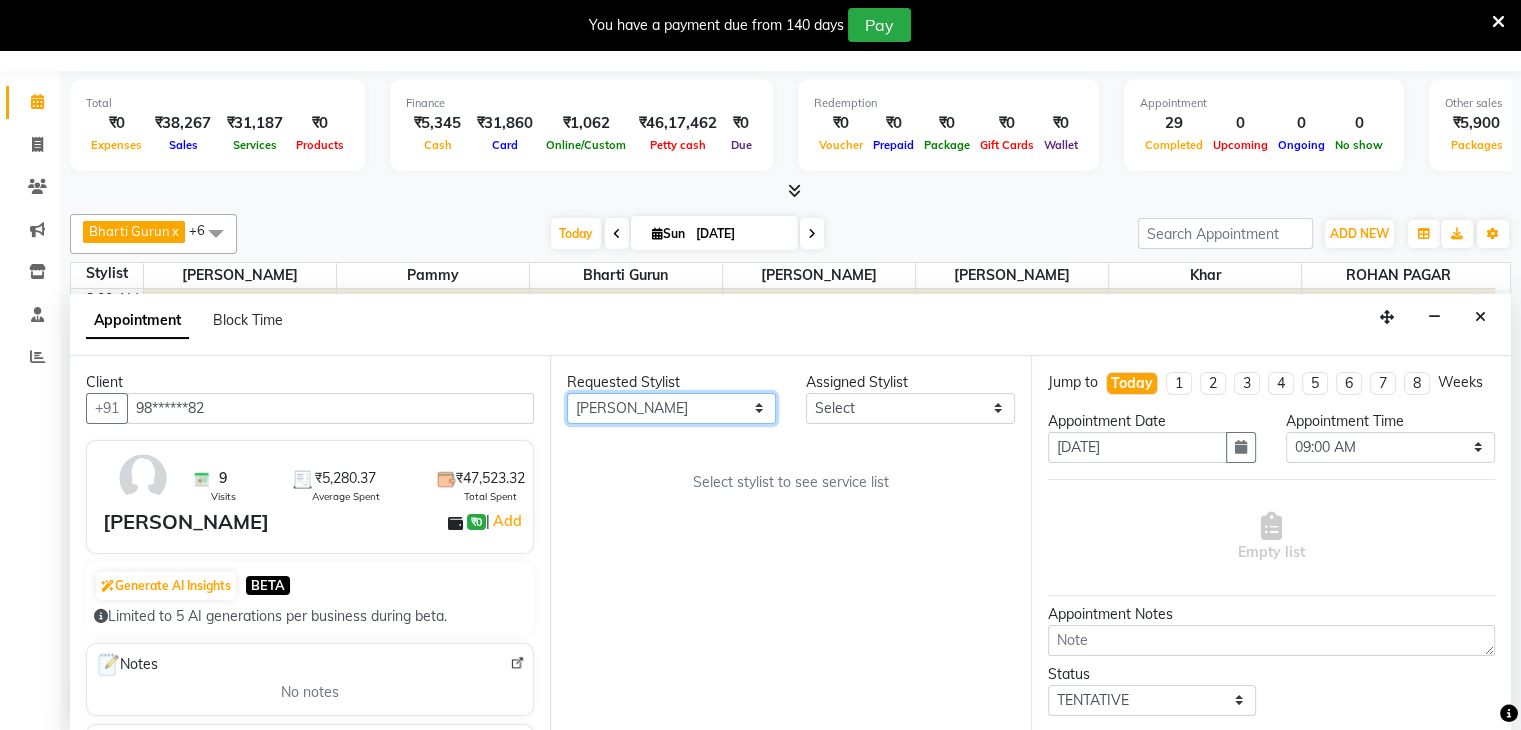 click on "Any Bharti Gurun Kalpesh Maheshkar Kavita Bhosale Khar Pammy ROHAN PAGAR Sharmila" at bounding box center (671, 408) 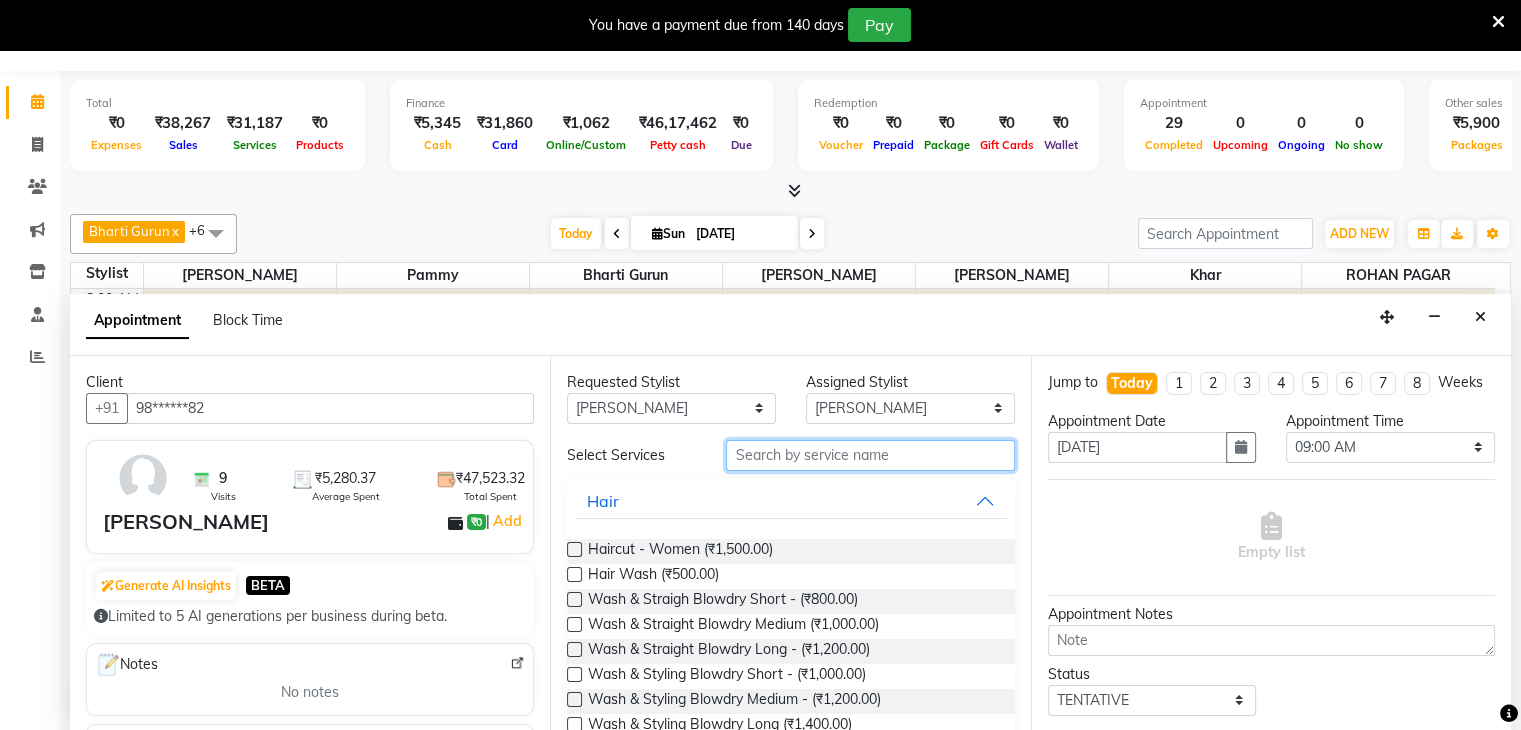 click at bounding box center [870, 455] 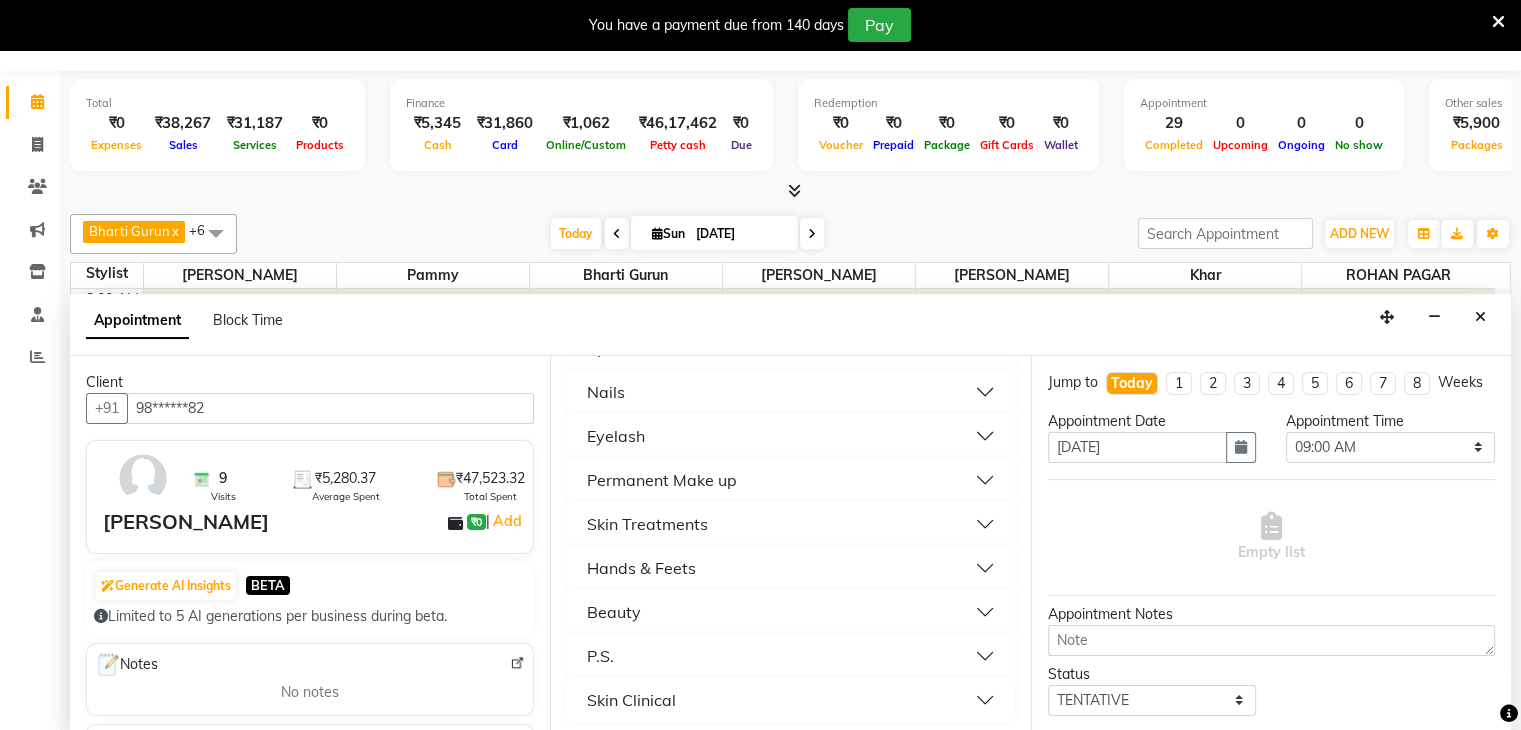 scroll, scrollTop: 694, scrollLeft: 0, axis: vertical 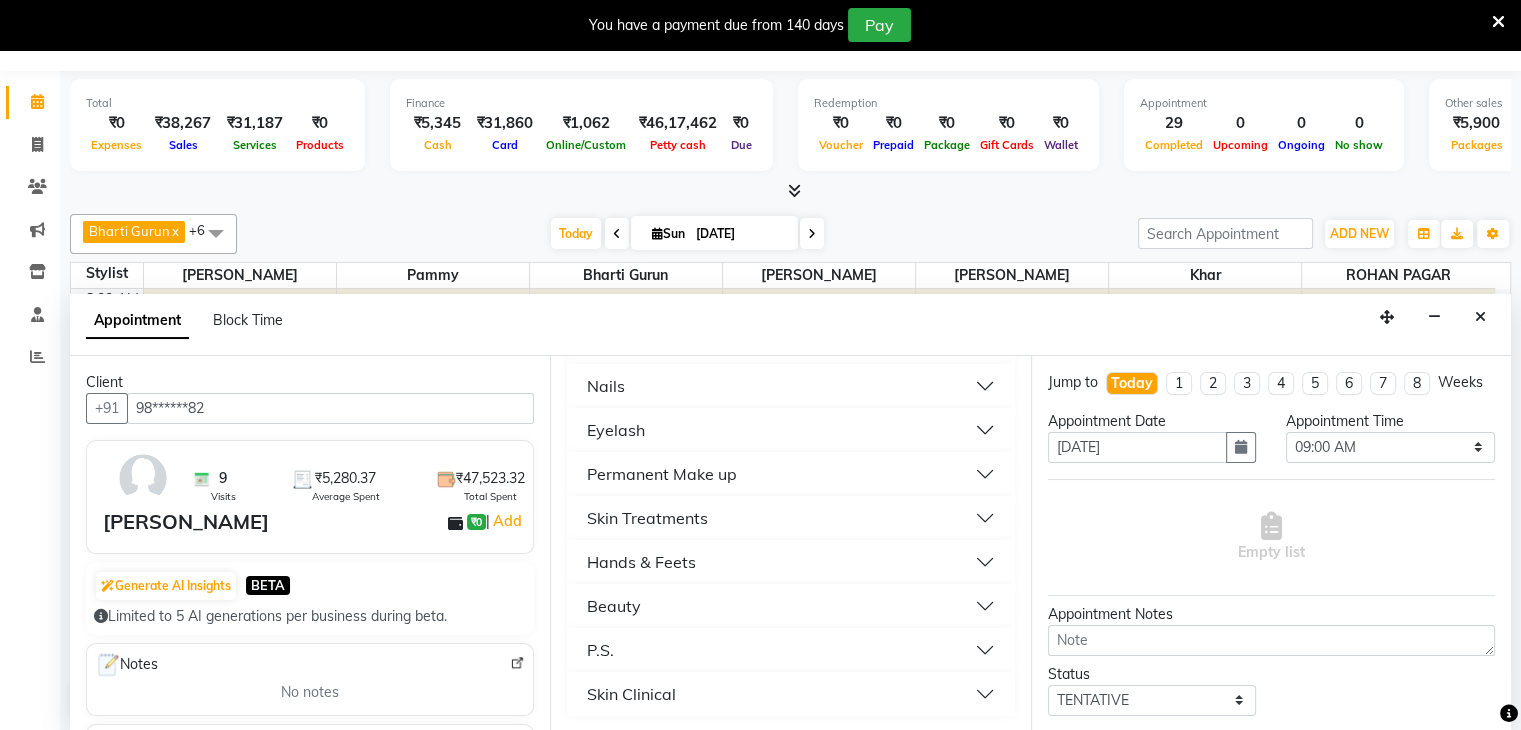 type on "500" 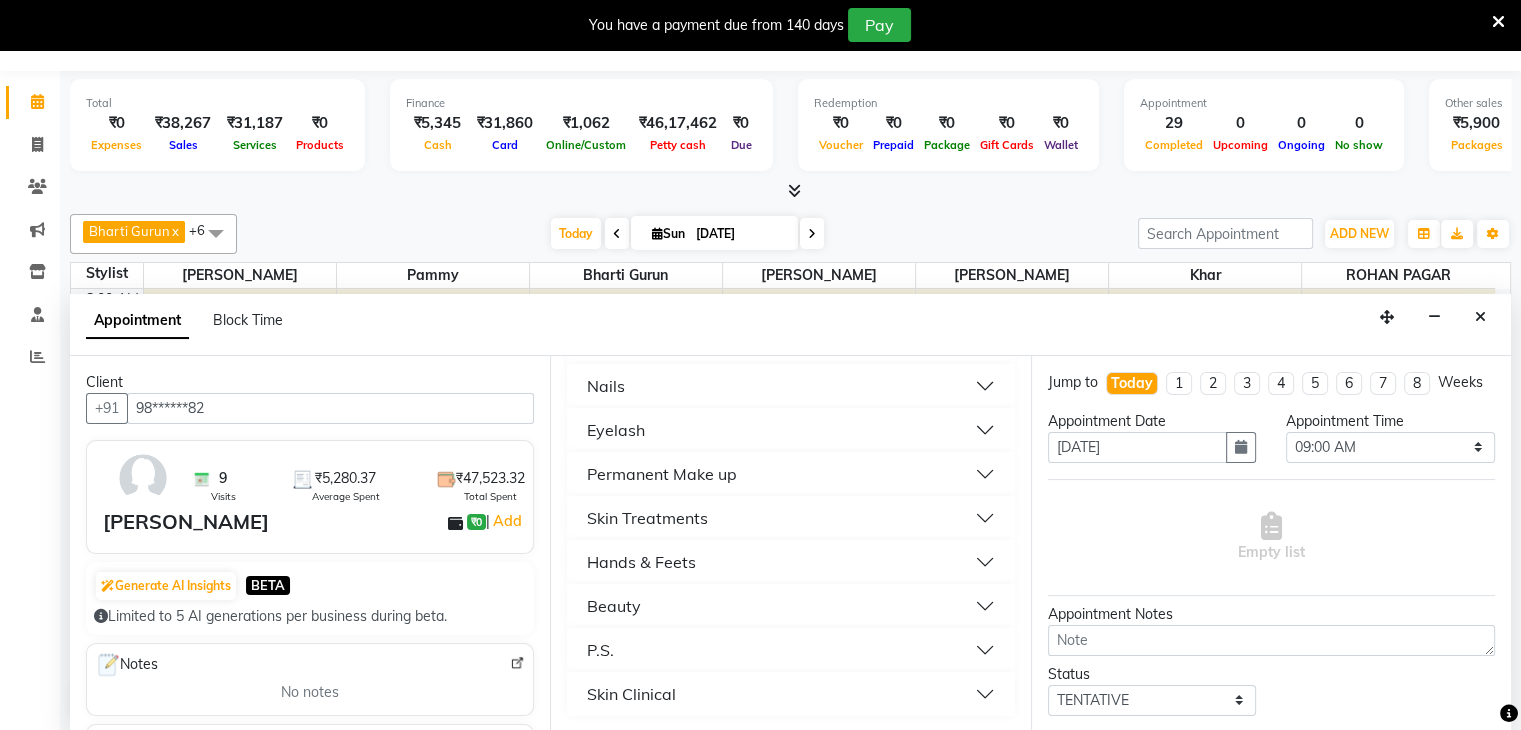 click on "Beauty" at bounding box center [614, 606] 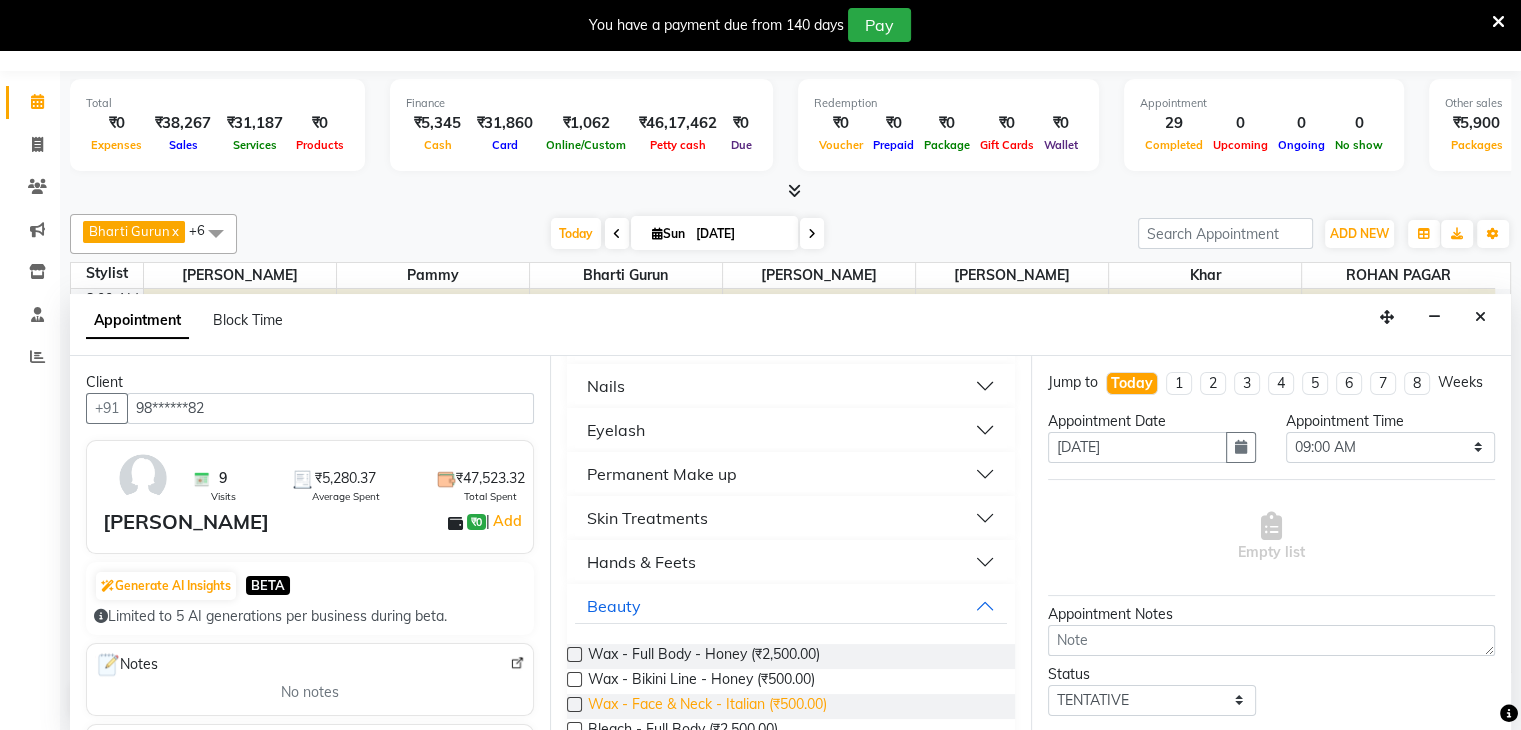 click on "Wax - Face & Neck - Italian (₹500.00)" at bounding box center (707, 706) 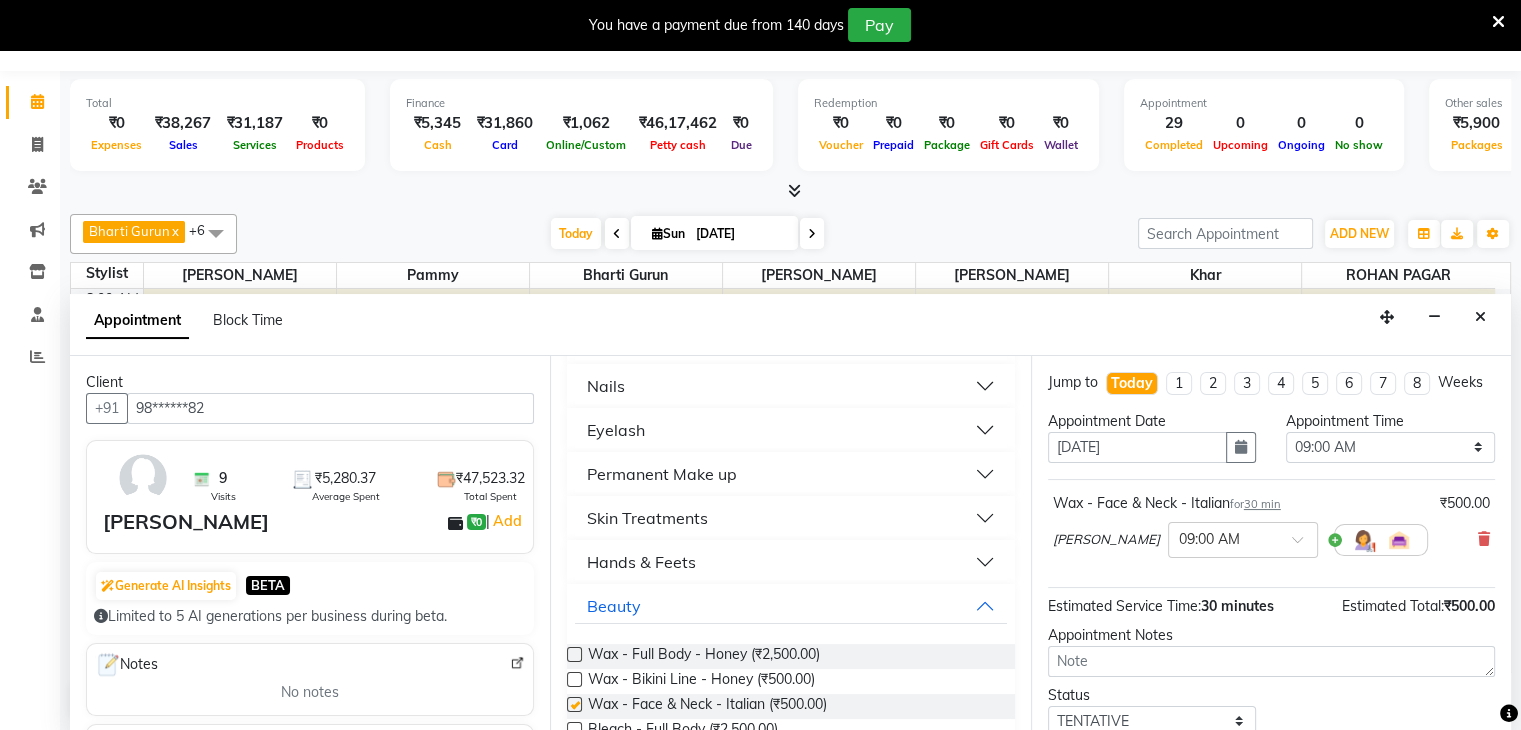checkbox on "false" 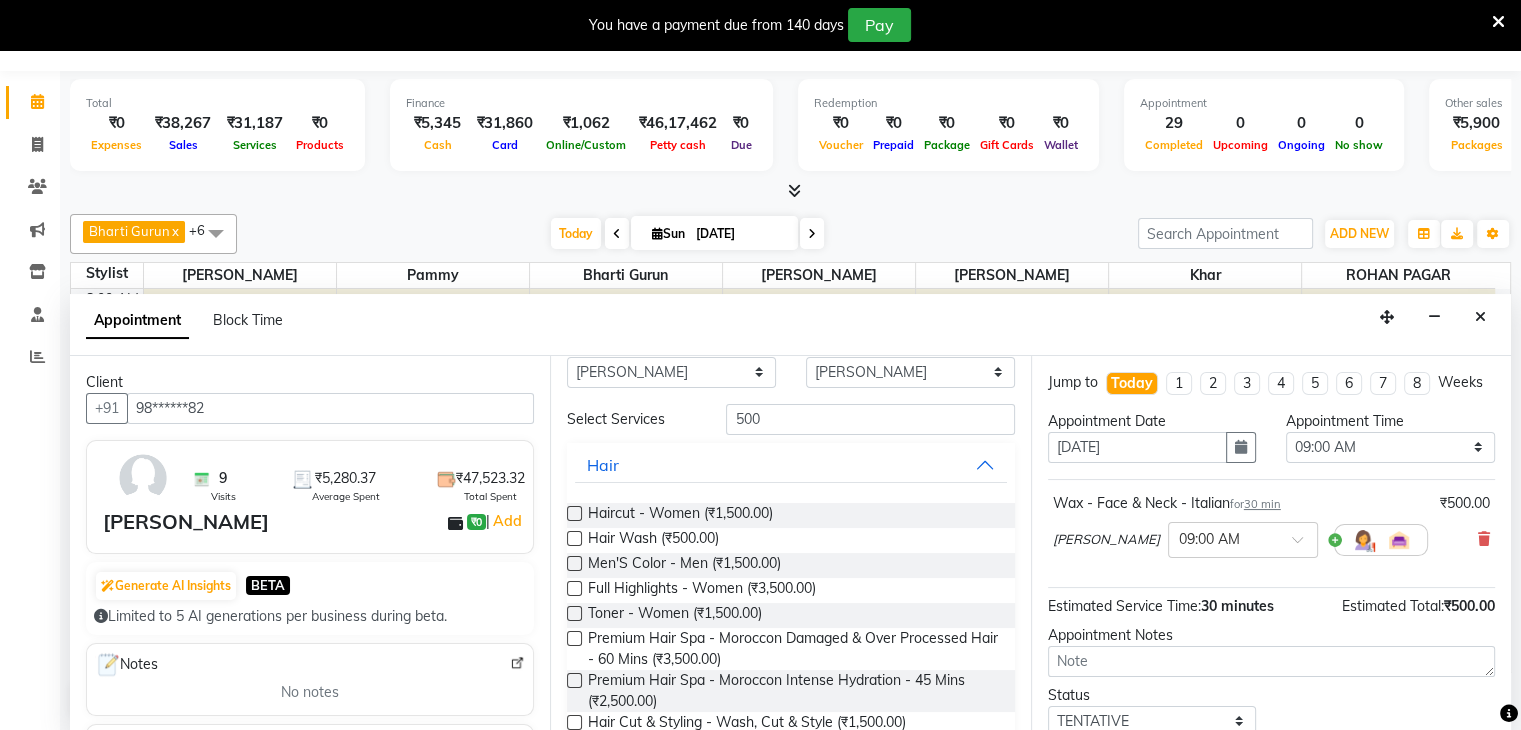 scroll, scrollTop: 0, scrollLeft: 0, axis: both 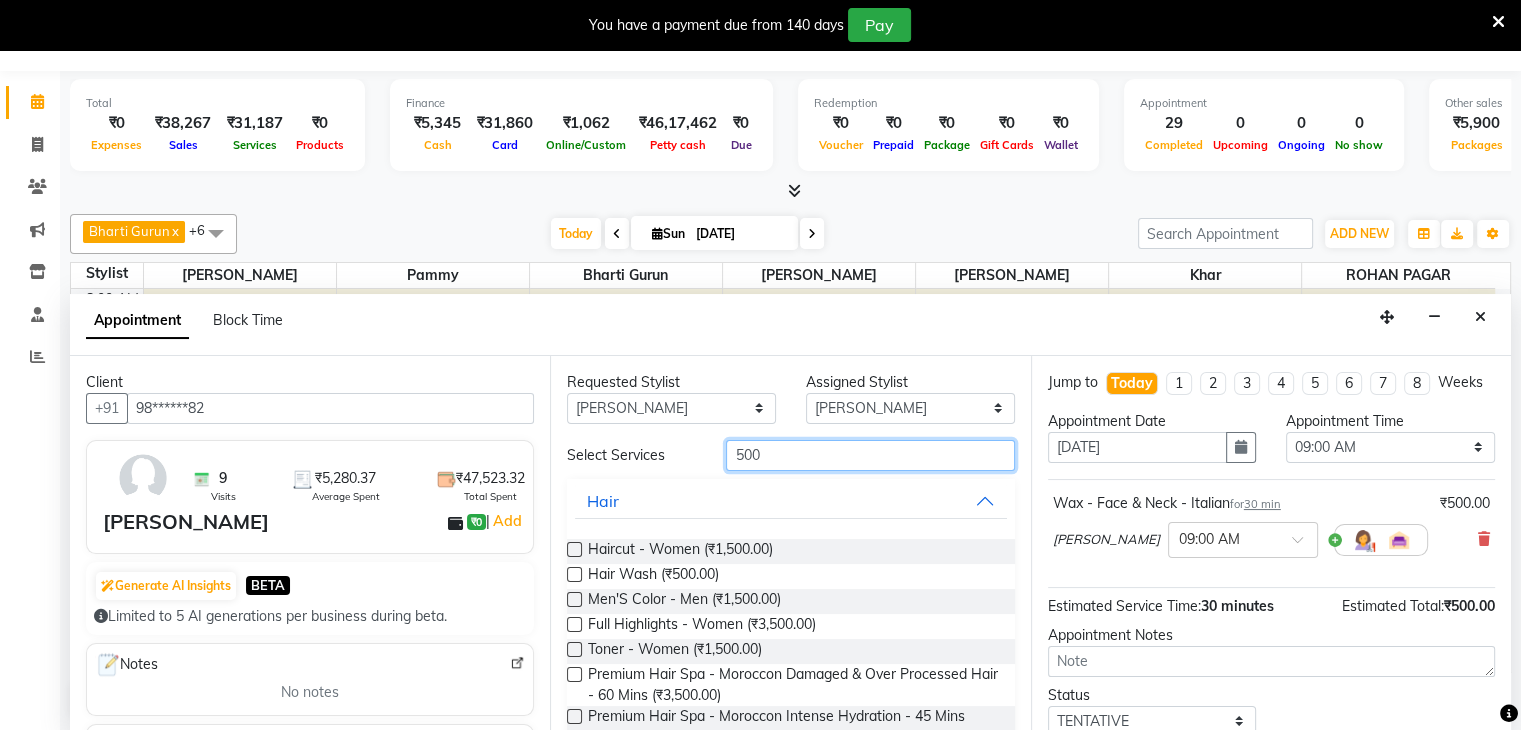 click on "500" at bounding box center (870, 455) 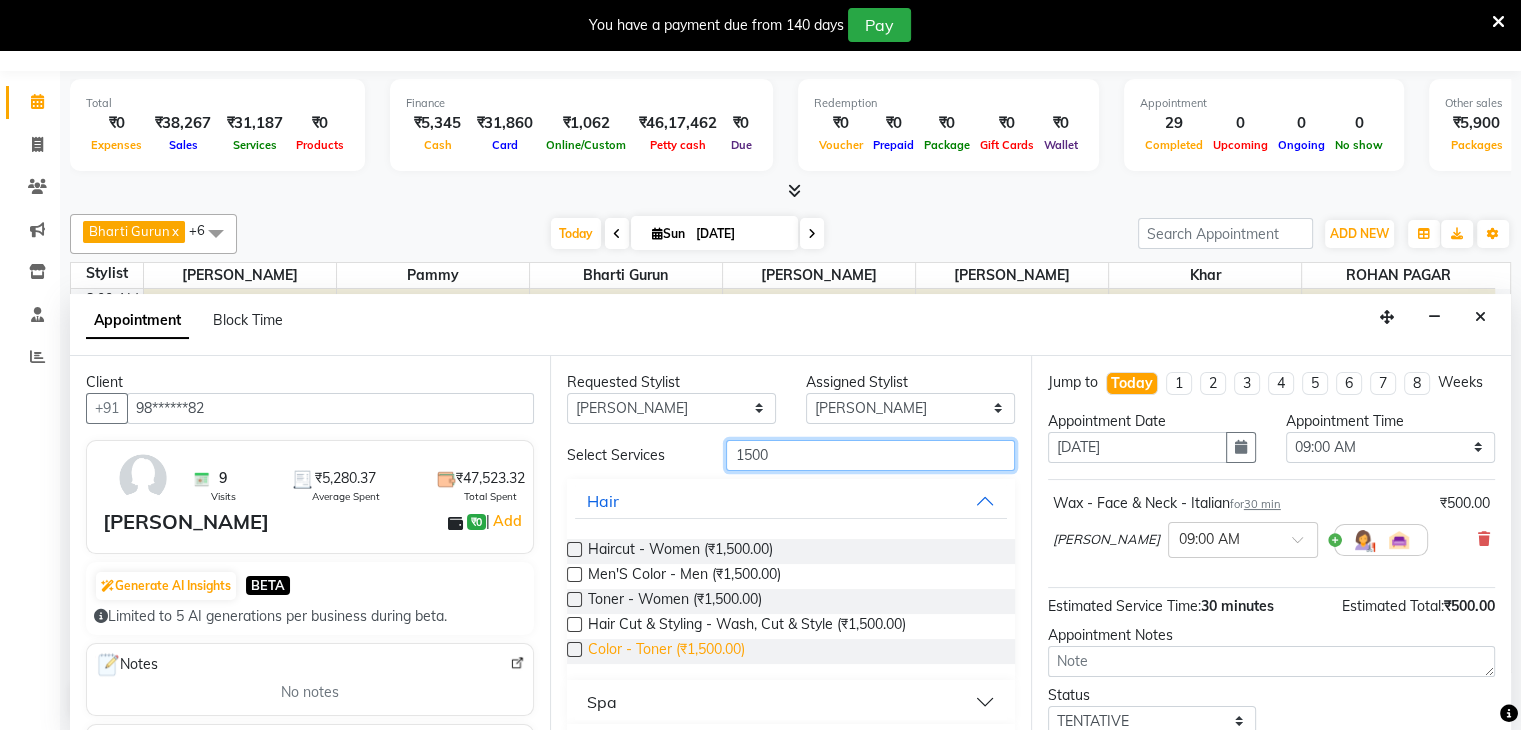 type on "1500" 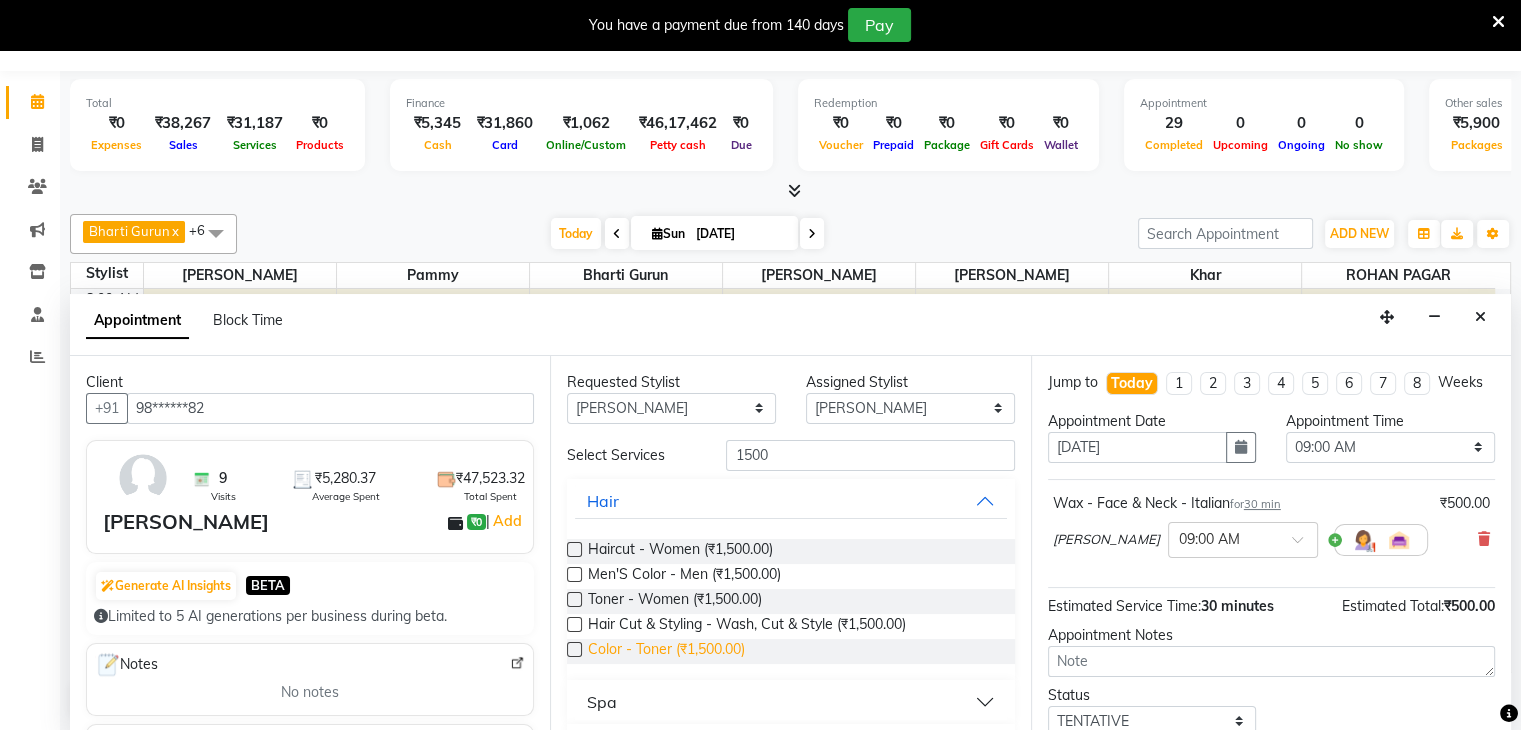 click on "Color - Toner (₹1,500.00)" at bounding box center [666, 651] 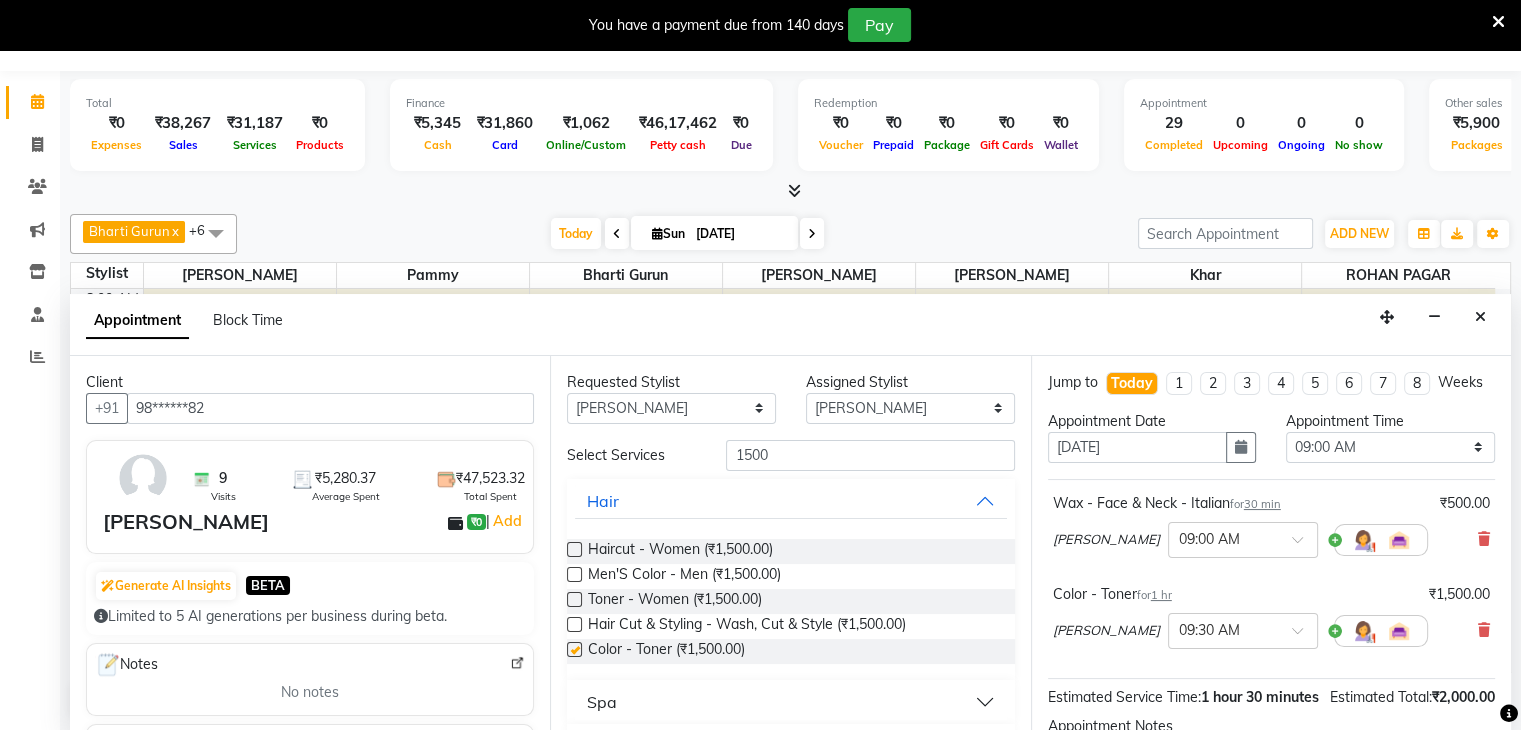 checkbox on "false" 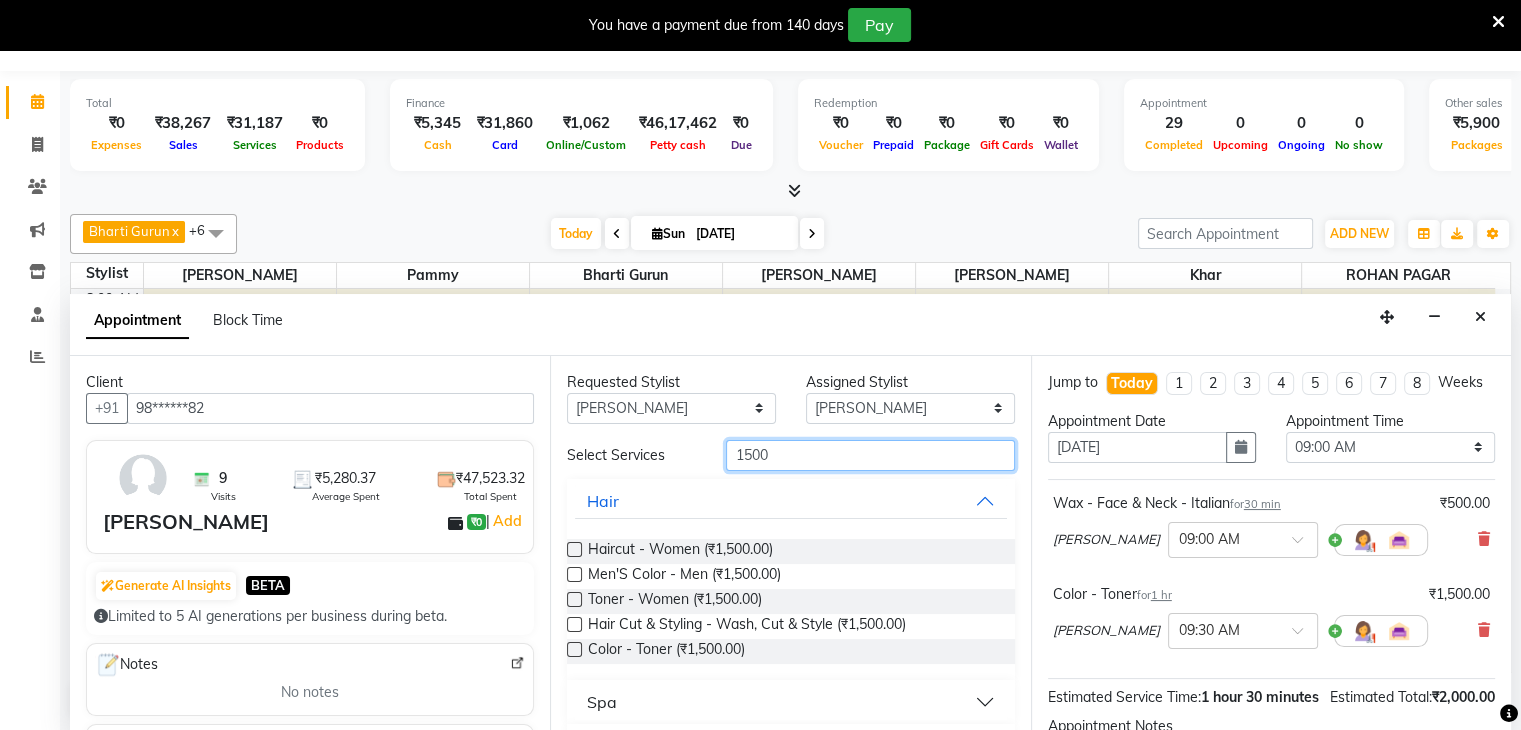 click on "1500" at bounding box center [870, 455] 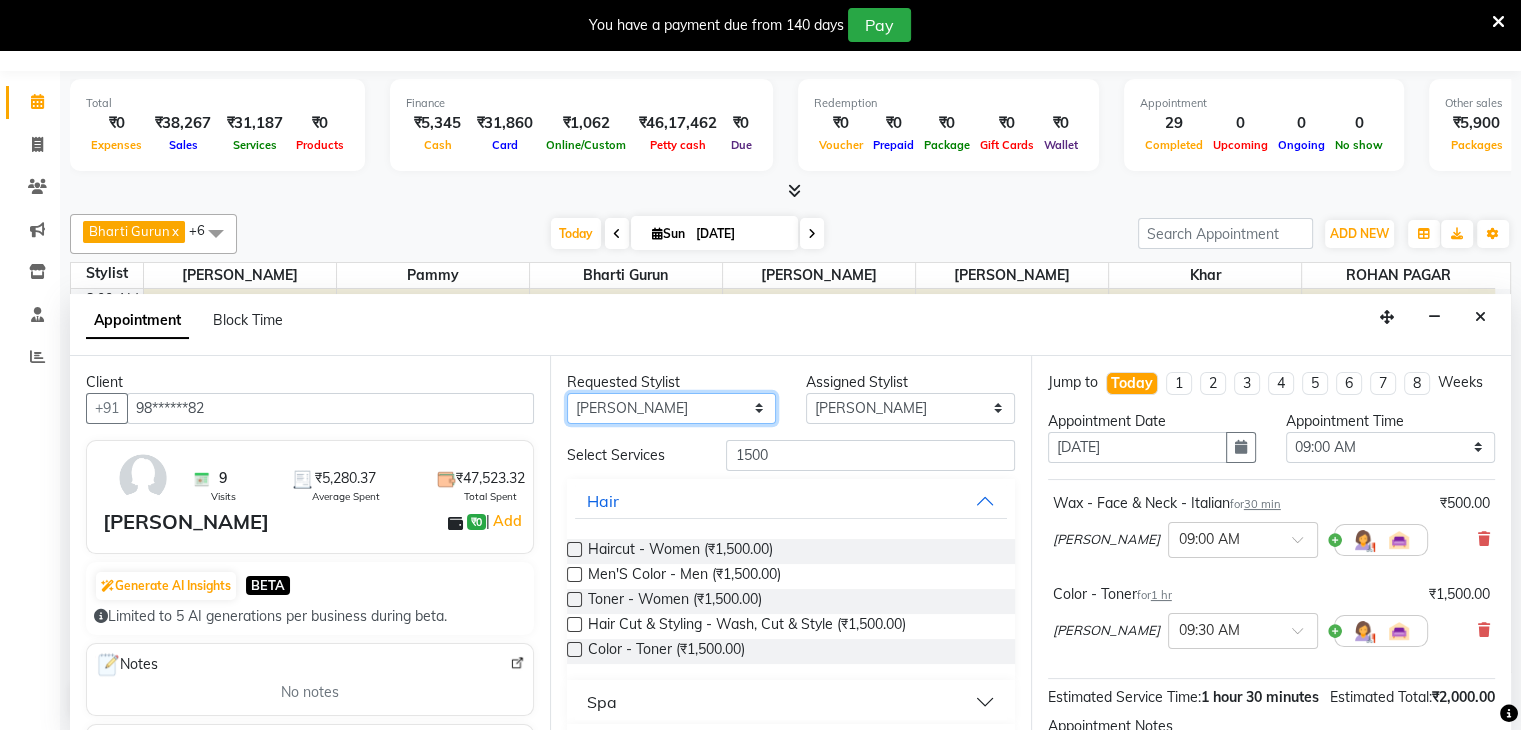 drag, startPoint x: 689, startPoint y: 406, endPoint x: 670, endPoint y: 486, distance: 82.2253 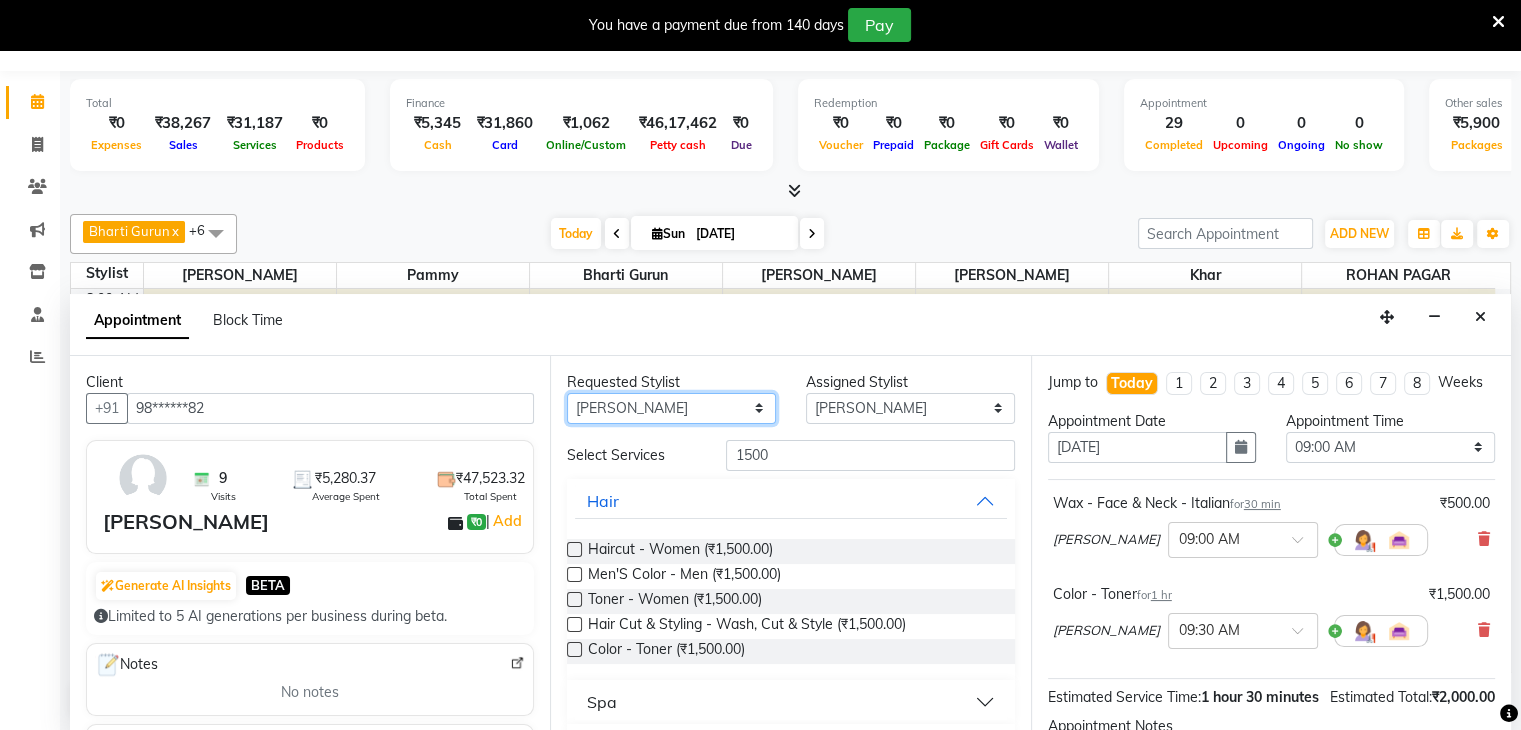 click on "Any Bharti Gurun Kalpesh Maheshkar Kavita Bhosale Khar Pammy ROHAN PAGAR Sharmila" at bounding box center [671, 408] 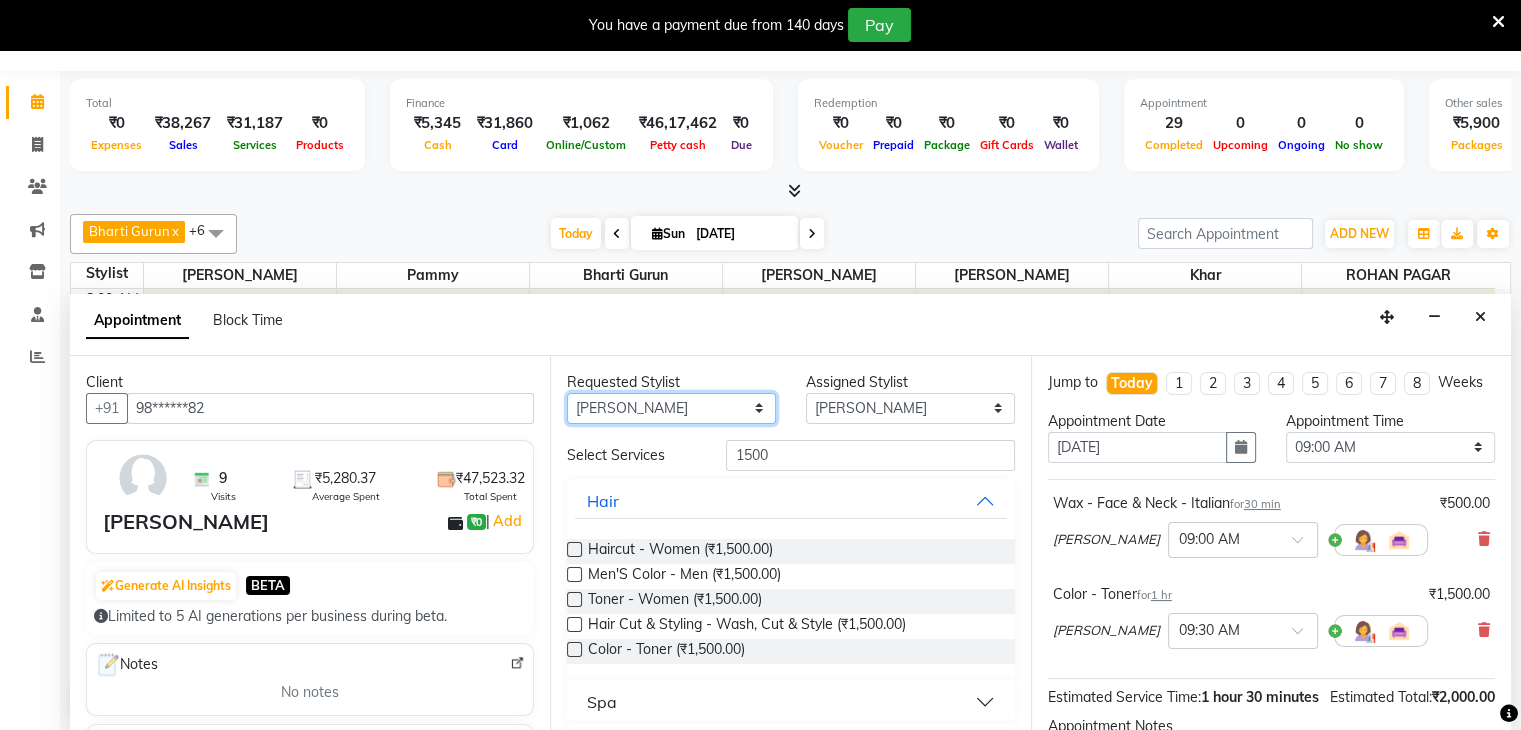 select on "38403" 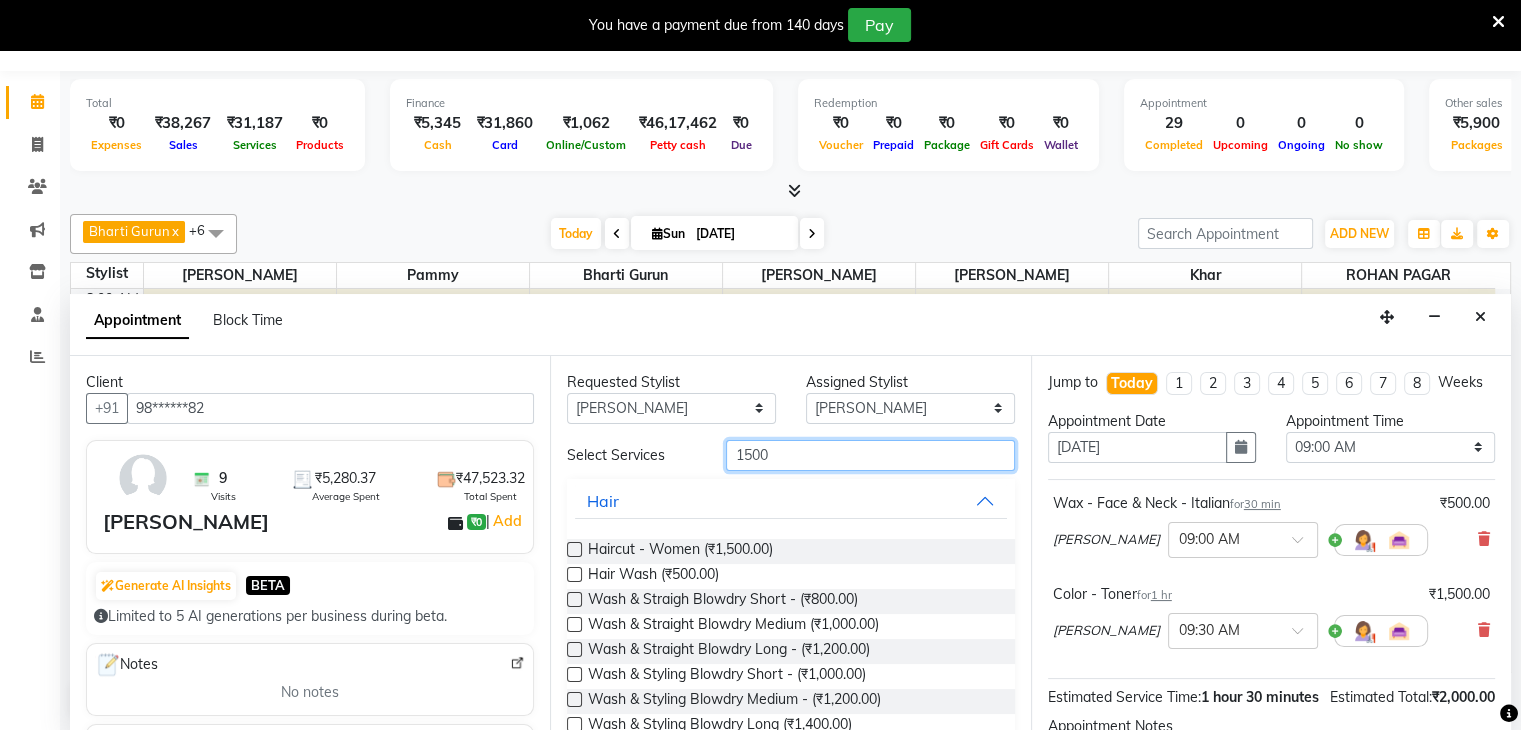 click on "1500" at bounding box center (870, 455) 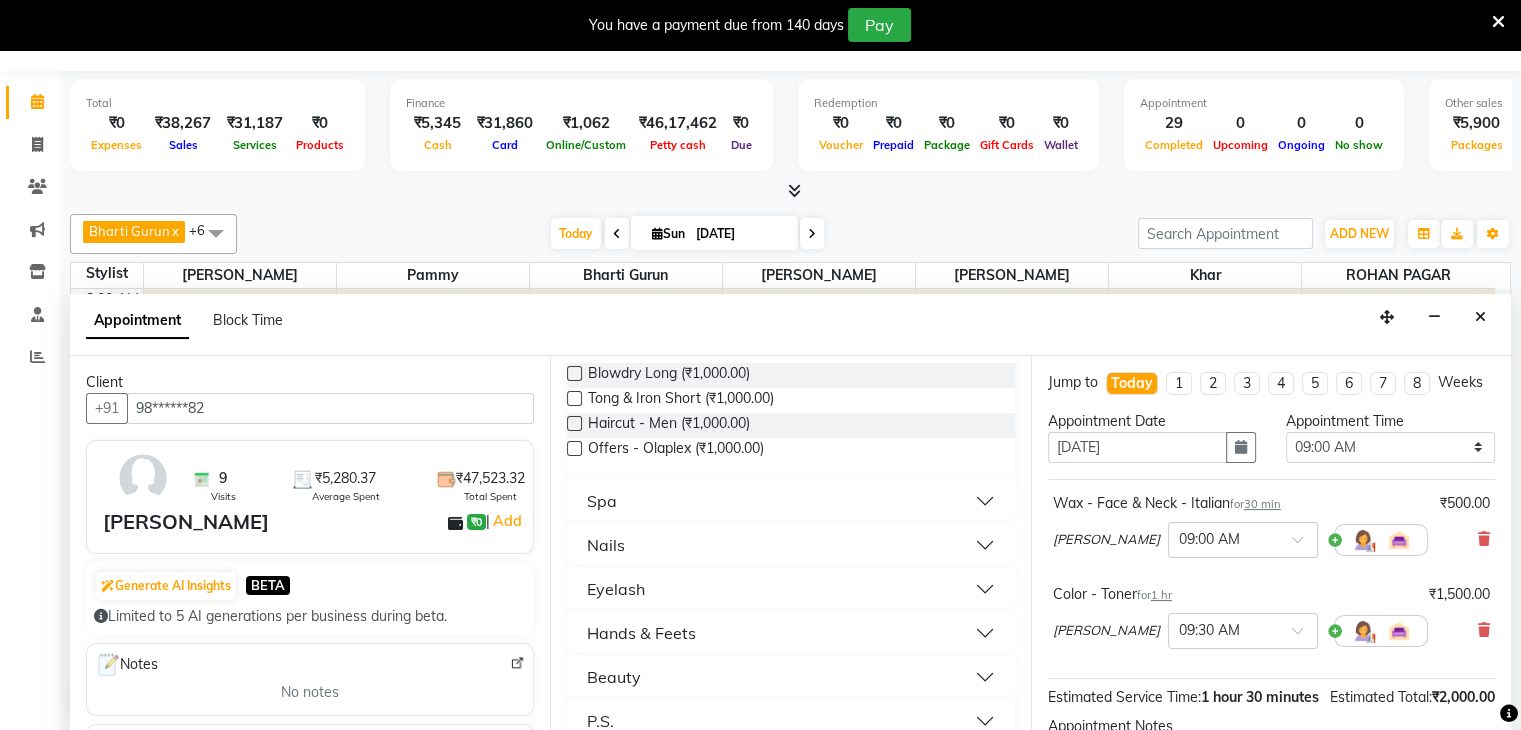 scroll, scrollTop: 440, scrollLeft: 0, axis: vertical 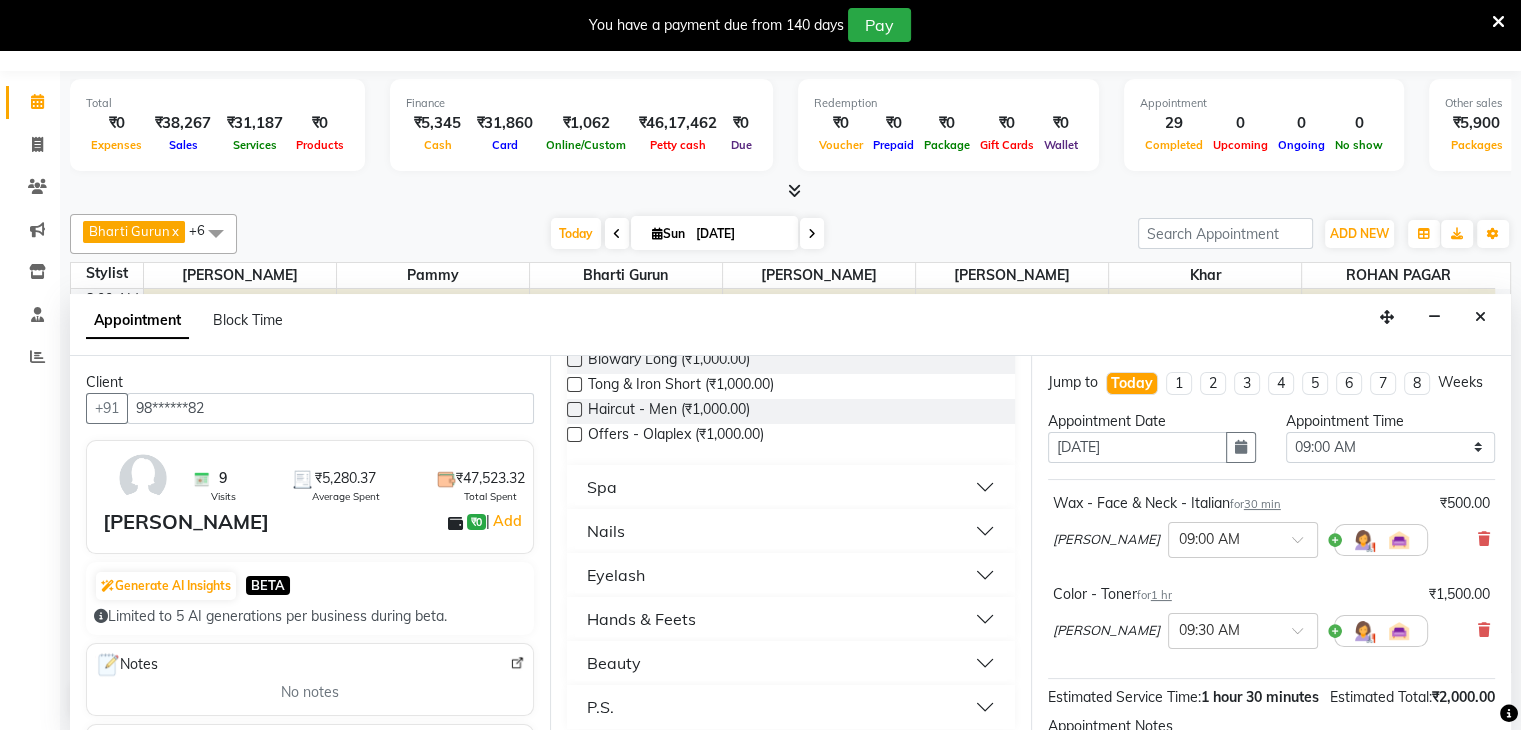 type on "1000" 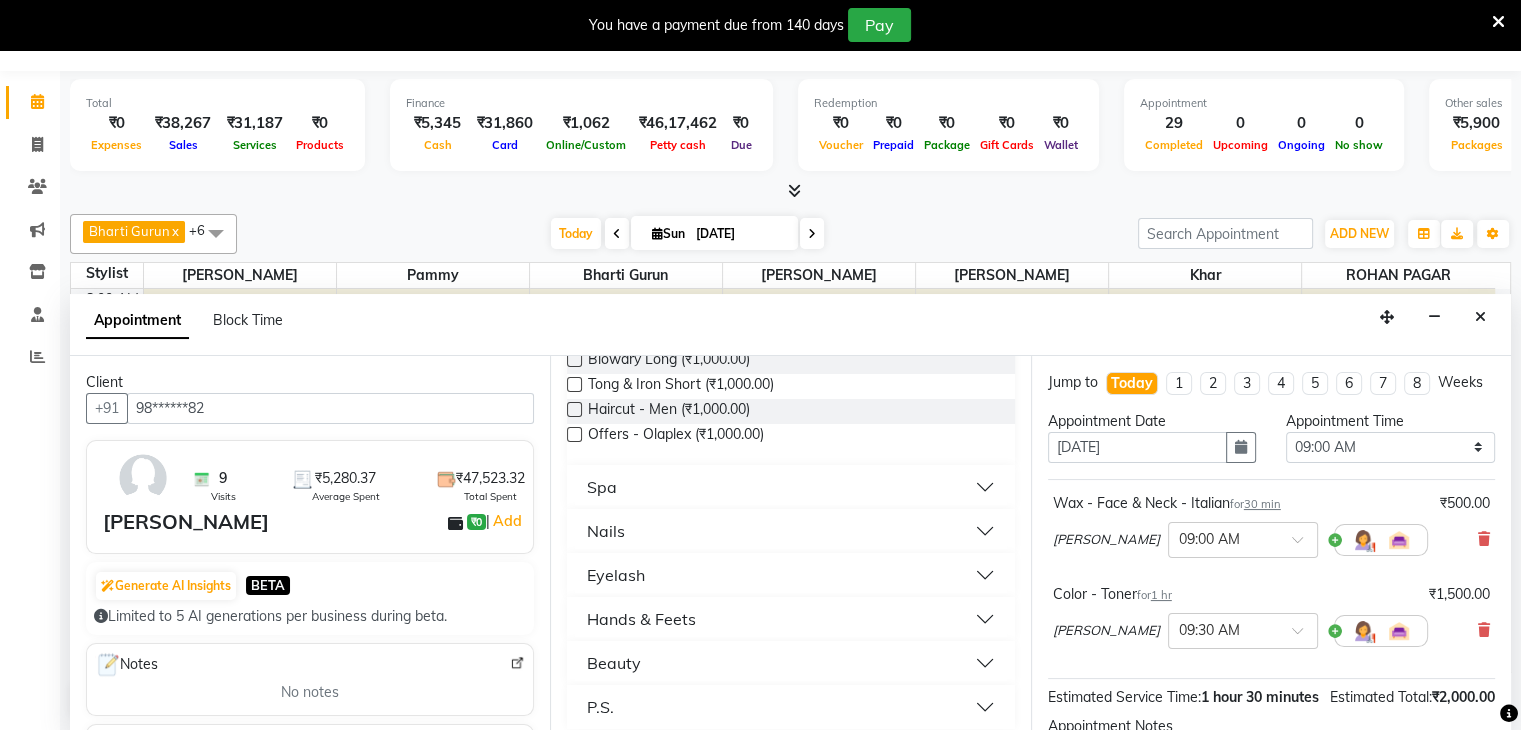 click on "Hands & Feets" at bounding box center (641, 619) 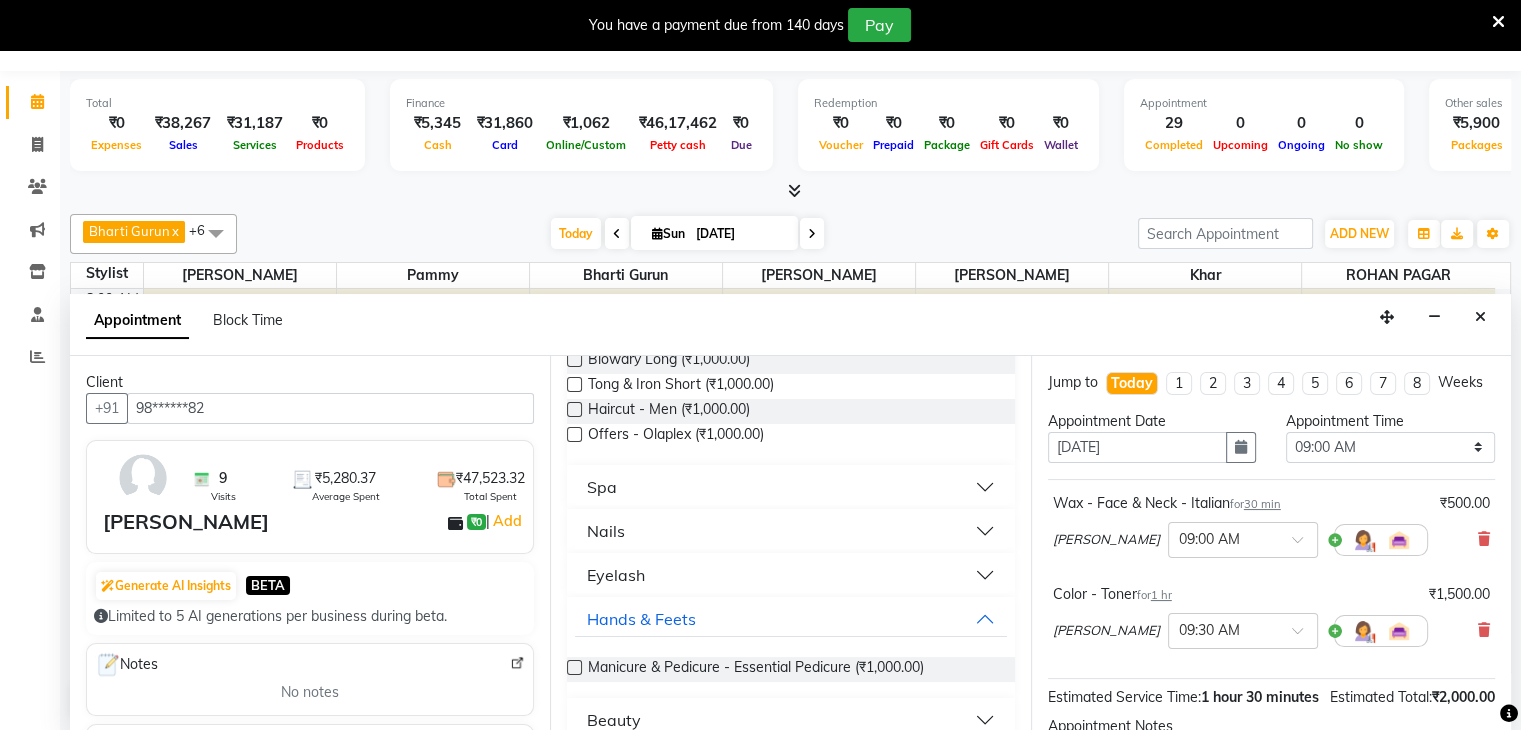 click on "Spa" at bounding box center (790, 487) 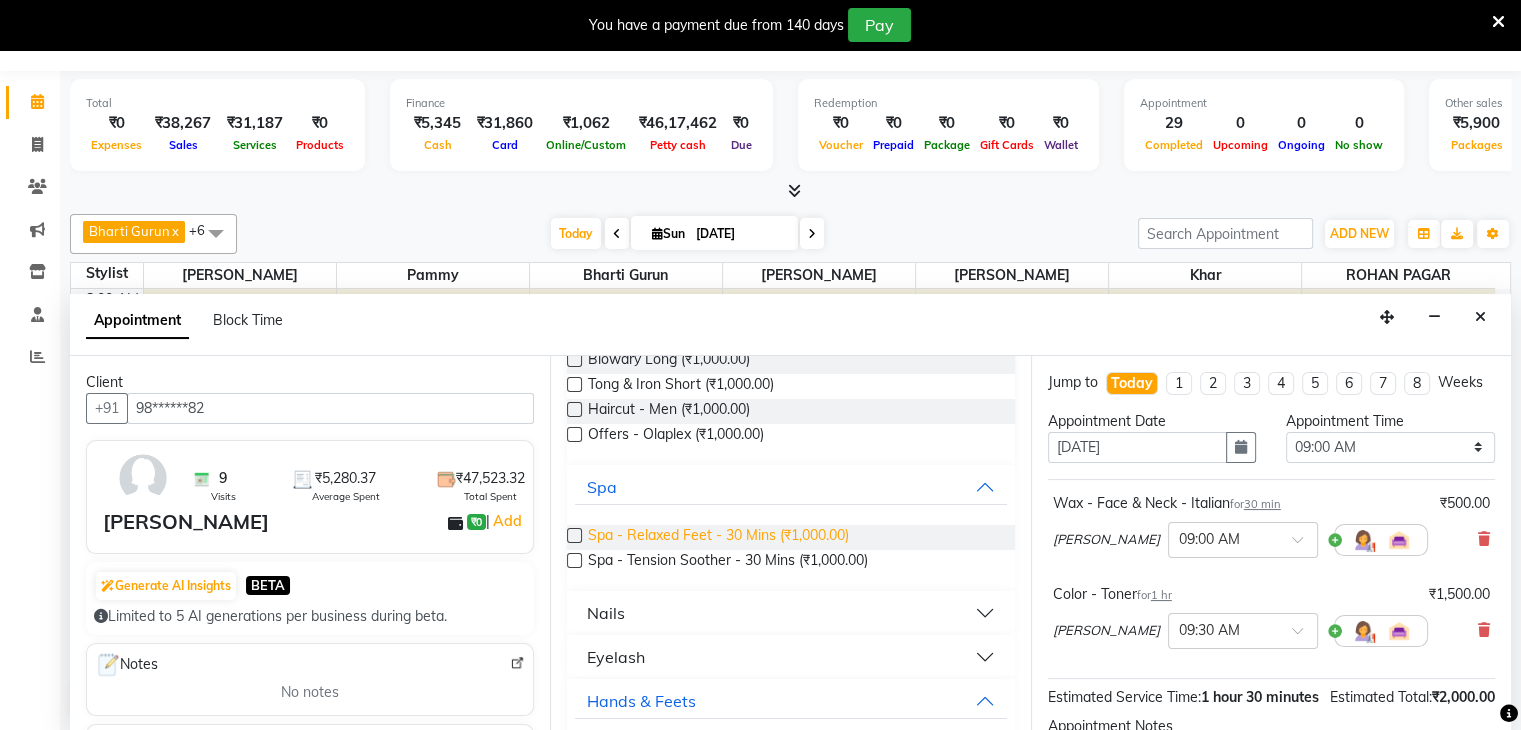 click on "Spa - Relaxed Feet - 30 Mins (₹1,000.00)" at bounding box center (718, 537) 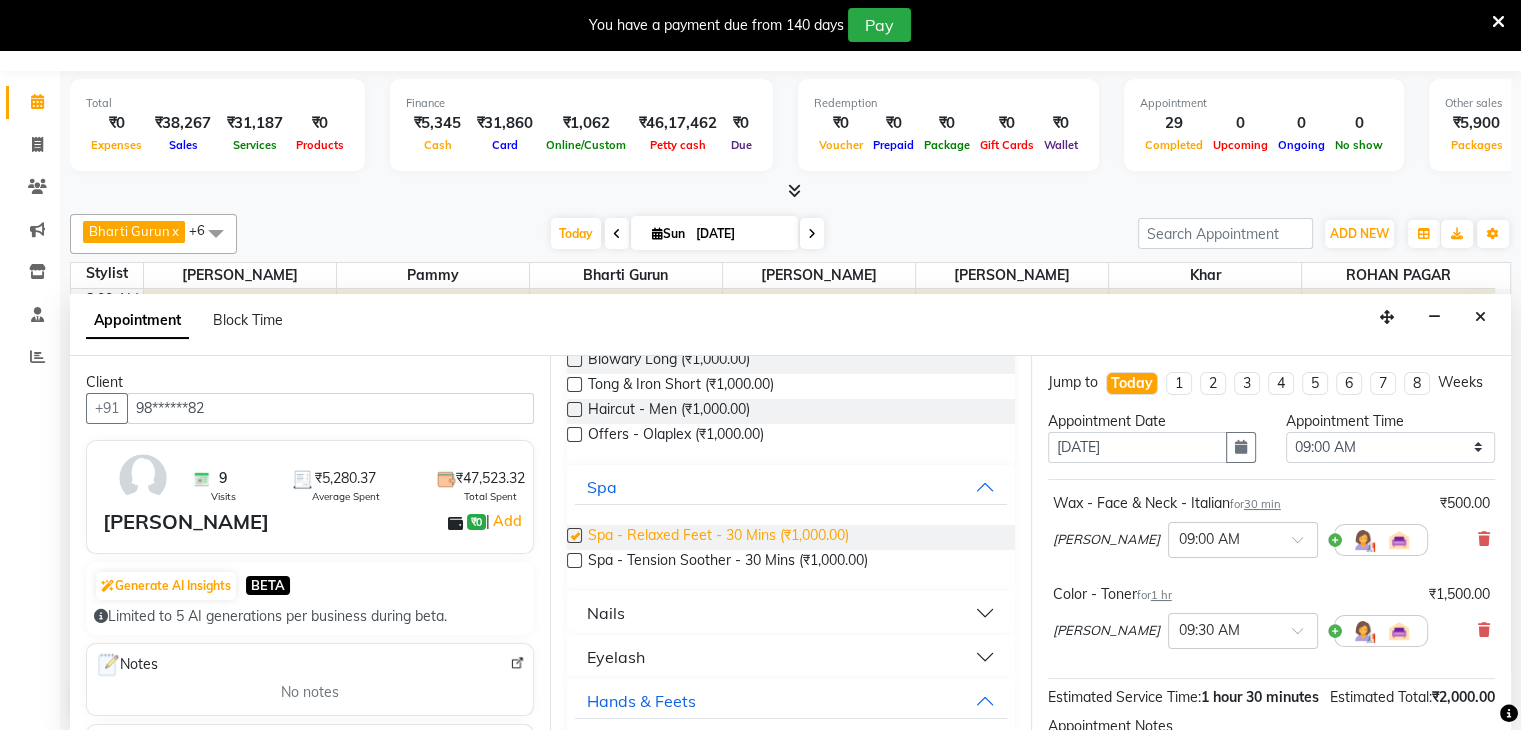 checkbox on "false" 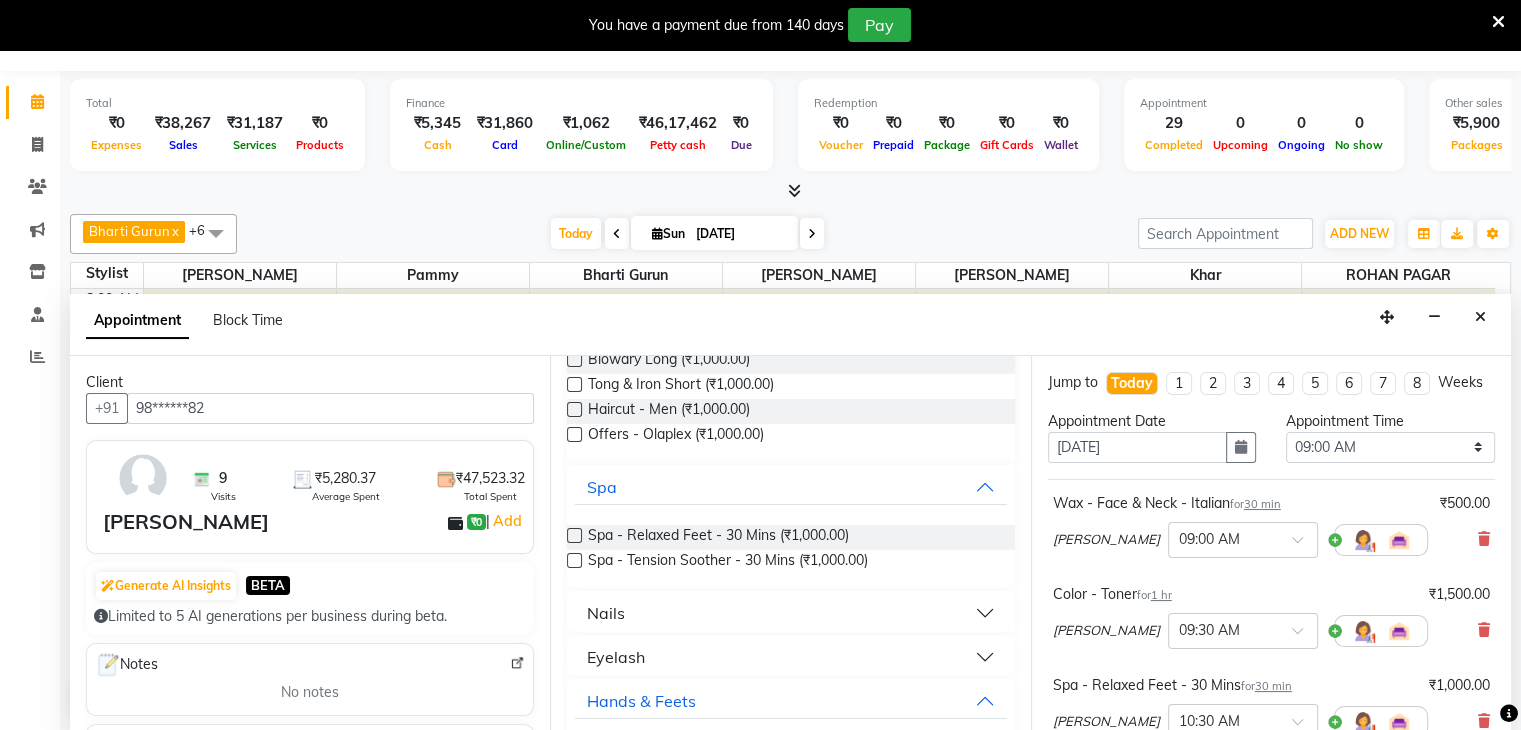 scroll, scrollTop: 328, scrollLeft: 0, axis: vertical 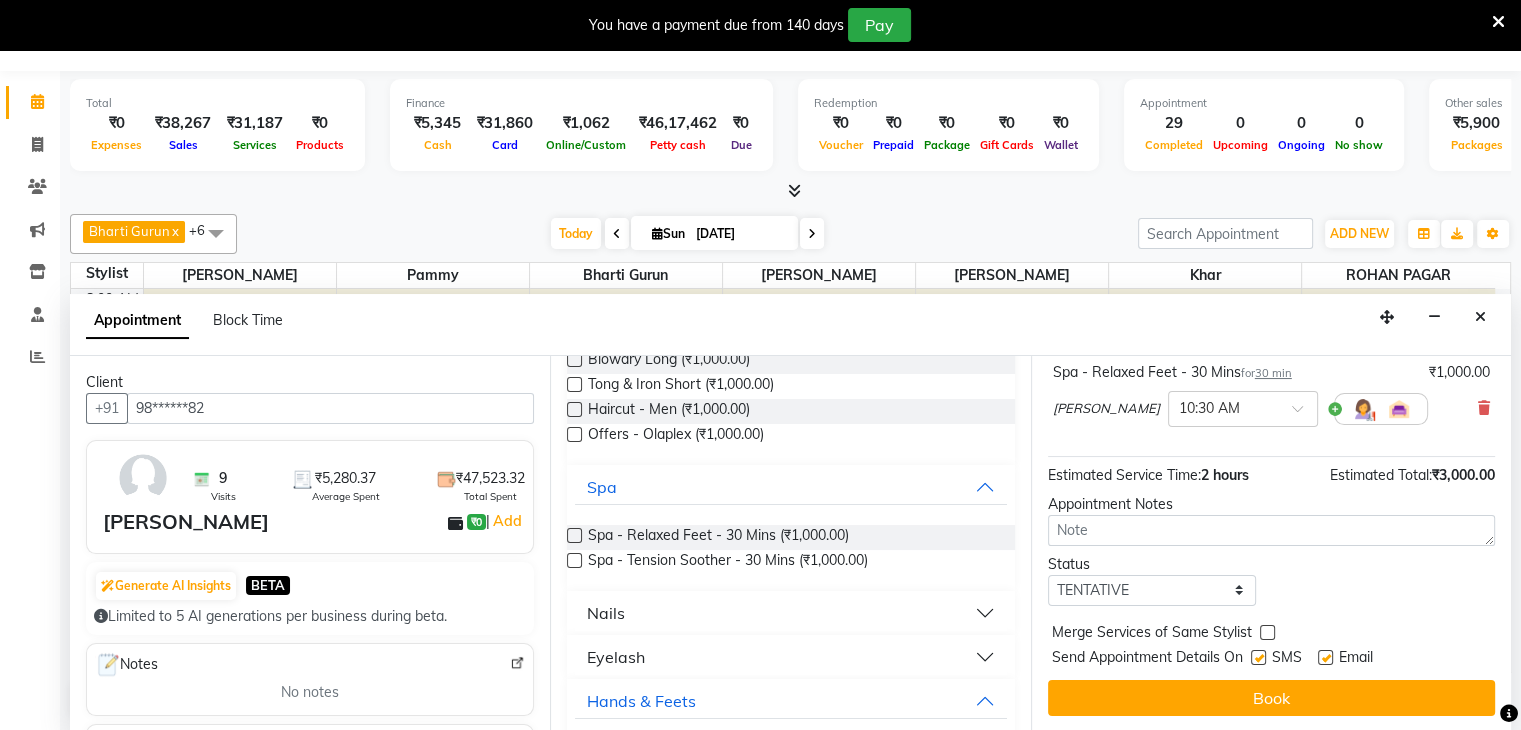 click at bounding box center (1258, 657) 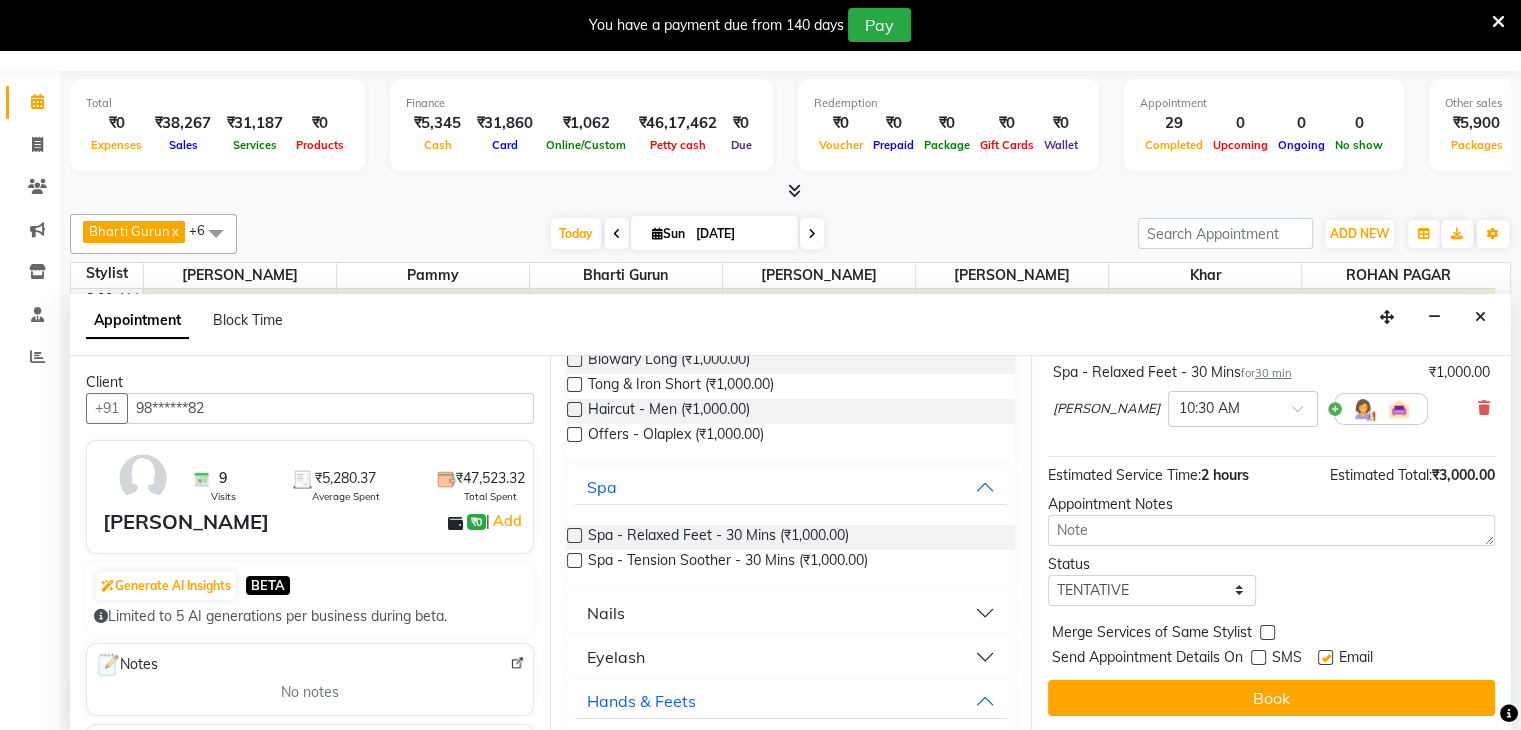 click at bounding box center (1325, 657) 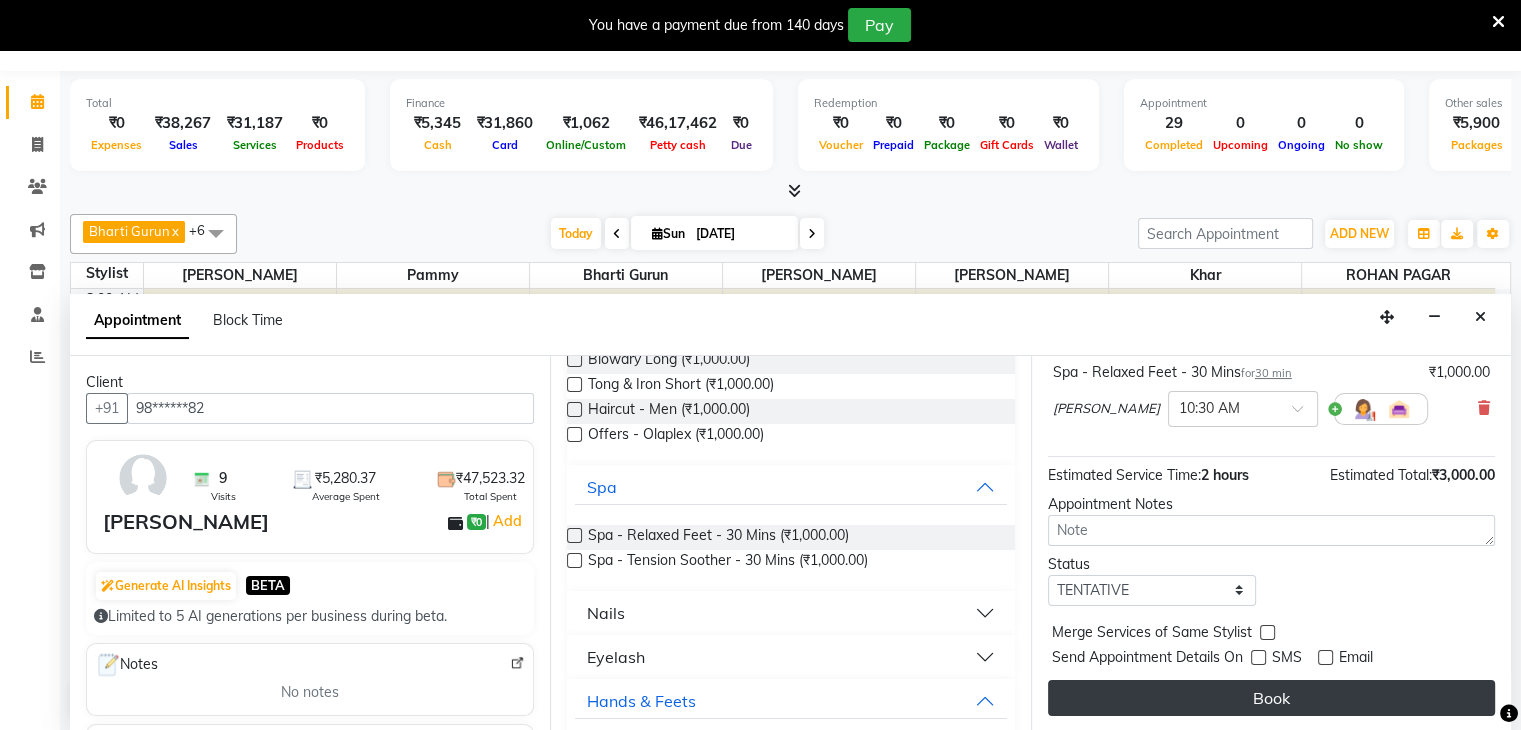 click on "Book" at bounding box center [1271, 698] 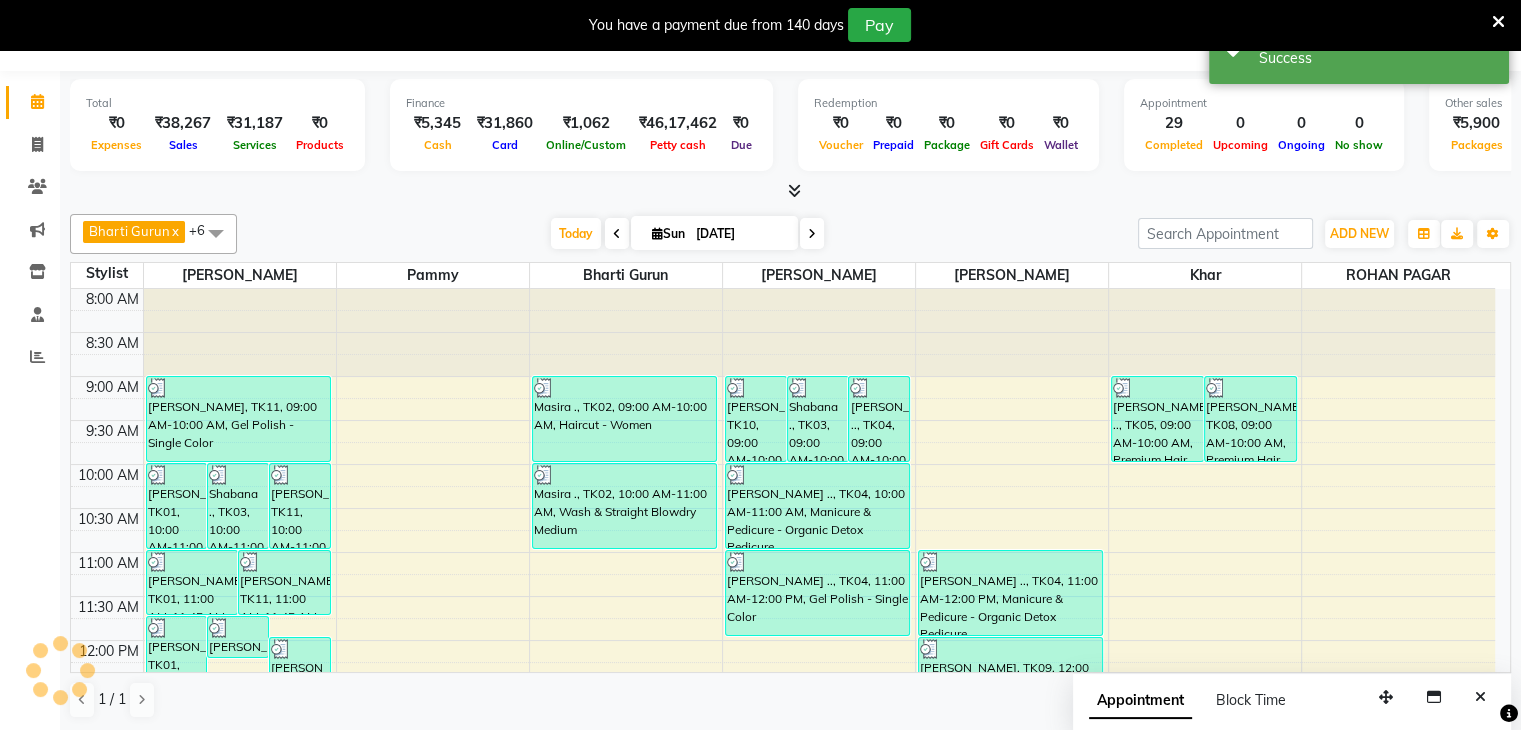 scroll, scrollTop: 0, scrollLeft: 0, axis: both 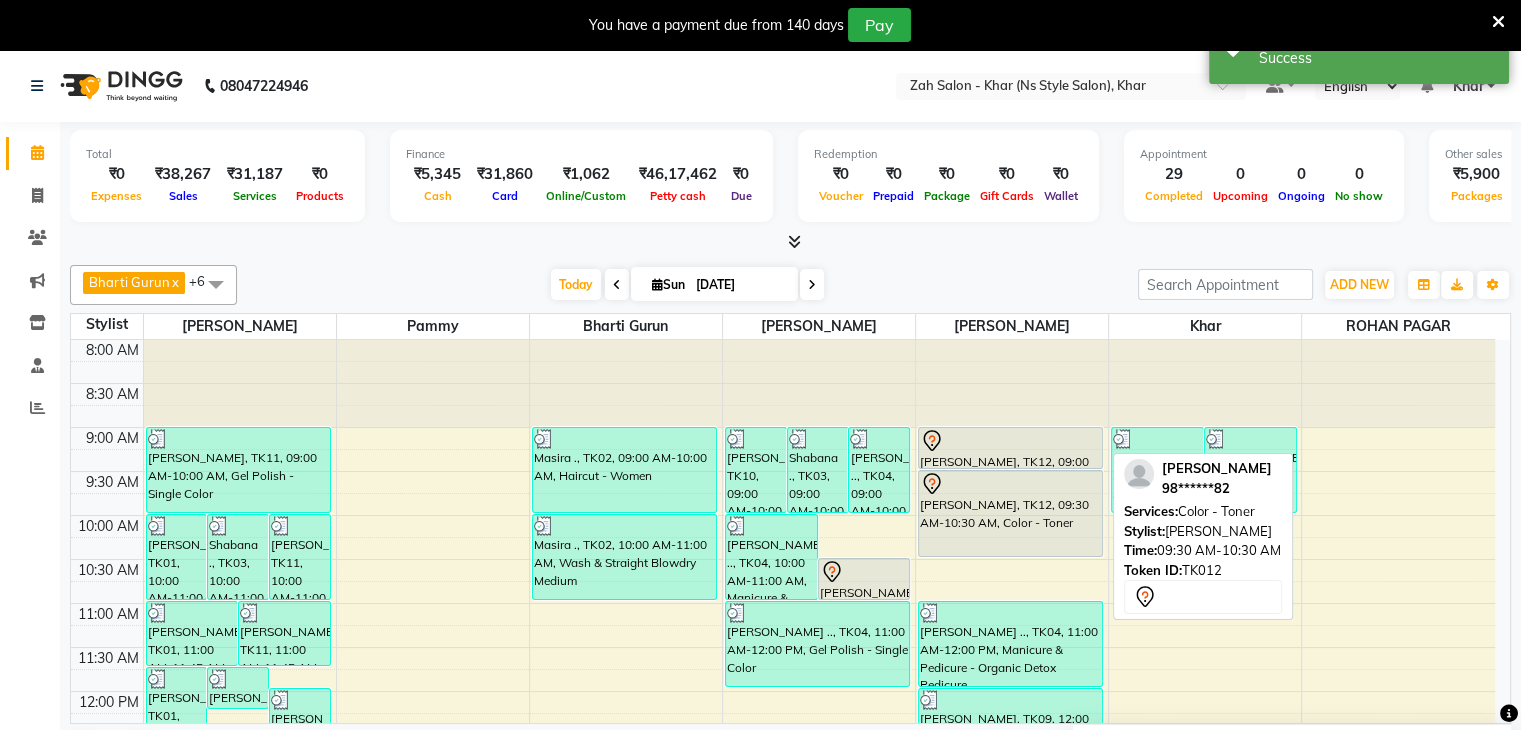 click at bounding box center [1010, 484] 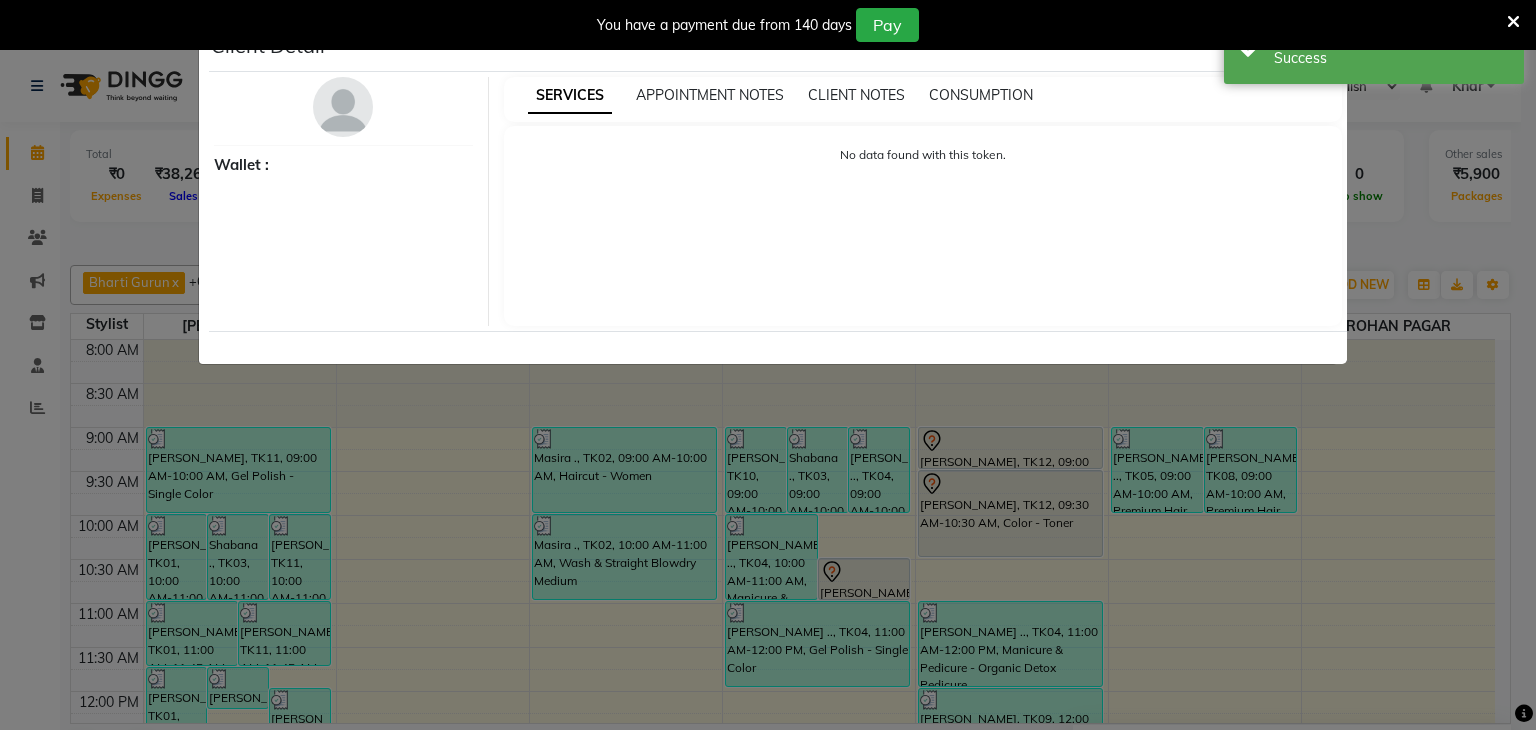 select on "7" 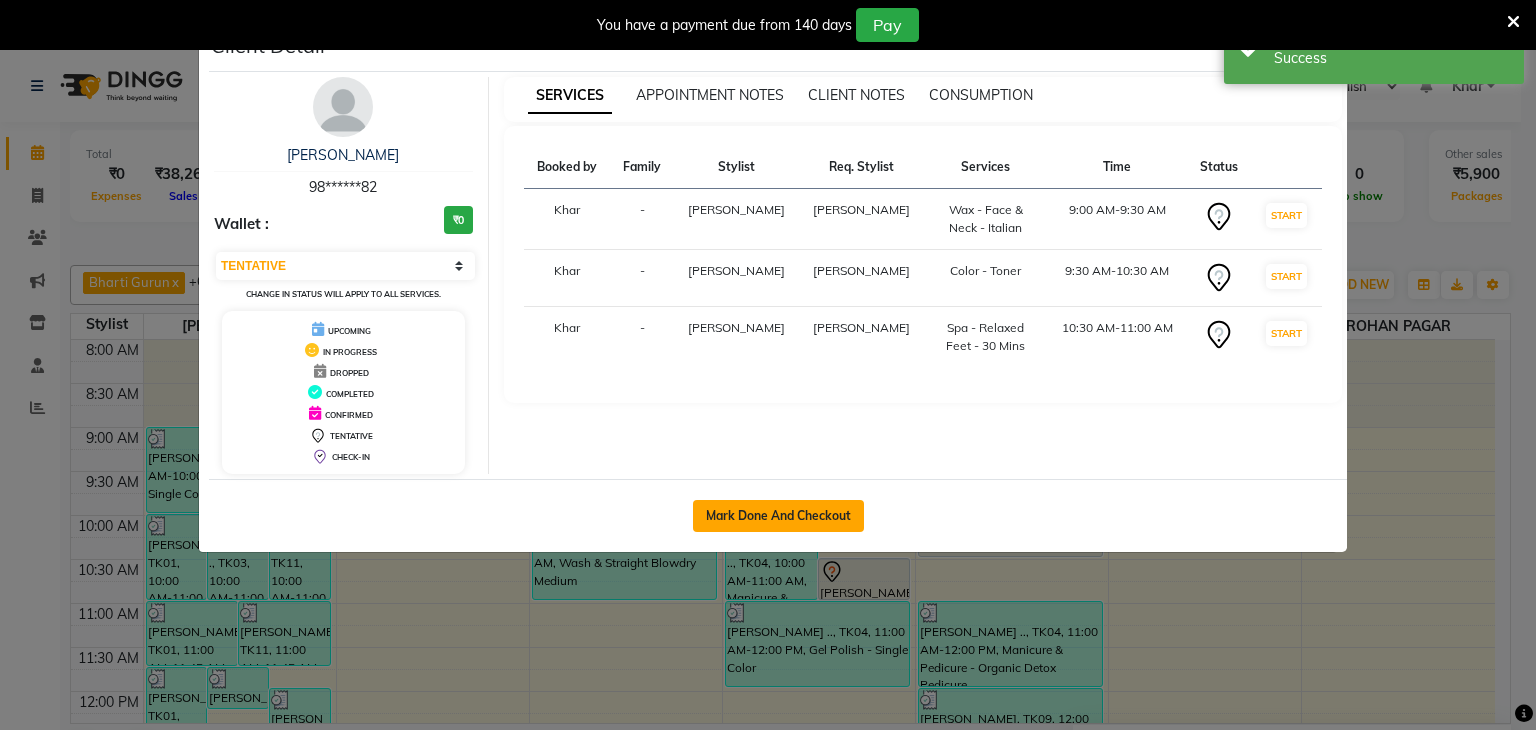 click on "Mark Done And Checkout" 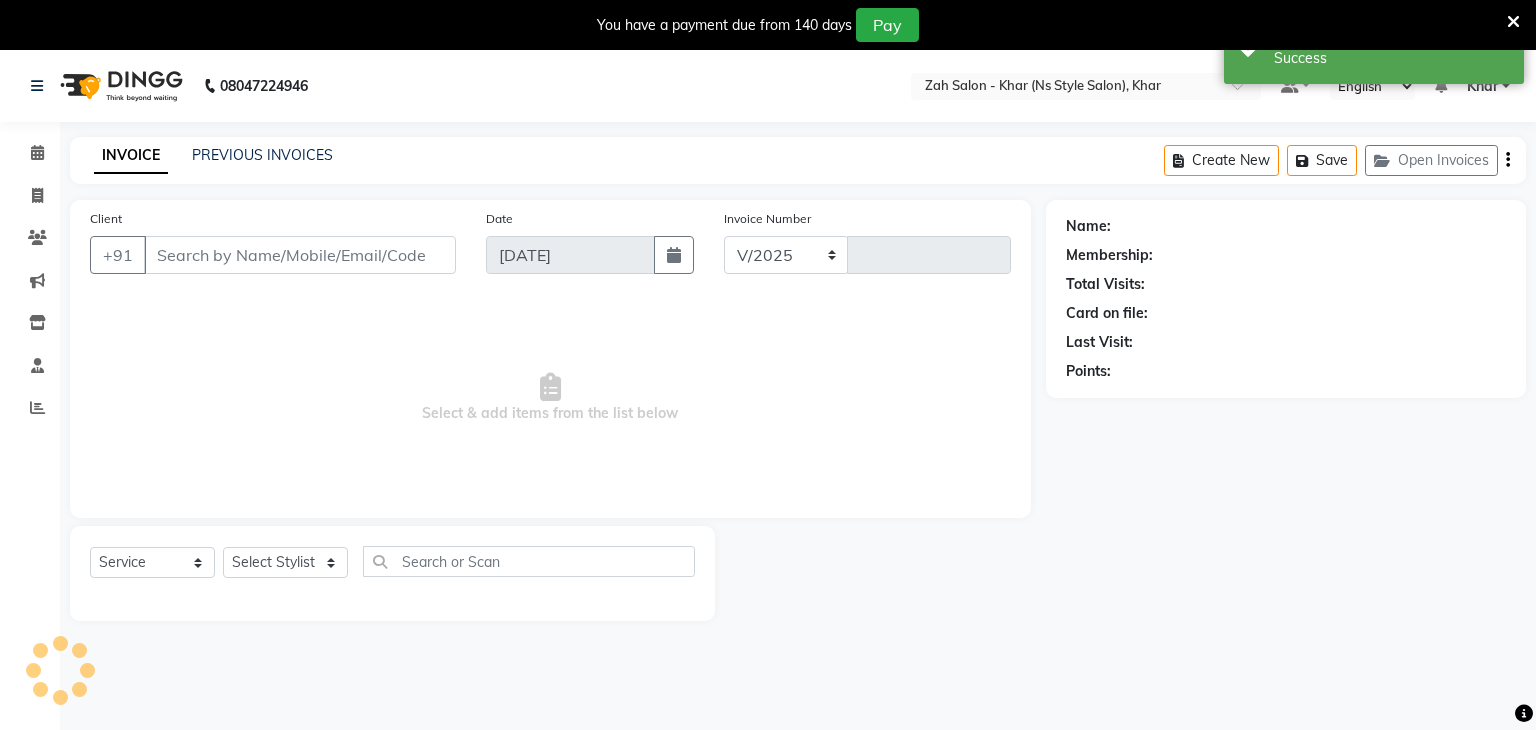 select on "5619" 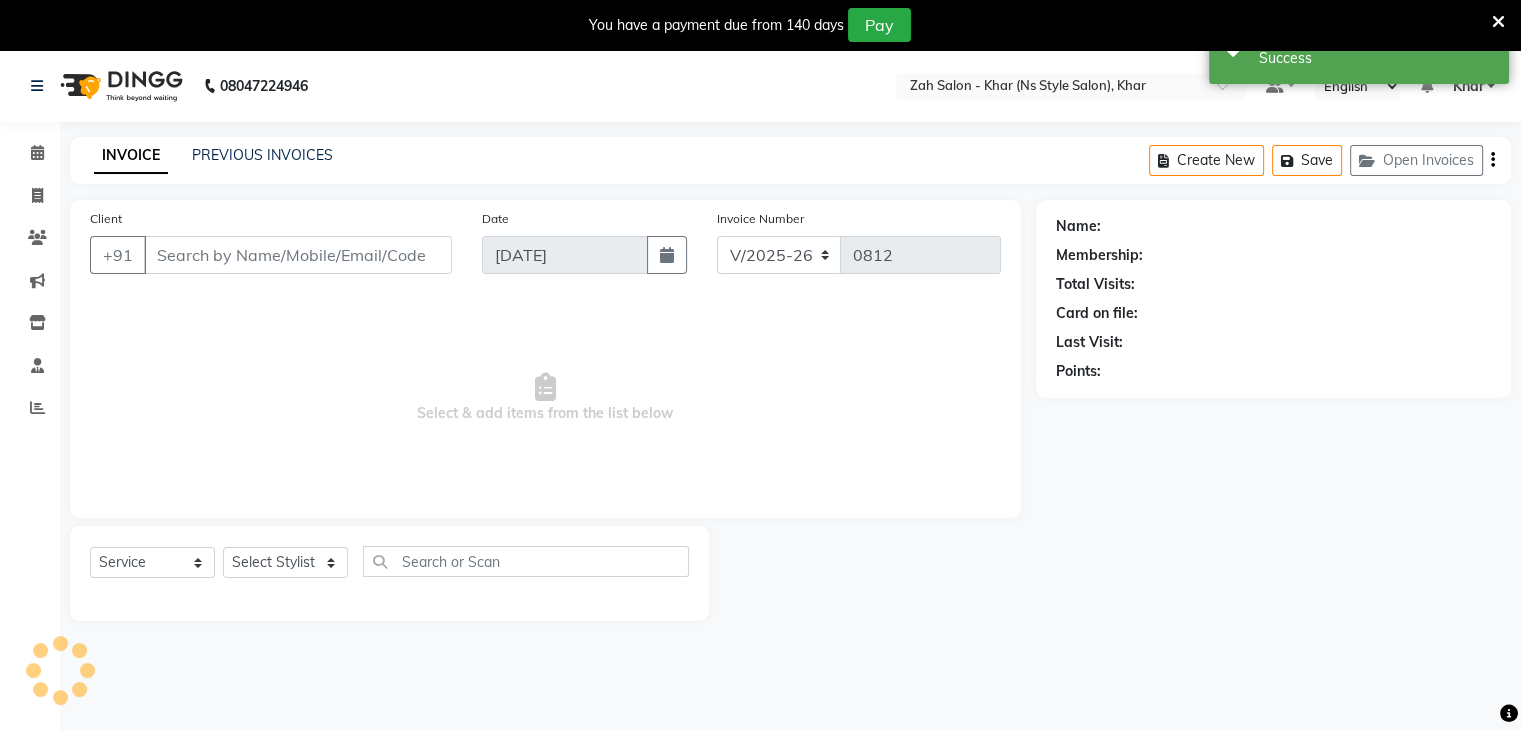 type on "98******82" 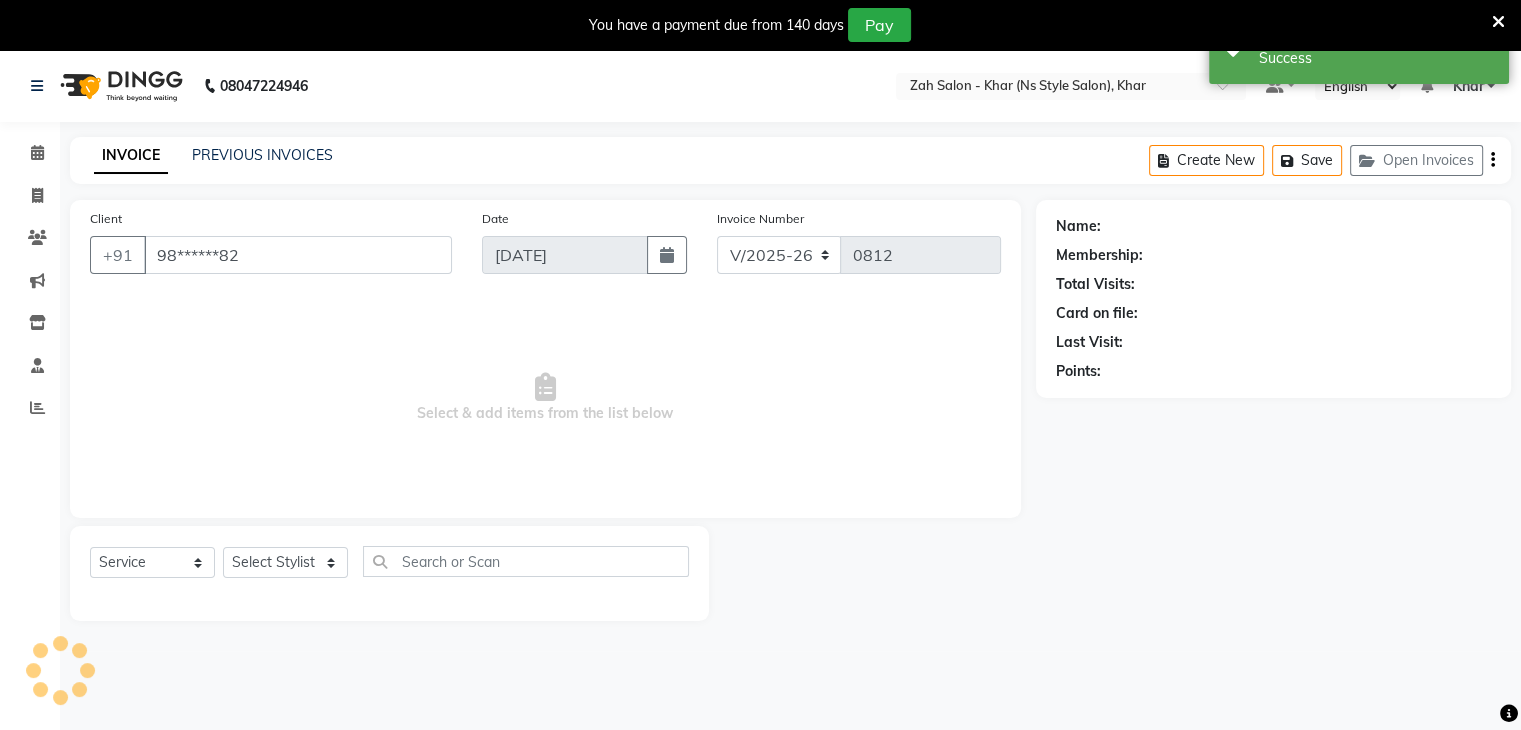select on "38404" 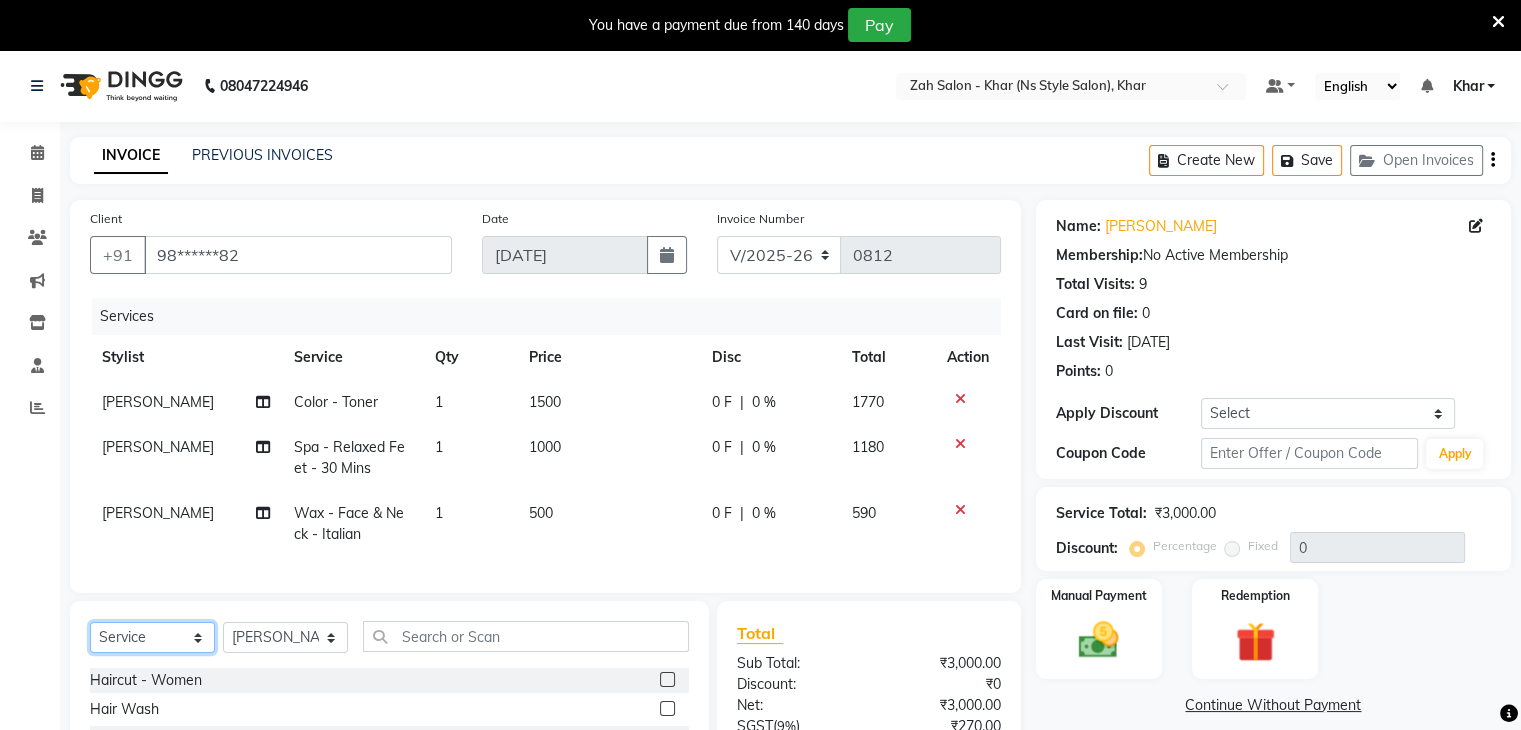 click on "Select  Service  Product  Membership  Package Voucher Prepaid Gift Card" 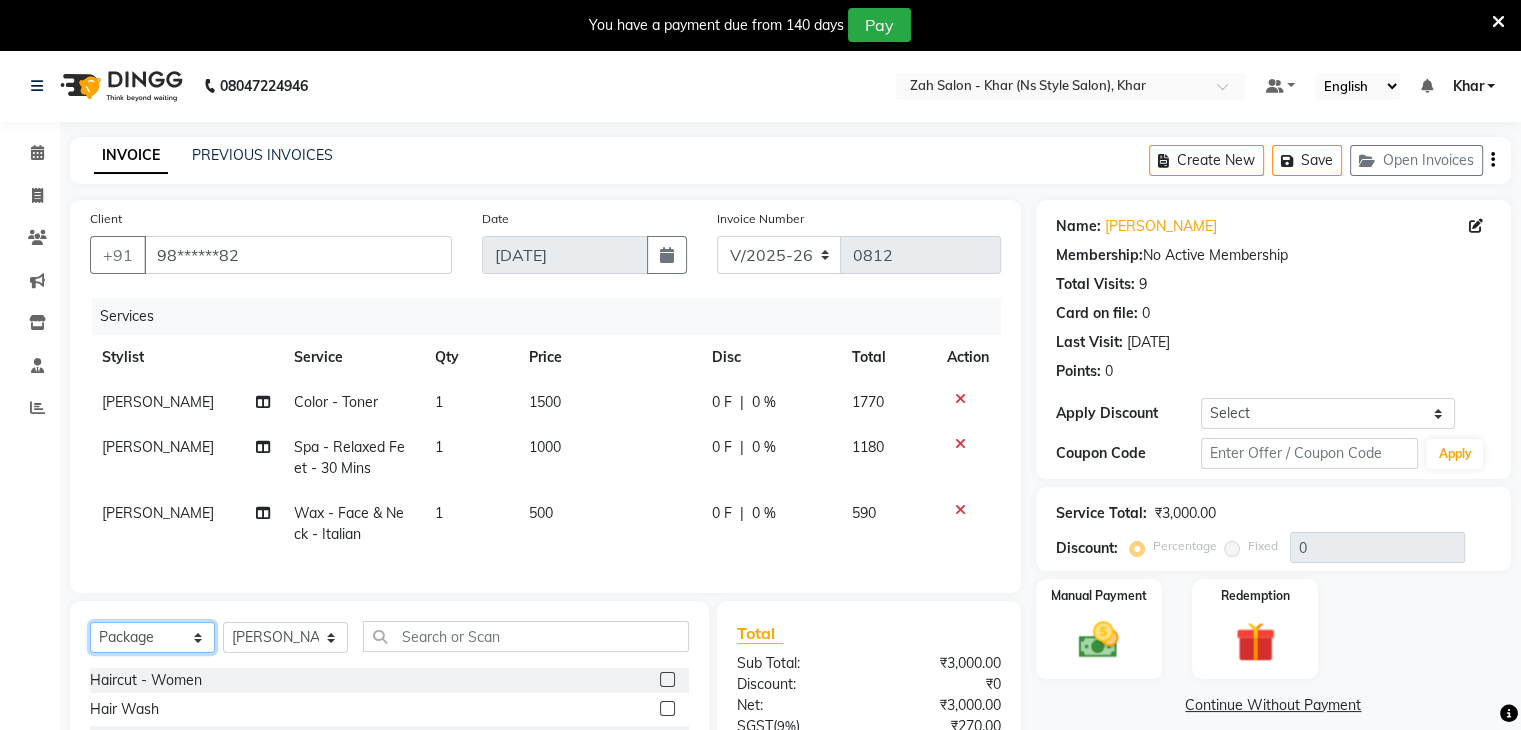 click on "Select  Service  Product  Membership  Package Voucher Prepaid Gift Card" 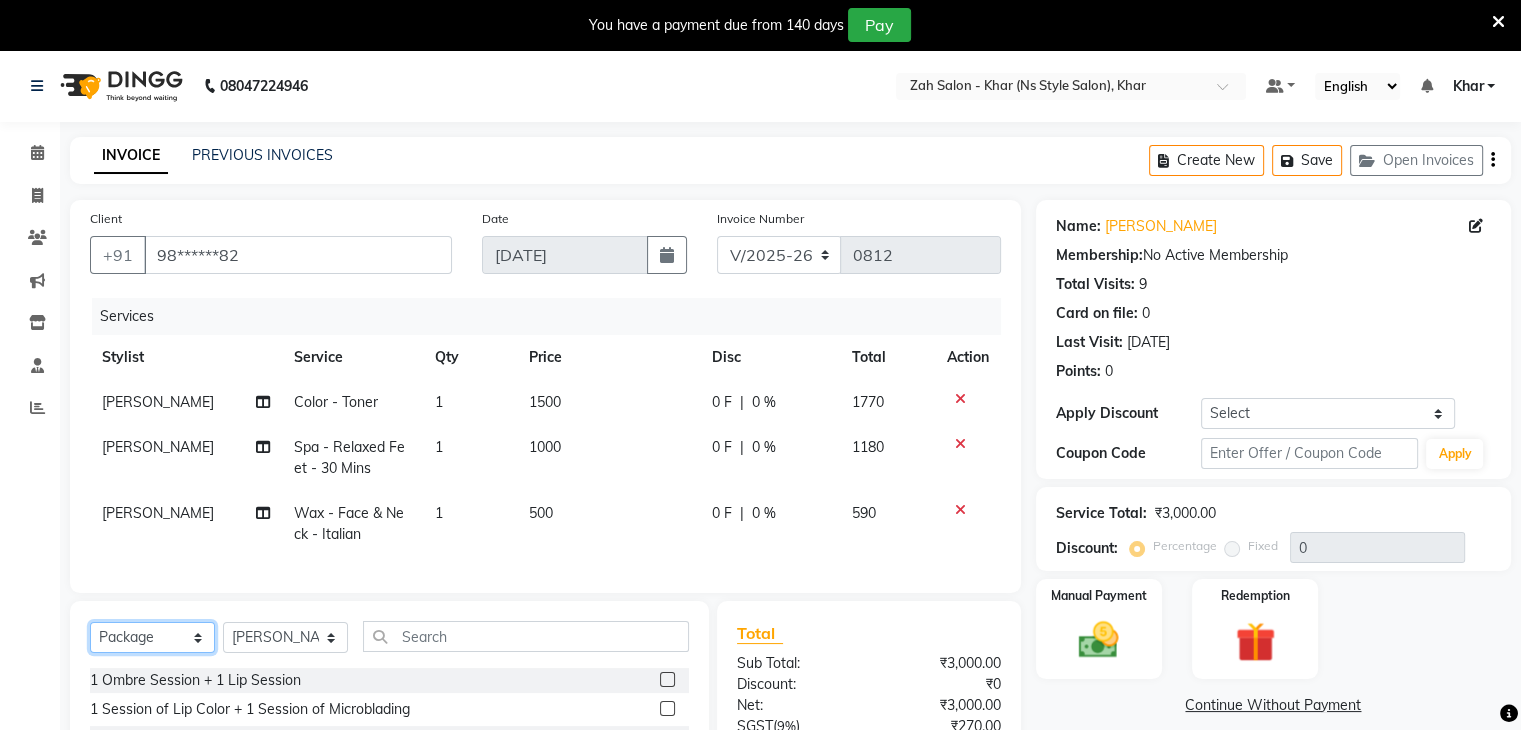 scroll, scrollTop: 212, scrollLeft: 0, axis: vertical 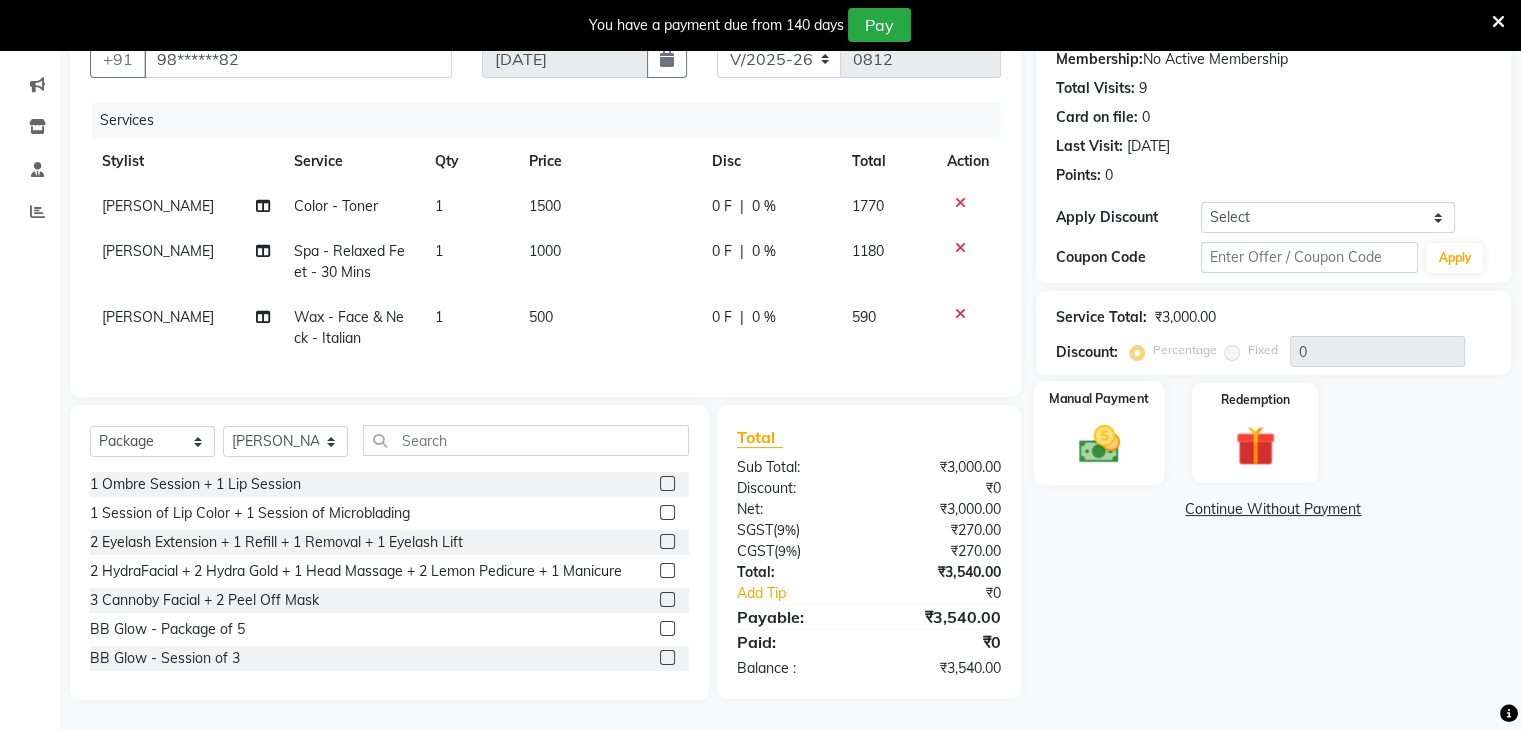 click on "Manual Payment" 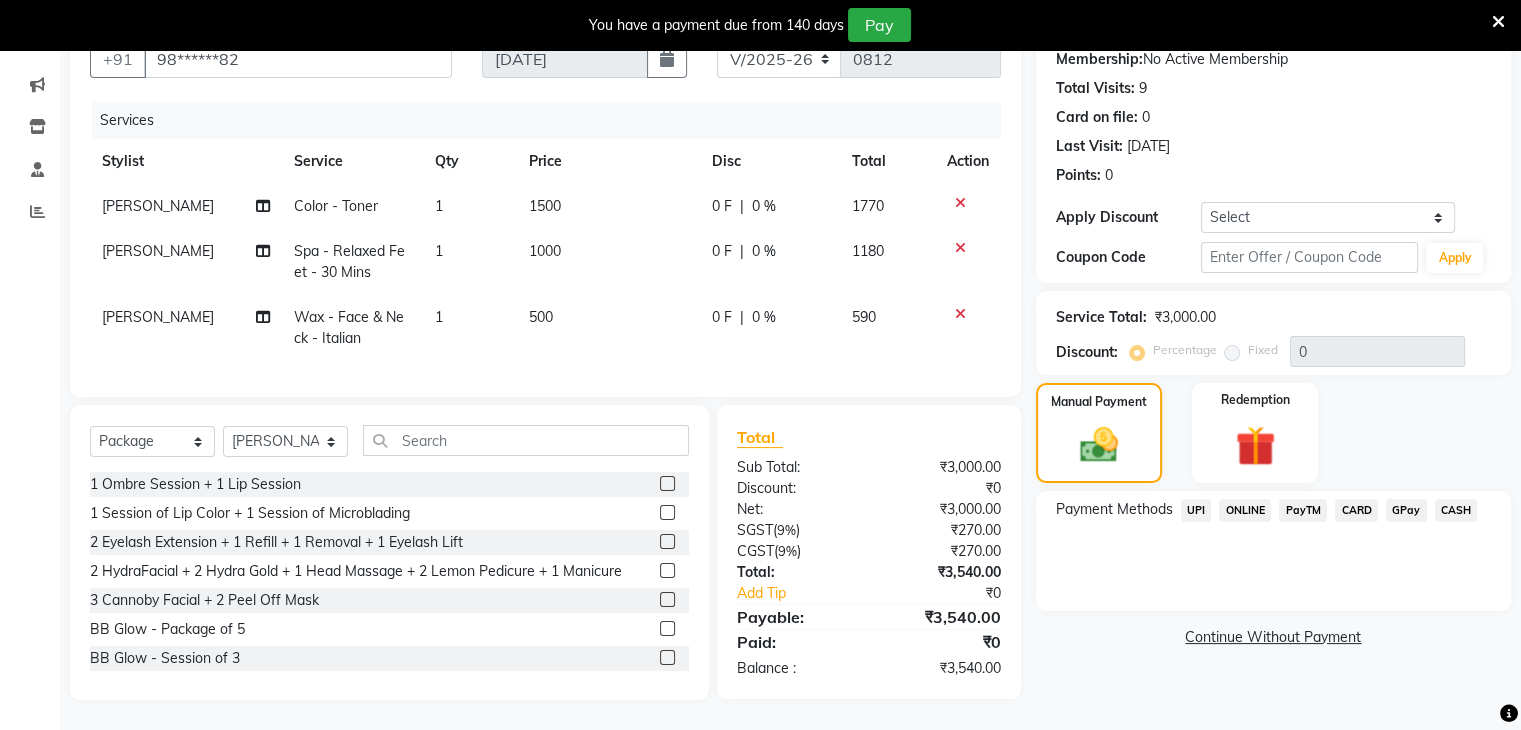 click on "UPI" 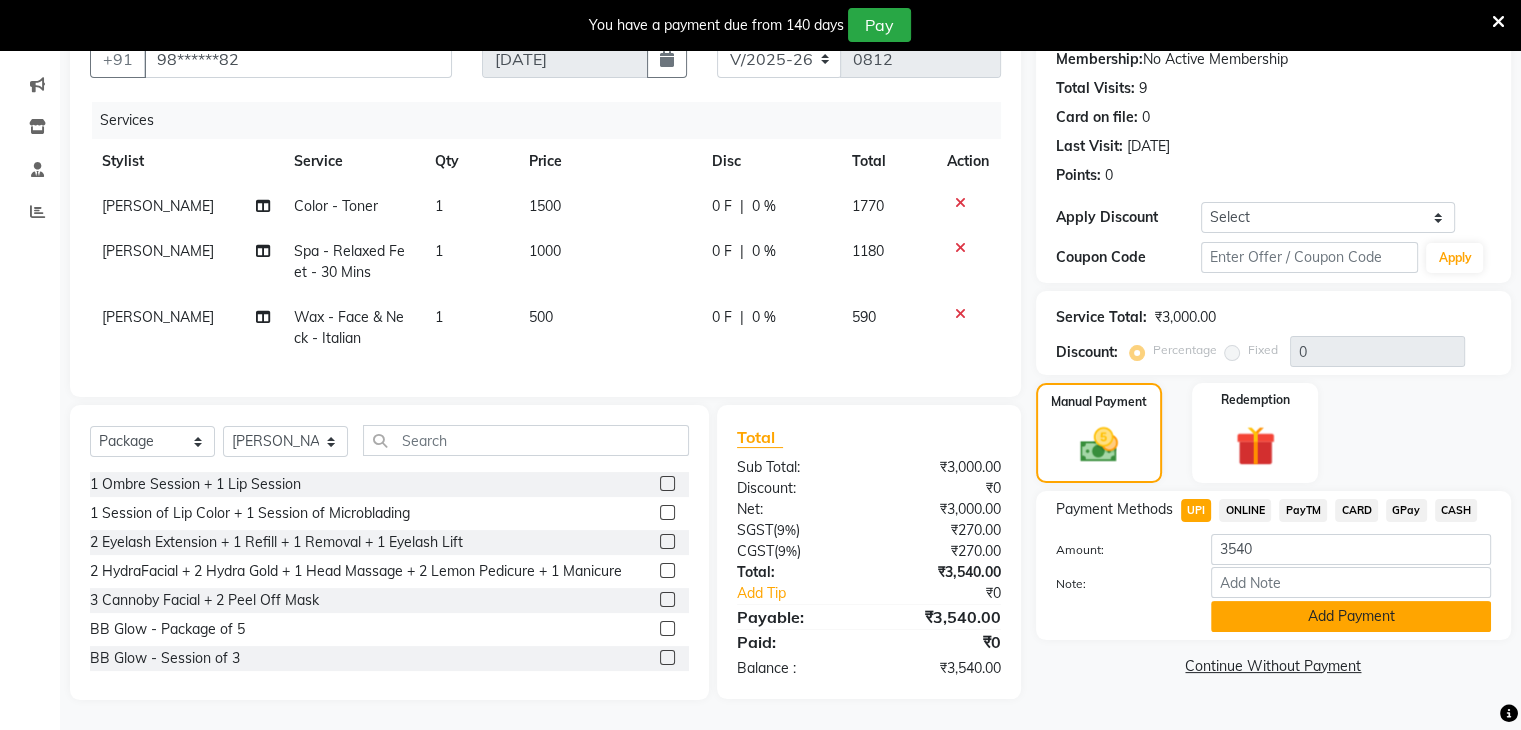 click on "Add Payment" 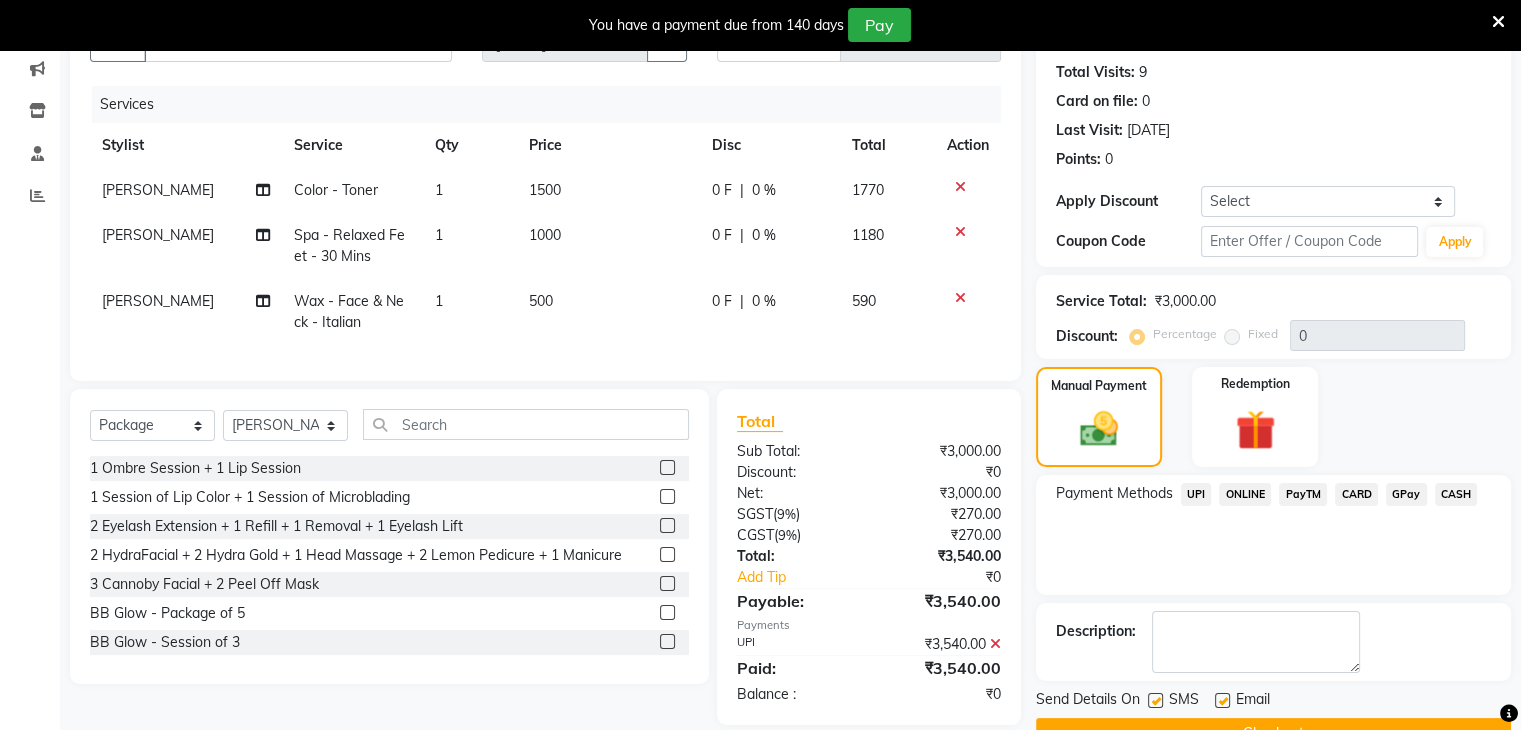 click 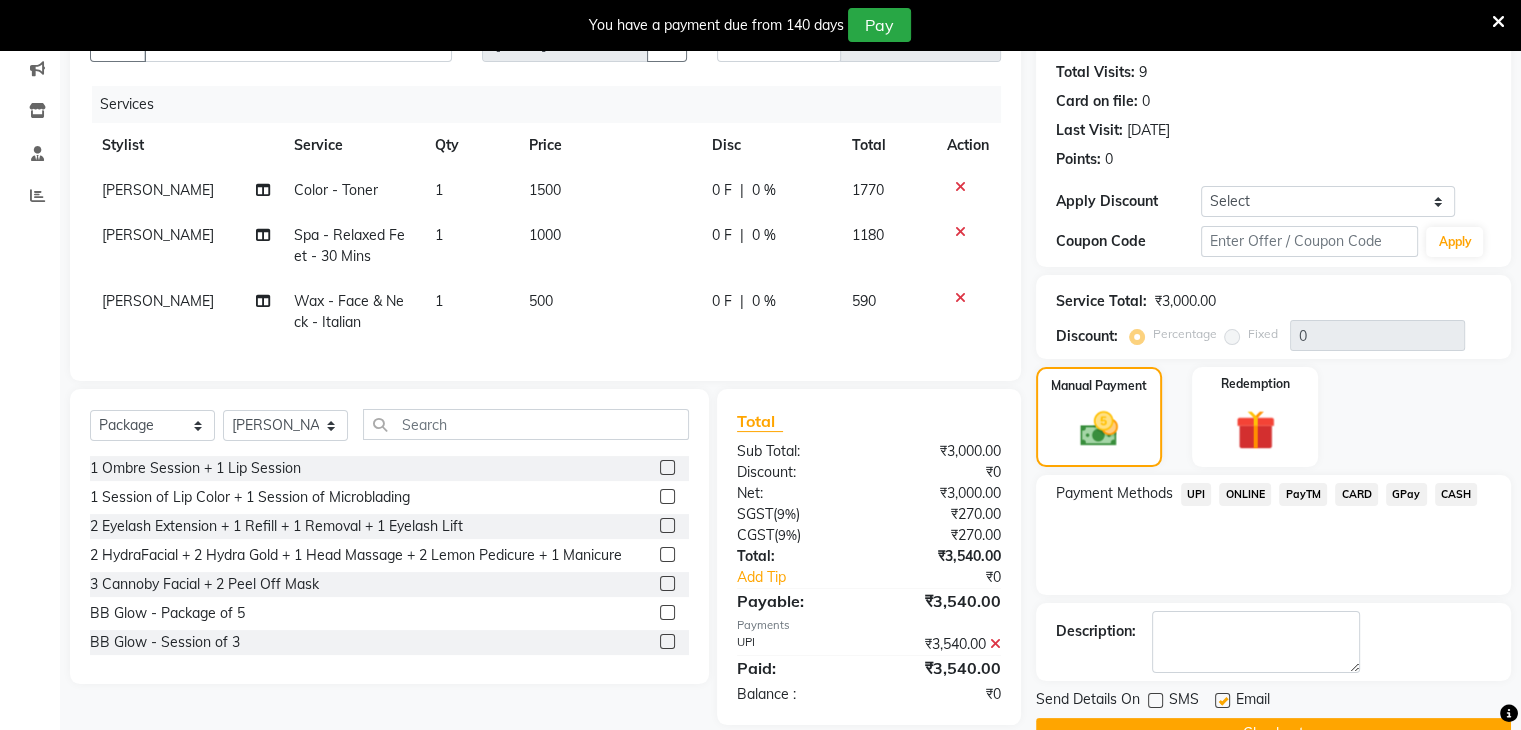click 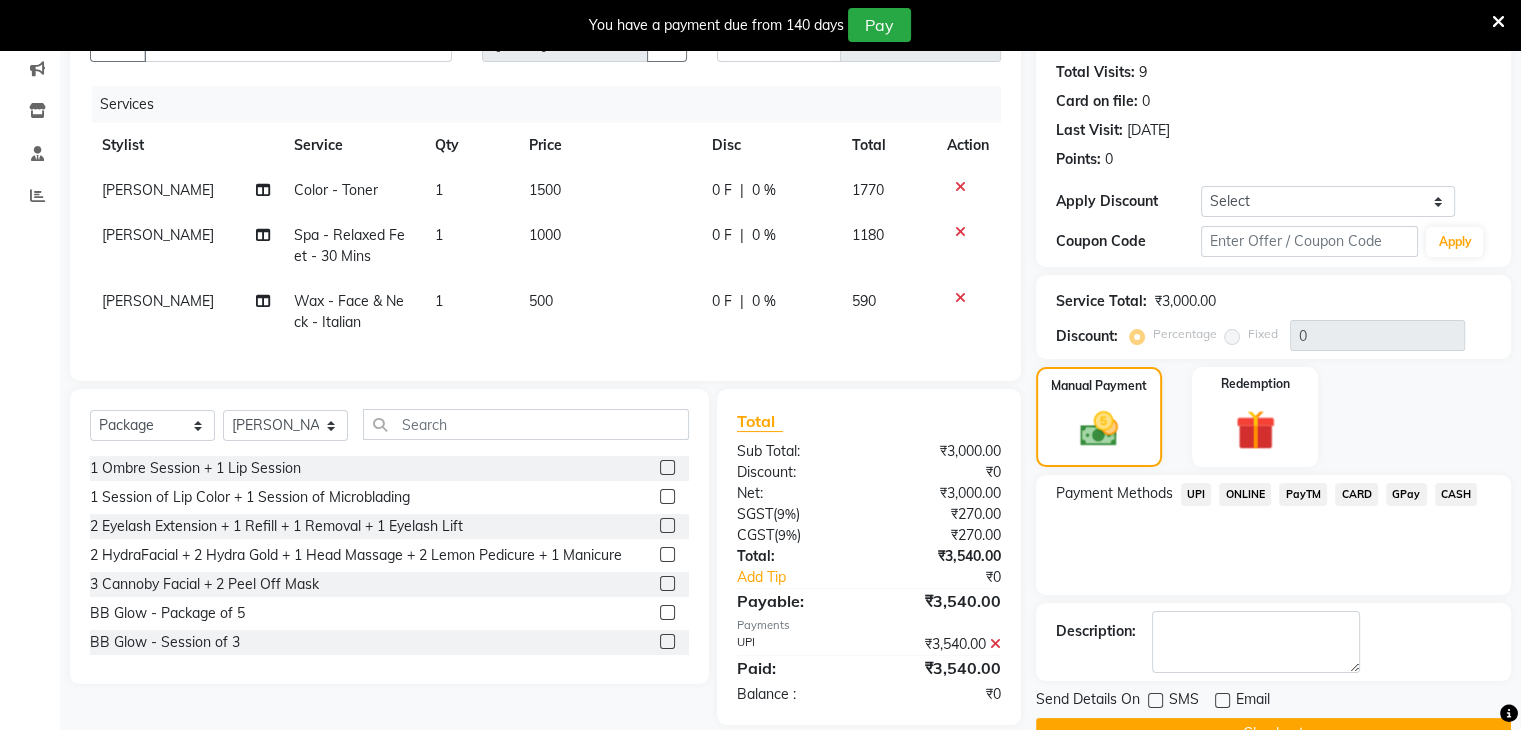 scroll, scrollTop: 260, scrollLeft: 0, axis: vertical 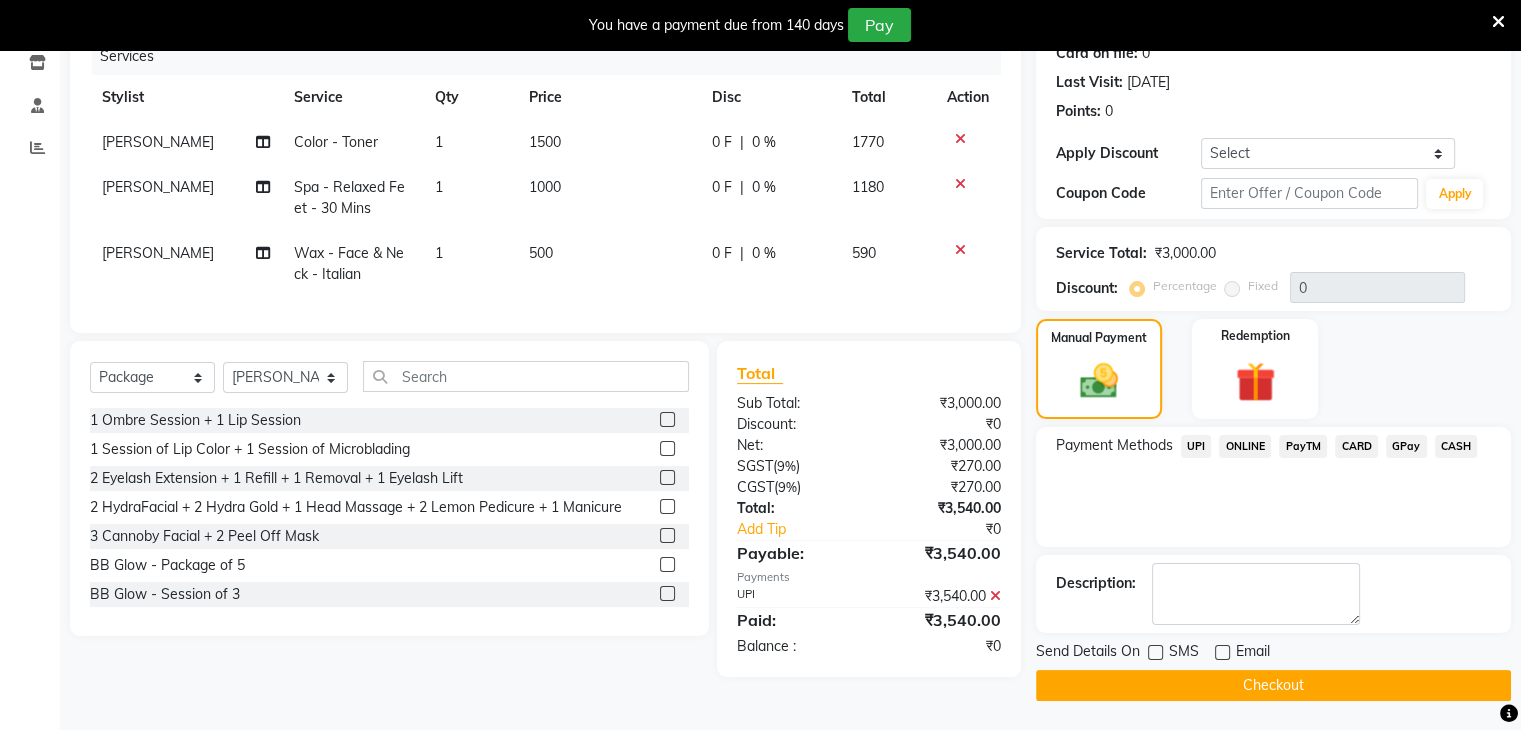 click on "Checkout" 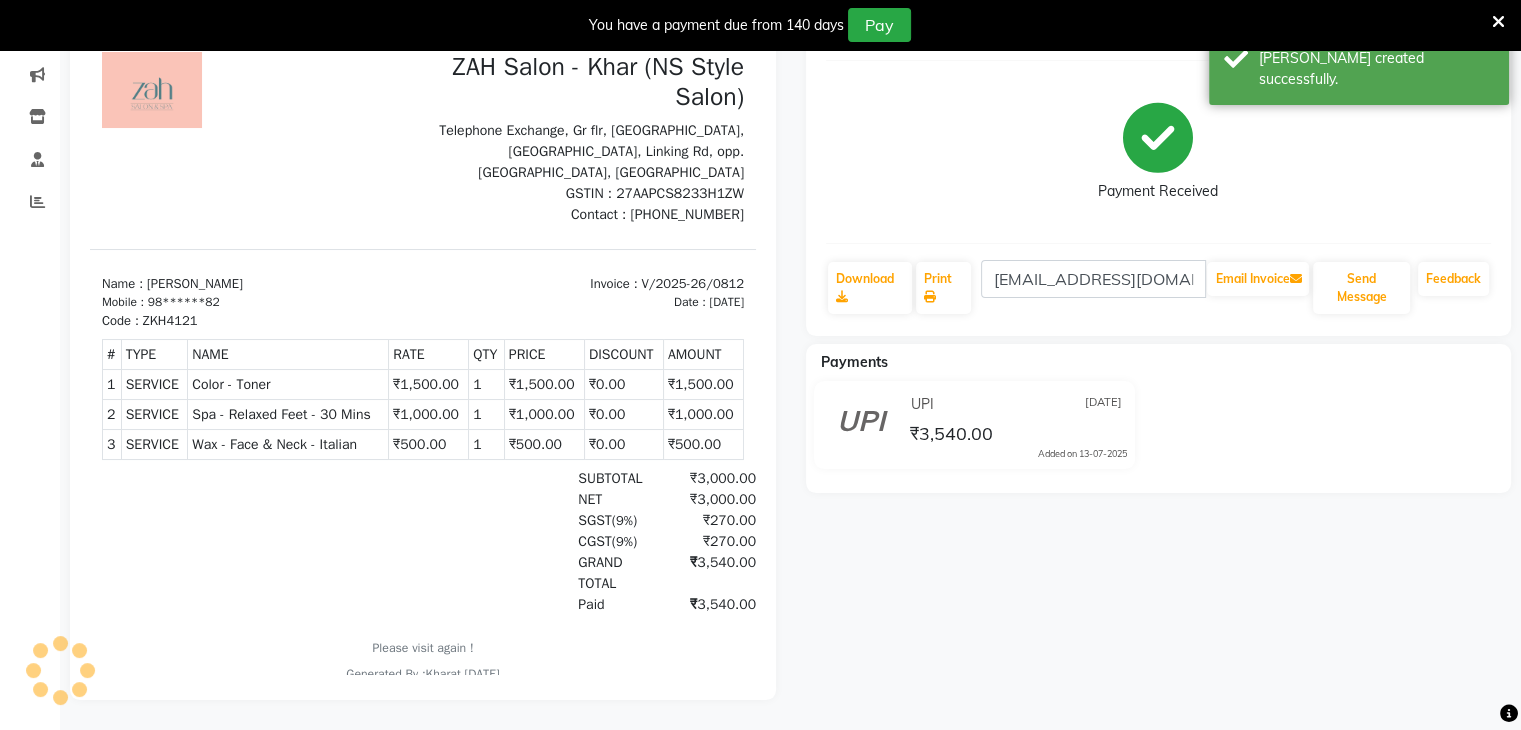 scroll, scrollTop: 0, scrollLeft: 0, axis: both 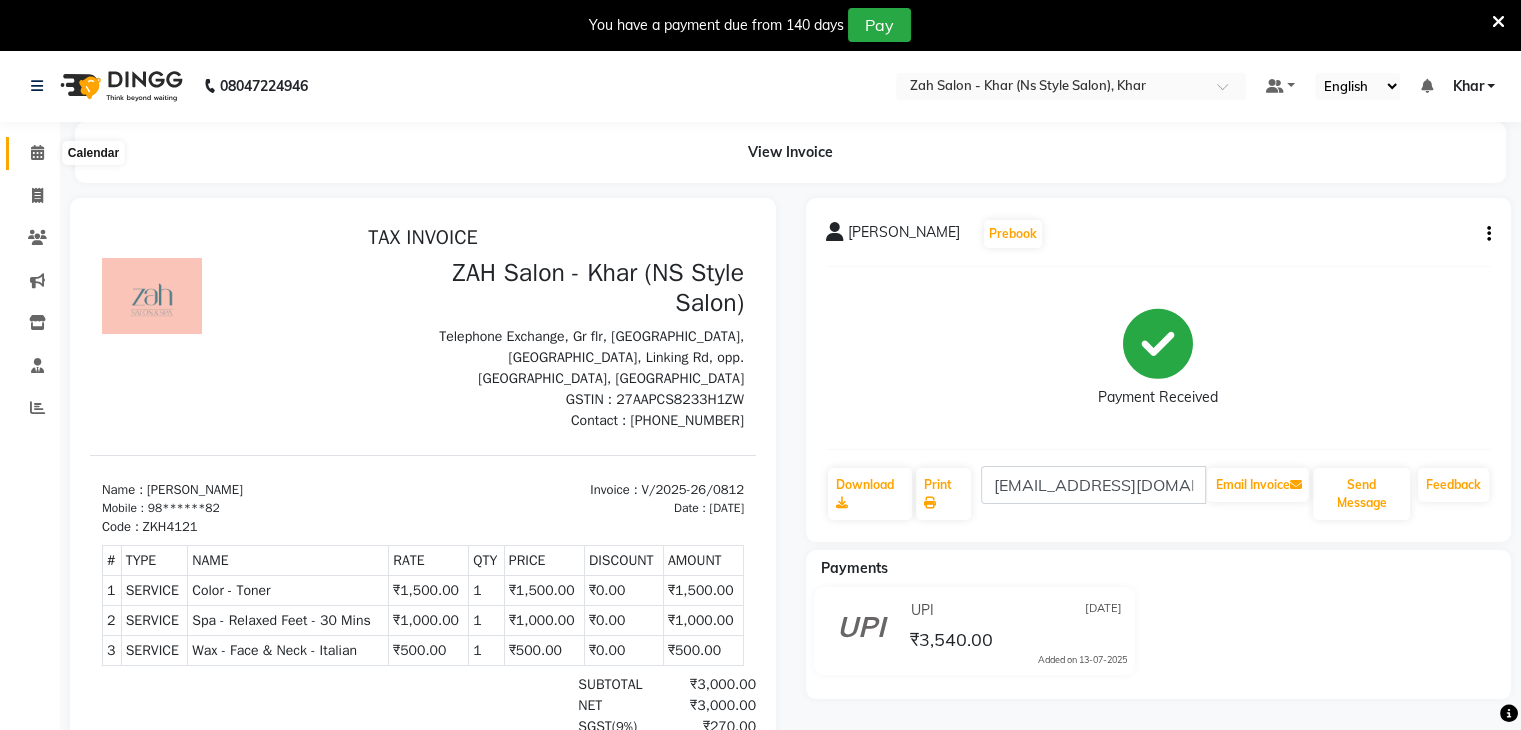 click 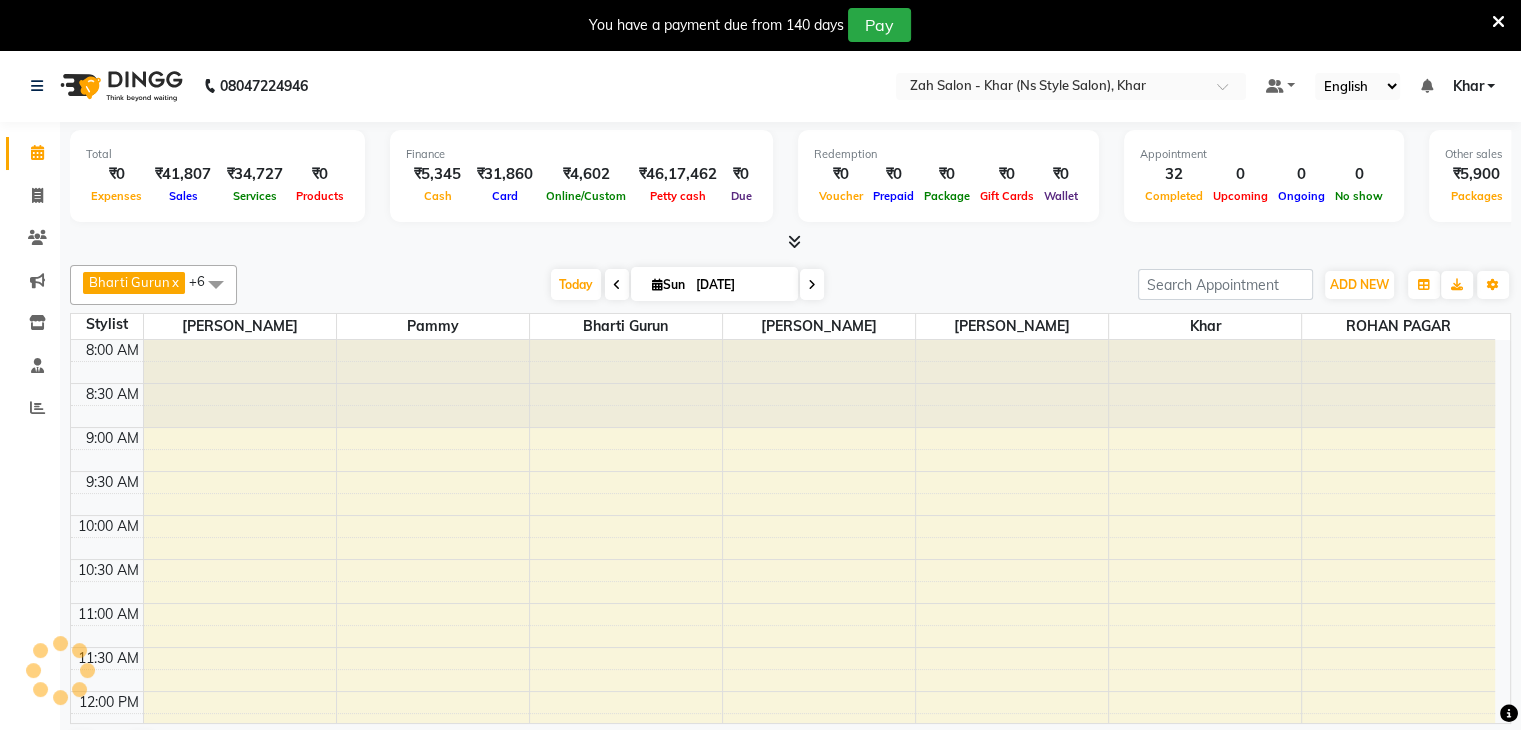 scroll, scrollTop: 0, scrollLeft: 0, axis: both 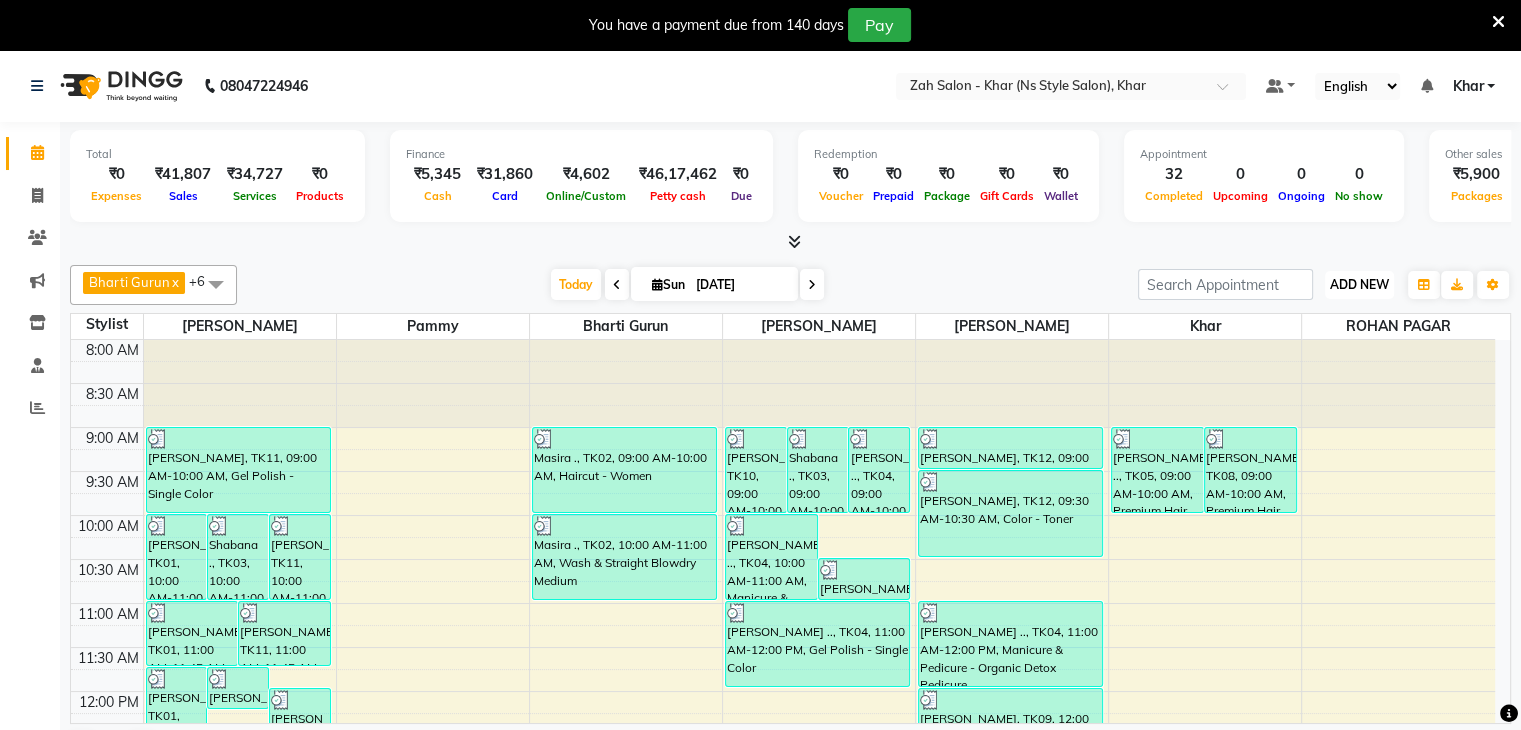click on "ADD NEW" at bounding box center [1359, 284] 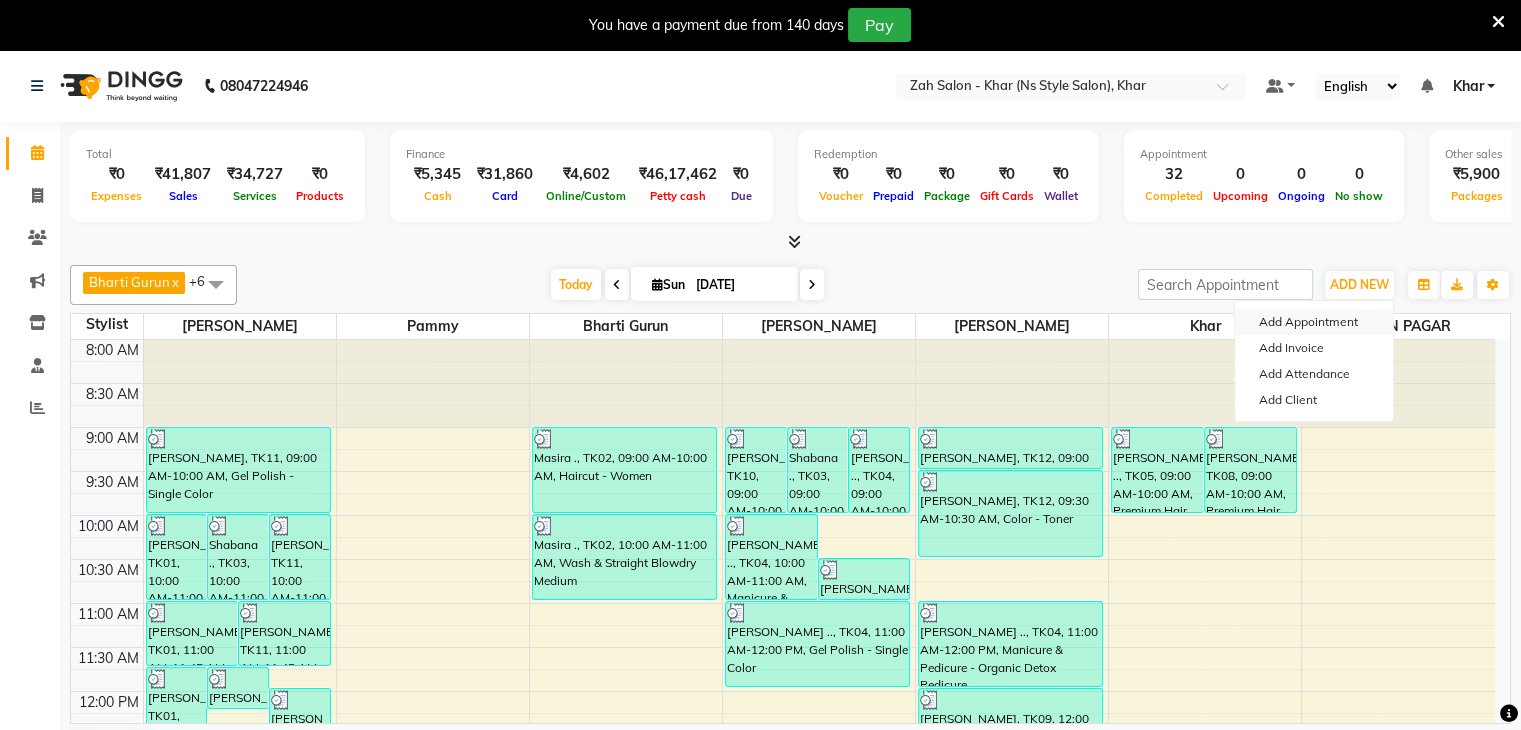 click on "Add Appointment" at bounding box center (1314, 322) 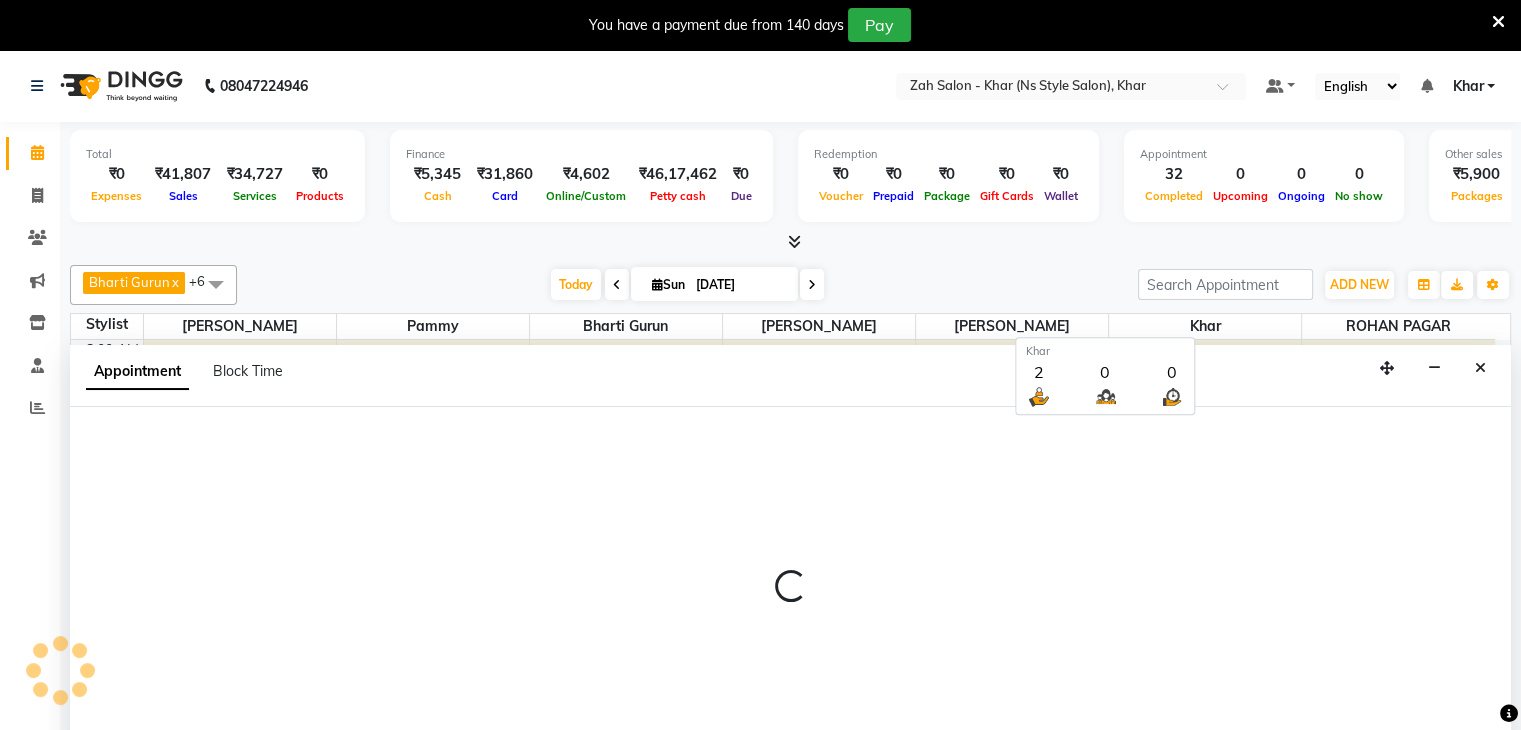 scroll, scrollTop: 51, scrollLeft: 0, axis: vertical 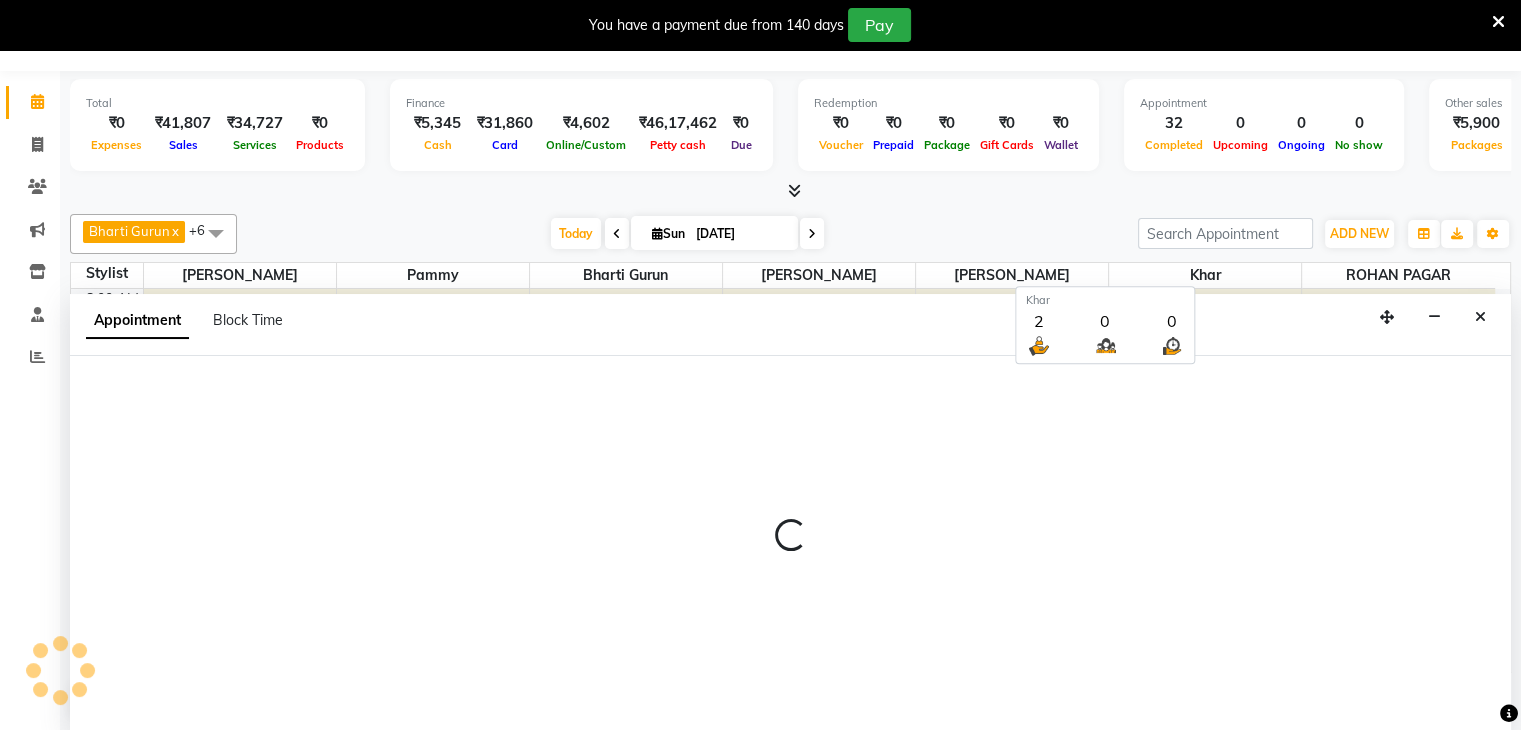 select on "tentative" 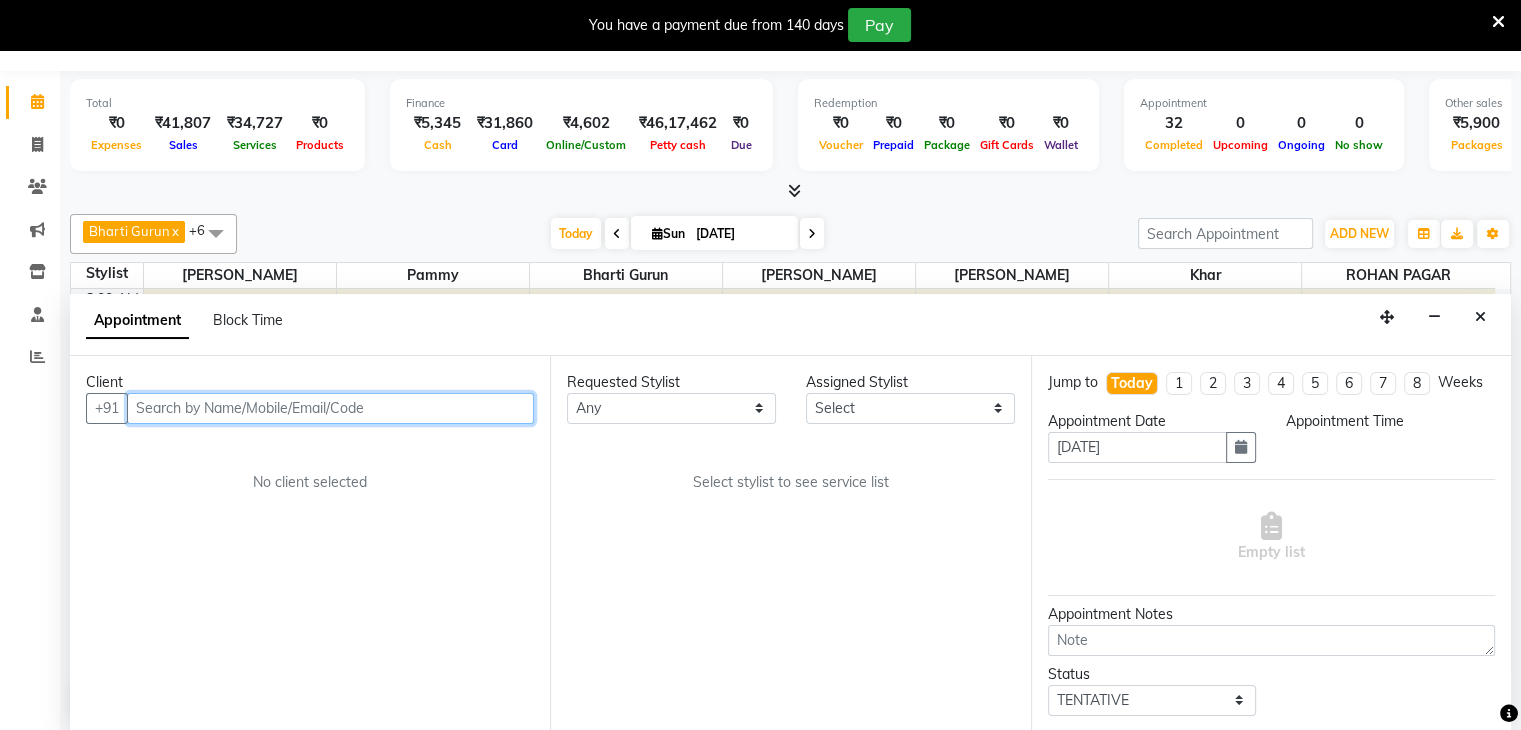 select on "540" 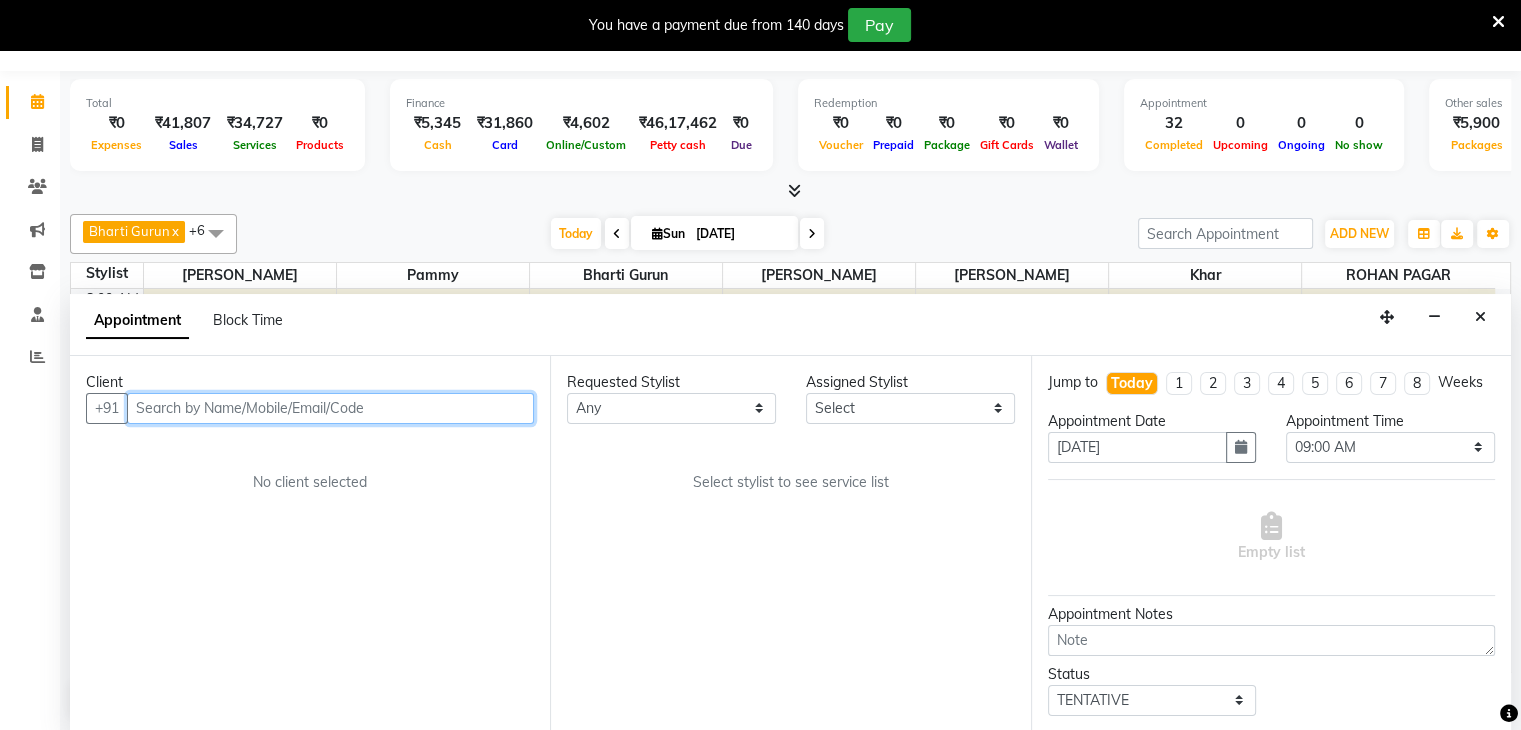 click at bounding box center [330, 408] 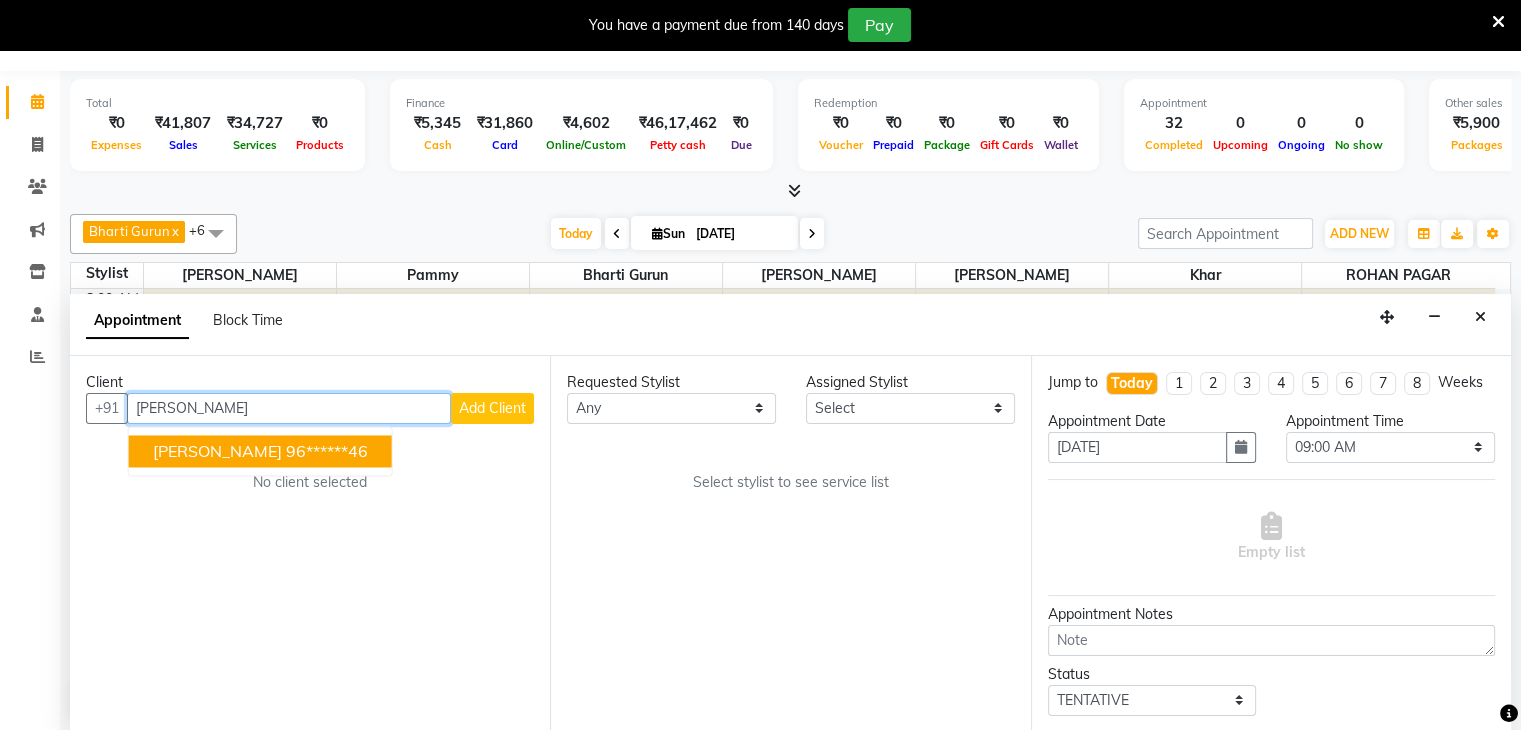 click on "shailja rai  96******46" at bounding box center (260, 451) 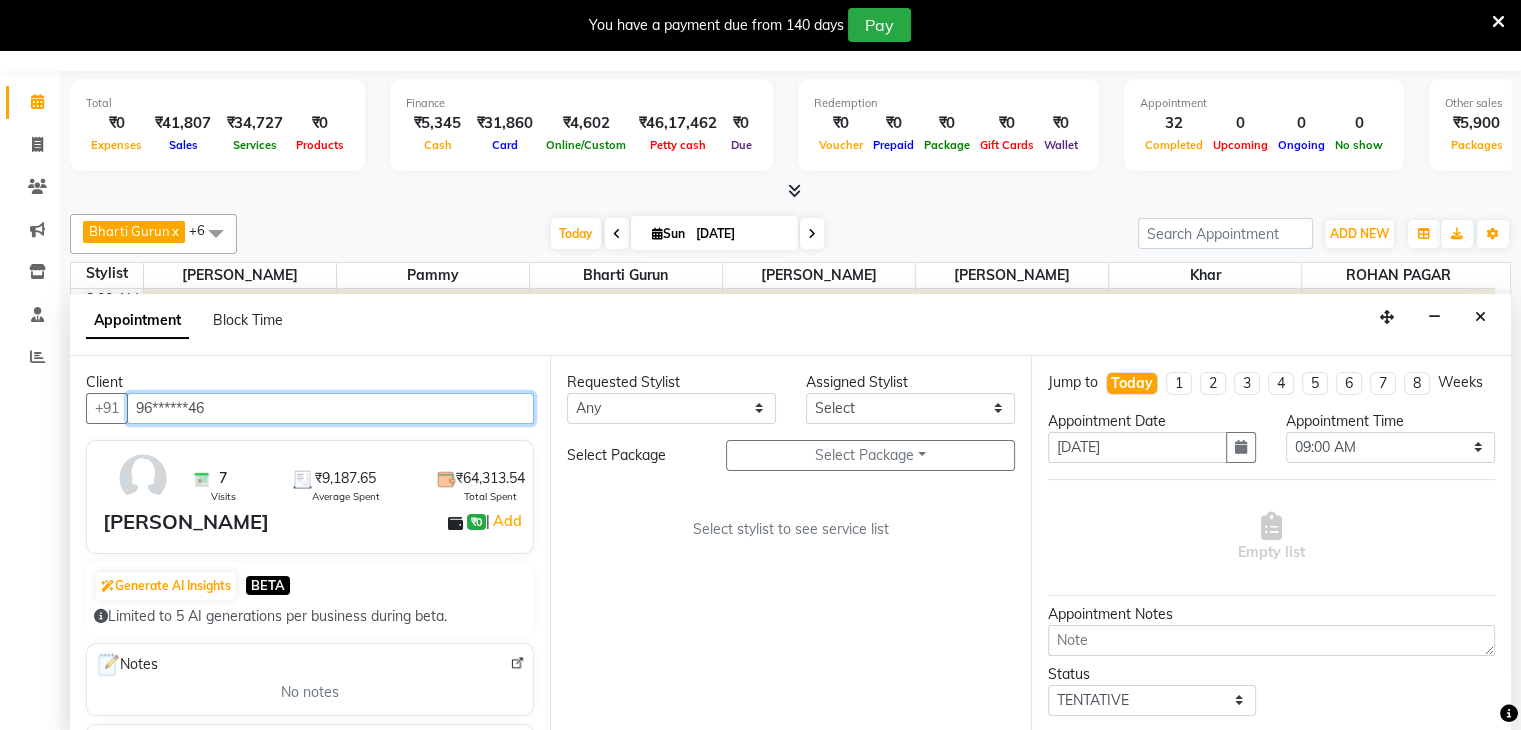 type on "96******46" 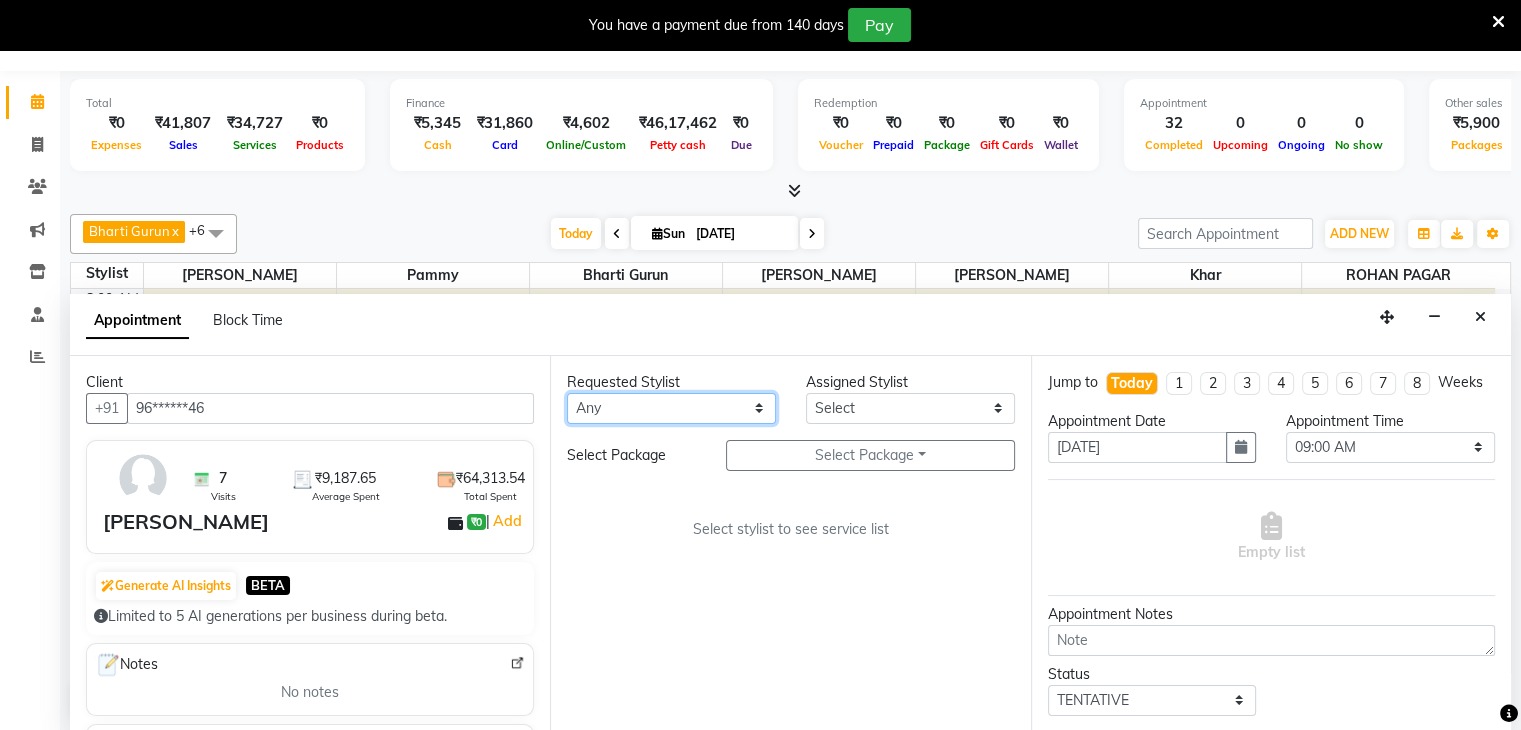 click on "Any Bharti Gurun Kalpesh Maheshkar Kavita Bhosale Khar Pammy ROHAN PAGAR Sharmila" at bounding box center [671, 408] 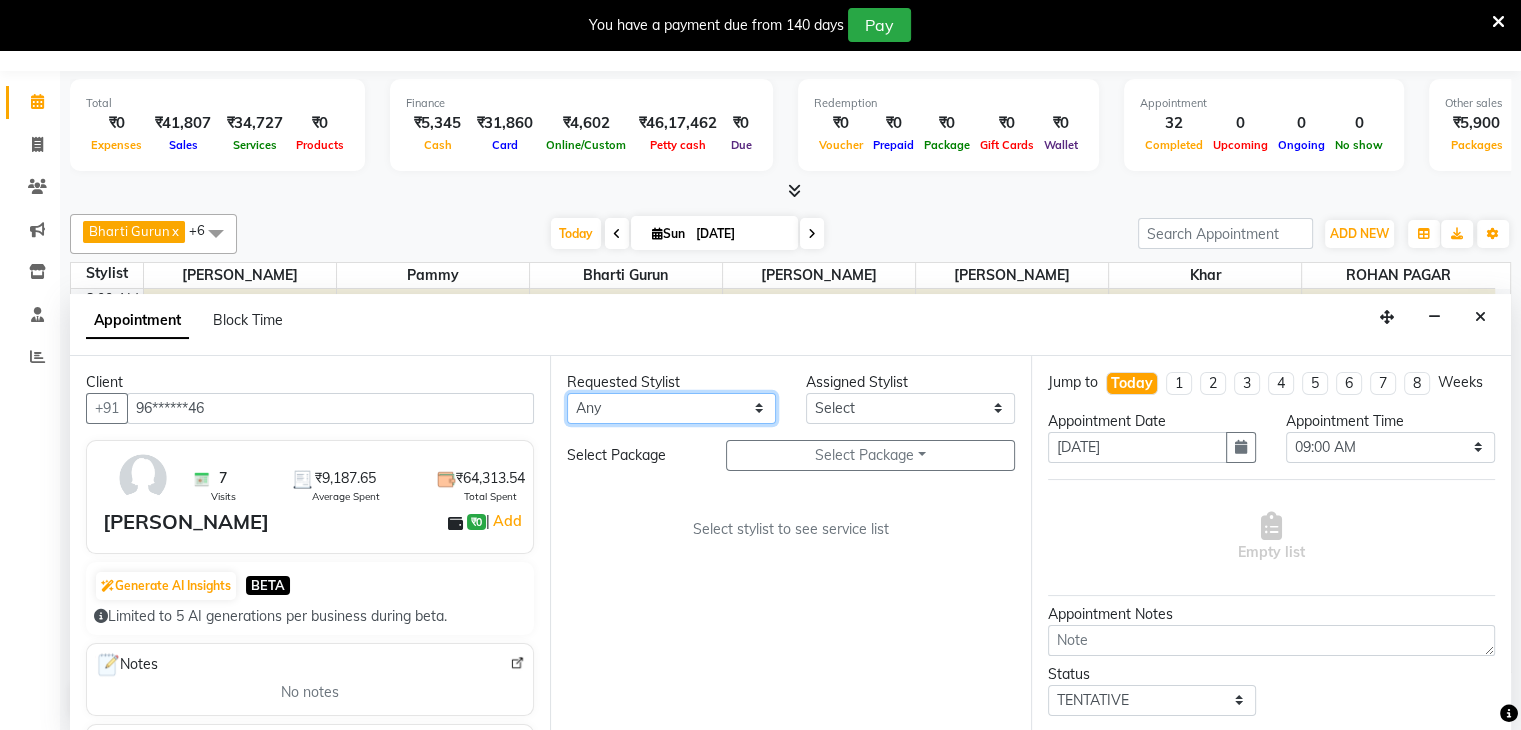 select on "38402" 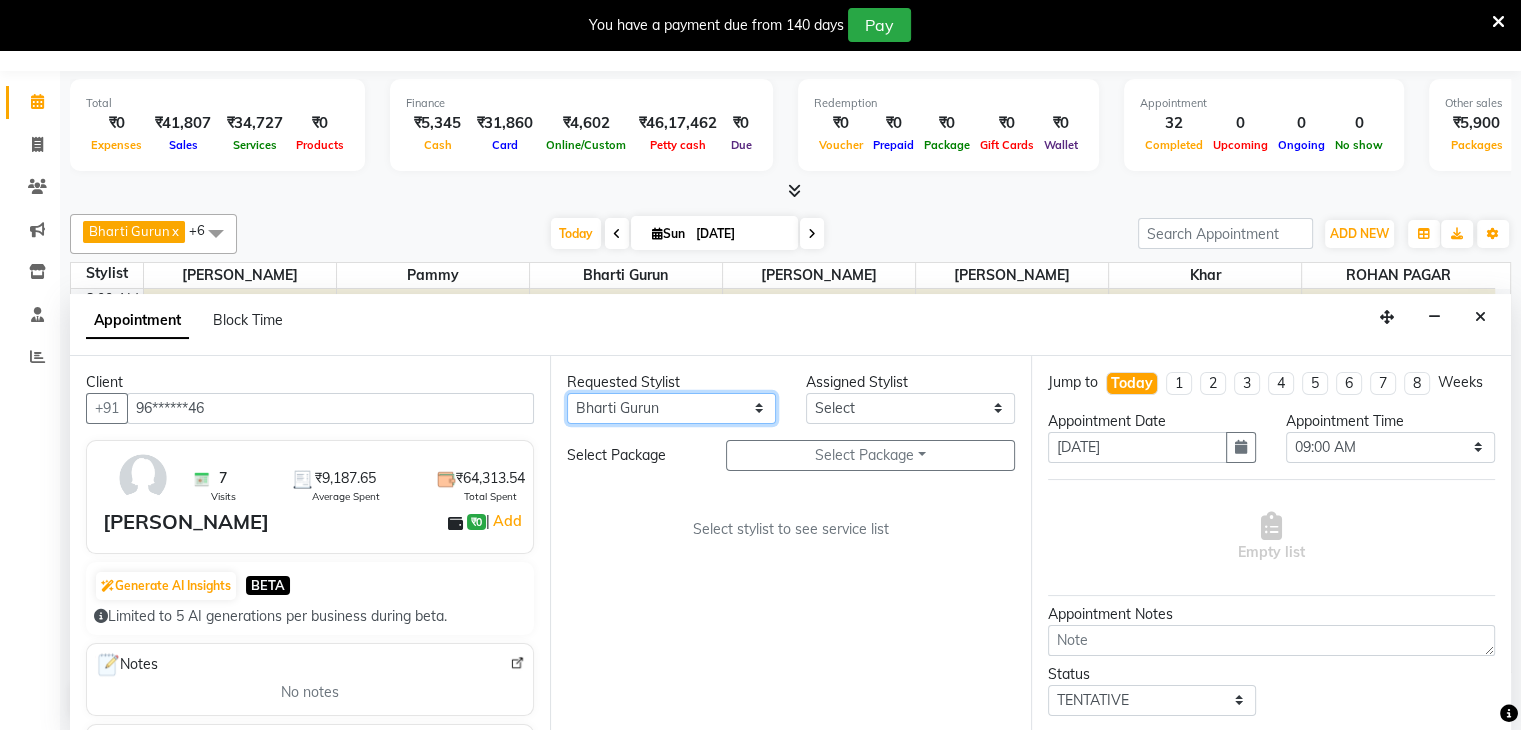 click on "Any Bharti Gurun Kalpesh Maheshkar Kavita Bhosale Khar Pammy ROHAN PAGAR Sharmila" at bounding box center (671, 408) 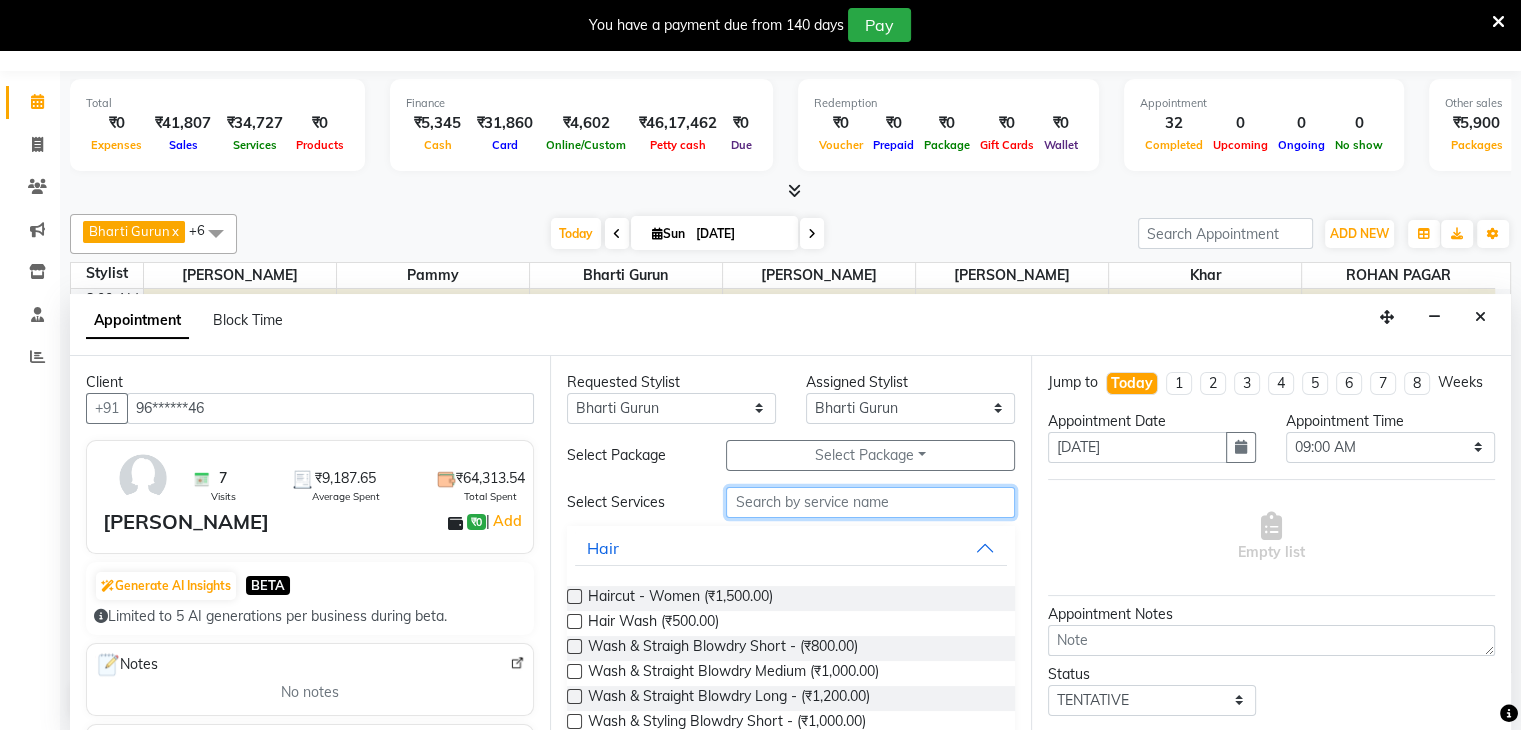 click at bounding box center (870, 502) 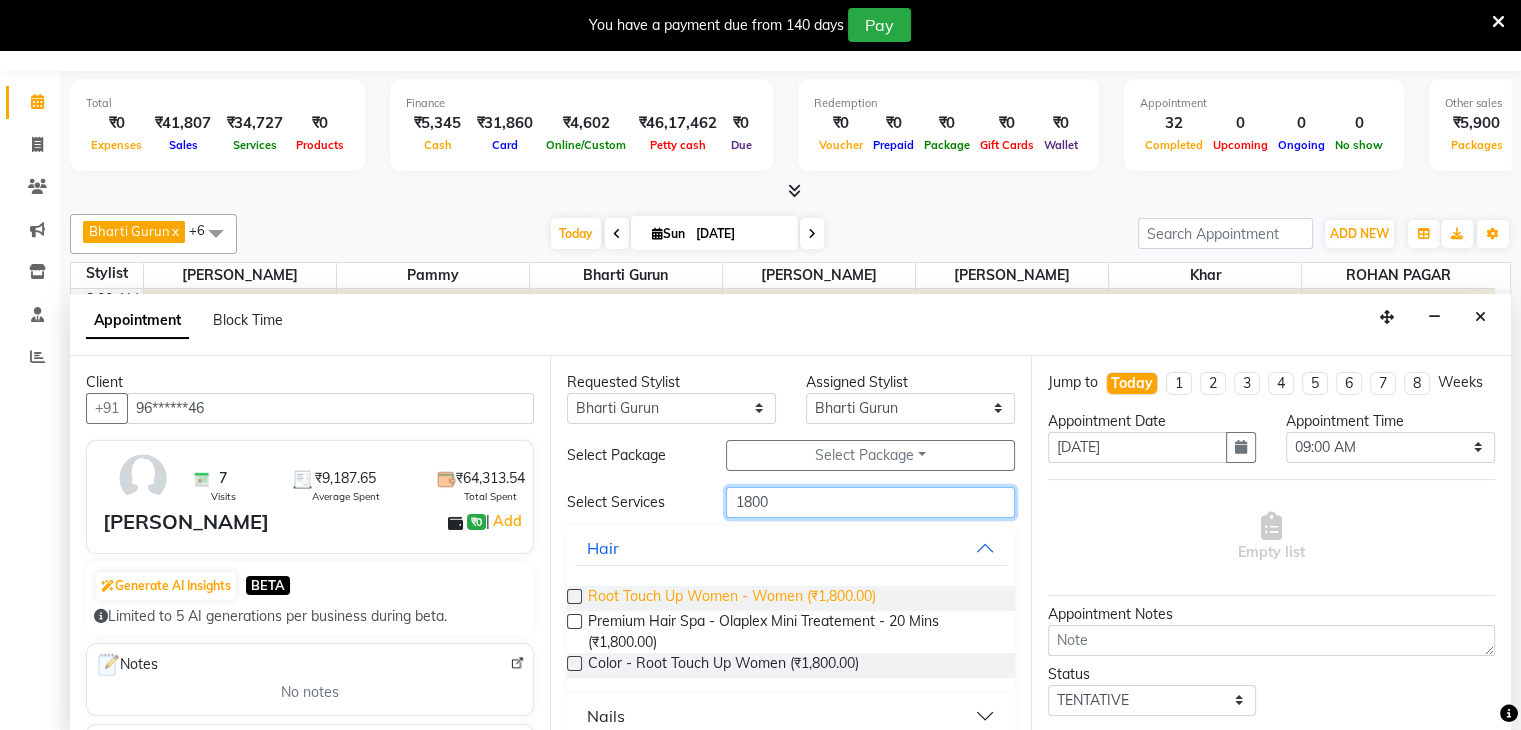 type on "1800" 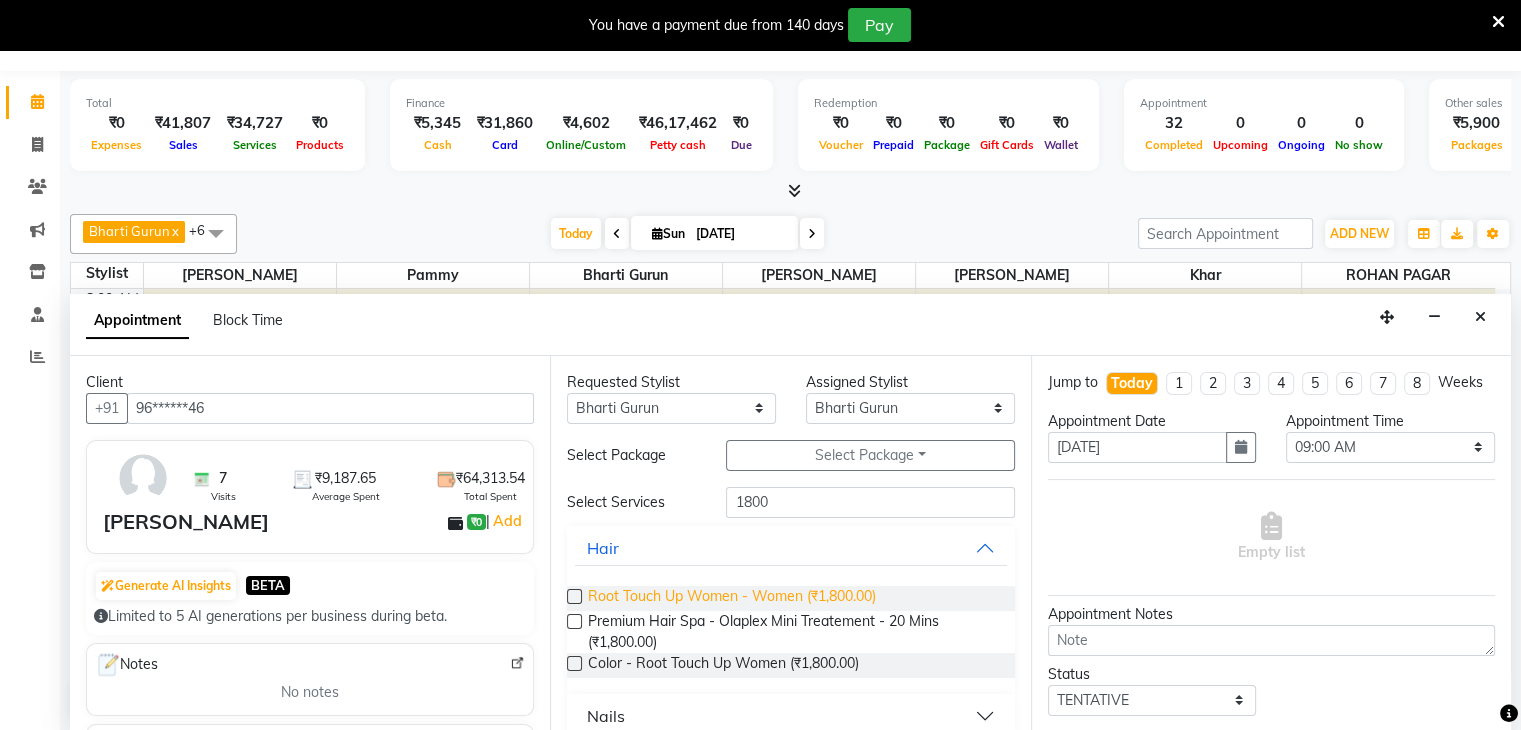 click on "Root Touch Up Women - Women (₹1,800.00)" at bounding box center (732, 598) 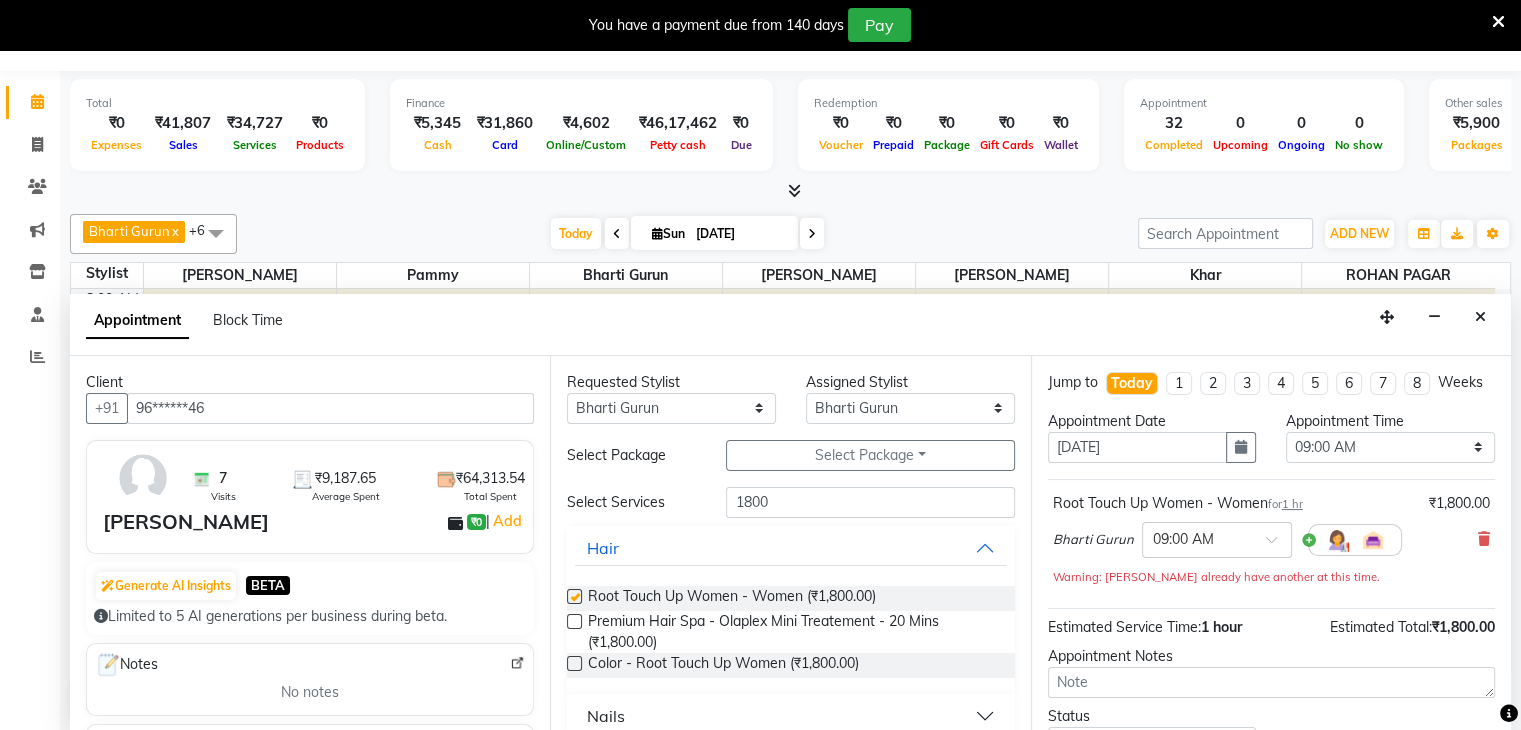 checkbox on "false" 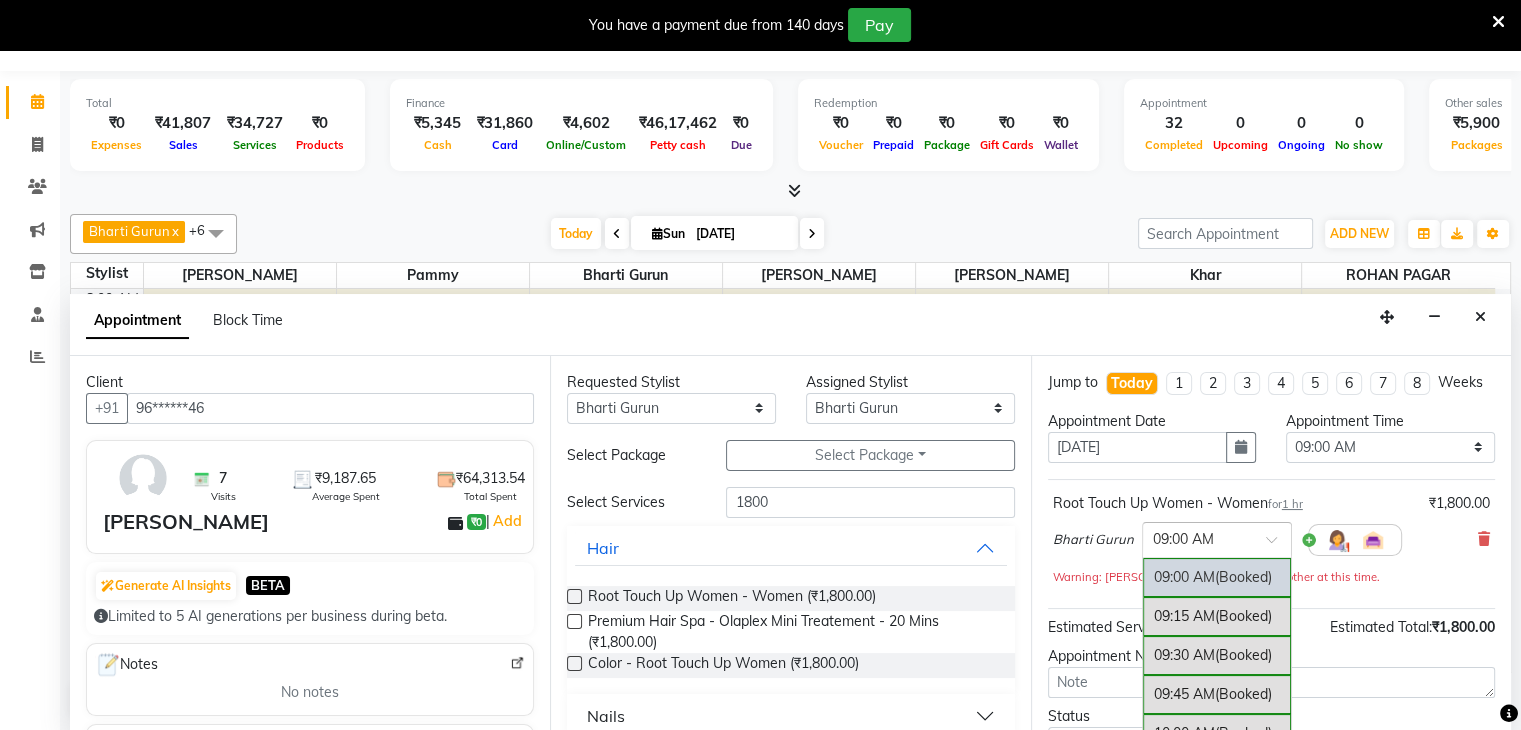 drag, startPoint x: 1268, startPoint y: 561, endPoint x: 1274, endPoint y: 673, distance: 112.1606 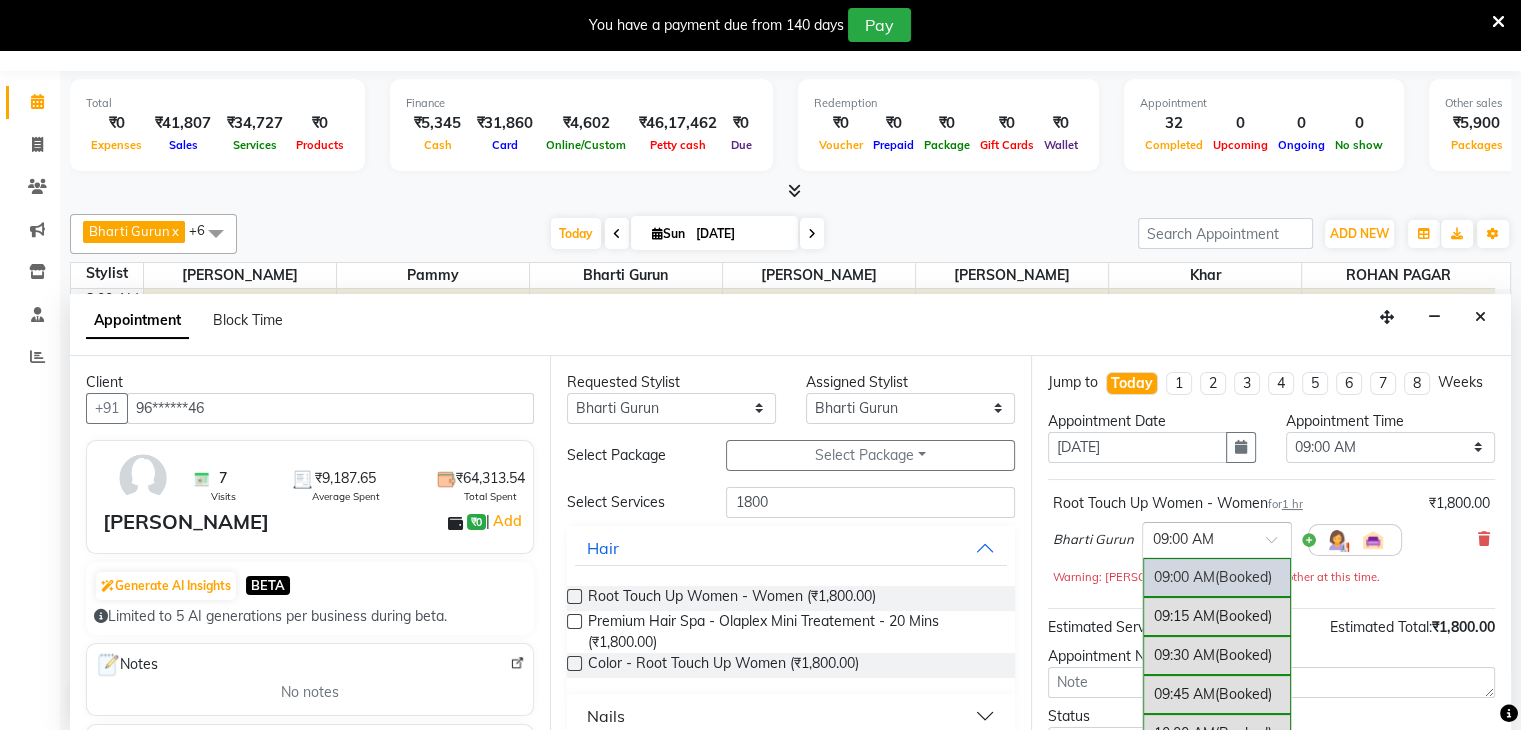 click on "× 09:00 AM  09:00 AM   (Booked)  09:15 AM   (Booked)  09:30 AM   (Booked)  09:45 AM   (Booked)  10:00 AM   (Booked)  10:15 AM   (Booked)  10:30 AM   (Booked)  10:45 AM   (Booked)  11:00 AM   11:15 AM   11:30 AM   11:45 AM   12:00 PM   12:15 PM   12:30 PM   12:45 PM   01:00 PM   01:15 PM   01:30 PM   01:45 PM   02:00 PM   (Booked)  02:15 PM   (Booked)  02:30 PM   02:45 PM   03:00 PM   (Booked)  03:15 PM   (Booked)  03:30 PM   (Booked)  03:45 PM   (Booked)  04:00 PM   04:15 PM   04:30 PM   04:45 PM   05:00 PM   05:15 PM   05:30 PM   05:45 PM   06:00 PM   06:15 PM   06:30 PM   06:45 PM   07:00 PM   07:15 PM   07:30 PM   07:45 PM   08:00 PM   (No Shift)" at bounding box center [1217, 540] 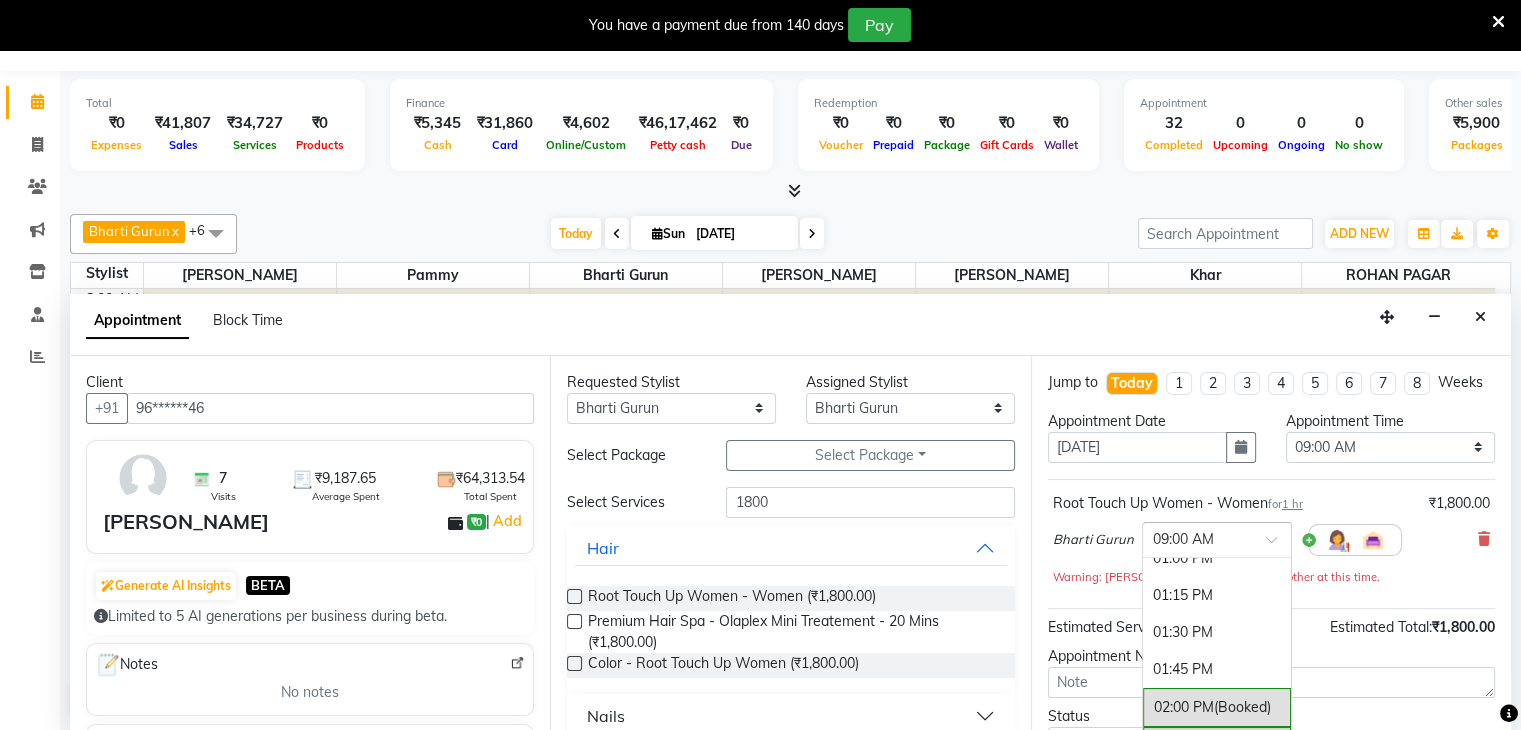 scroll, scrollTop: 628, scrollLeft: 0, axis: vertical 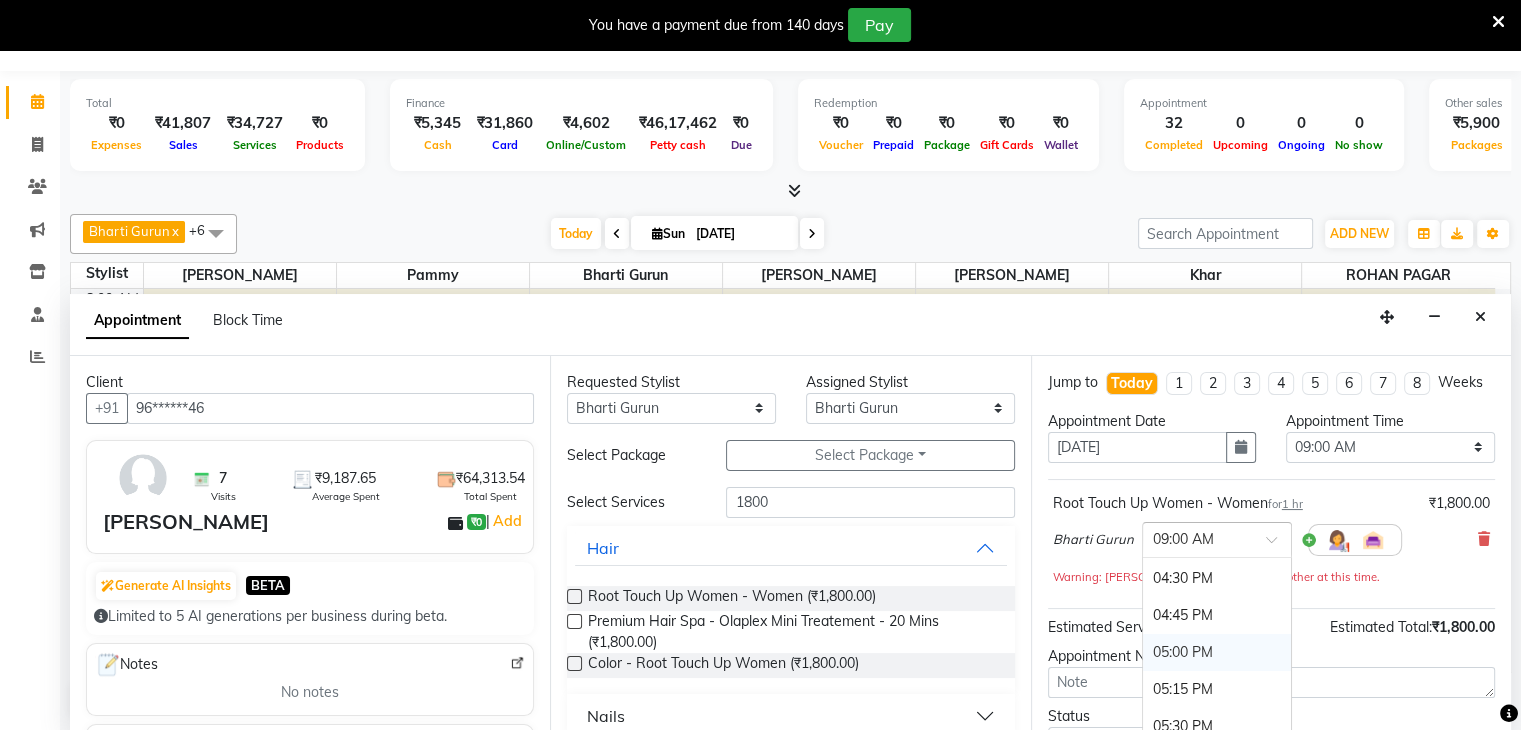 click on "05:00 PM" at bounding box center [1217, 652] 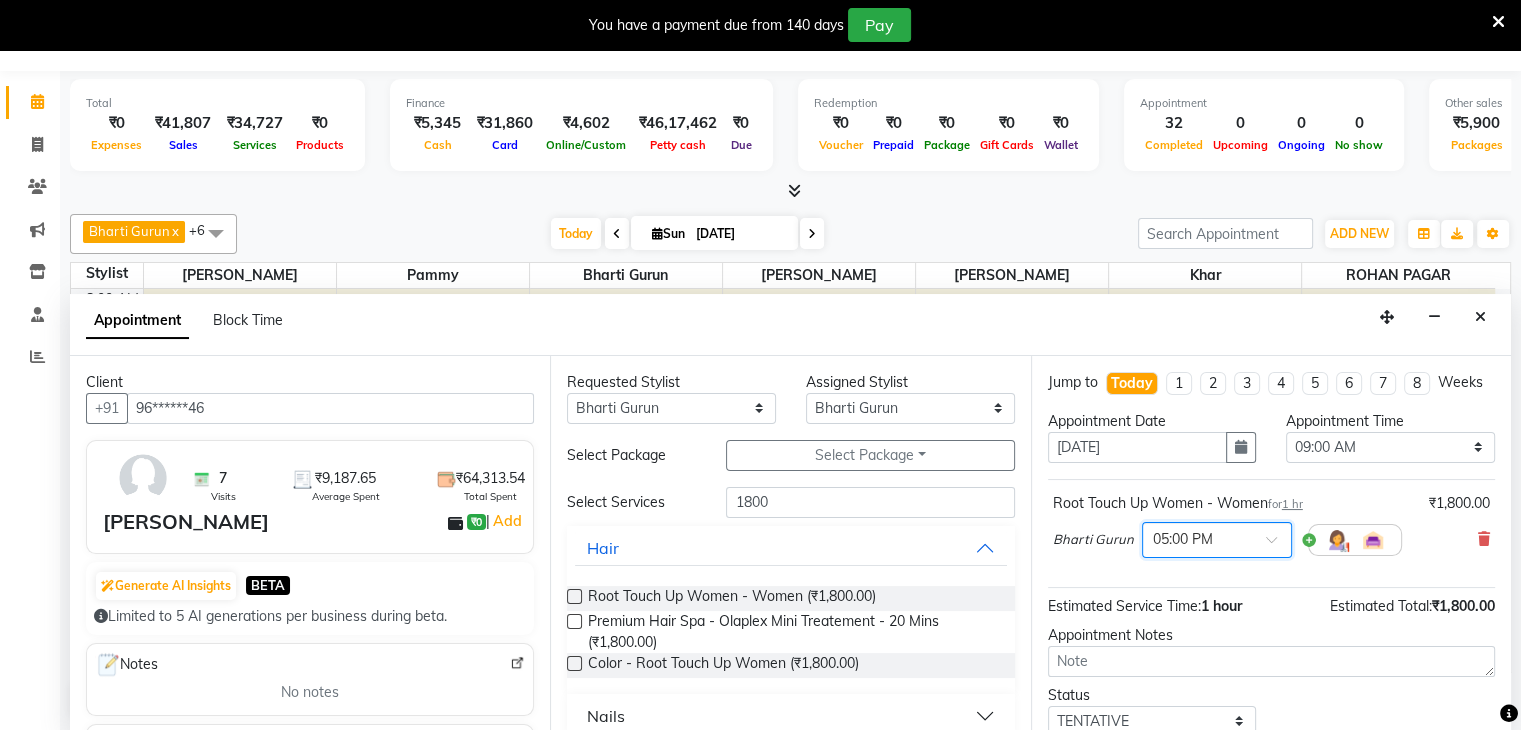 scroll, scrollTop: 149, scrollLeft: 0, axis: vertical 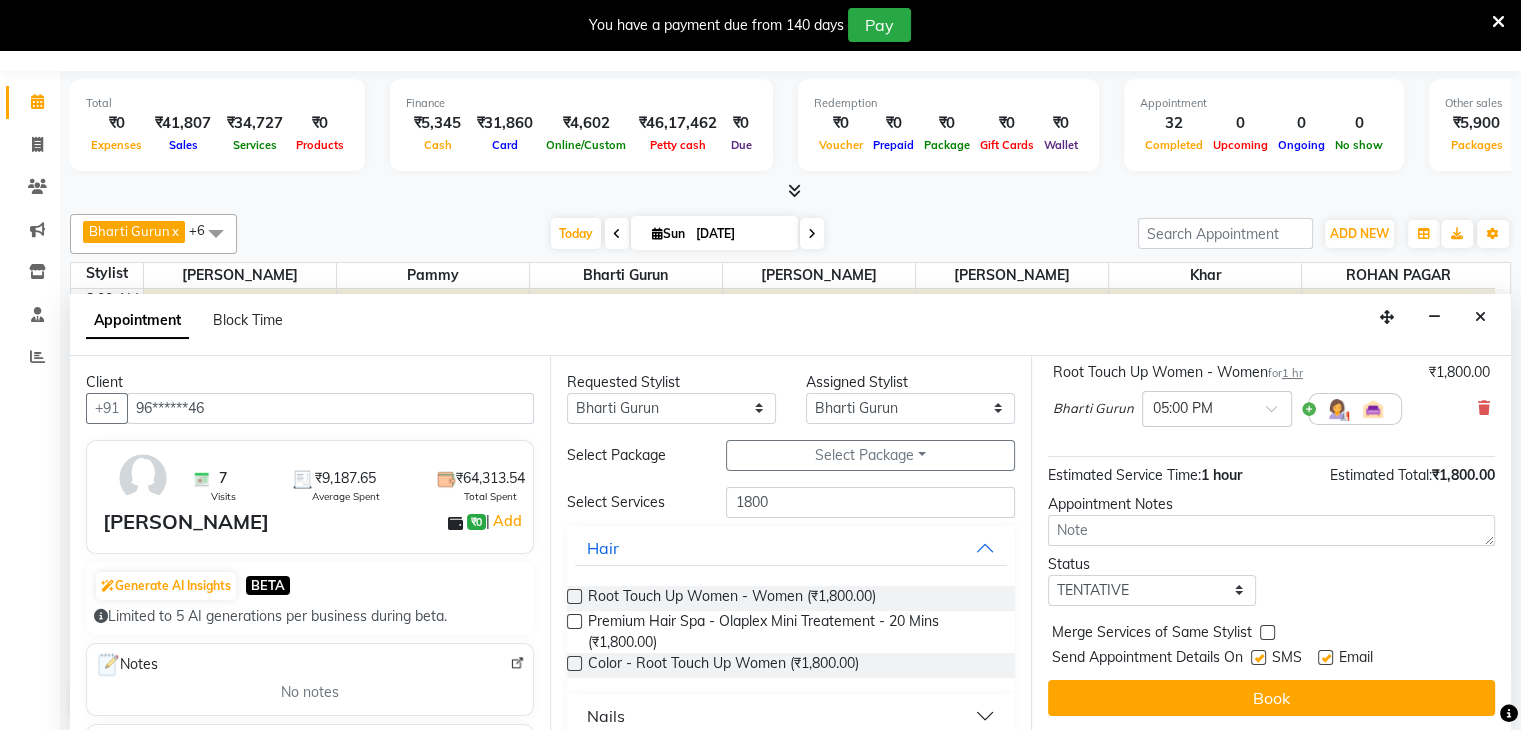 click at bounding box center [1258, 657] 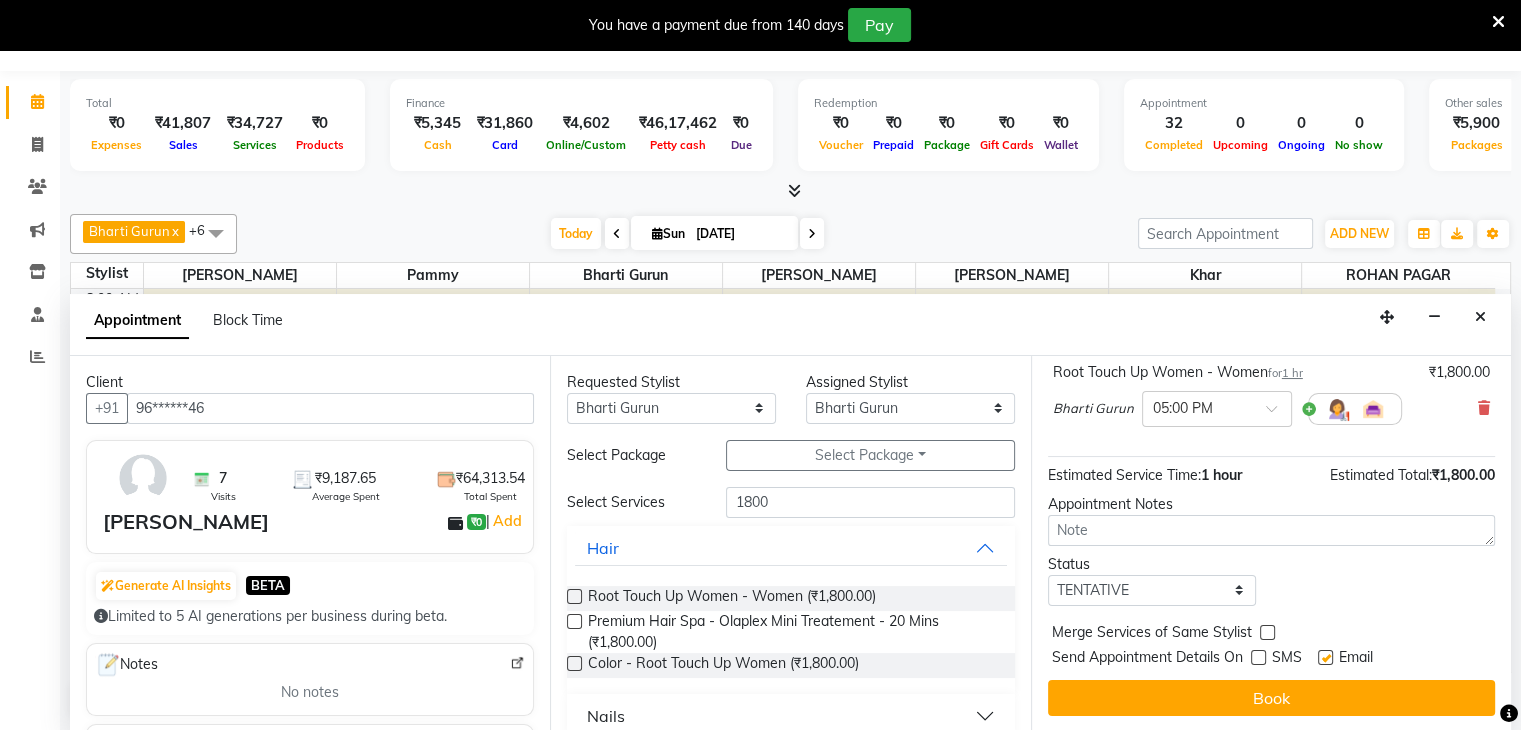 click at bounding box center (1325, 657) 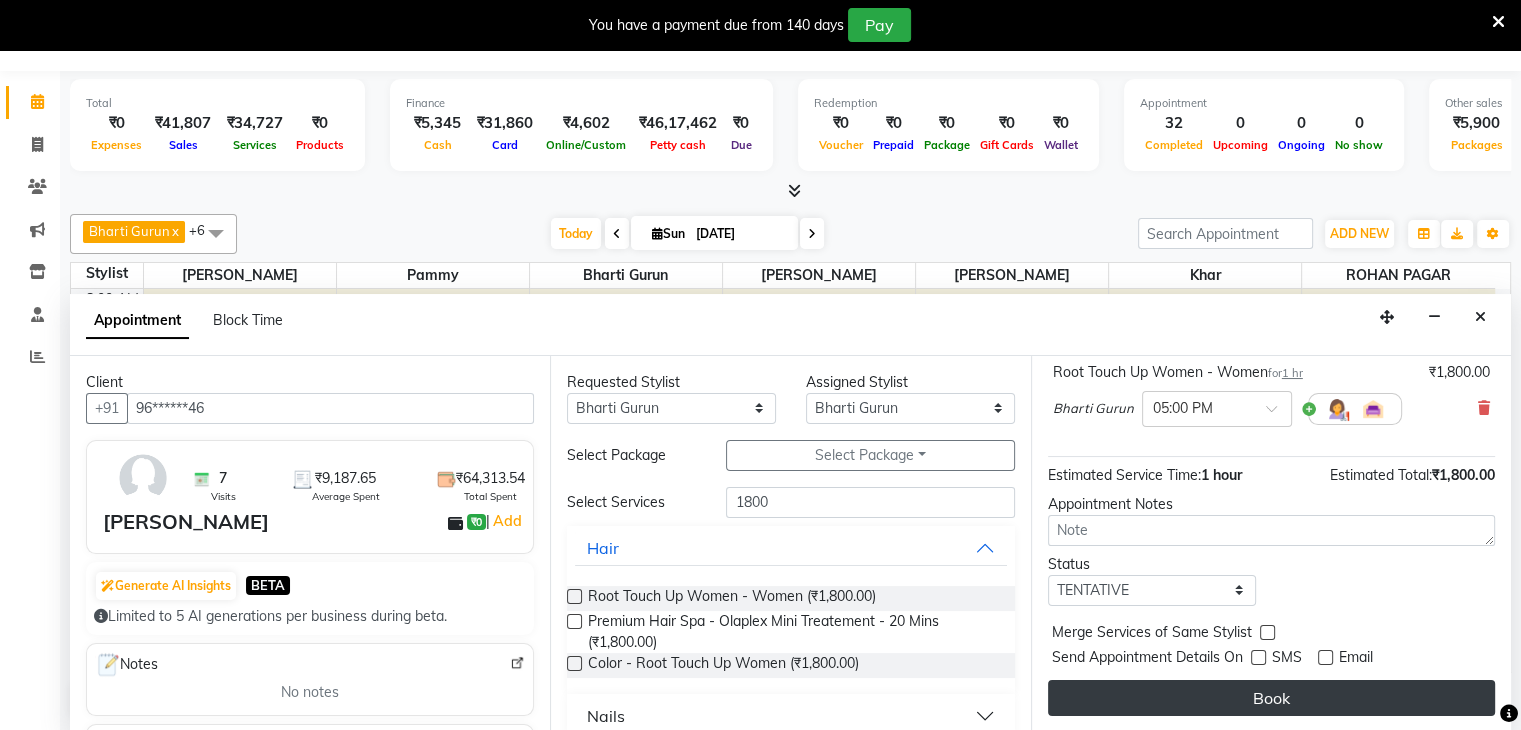 click on "Book" at bounding box center [1271, 698] 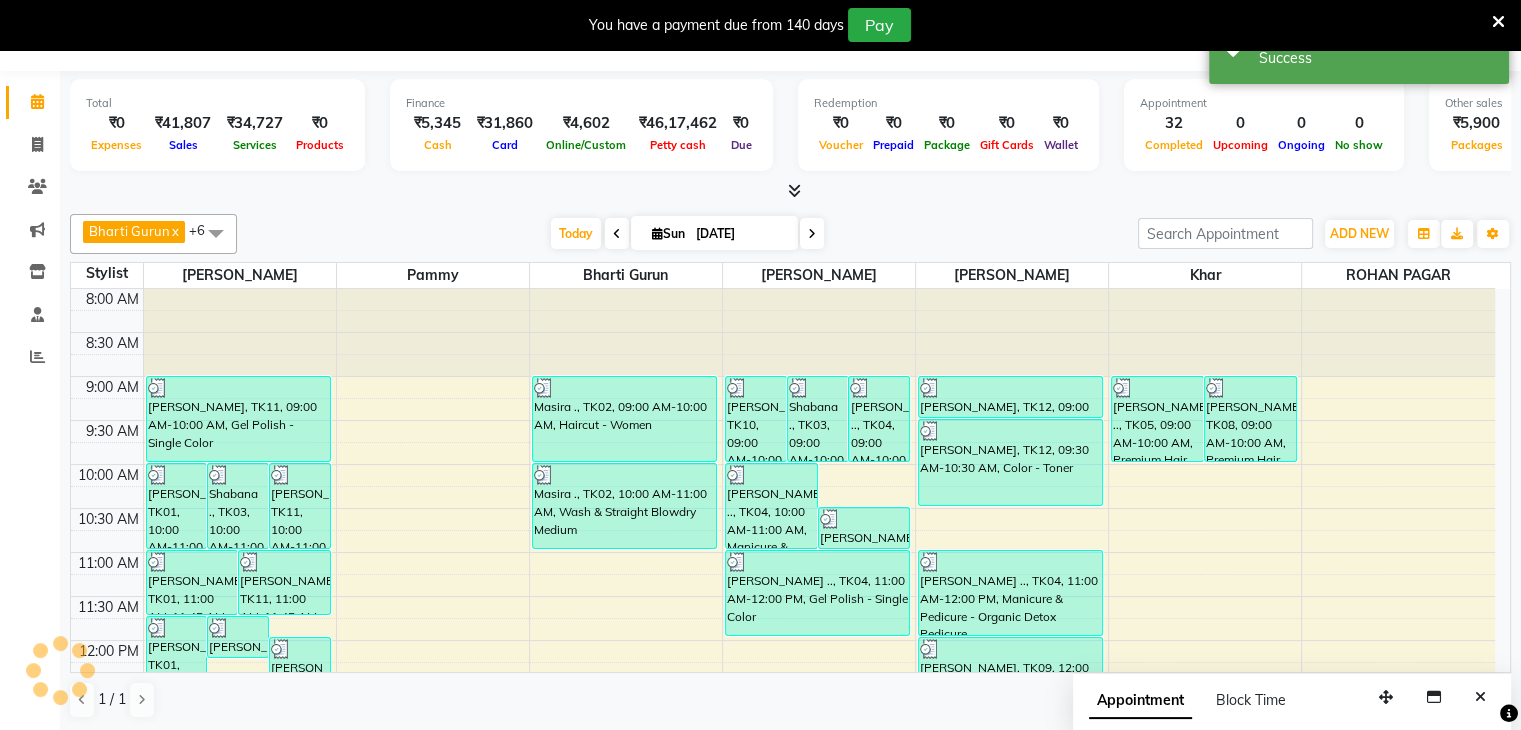scroll, scrollTop: 0, scrollLeft: 0, axis: both 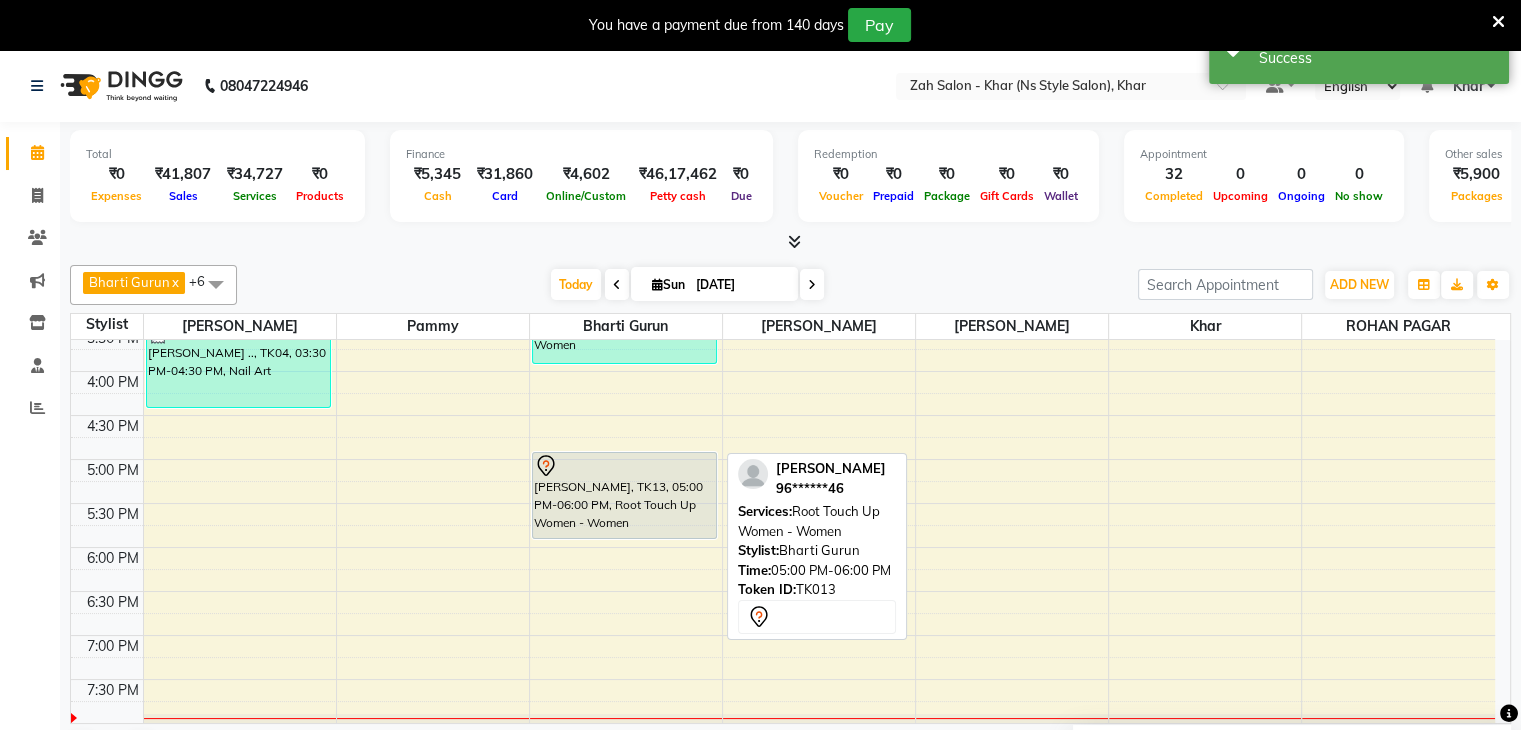 click on "[PERSON_NAME], TK13, 05:00 PM-06:00 PM, Root Touch Up Women - Women" at bounding box center (624, 495) 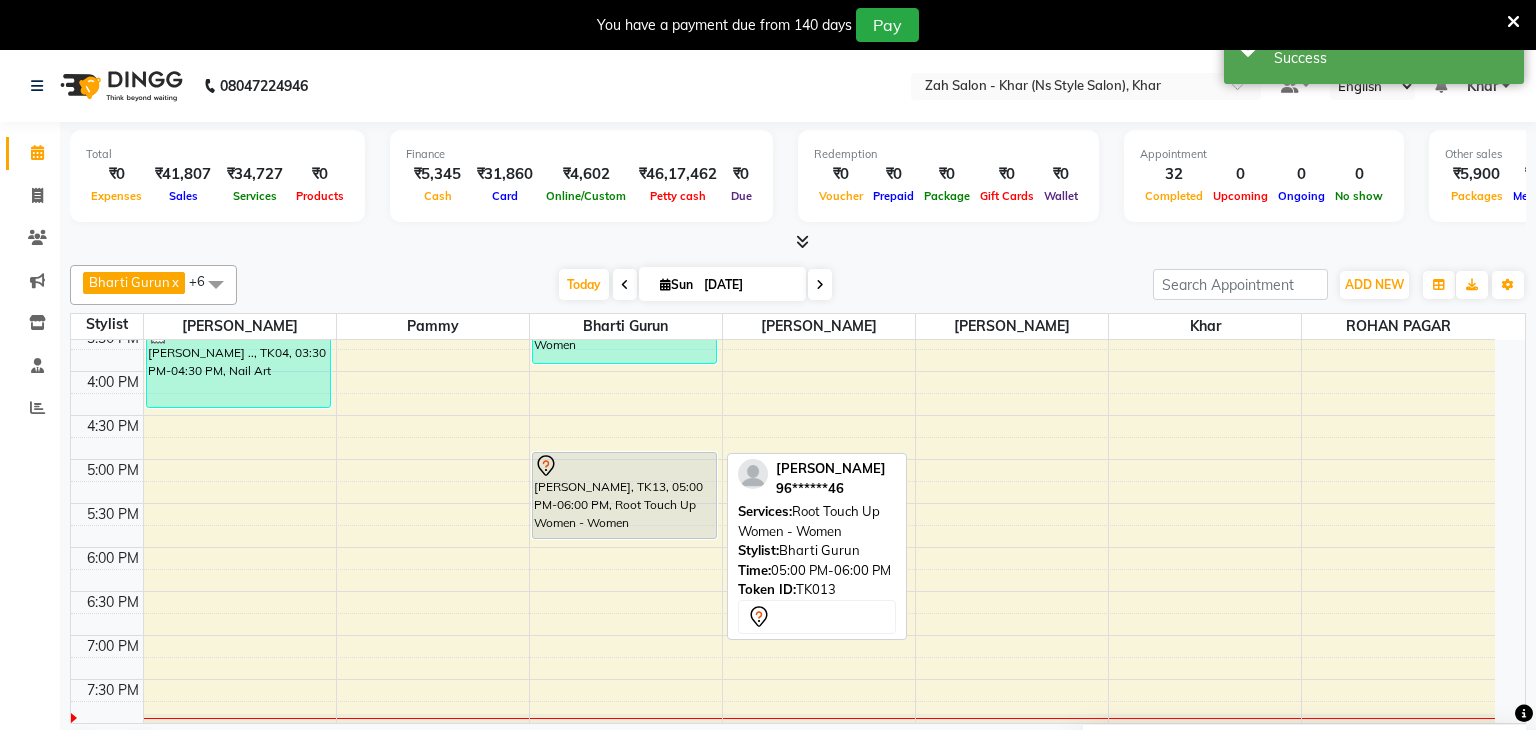 select on "7" 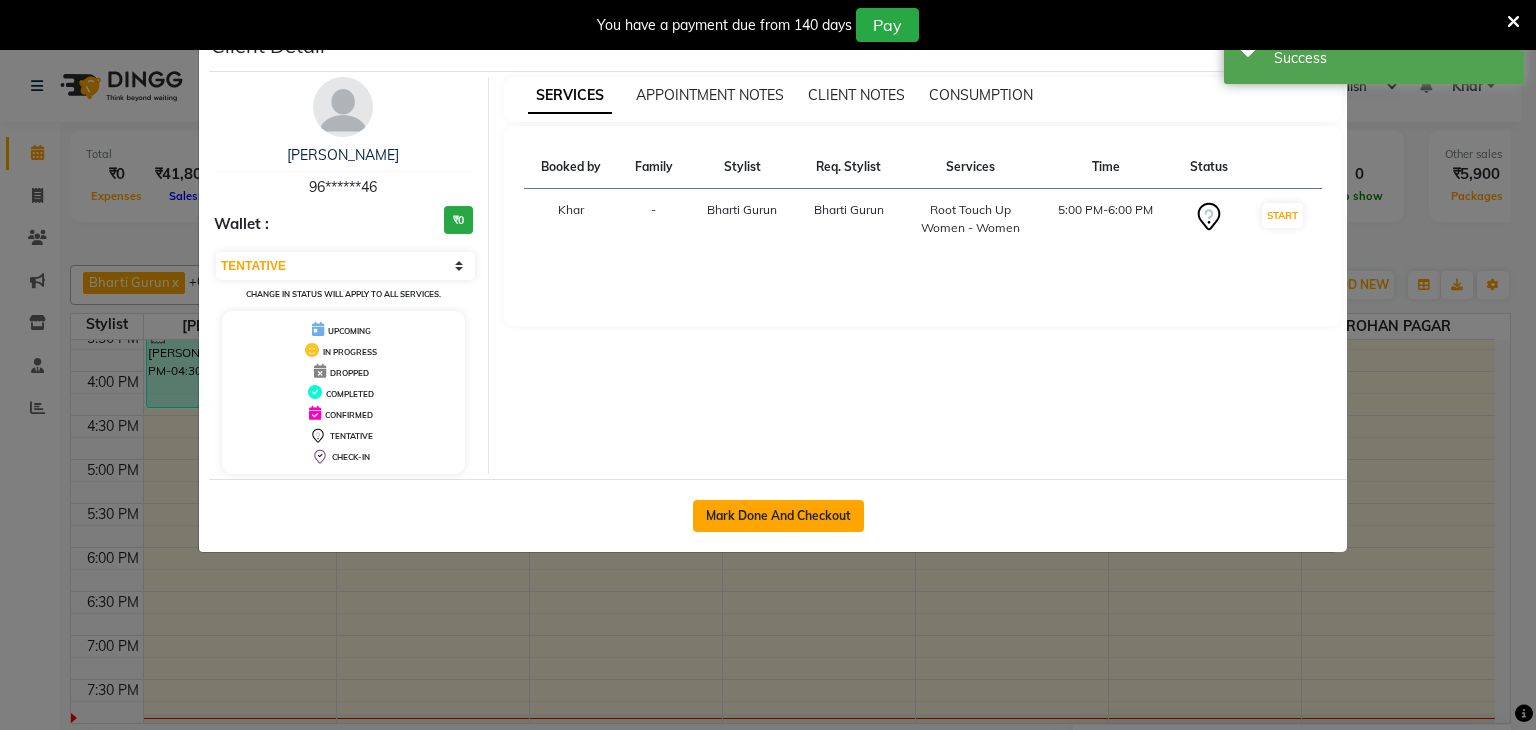 click on "Mark Done And Checkout" 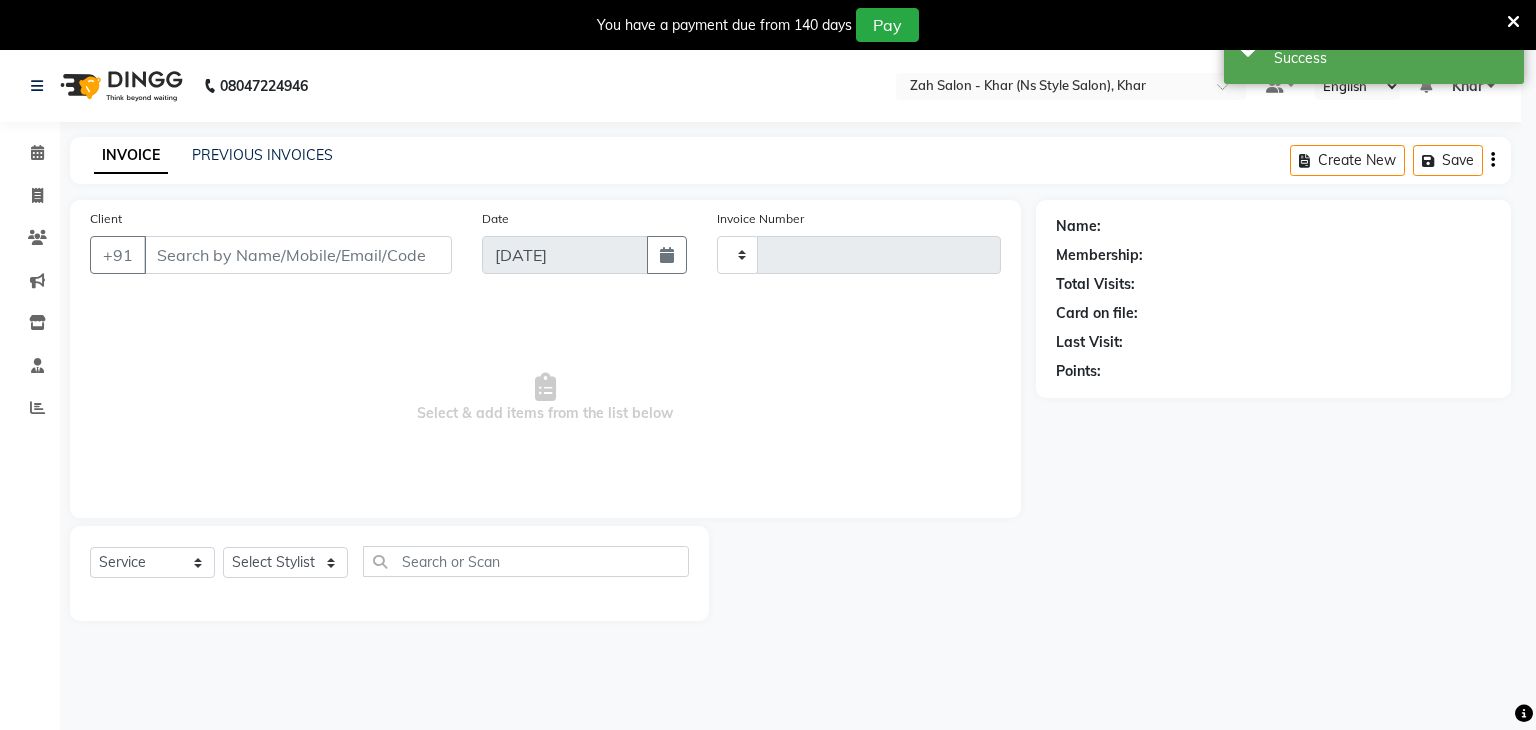 type on "0813" 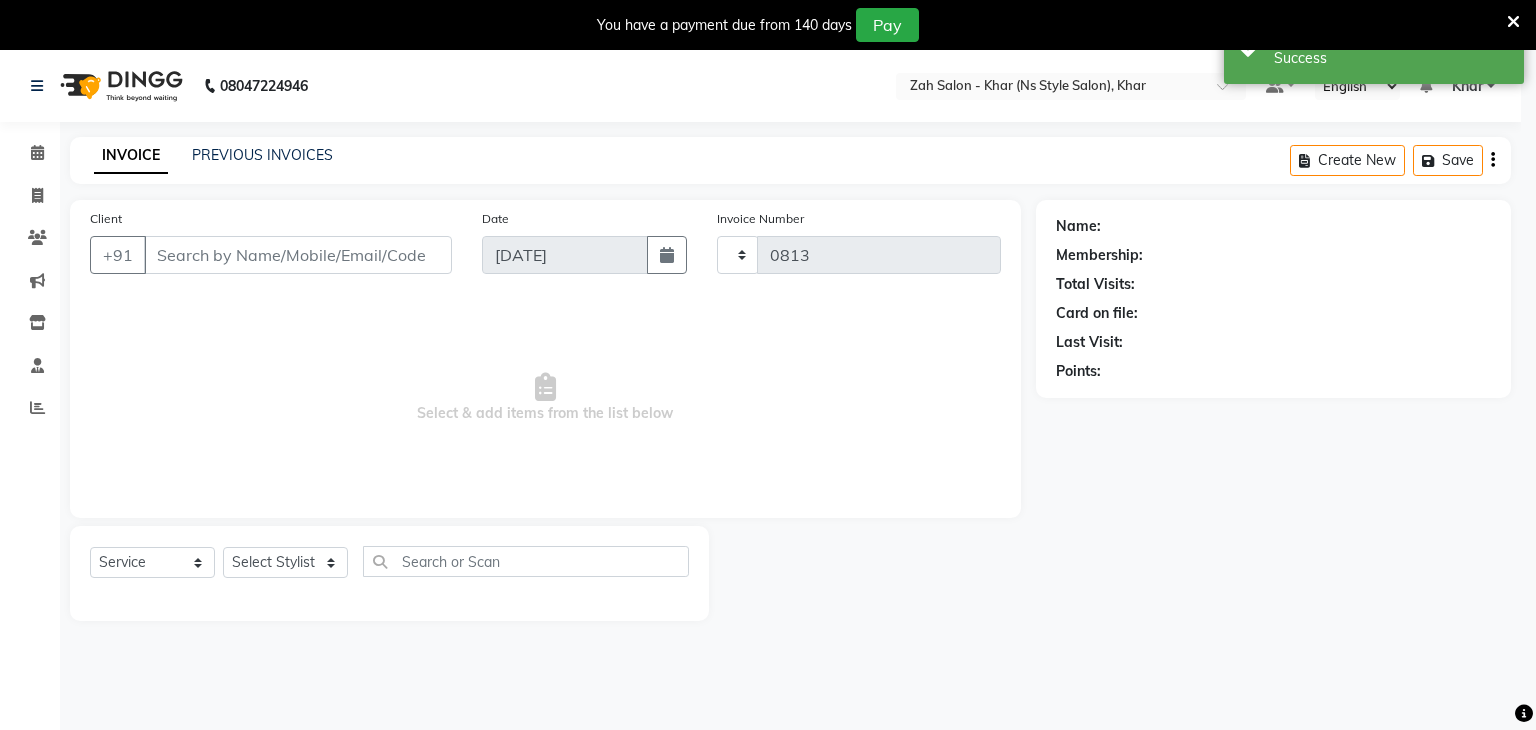 select on "3" 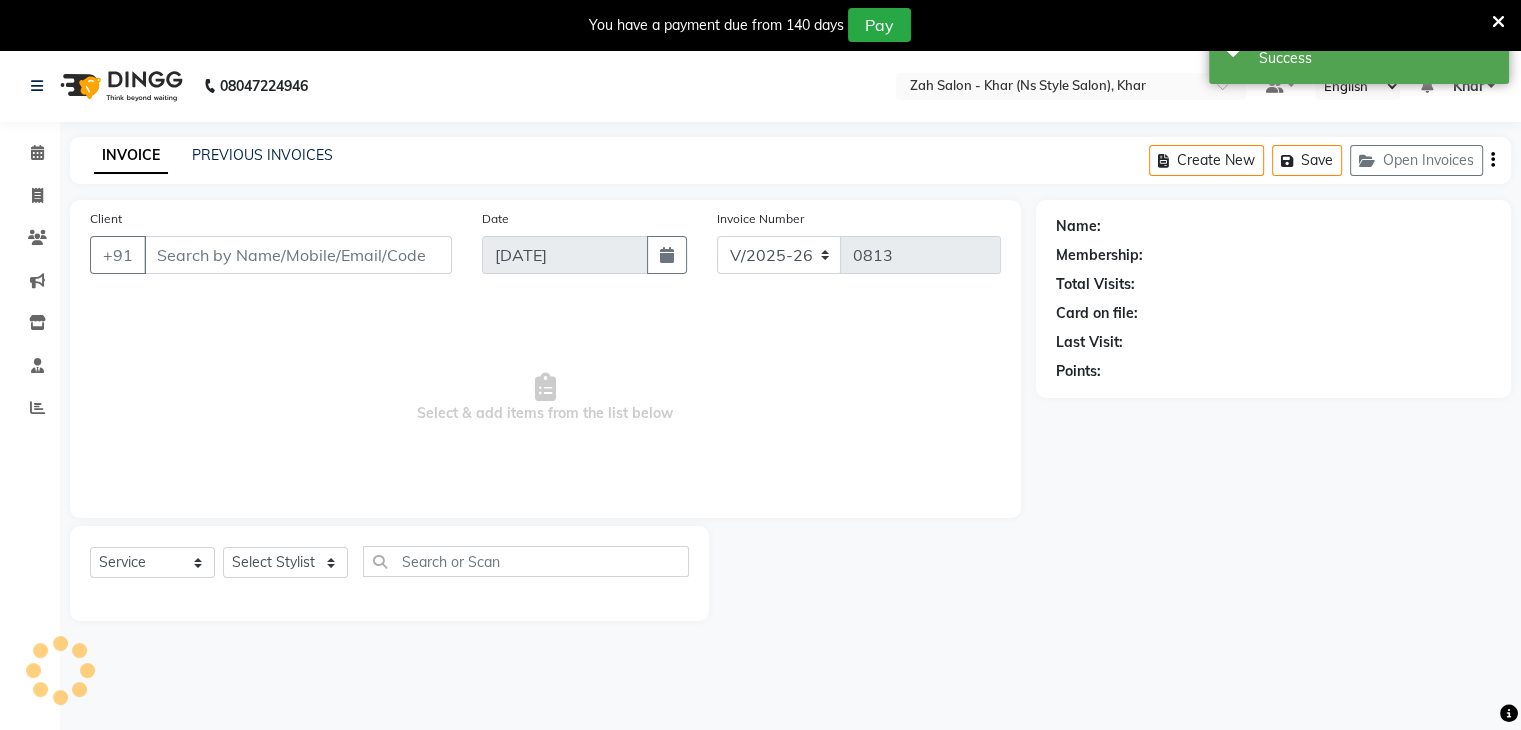click on "Client +91 Date 13-07-2025 Invoice Number V/2025 V/2025-26 0813  Select & add items from the list below" 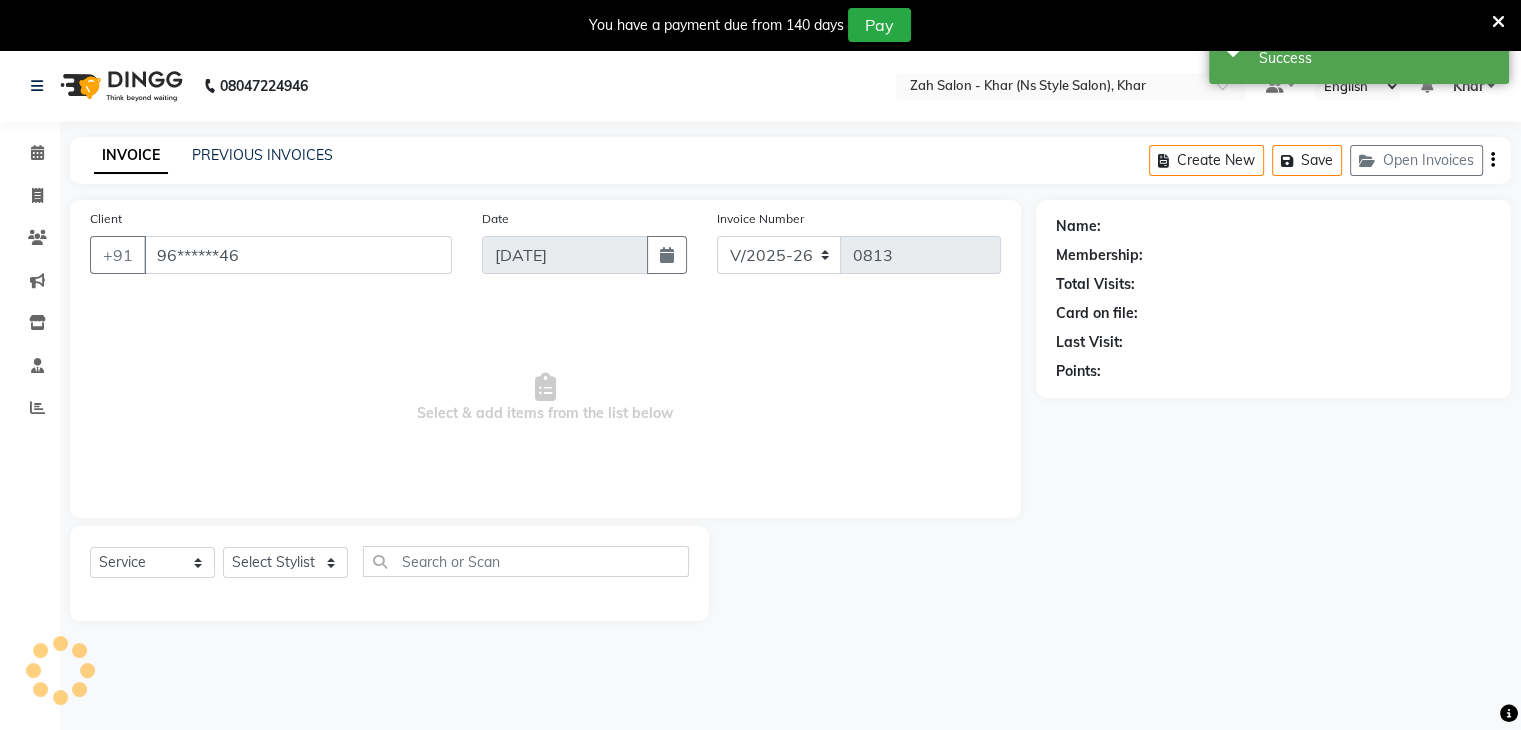 select on "38402" 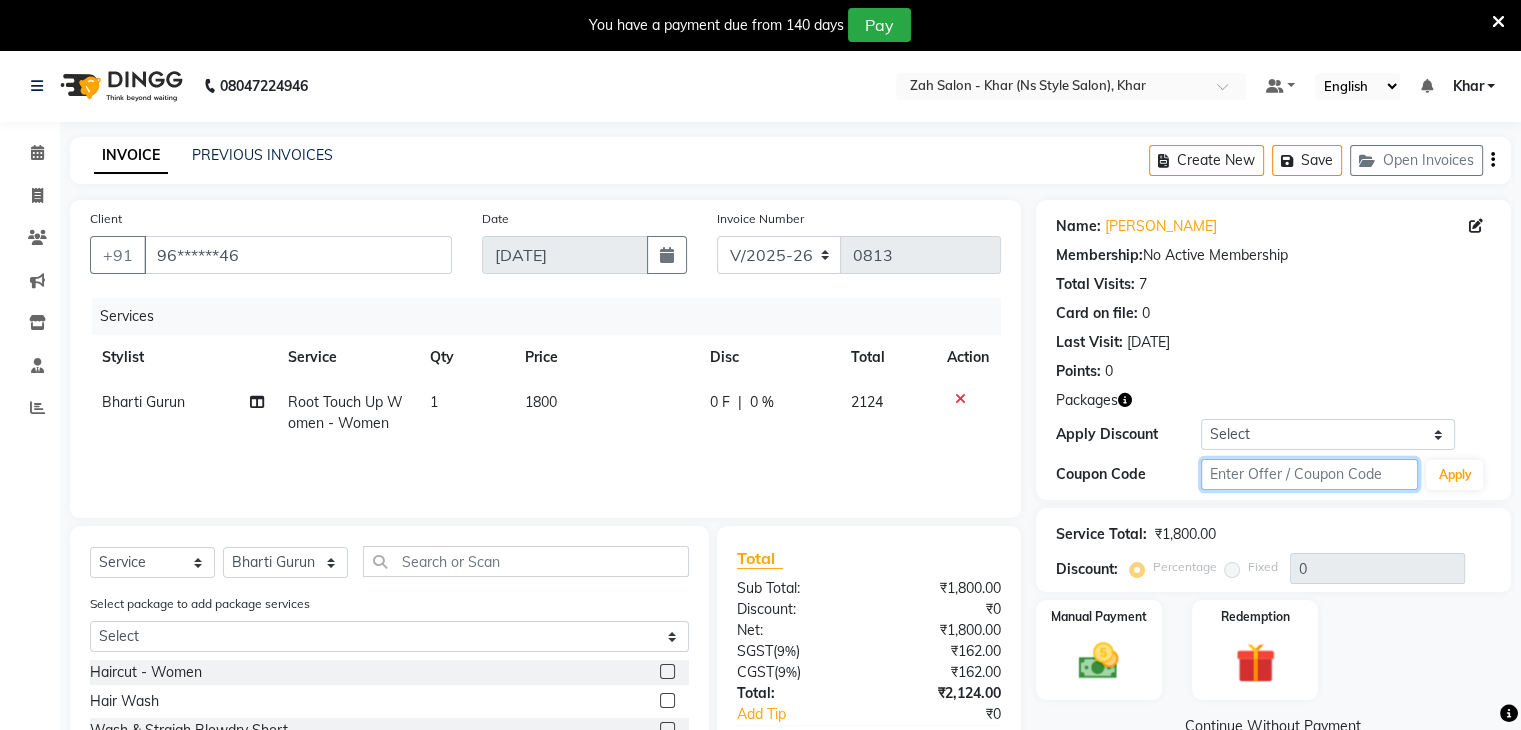 click 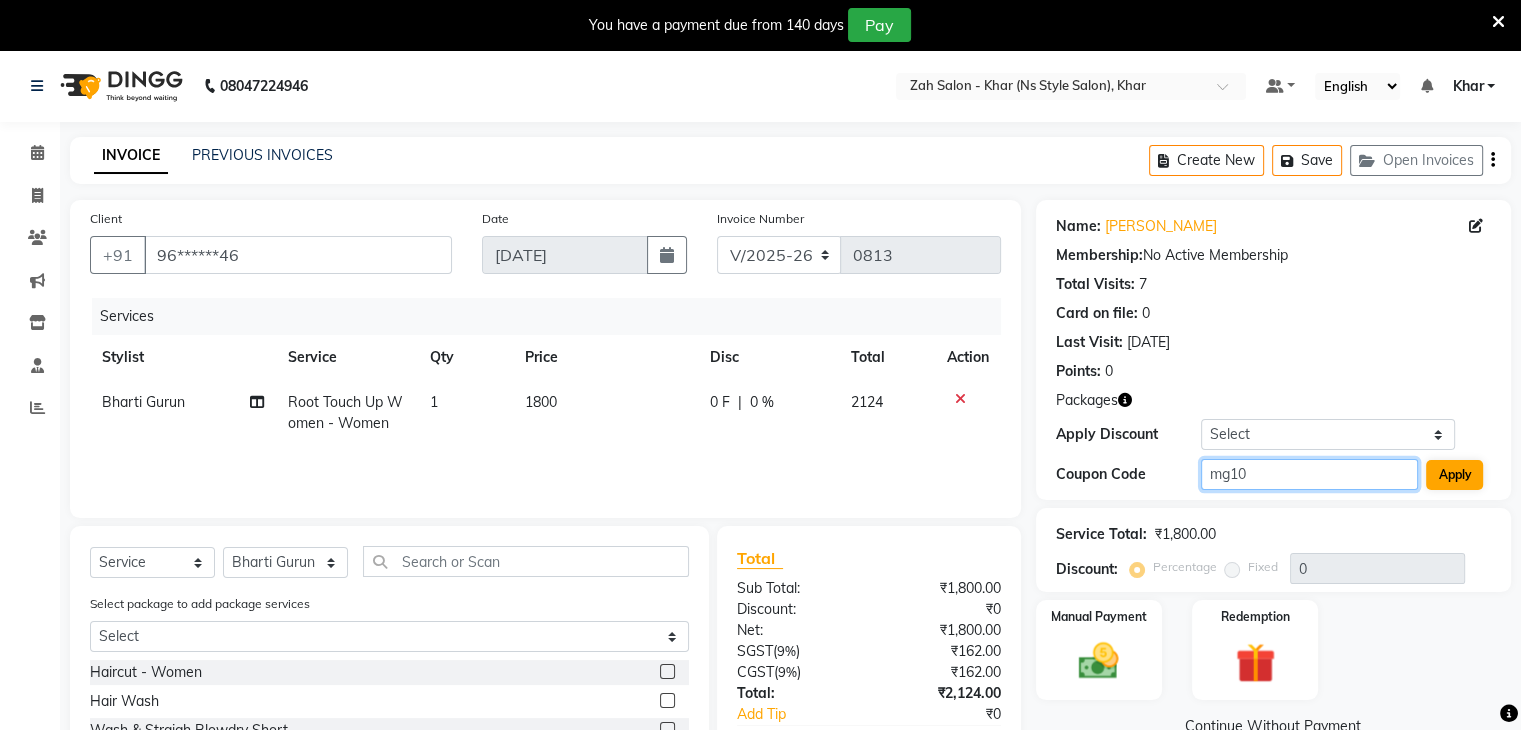type on "mg10" 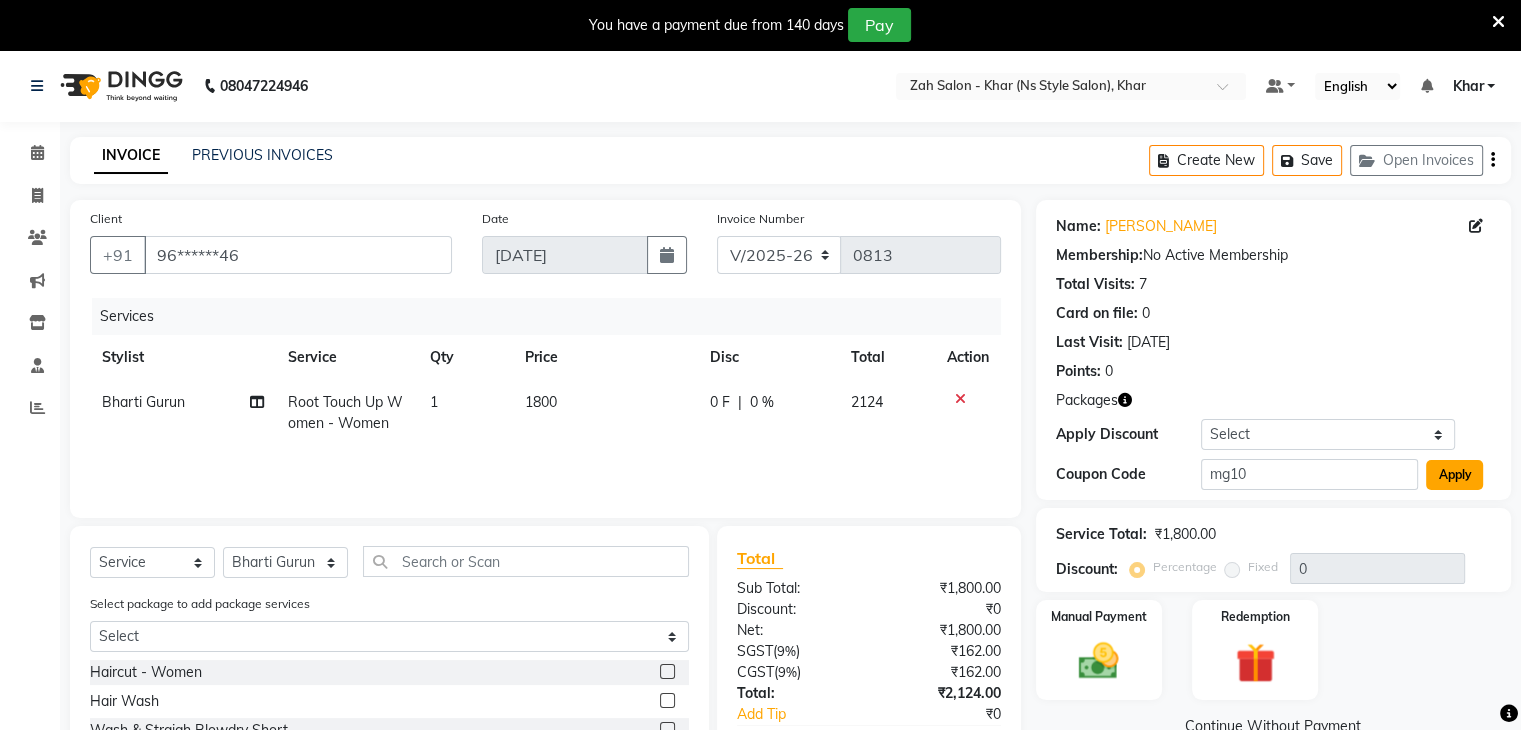 click on "Apply" 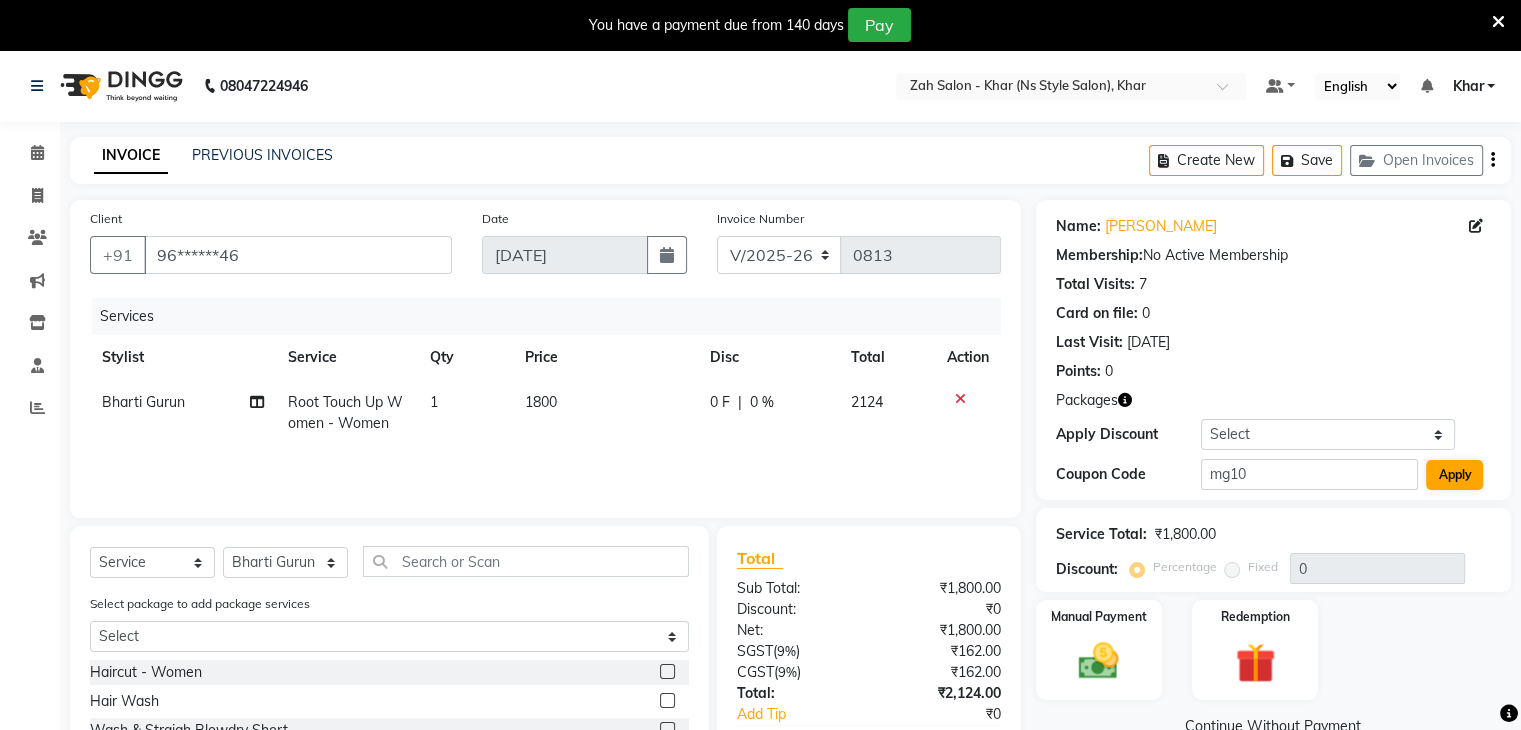 type on "10" 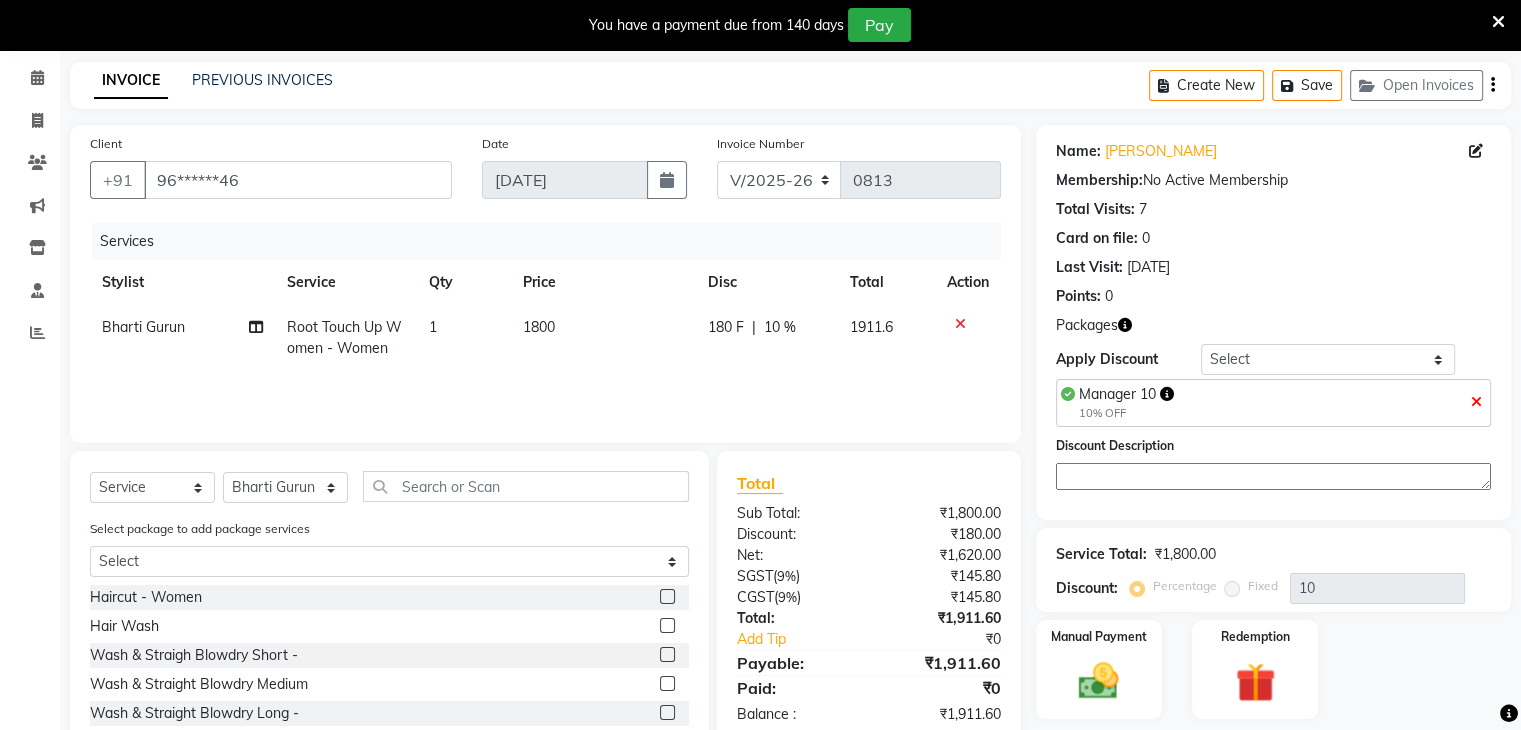 scroll, scrollTop: 190, scrollLeft: 0, axis: vertical 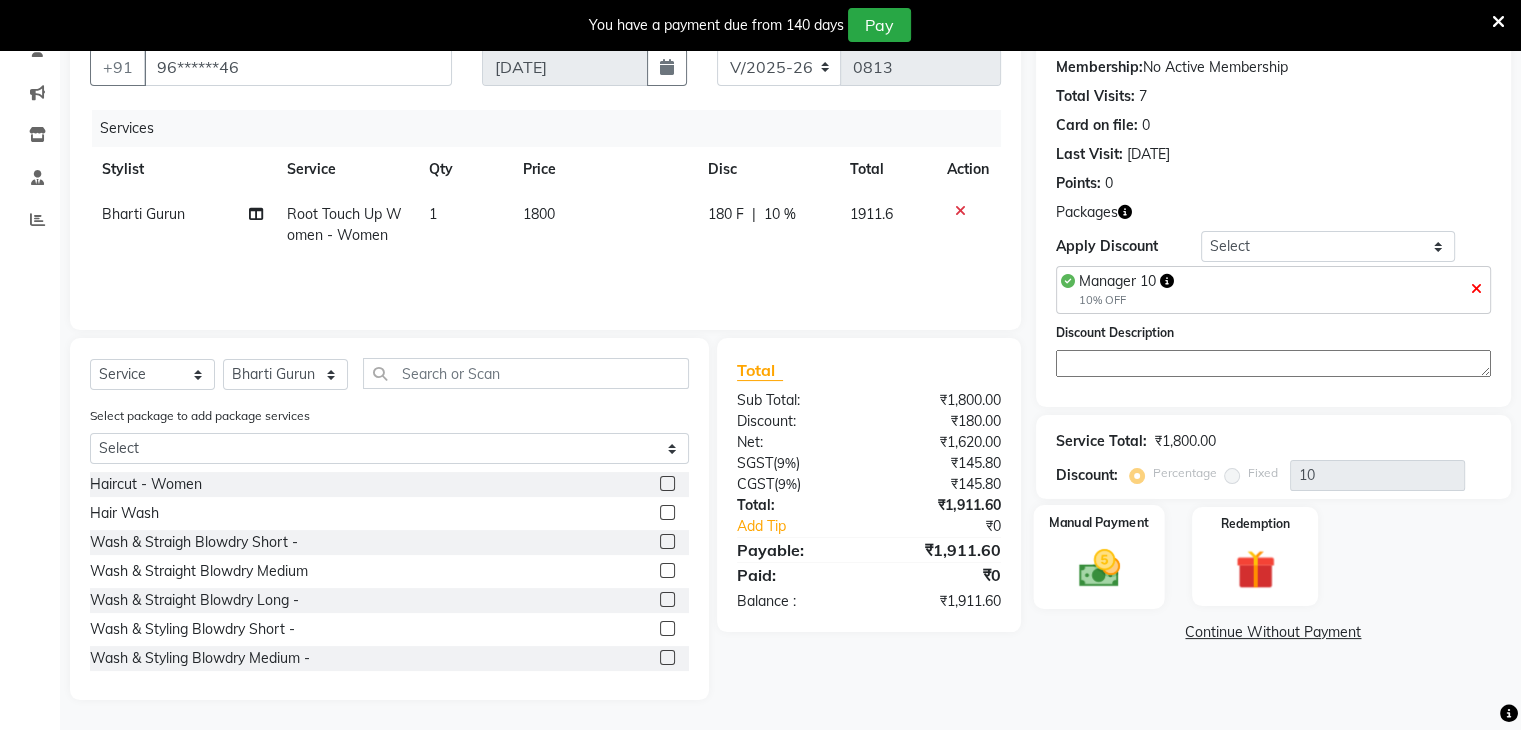 click 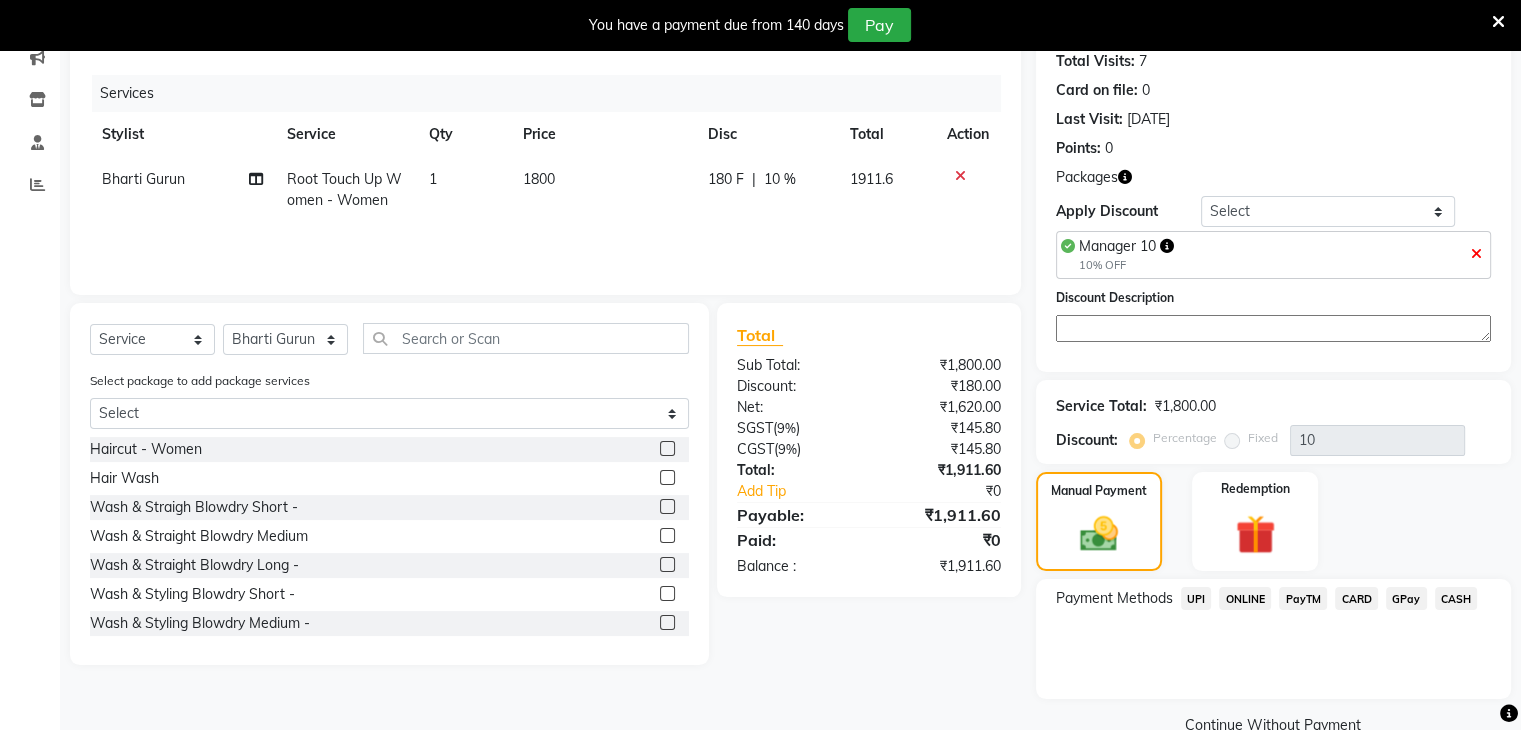 scroll, scrollTop: 262, scrollLeft: 0, axis: vertical 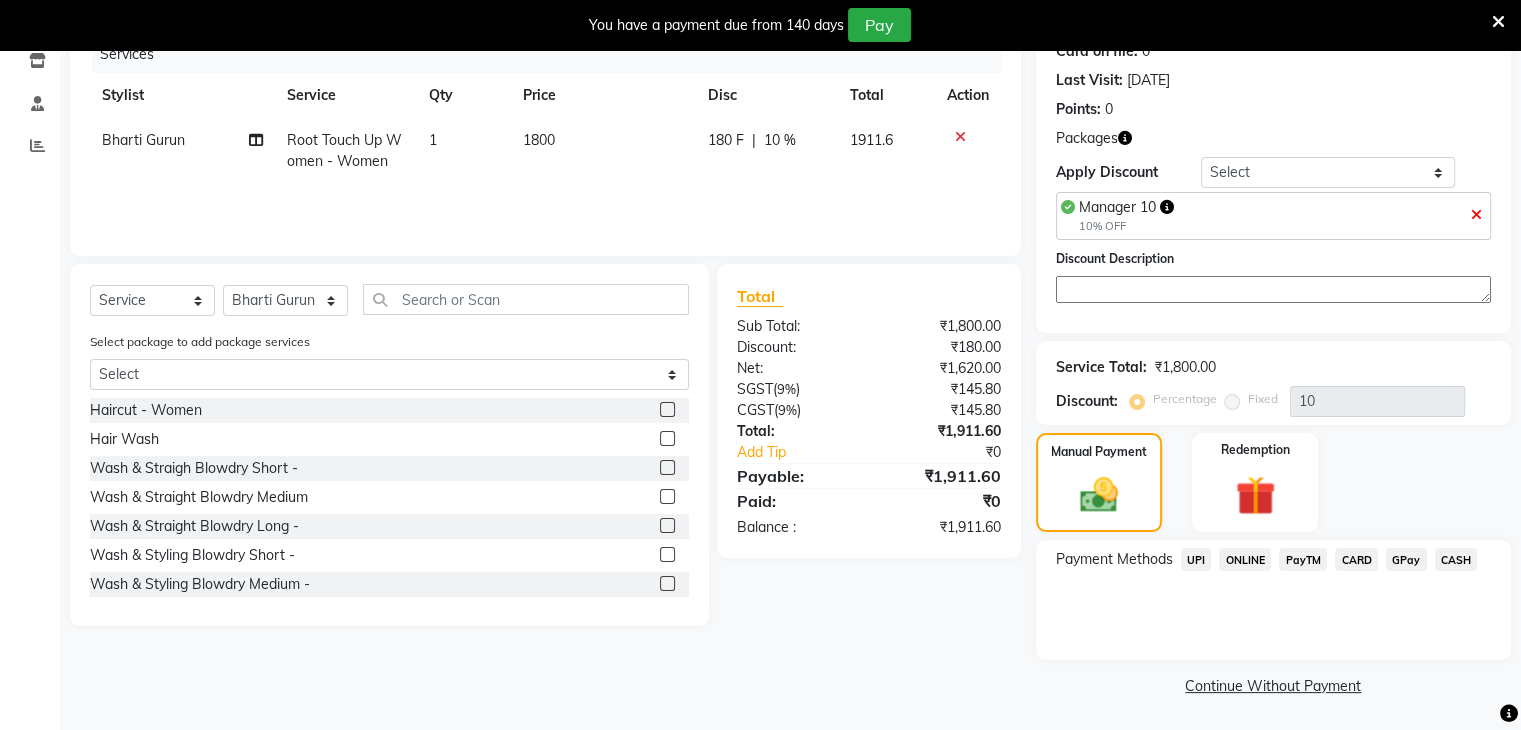 click on "UPI" 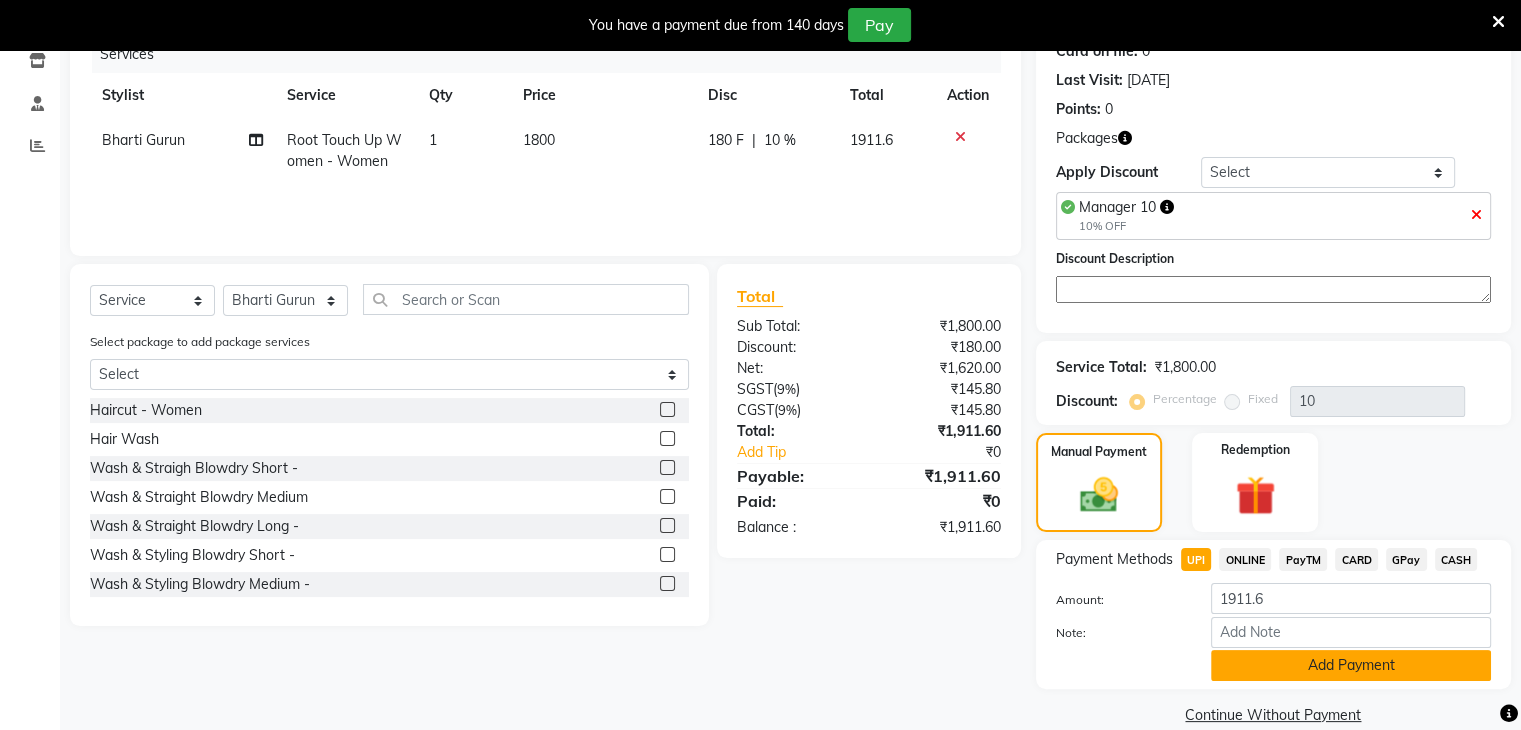 click on "Add Payment" 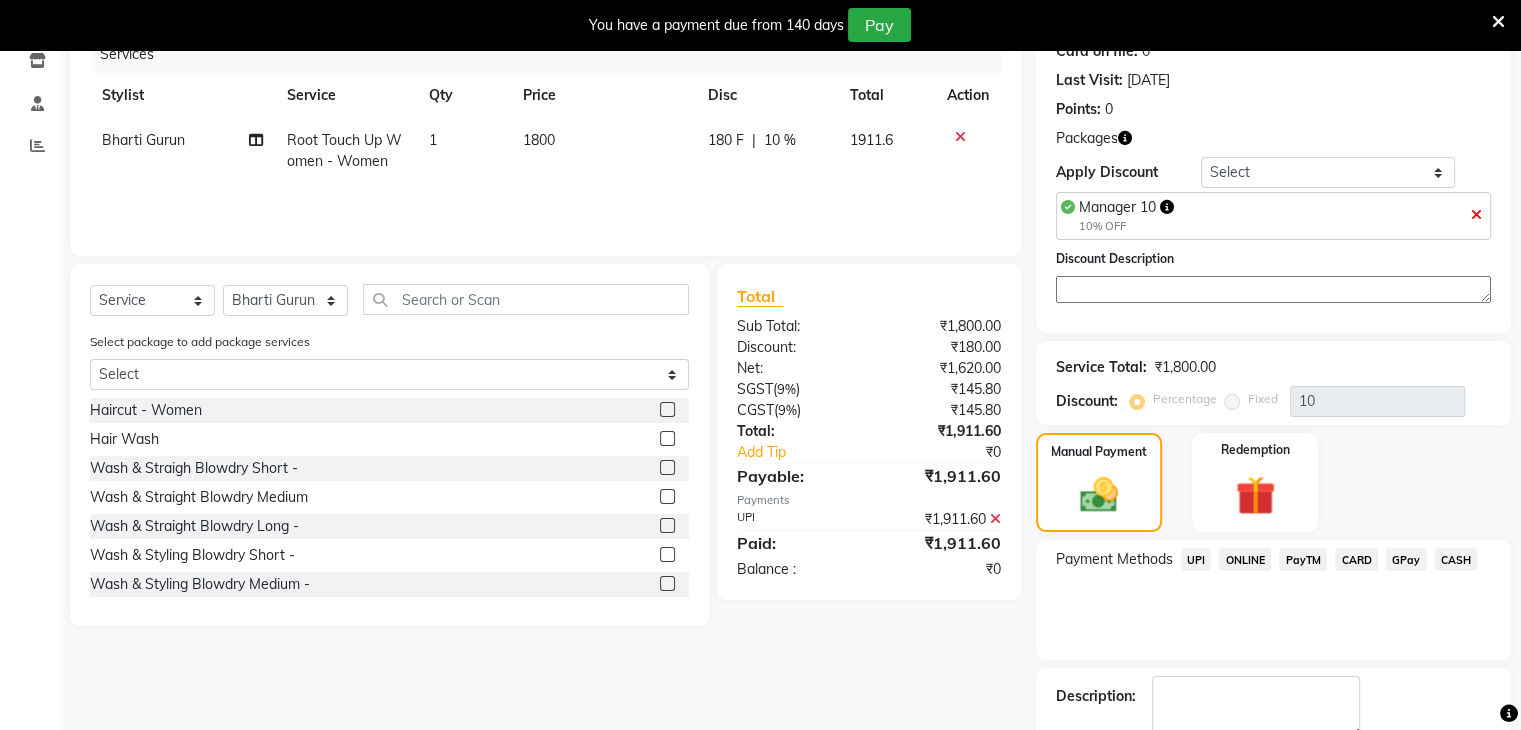 scroll, scrollTop: 375, scrollLeft: 0, axis: vertical 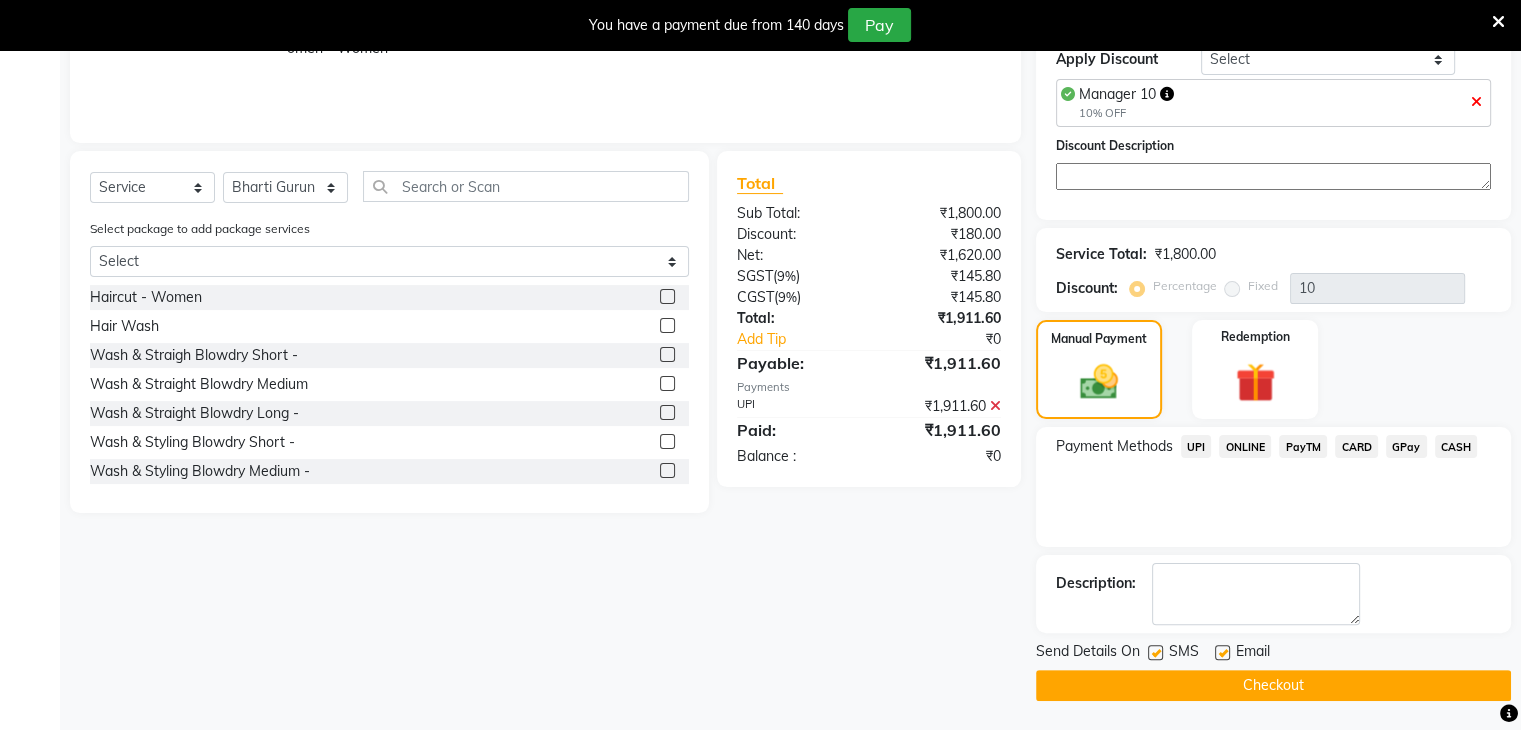 click on "Checkout" 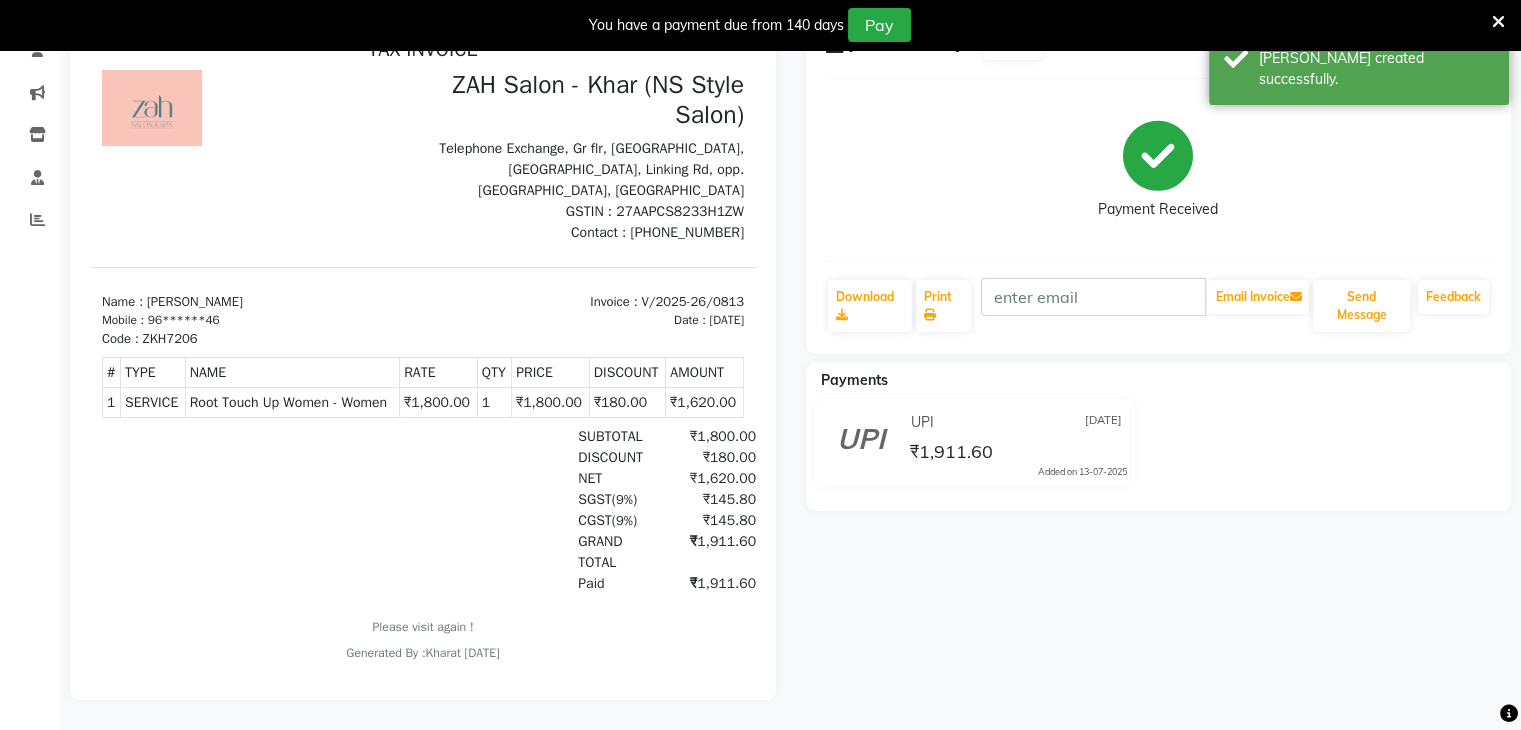 scroll, scrollTop: 0, scrollLeft: 0, axis: both 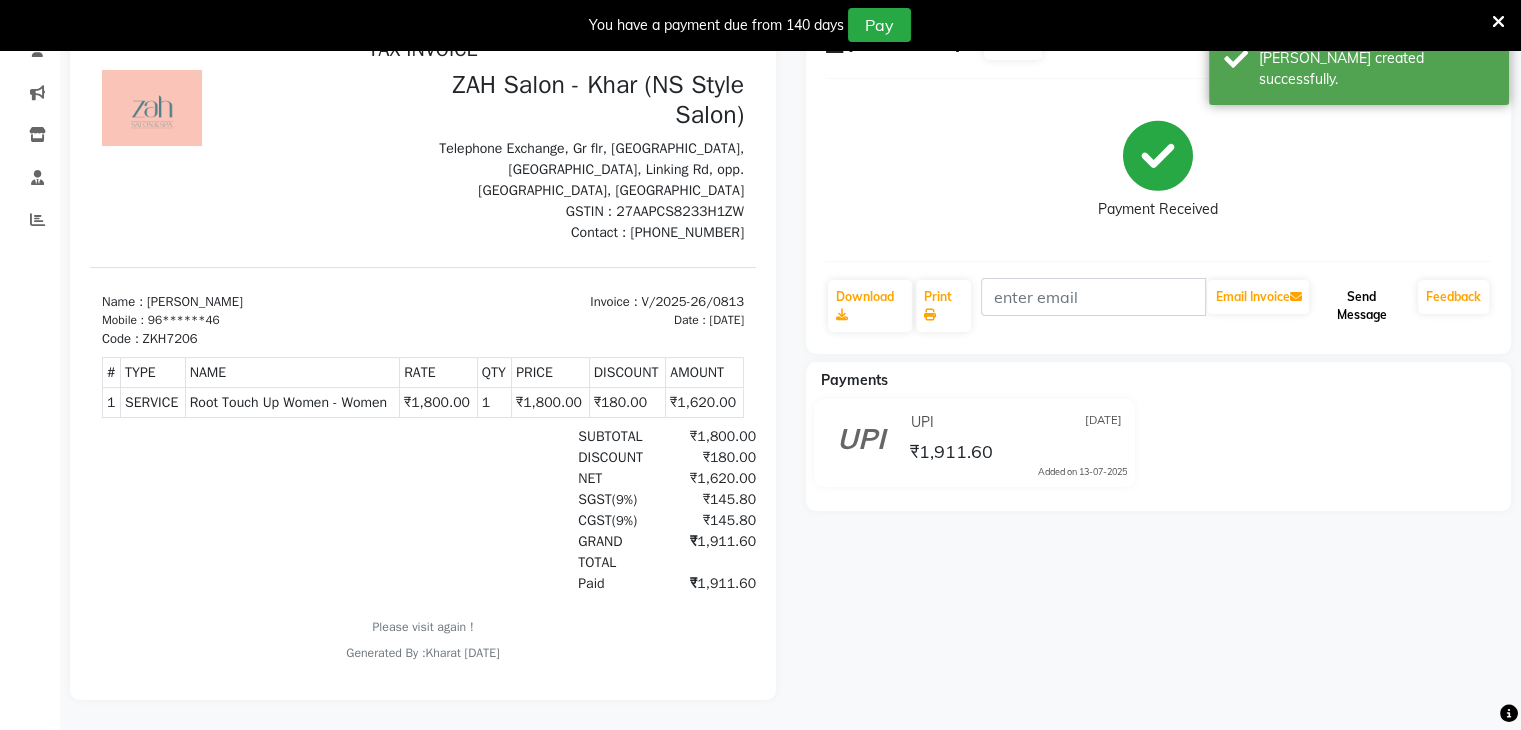 click on "Send Message" 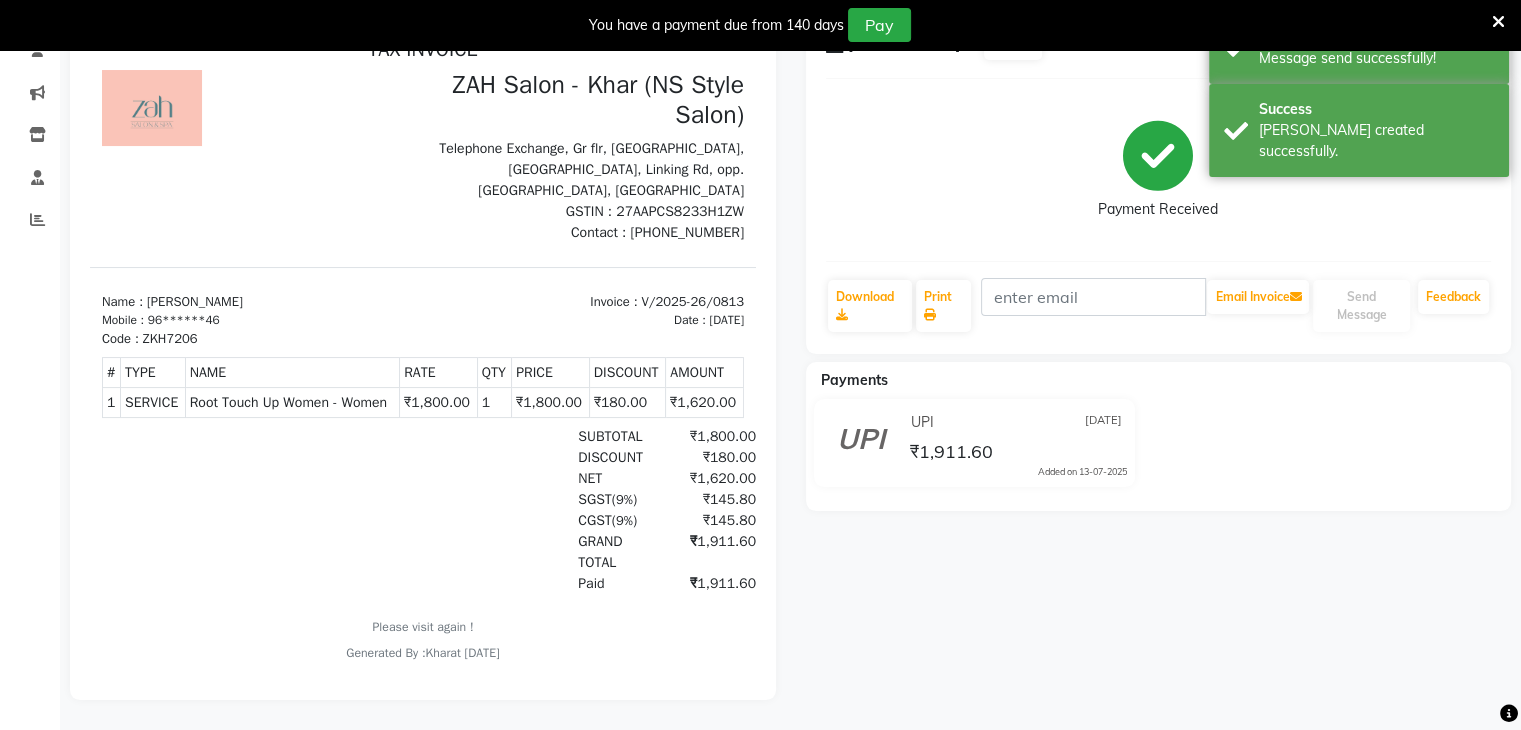 scroll, scrollTop: 0, scrollLeft: 0, axis: both 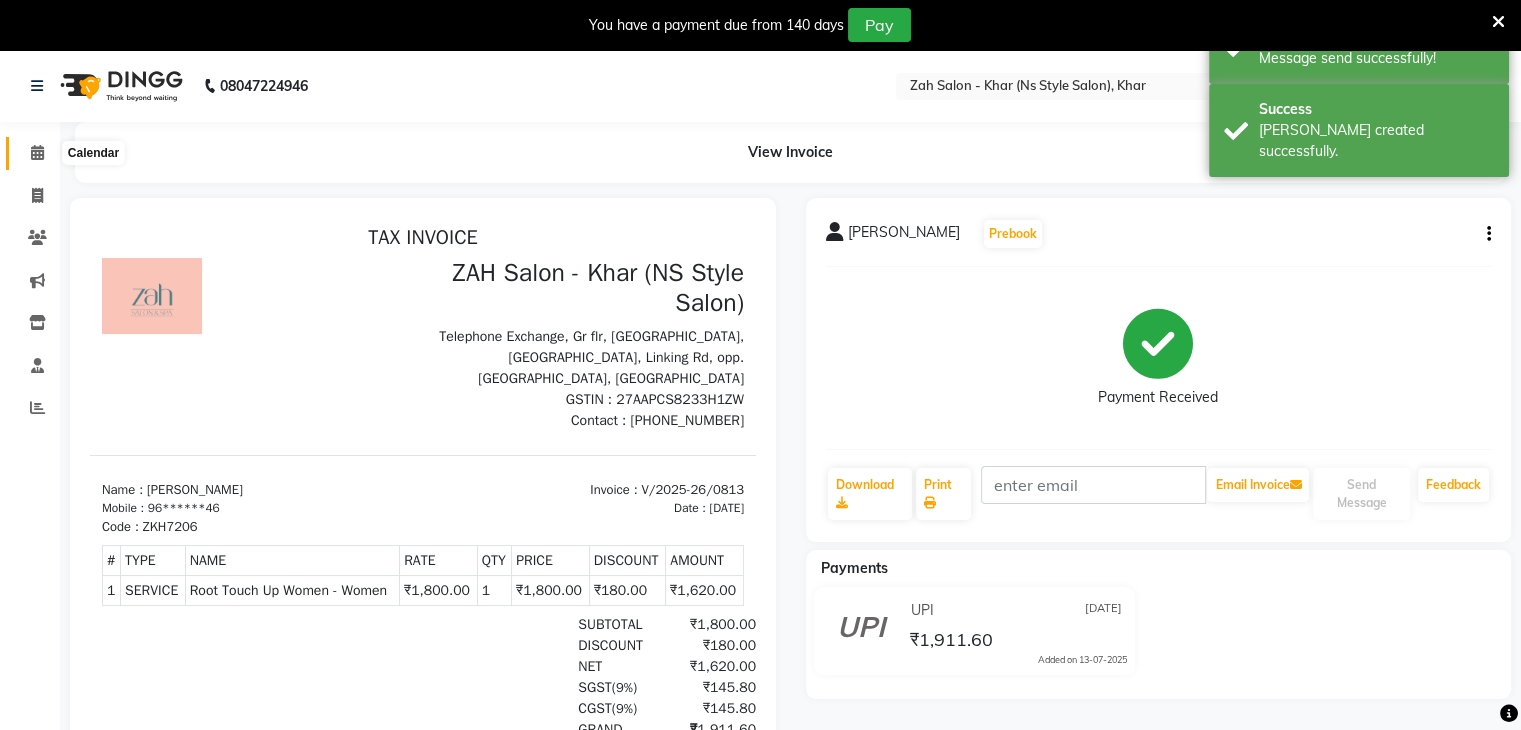 click 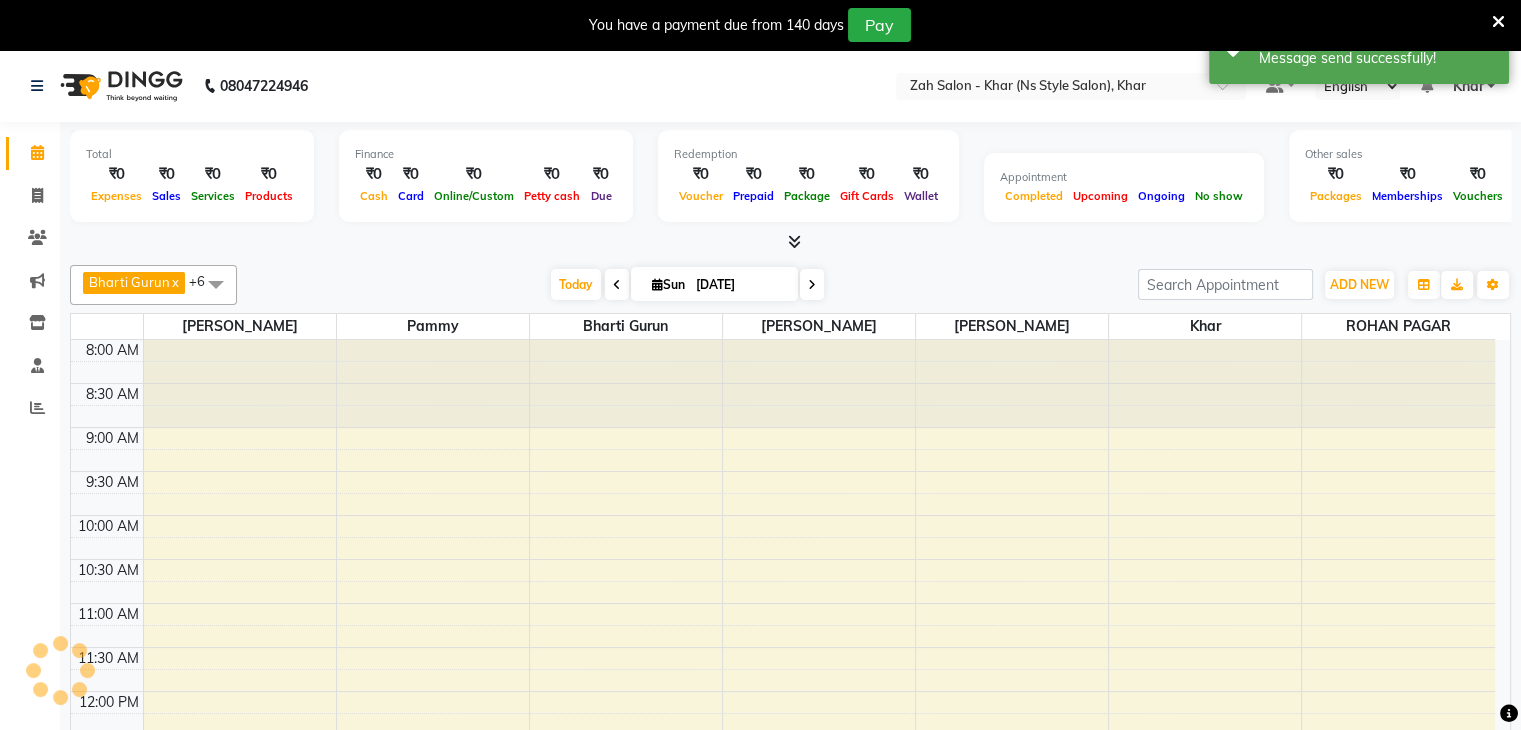 scroll, scrollTop: 711, scrollLeft: 0, axis: vertical 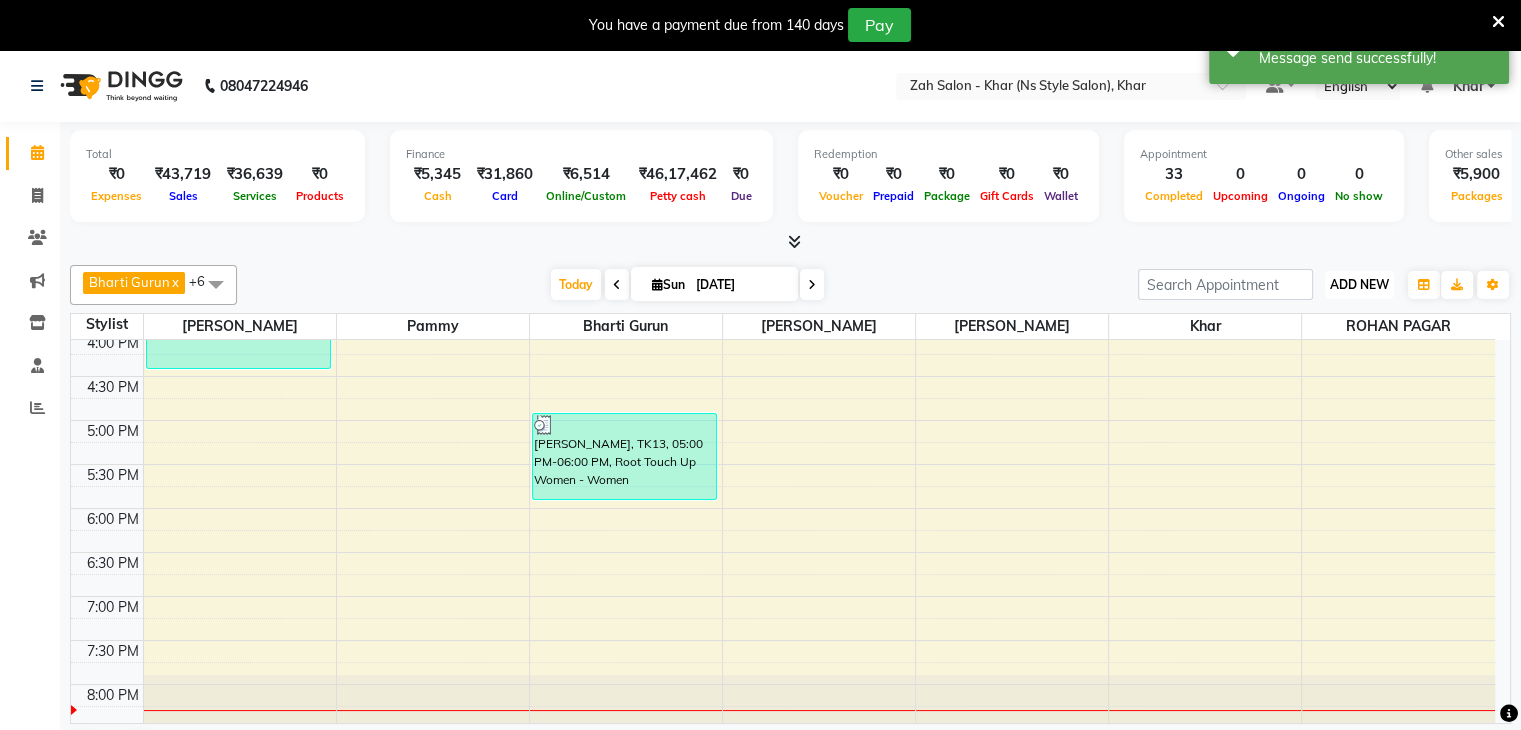 click on "ADD NEW" at bounding box center [1359, 284] 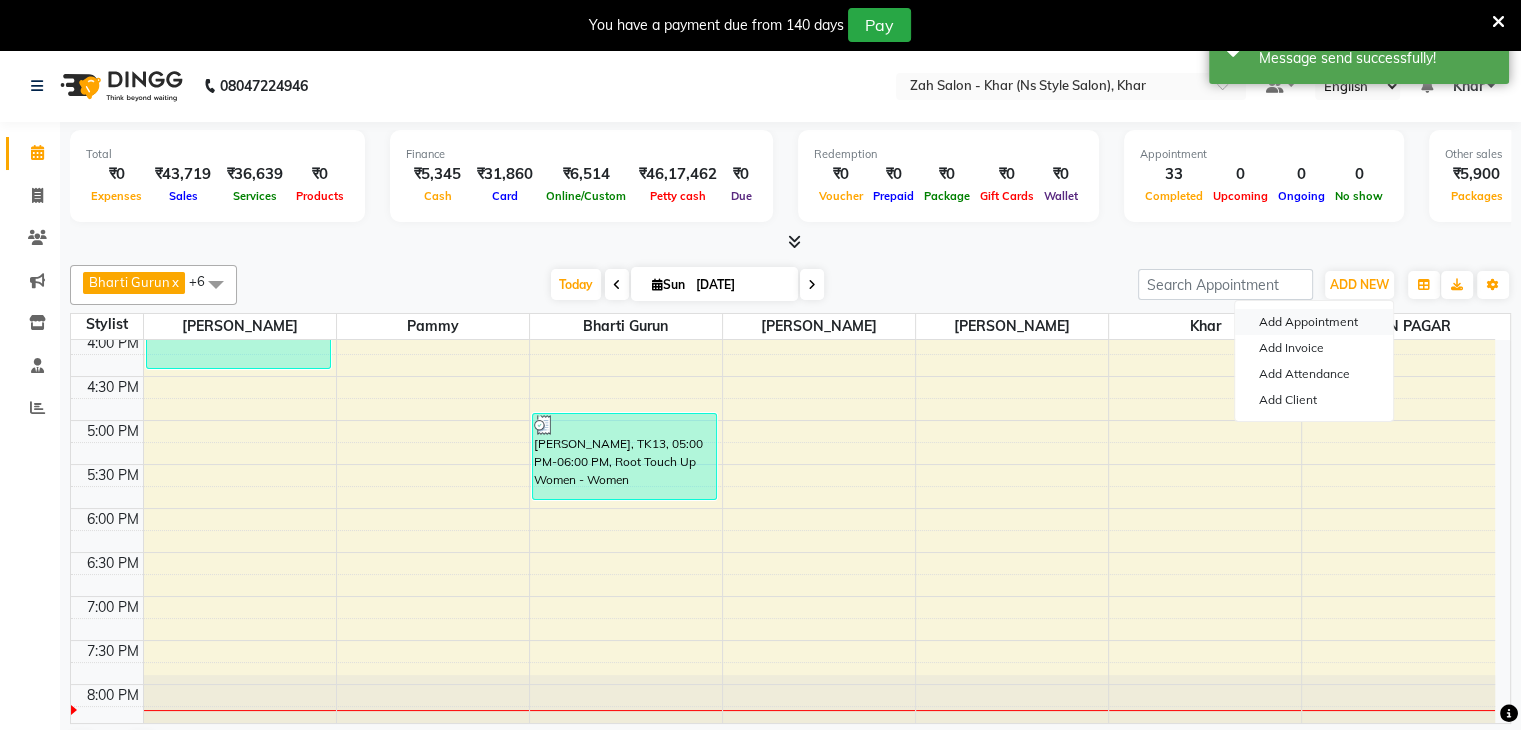 click on "Add Appointment" at bounding box center [1314, 322] 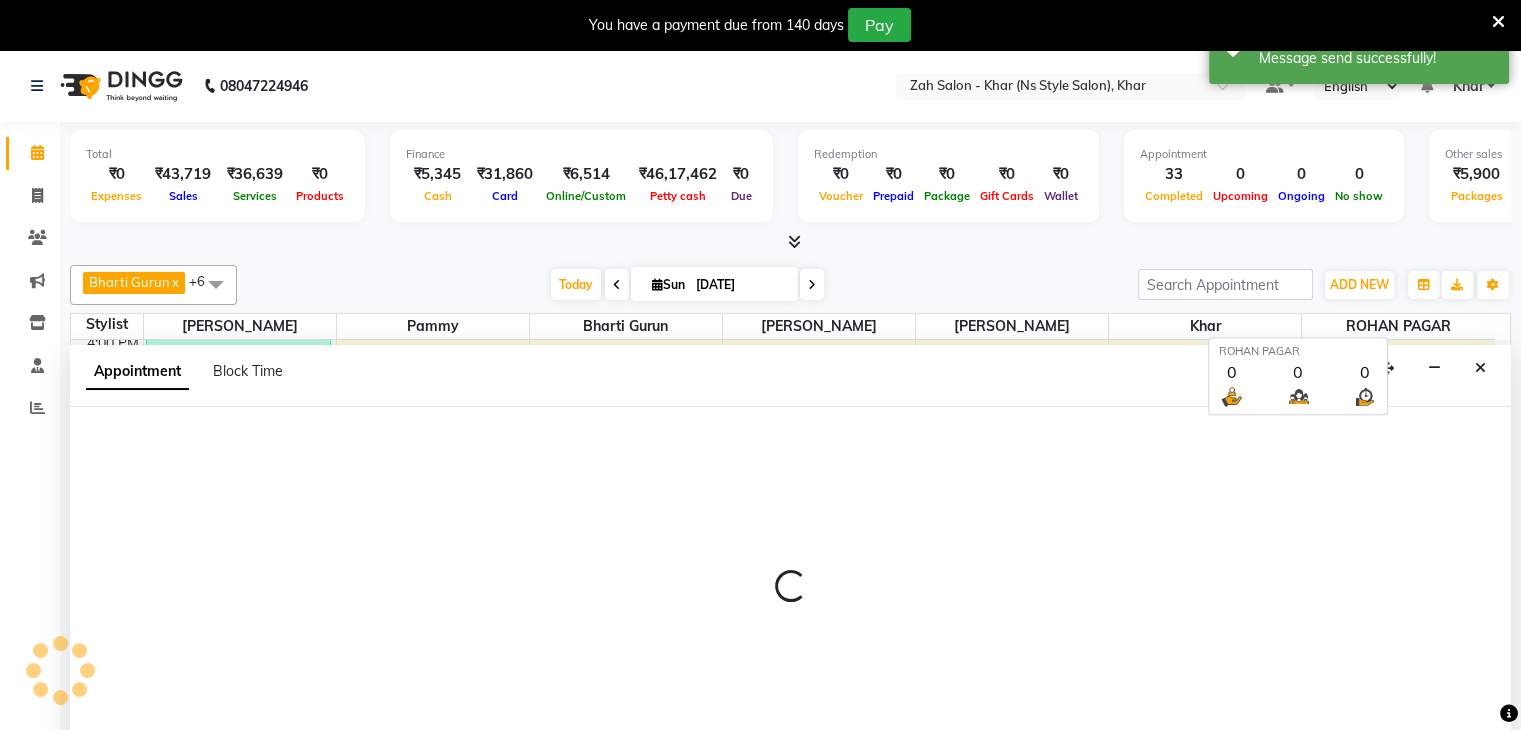 select on "540" 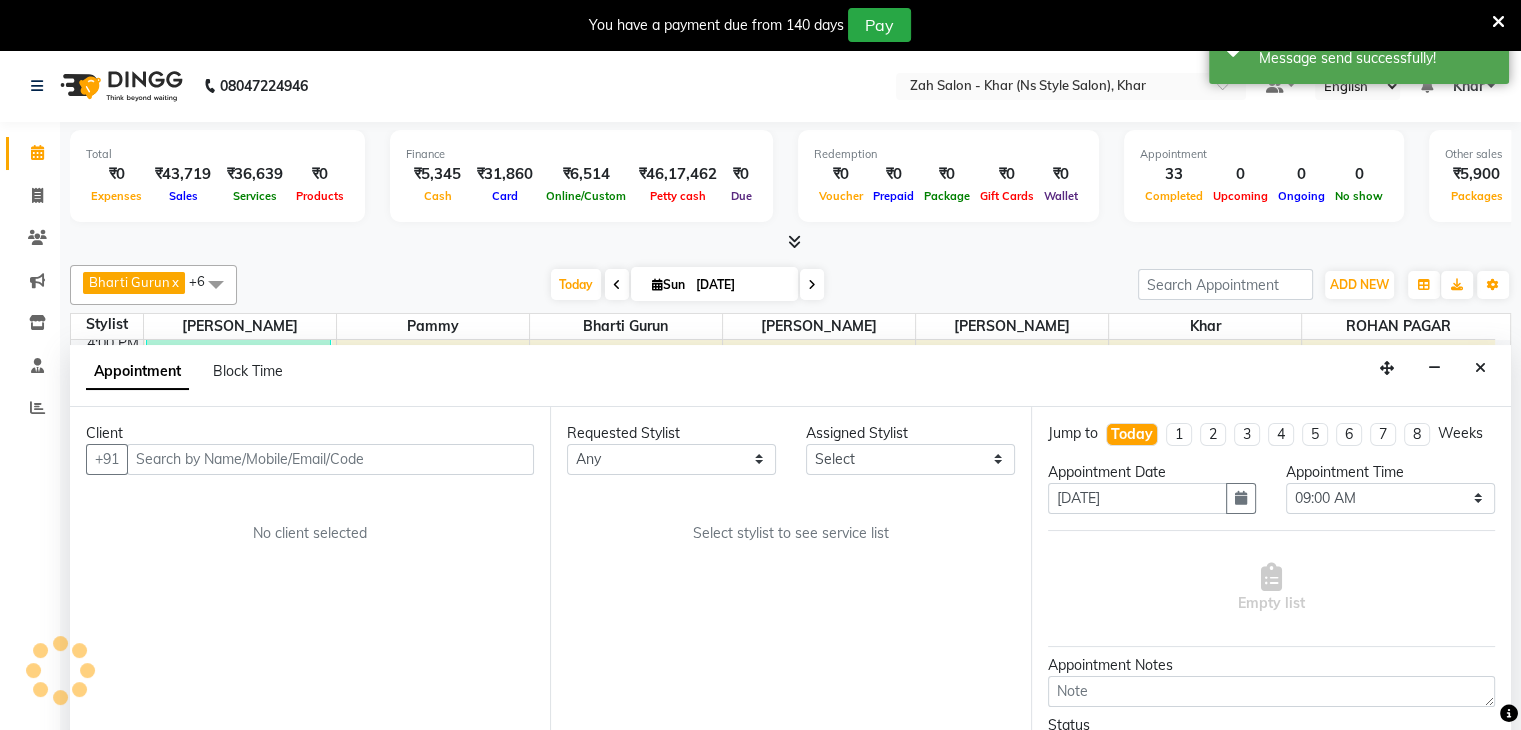 scroll, scrollTop: 51, scrollLeft: 0, axis: vertical 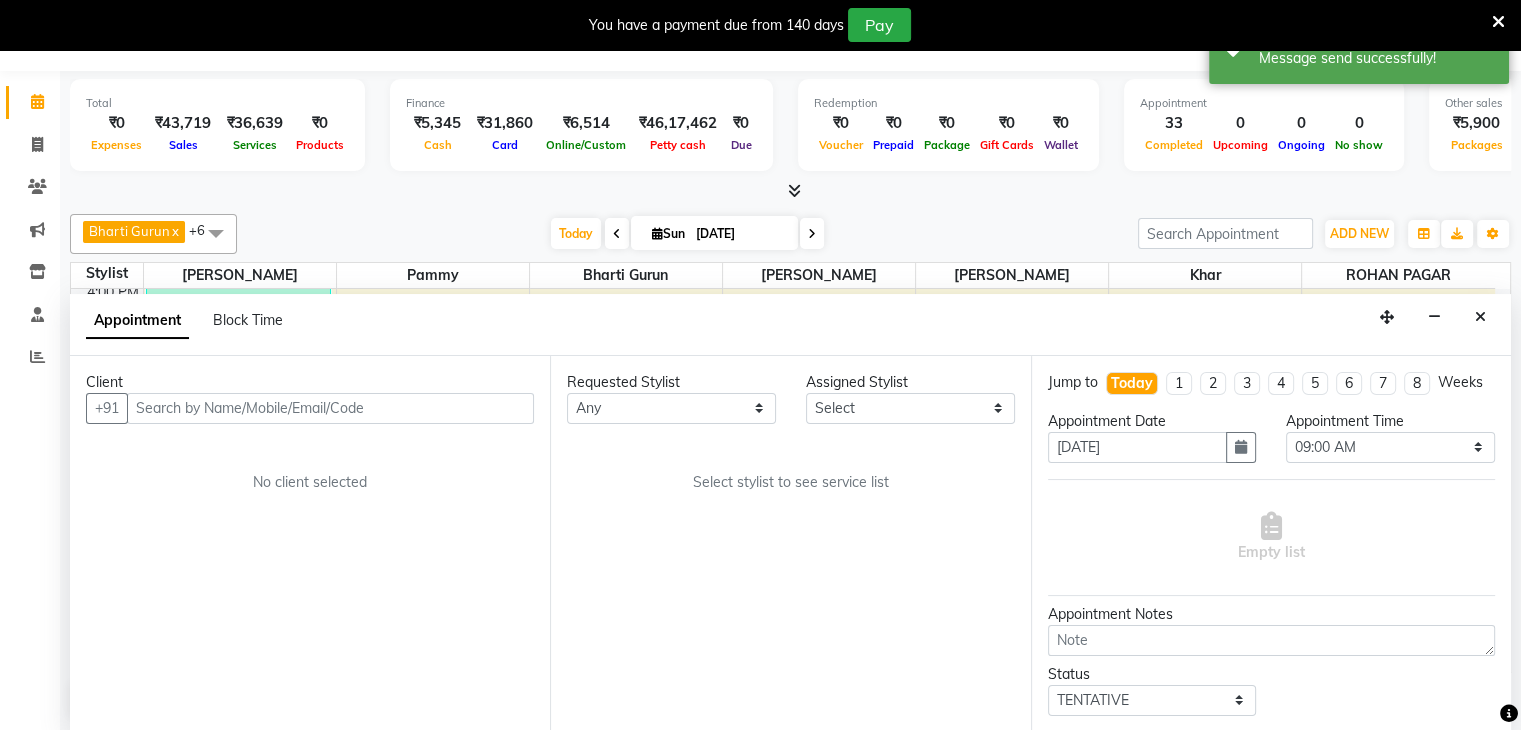 click at bounding box center (330, 408) 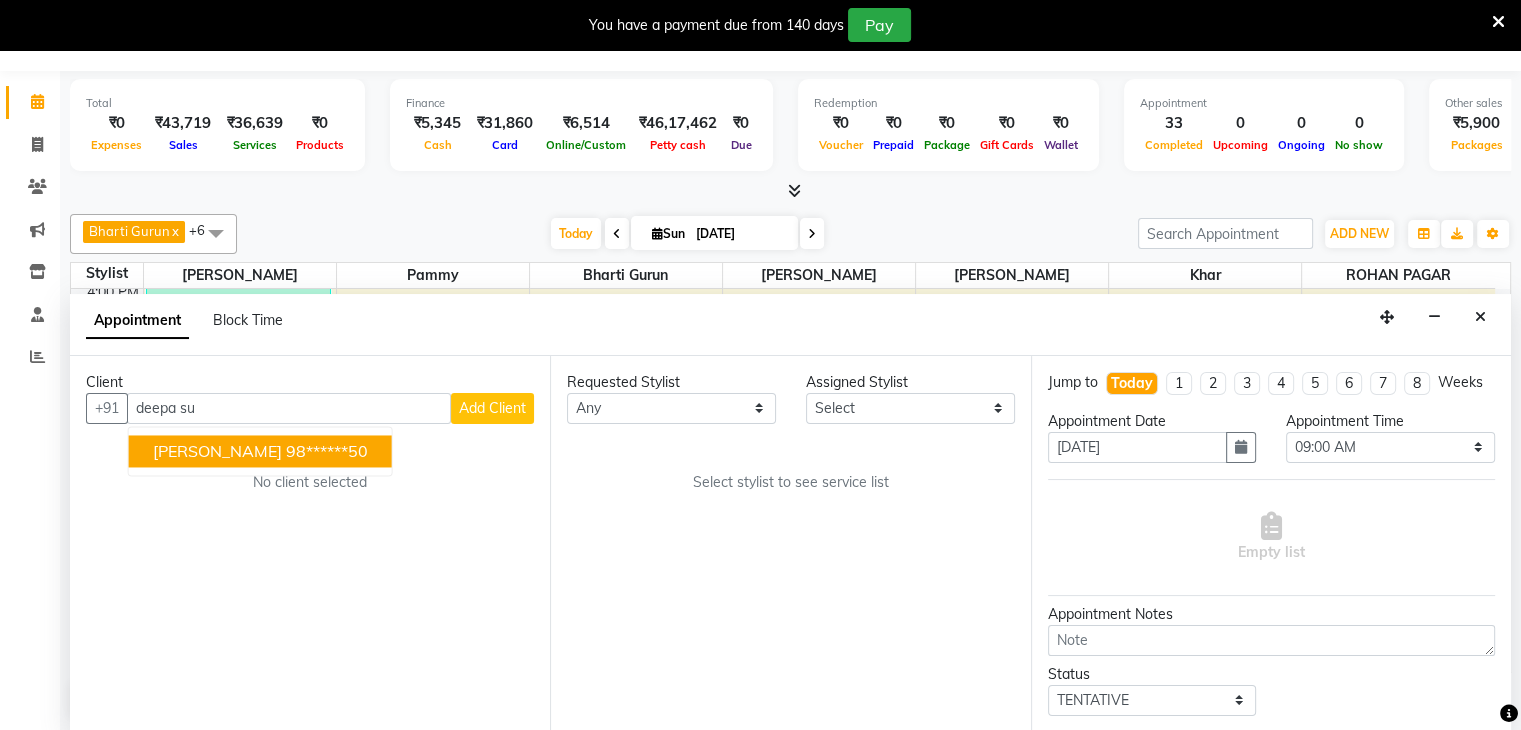 click on "deepa subramaniyam" at bounding box center (217, 451) 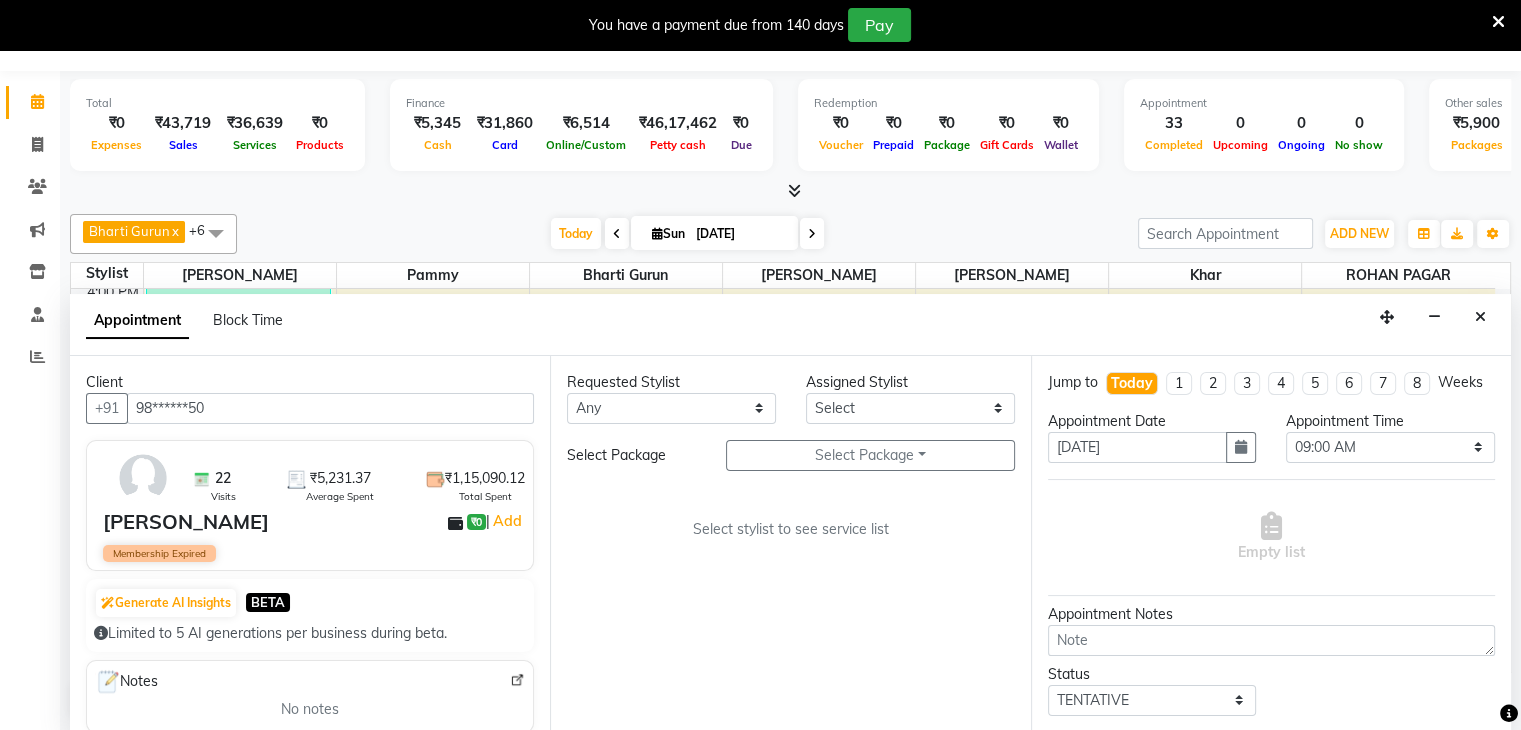 type on "98******50" 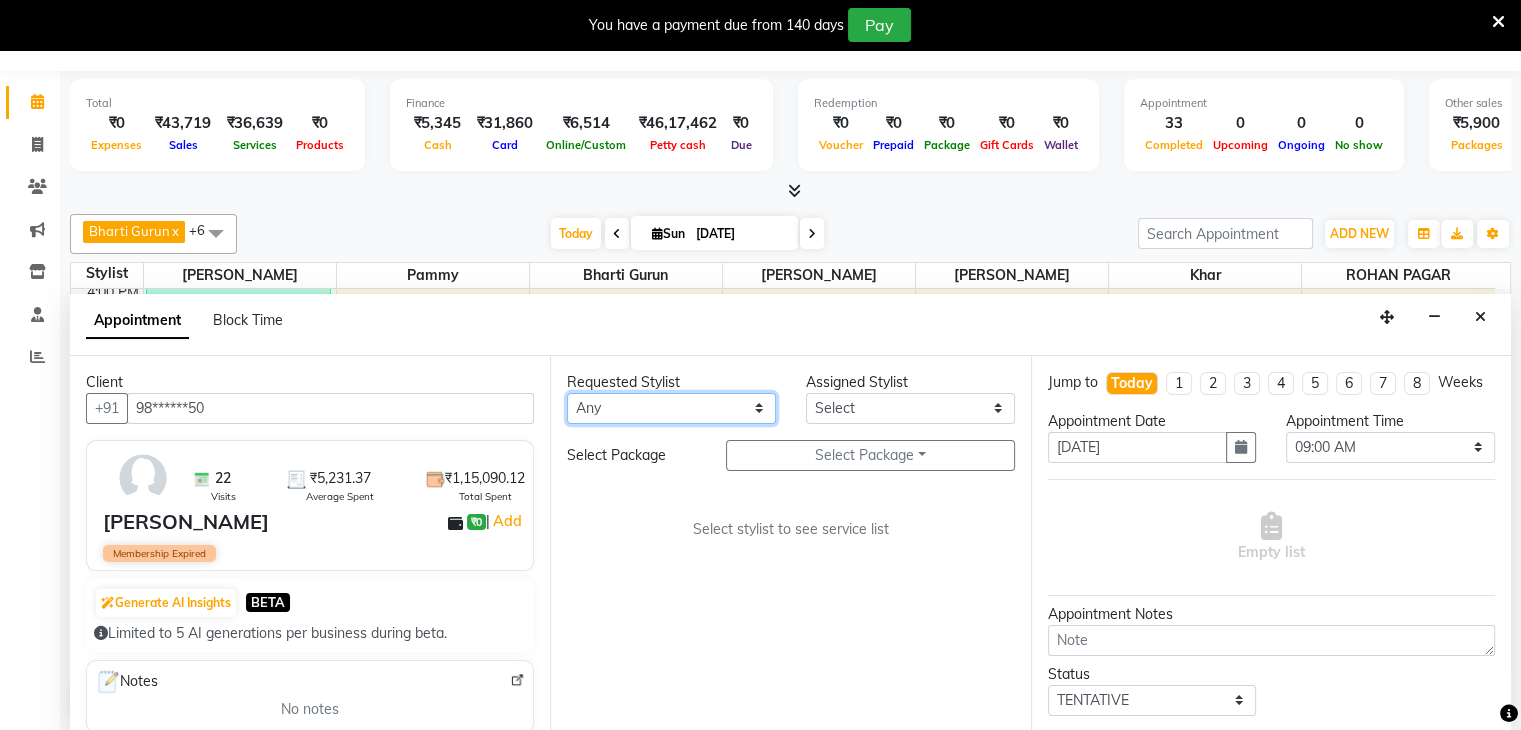 click on "Any Bharti Gurun Kalpesh Maheshkar Kavita Bhosale Khar Pammy ROHAN PAGAR Sharmila" at bounding box center (671, 408) 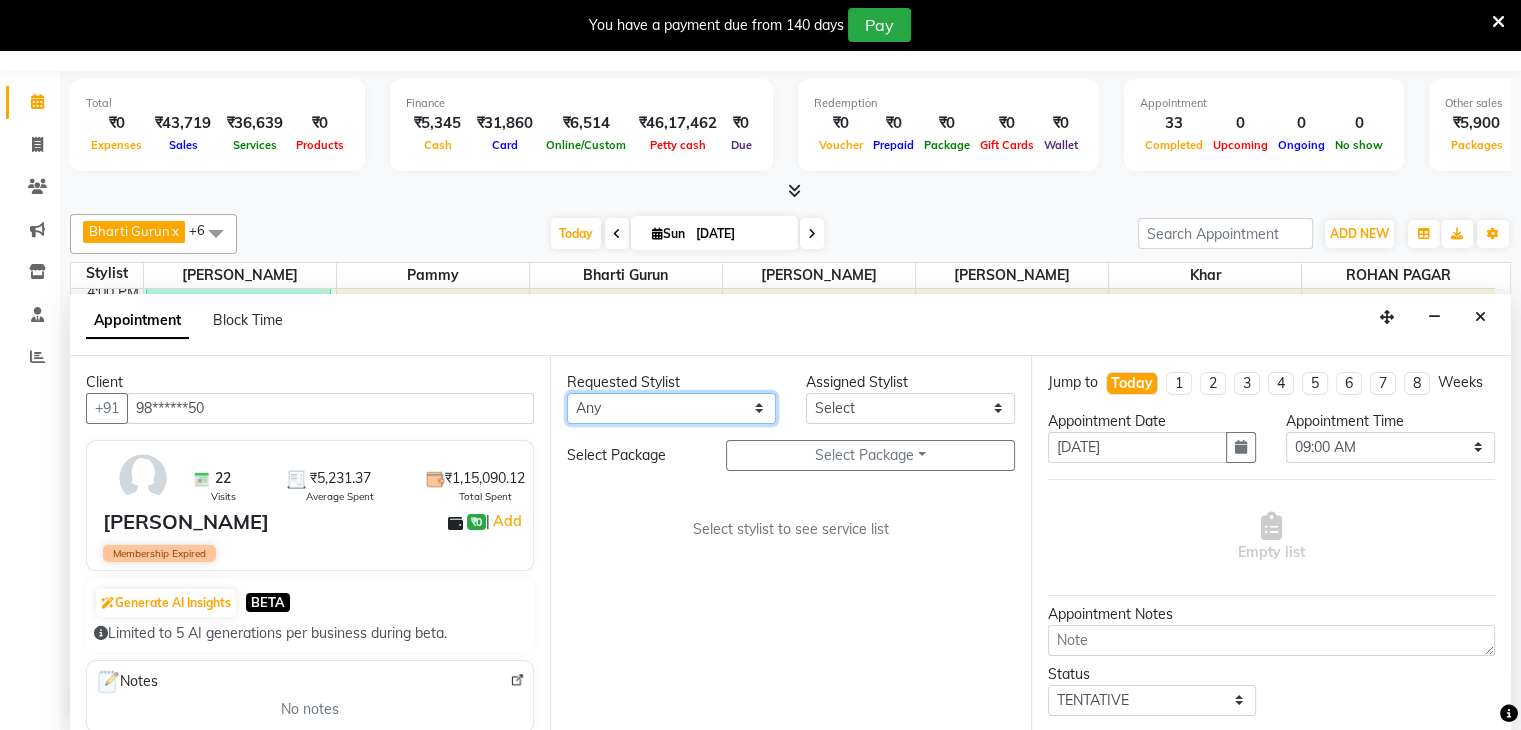 select on "38403" 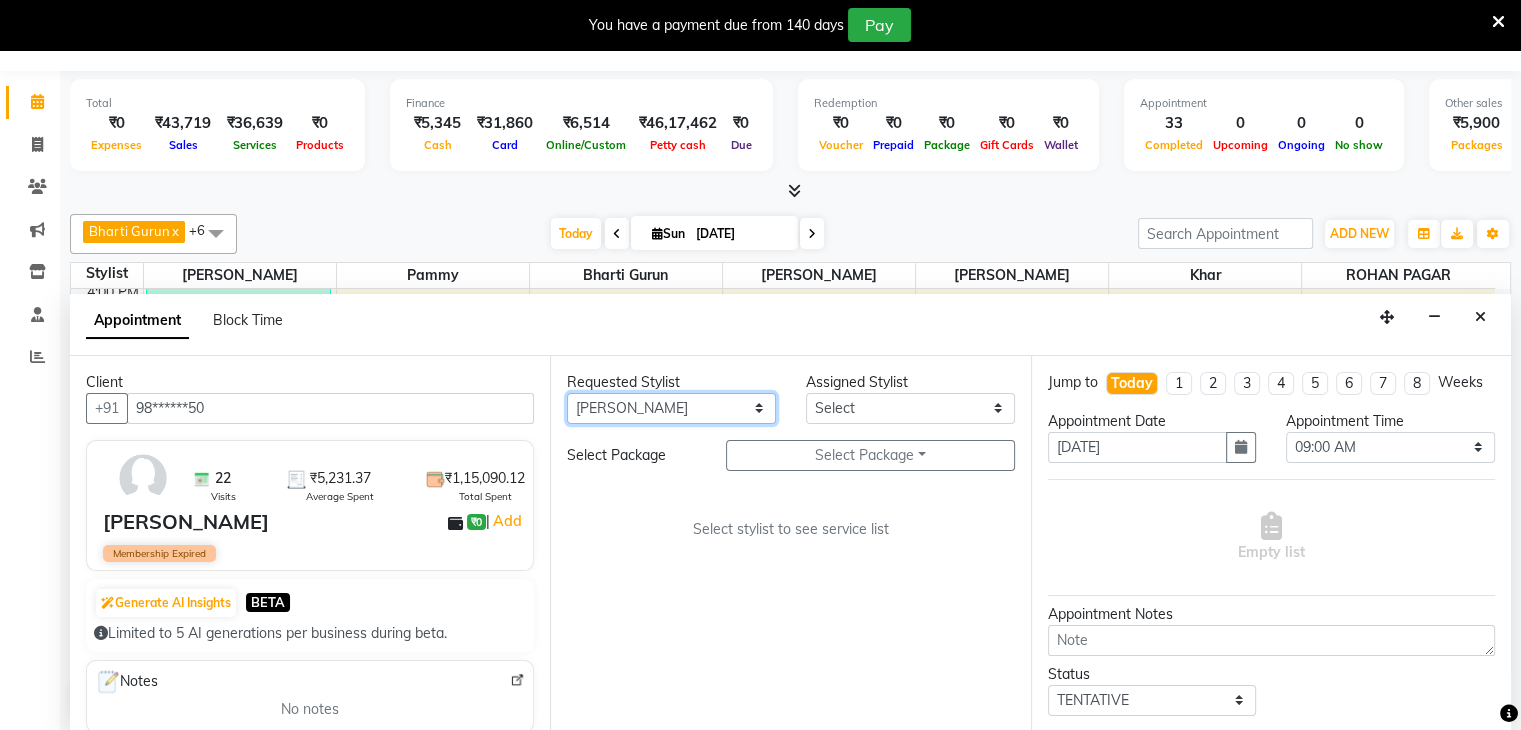 click on "Any Bharti Gurun Kalpesh Maheshkar Kavita Bhosale Khar Pammy ROHAN PAGAR Sharmila" at bounding box center (671, 408) 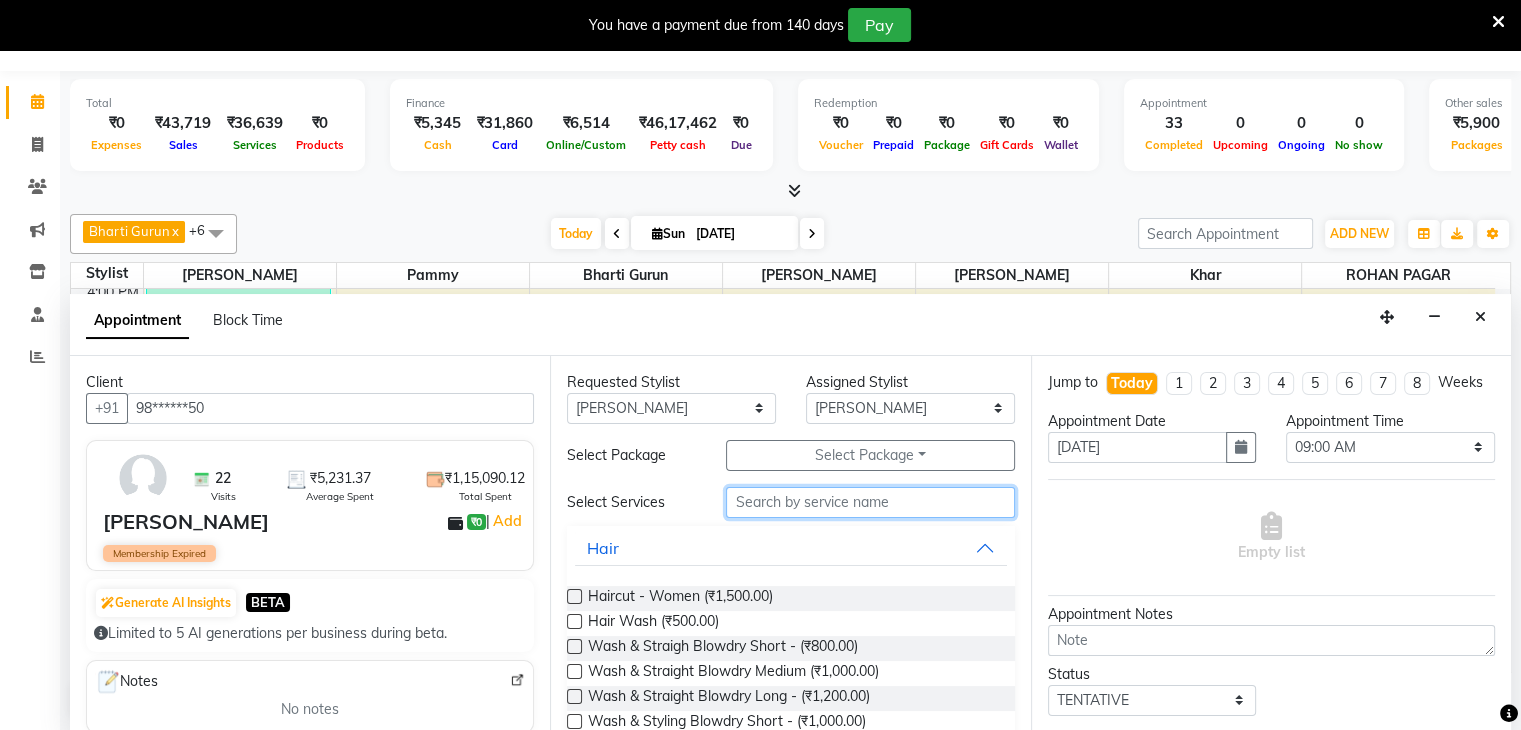 click at bounding box center (870, 502) 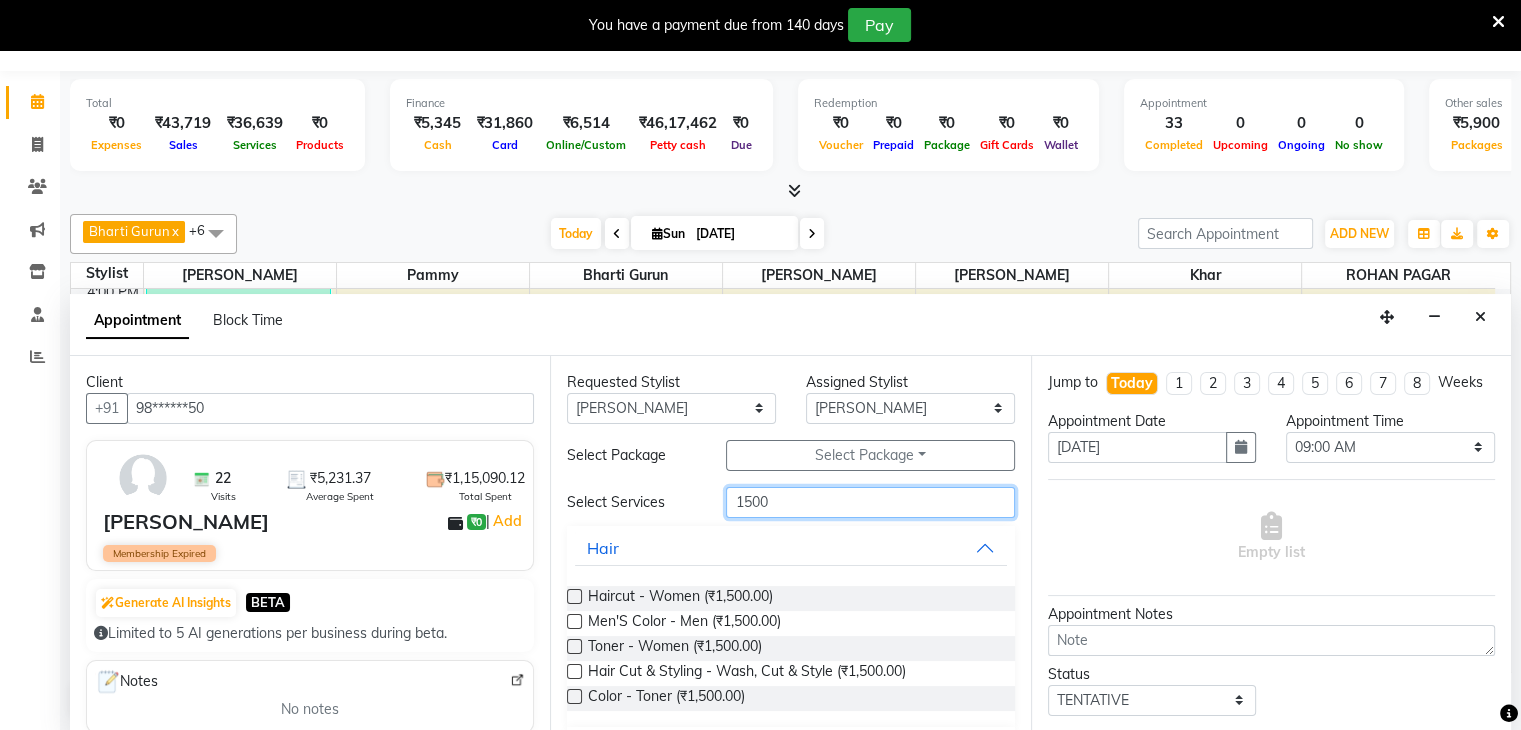 scroll, scrollTop: 318, scrollLeft: 0, axis: vertical 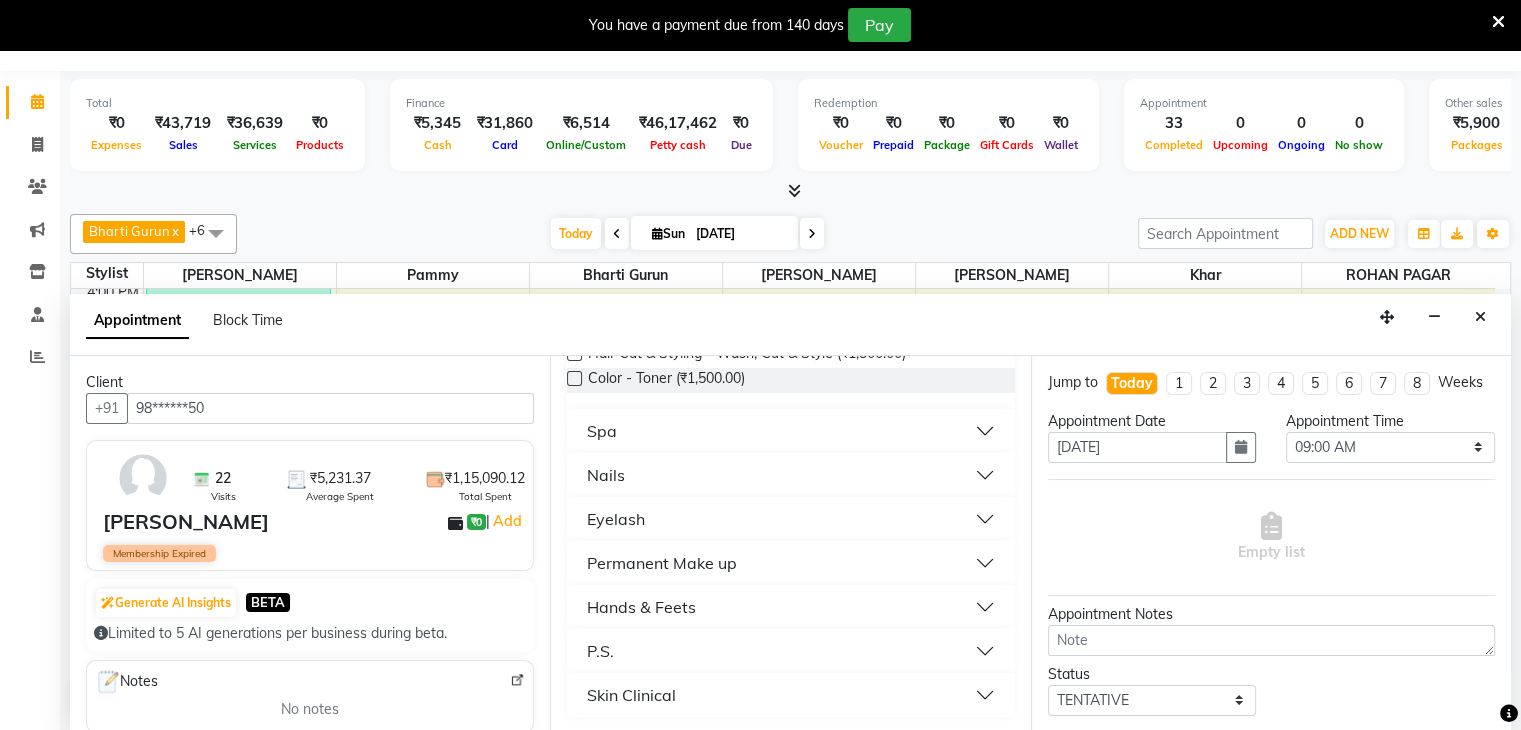 type on "1500" 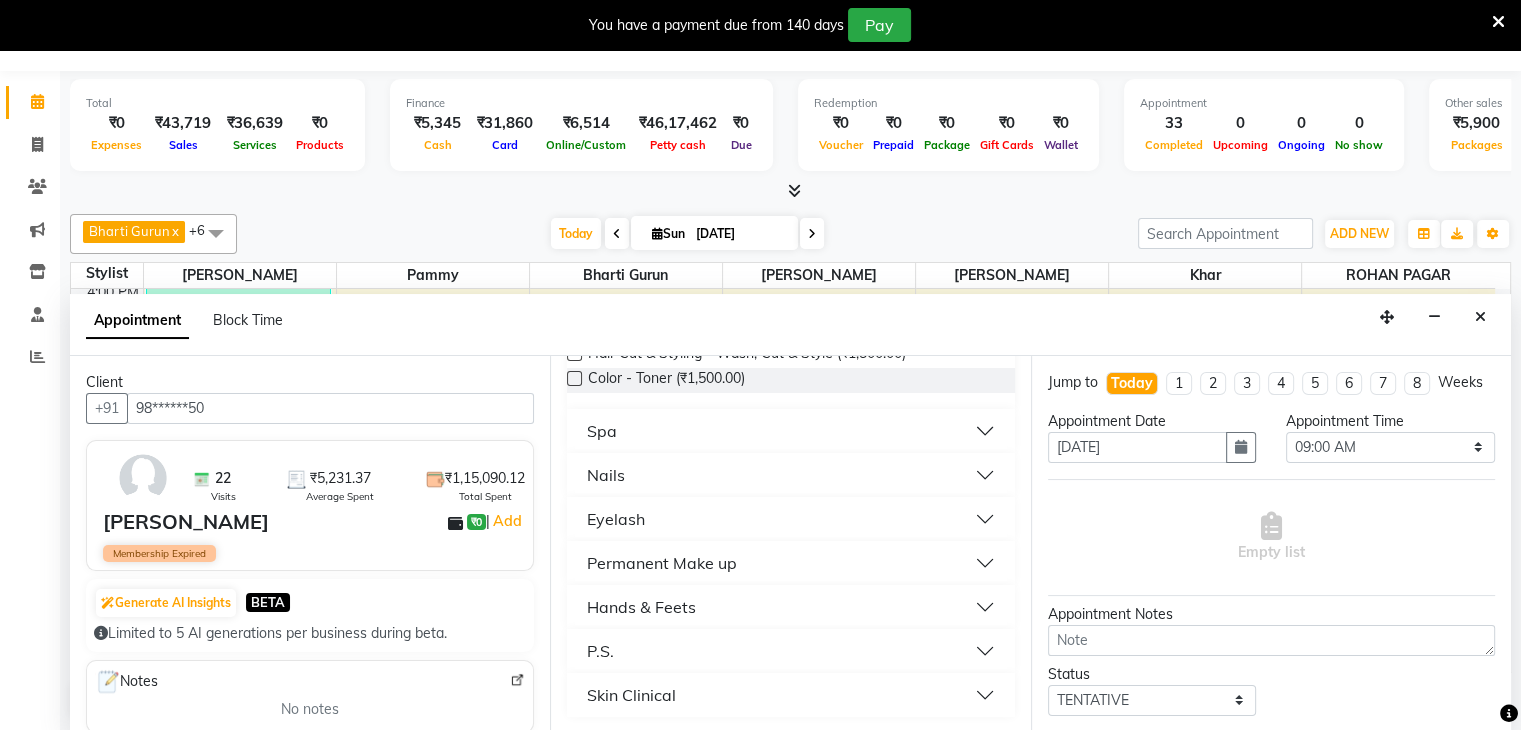 click on "Hands & Feets" at bounding box center (641, 607) 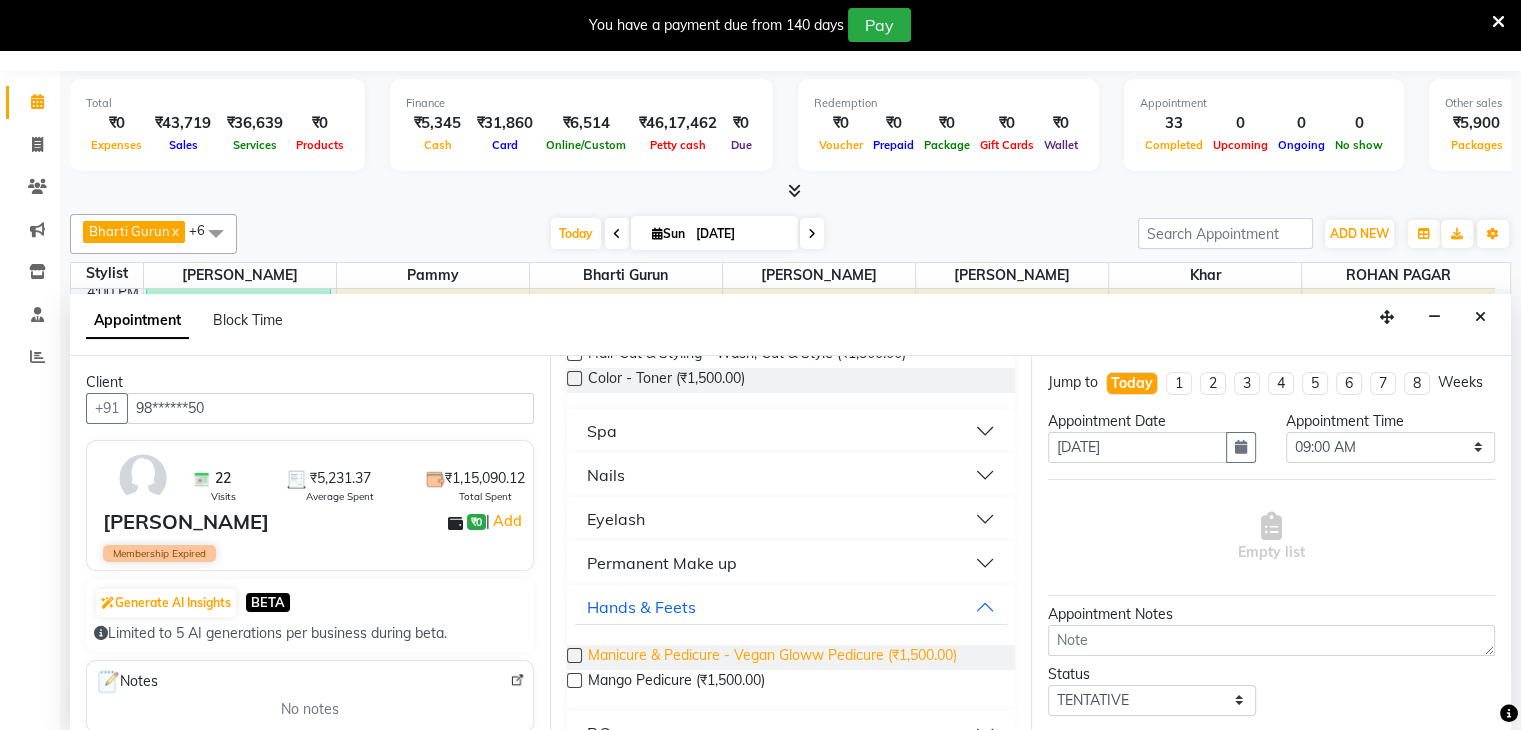 click on "Manicure & Pedicure - Vegan Gloww Pedicure (₹1,500.00)" at bounding box center (772, 657) 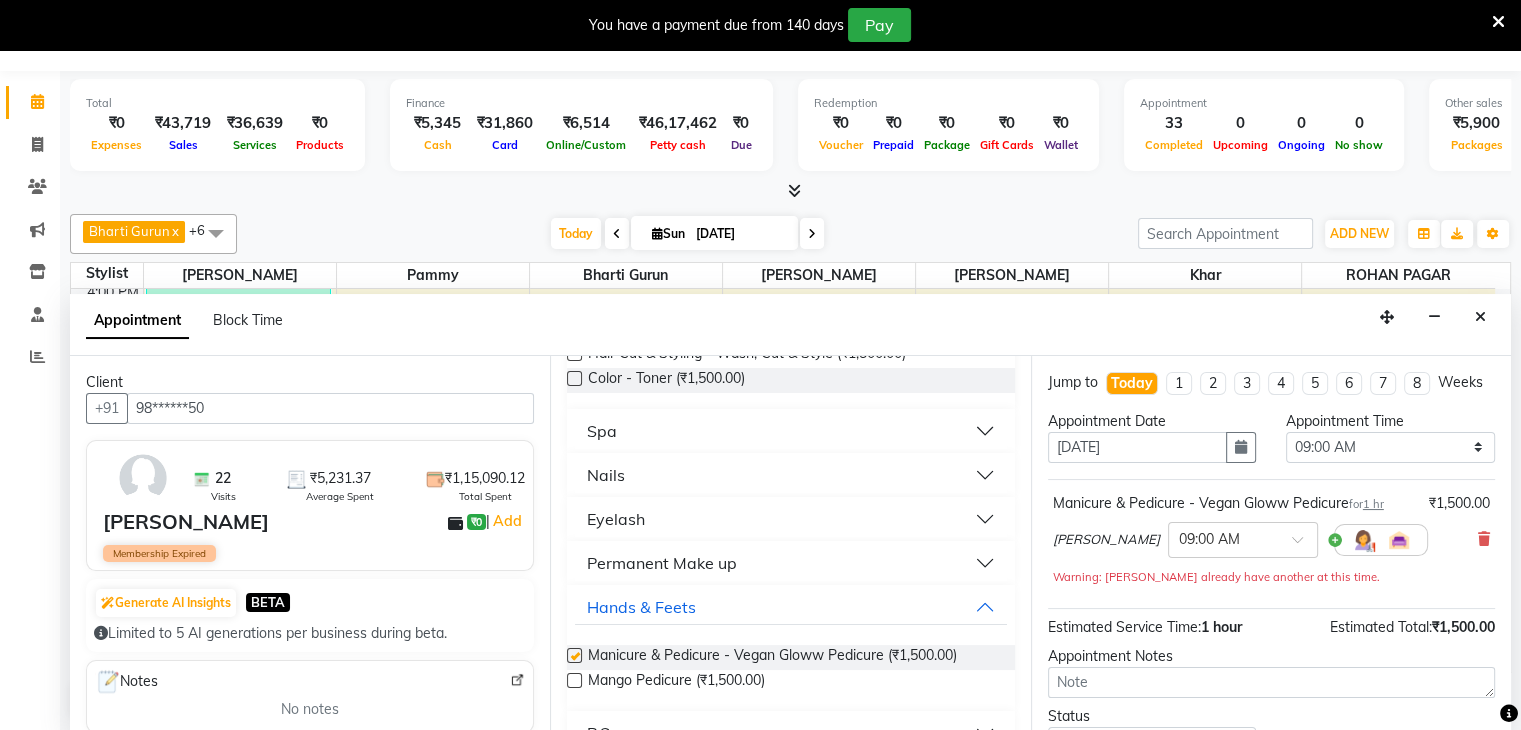 checkbox on "false" 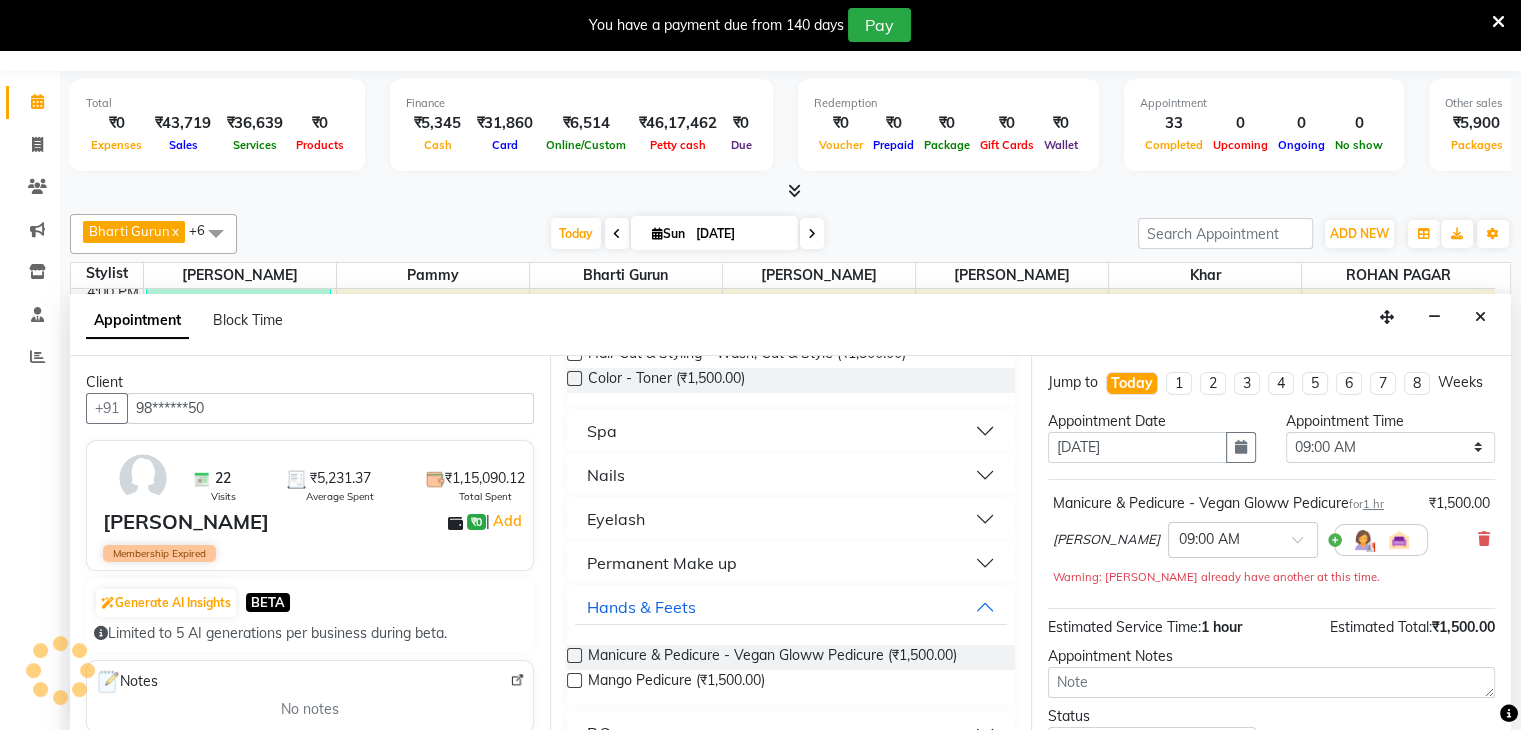 scroll, scrollTop: 0, scrollLeft: 0, axis: both 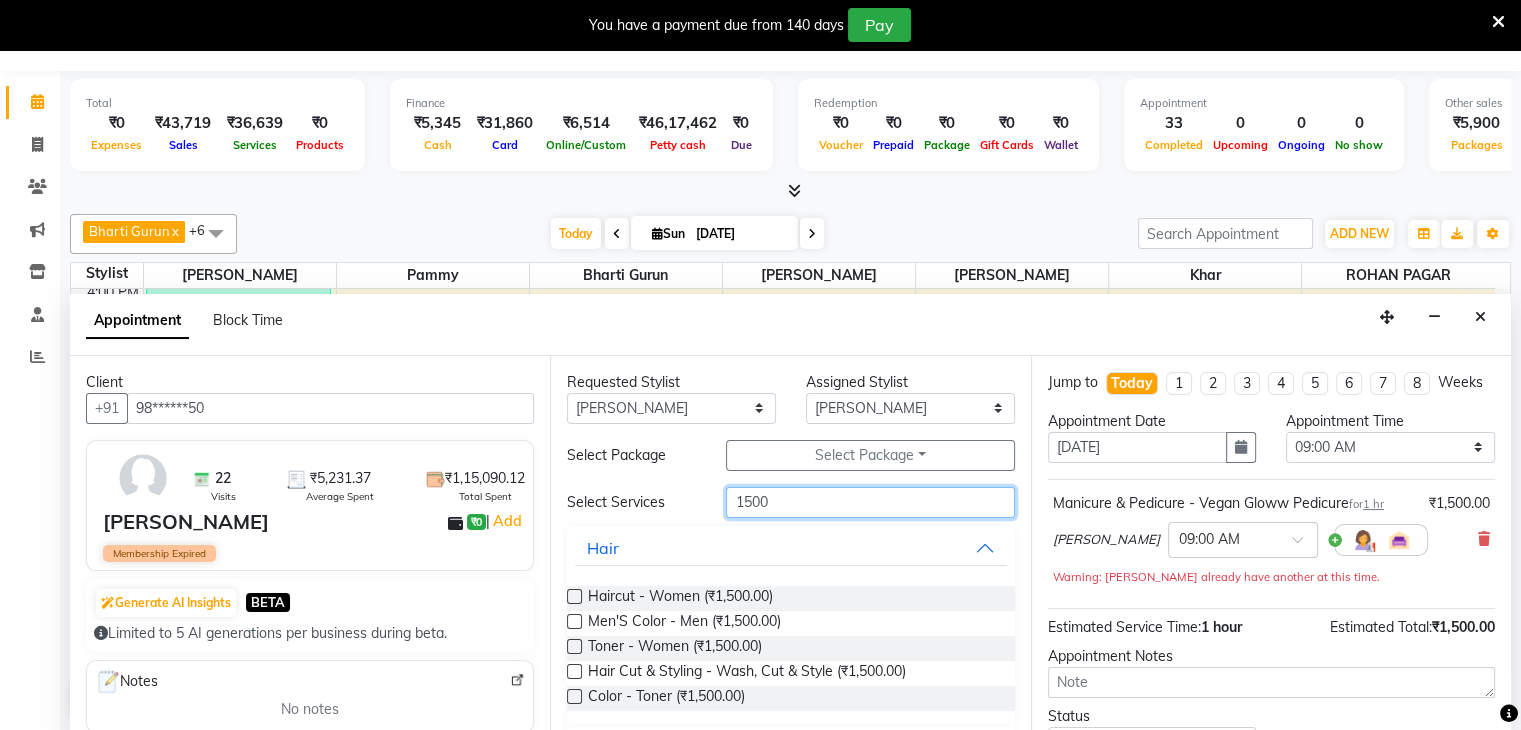 click on "1500" at bounding box center (870, 502) 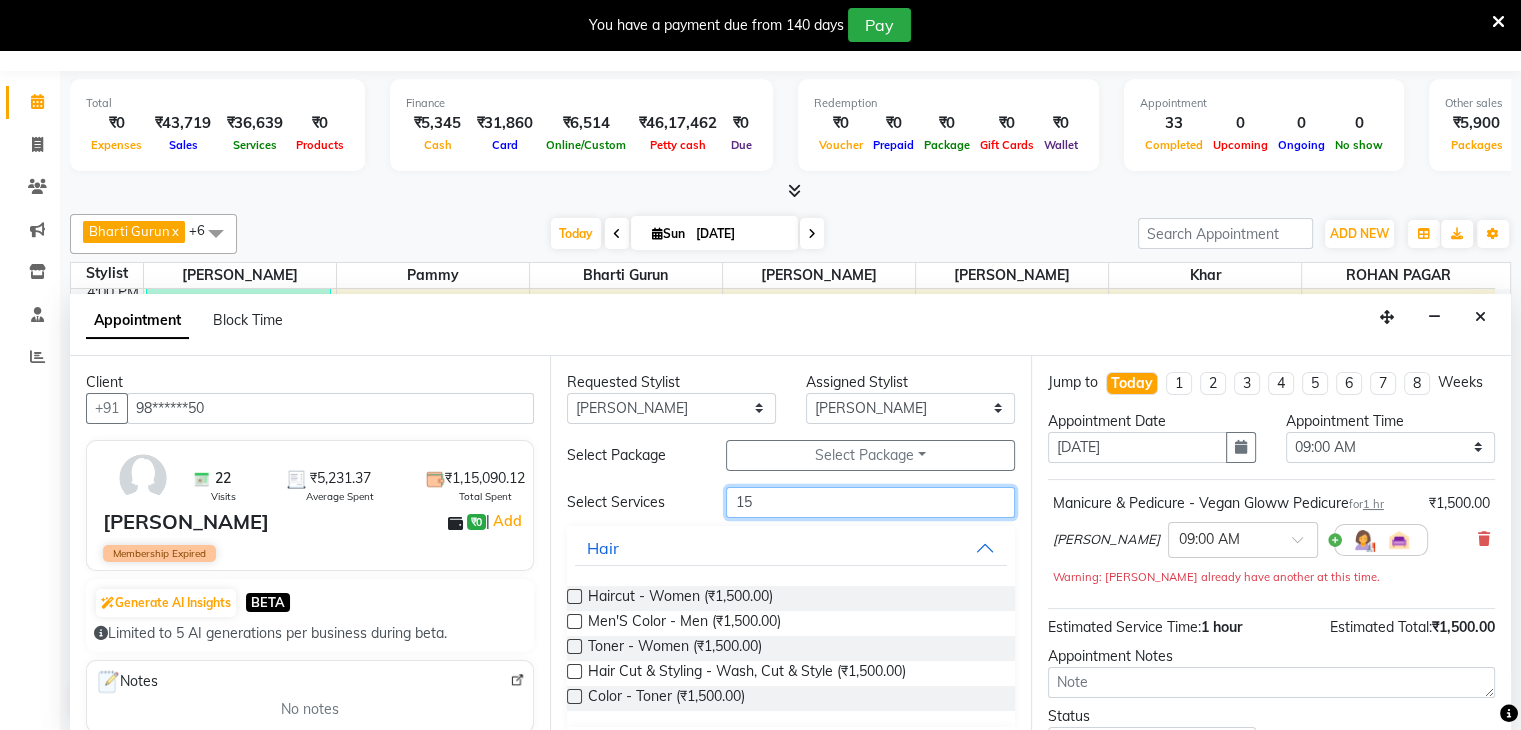 type on "1" 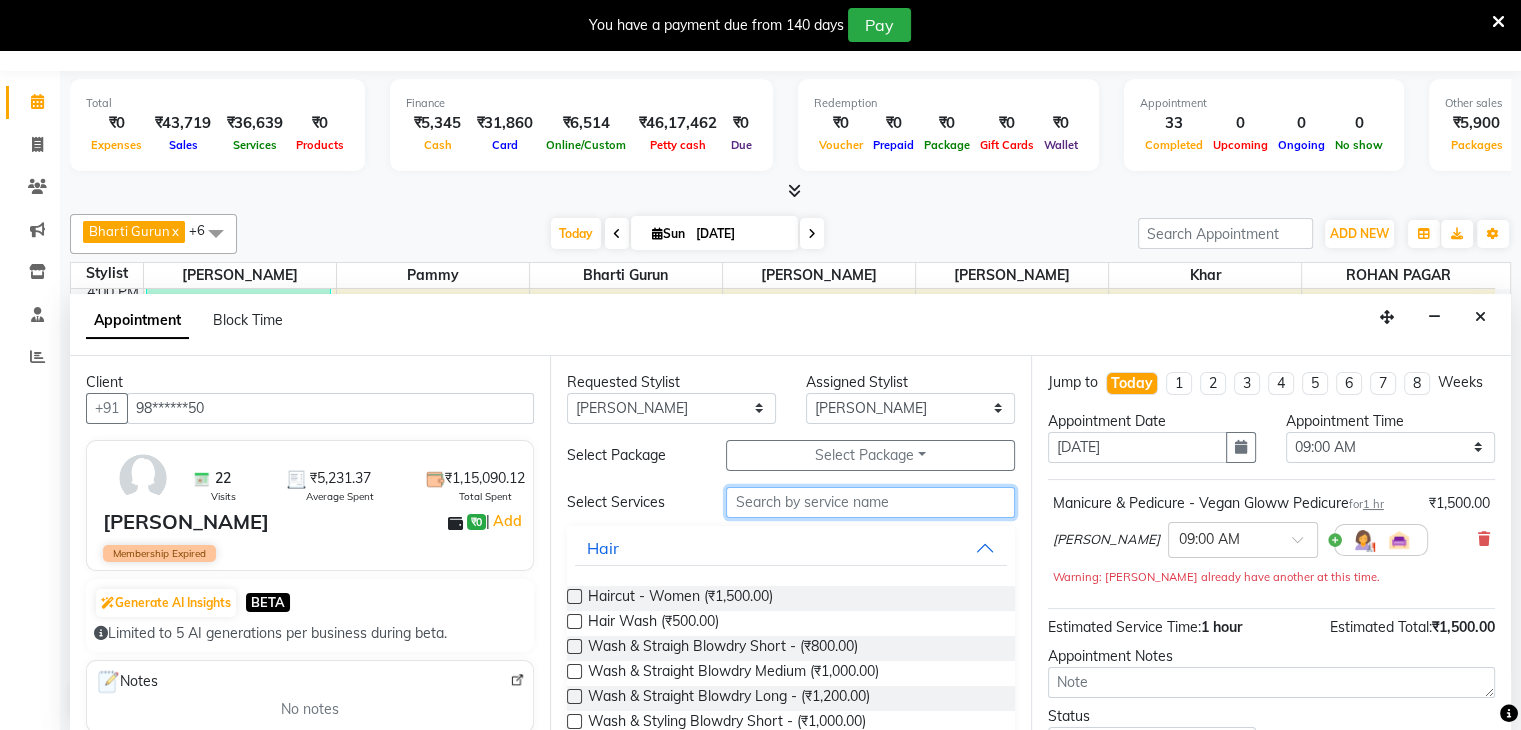 type 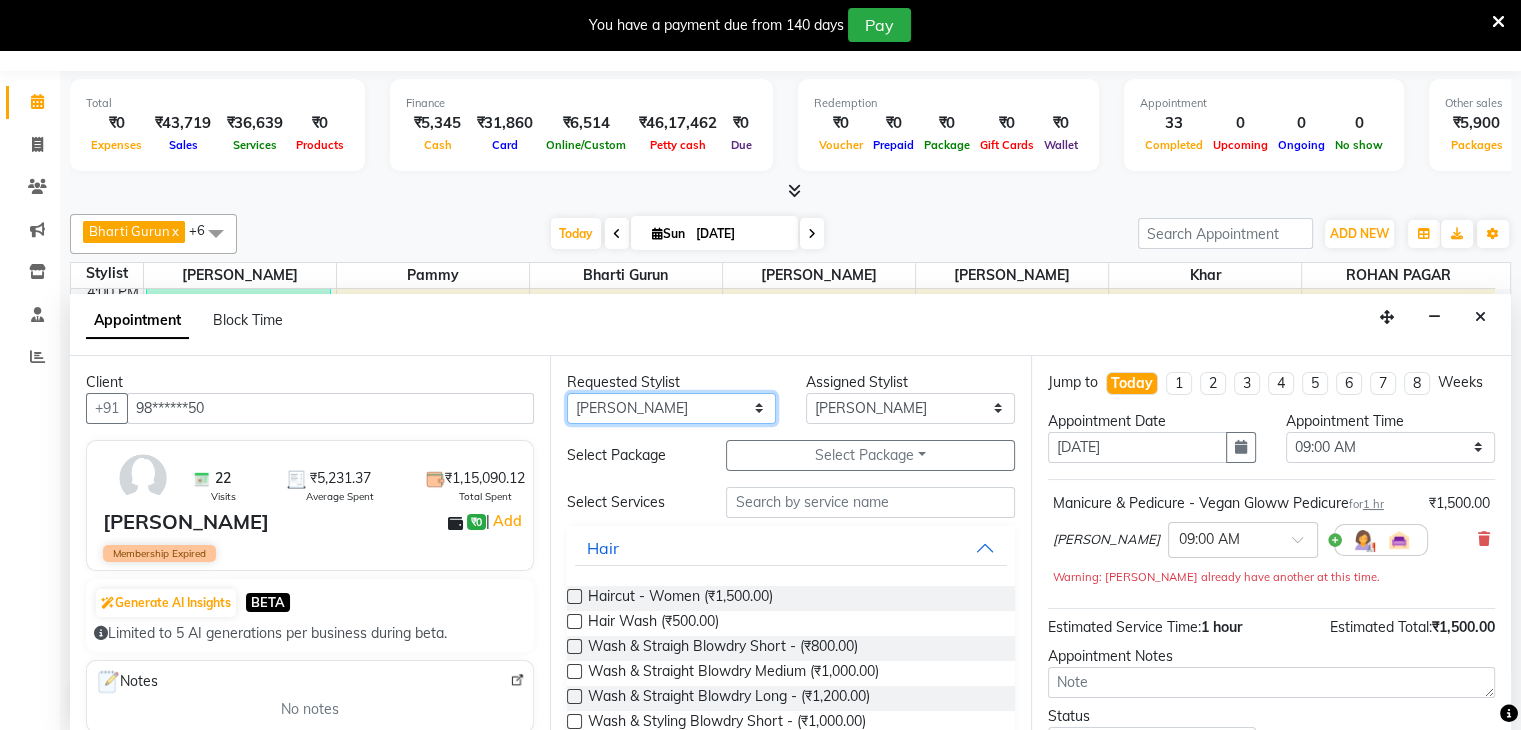 click on "Any Bharti Gurun Kalpesh Maheshkar Kavita Bhosale Khar Pammy ROHAN PAGAR Sharmila" at bounding box center [671, 408] 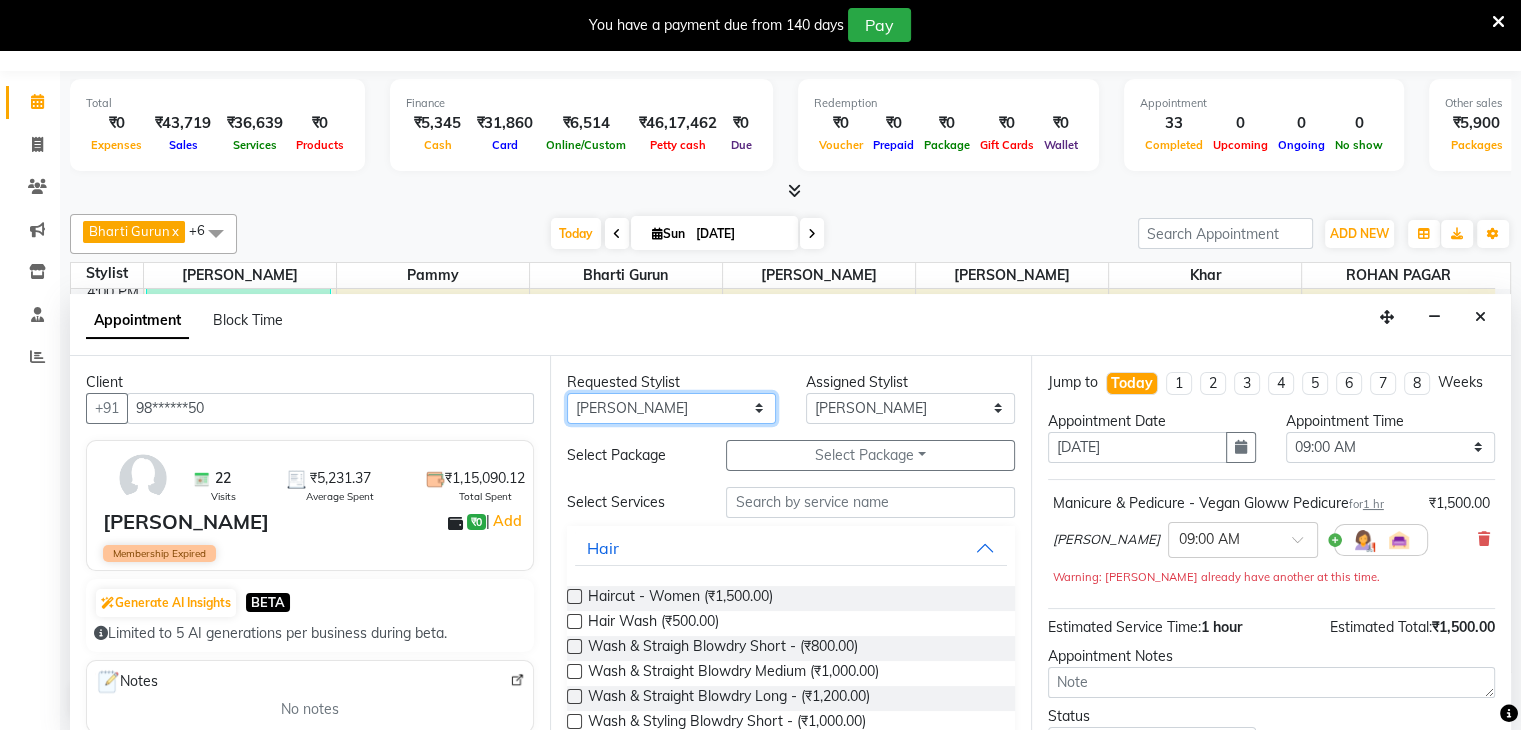 click on "Any Bharti Gurun Kalpesh Maheshkar Kavita Bhosale Khar Pammy ROHAN PAGAR Sharmila" at bounding box center (671, 408) 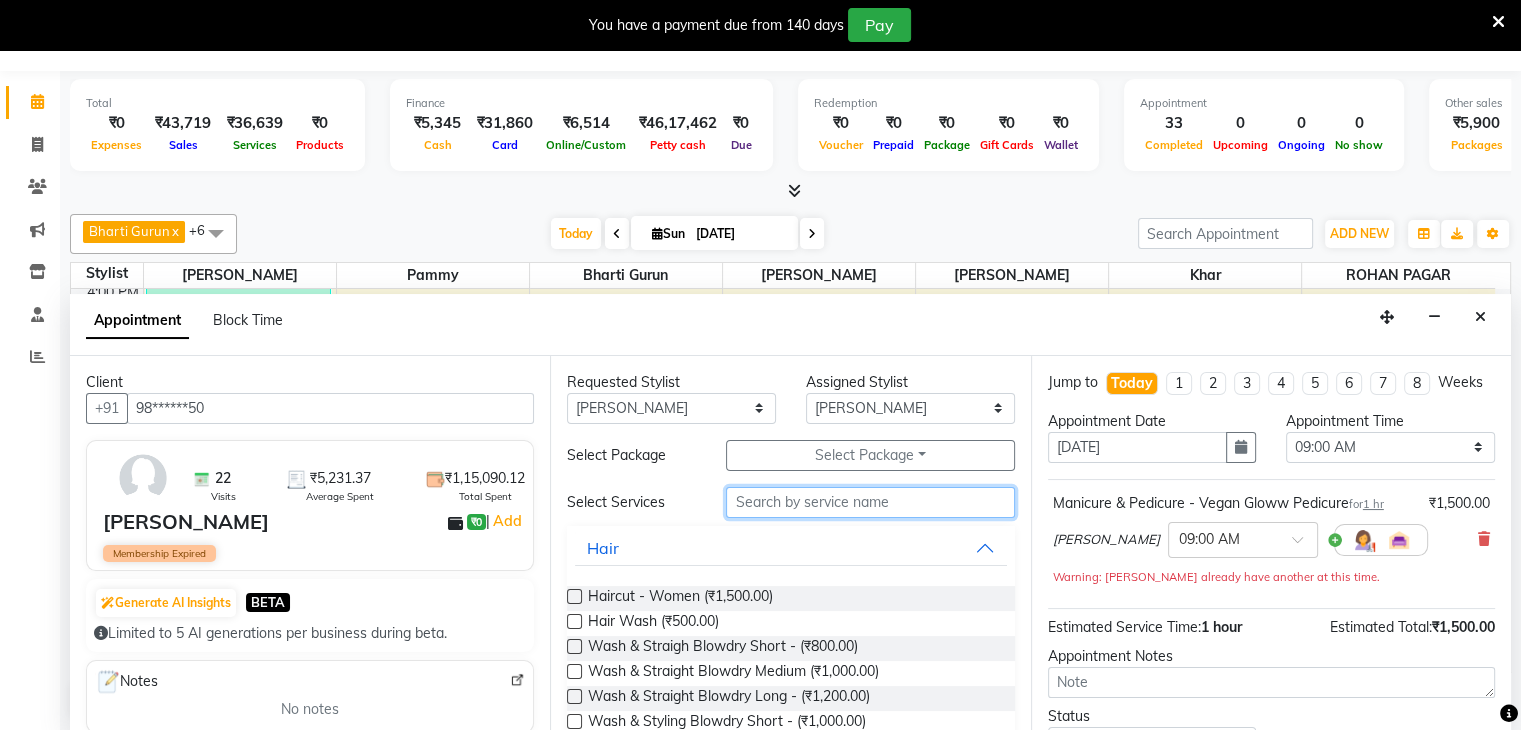 click at bounding box center (870, 502) 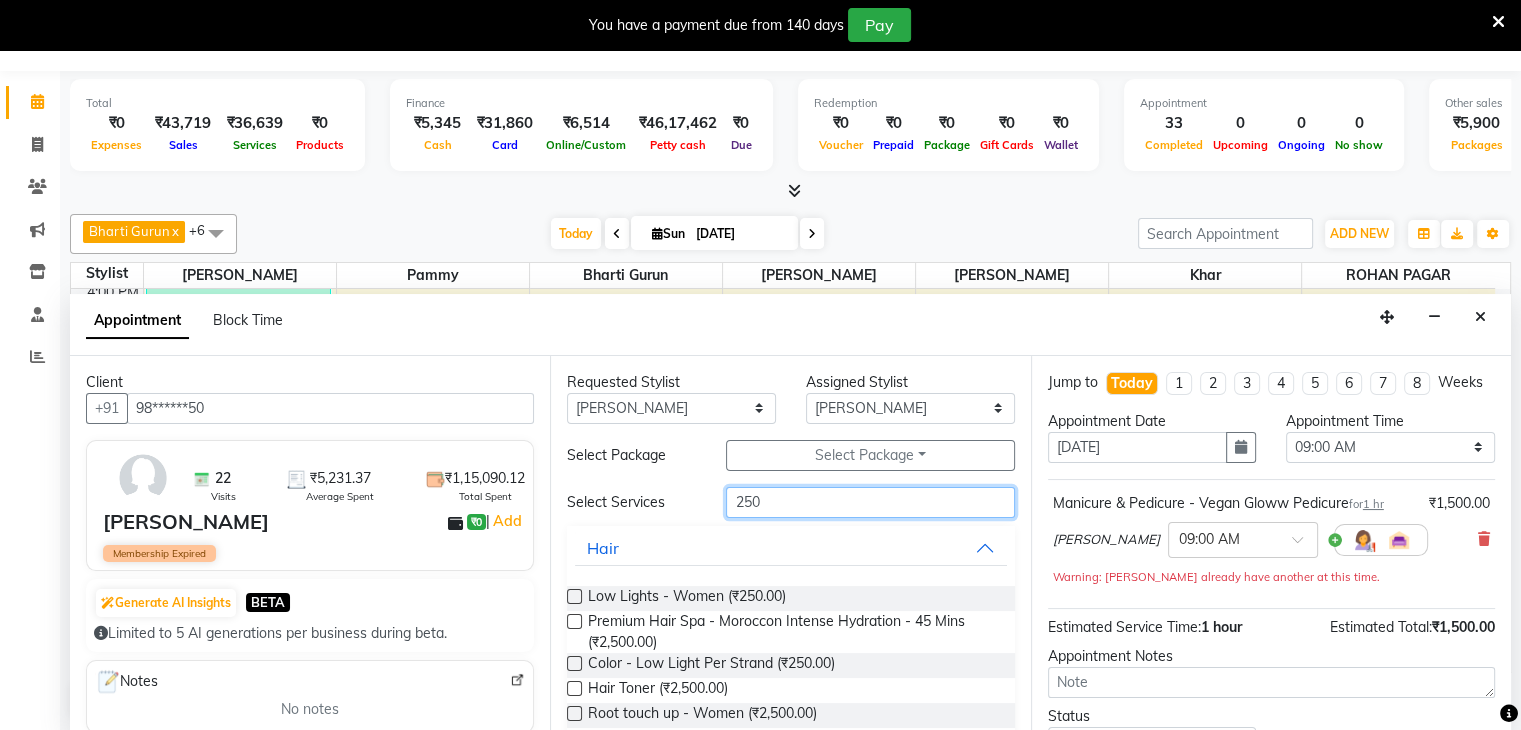 scroll, scrollTop: 328, scrollLeft: 0, axis: vertical 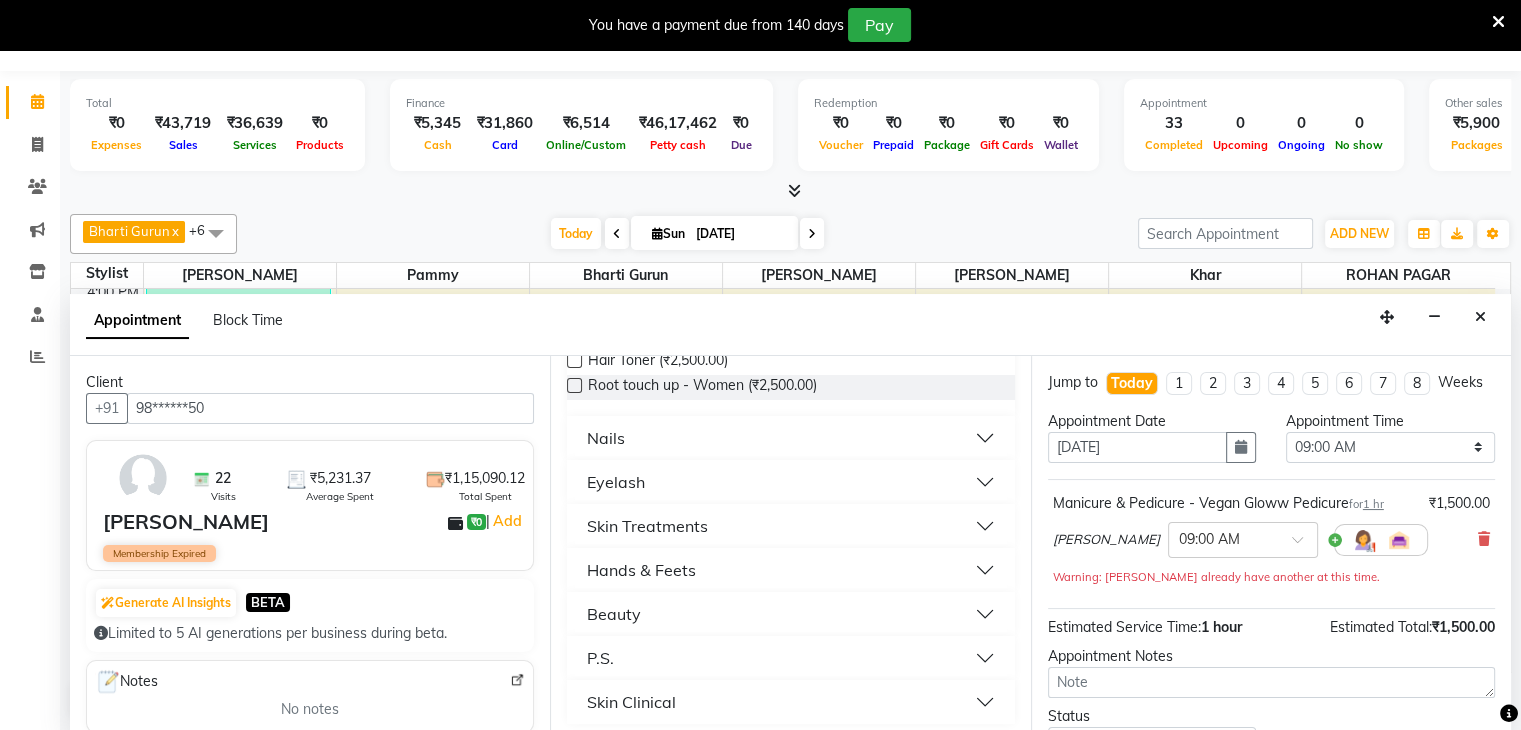 type on "250" 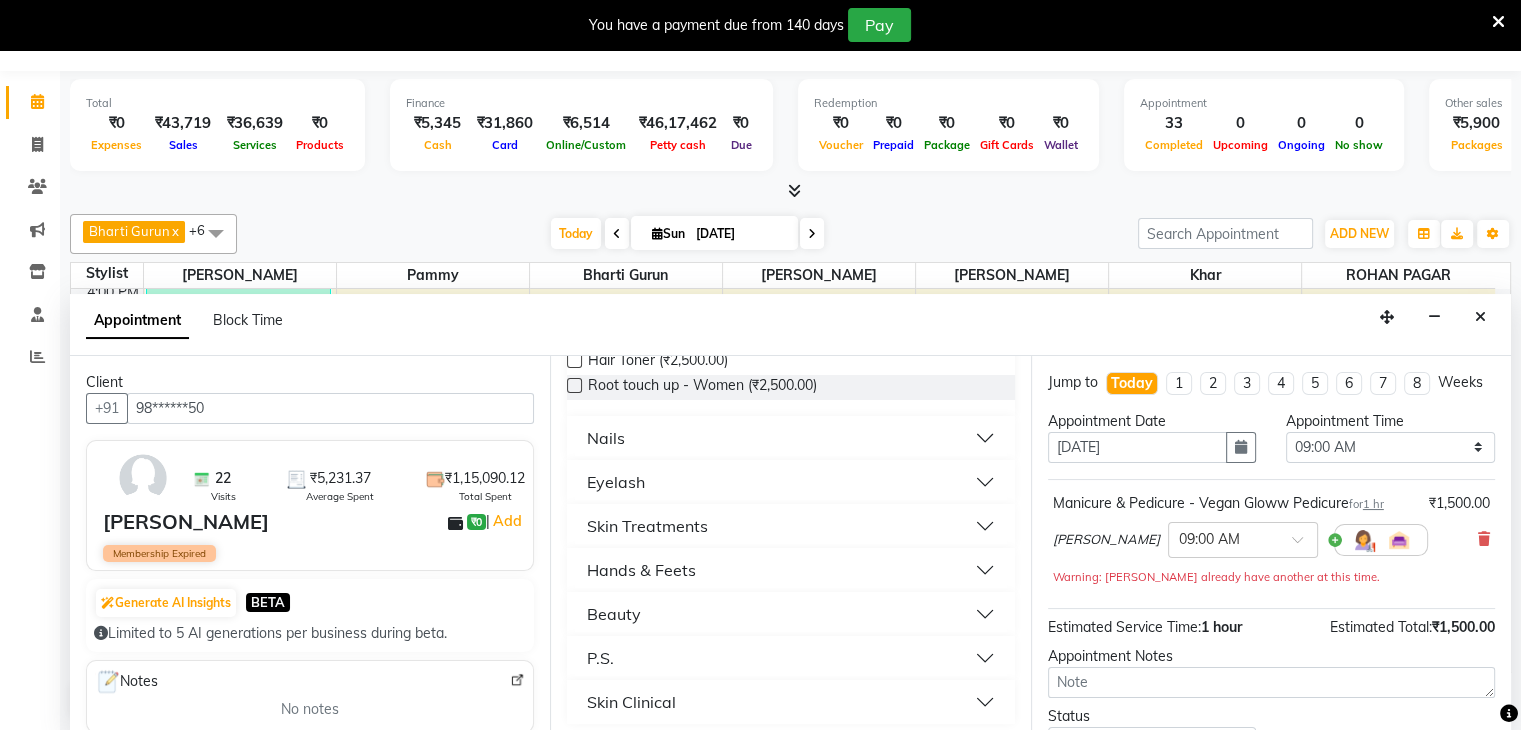 click on "Nails" at bounding box center (606, 438) 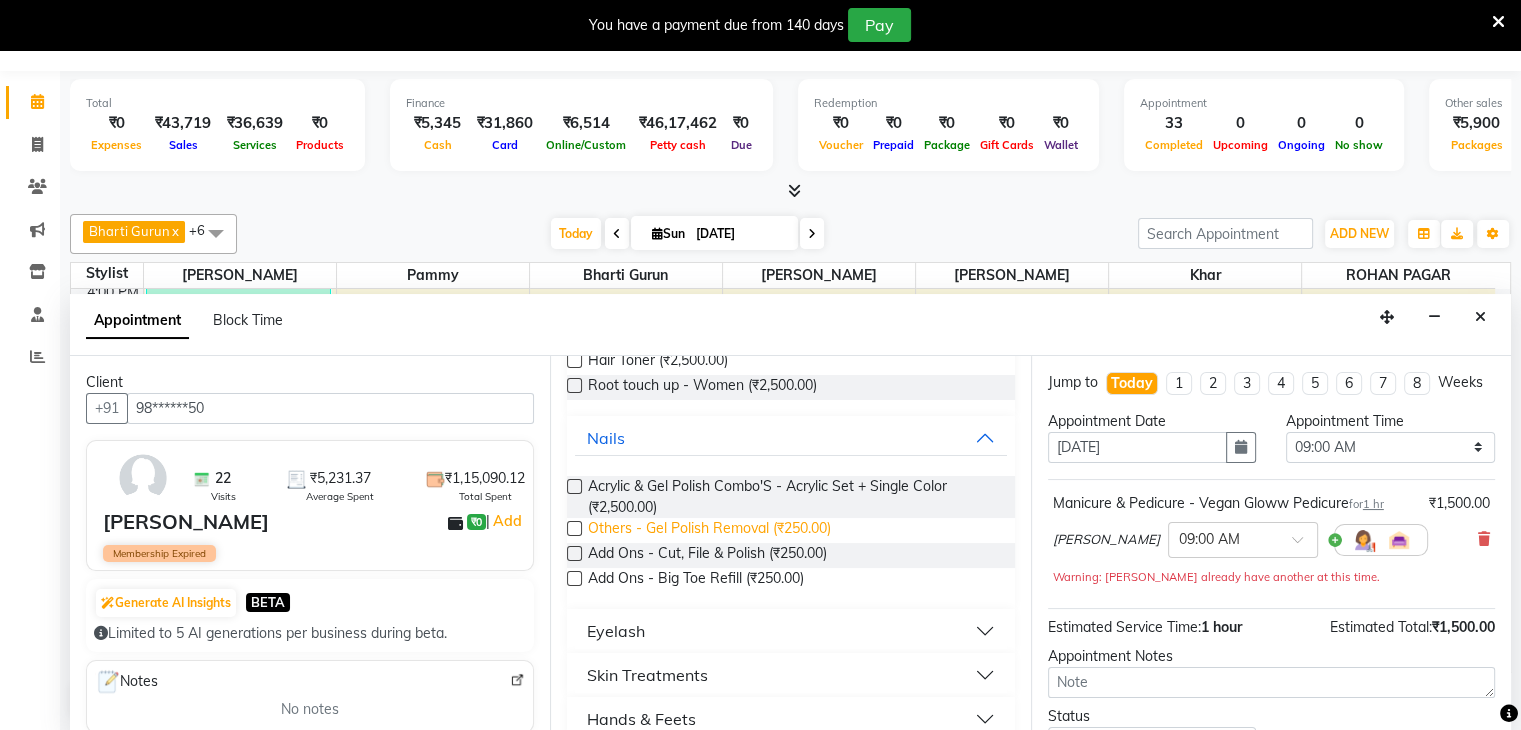 click on "Others - Gel Polish Removal (₹250.00)" at bounding box center [709, 530] 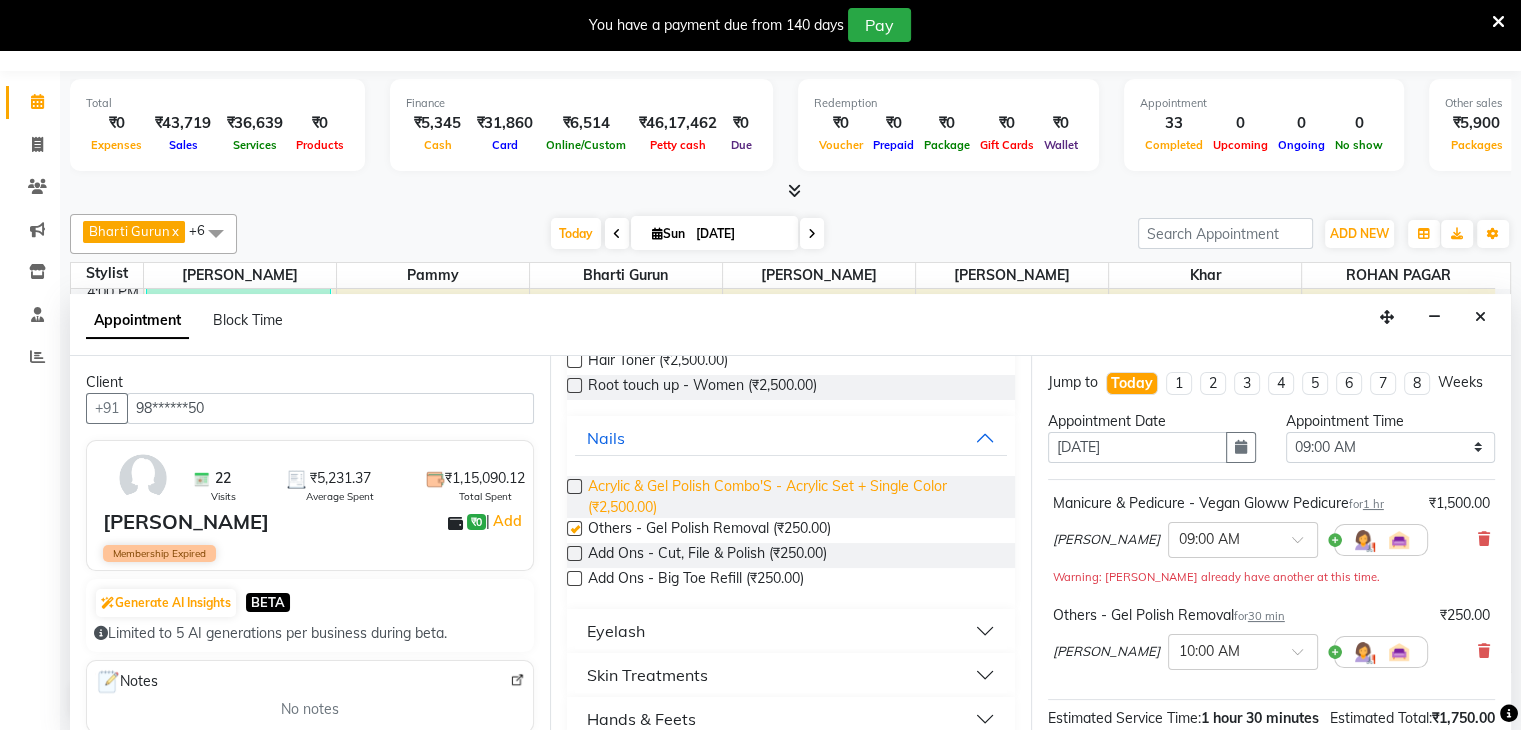 checkbox on "false" 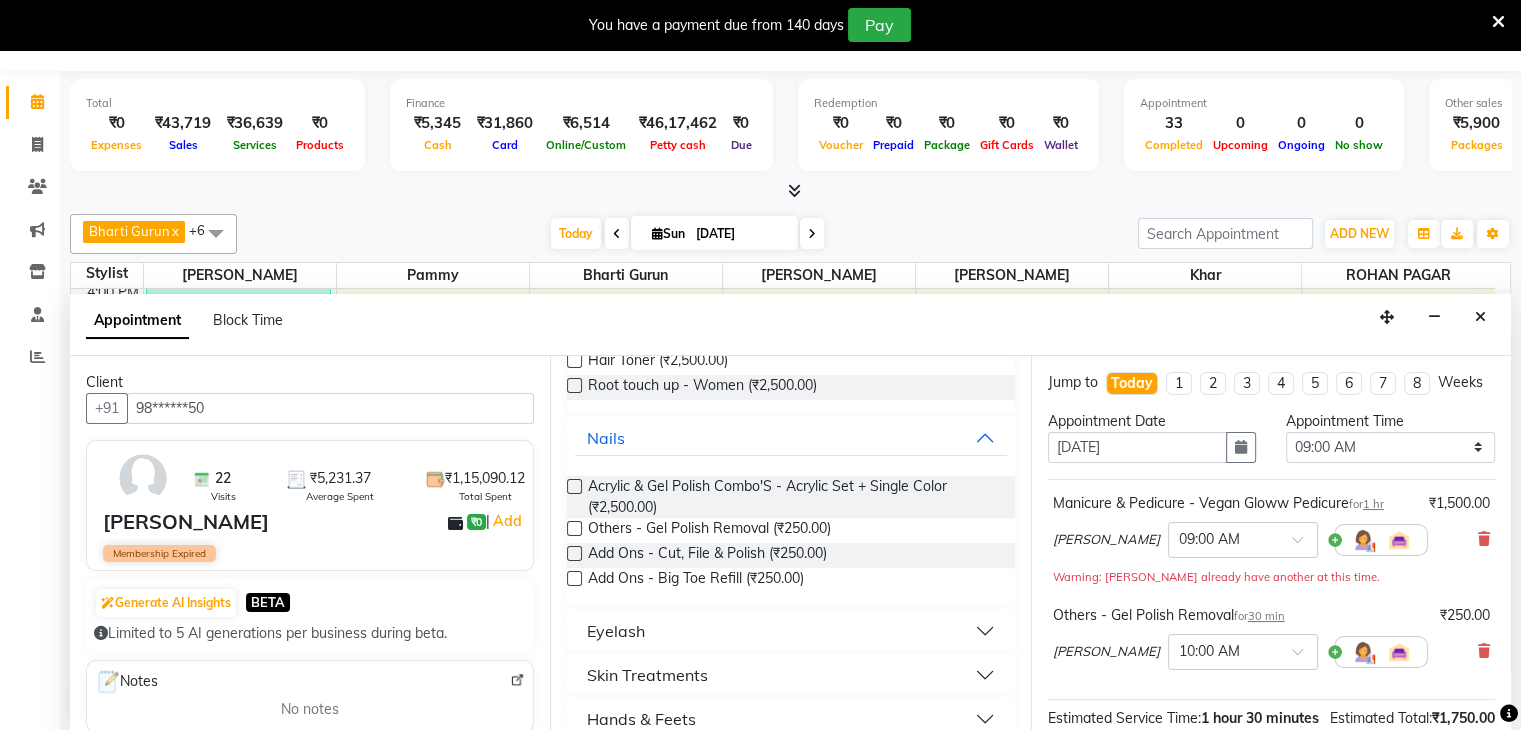 scroll, scrollTop: 0, scrollLeft: 0, axis: both 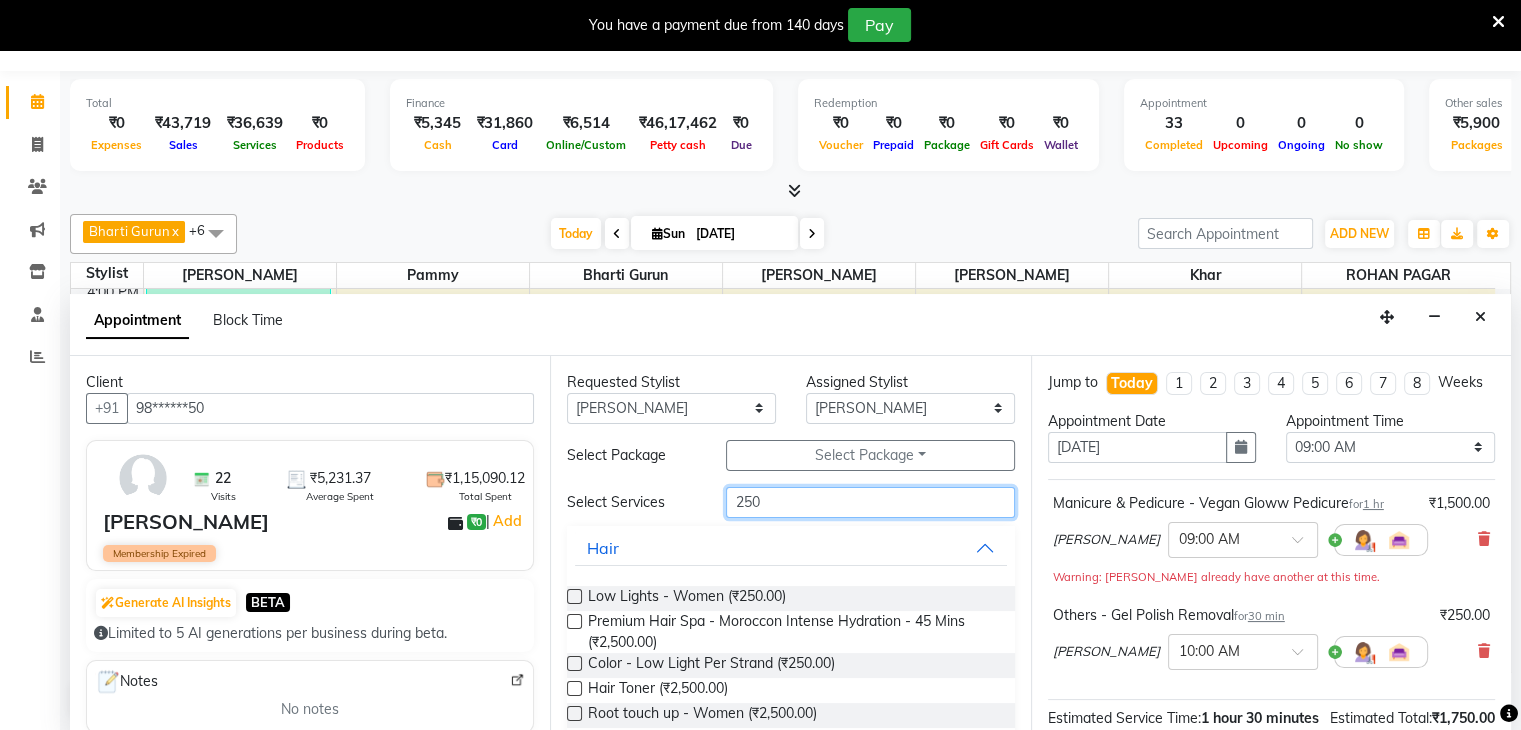click on "250" at bounding box center (870, 502) 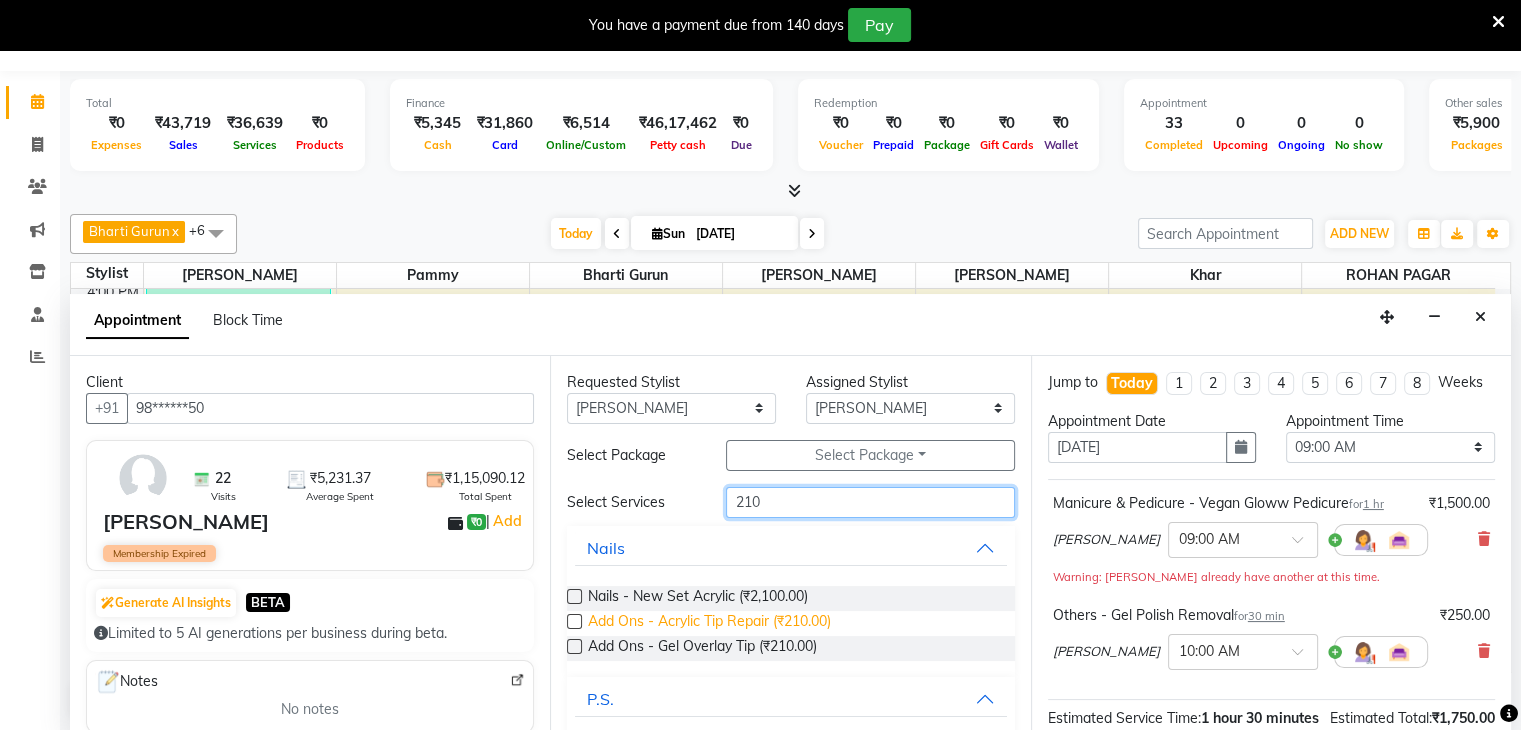 type on "210" 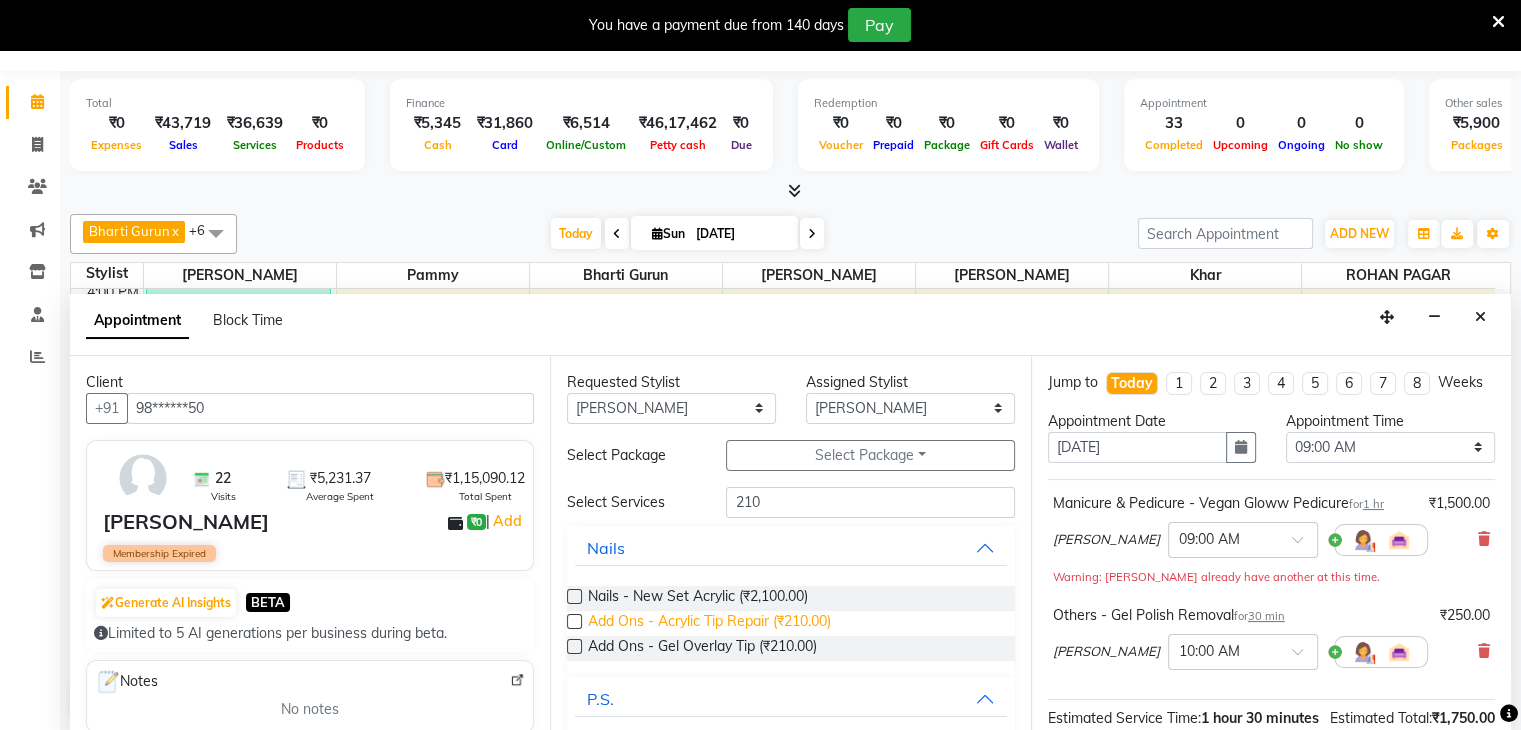 click on "Add Ons - Acrylic Tip Repair (₹210.00)" at bounding box center [709, 623] 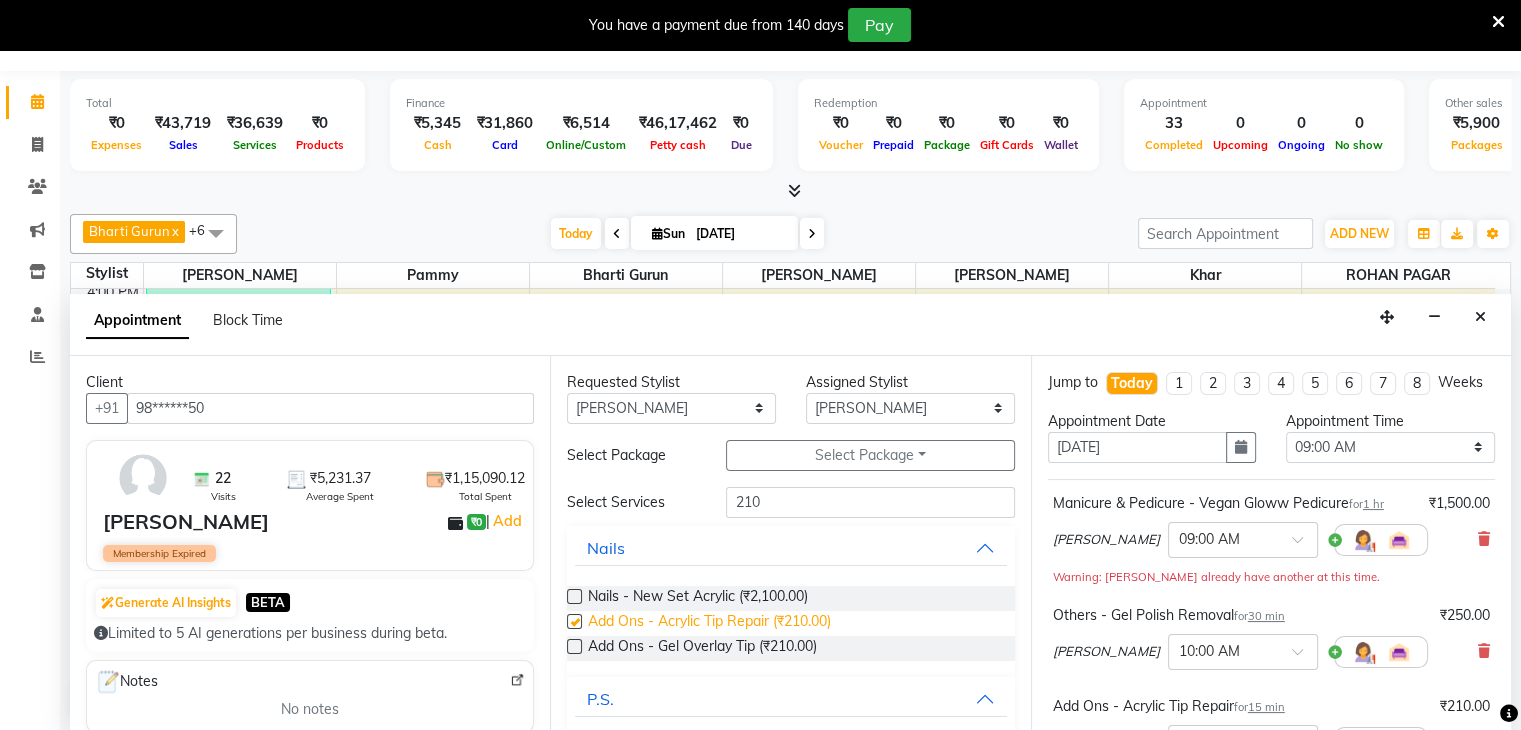 checkbox on "false" 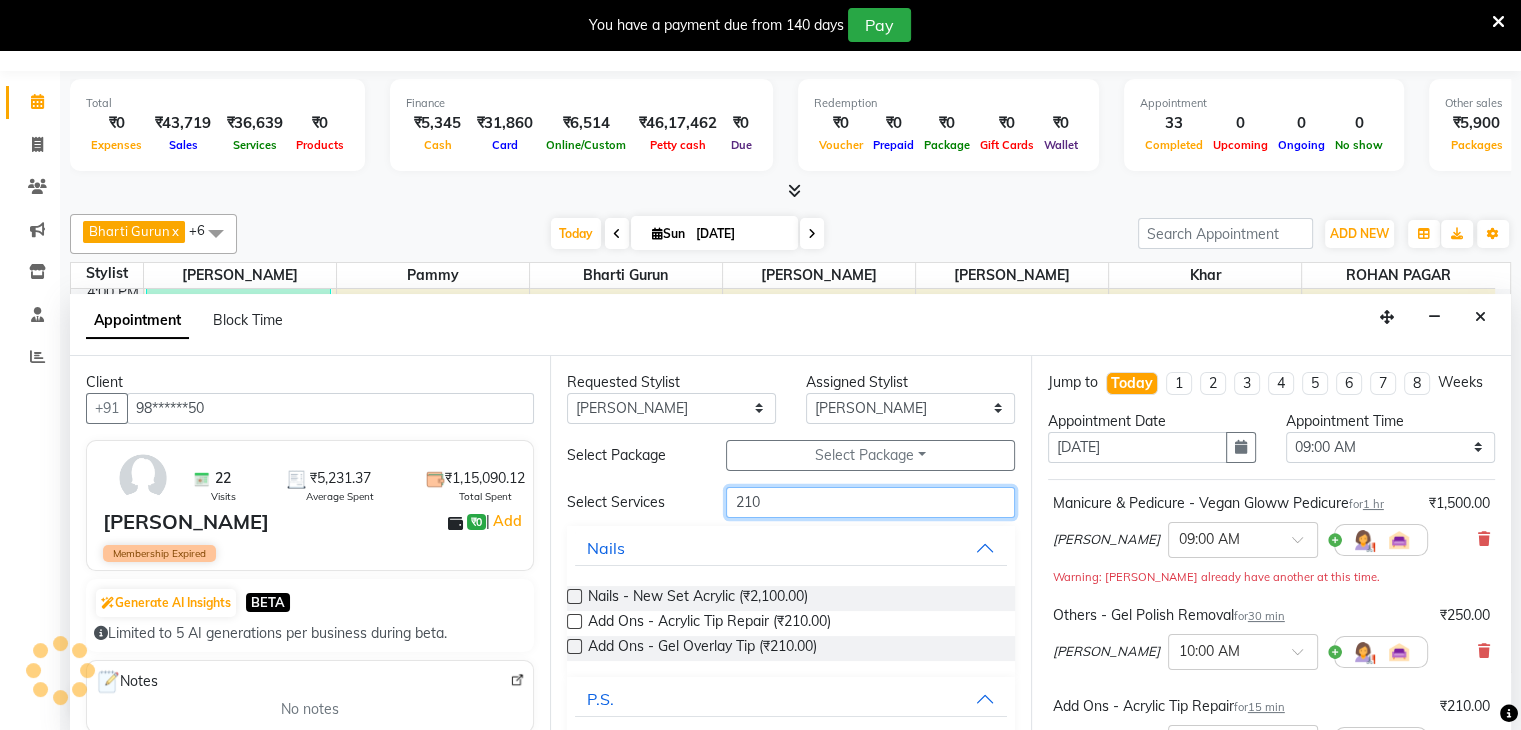 click on "210" at bounding box center (870, 502) 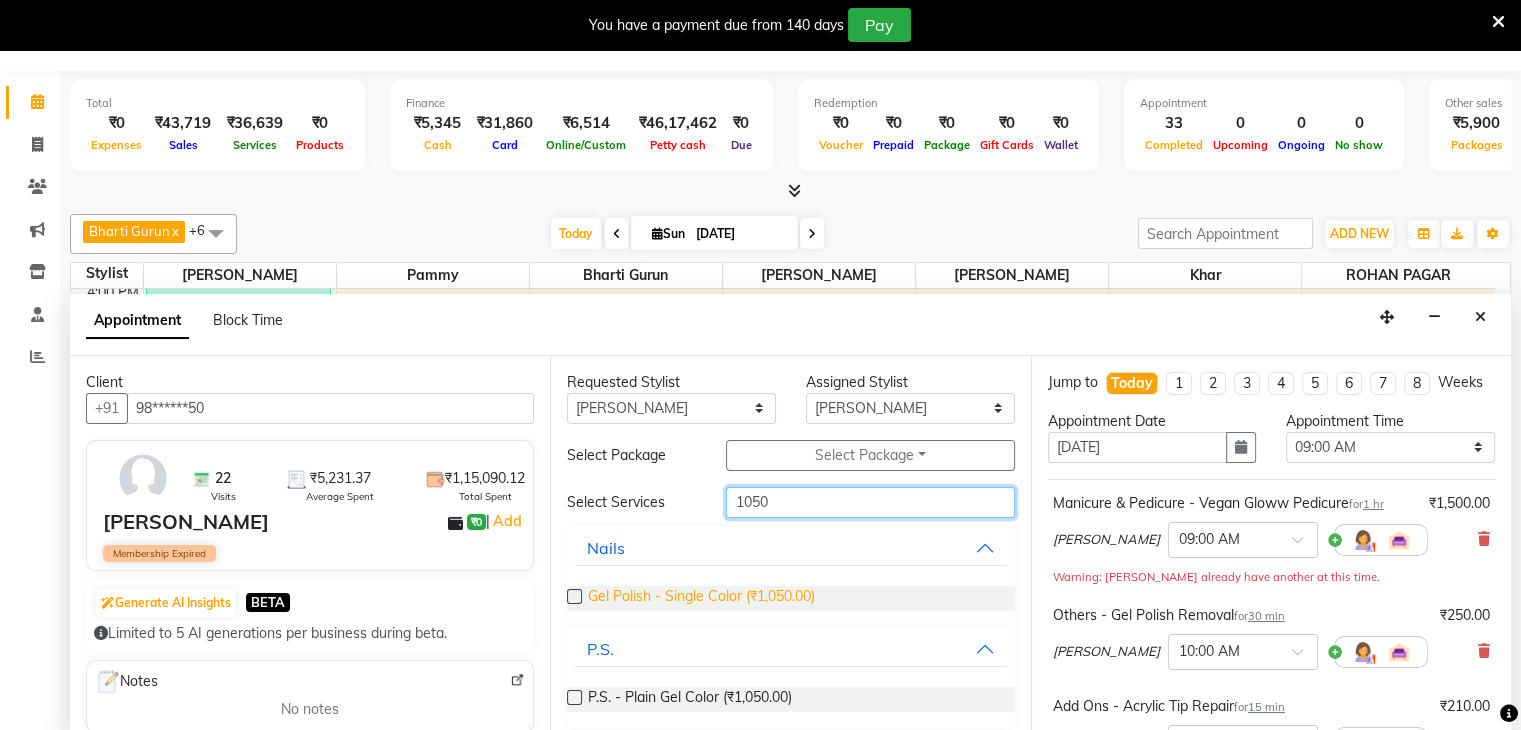 type on "1050" 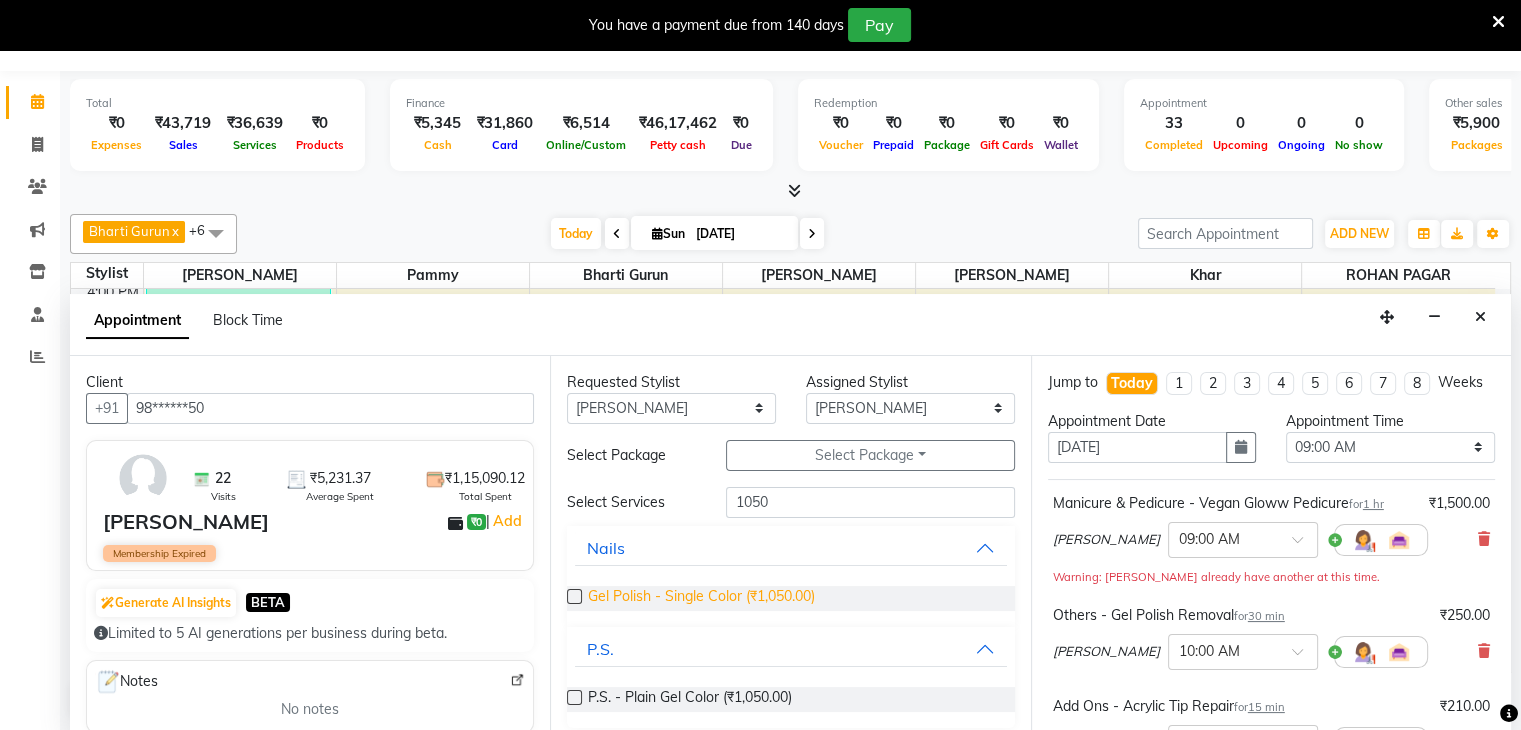 click on "Gel Polish - Single Color (₹1,050.00)" at bounding box center [701, 598] 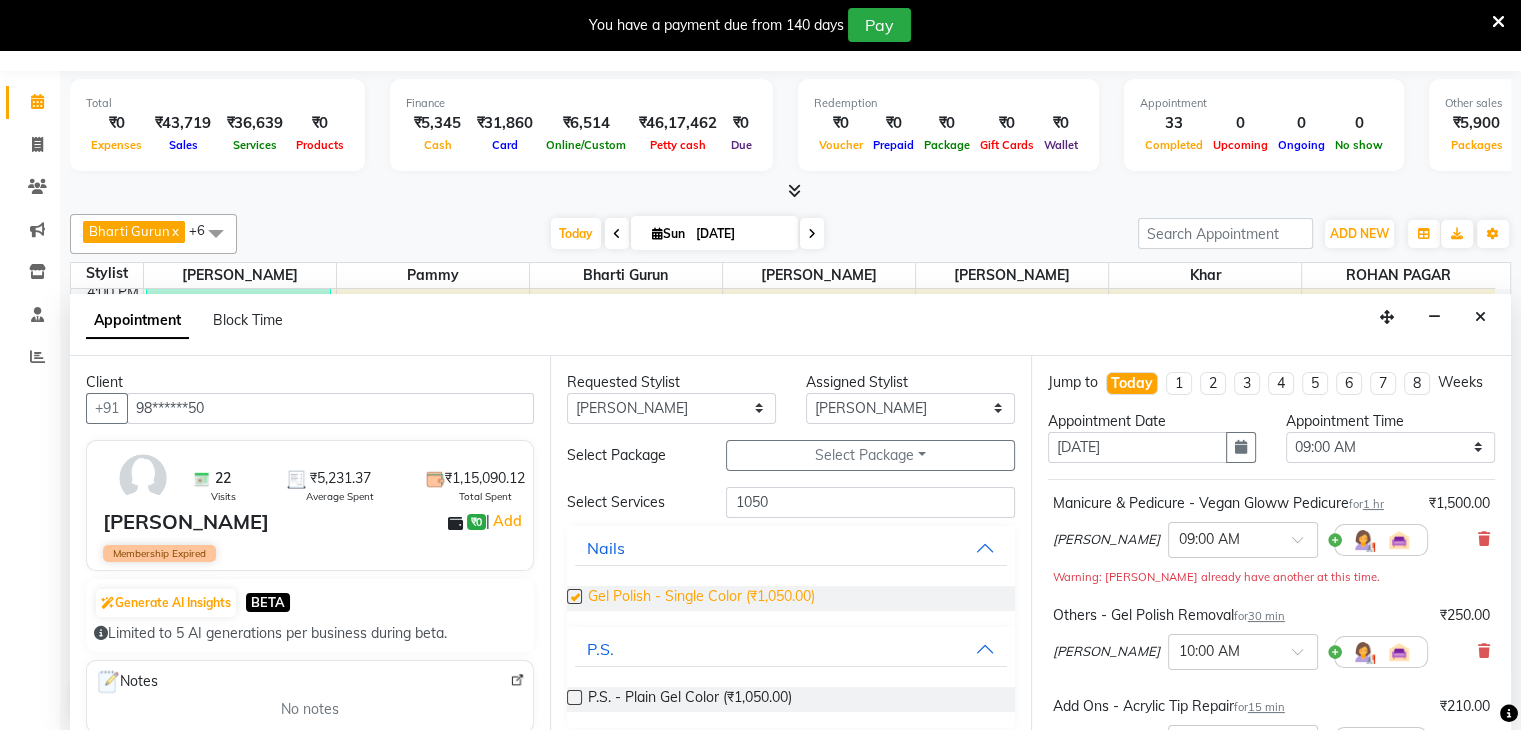 checkbox on "false" 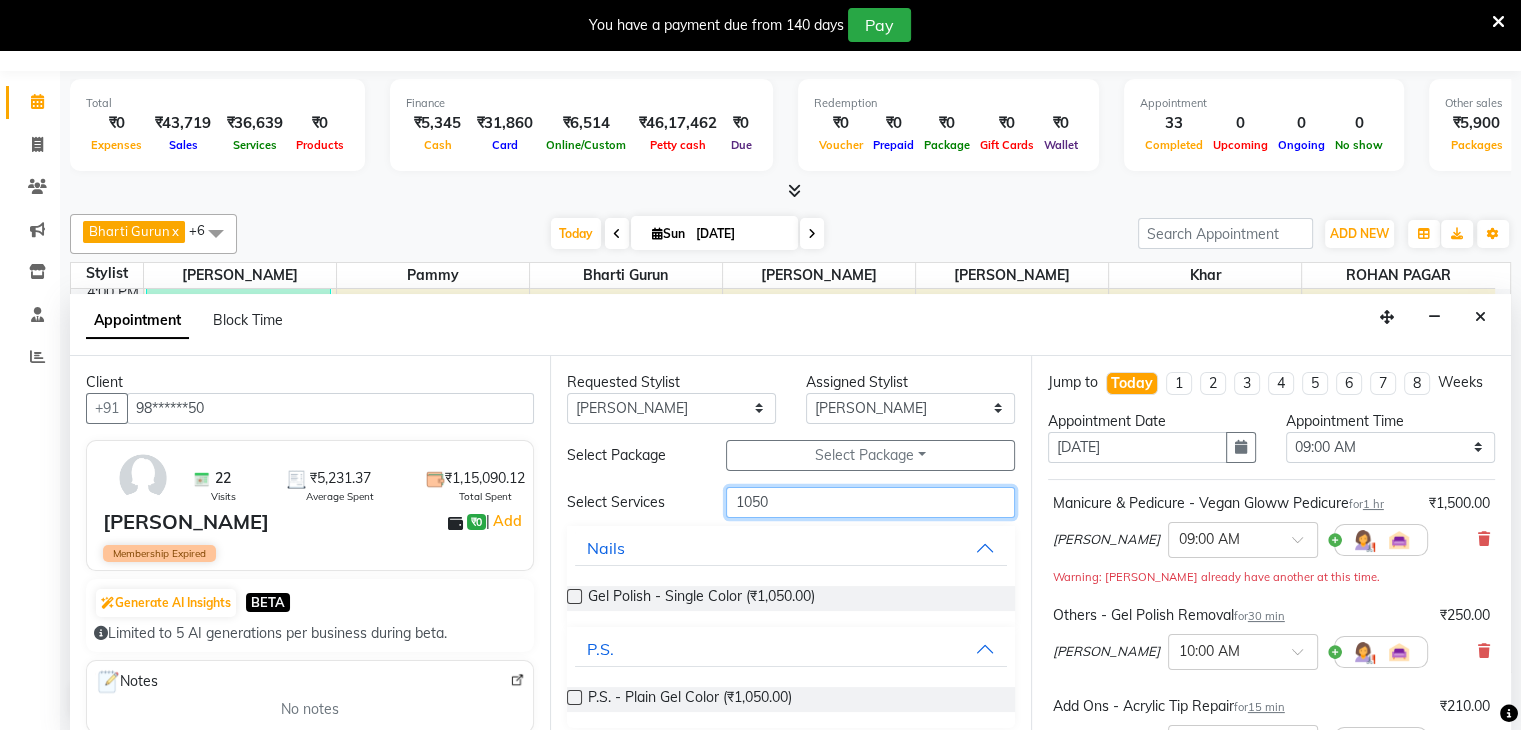 click on "1050" at bounding box center [870, 502] 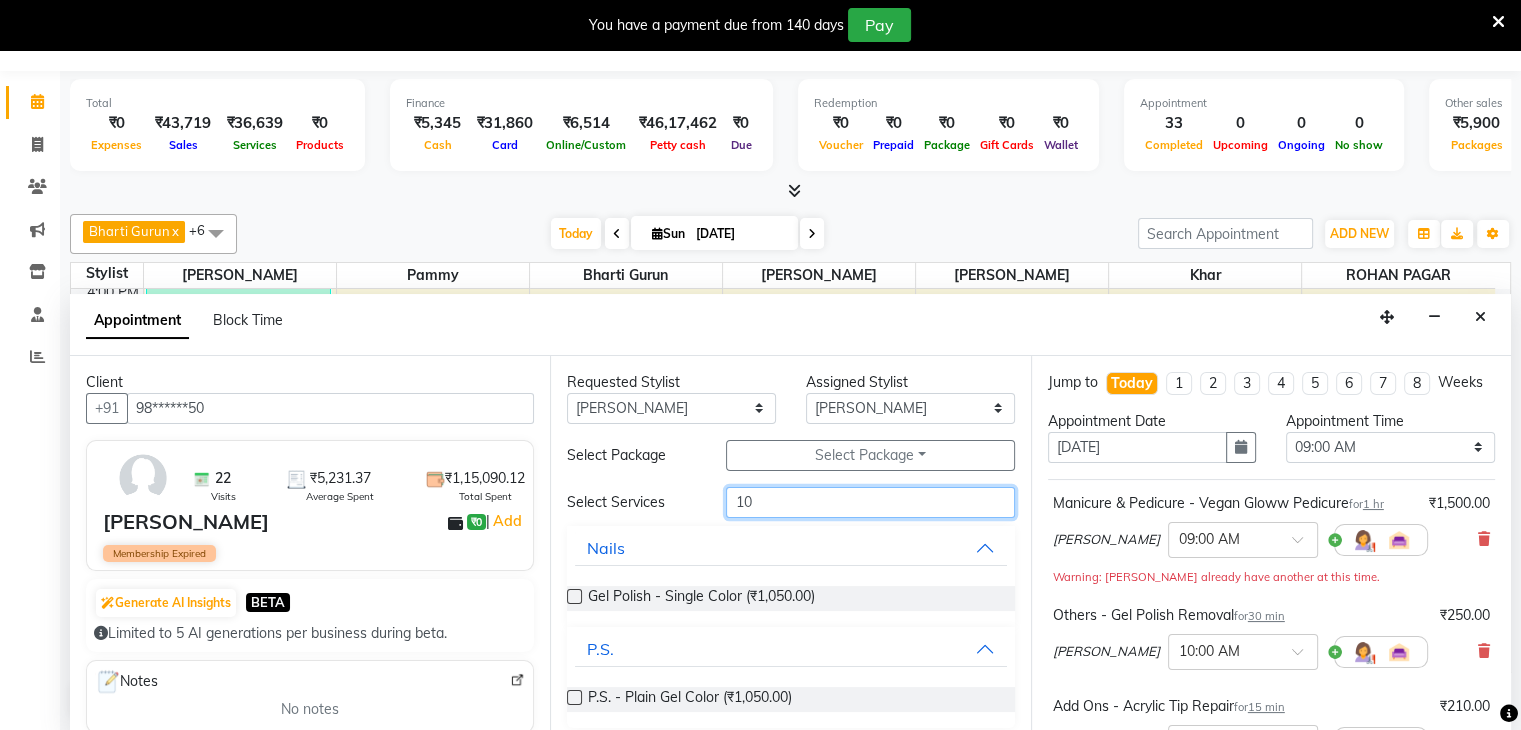 type on "1" 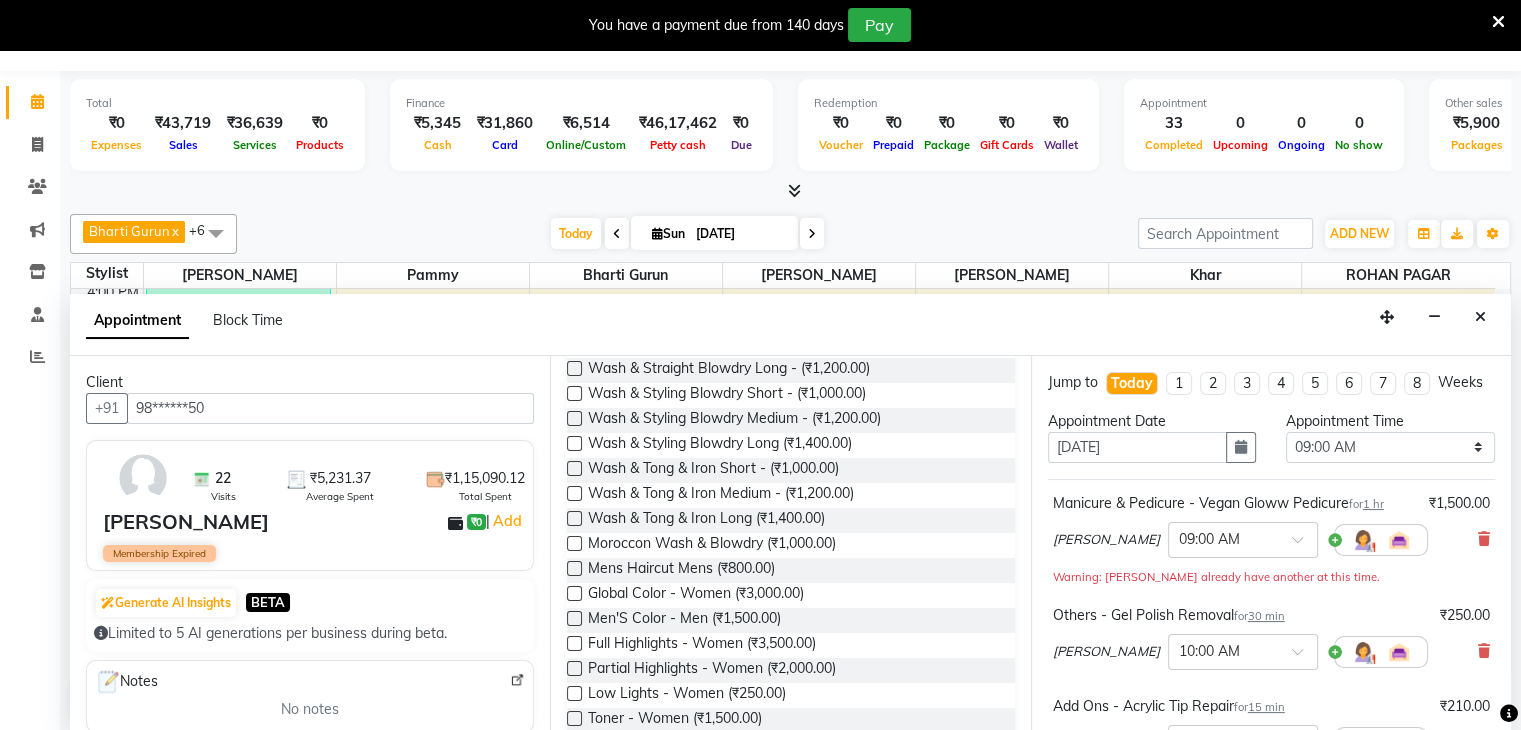 scroll, scrollTop: 0, scrollLeft: 0, axis: both 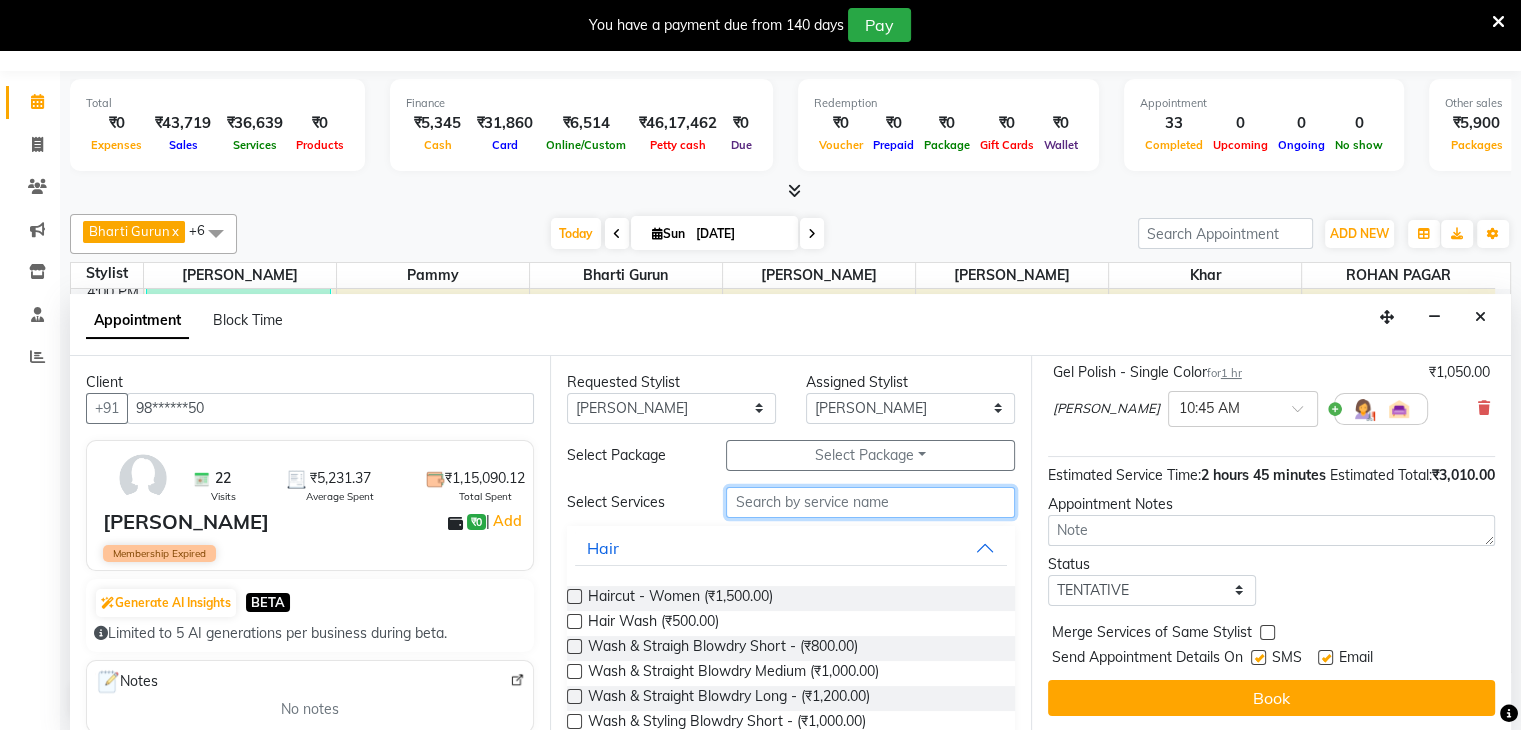 type 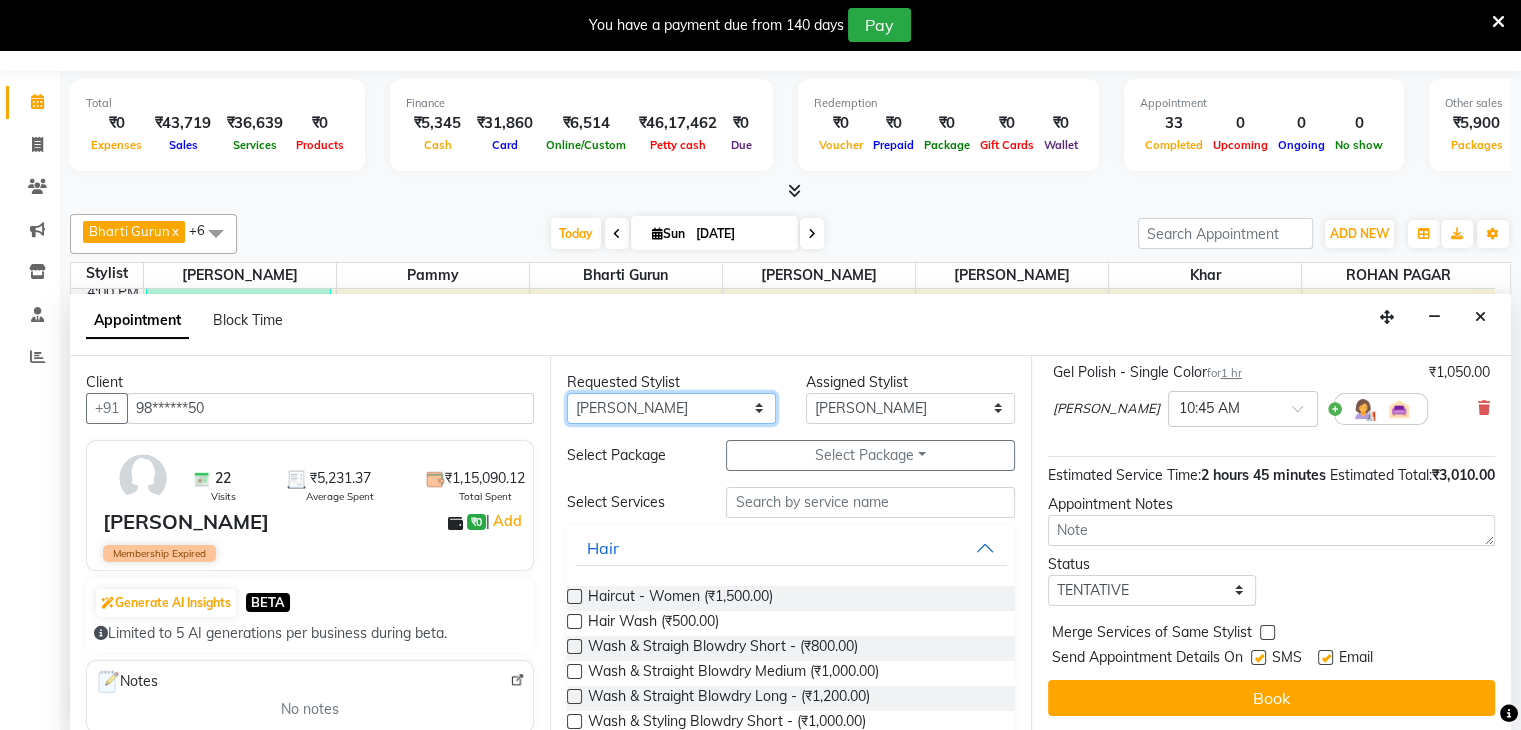 click on "Any Bharti Gurun Kalpesh Maheshkar Kavita Bhosale Khar Pammy ROHAN PAGAR Sharmila" at bounding box center [671, 408] 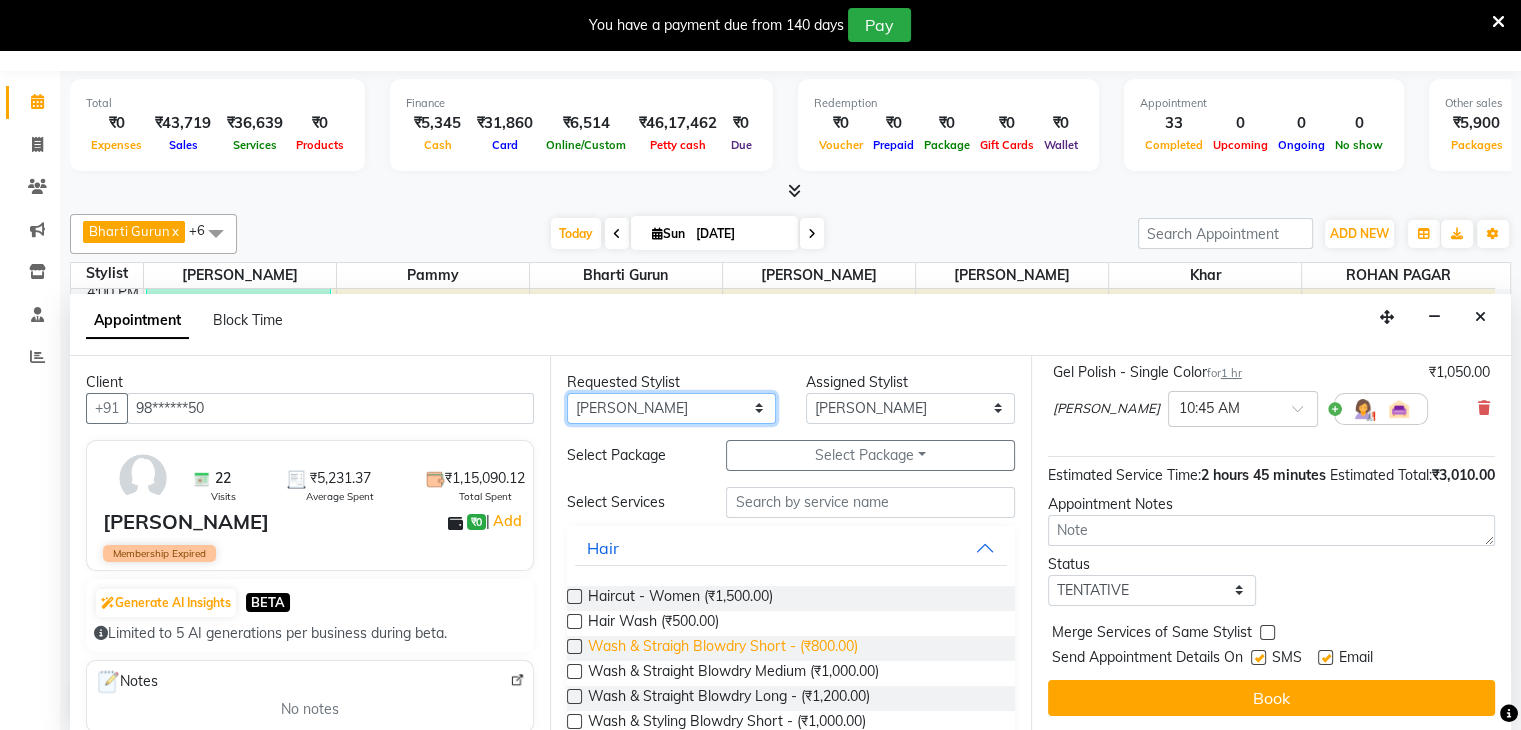select on "38404" 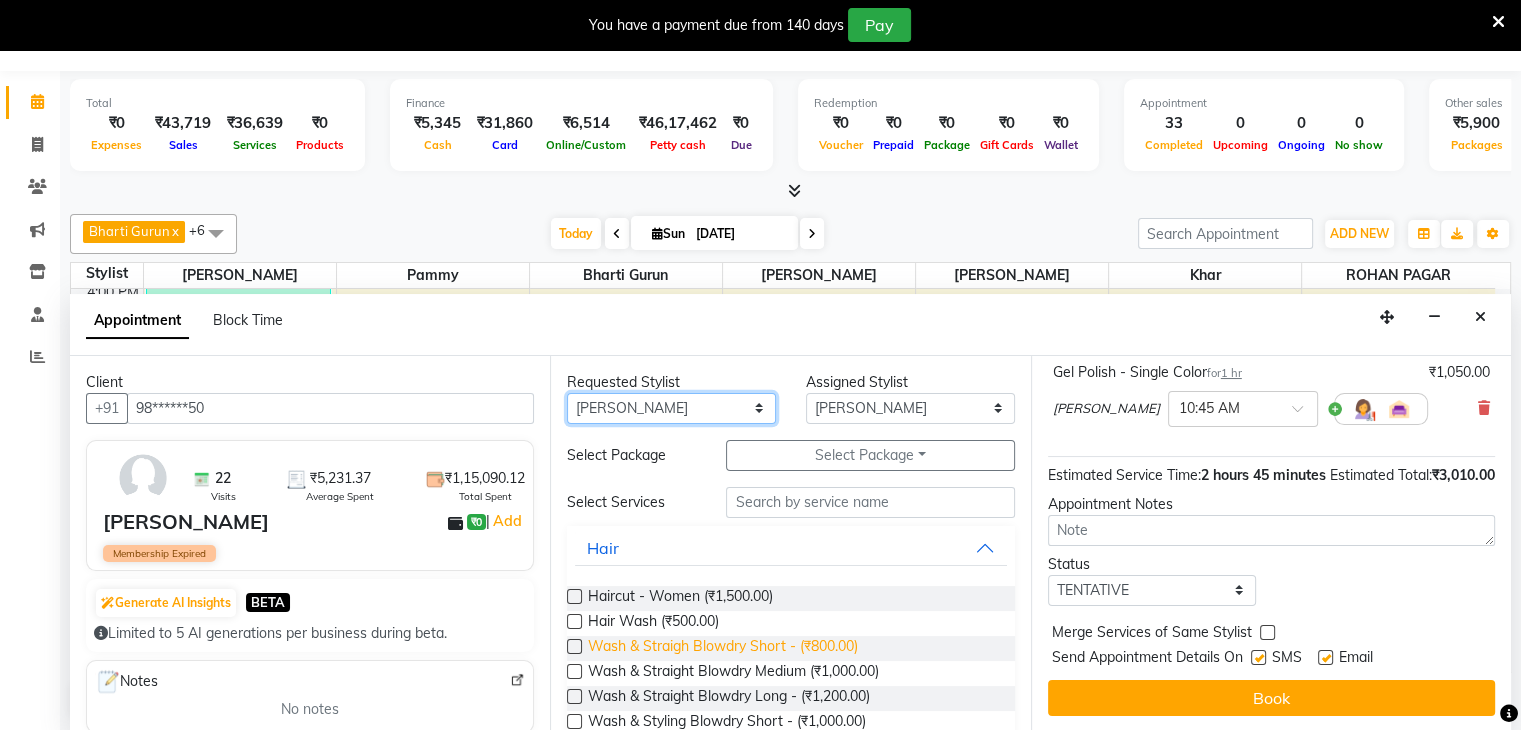 click on "Any Bharti Gurun Kalpesh Maheshkar Kavita Bhosale Khar Pammy ROHAN PAGAR Sharmila" at bounding box center [671, 408] 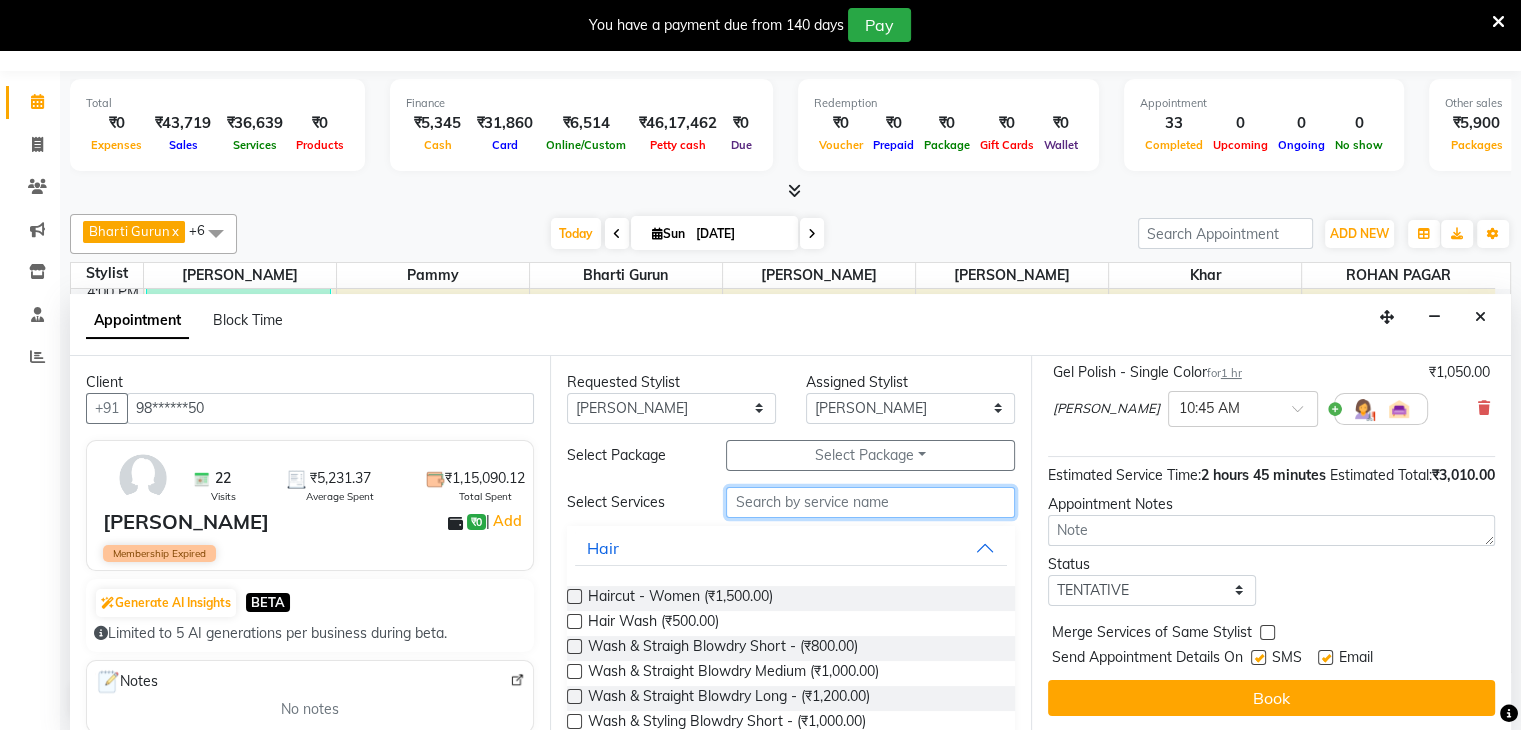 click at bounding box center (870, 502) 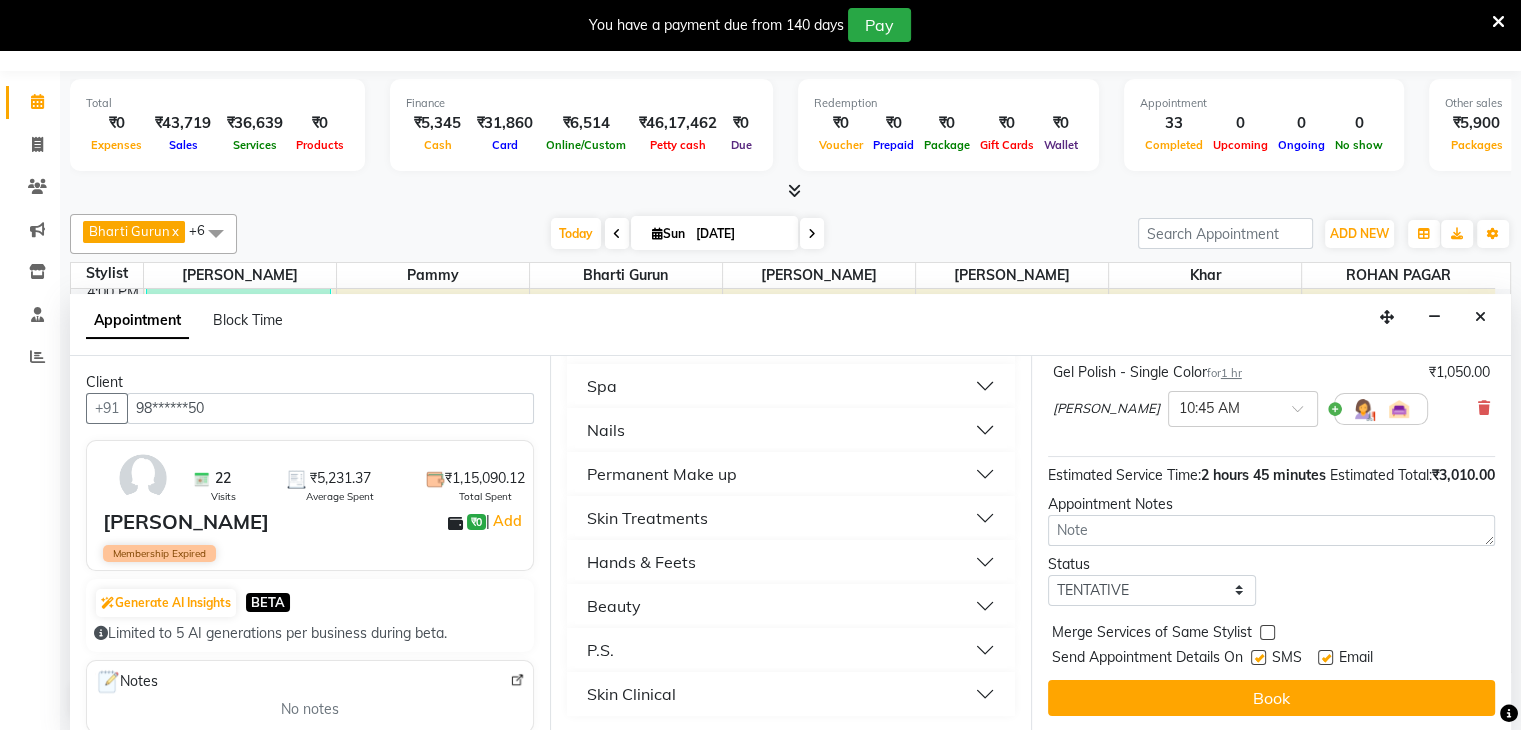 scroll, scrollTop: 496, scrollLeft: 0, axis: vertical 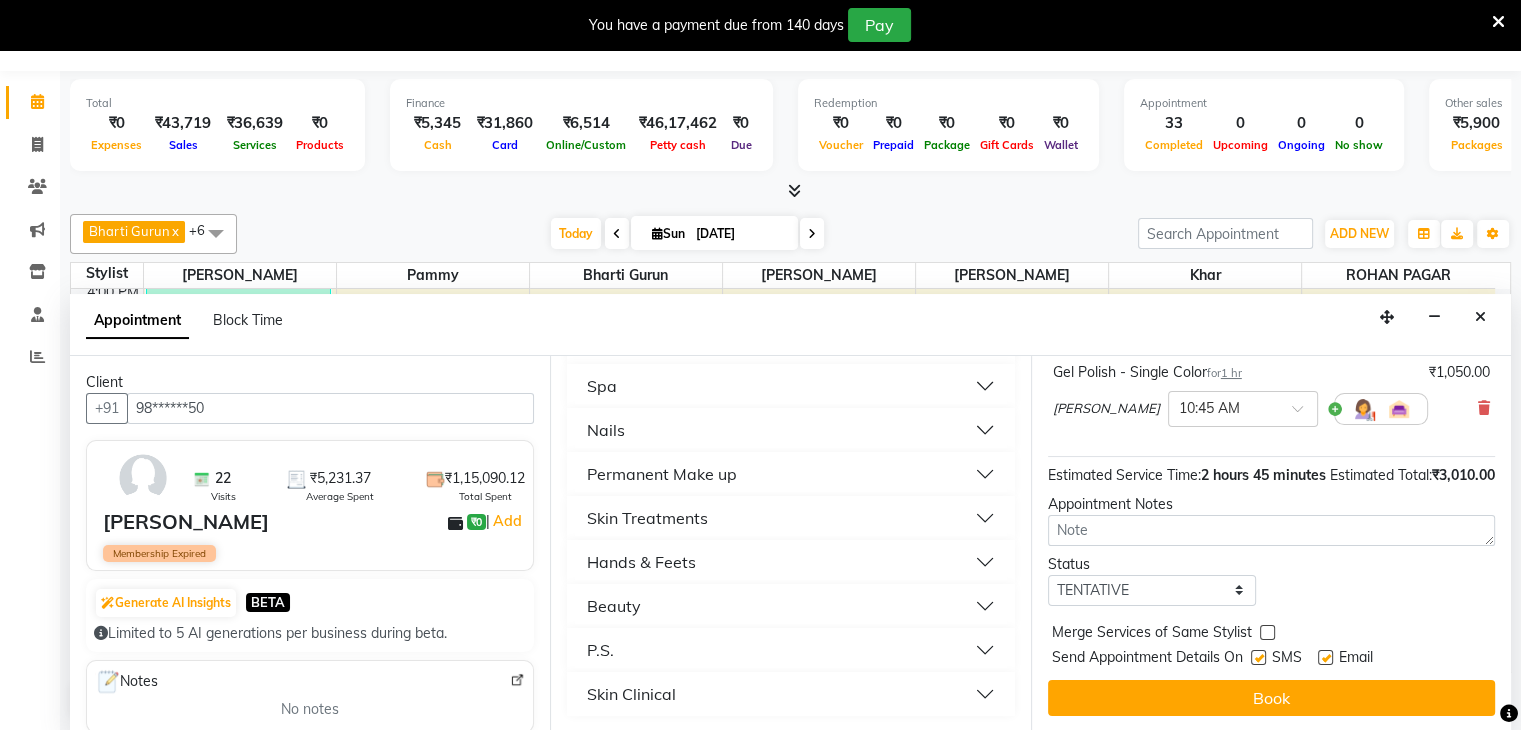 click on "Beauty" at bounding box center [790, 606] 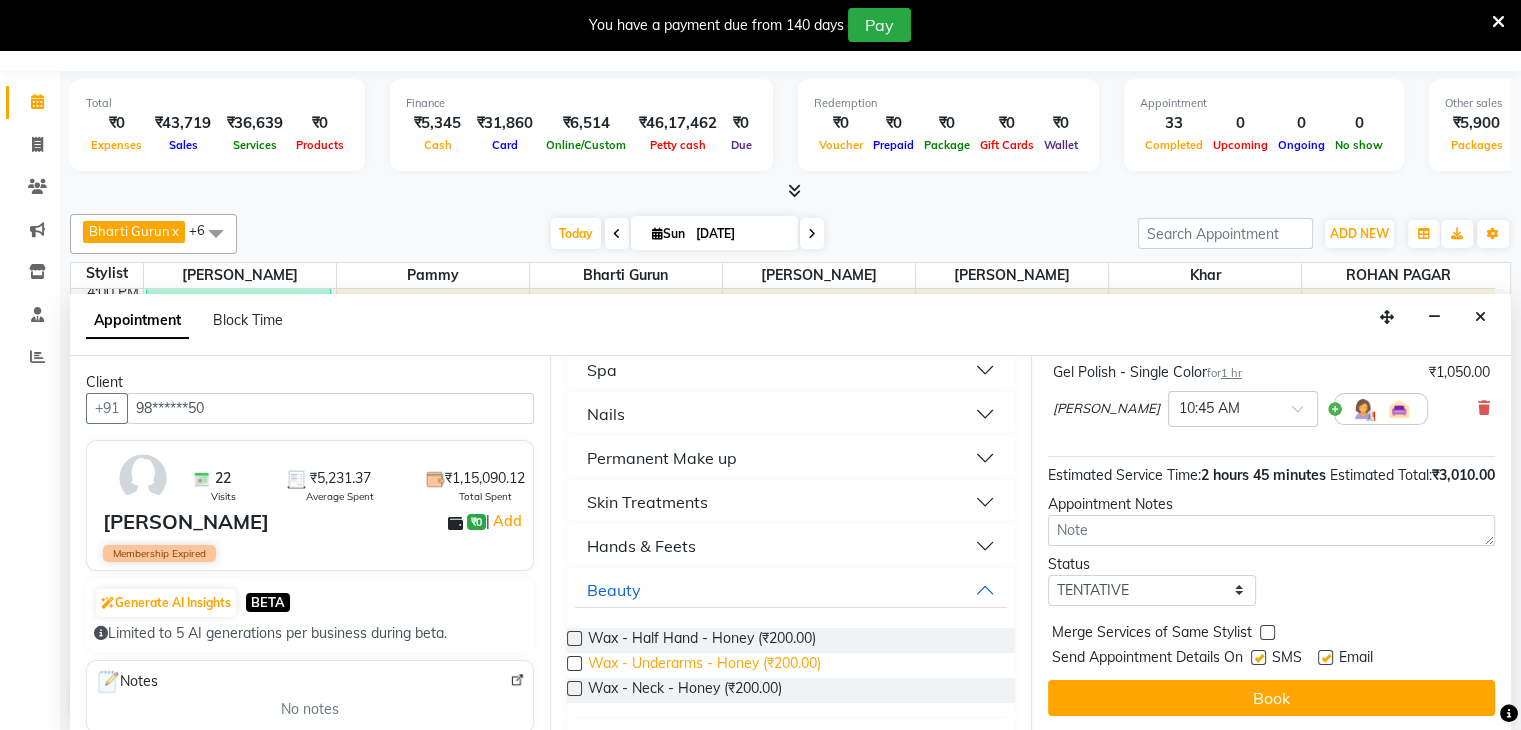 click on "Wax - Underarms - Honey (₹200.00)" at bounding box center (704, 665) 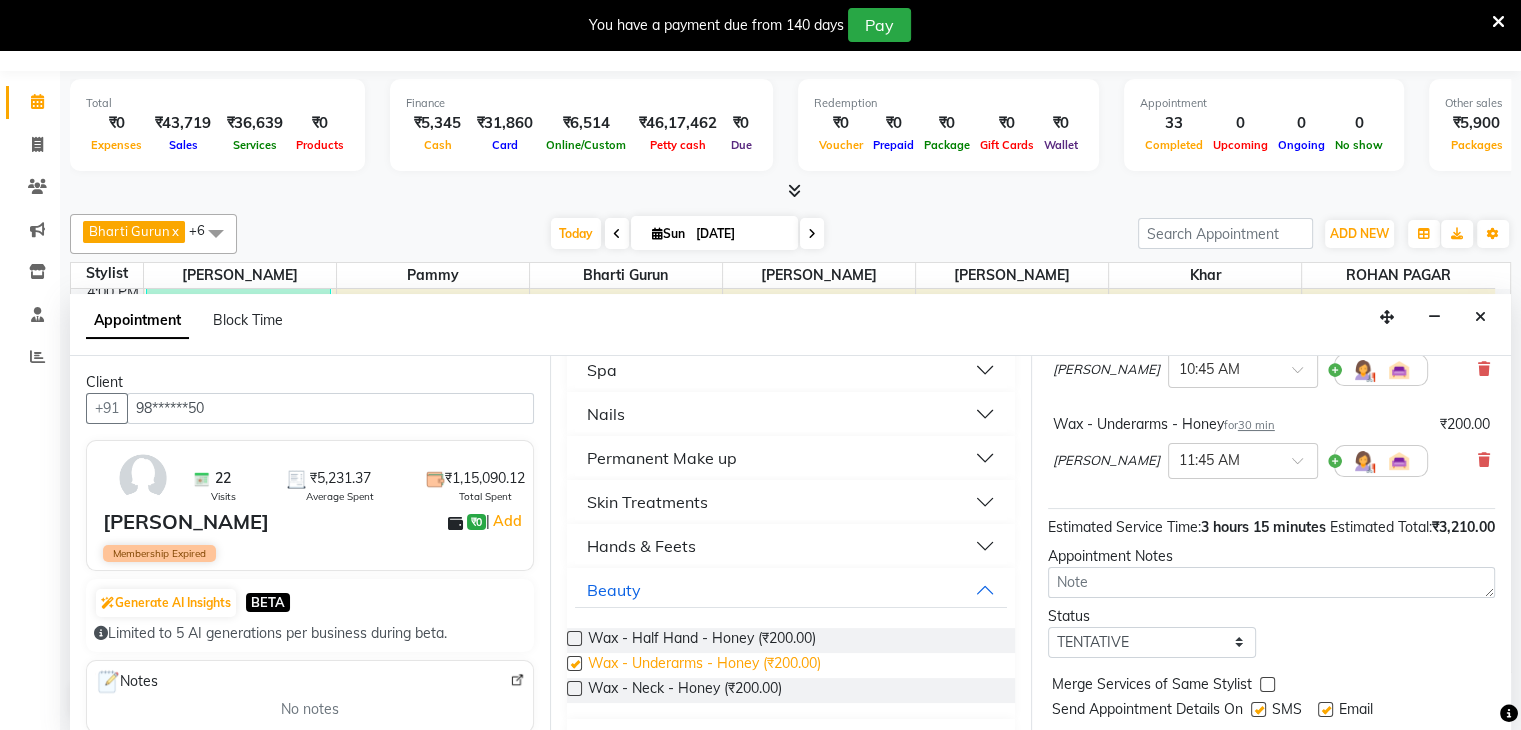 checkbox on "false" 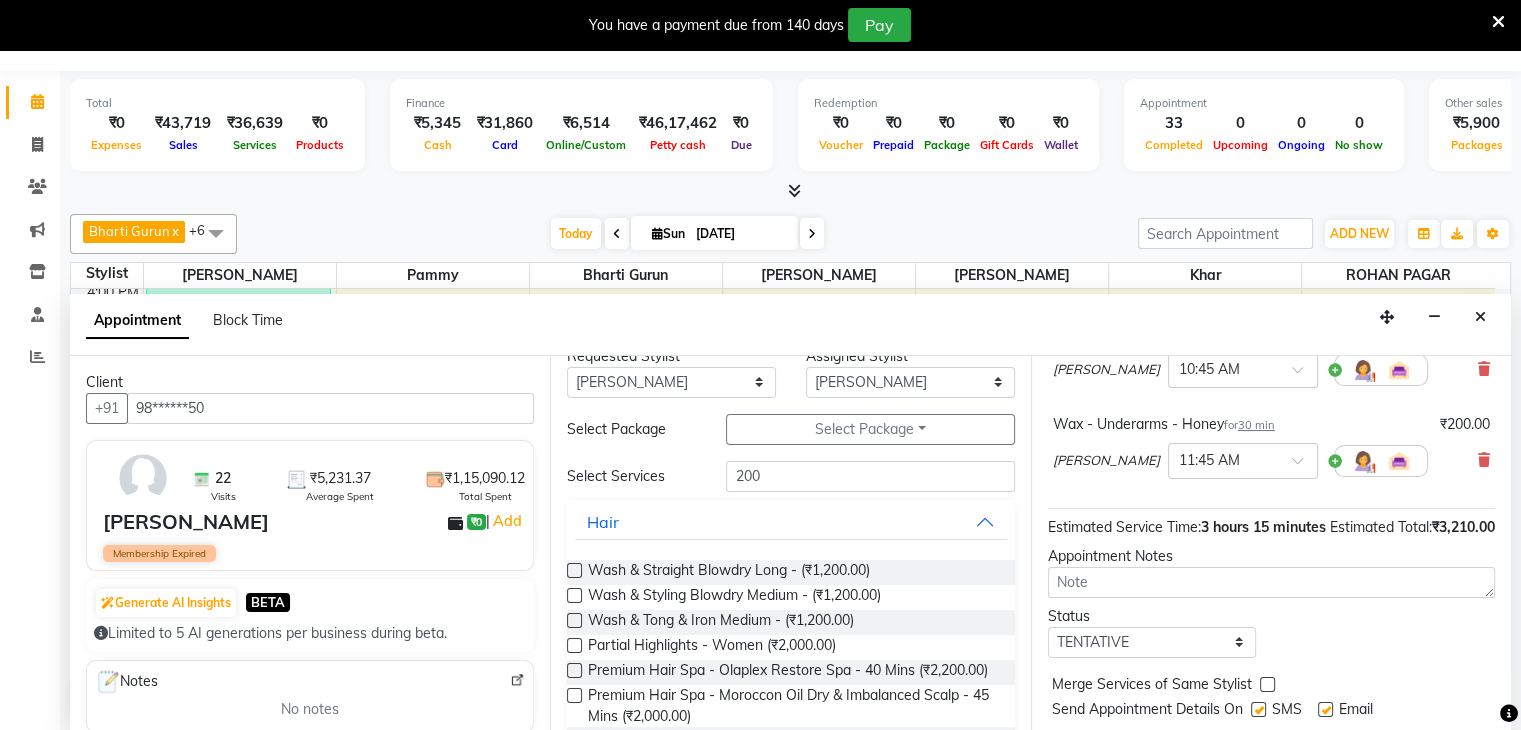 scroll, scrollTop: 0, scrollLeft: 0, axis: both 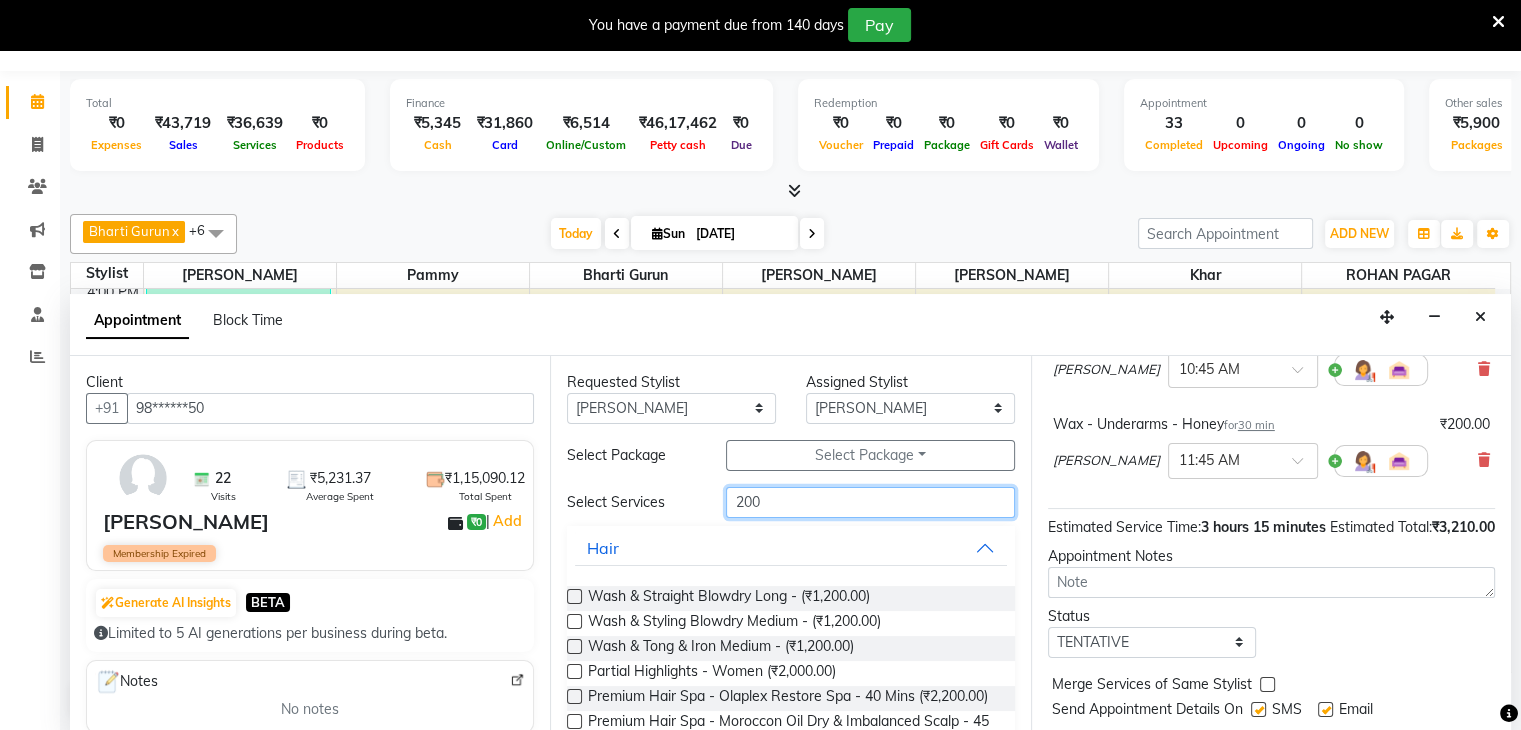 click on "200" at bounding box center (870, 502) 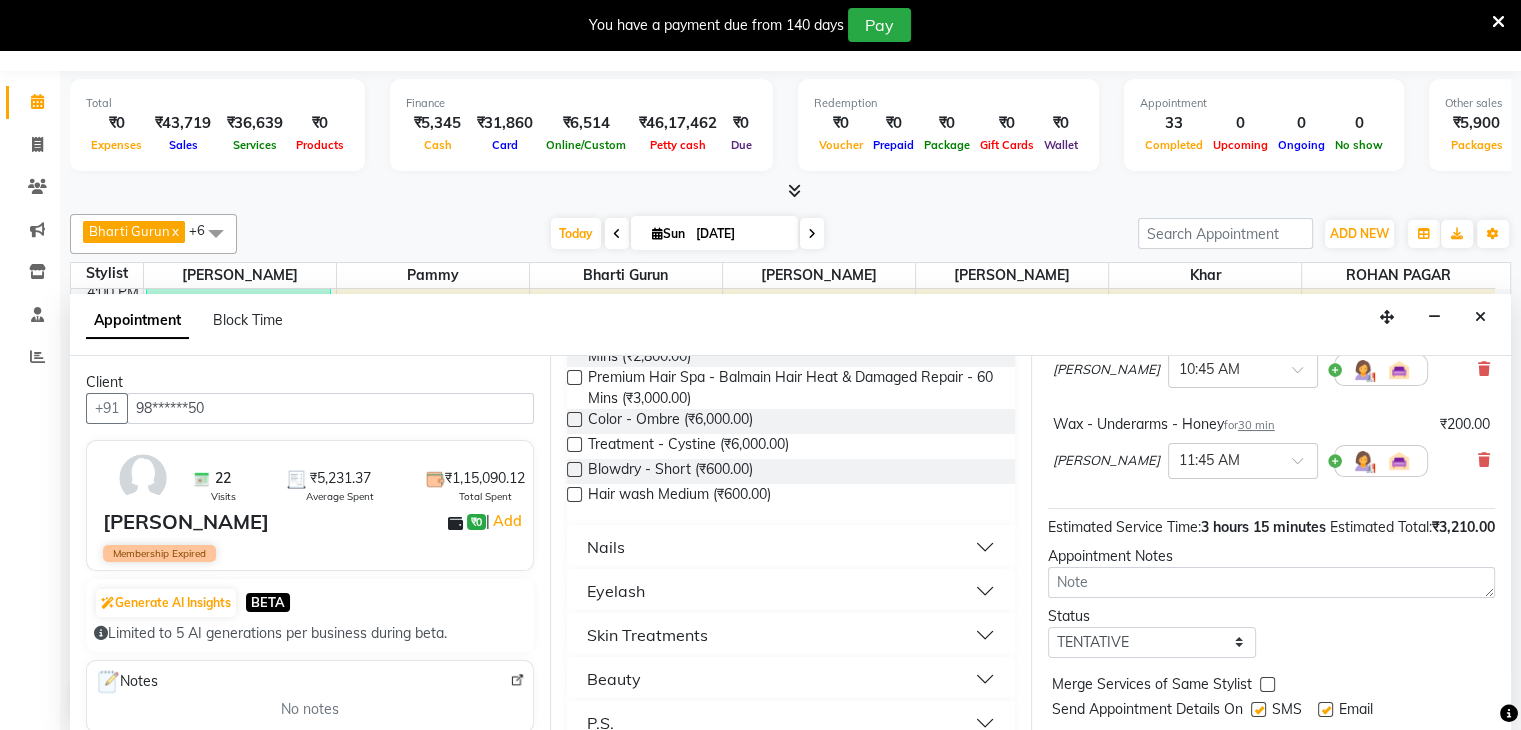 scroll, scrollTop: 356, scrollLeft: 0, axis: vertical 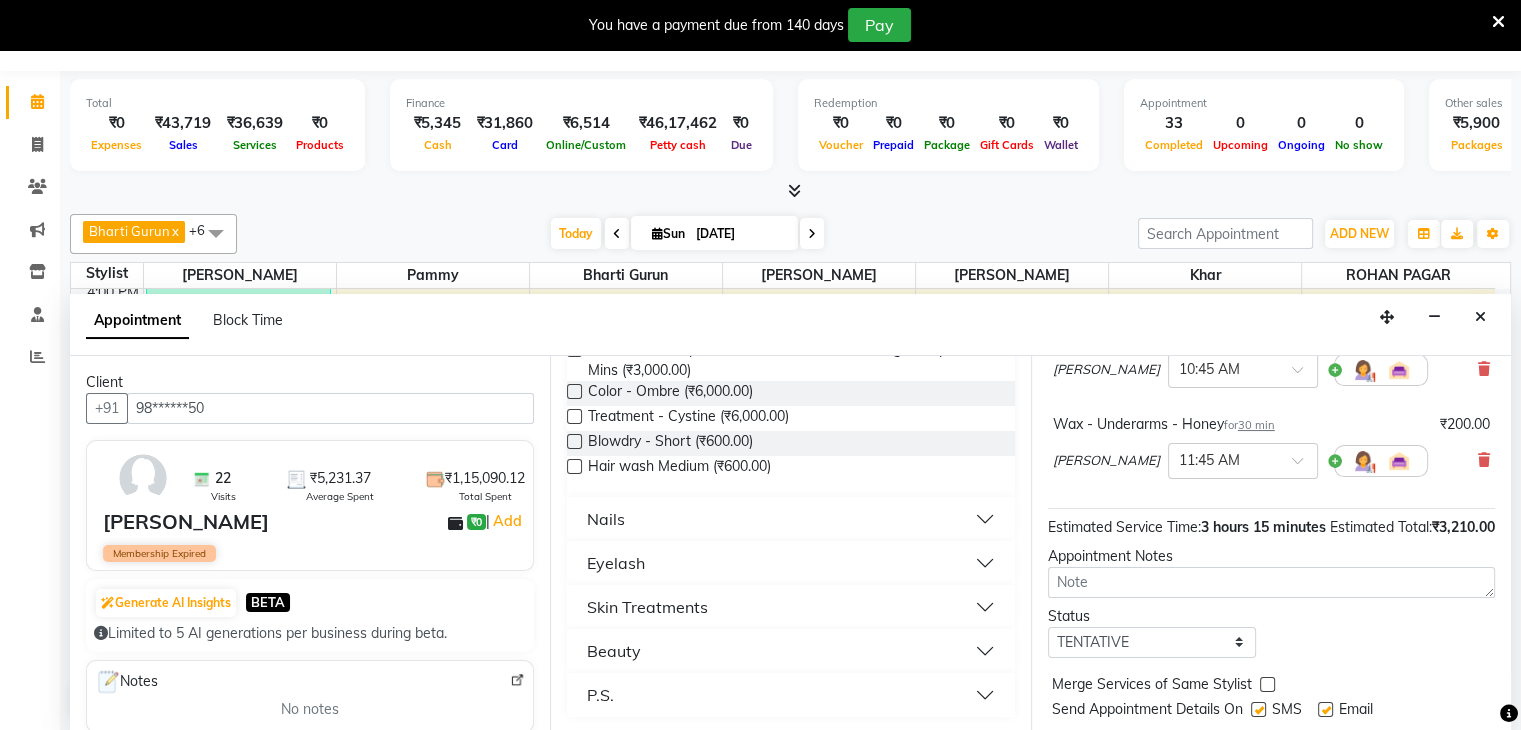 type on "60" 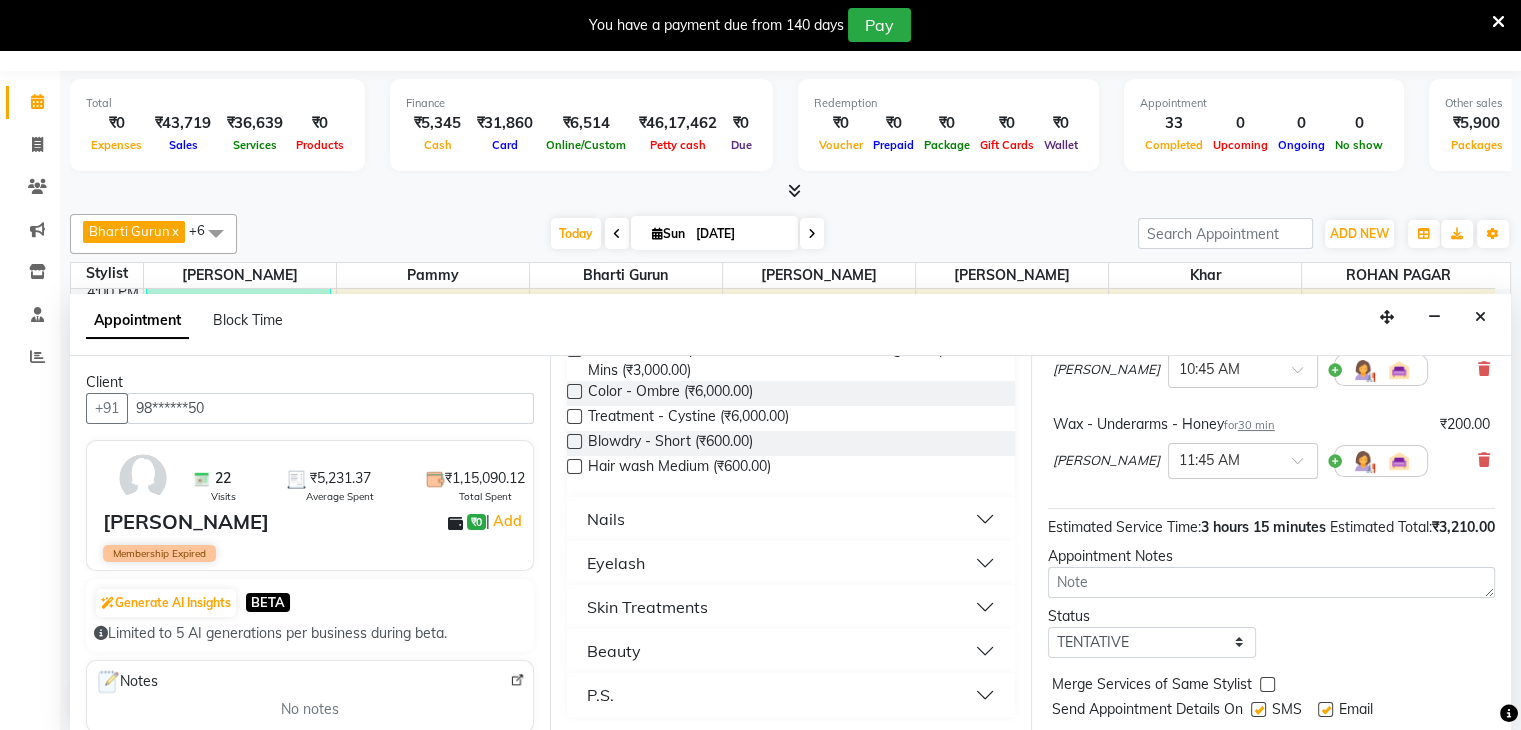 click on "Beauty" at bounding box center [614, 651] 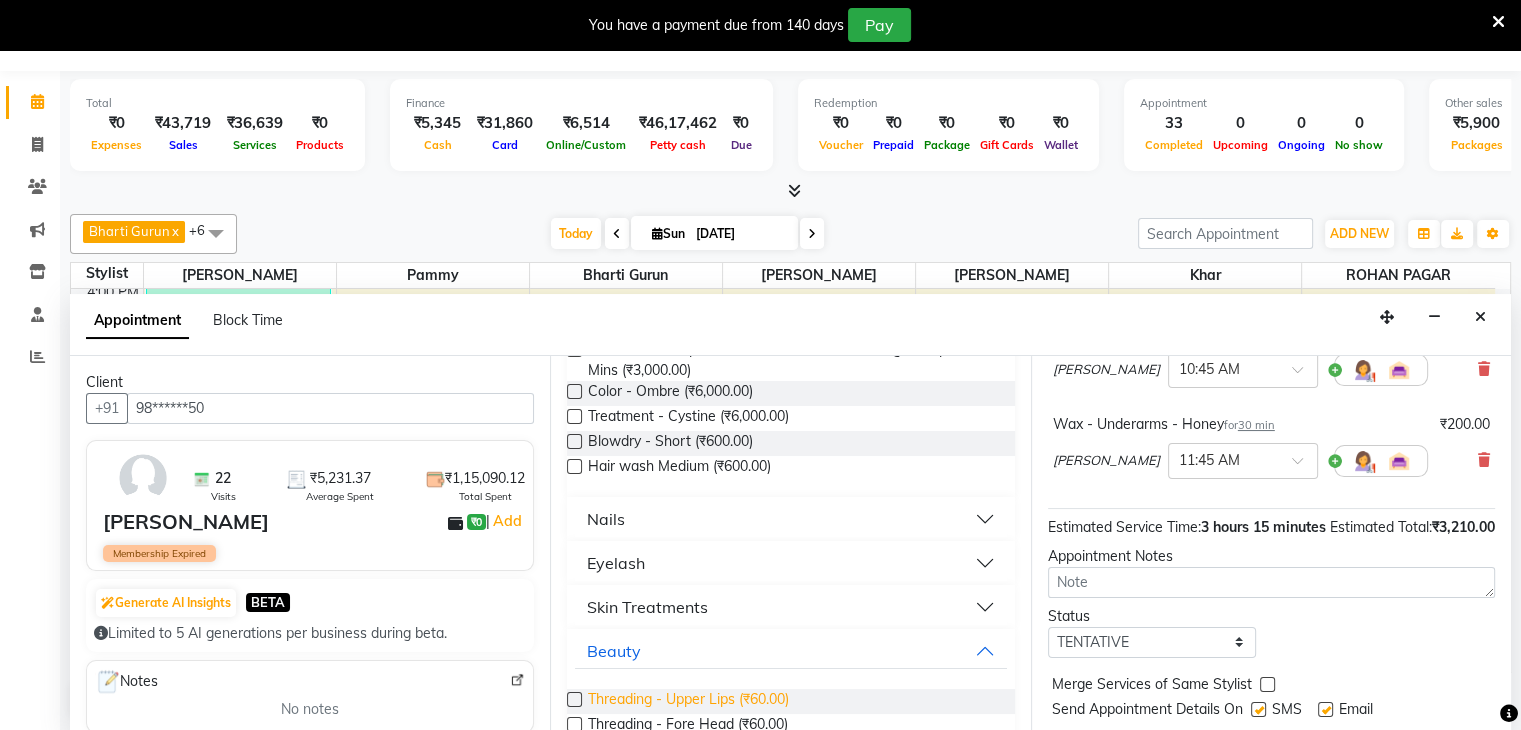 click on "Threading - Upper Lips (₹60.00)" at bounding box center [688, 701] 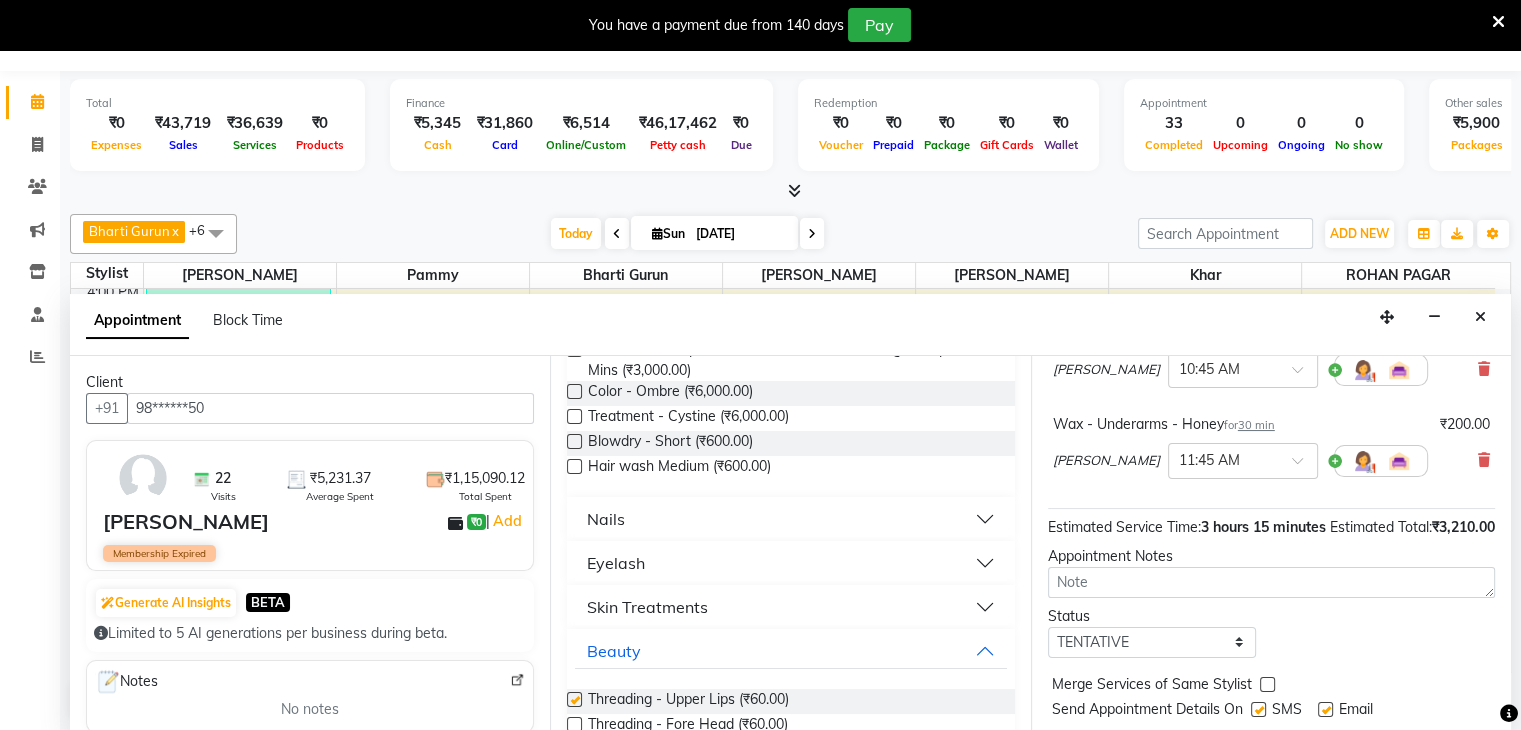 checkbox on "false" 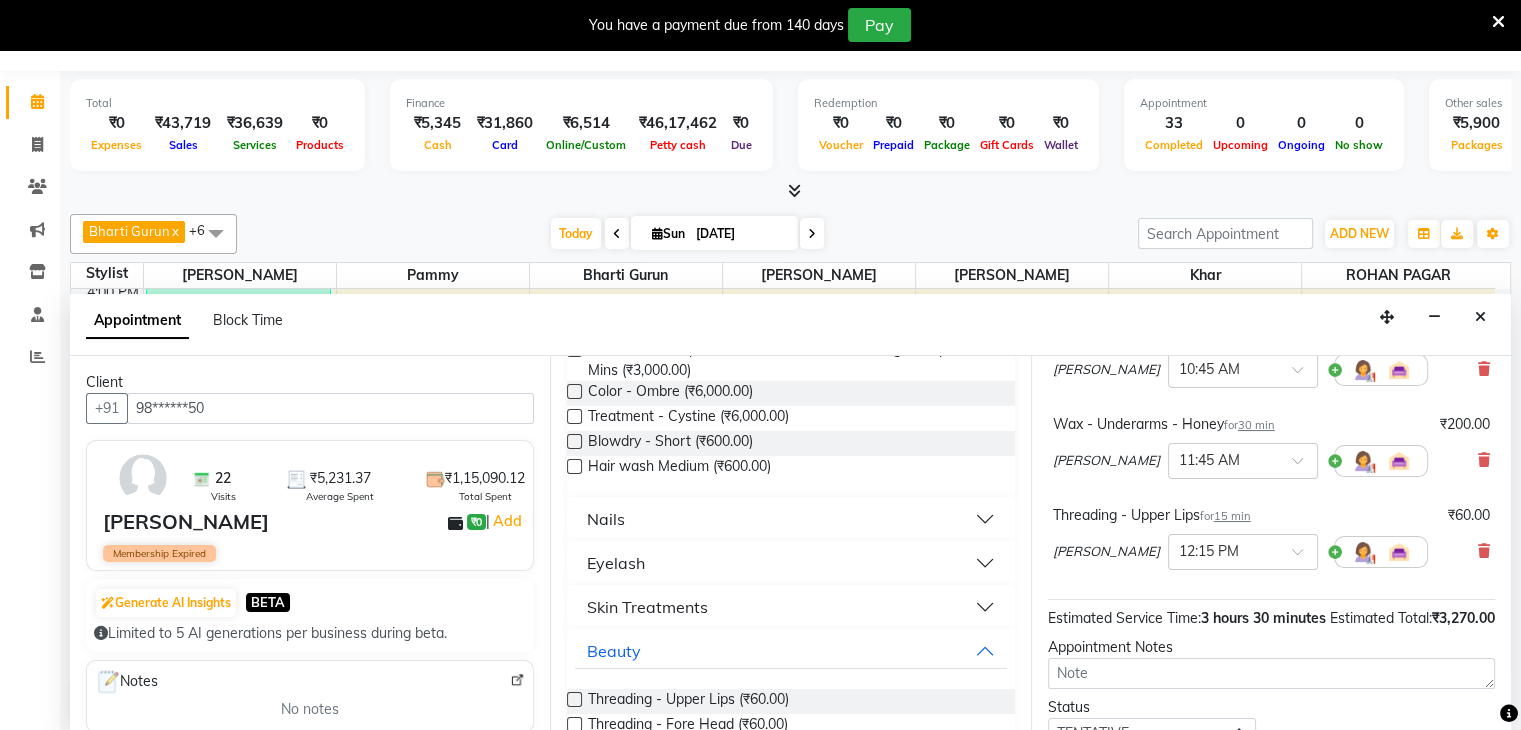 scroll, scrollTop: 646, scrollLeft: 0, axis: vertical 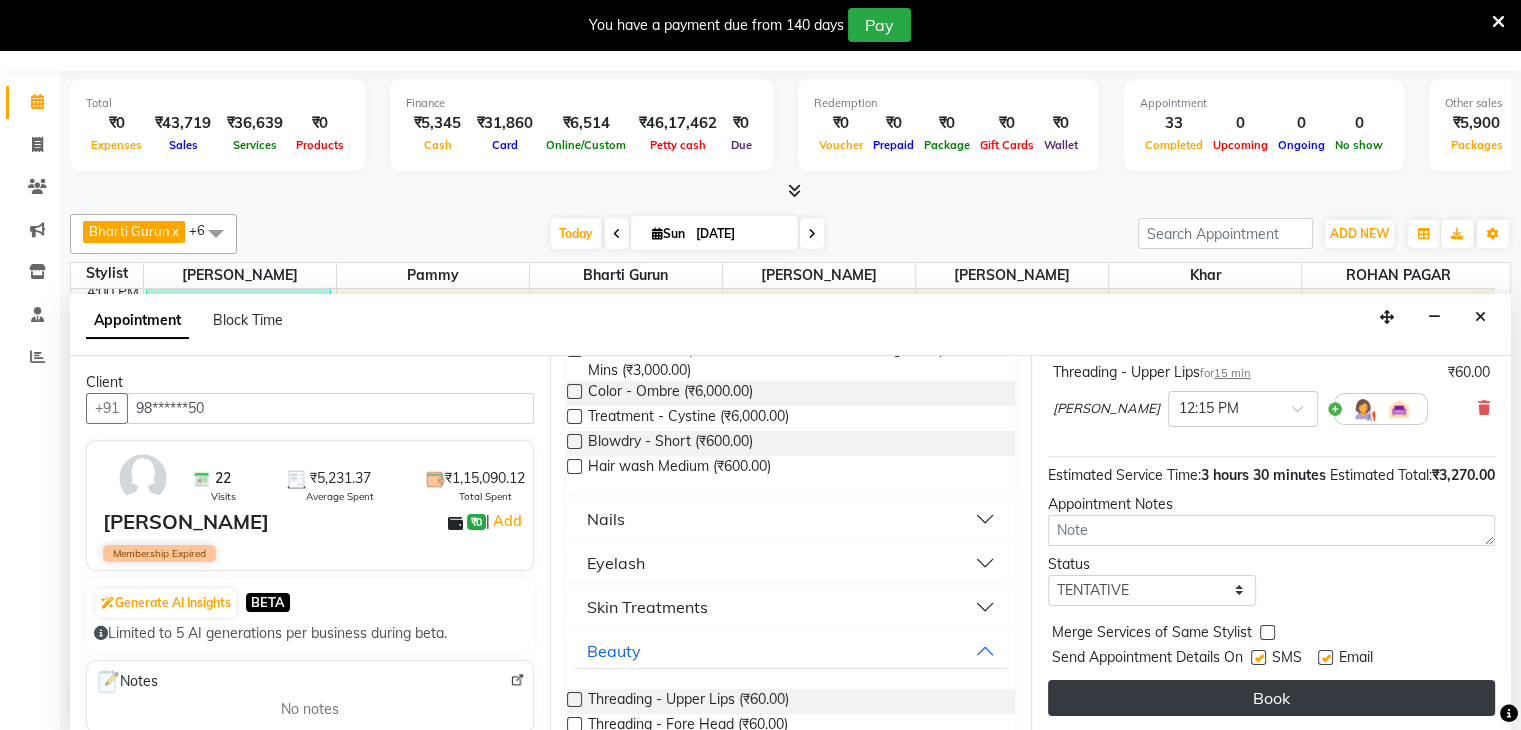 click on "Book" at bounding box center [1271, 698] 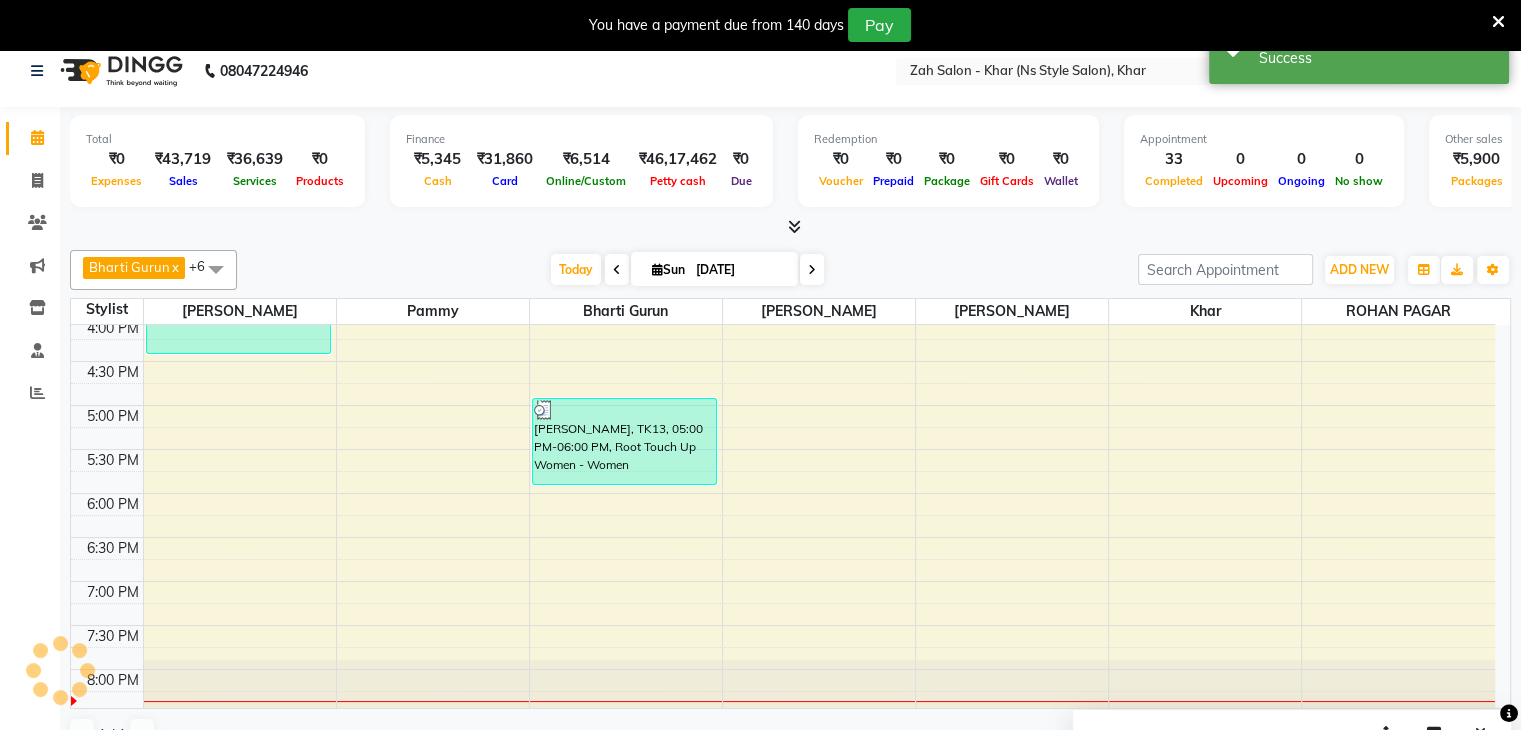 scroll, scrollTop: 0, scrollLeft: 0, axis: both 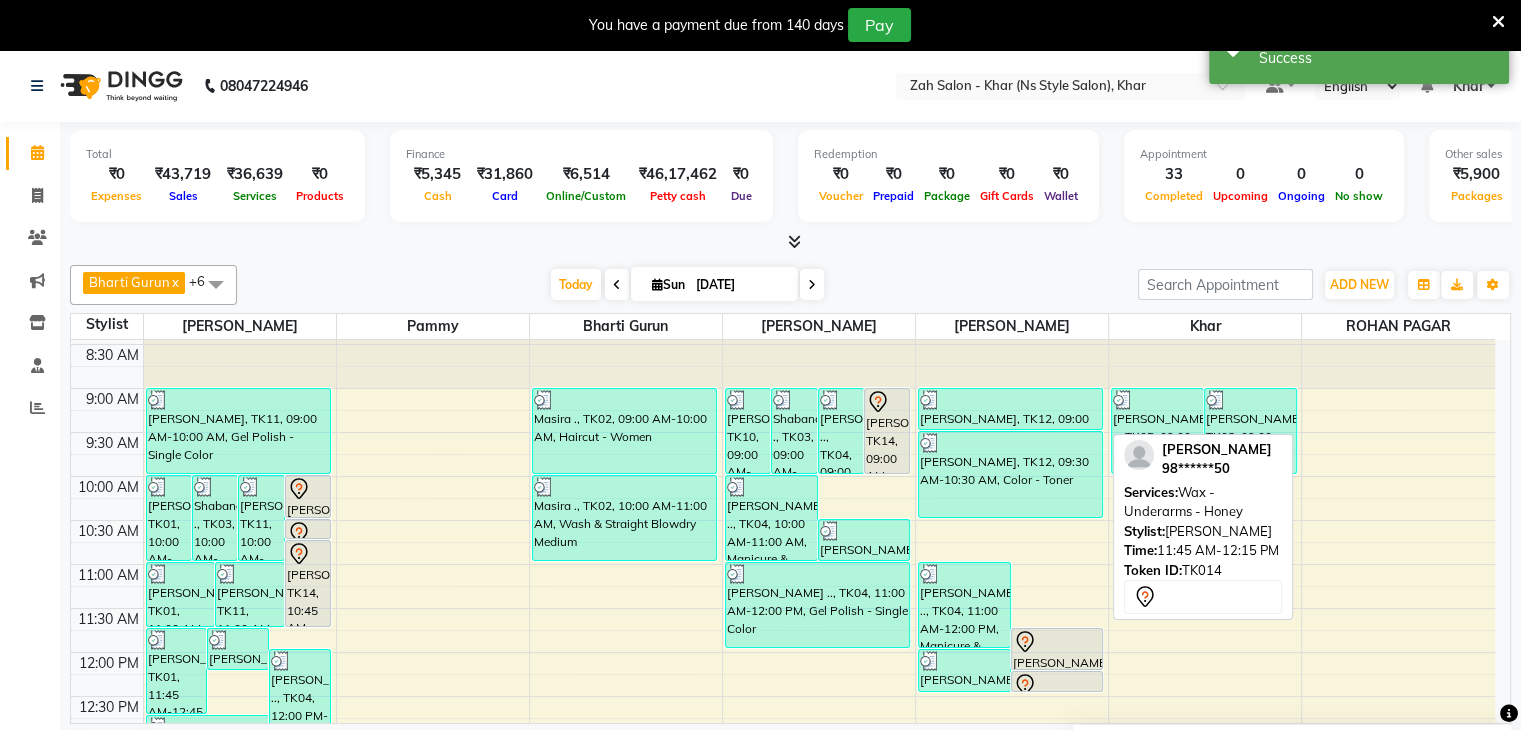 click on "[PERSON_NAME], TK14, 11:45 AM-12:15 PM, Wax - Underarms - Honey" at bounding box center (1057, 649) 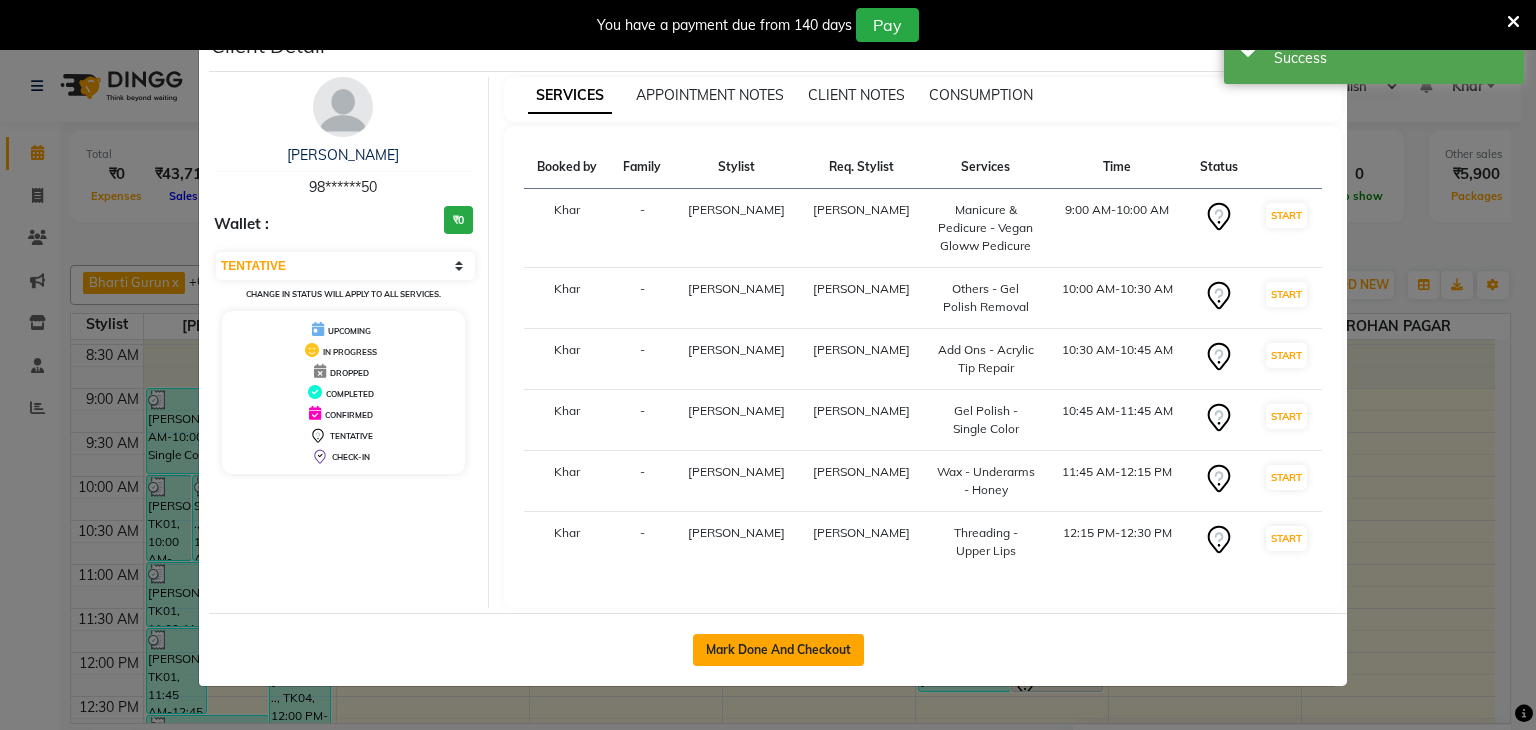 click on "Mark Done And Checkout" 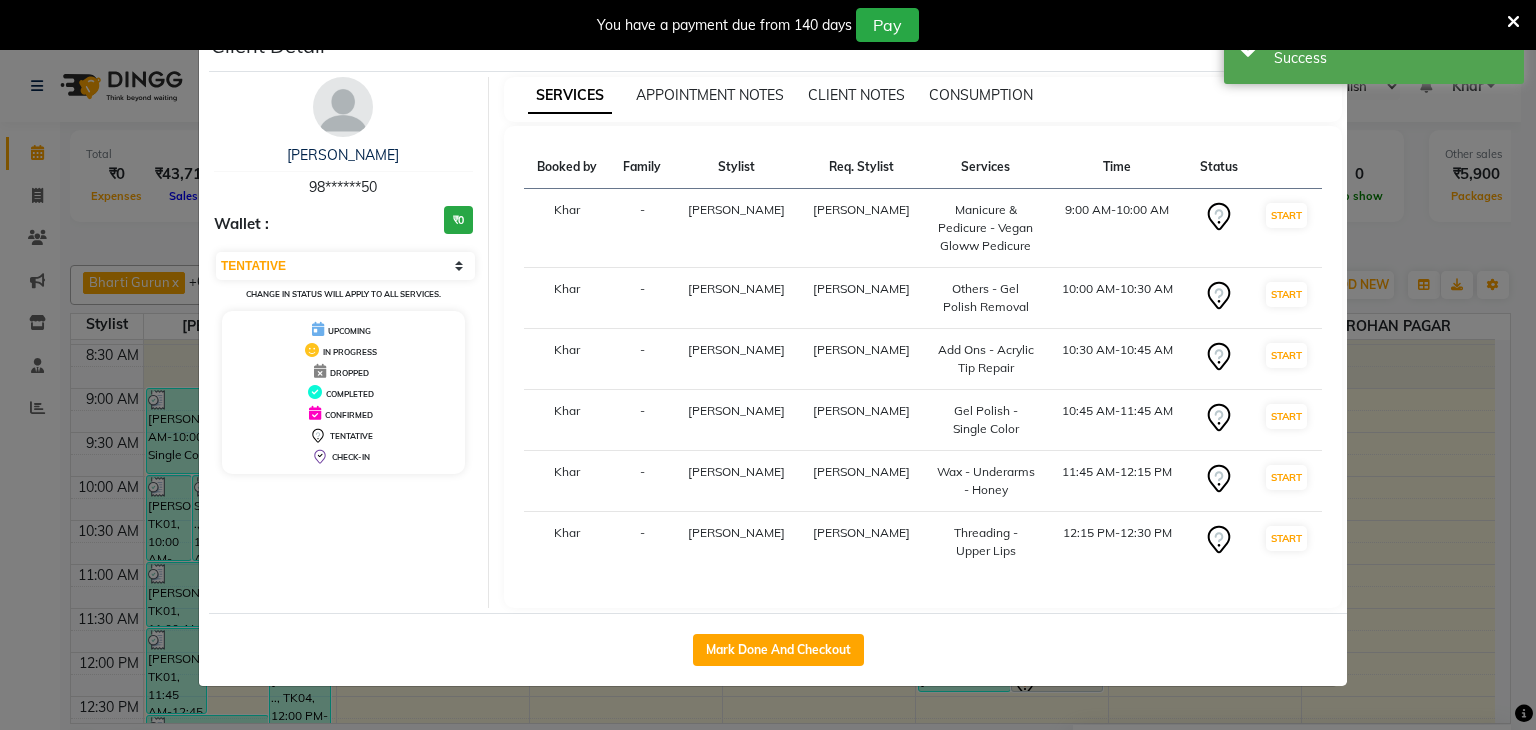 select on "5619" 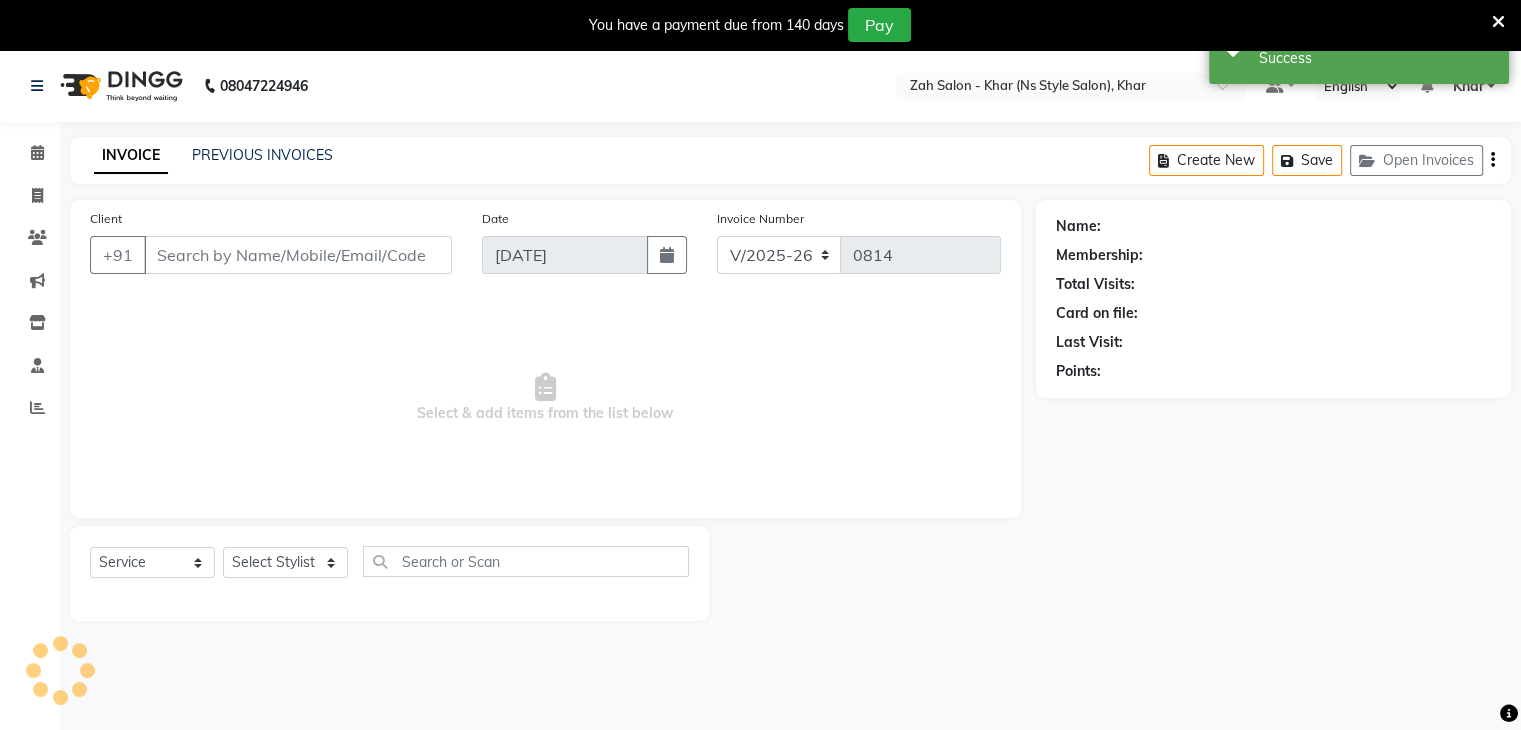 type on "98******50" 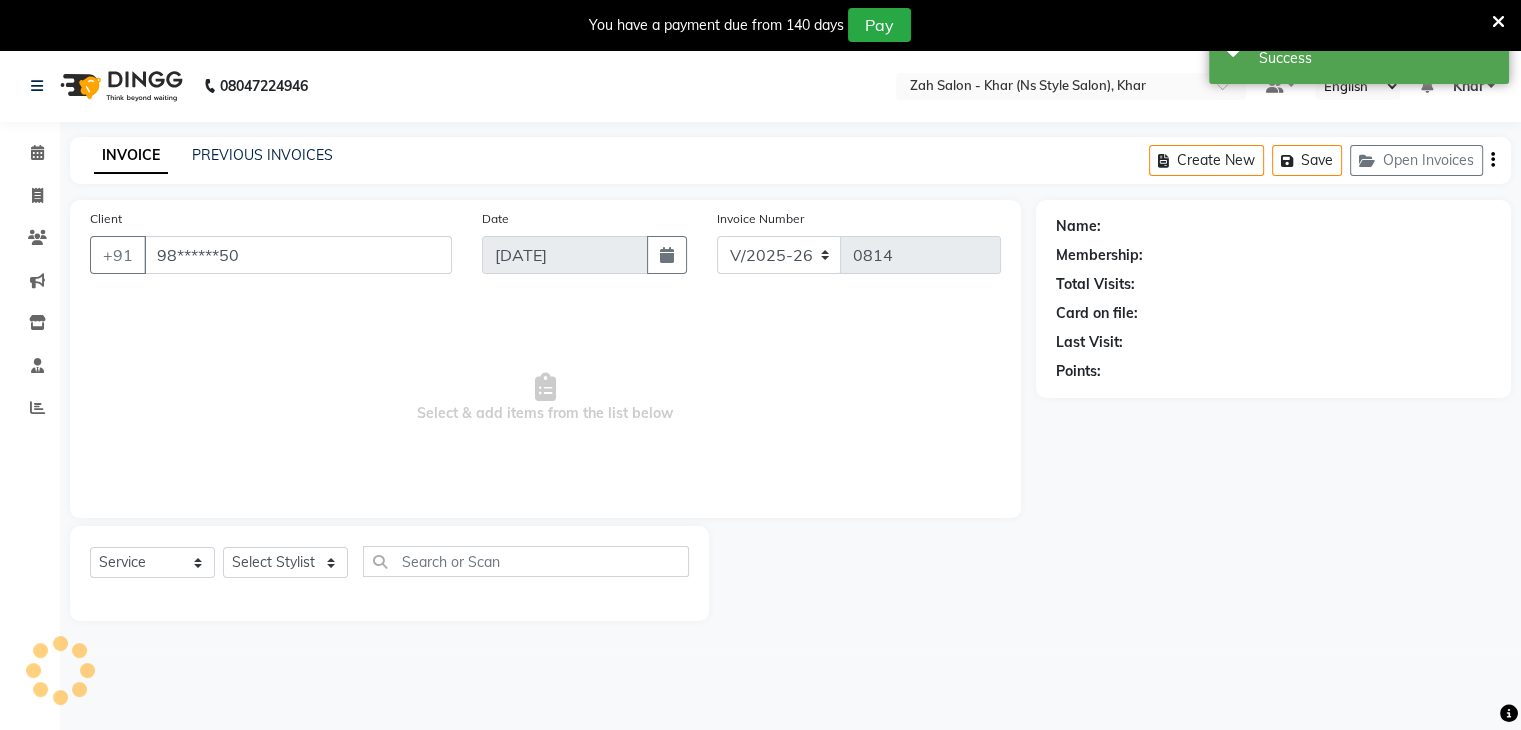 select on "38404" 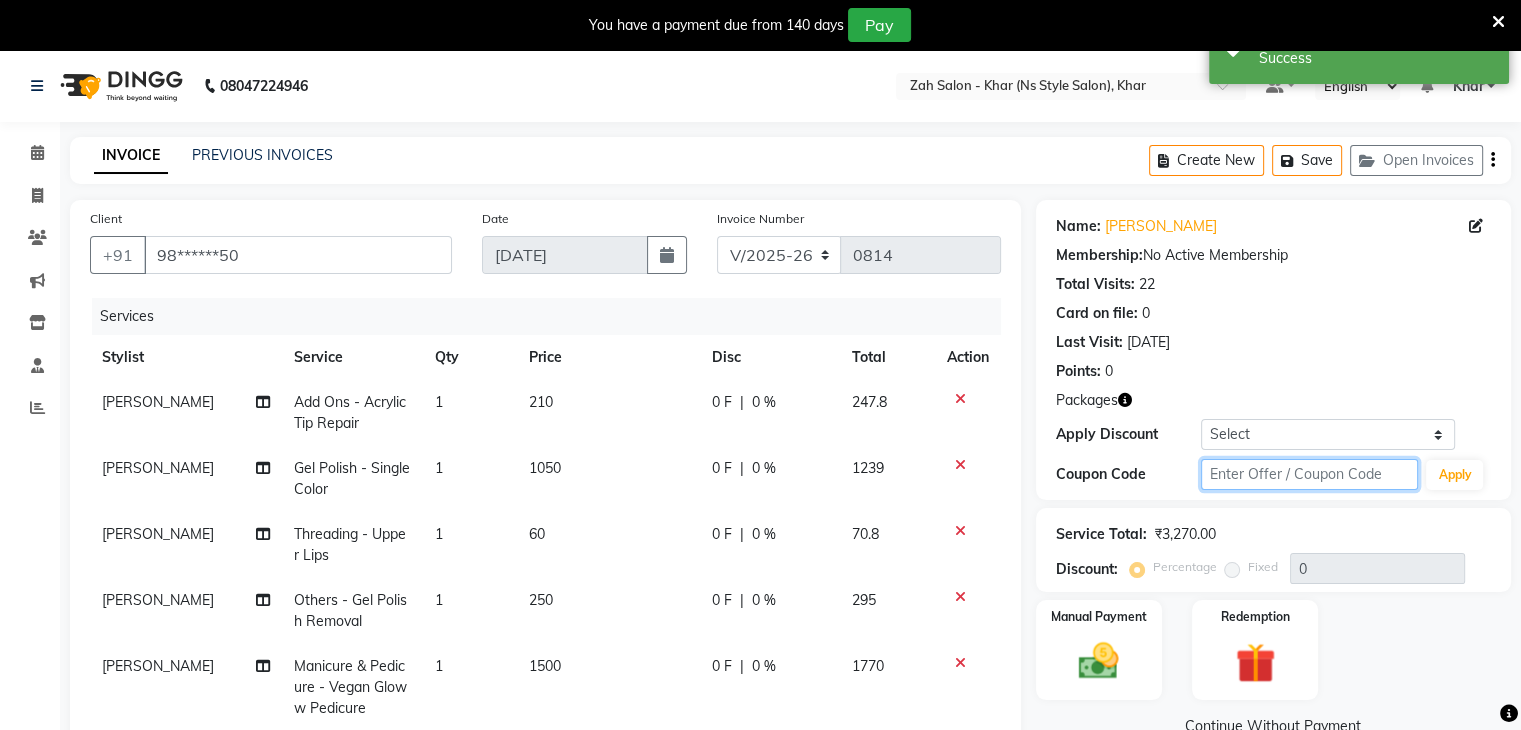 click 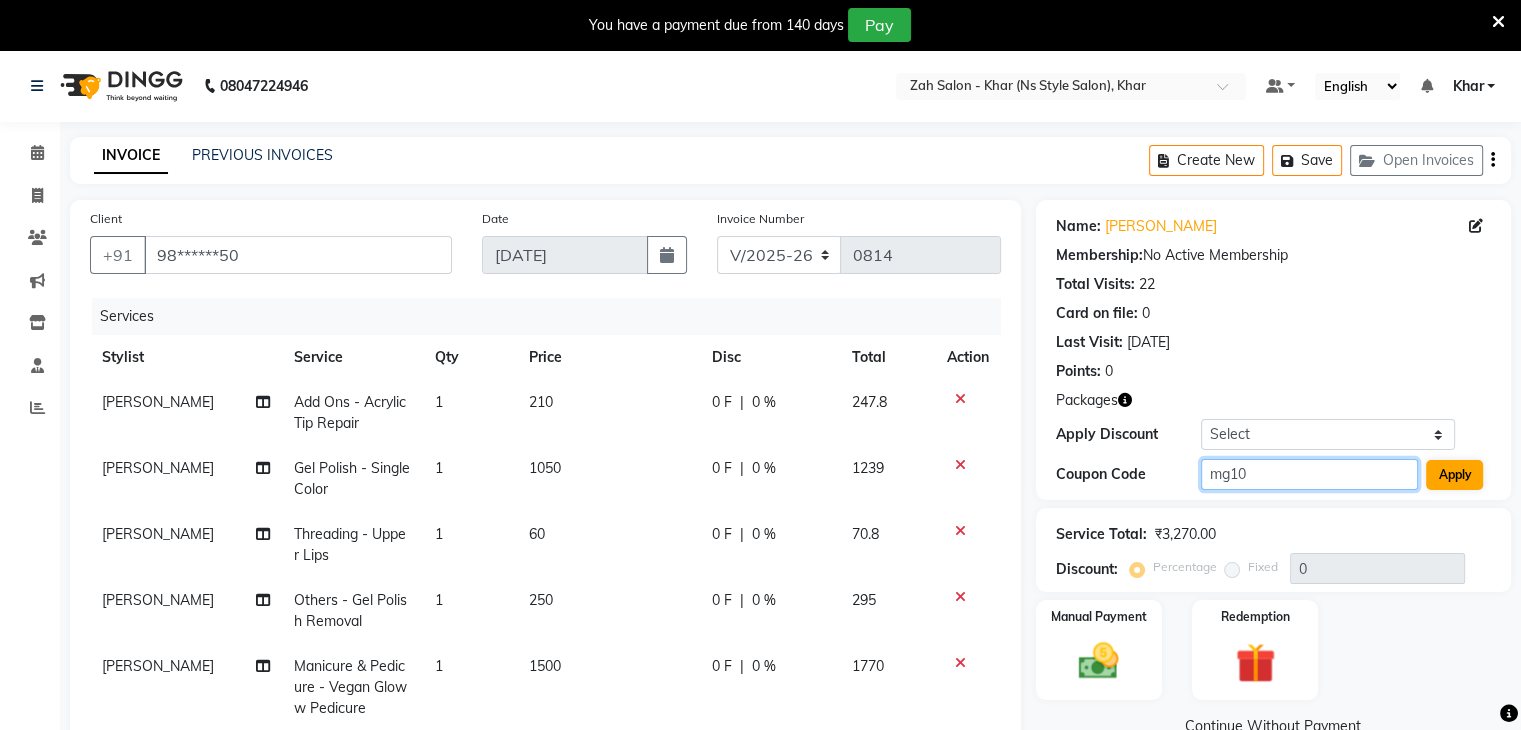 type on "mg10" 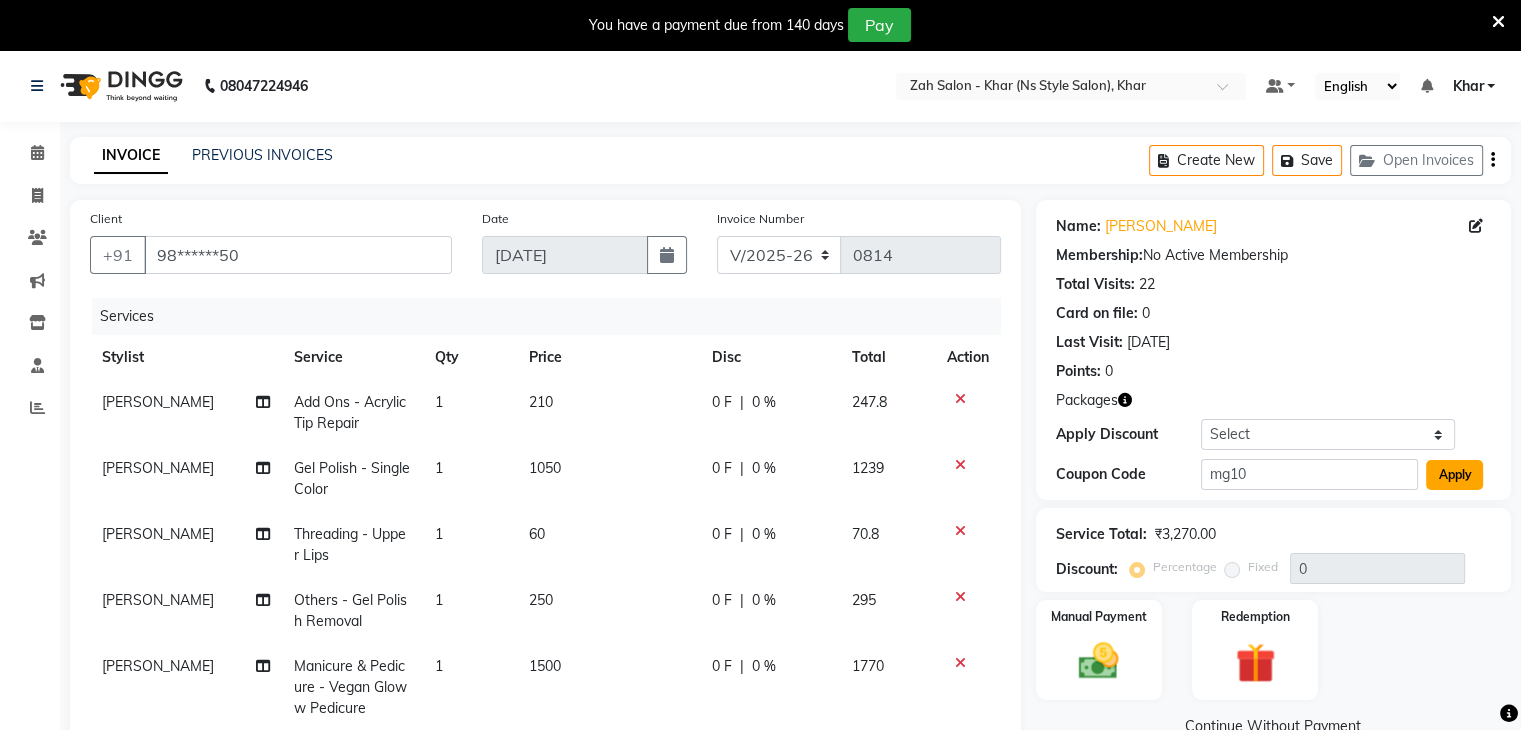 click on "Apply" 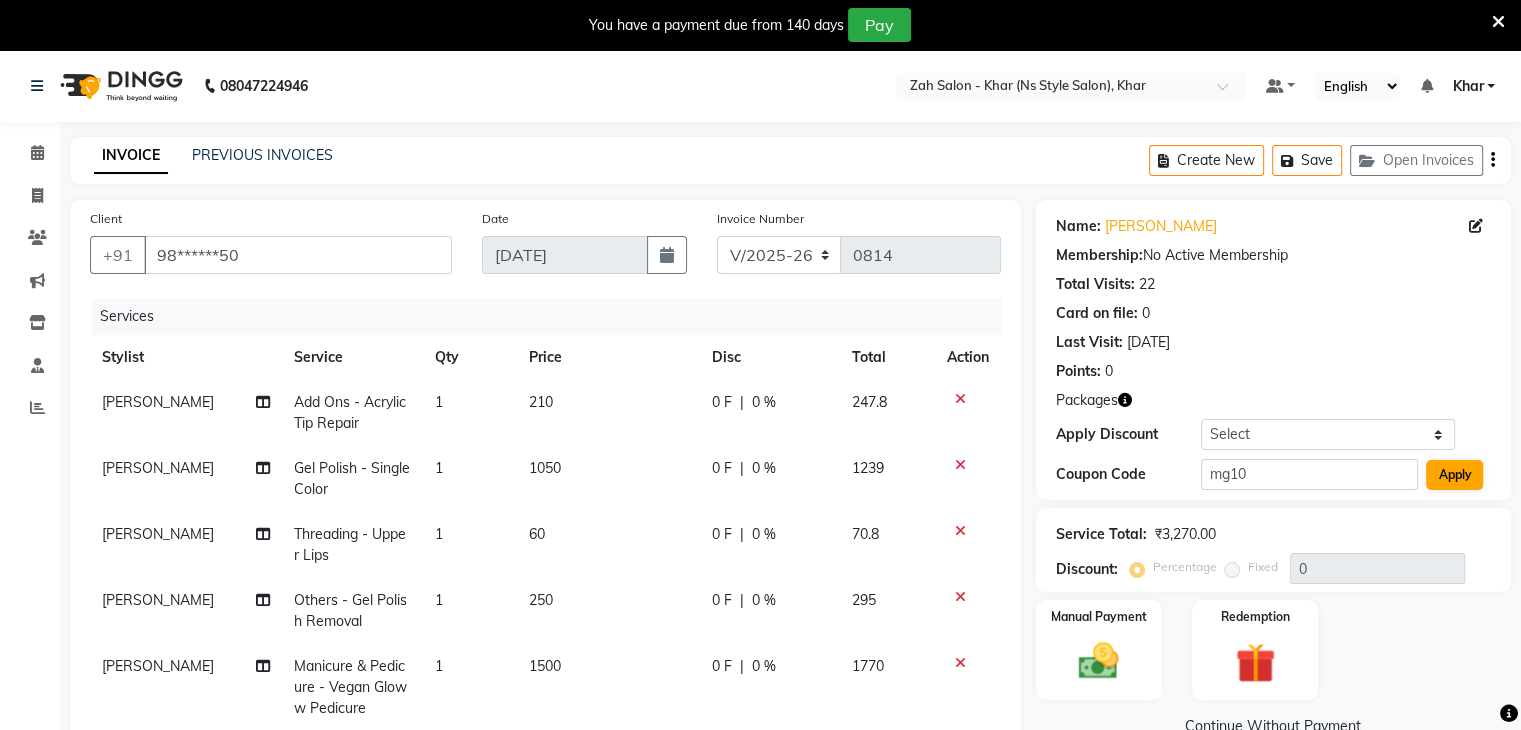 type on "10" 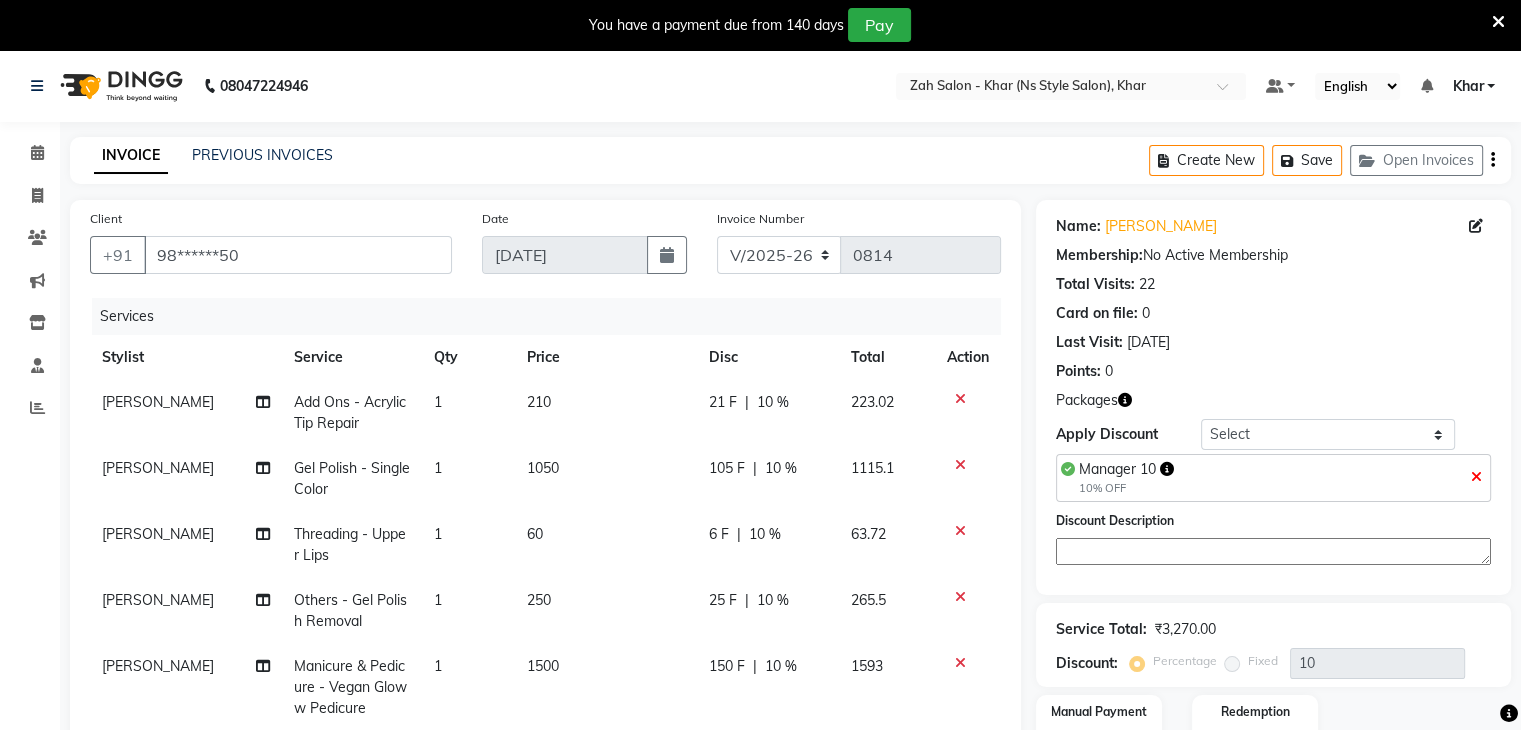 scroll, scrollTop: 490, scrollLeft: 0, axis: vertical 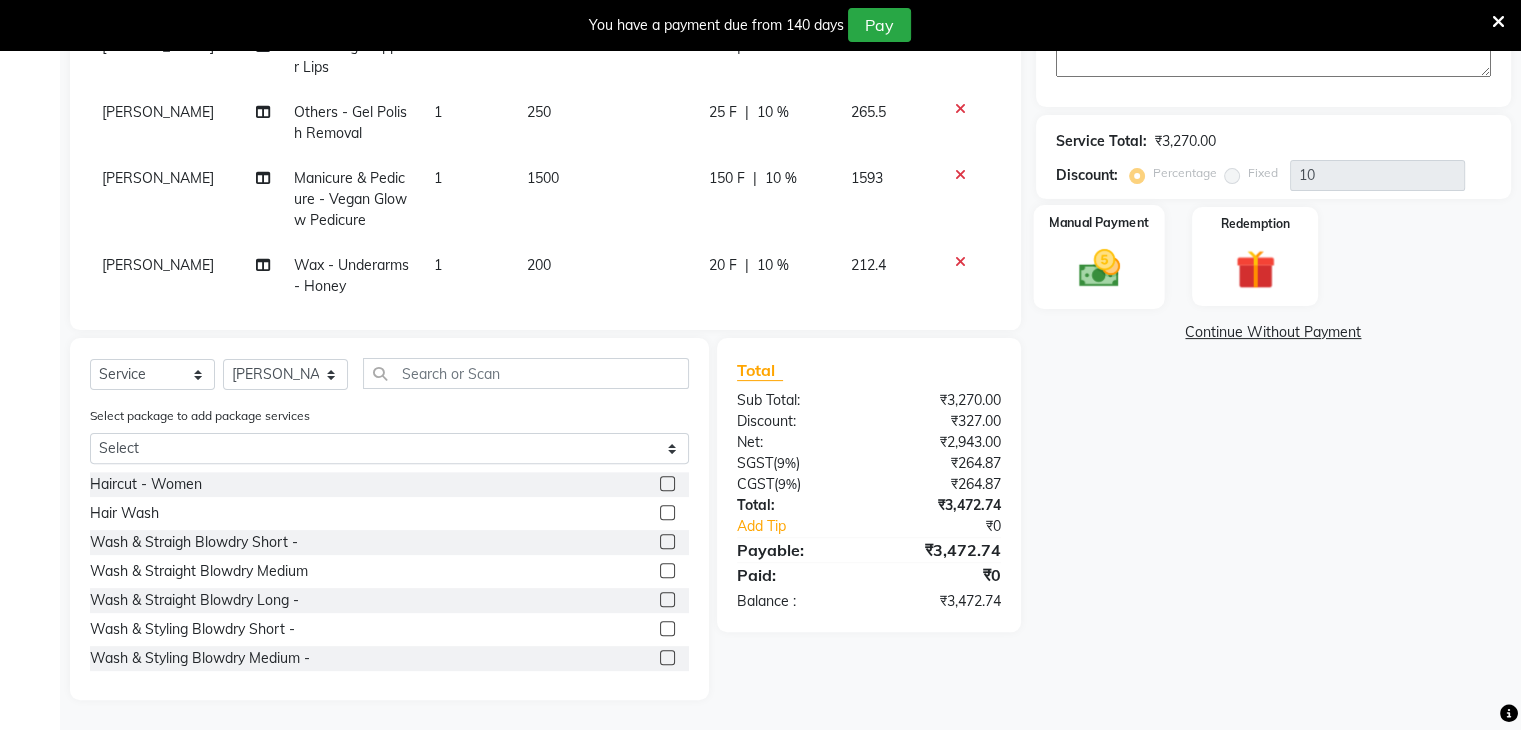 click on "Manual Payment" 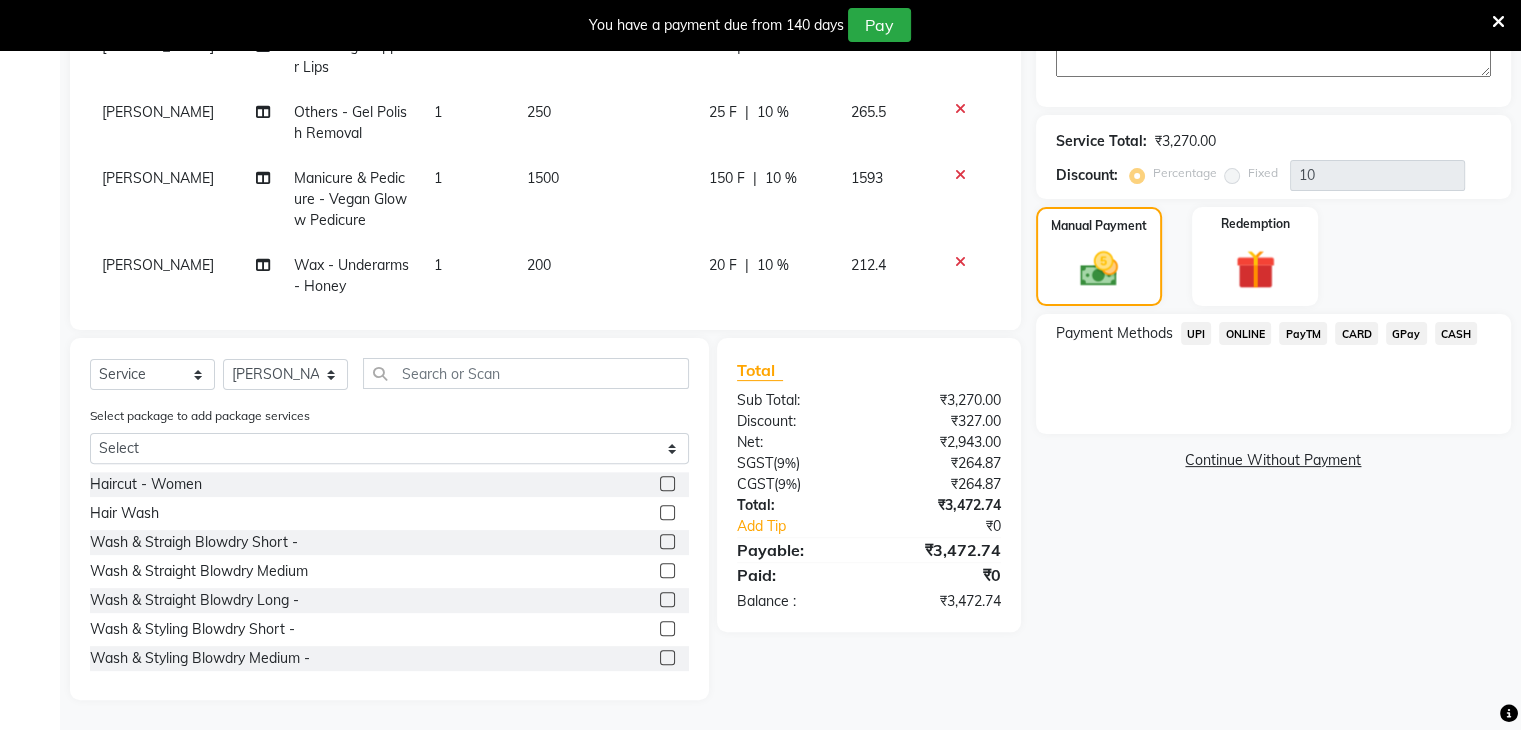 click on "CARD" 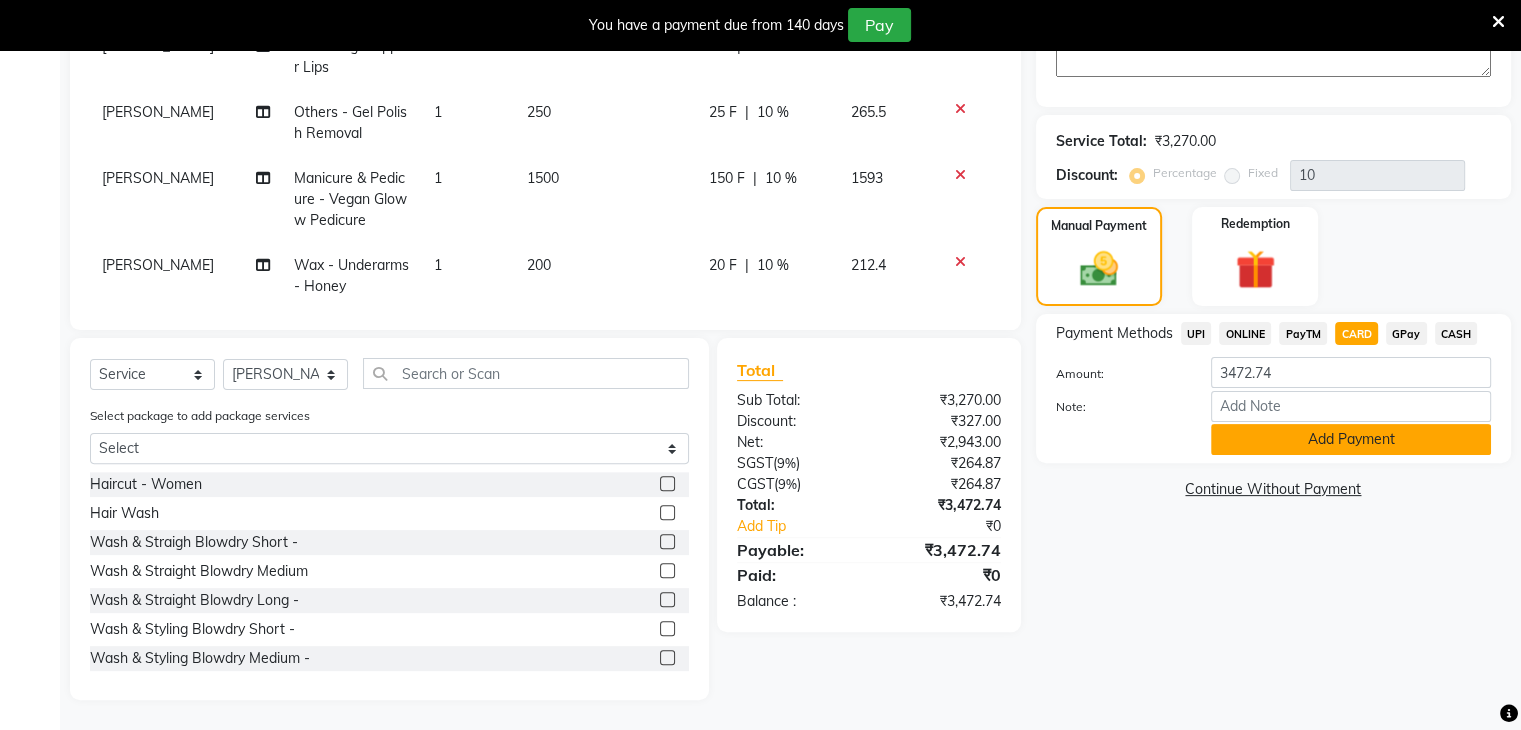 click on "Add Payment" 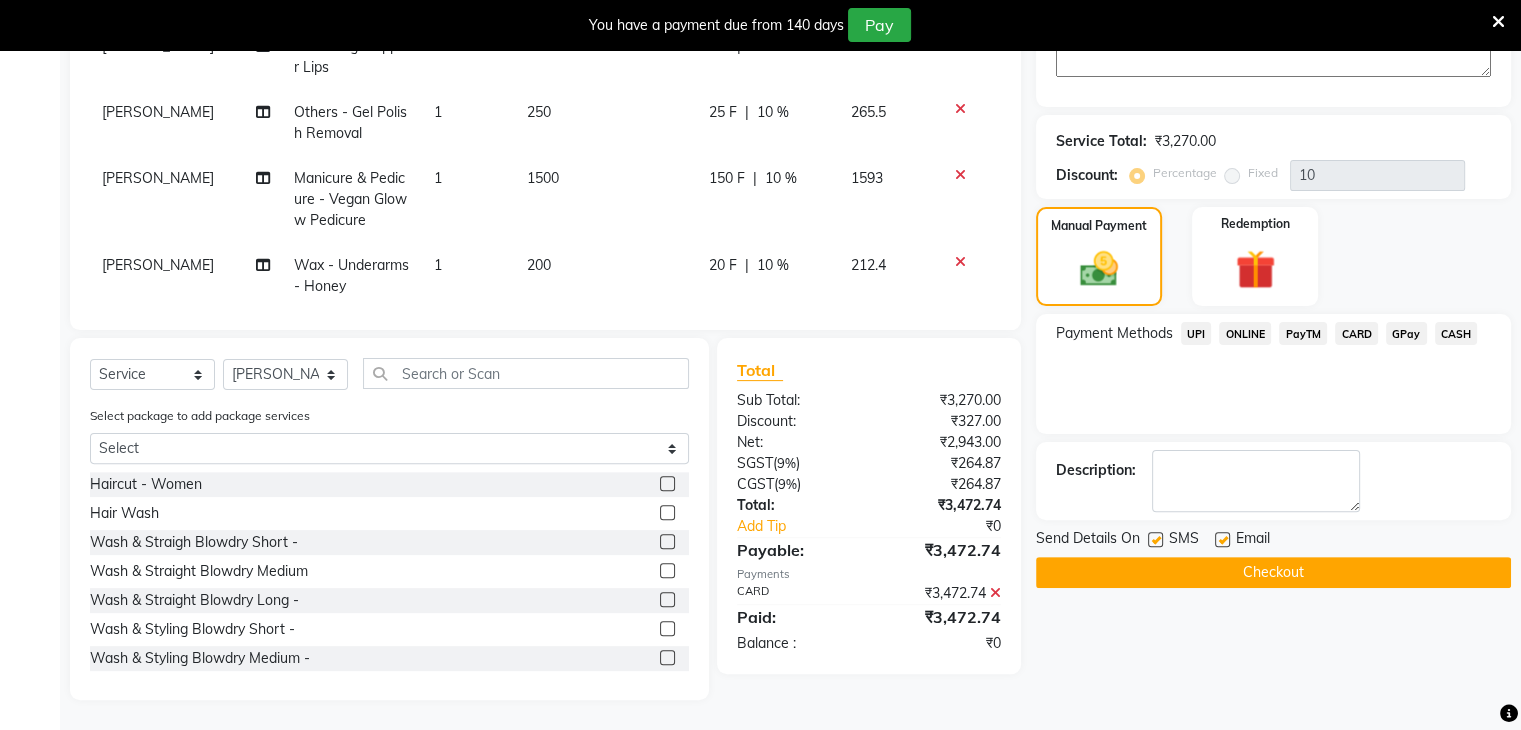 click on "Checkout" 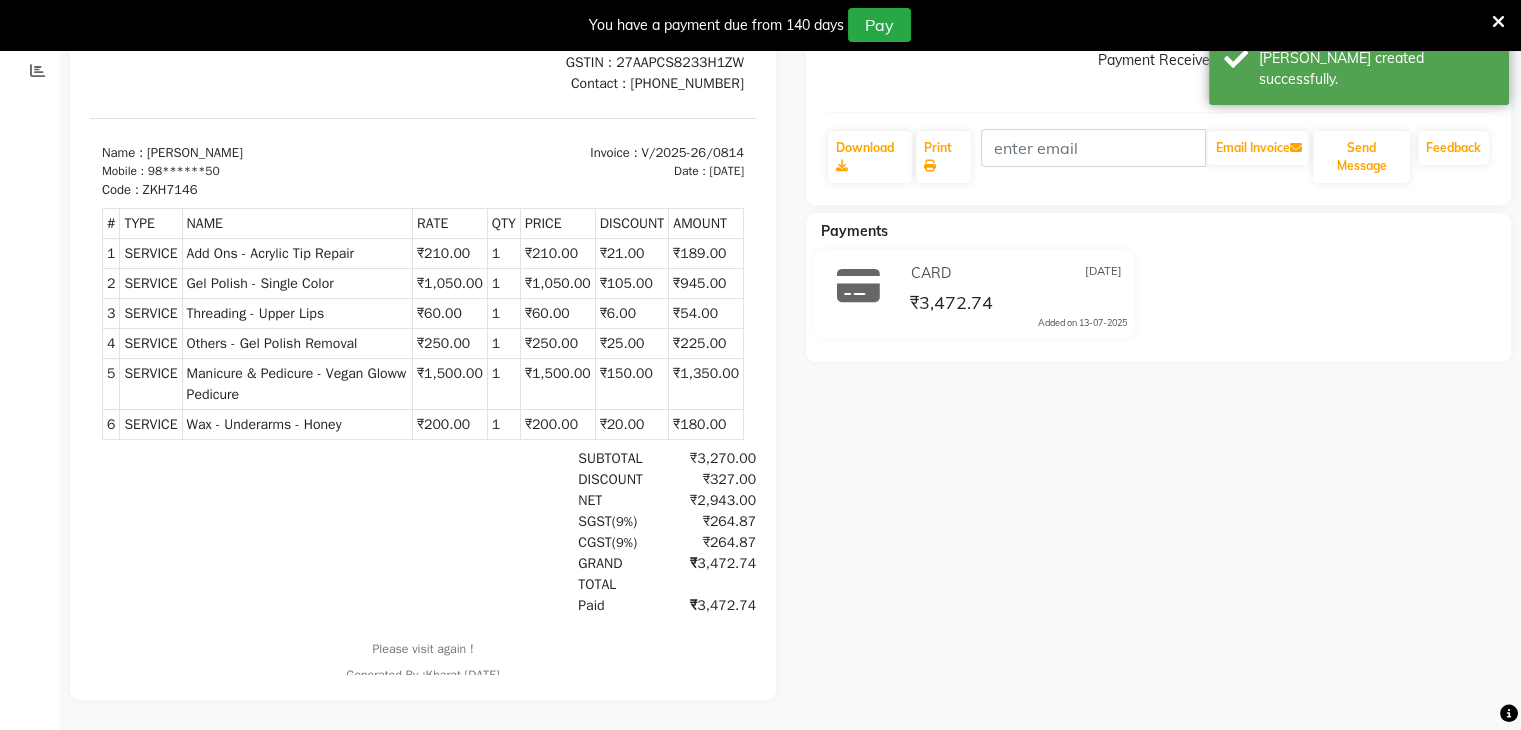 scroll, scrollTop: 0, scrollLeft: 0, axis: both 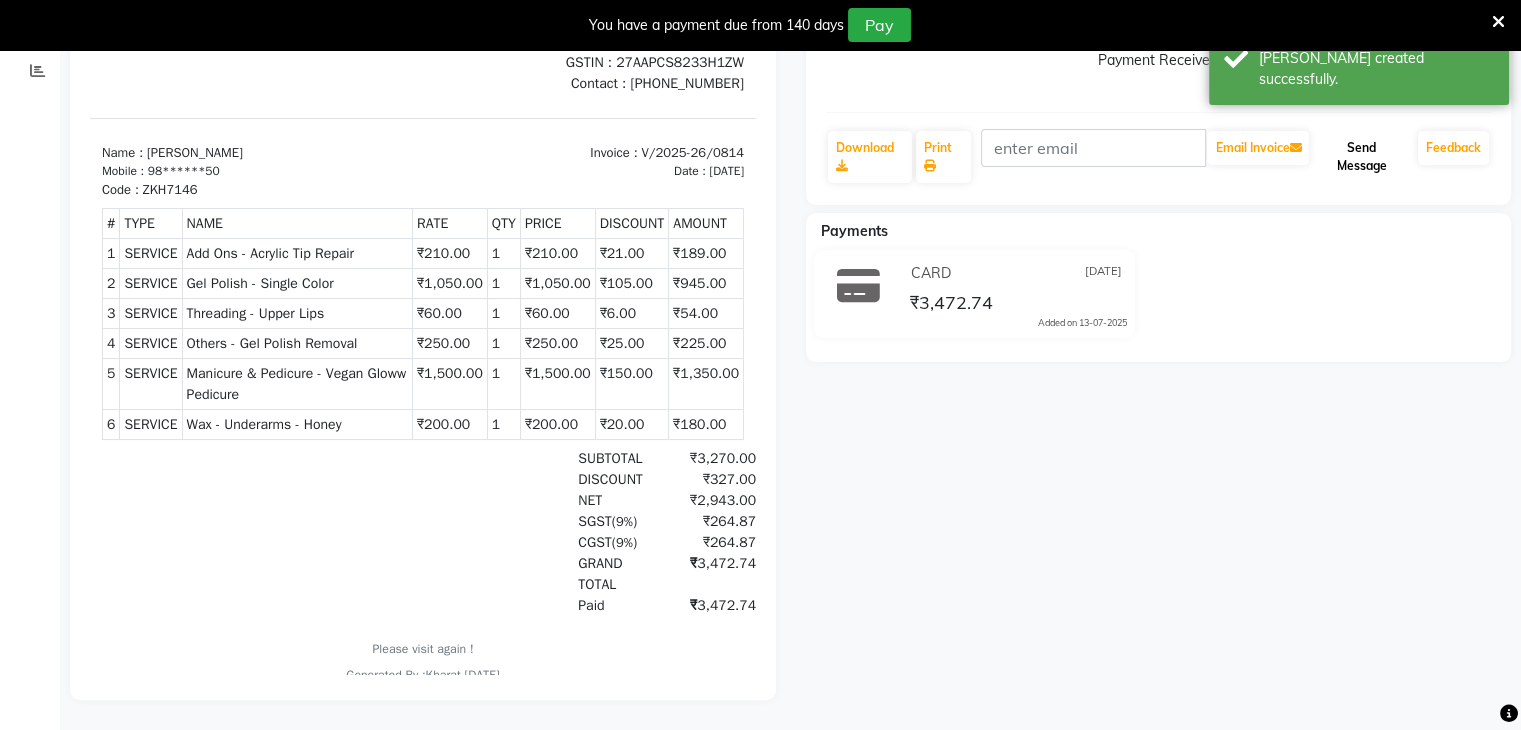 click on "Send Message" 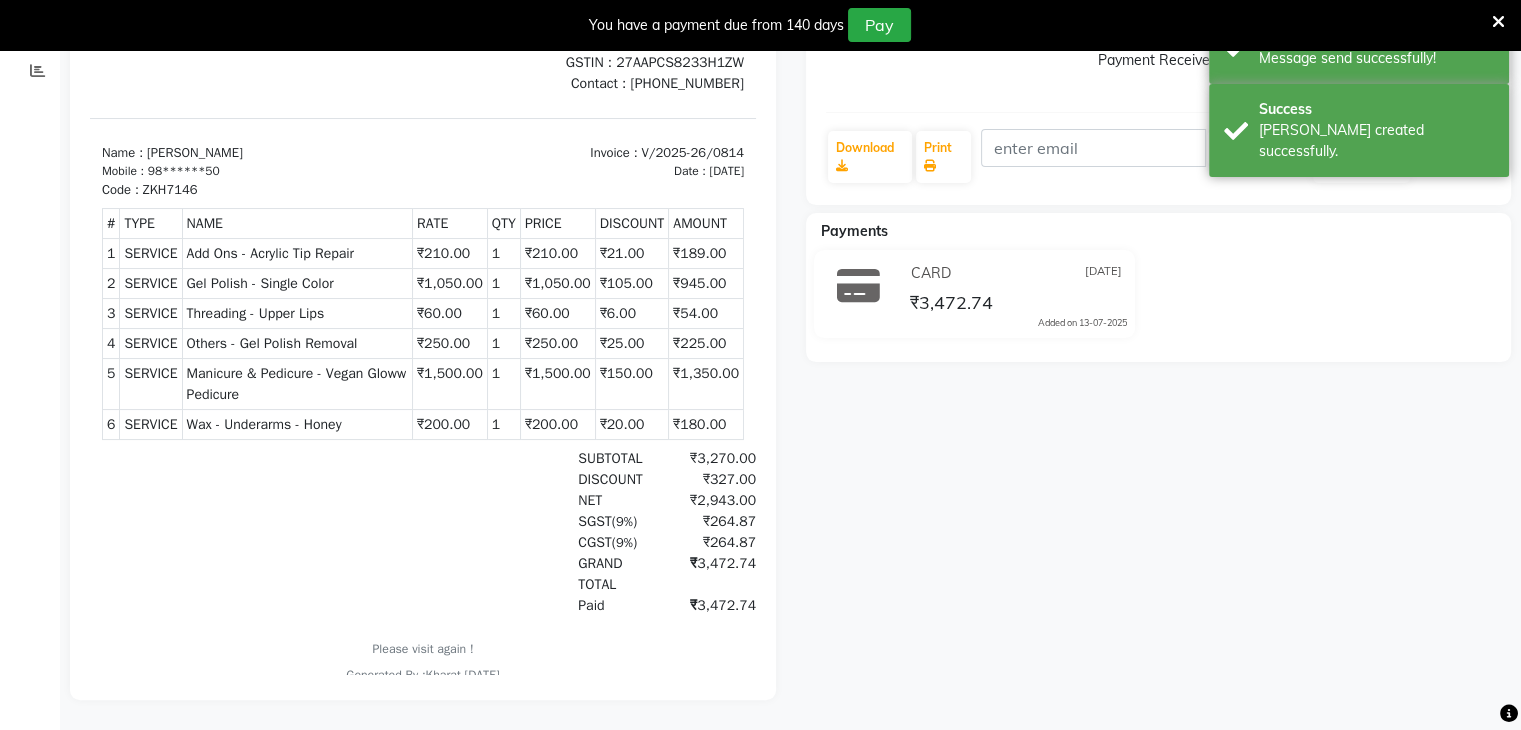 scroll, scrollTop: 0, scrollLeft: 0, axis: both 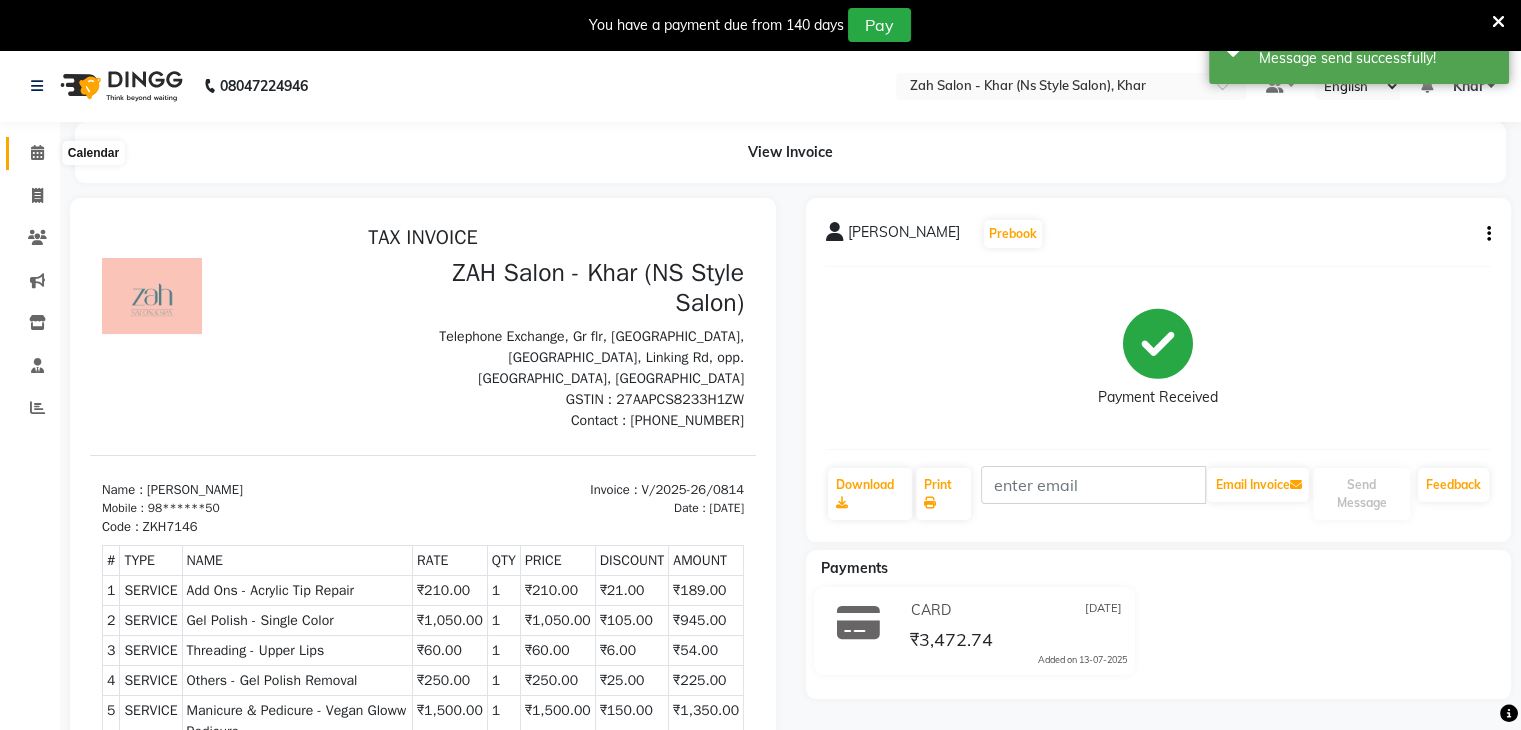 click 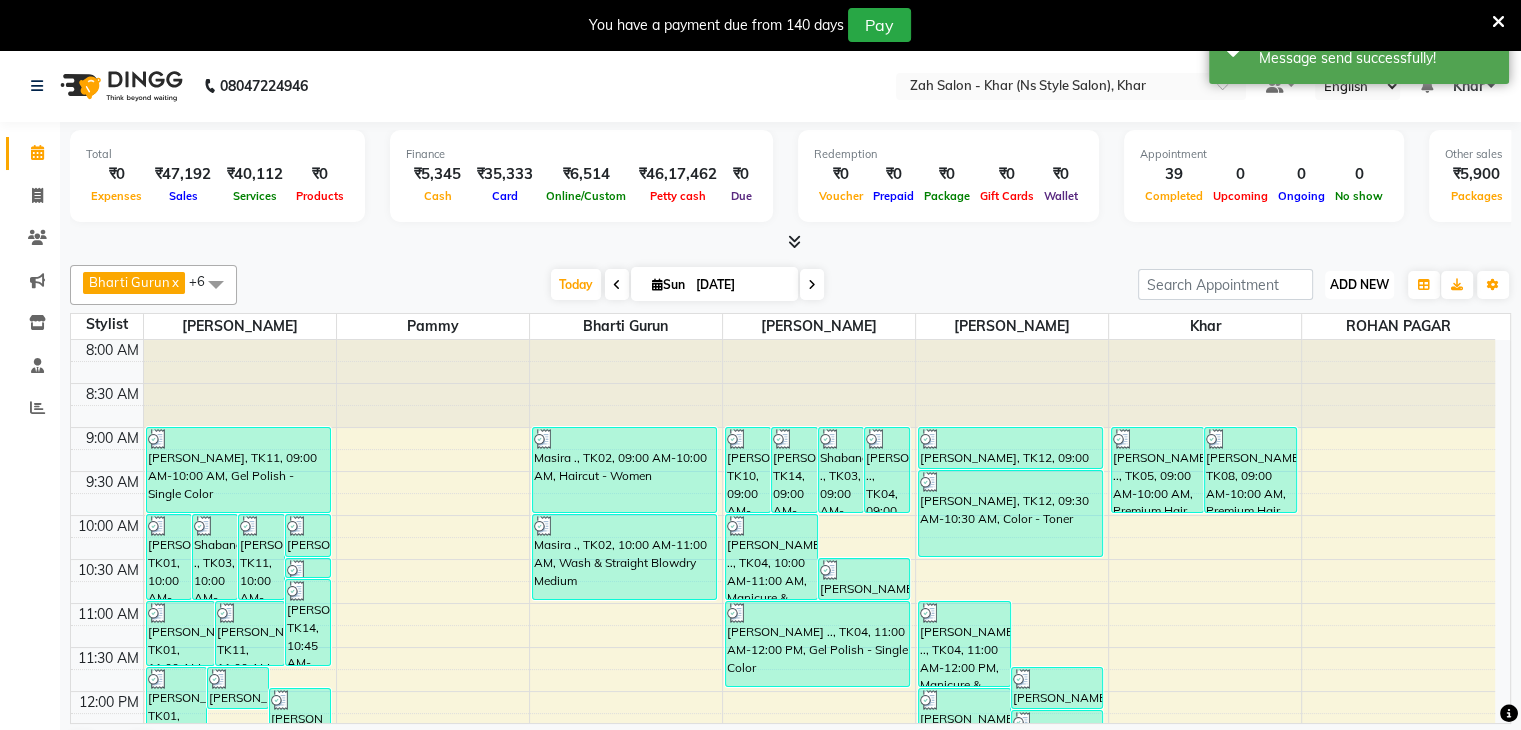 click on "ADD NEW" at bounding box center [1359, 284] 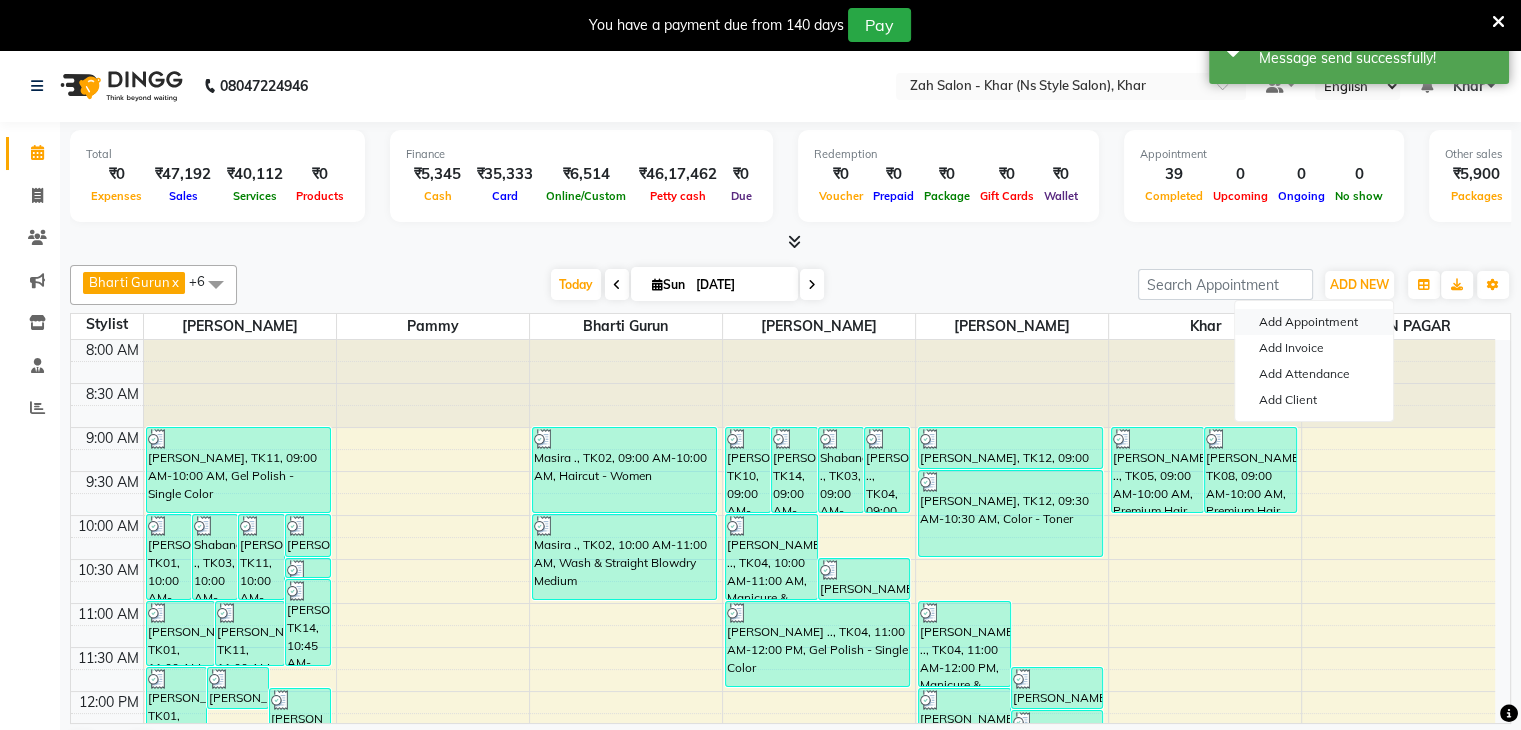 click on "Add Appointment" at bounding box center (1314, 322) 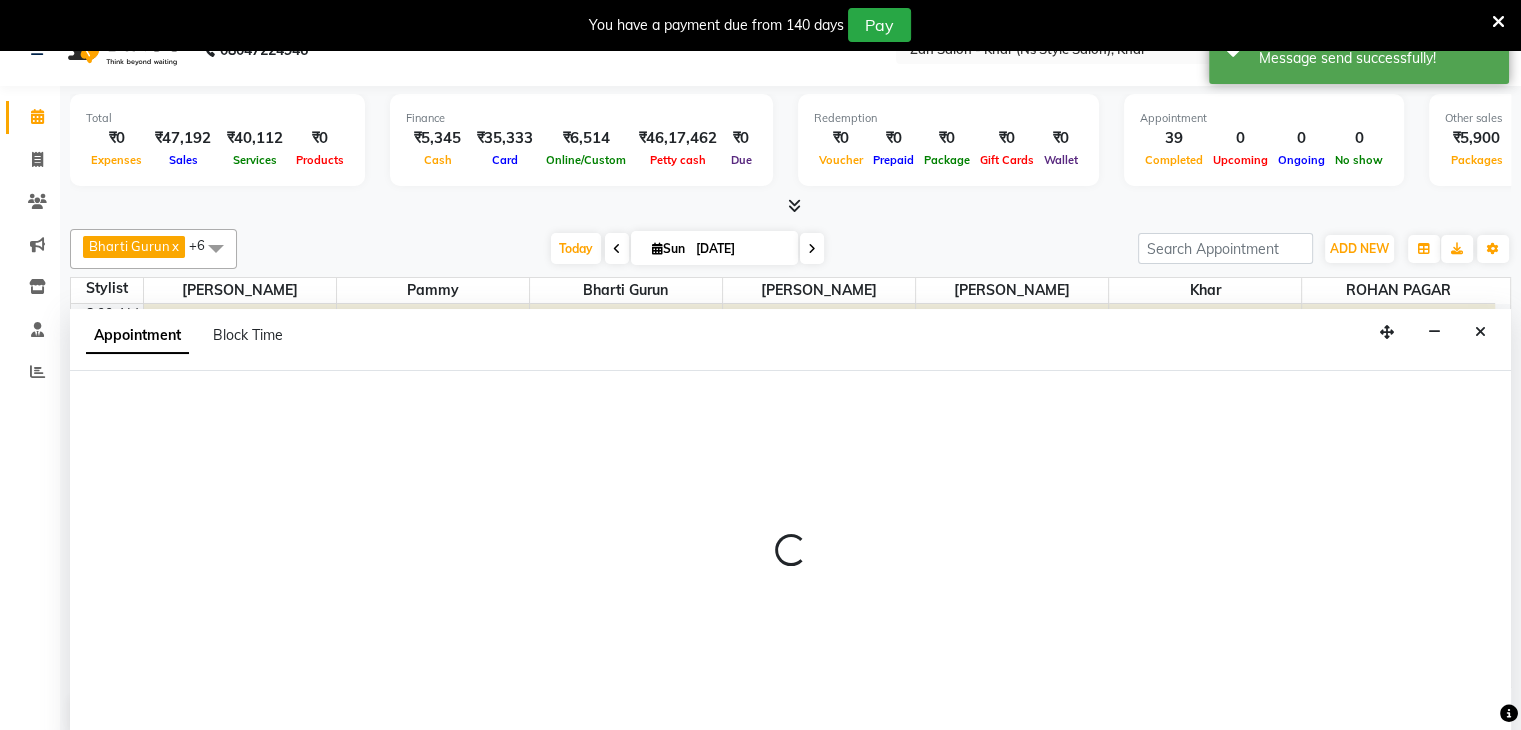 scroll, scrollTop: 51, scrollLeft: 0, axis: vertical 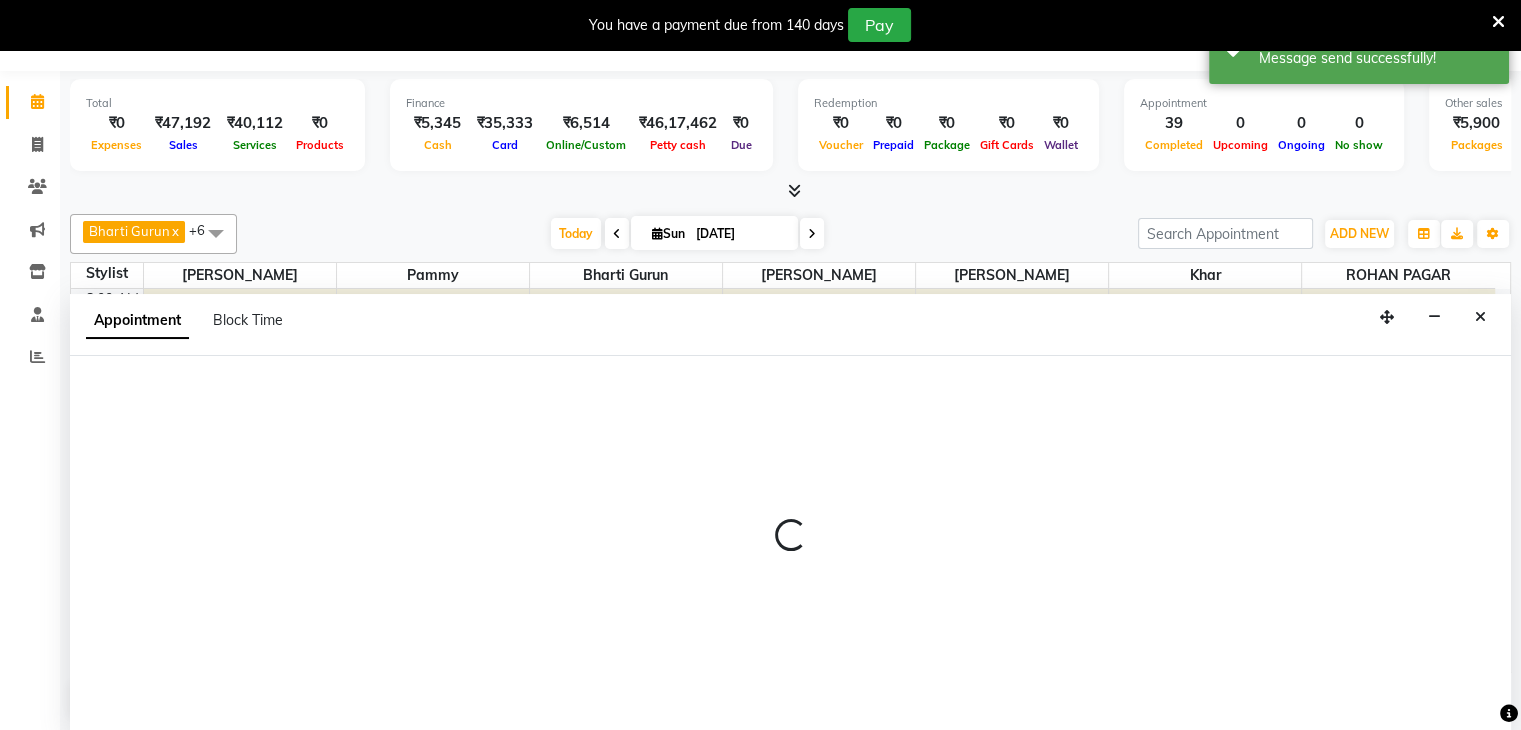 select on "540" 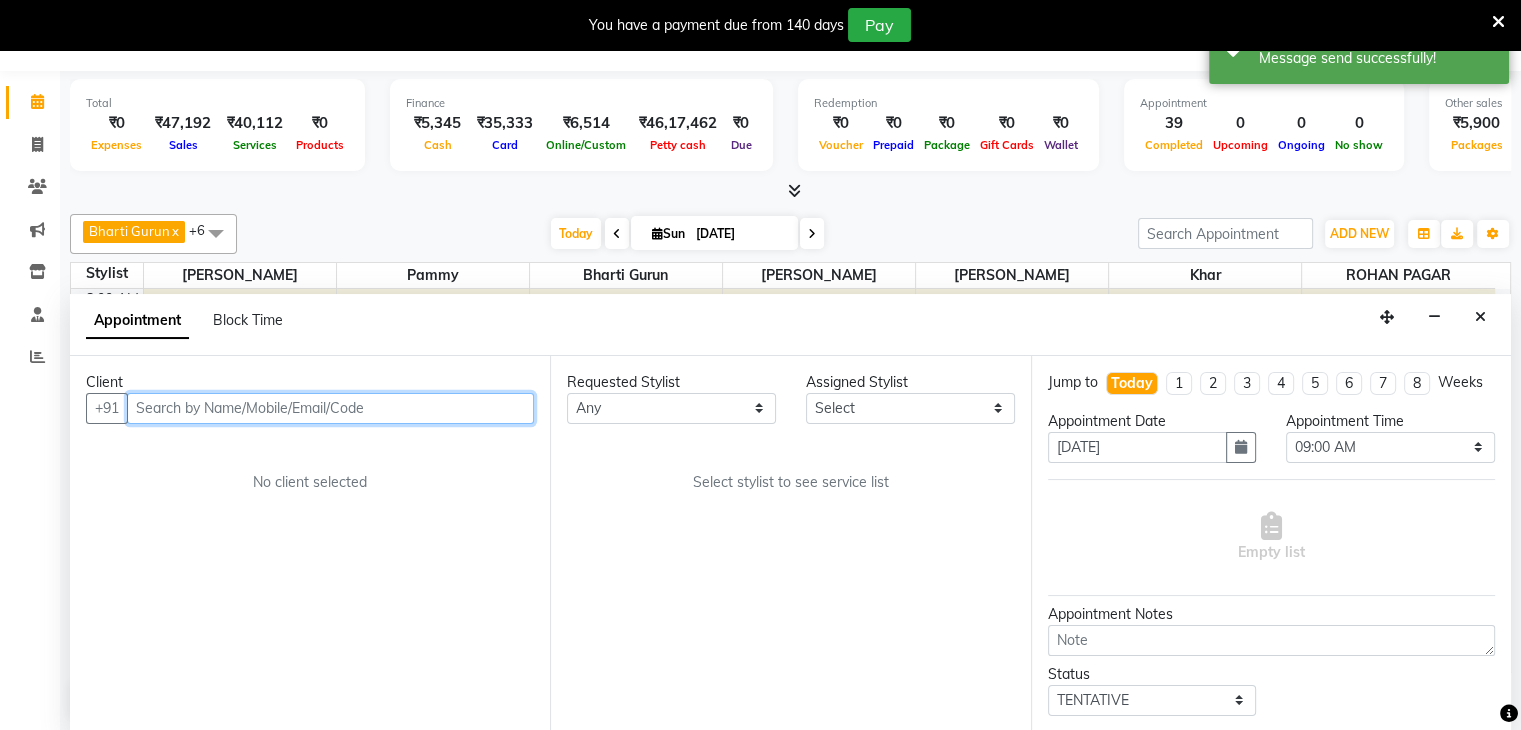 click at bounding box center [330, 408] 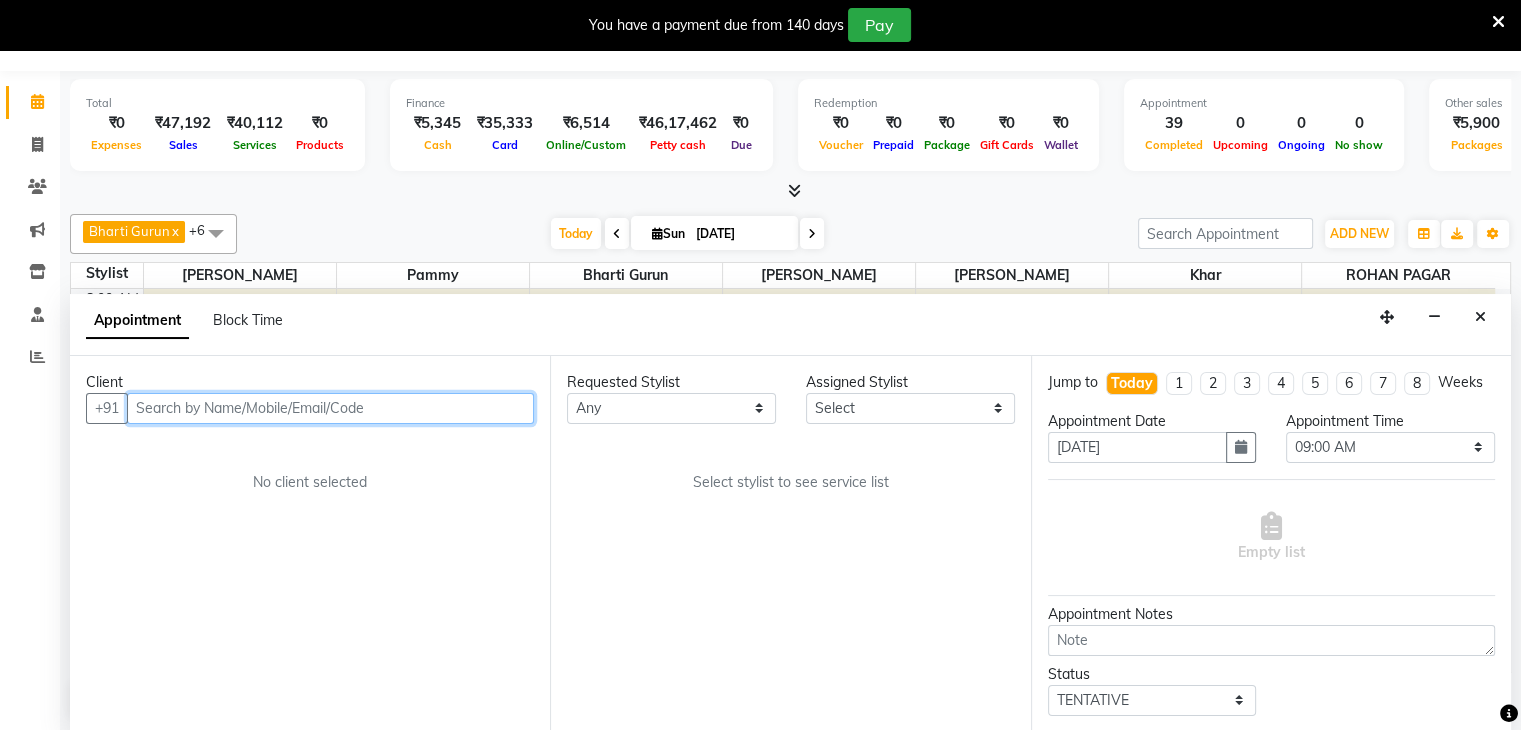 click at bounding box center [330, 408] 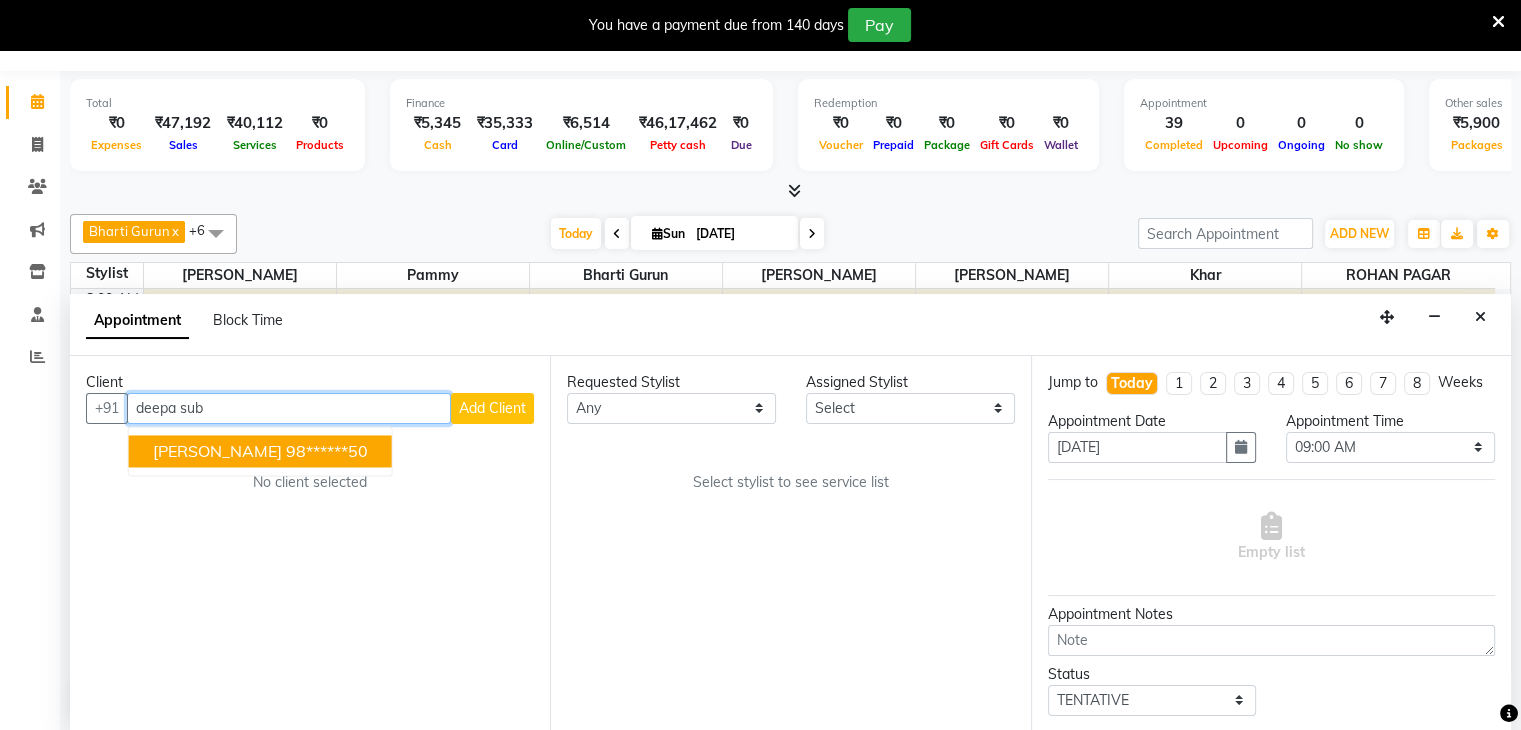 click on "deepa subramaniyam" at bounding box center [217, 451] 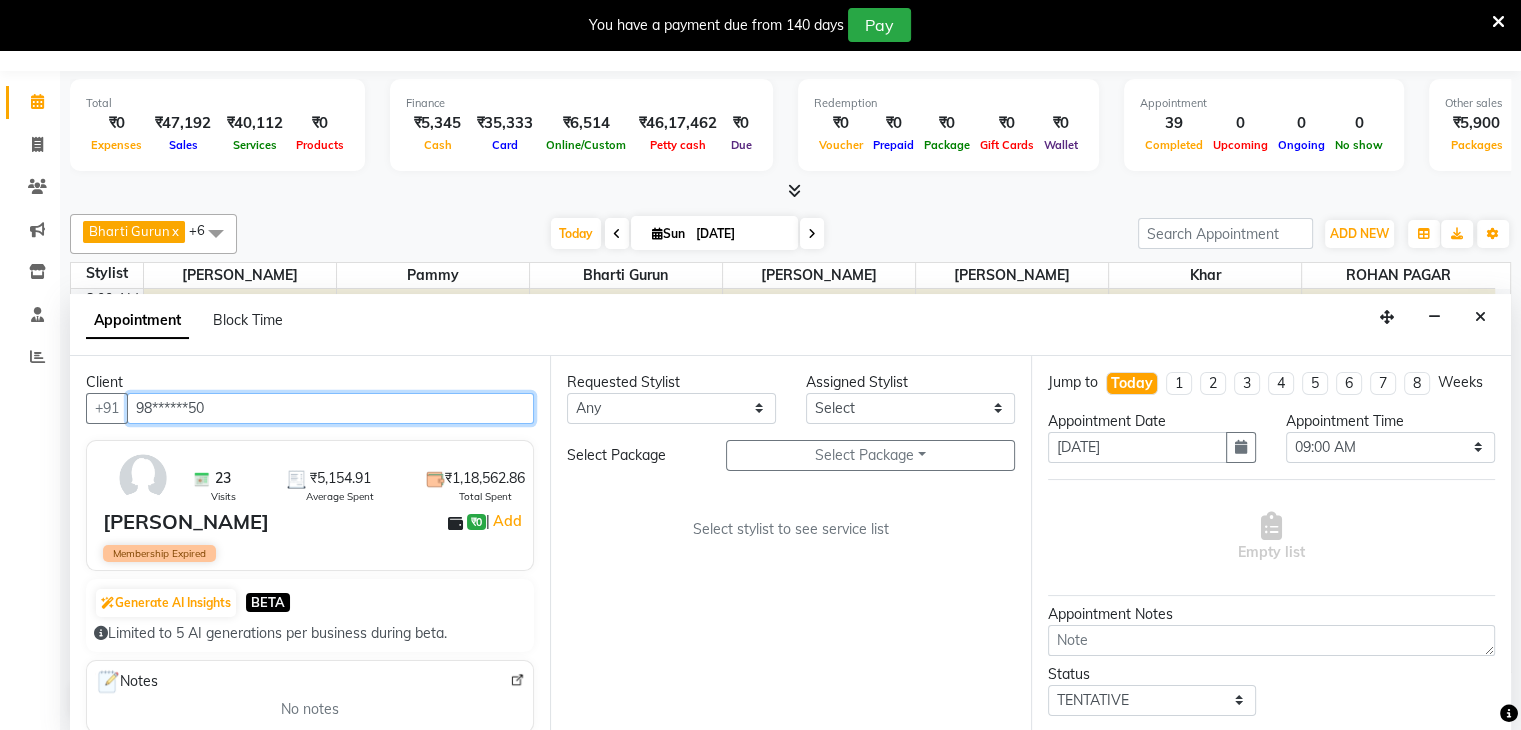type on "98******50" 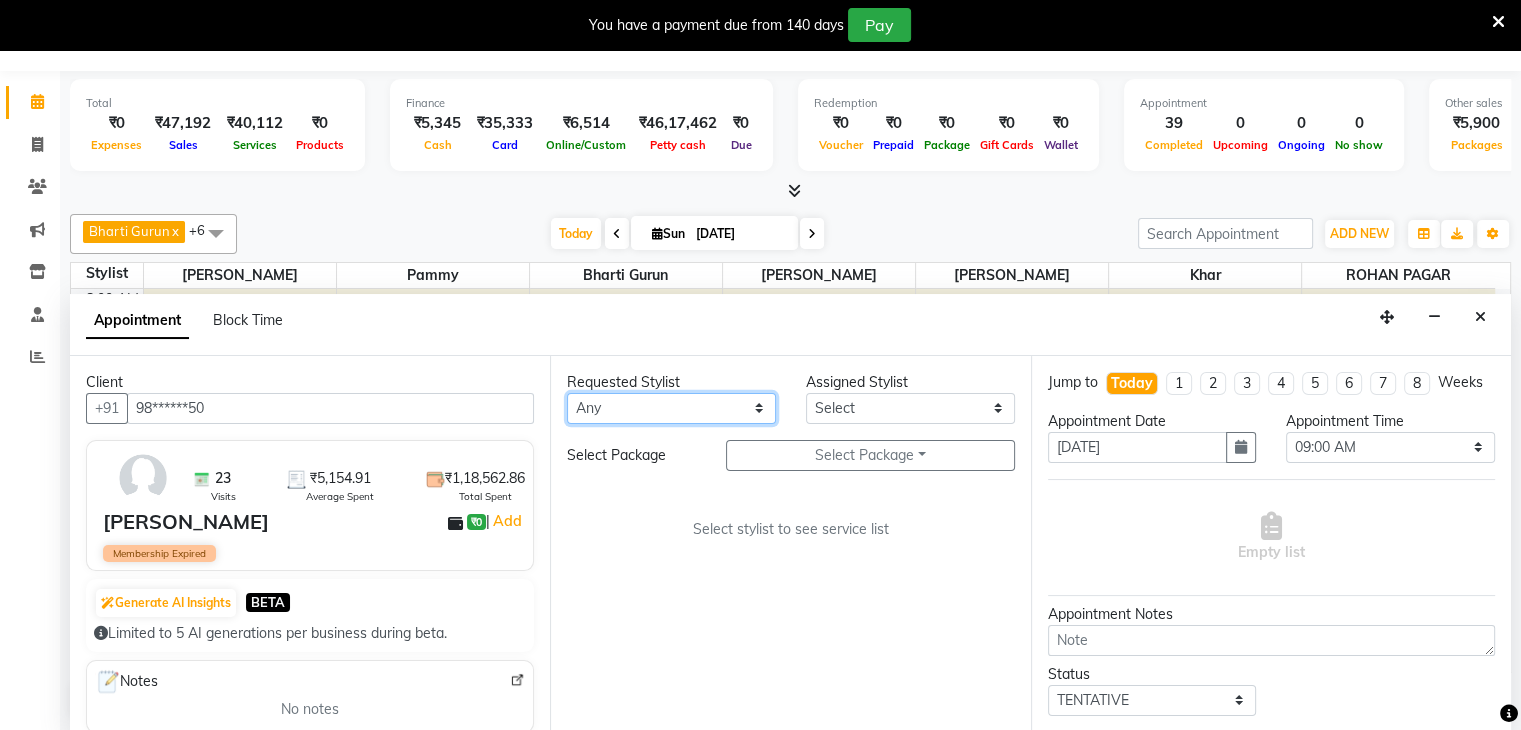 click on "Any Bharti Gurun Kalpesh Maheshkar Kavita Bhosale Khar Pammy ROHAN PAGAR Sharmila" at bounding box center [671, 408] 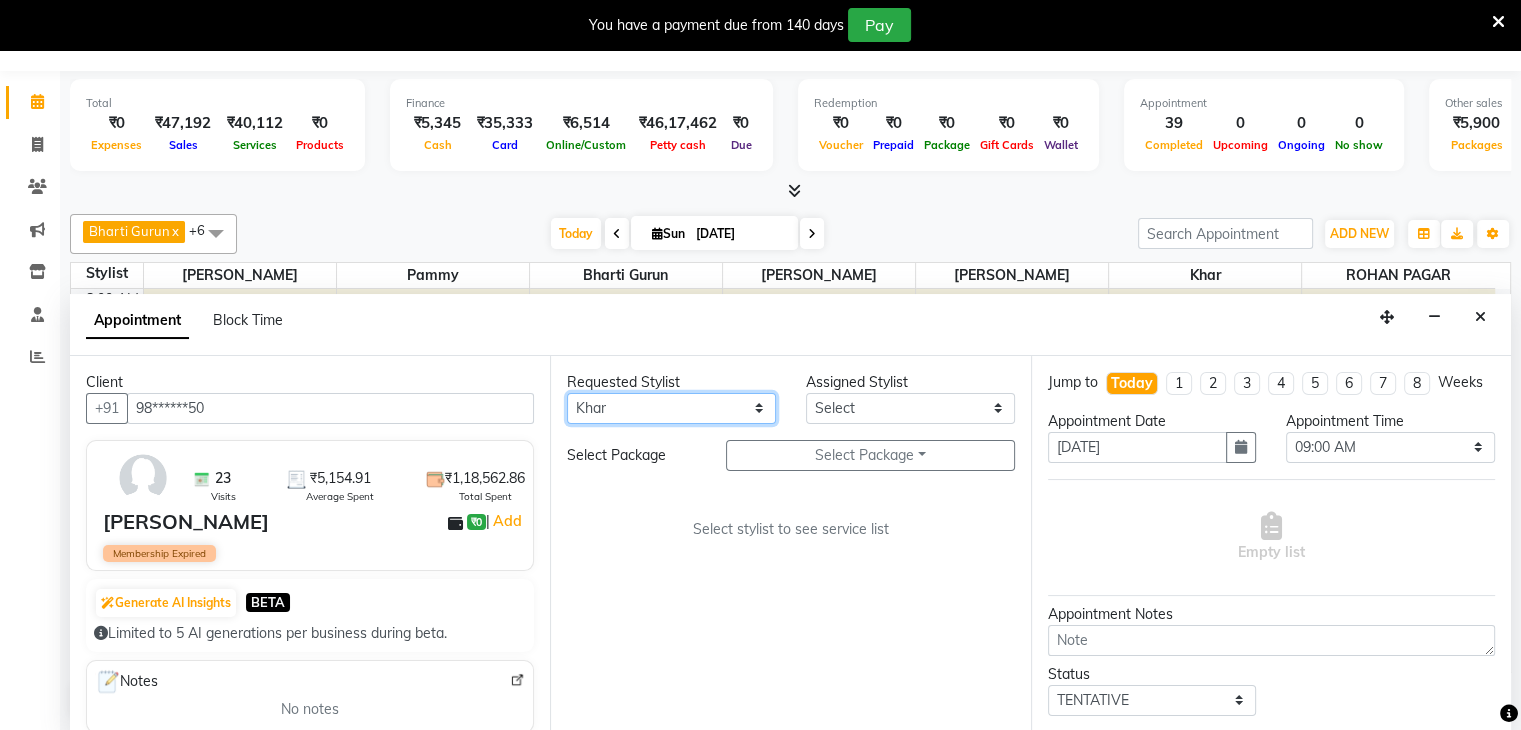 click on "Any Bharti Gurun Kalpesh Maheshkar Kavita Bhosale Khar Pammy ROHAN PAGAR Sharmila" at bounding box center (671, 408) 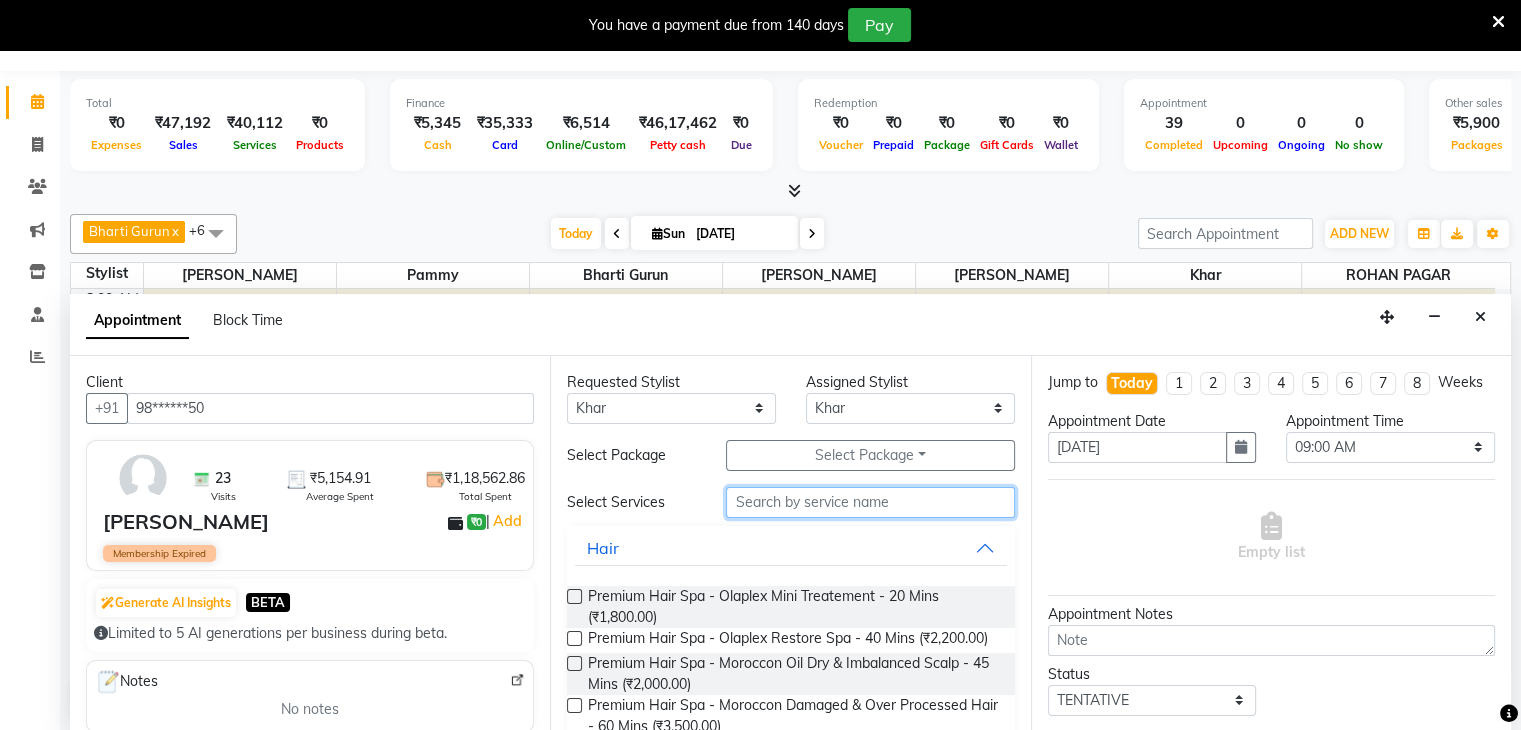 click at bounding box center [870, 502] 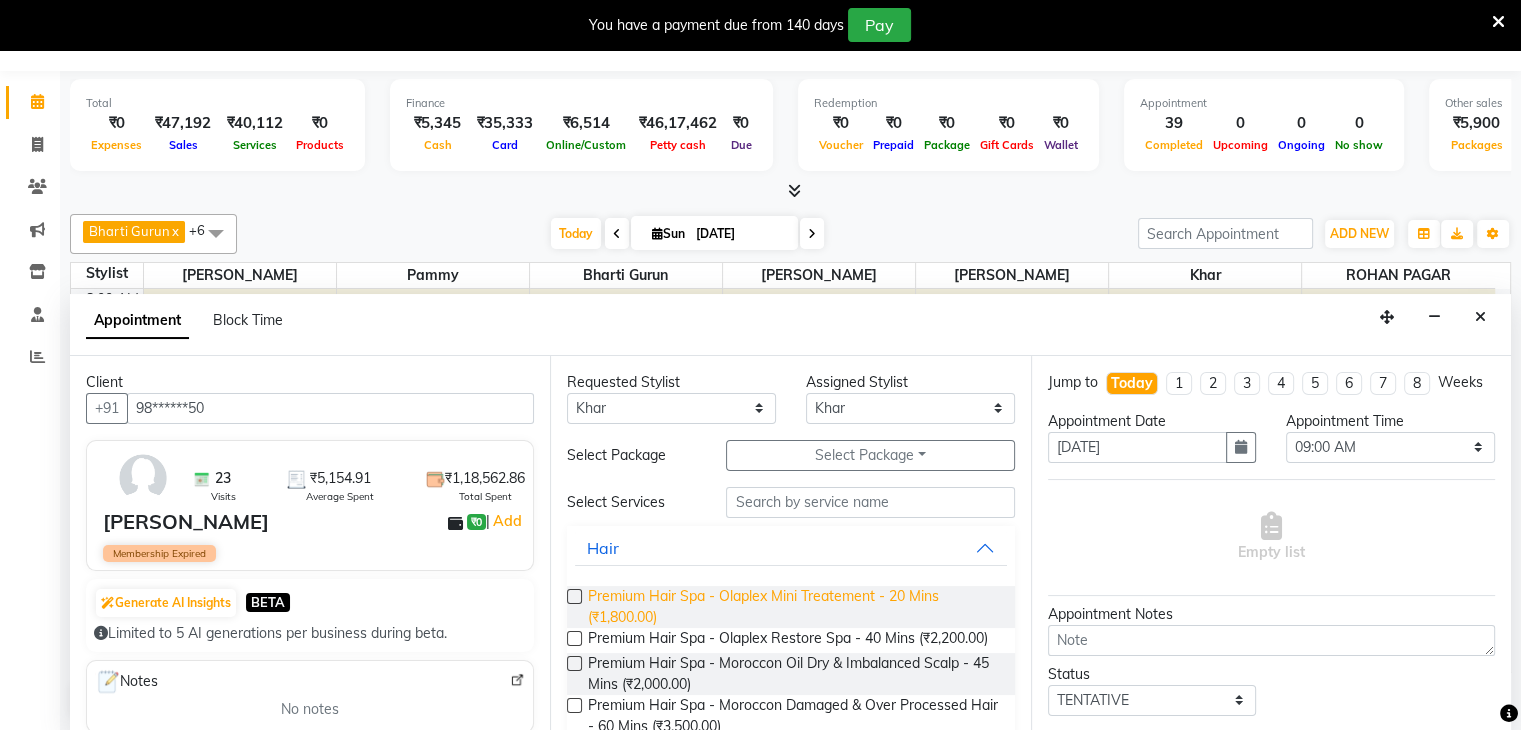 click on "Premium Hair Spa - Olaplex Mini Treatement - 20 Mins (₹1,800.00)" at bounding box center [793, 607] 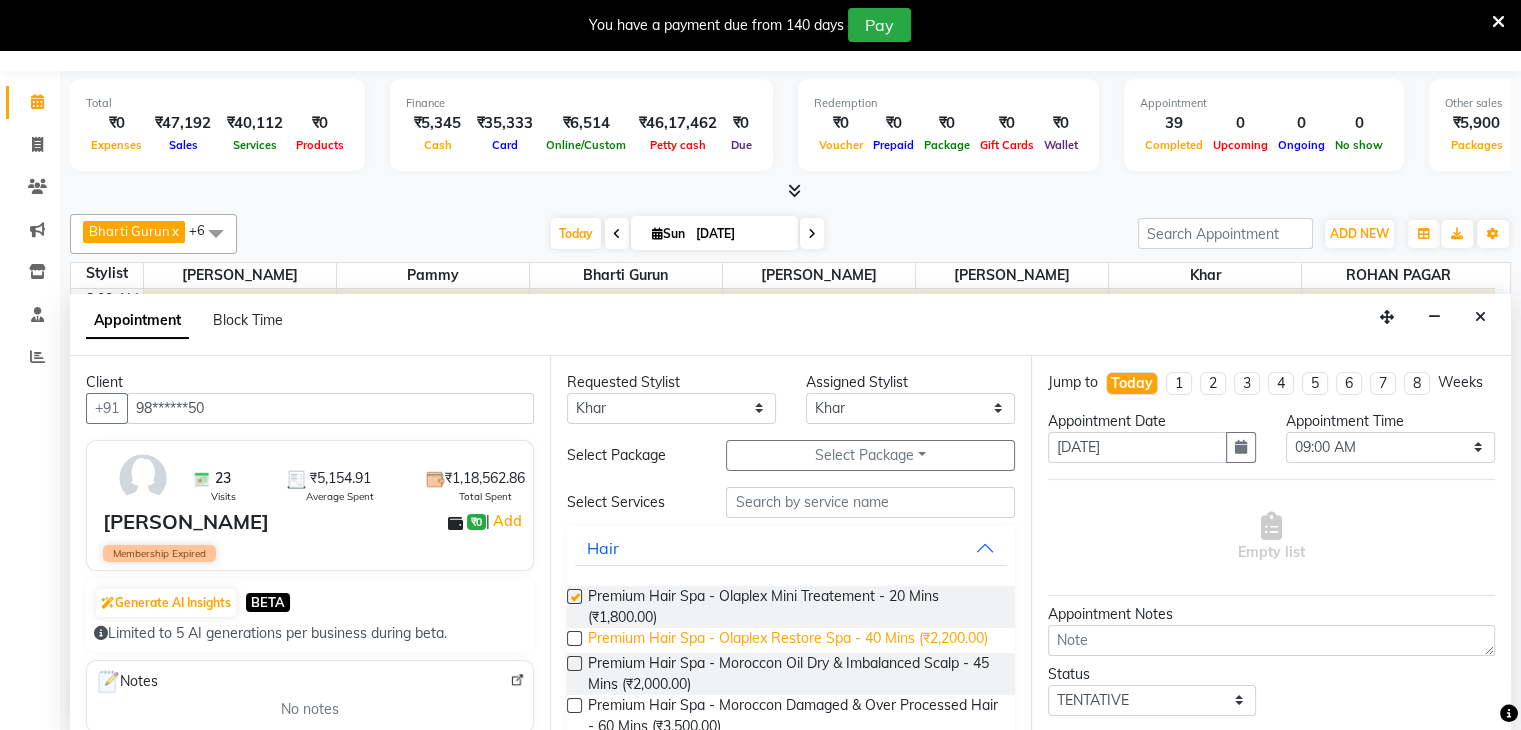 checkbox on "false" 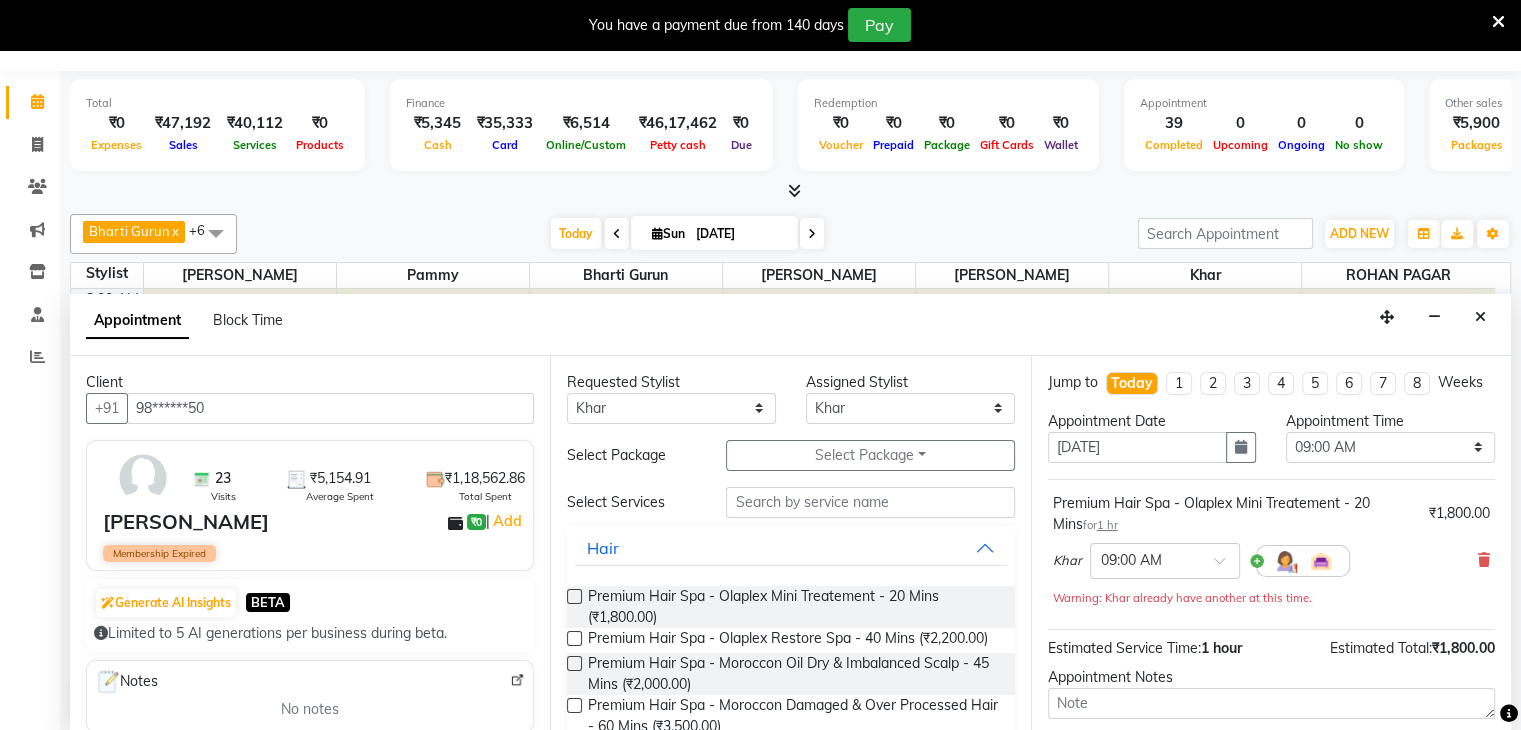 scroll, scrollTop: 192, scrollLeft: 0, axis: vertical 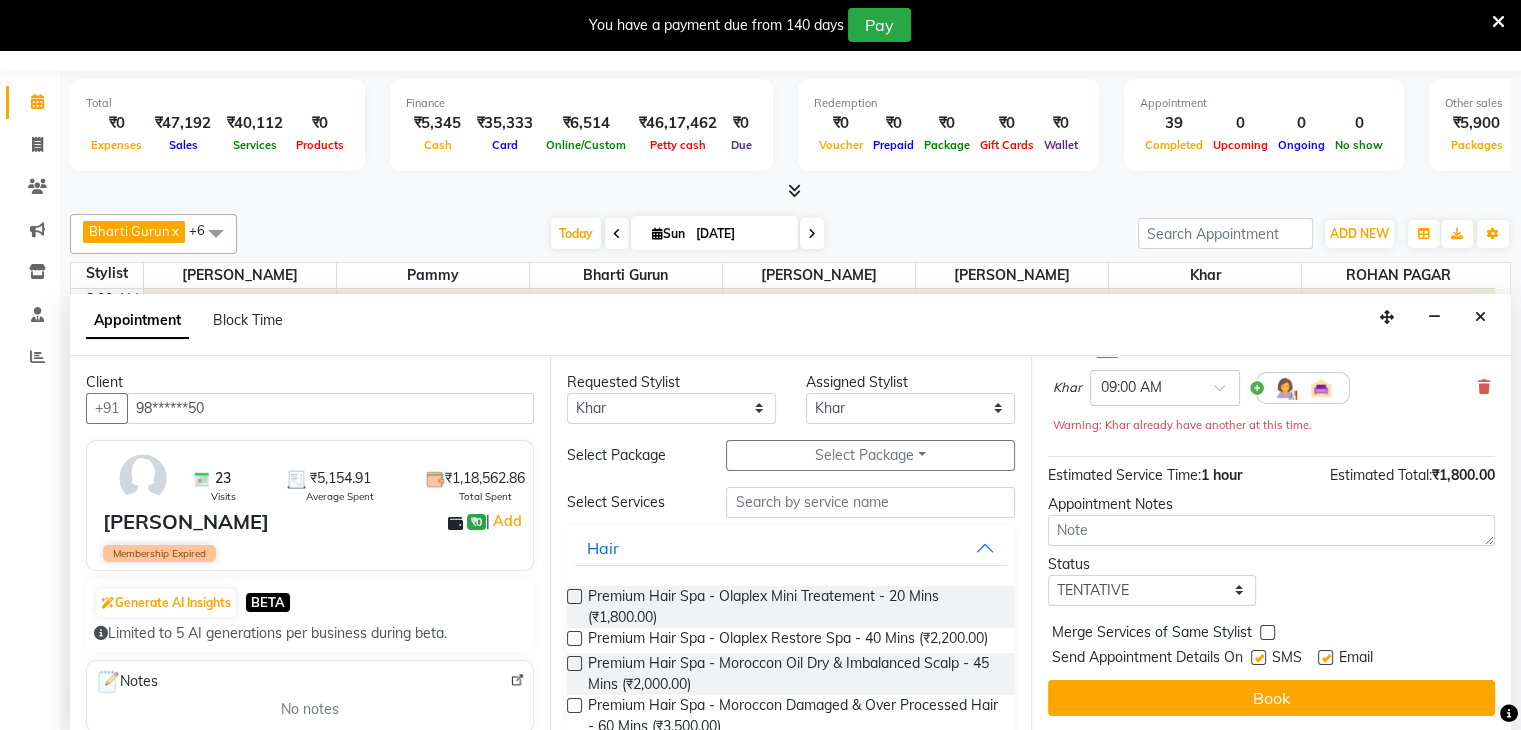 click at bounding box center (1258, 657) 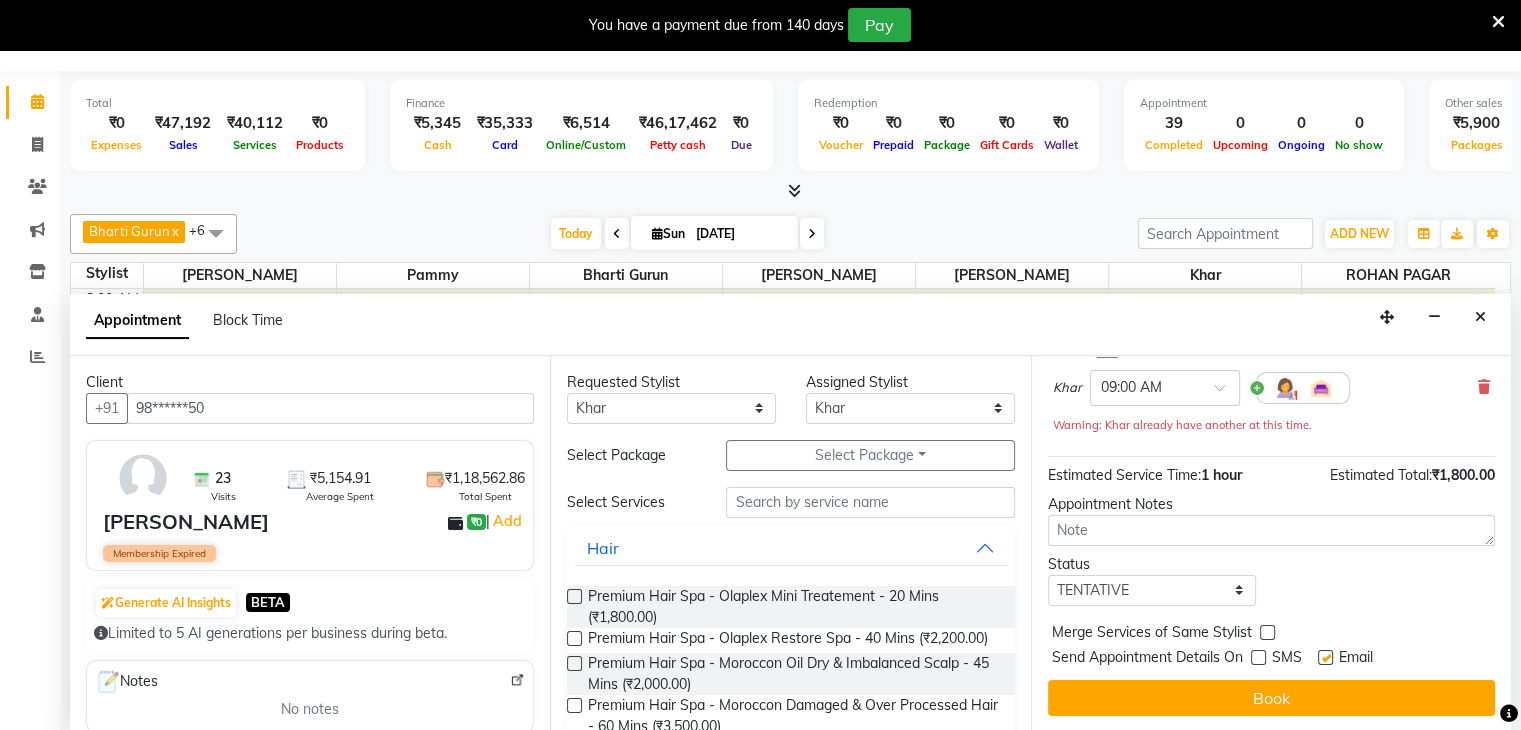 click at bounding box center (1325, 657) 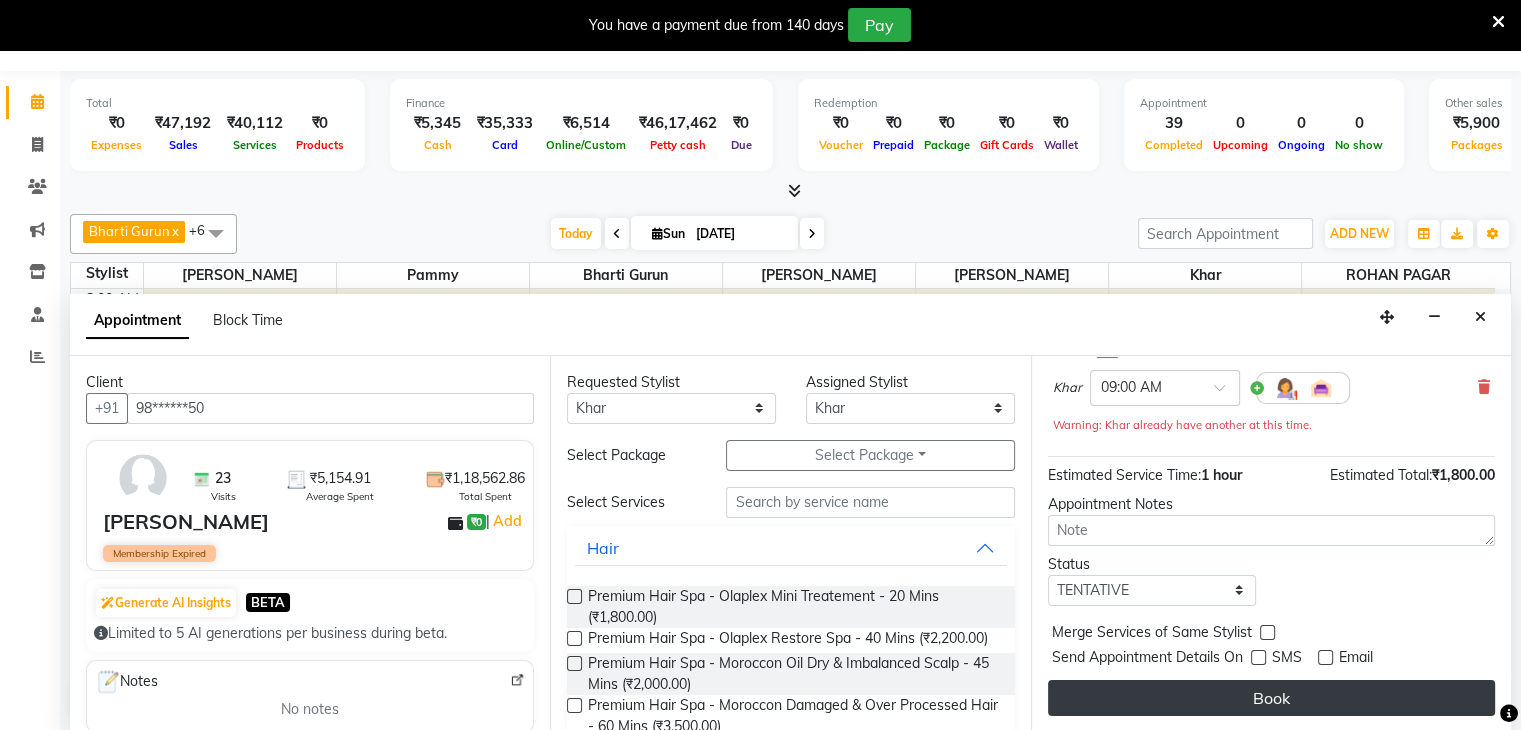 click on "Book" at bounding box center [1271, 698] 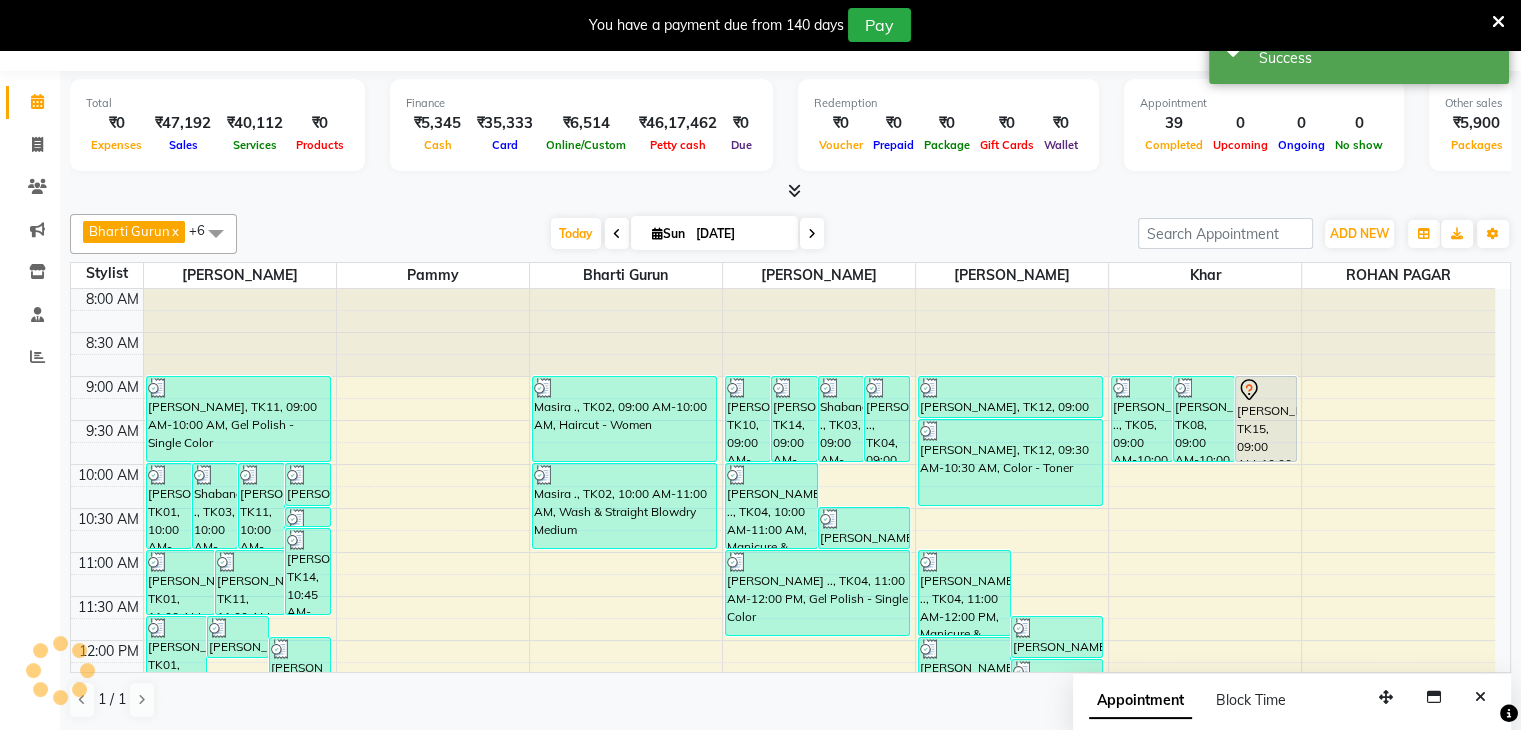 scroll, scrollTop: 0, scrollLeft: 0, axis: both 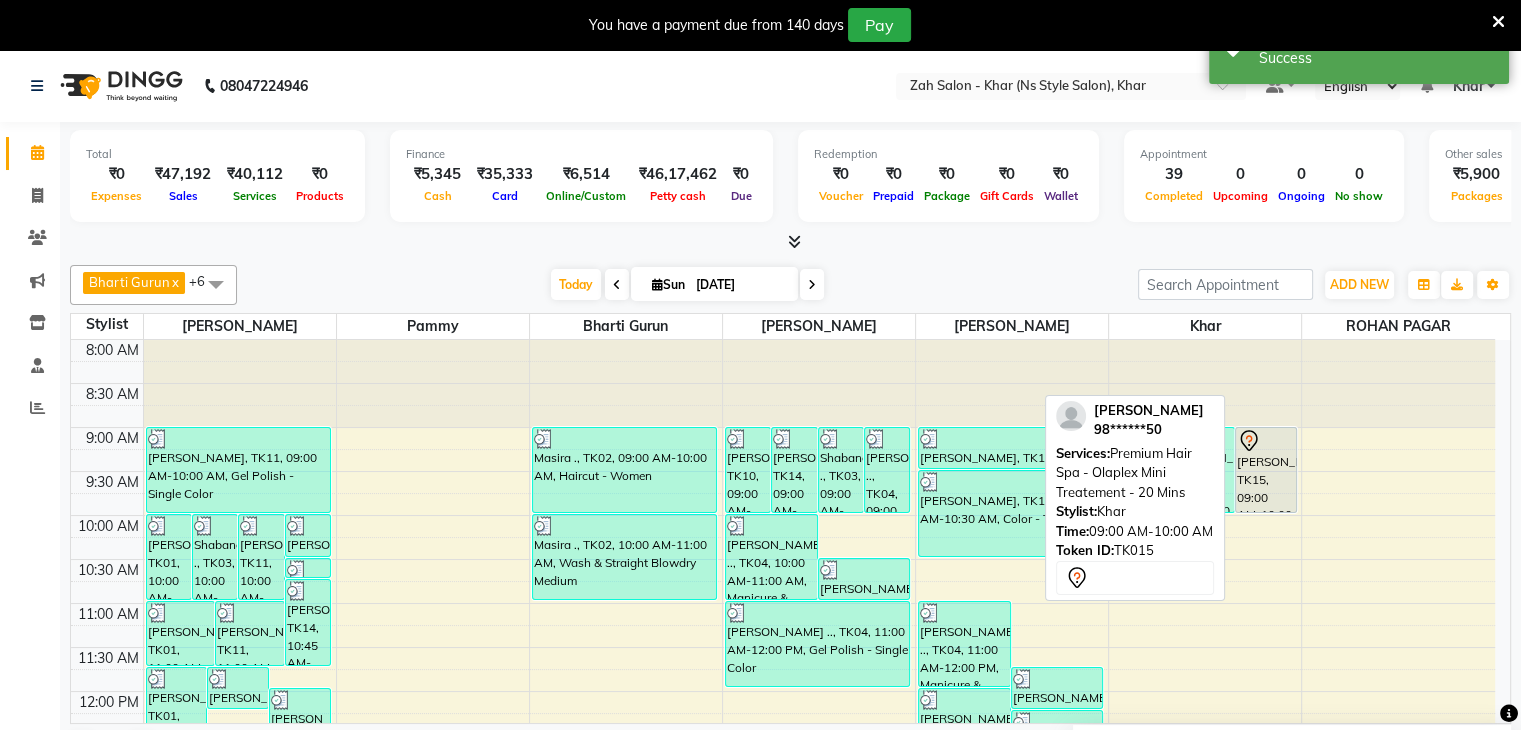 click on "[PERSON_NAME], TK15, 09:00 AM-10:00 AM, Premium Hair Spa - Olaplex Mini Treatement - 20 Mins" at bounding box center (1266, 470) 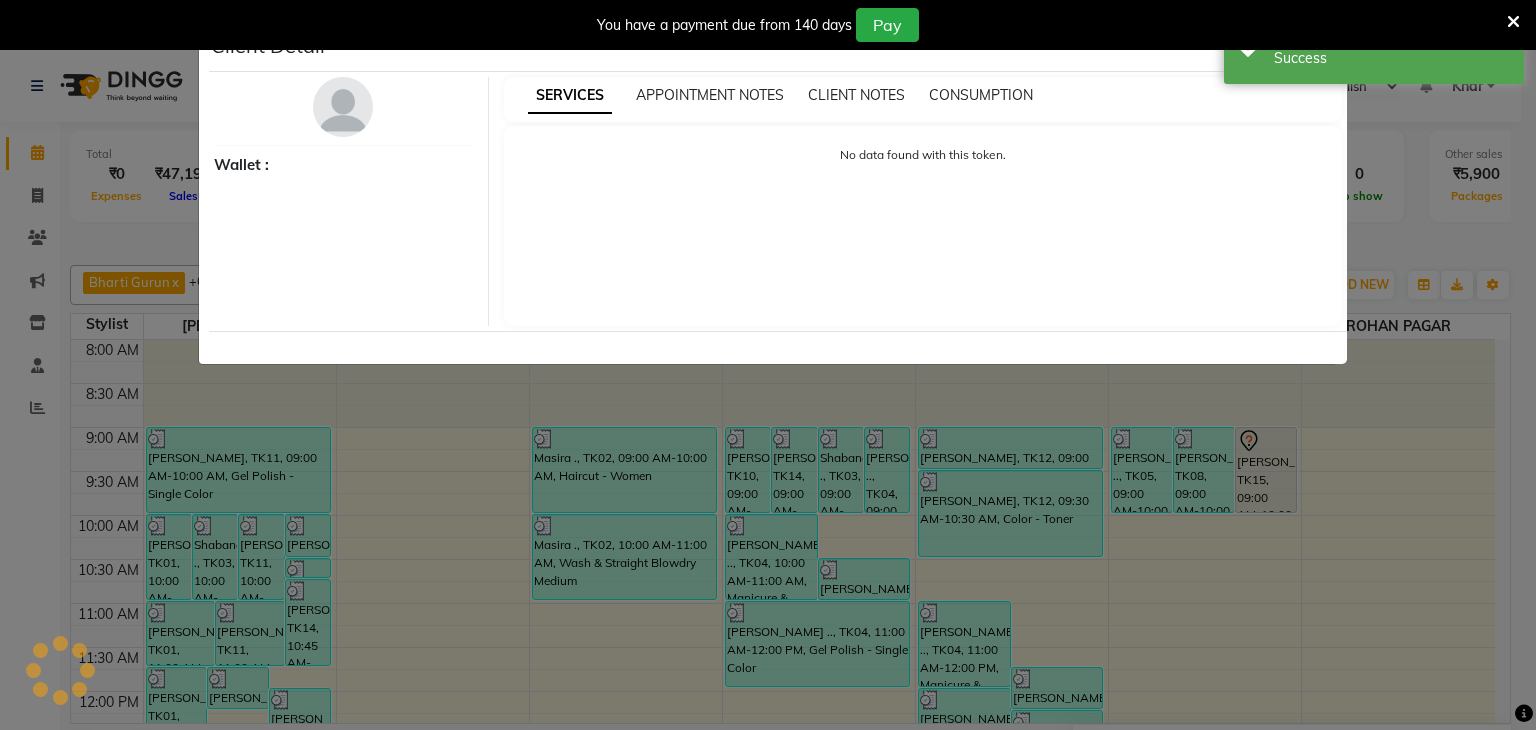 select on "7" 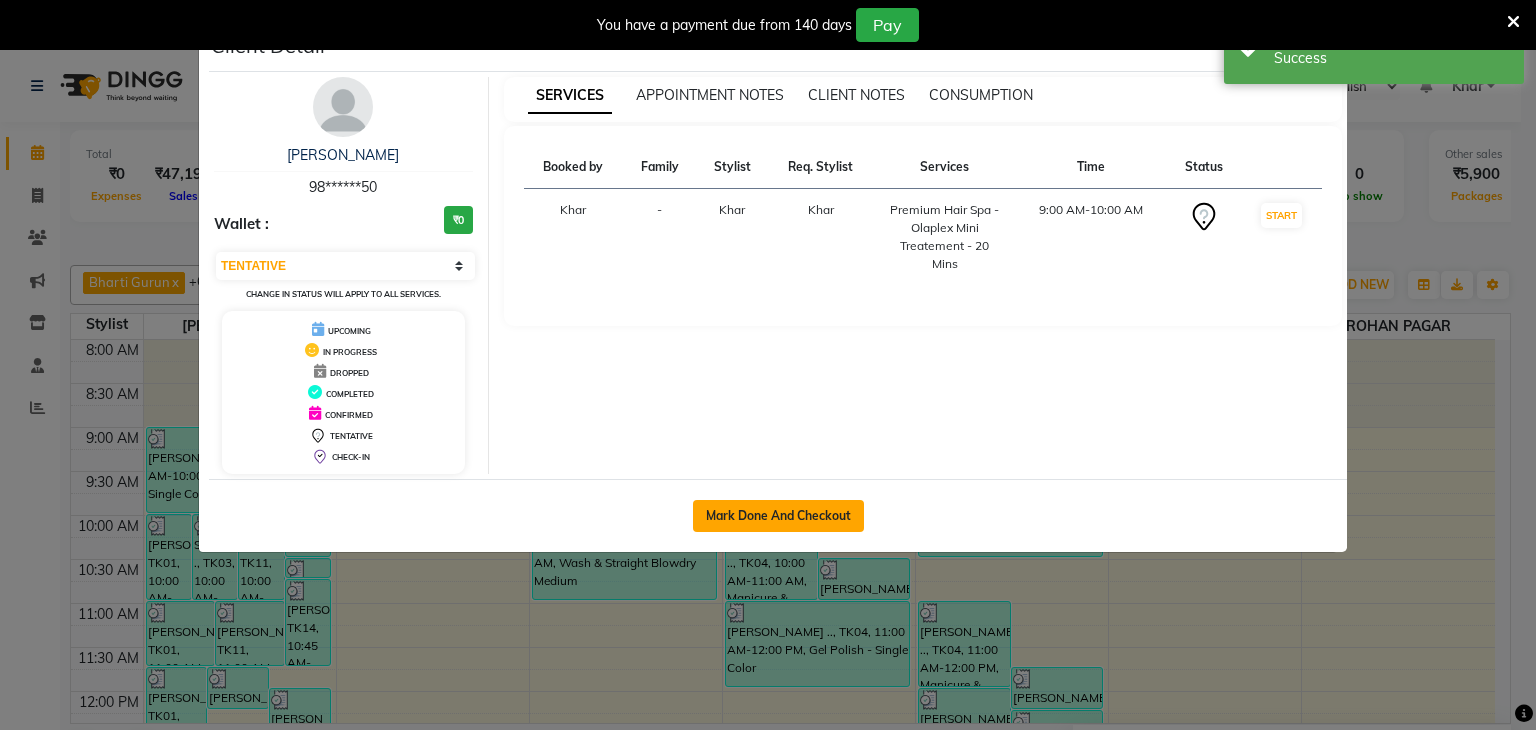 click on "Mark Done And Checkout" 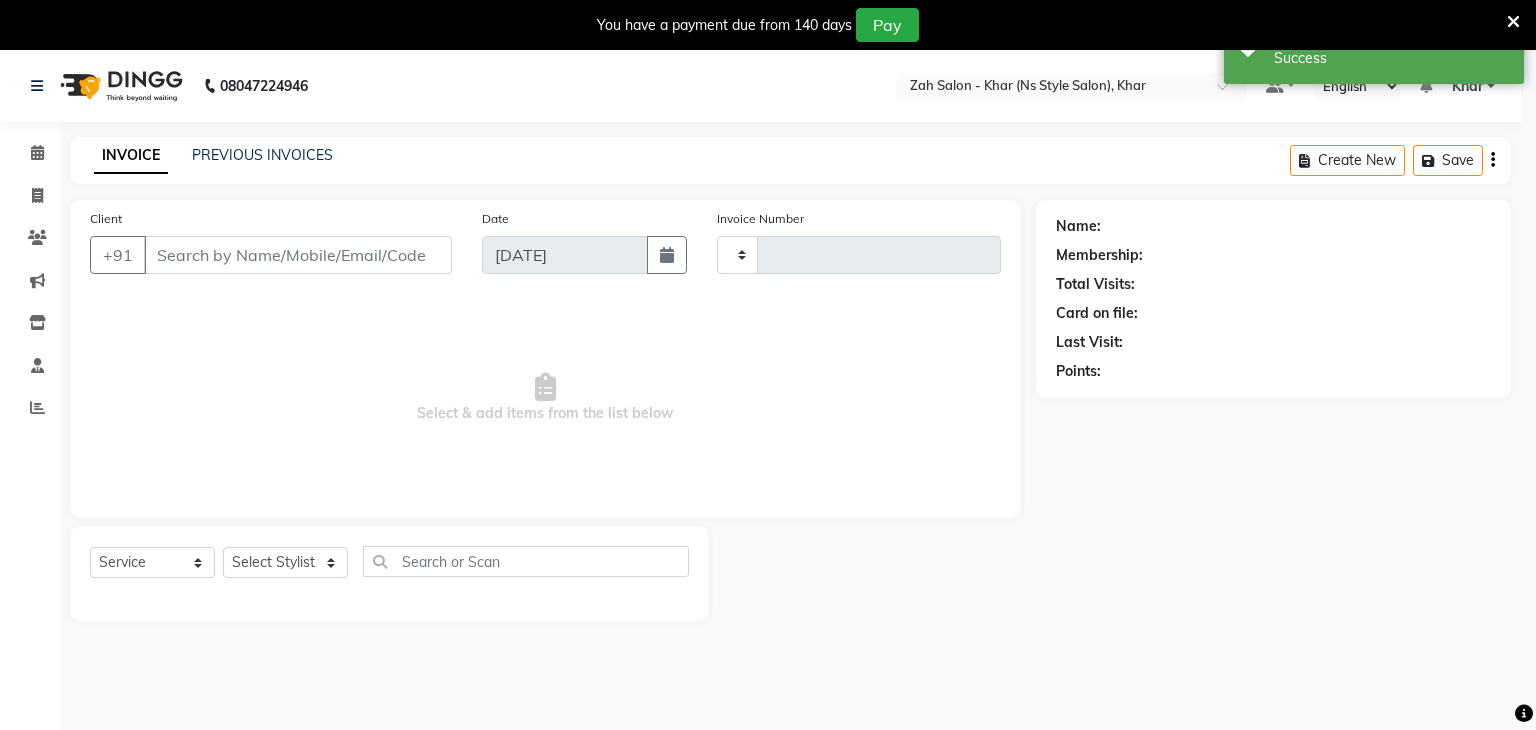 type on "0815" 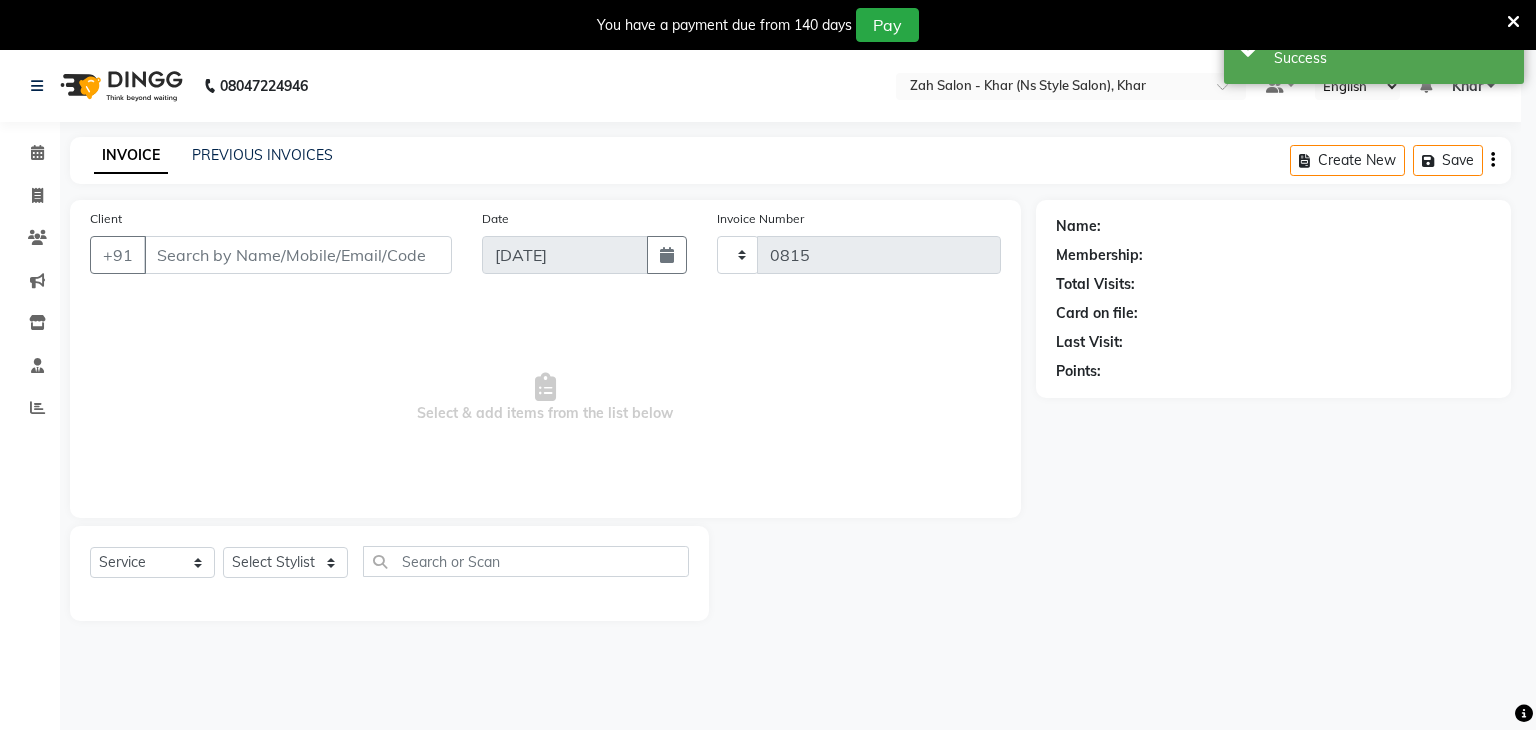 select on "5619" 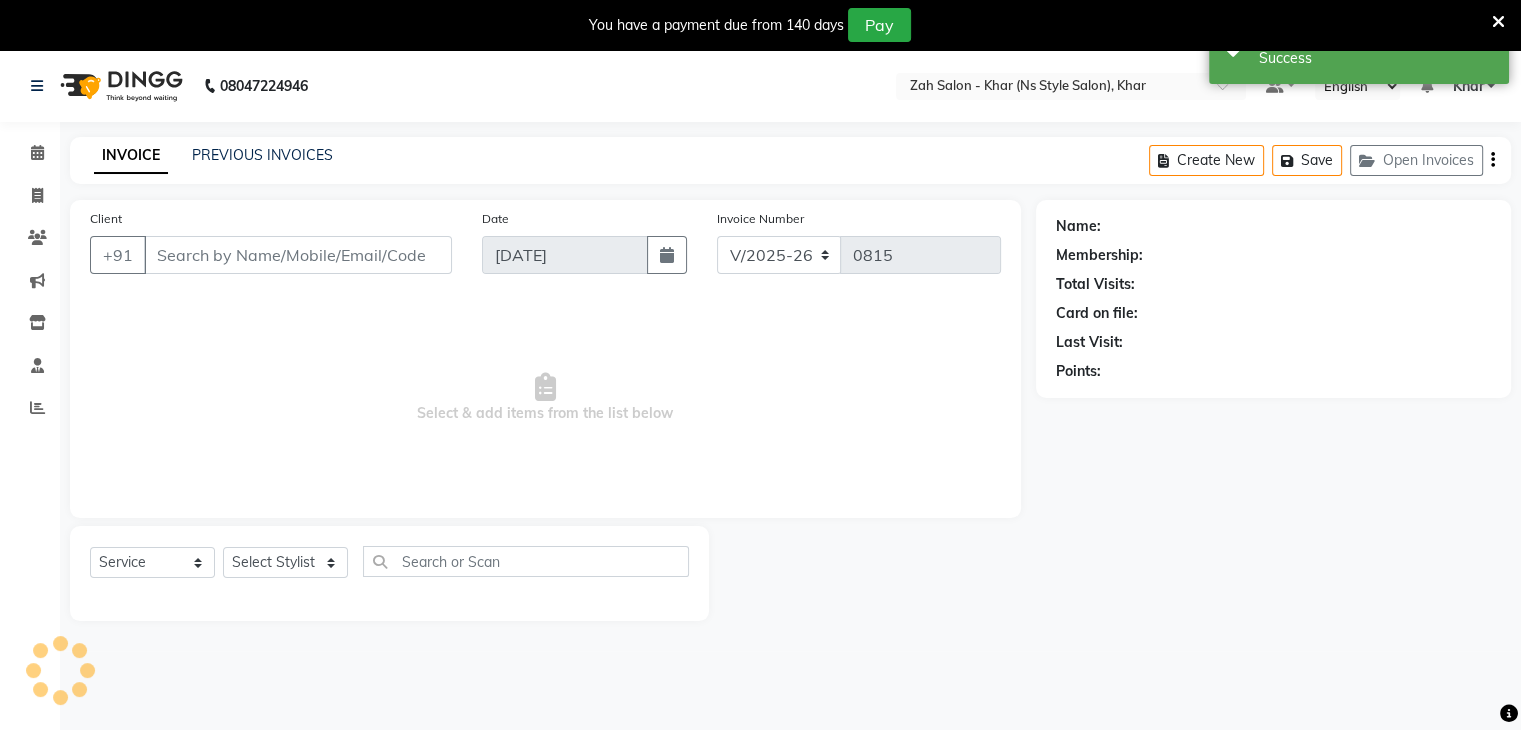 type on "98******50" 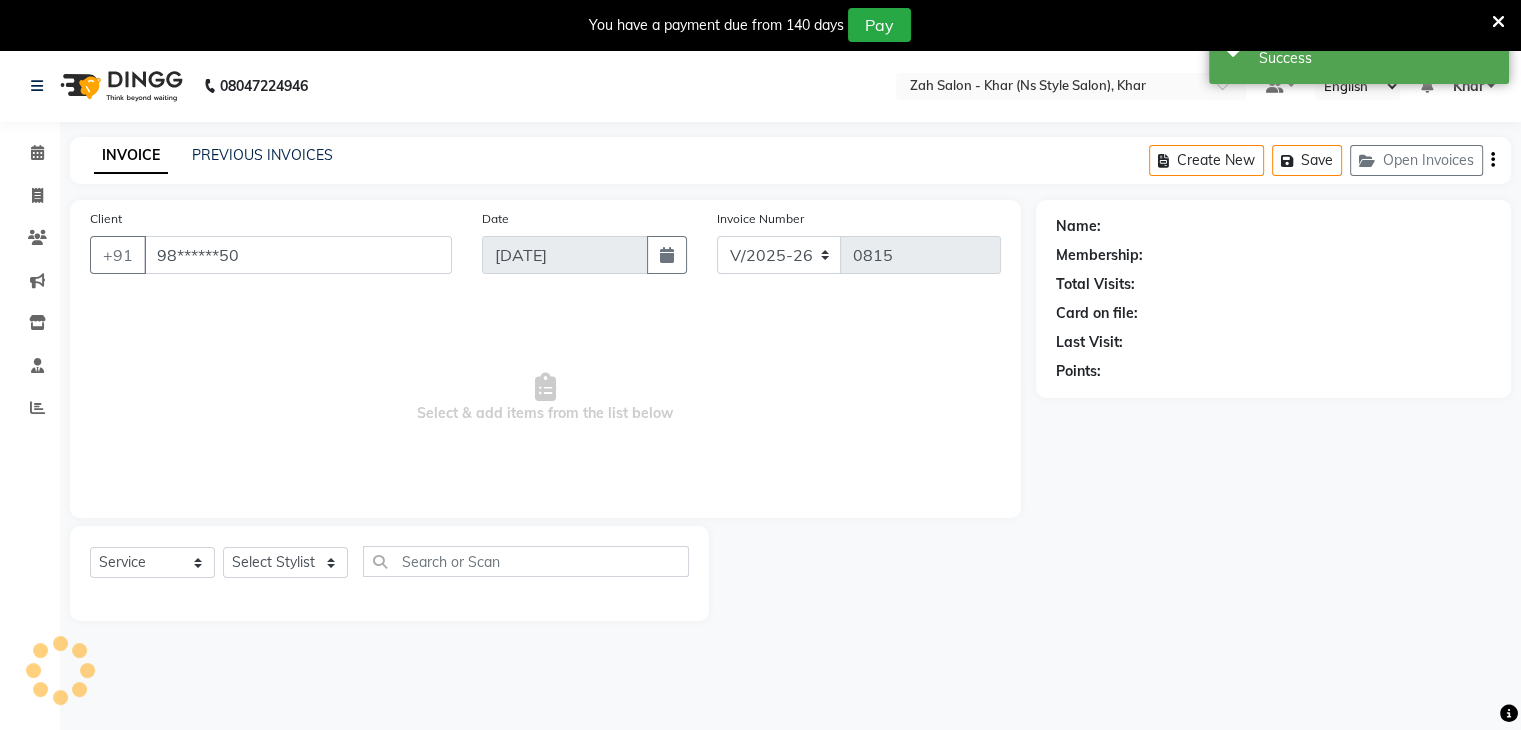 select on "38409" 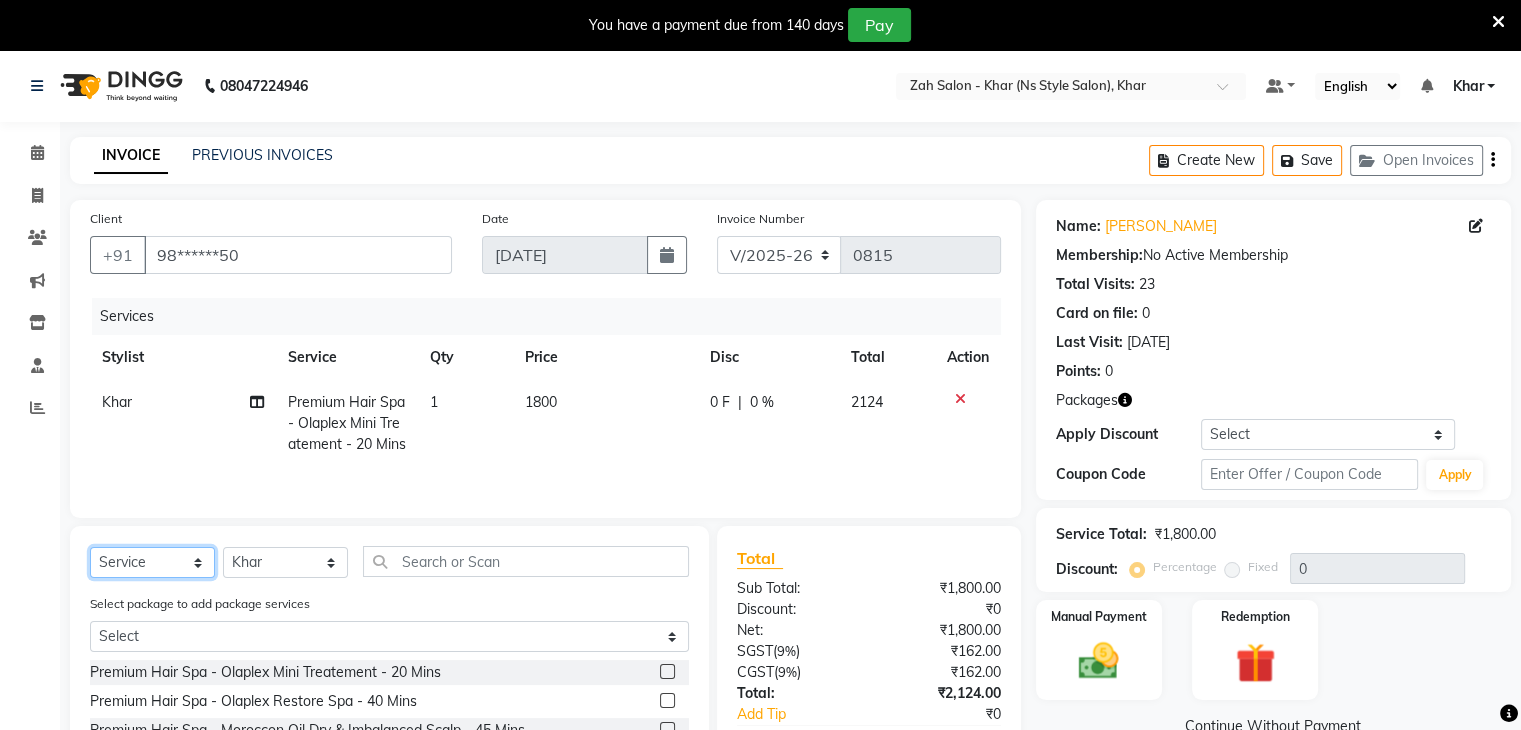 click on "Select  Service  Product  Membership  Package Voucher Prepaid Gift Card" 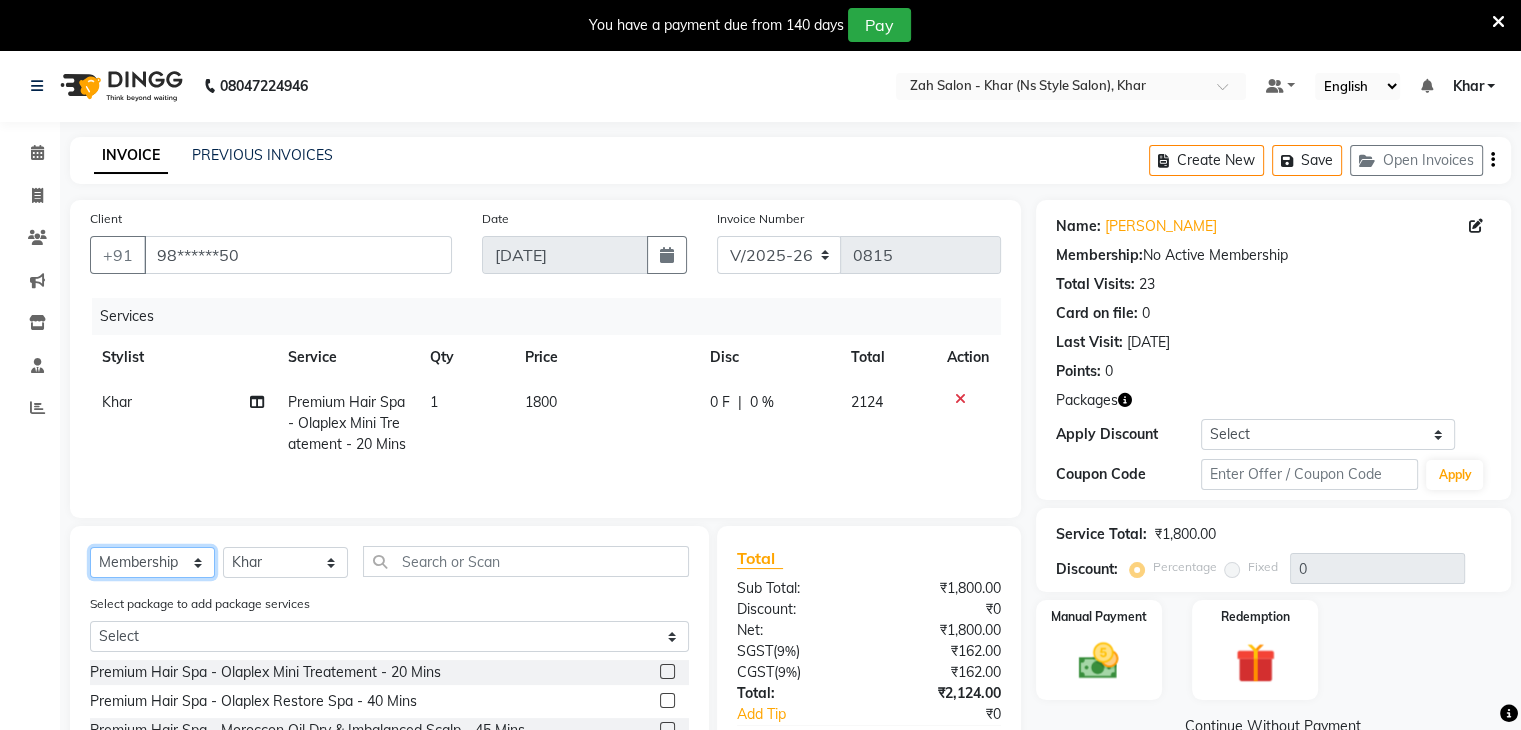 click on "Select  Service  Product  Membership  Package Voucher Prepaid Gift Card" 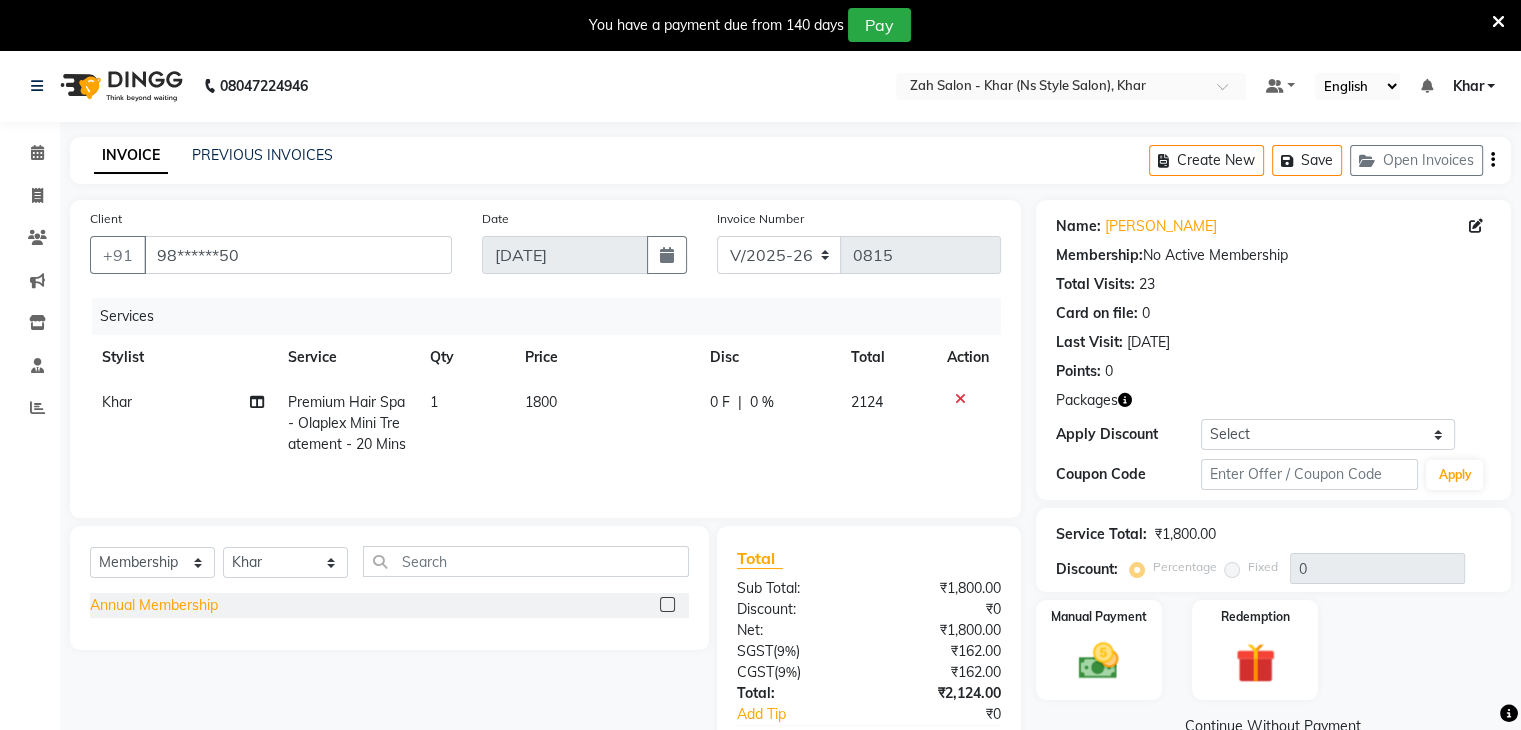 click on "Annual Membership" 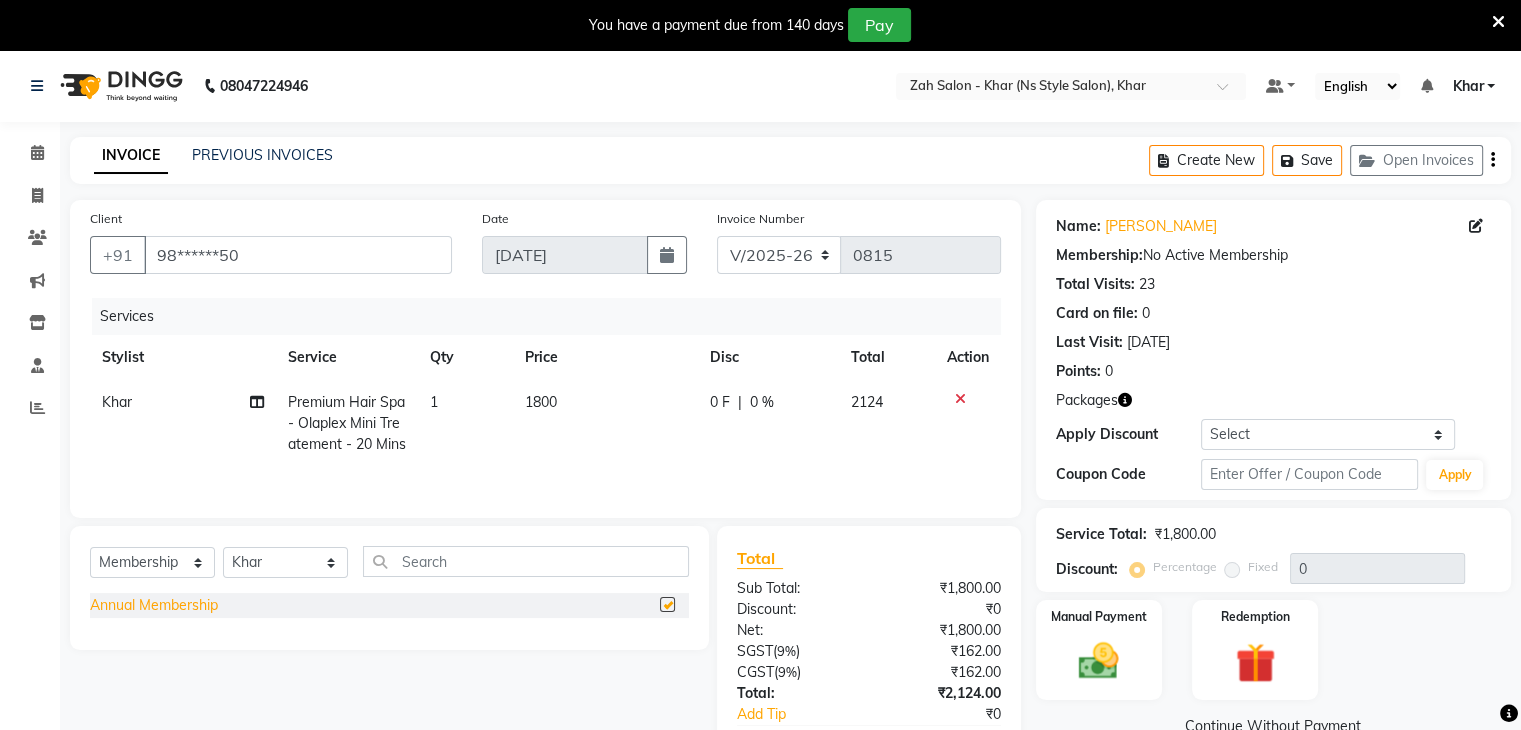 select on "select" 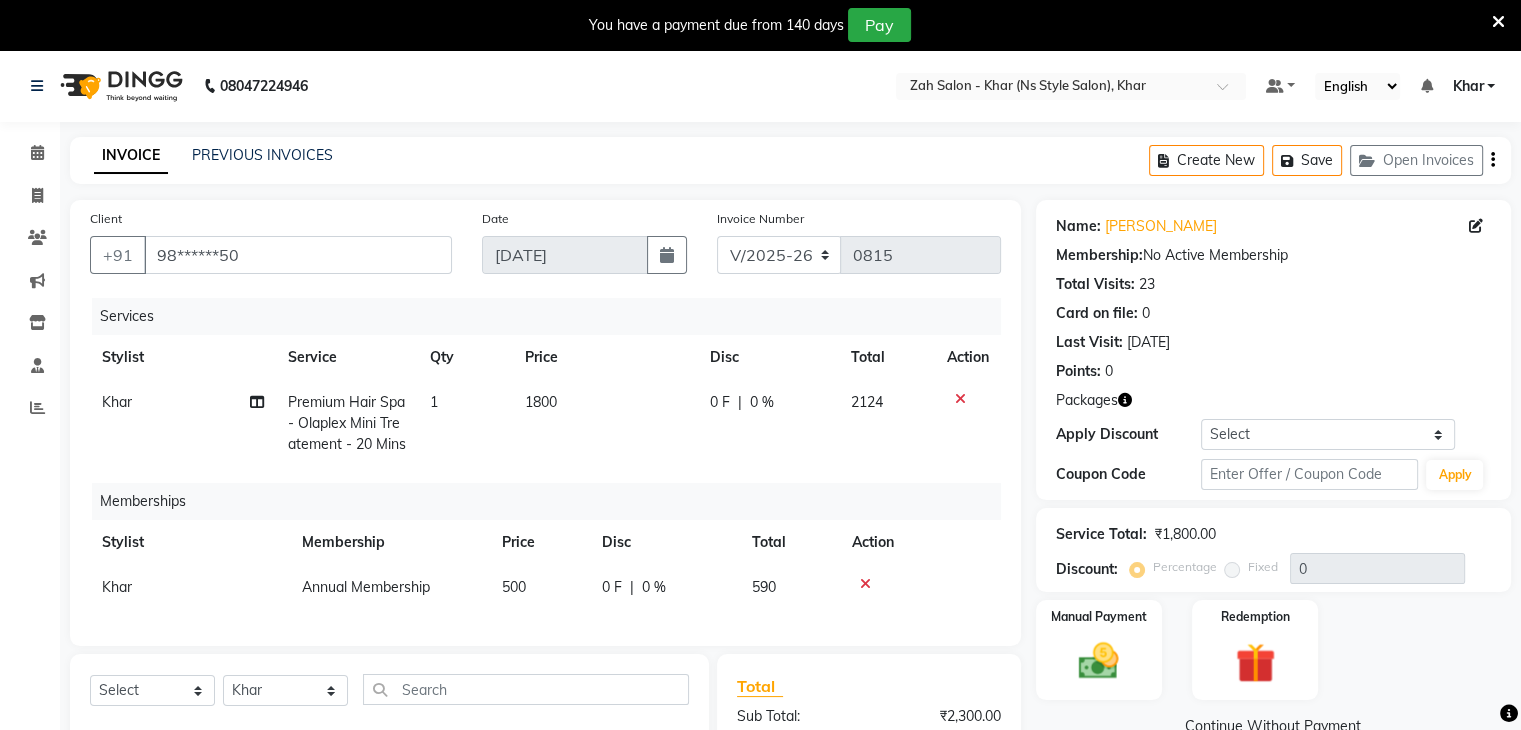 click 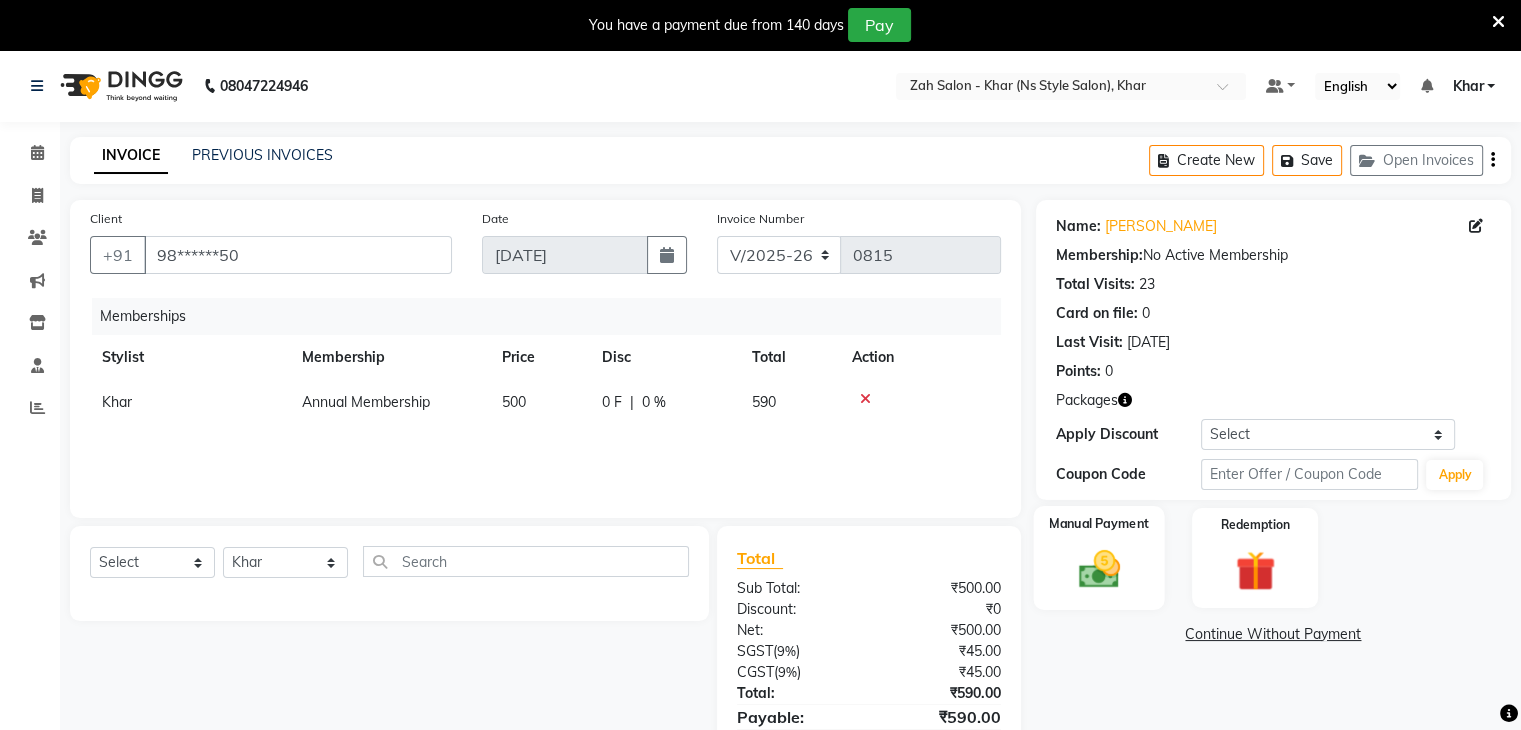 click 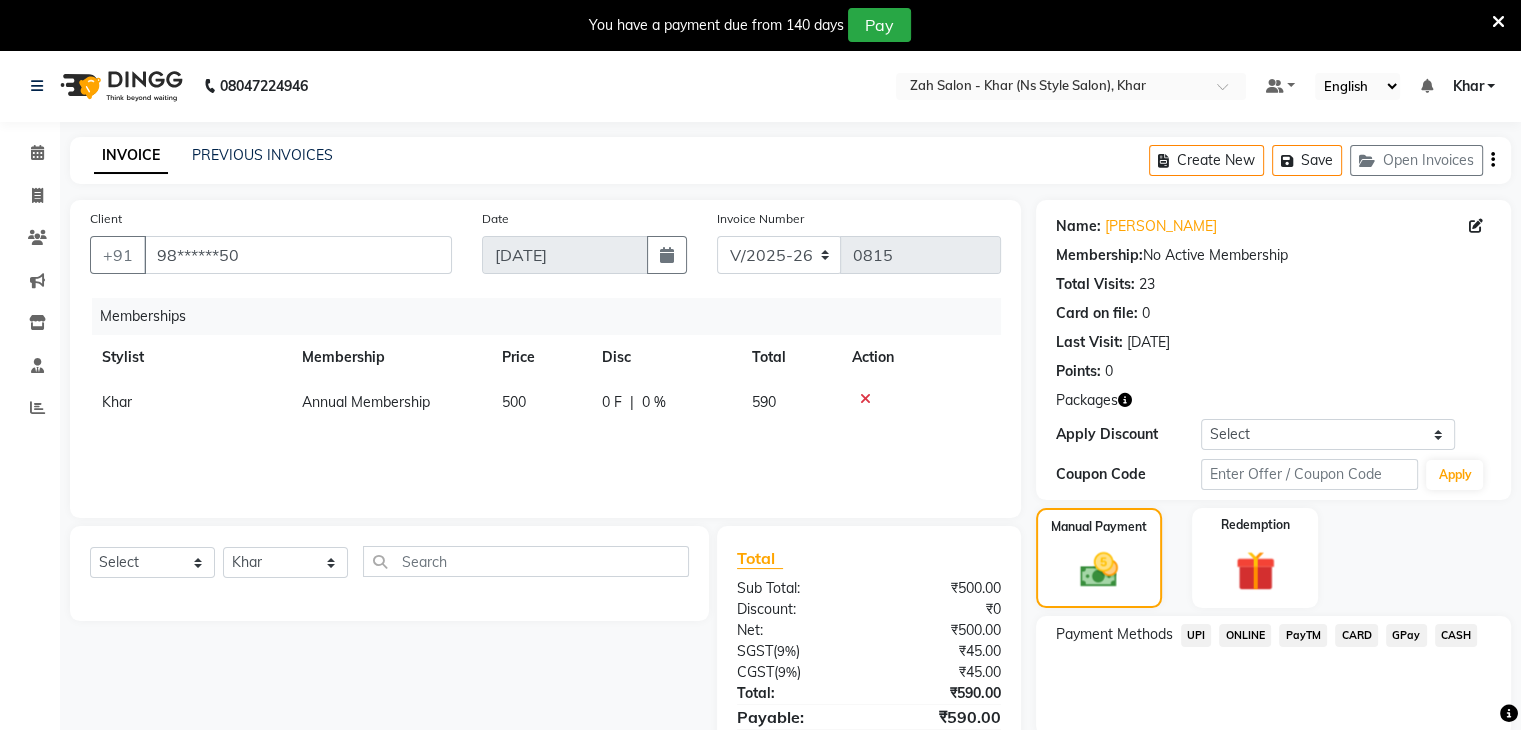 click on "CARD" 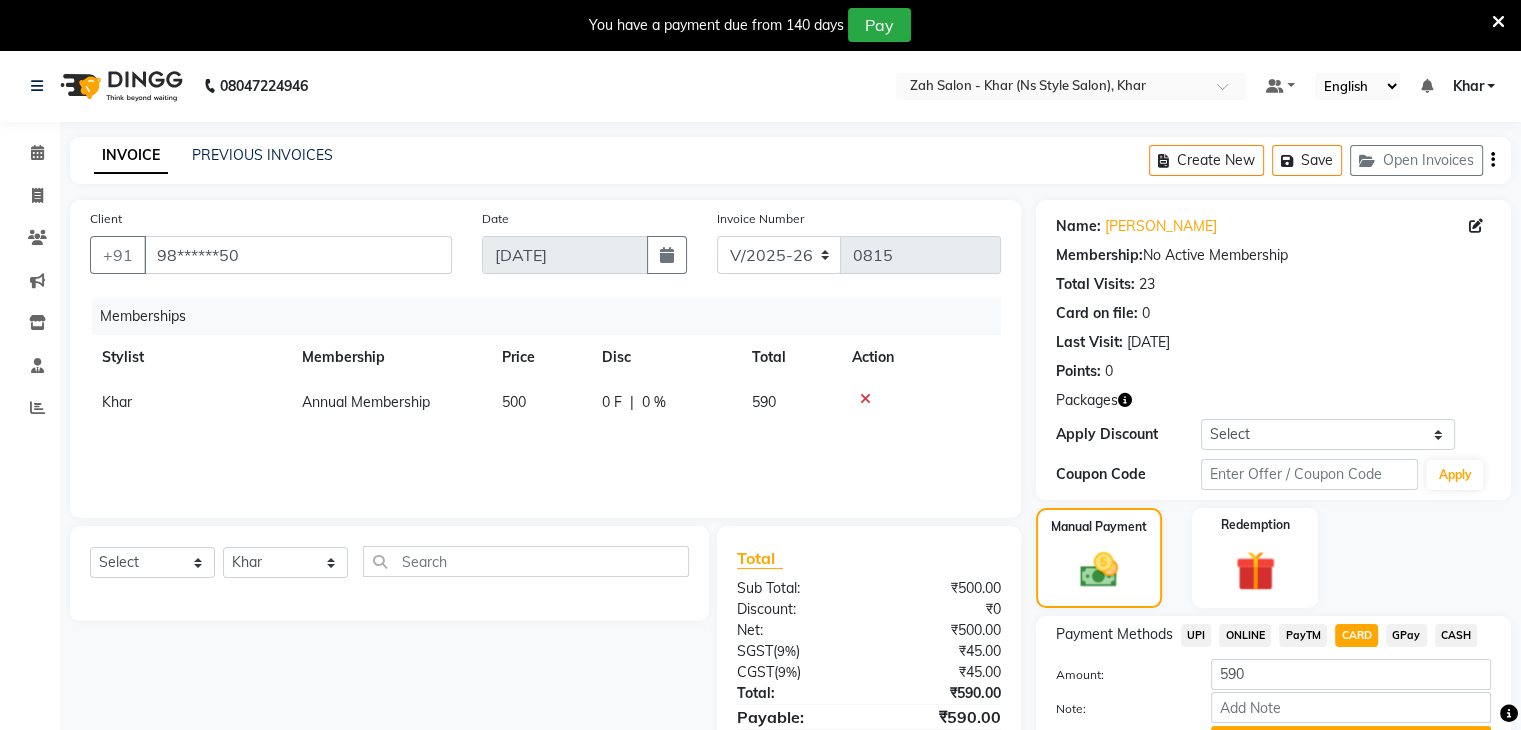 scroll, scrollTop: 108, scrollLeft: 0, axis: vertical 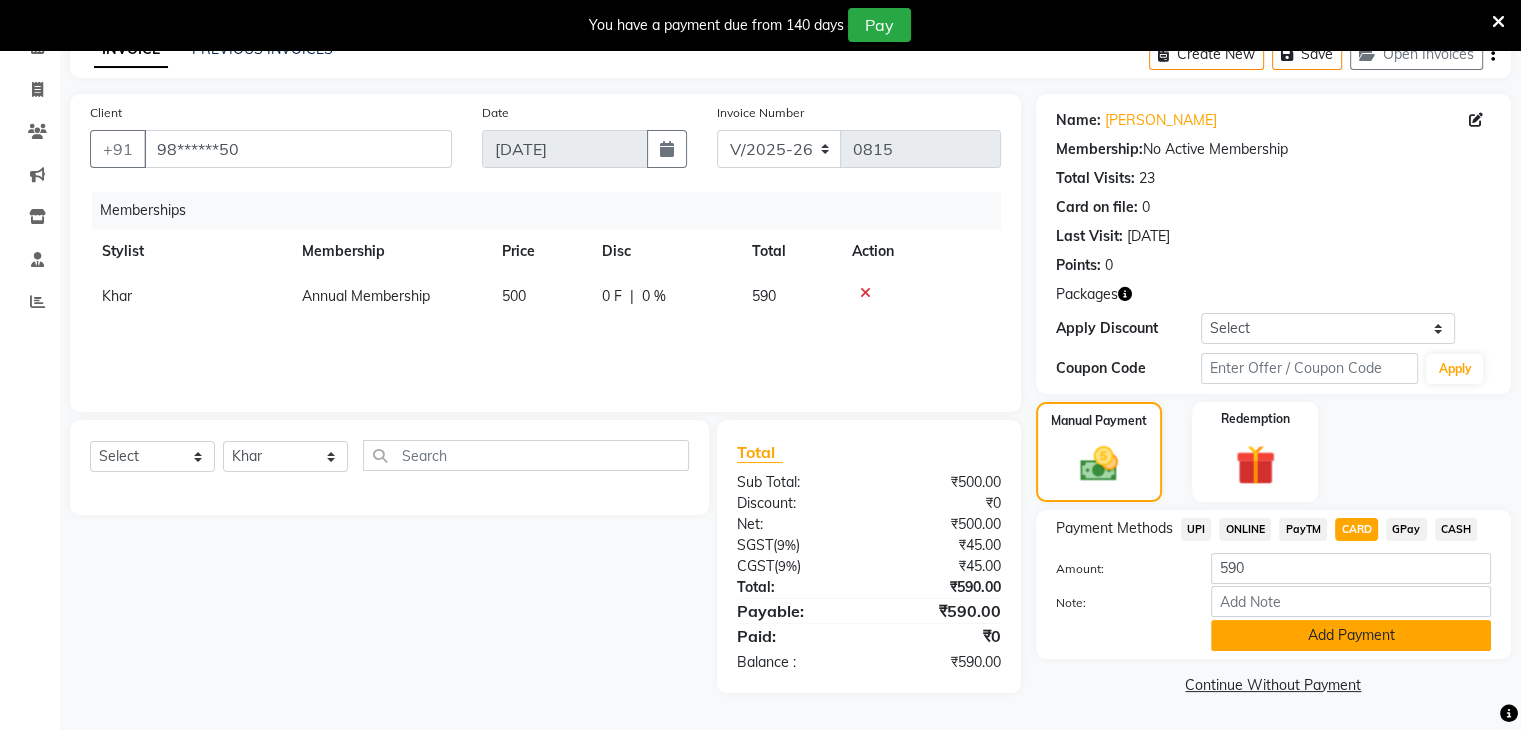 click on "Add Payment" 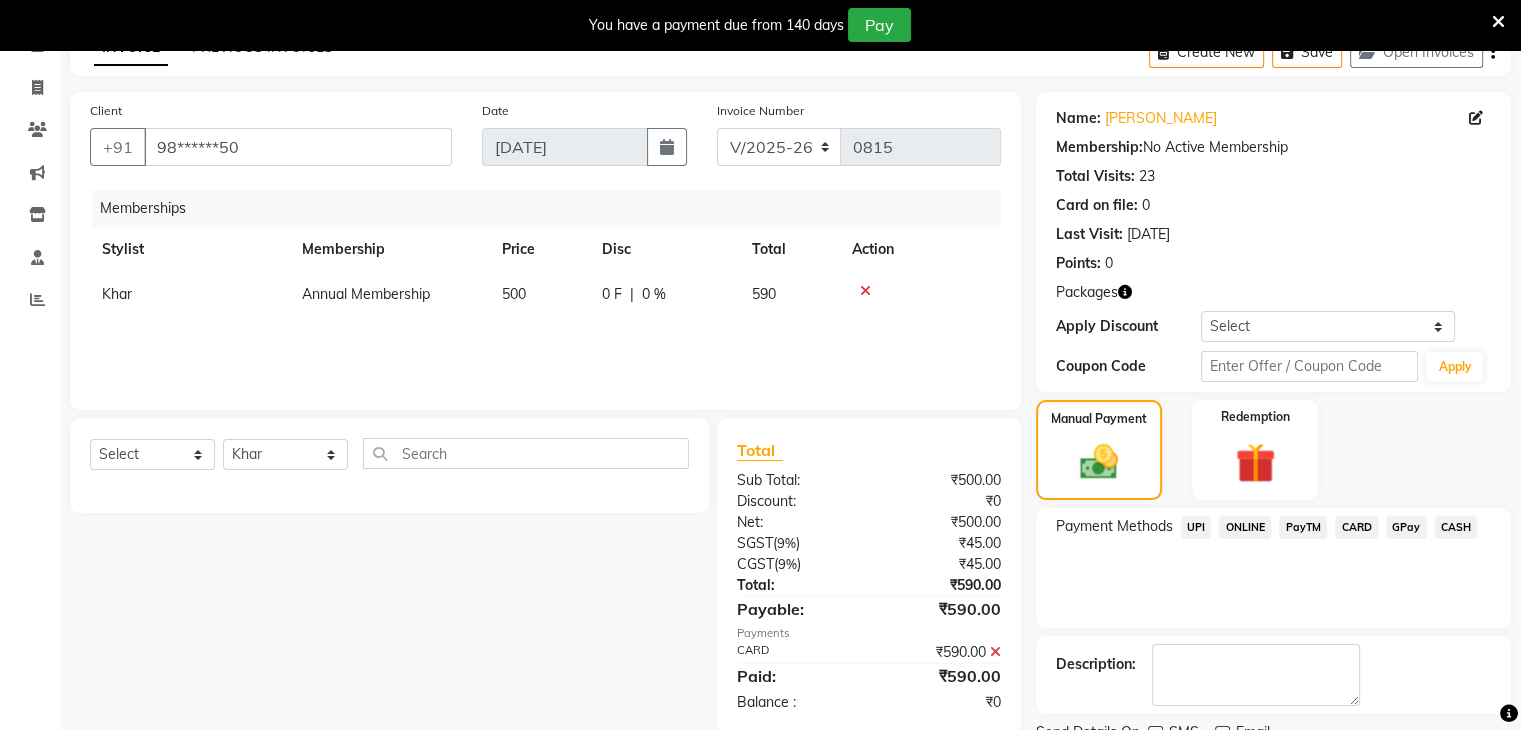 scroll, scrollTop: 188, scrollLeft: 0, axis: vertical 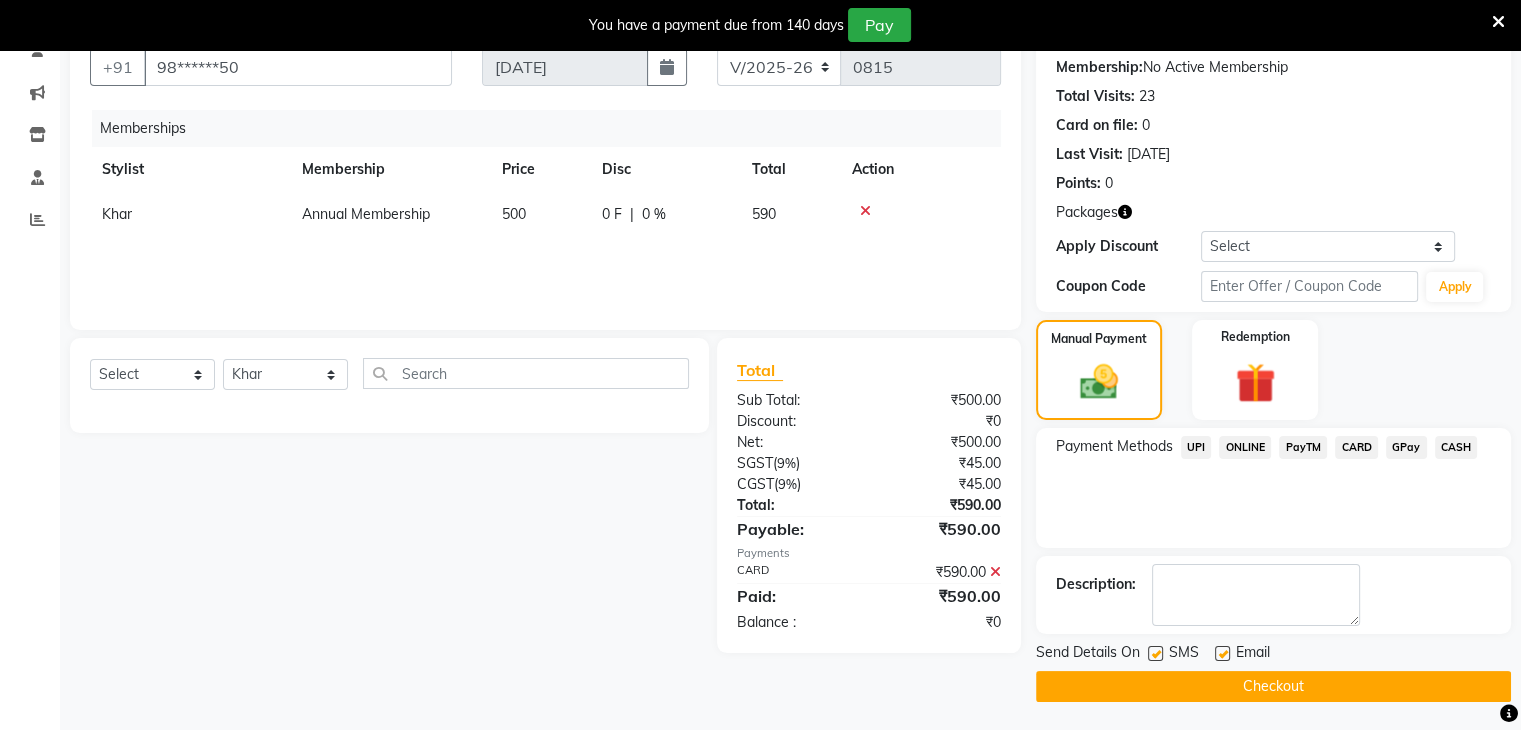 click on "Checkout" 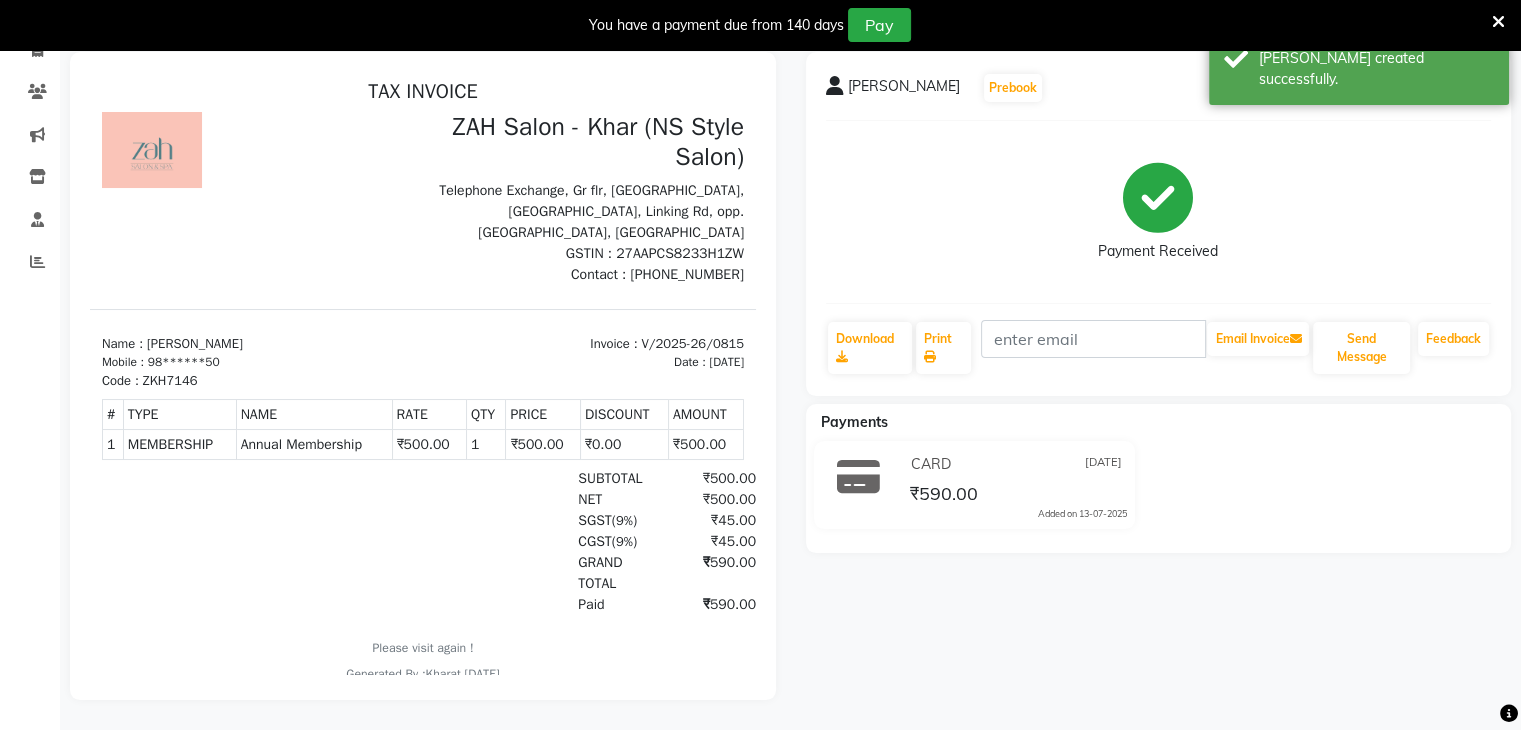 scroll, scrollTop: 0, scrollLeft: 0, axis: both 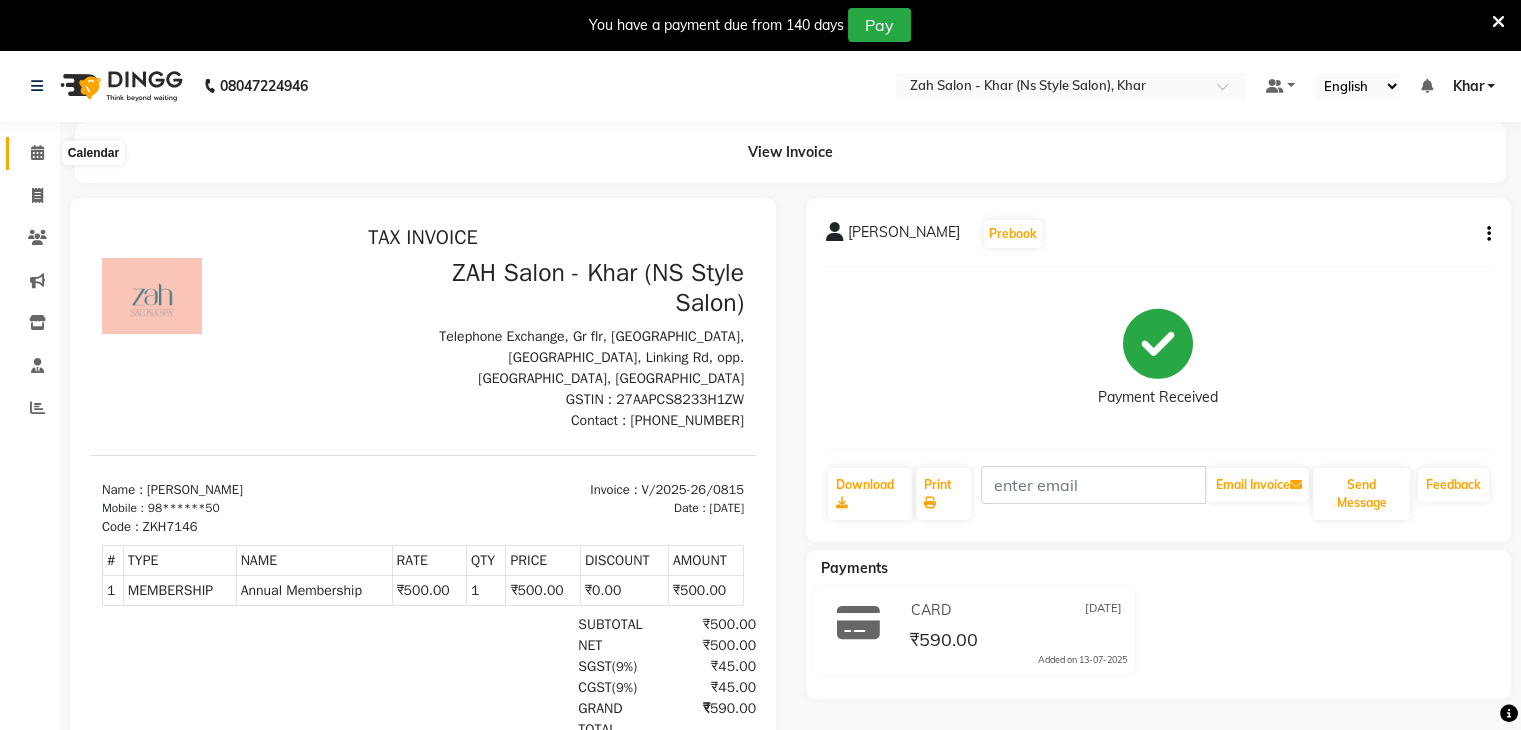 click 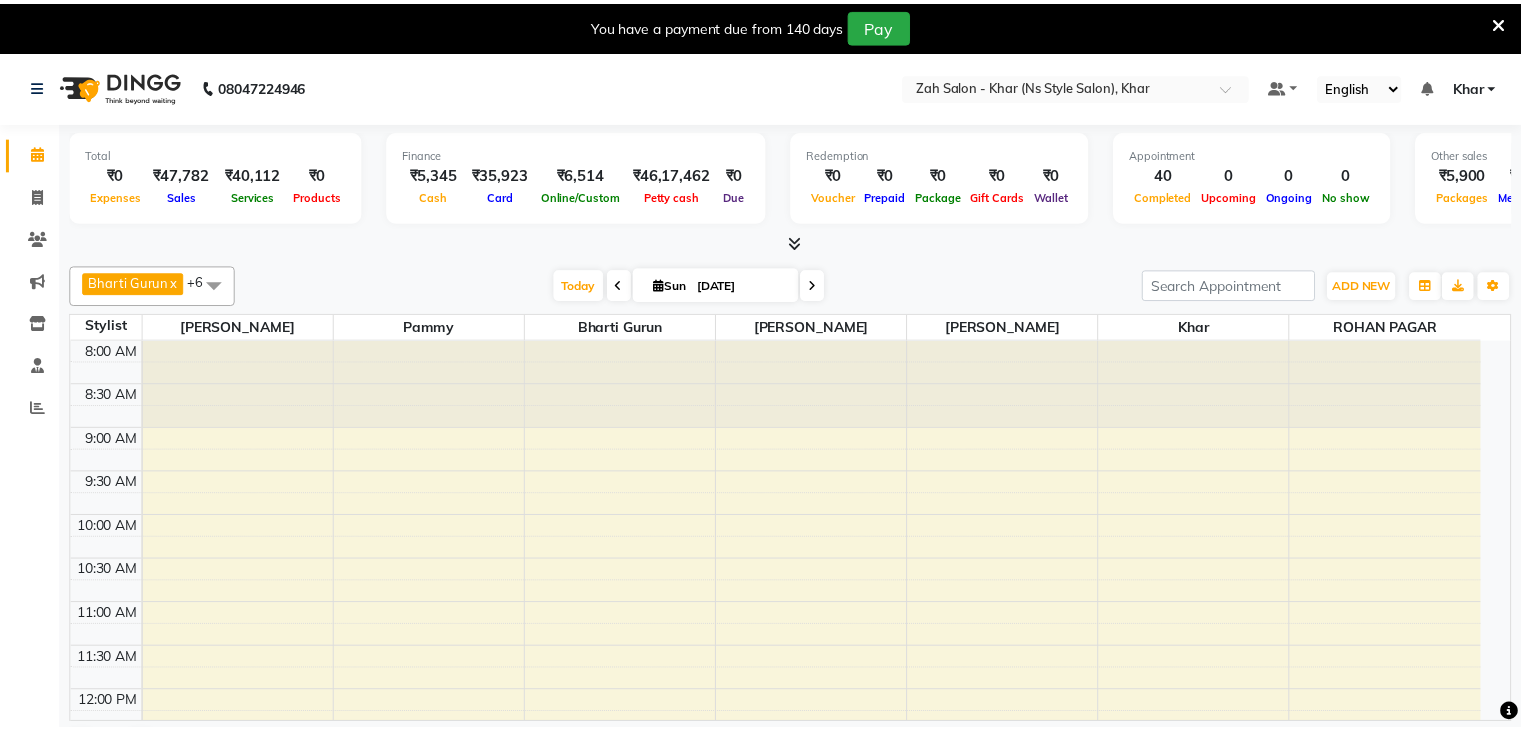 scroll, scrollTop: 0, scrollLeft: 0, axis: both 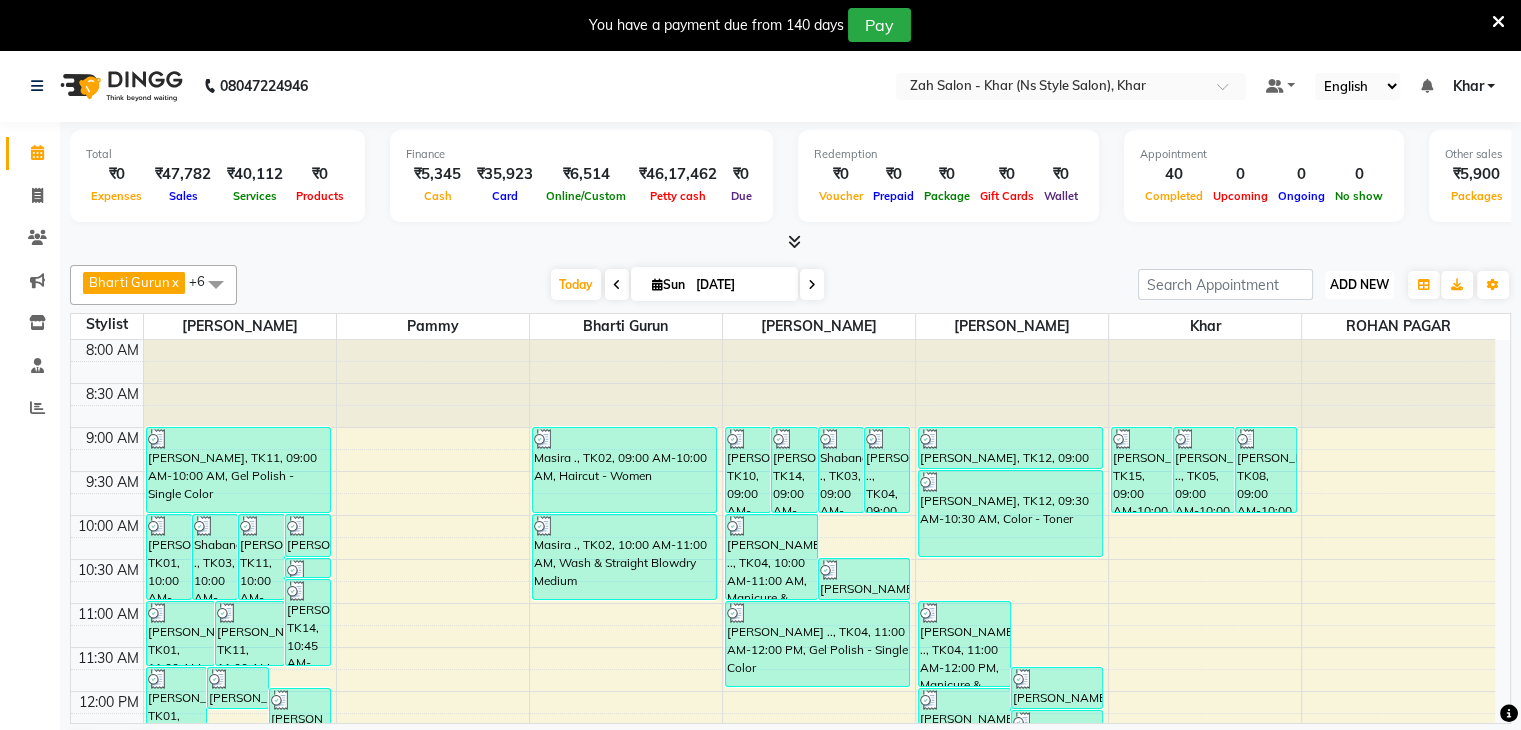 click on "ADD NEW" at bounding box center [1359, 284] 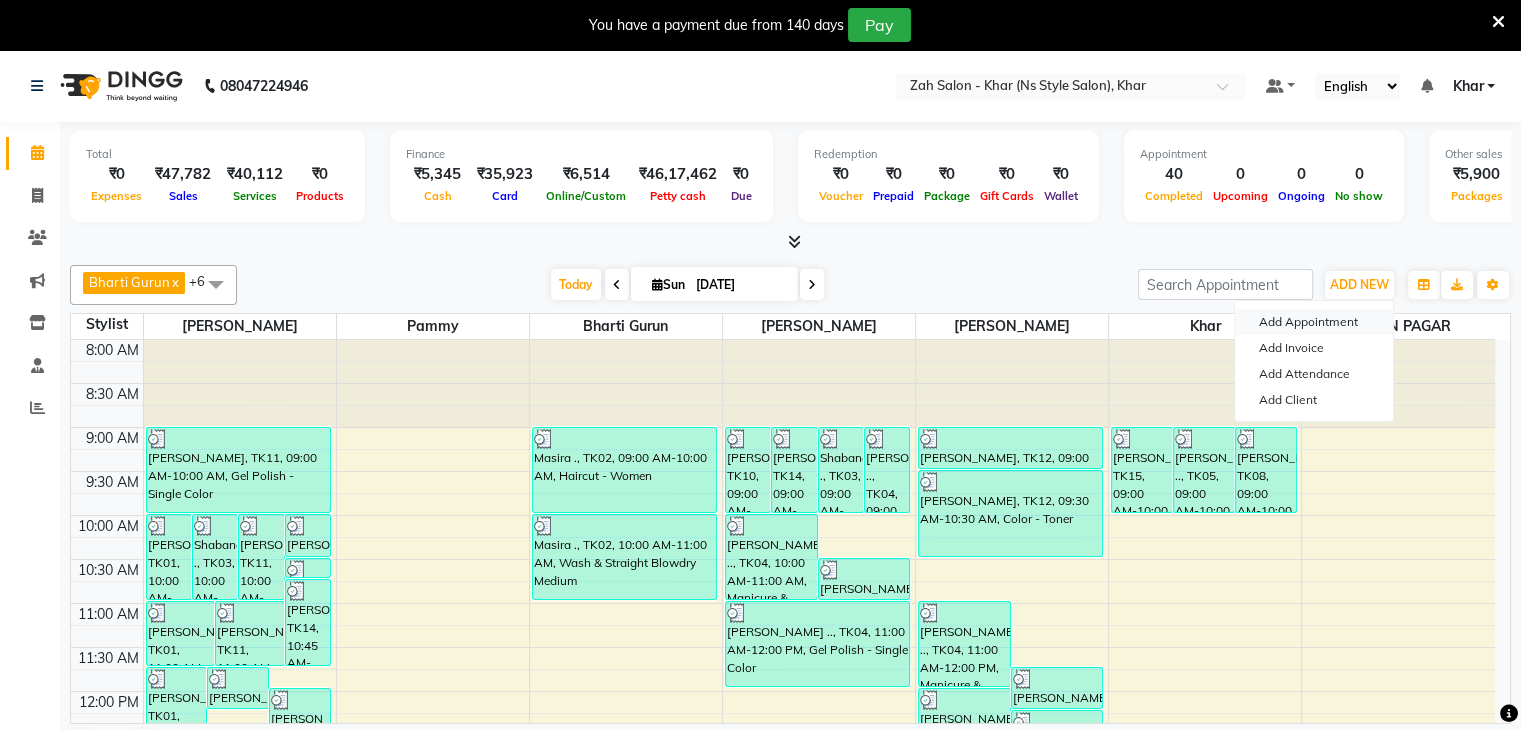 click on "Add Appointment" at bounding box center (1314, 322) 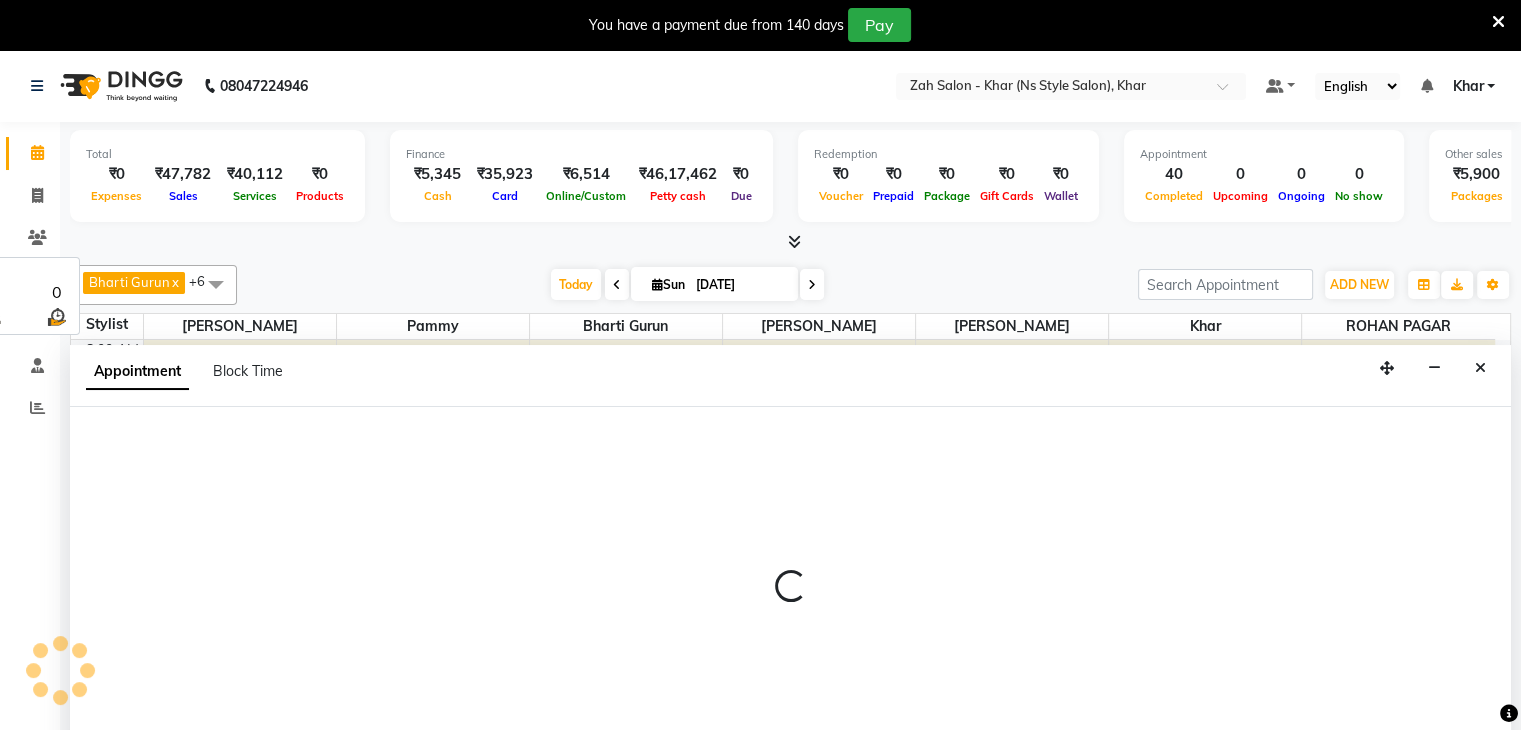 select on "tentative" 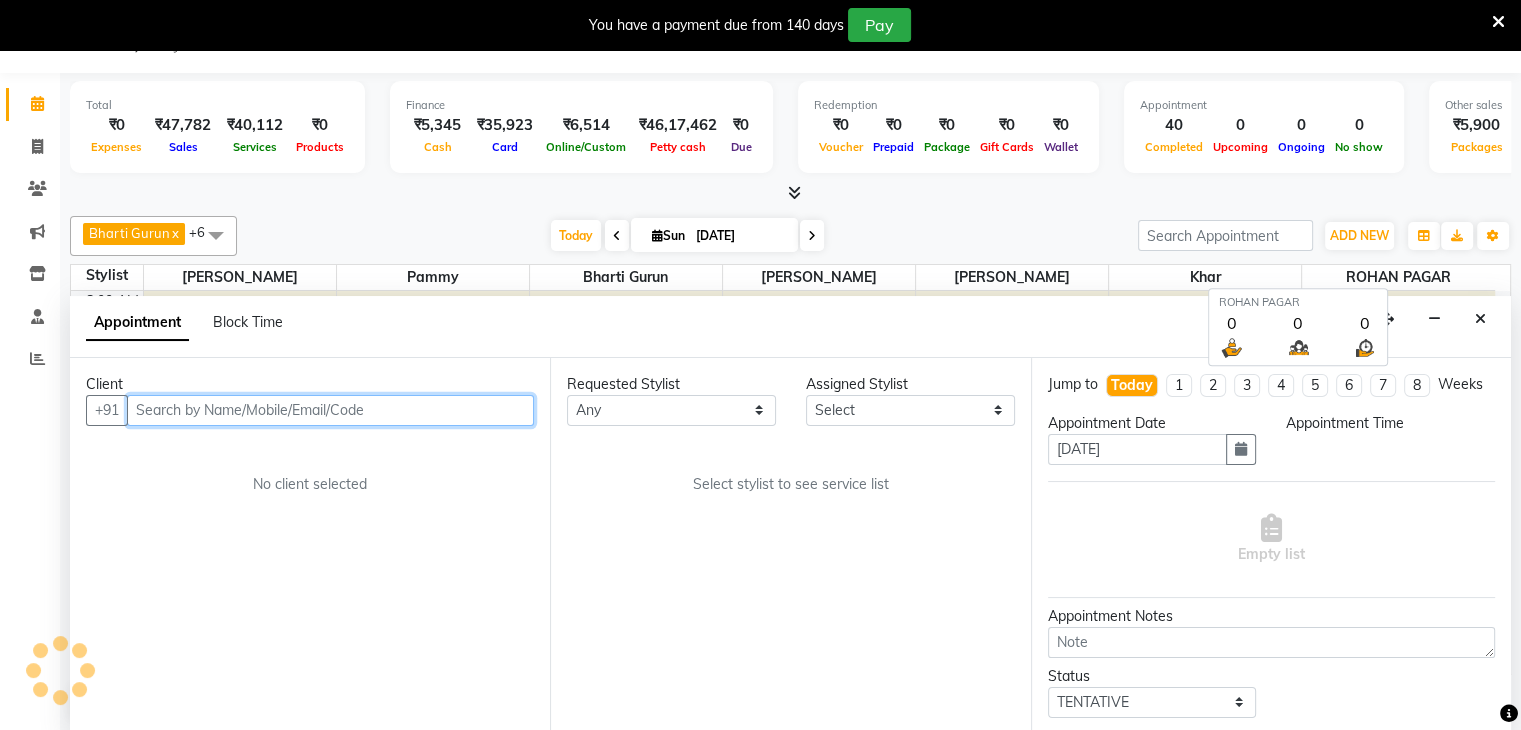 select on "540" 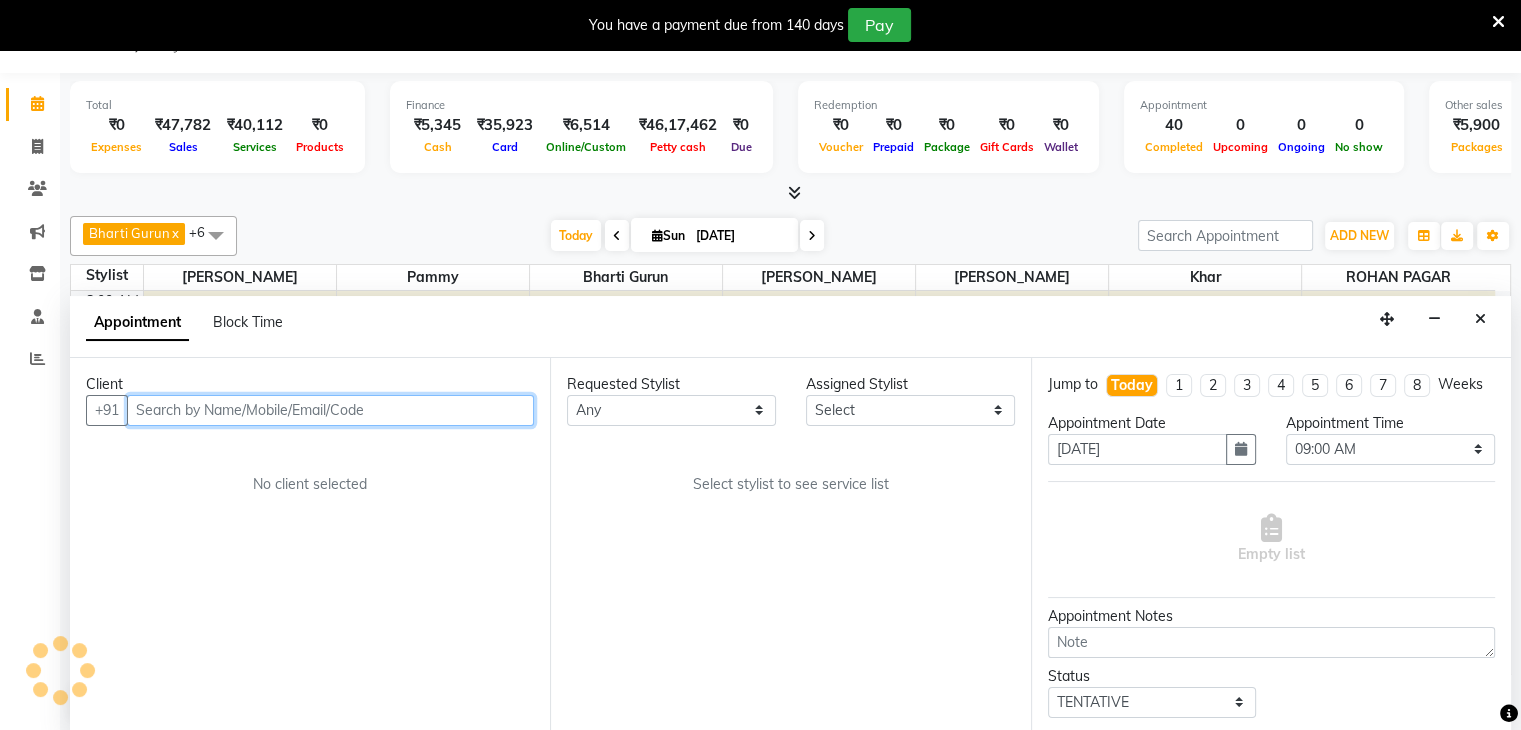 scroll, scrollTop: 51, scrollLeft: 0, axis: vertical 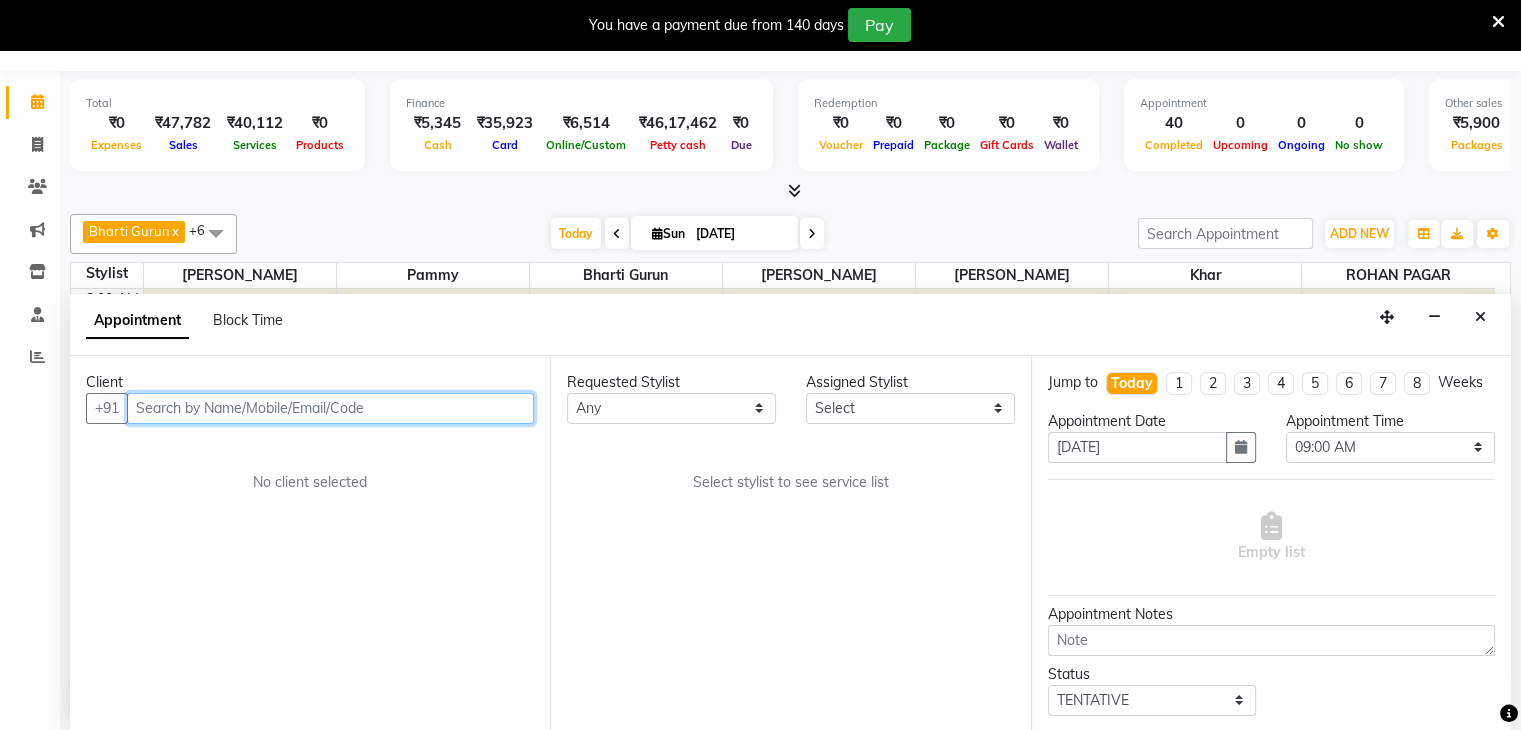 click at bounding box center [330, 408] 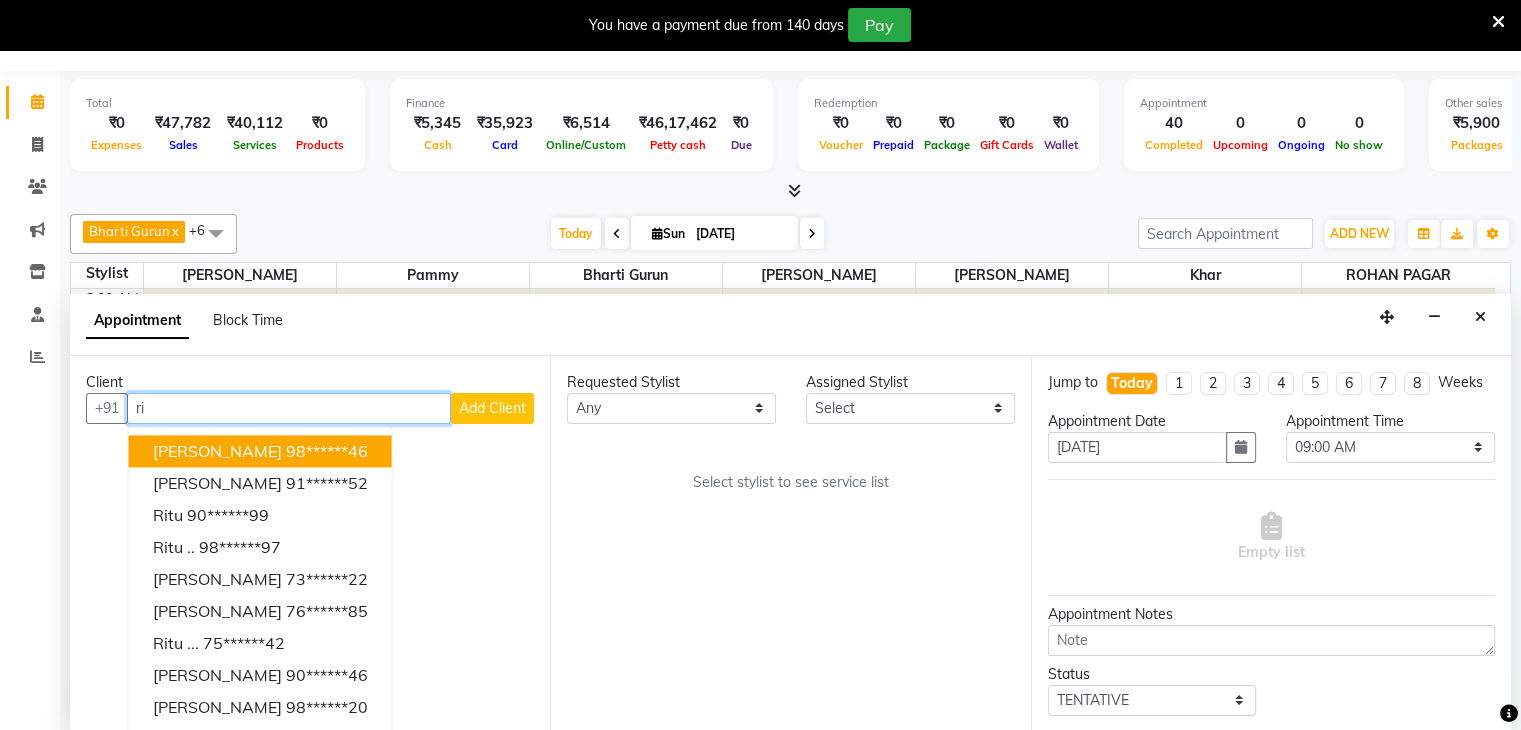 type on "r" 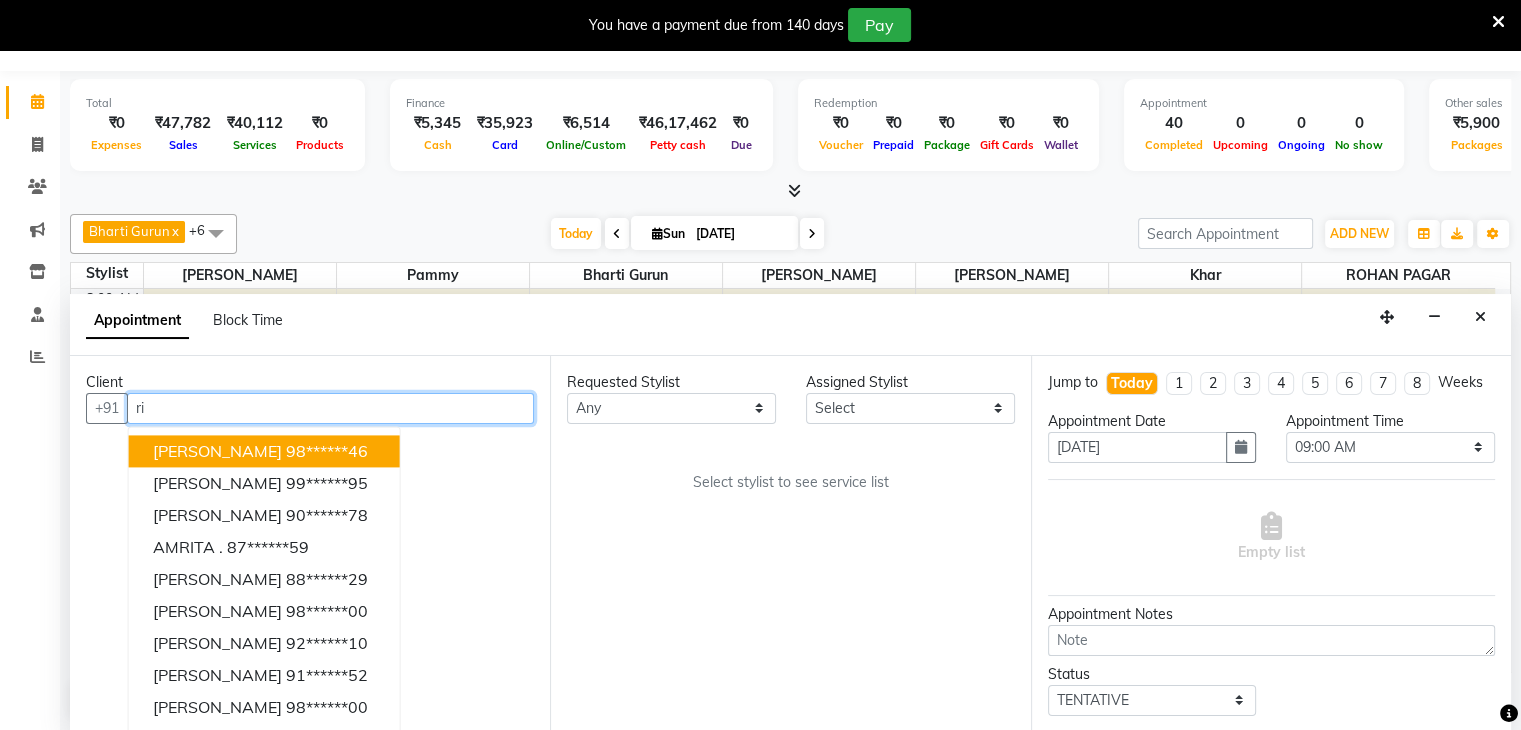 type on "r" 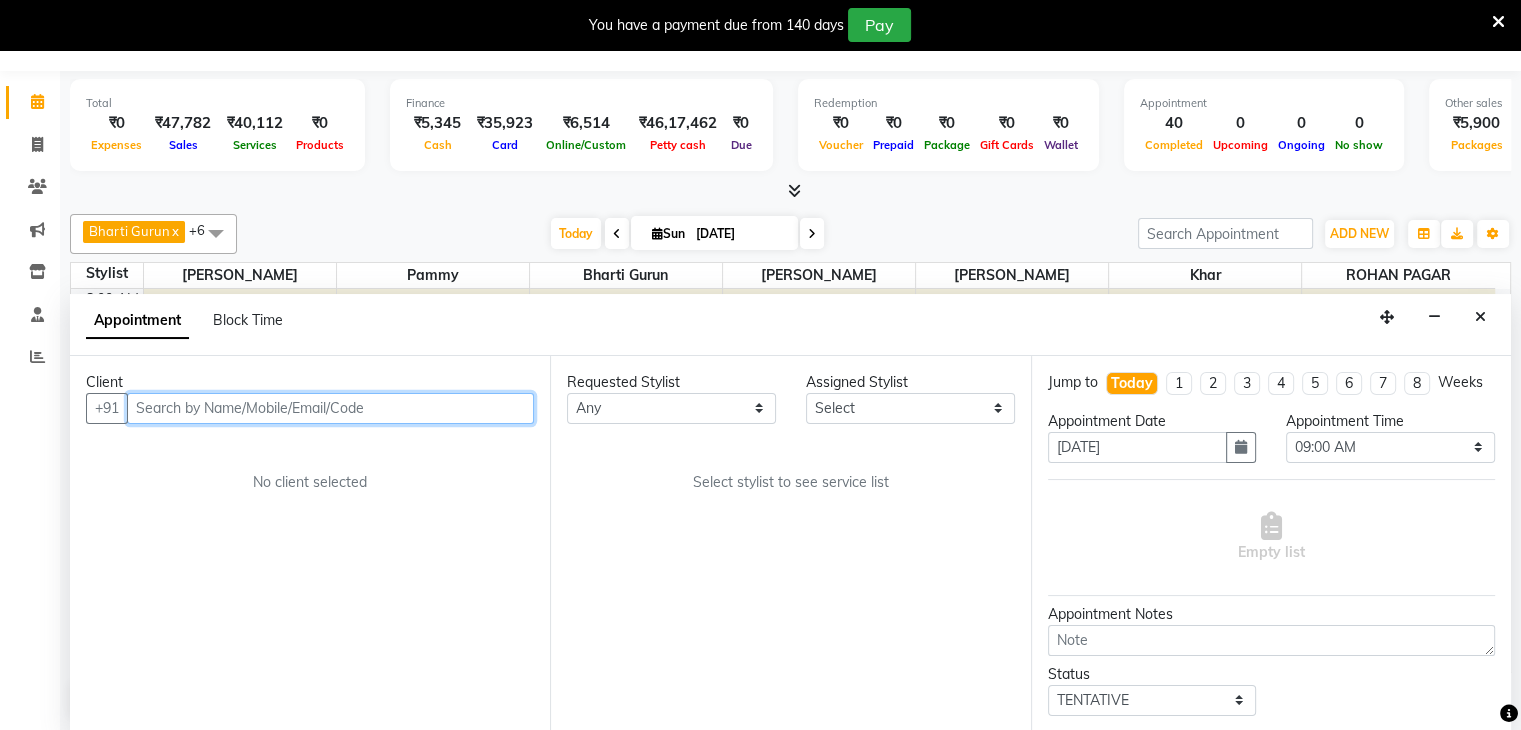 click at bounding box center (330, 408) 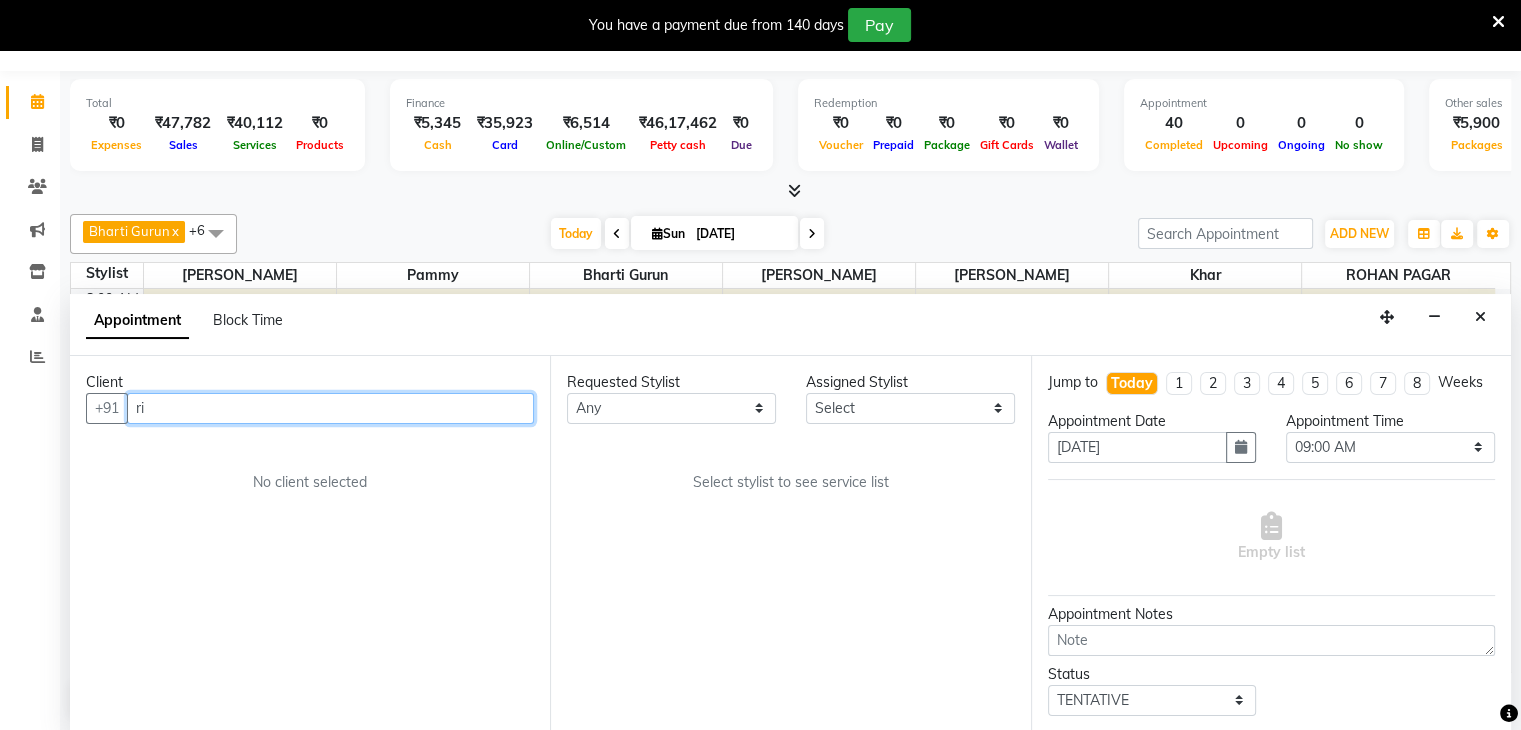 type on "r" 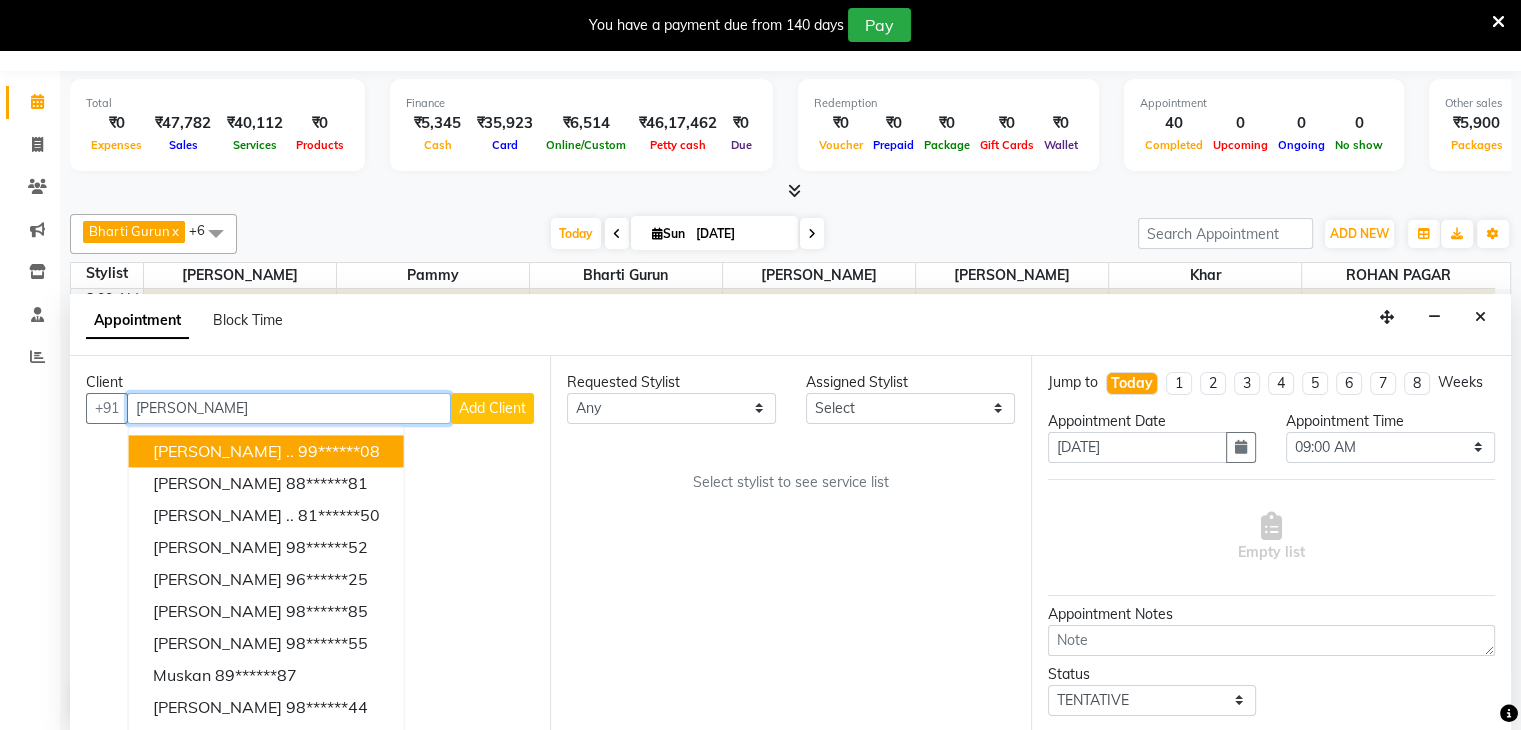 click on "Muskan .." at bounding box center [223, 451] 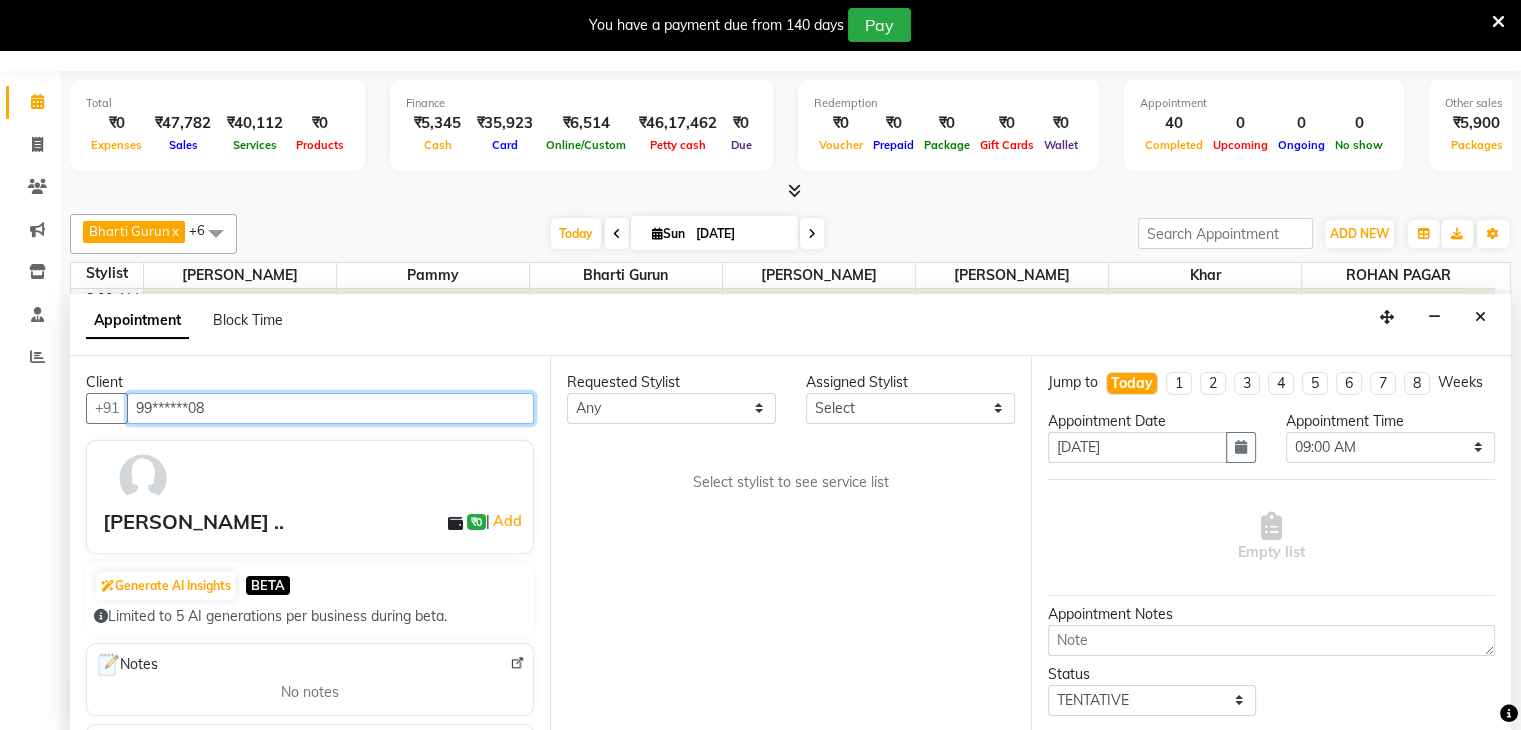 click on "99******08" at bounding box center [330, 408] 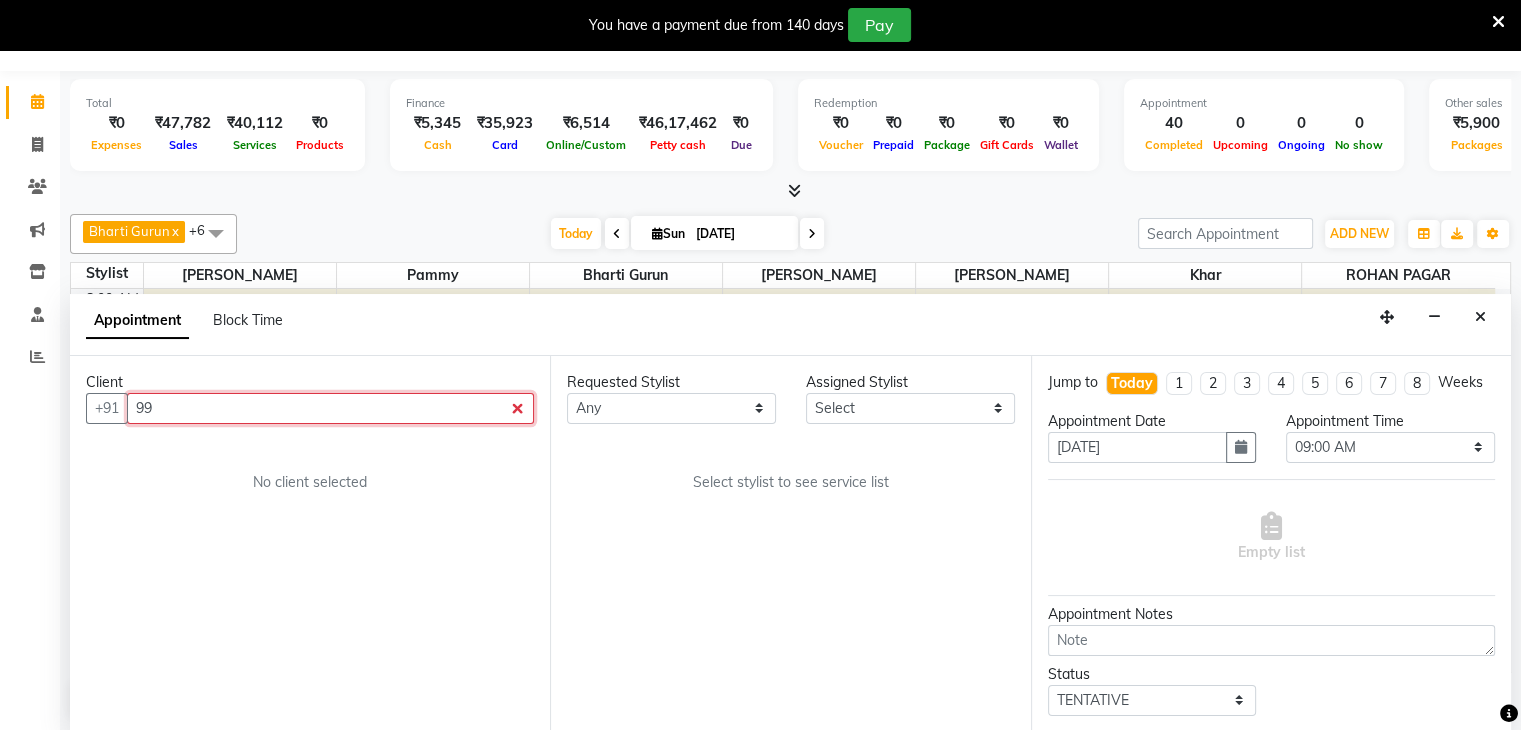 type on "9" 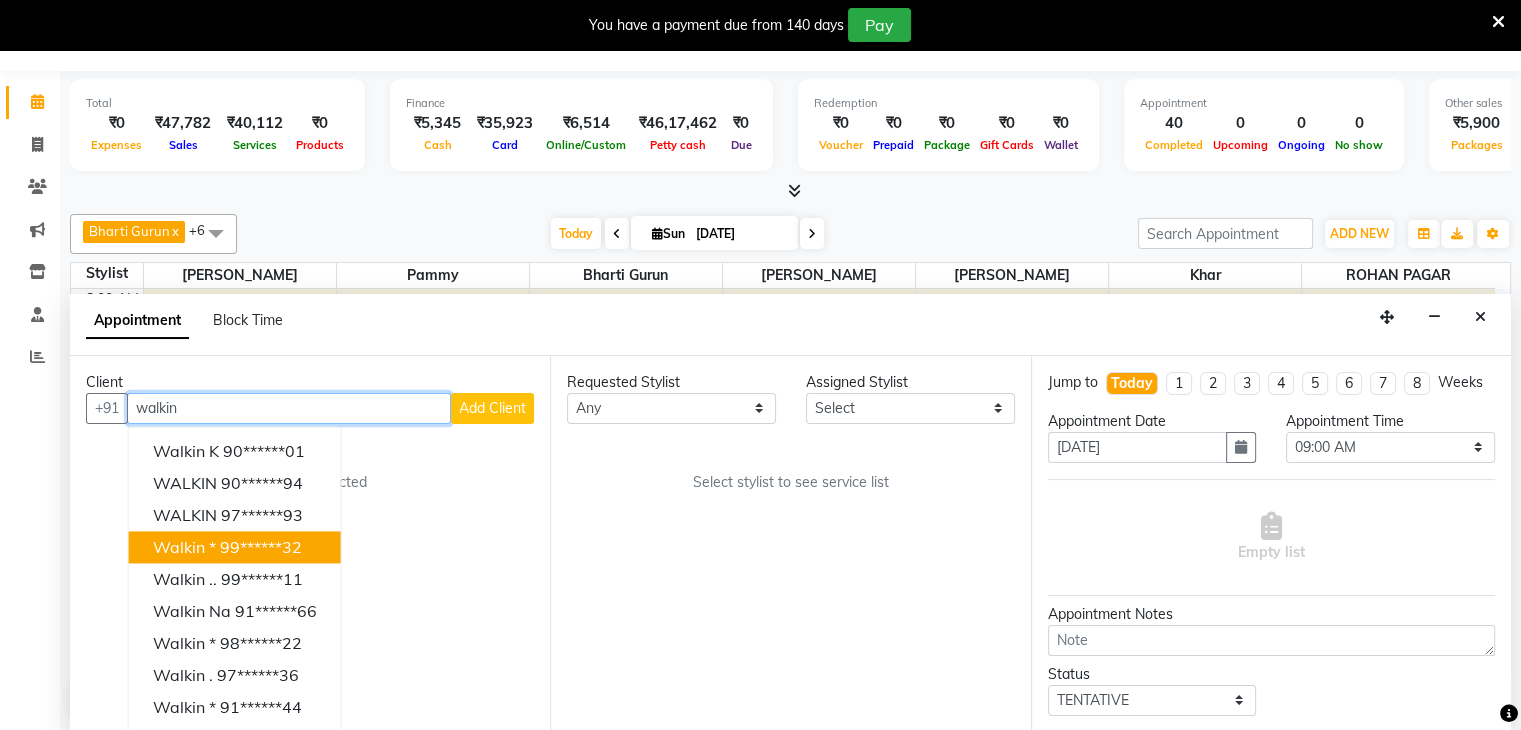 click on "99******32" at bounding box center (261, 547) 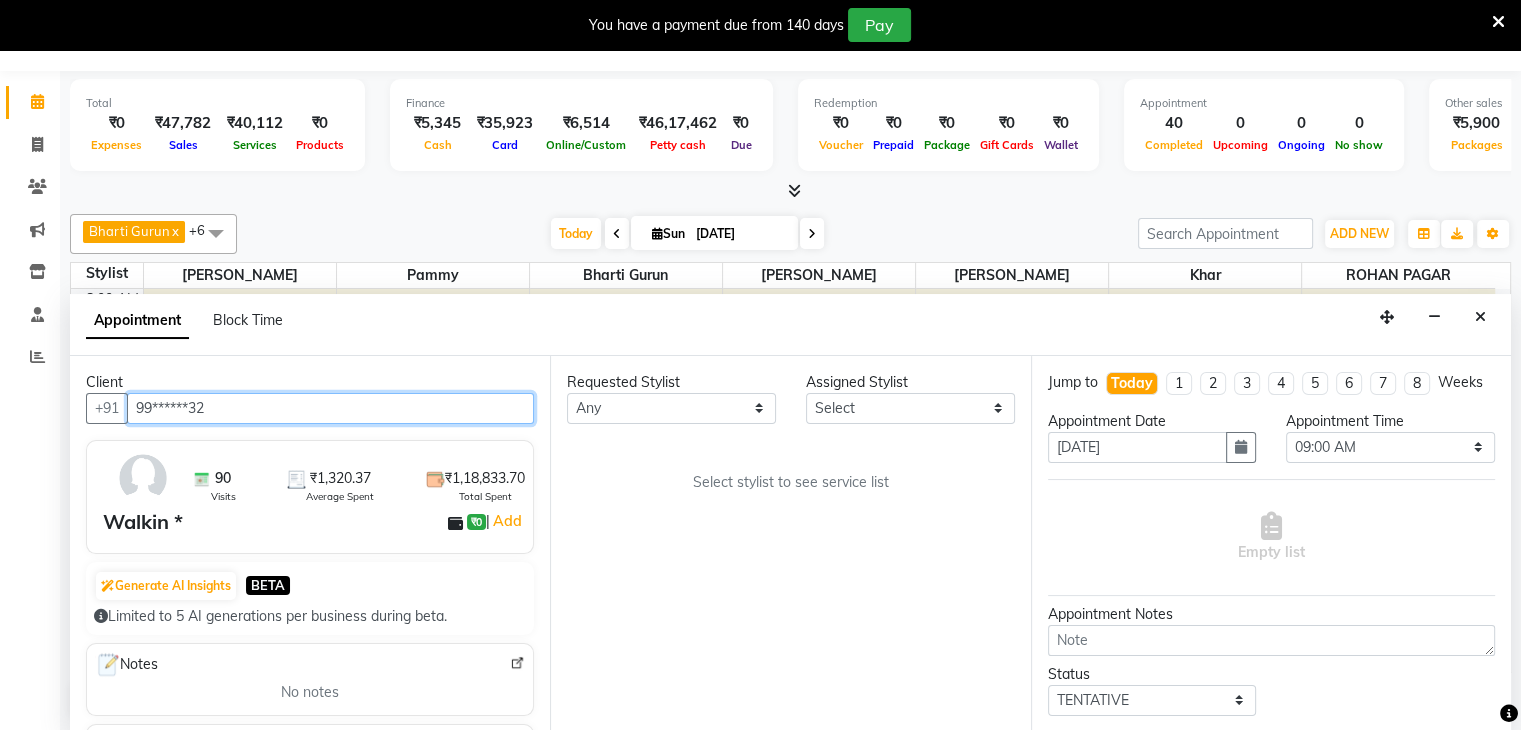 type on "99******32" 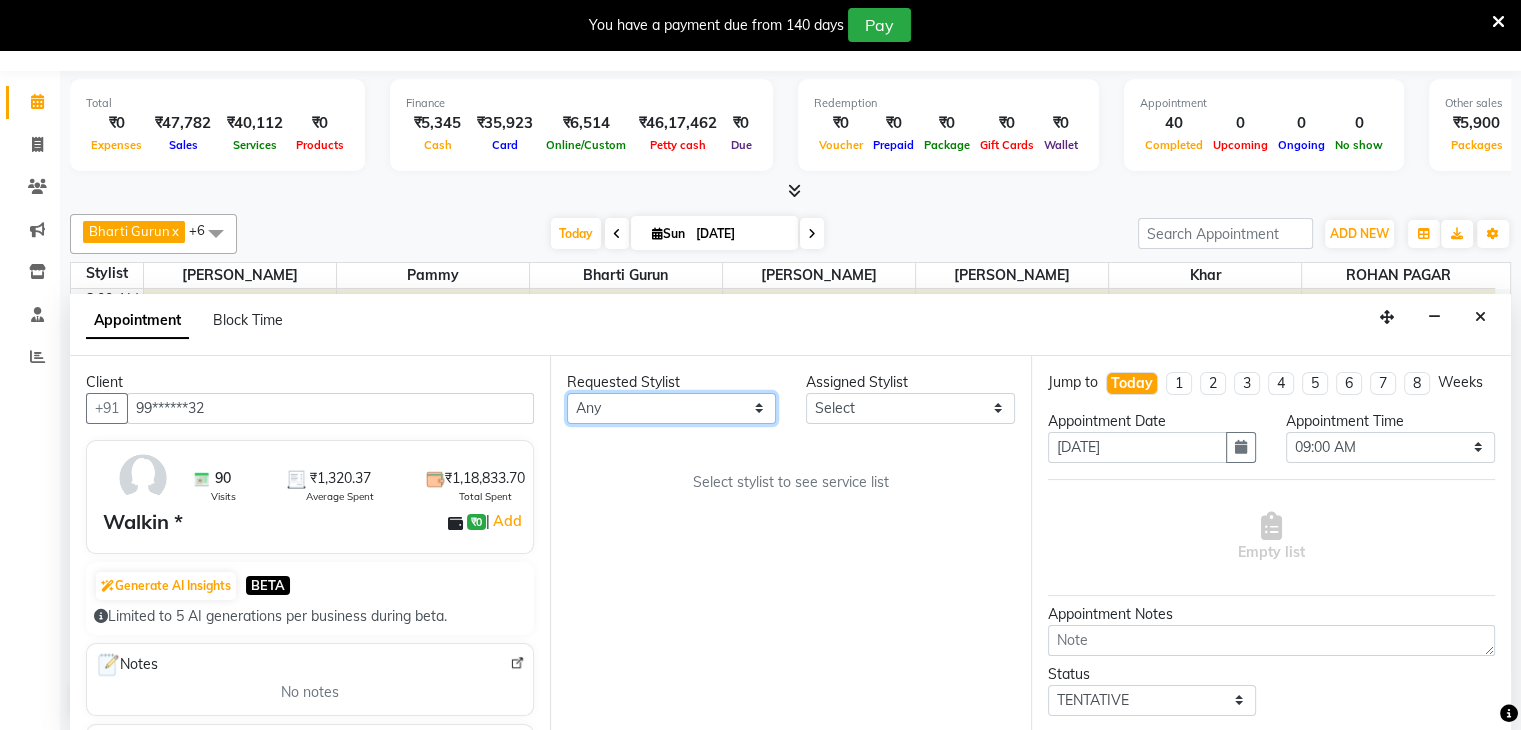 drag, startPoint x: 636, startPoint y: 412, endPoint x: 604, endPoint y: 489, distance: 83.38465 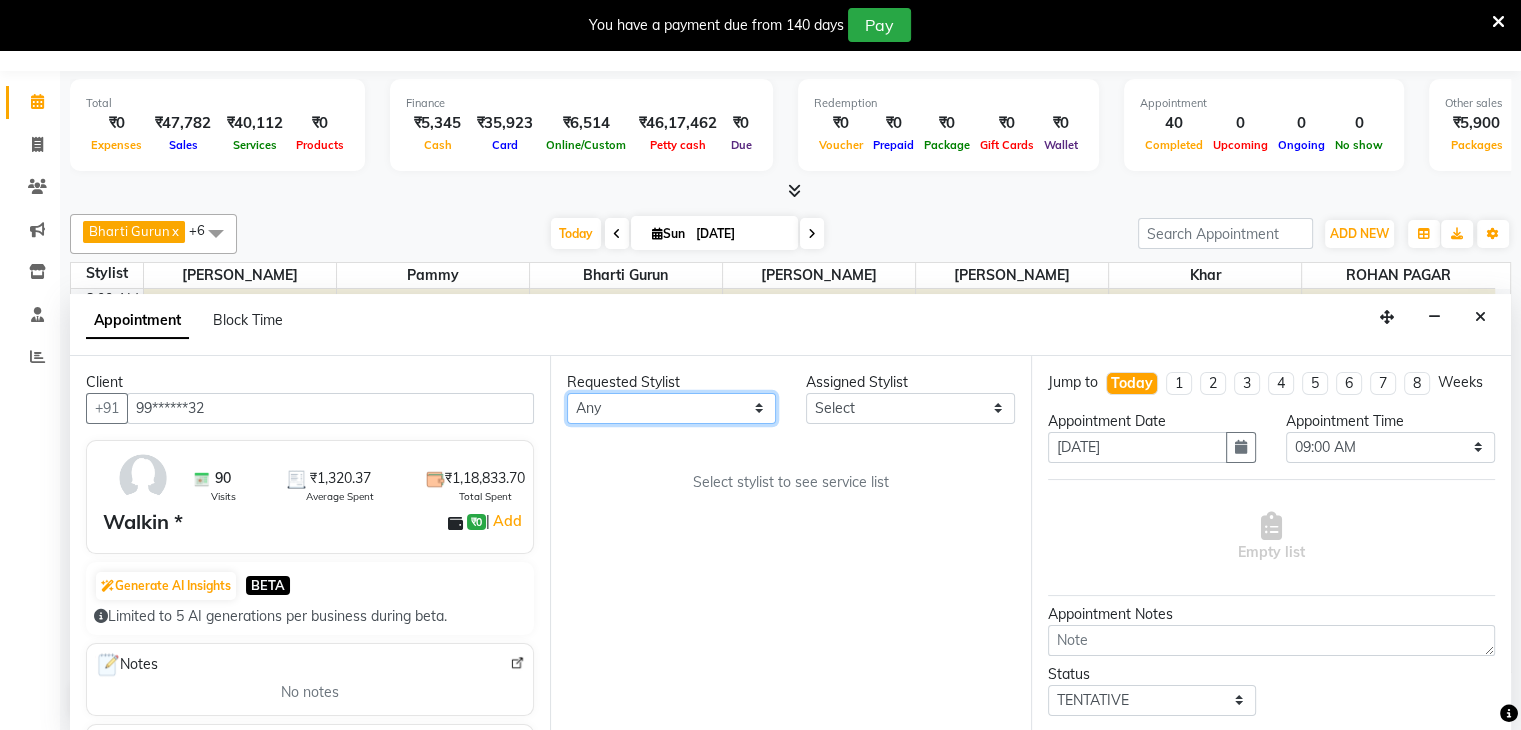 click on "Requested Stylist Any Bharti Gurun Kalpesh Maheshkar Kavita Bhosale Khar Pammy ROHAN PAGAR Sharmila Assigned Stylist Select Bharti Gurun Kalpesh Maheshkar Kavita Bhosale Khar Pammy ROHAN PAGAR Sharmila Select stylist to see service list" at bounding box center [790, 544] 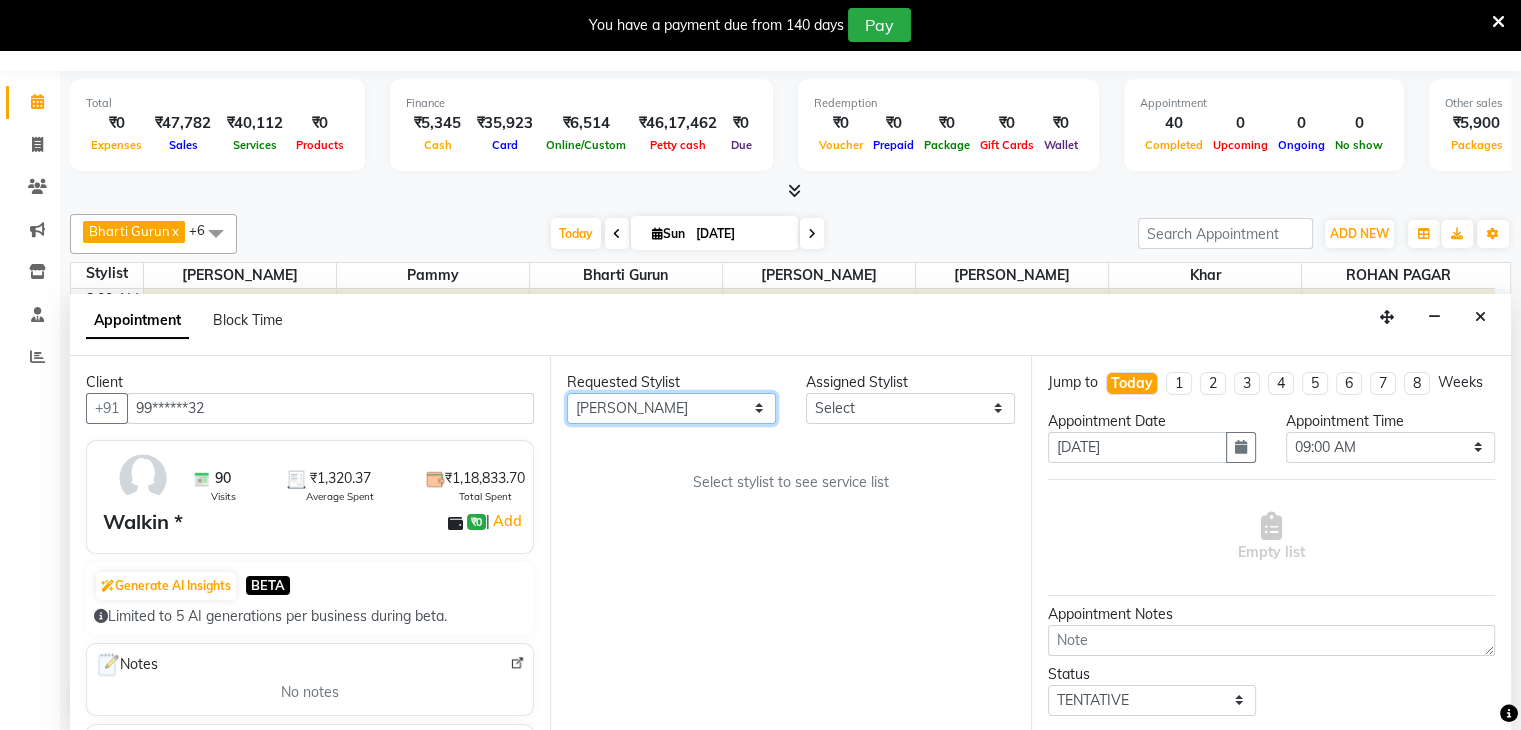 click on "Any Bharti Gurun Kalpesh Maheshkar Kavita Bhosale Khar Pammy ROHAN PAGAR Sharmila" at bounding box center [671, 408] 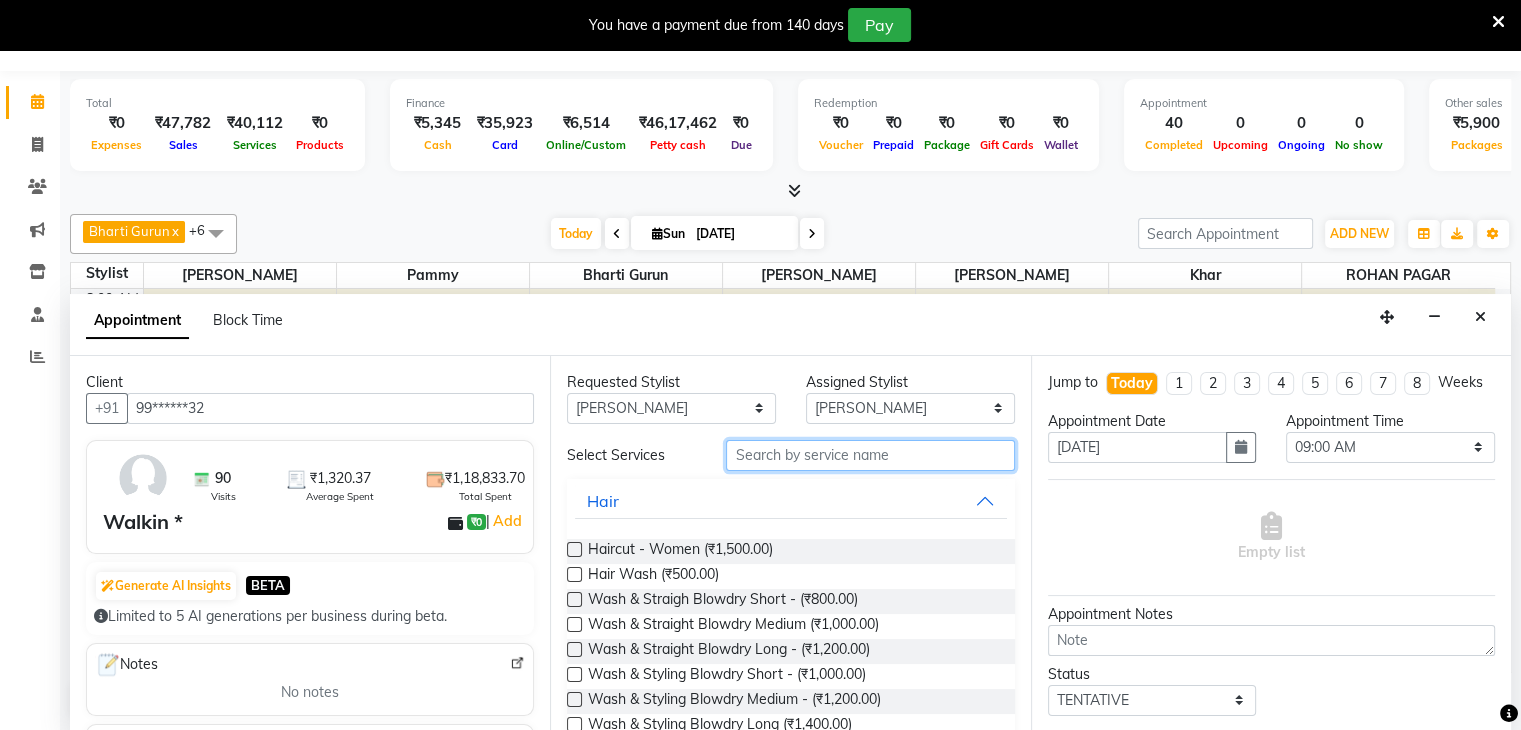 click at bounding box center (870, 455) 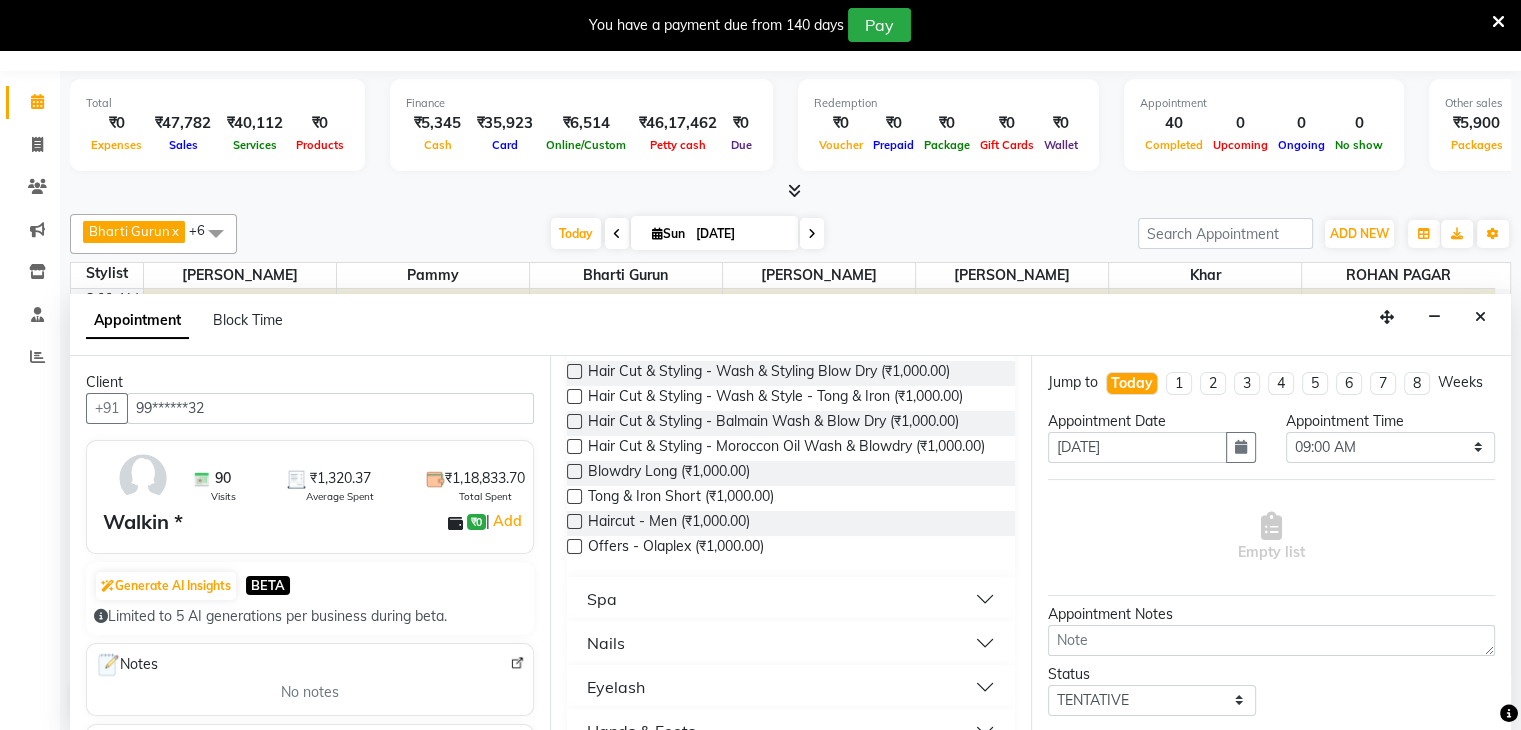 scroll, scrollTop: 470, scrollLeft: 0, axis: vertical 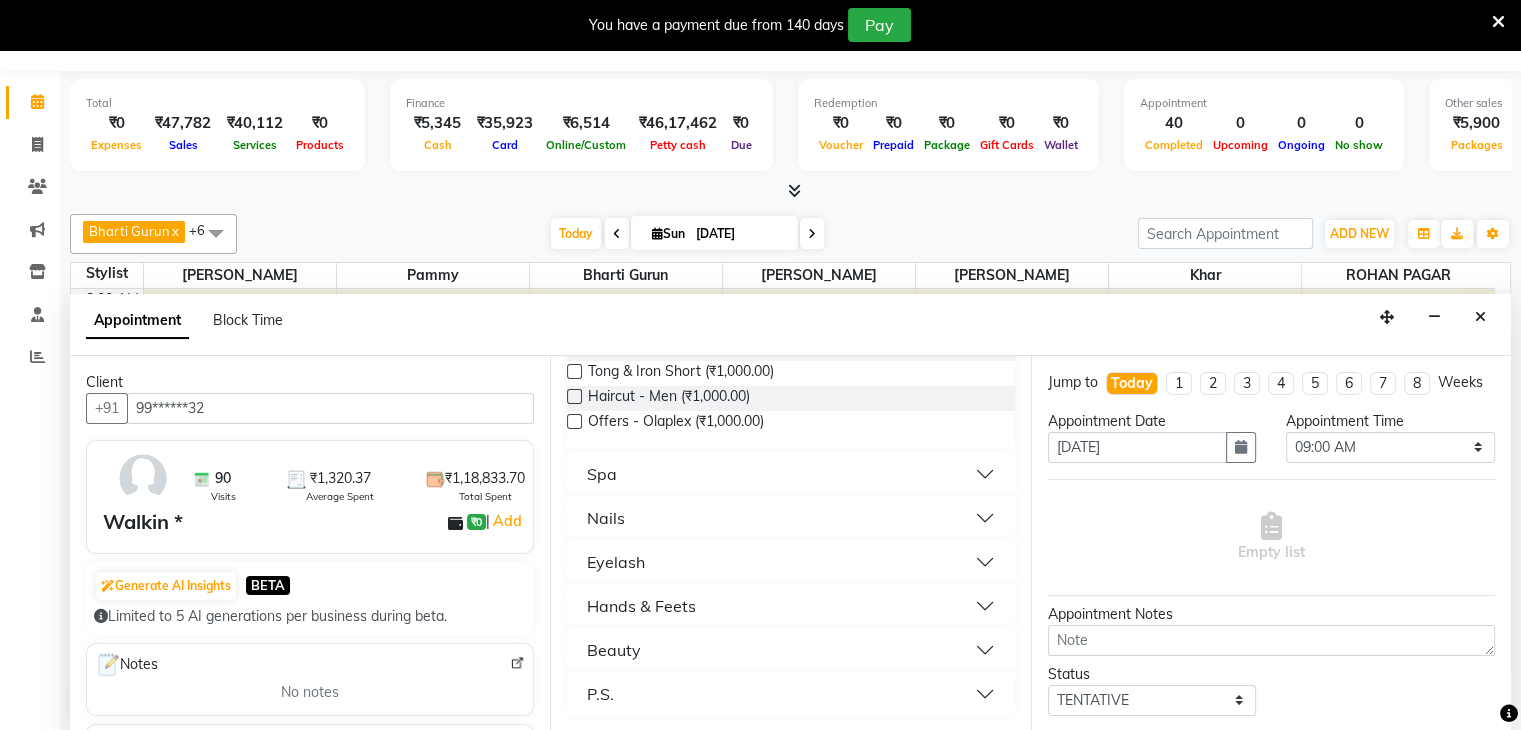 type on "1000" 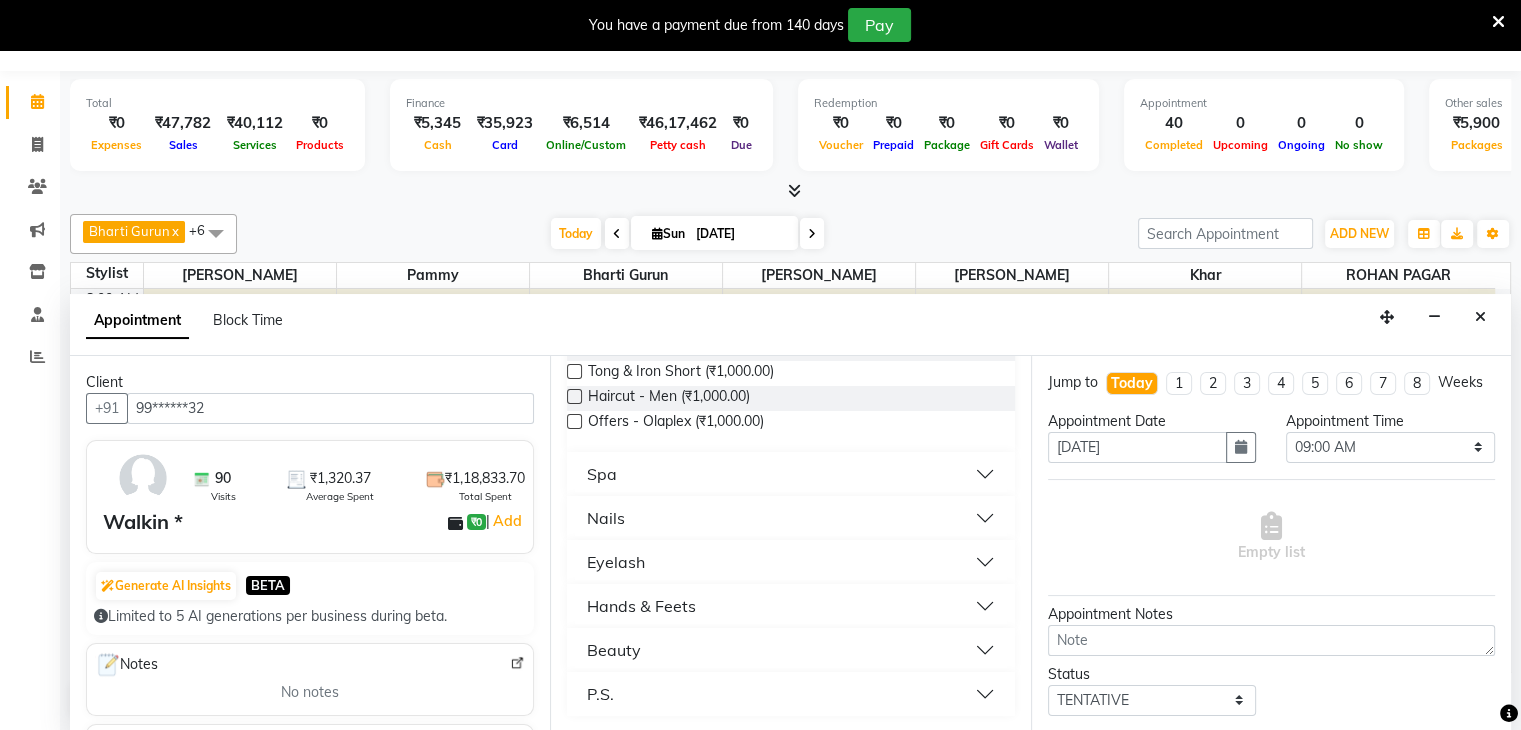 click on "Hands & Feets" at bounding box center [641, 606] 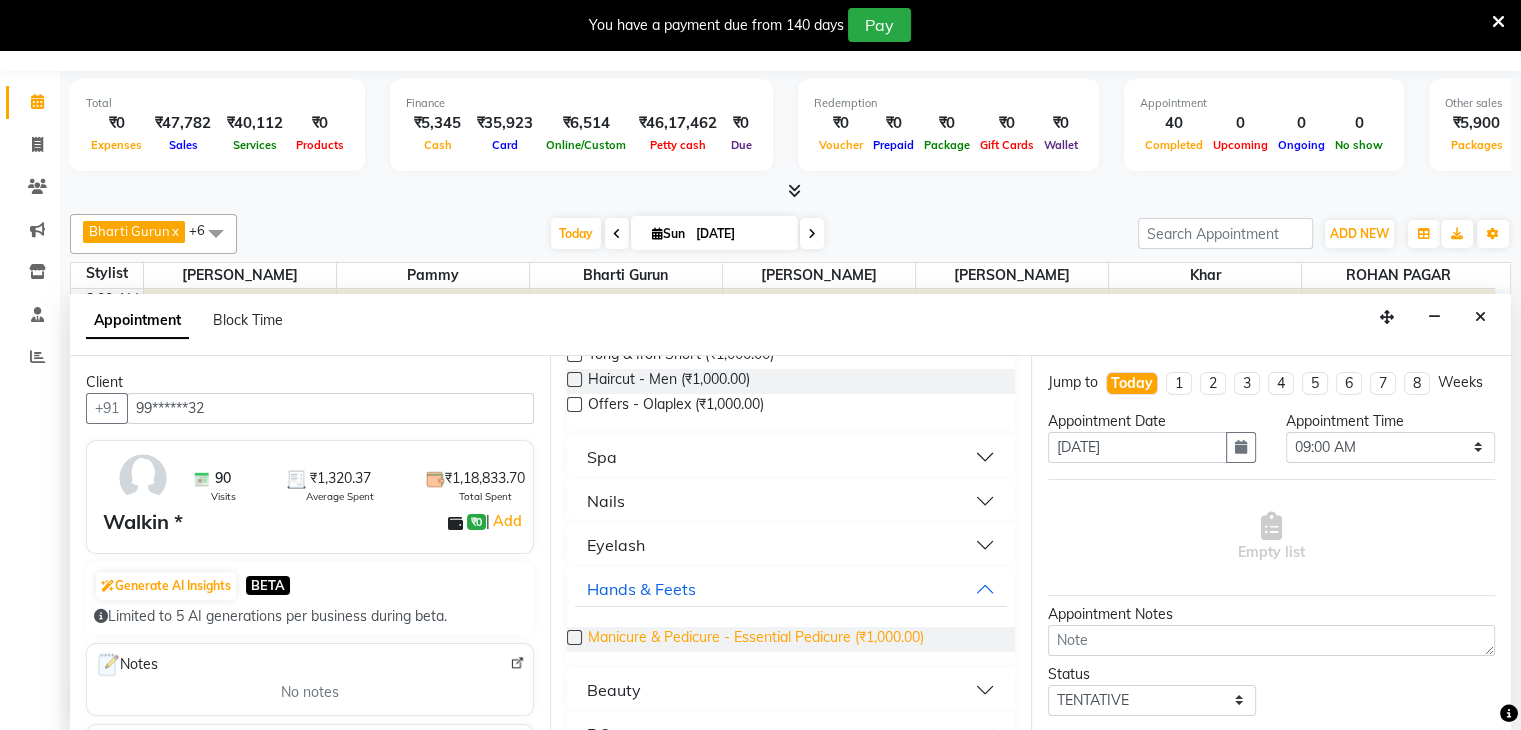 click on "Manicure & Pedicure - Essential Pedicure (₹1,000.00)" at bounding box center [756, 639] 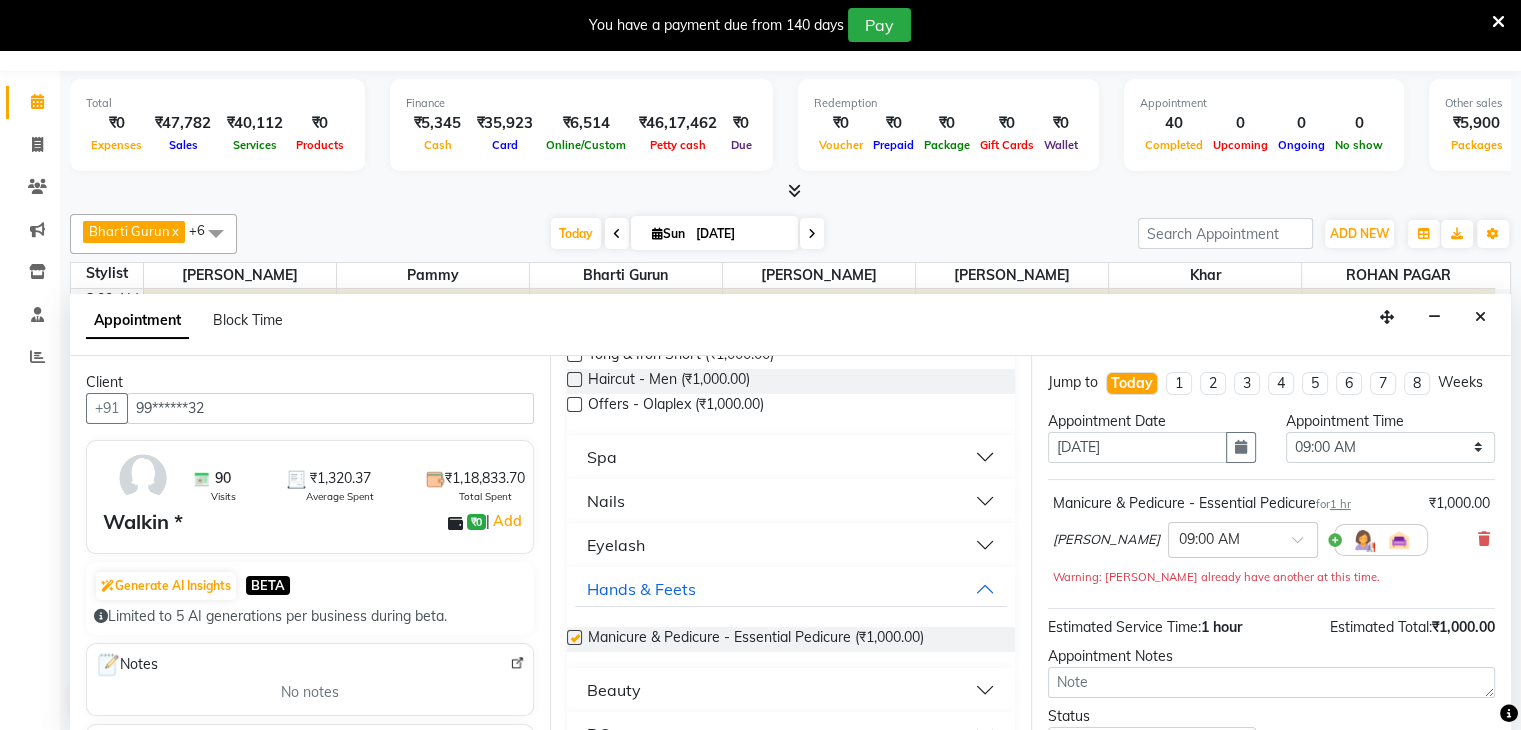 checkbox on "false" 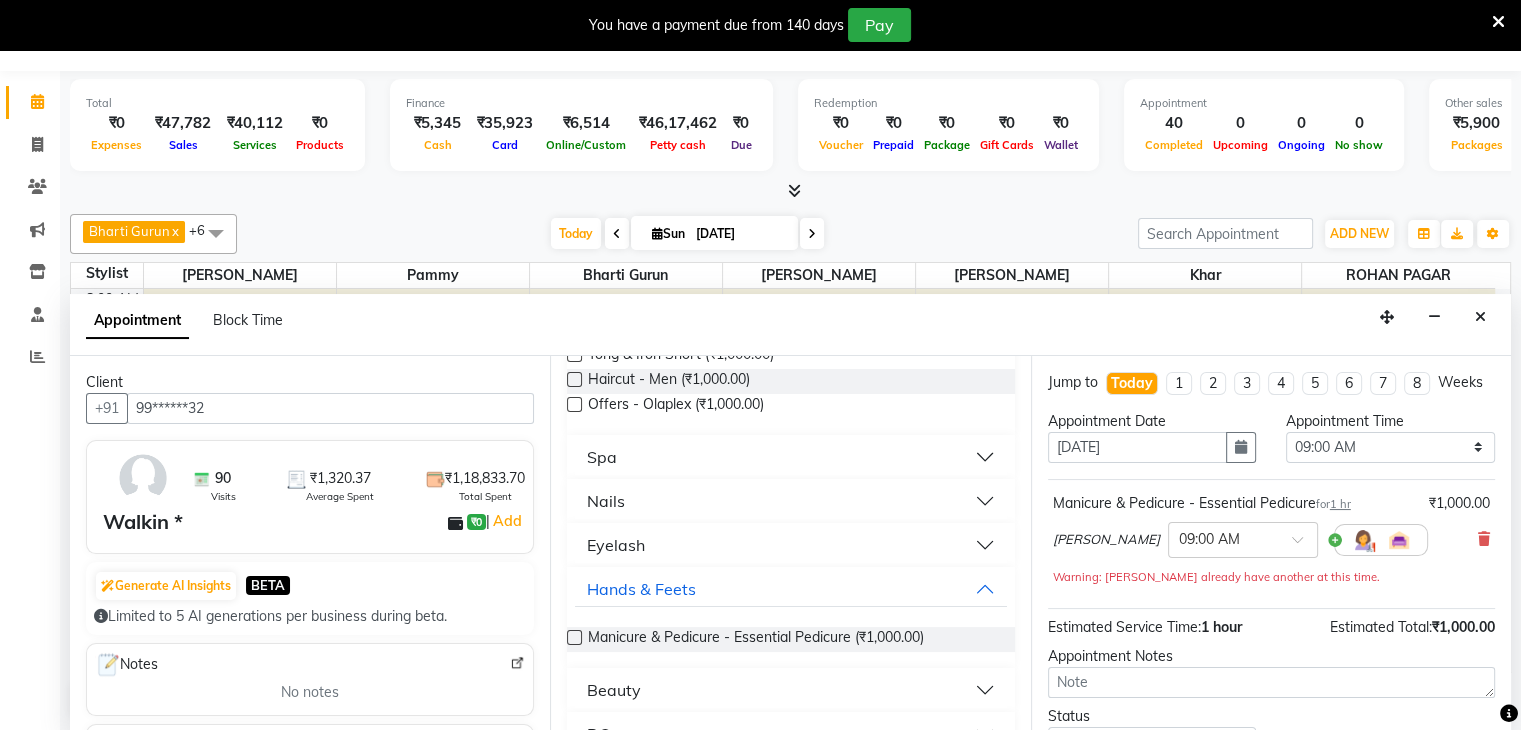 scroll, scrollTop: 141, scrollLeft: 0, axis: vertical 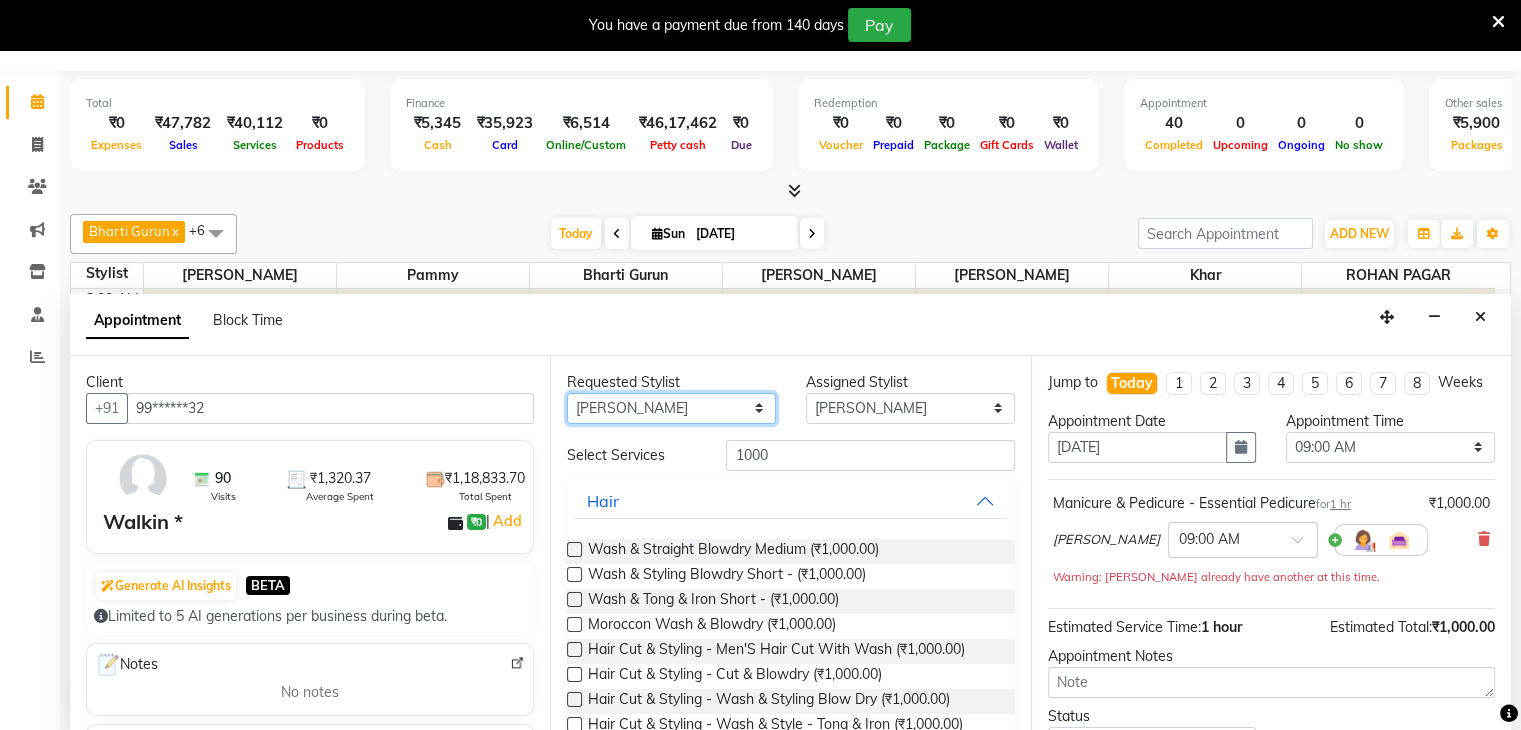 click on "Any Bharti Gurun Kalpesh Maheshkar Kavita Bhosale Khar Pammy ROHAN PAGAR Sharmila" at bounding box center [671, 408] 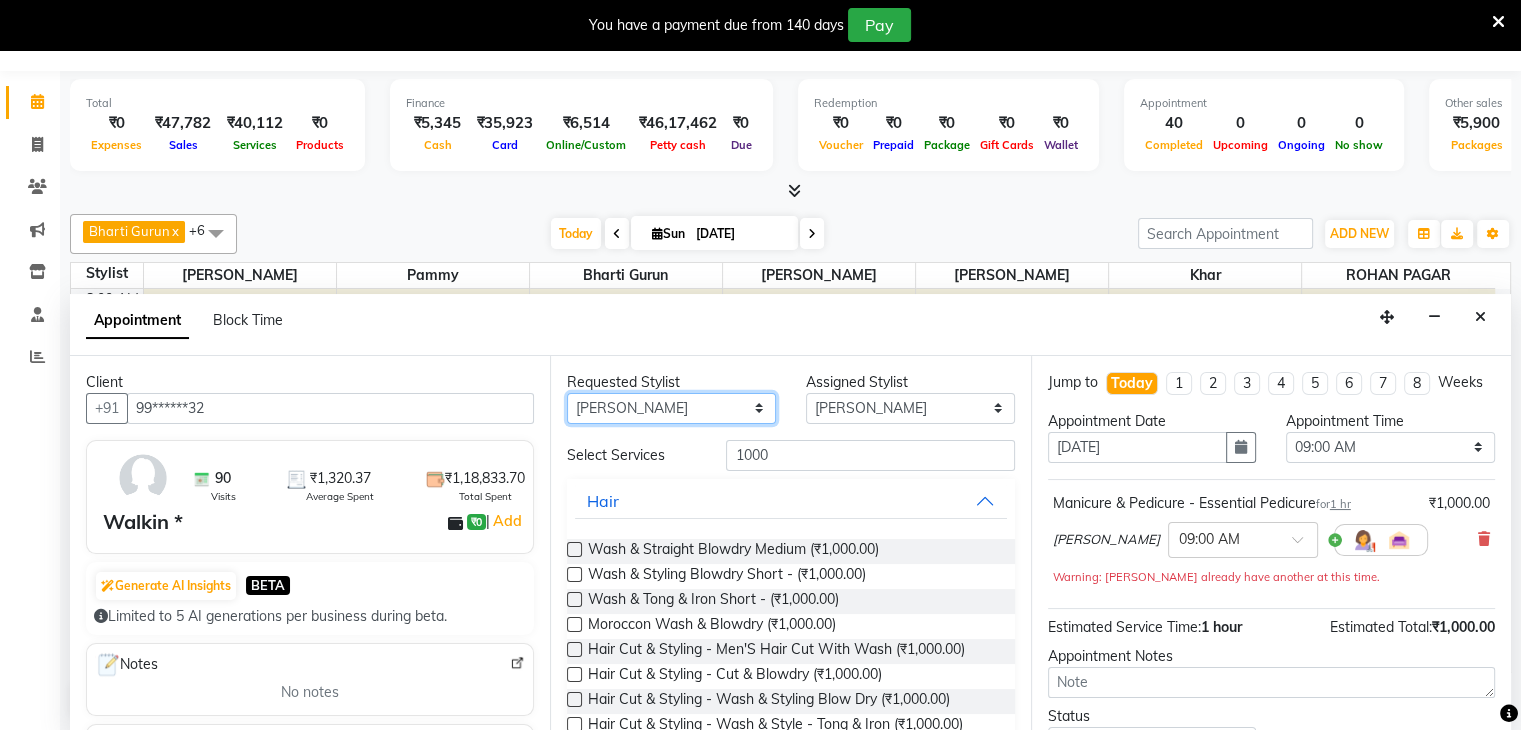 select on "38400" 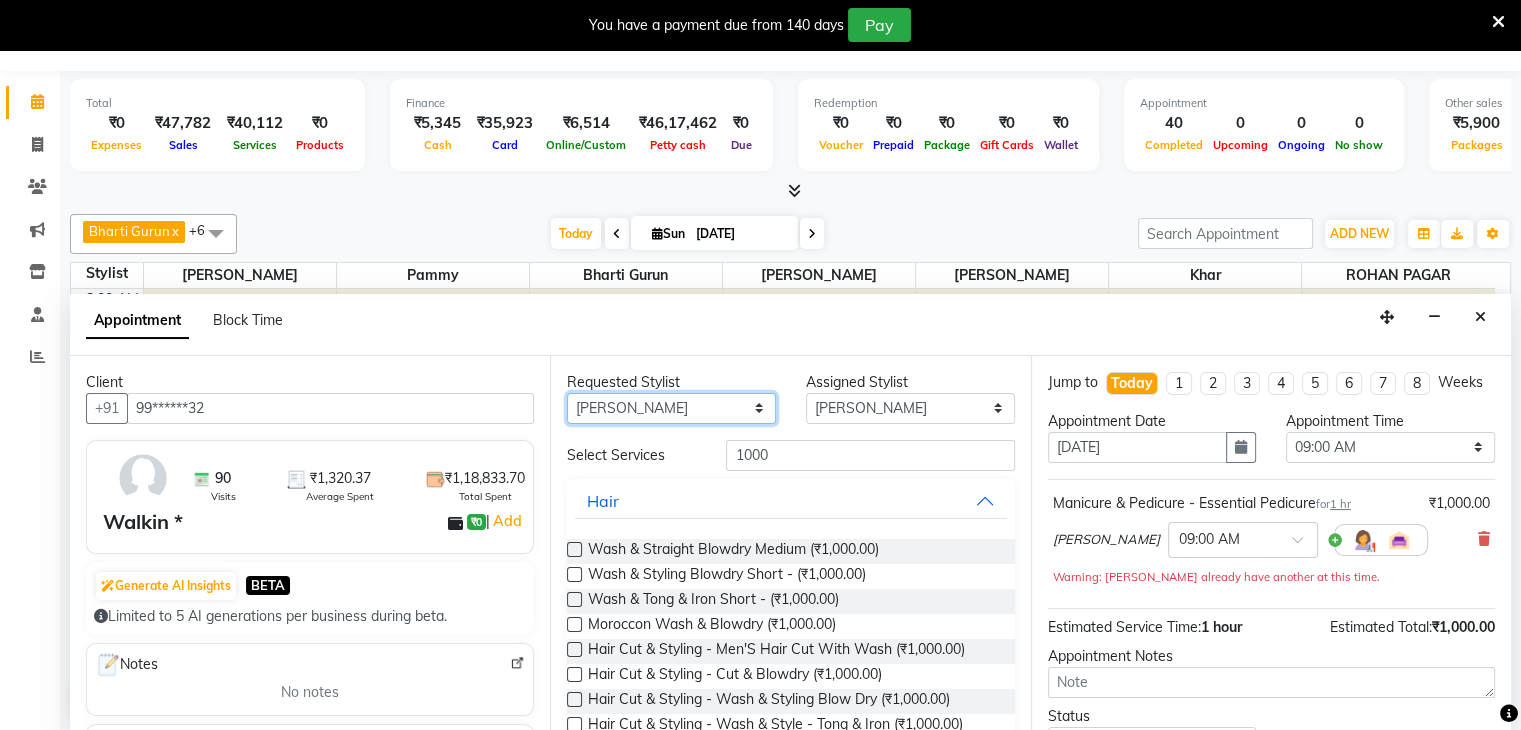 click on "Any Bharti Gurun Kalpesh Maheshkar Kavita Bhosale Khar Pammy ROHAN PAGAR Sharmila" at bounding box center [671, 408] 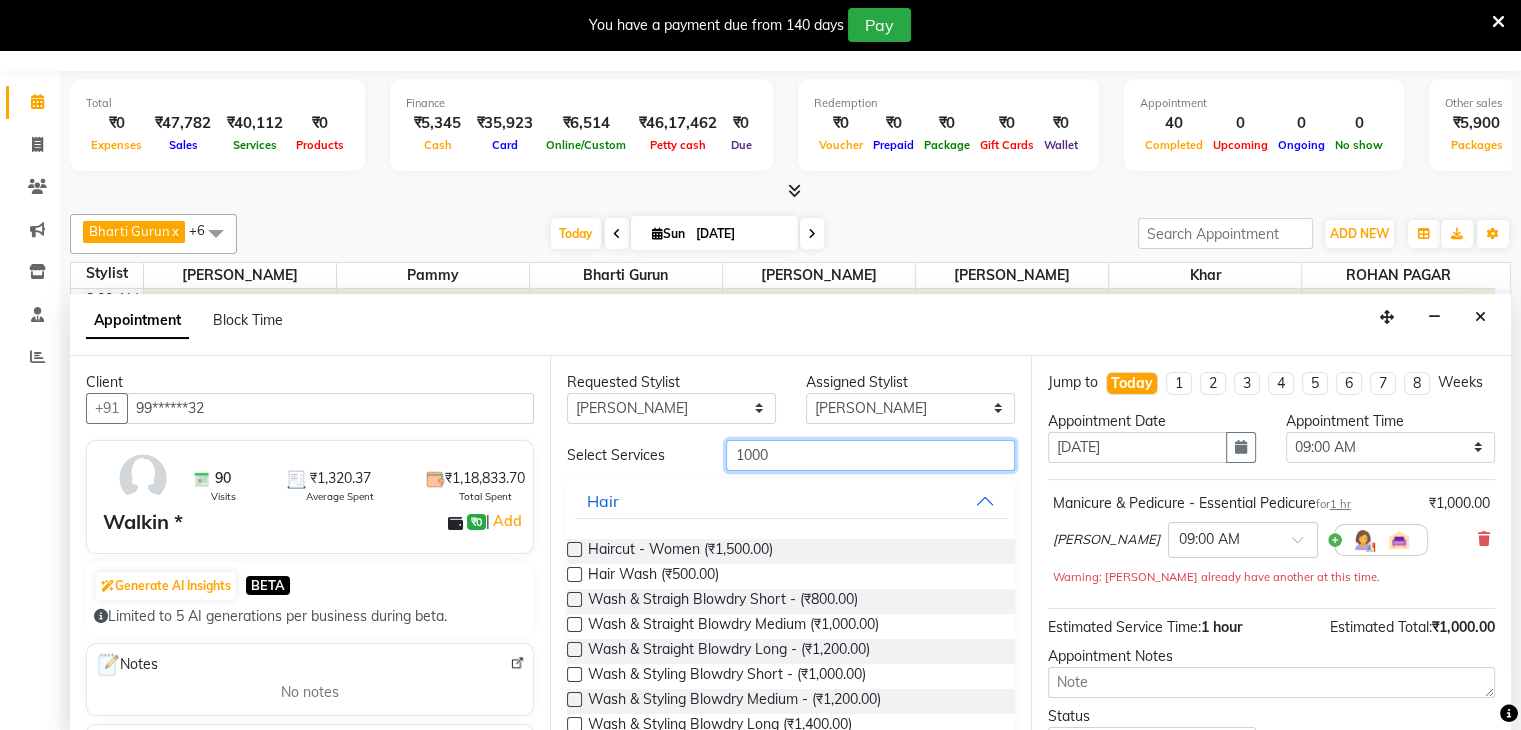 click on "1000" at bounding box center (870, 455) 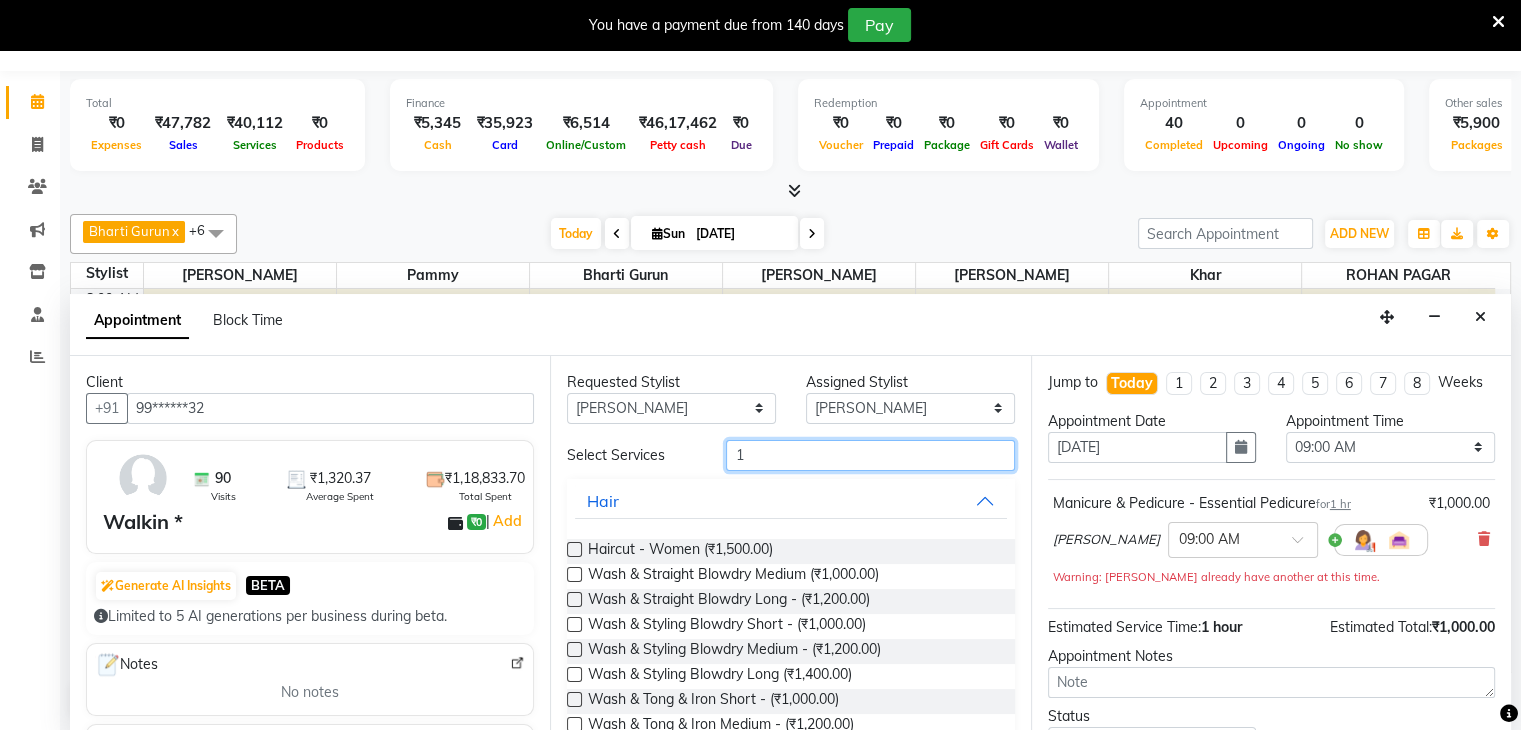 type on "1" 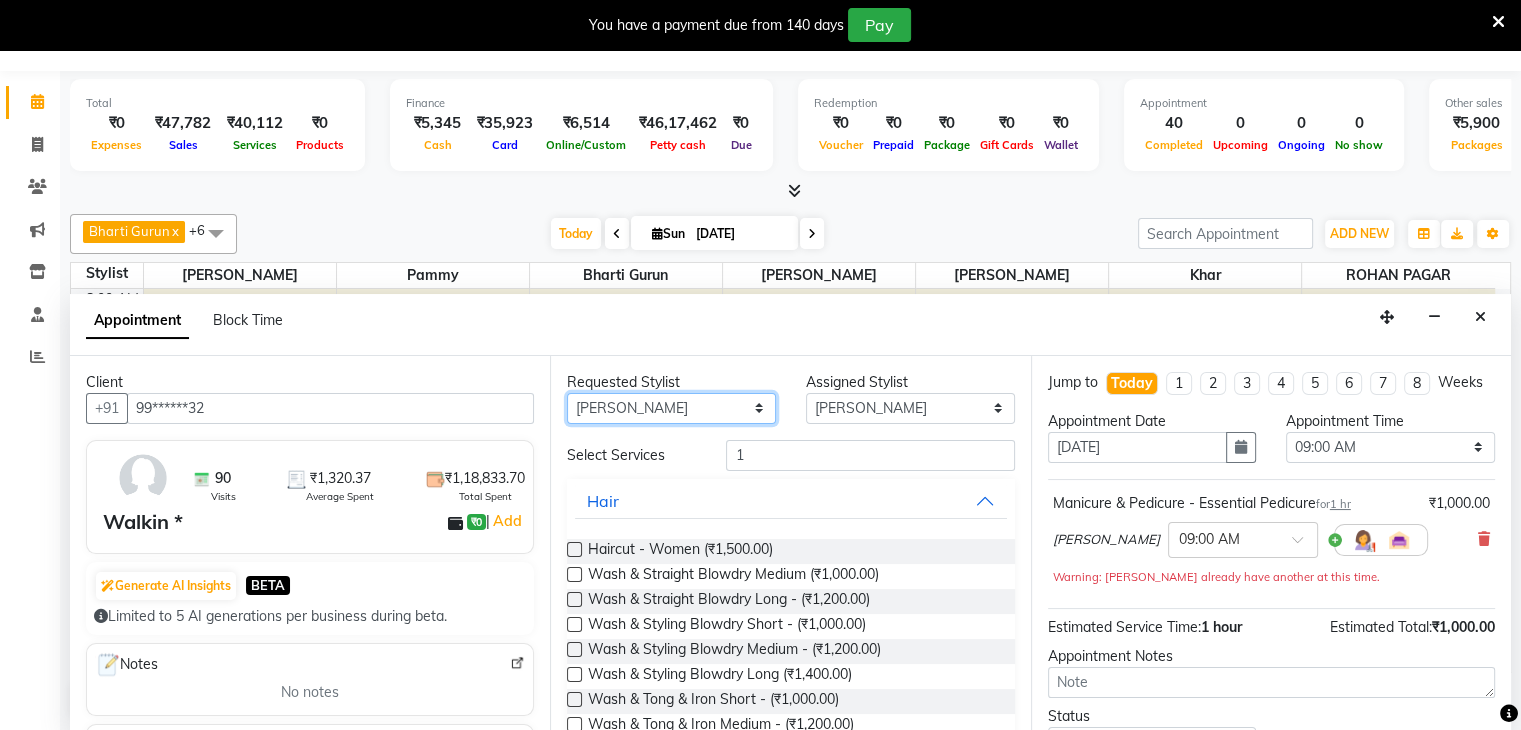 click on "Any Bharti Gurun Kalpesh Maheshkar Kavita Bhosale Khar Pammy ROHAN PAGAR Sharmila" at bounding box center [671, 408] 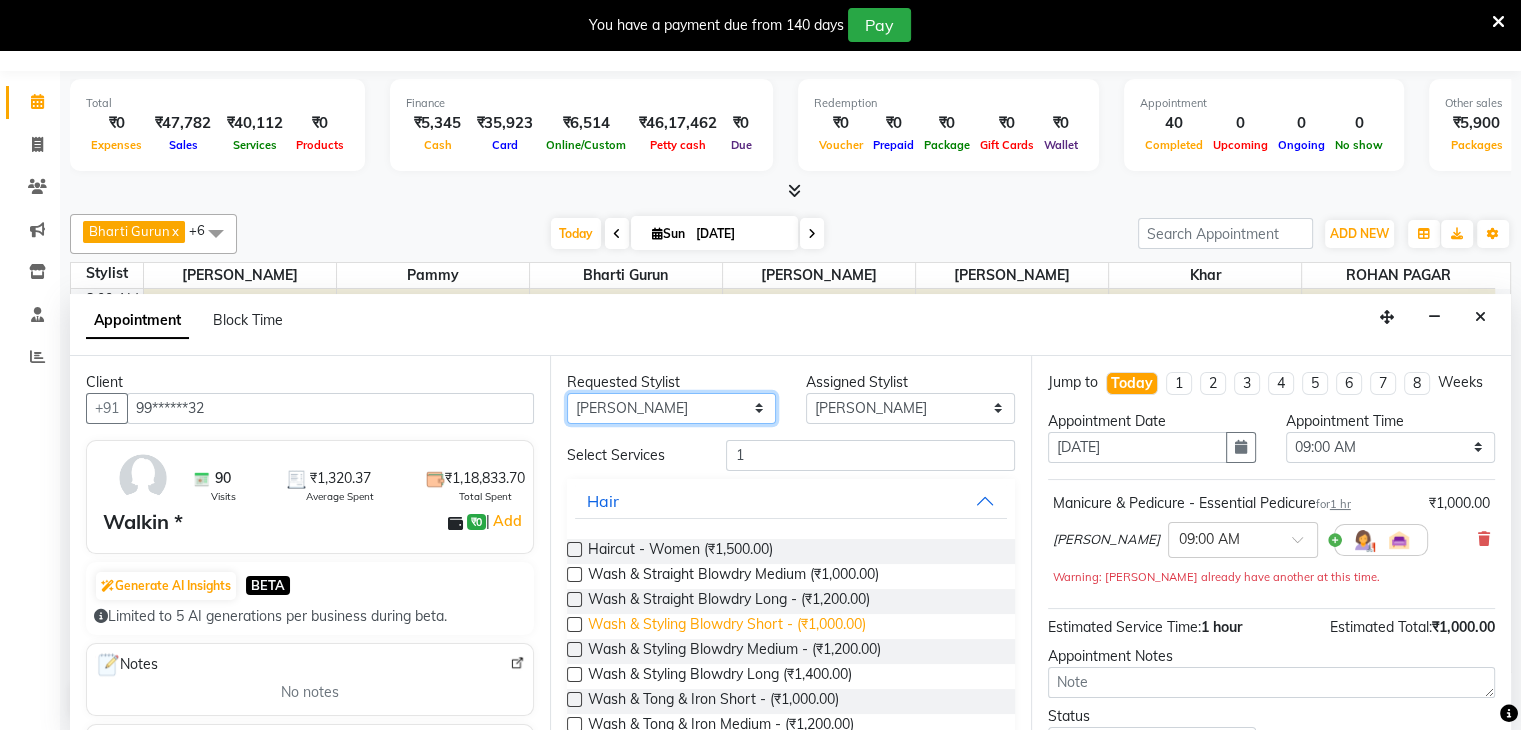 select on "38404" 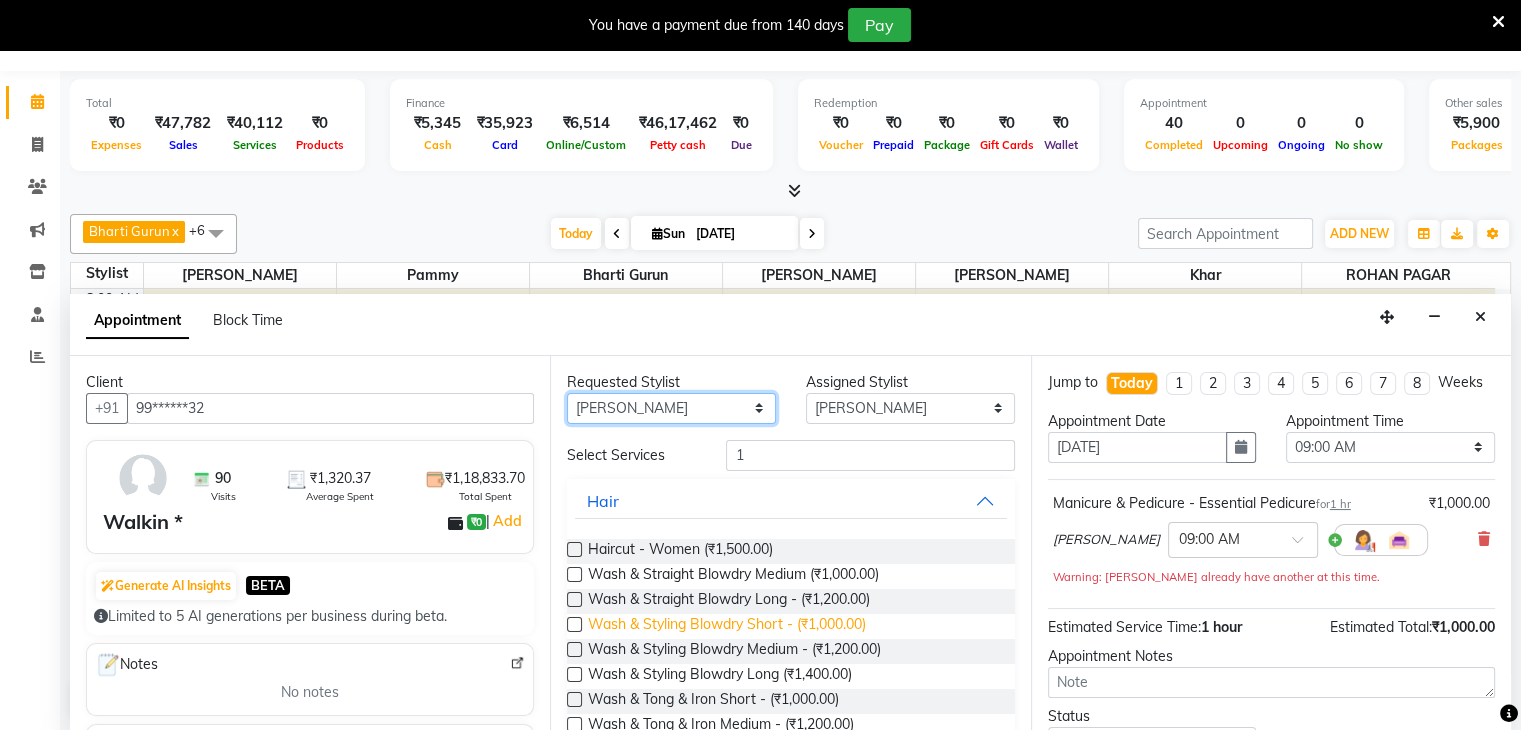 click on "Any Bharti Gurun Kalpesh Maheshkar Kavita Bhosale Khar Pammy ROHAN PAGAR Sharmila" at bounding box center [671, 408] 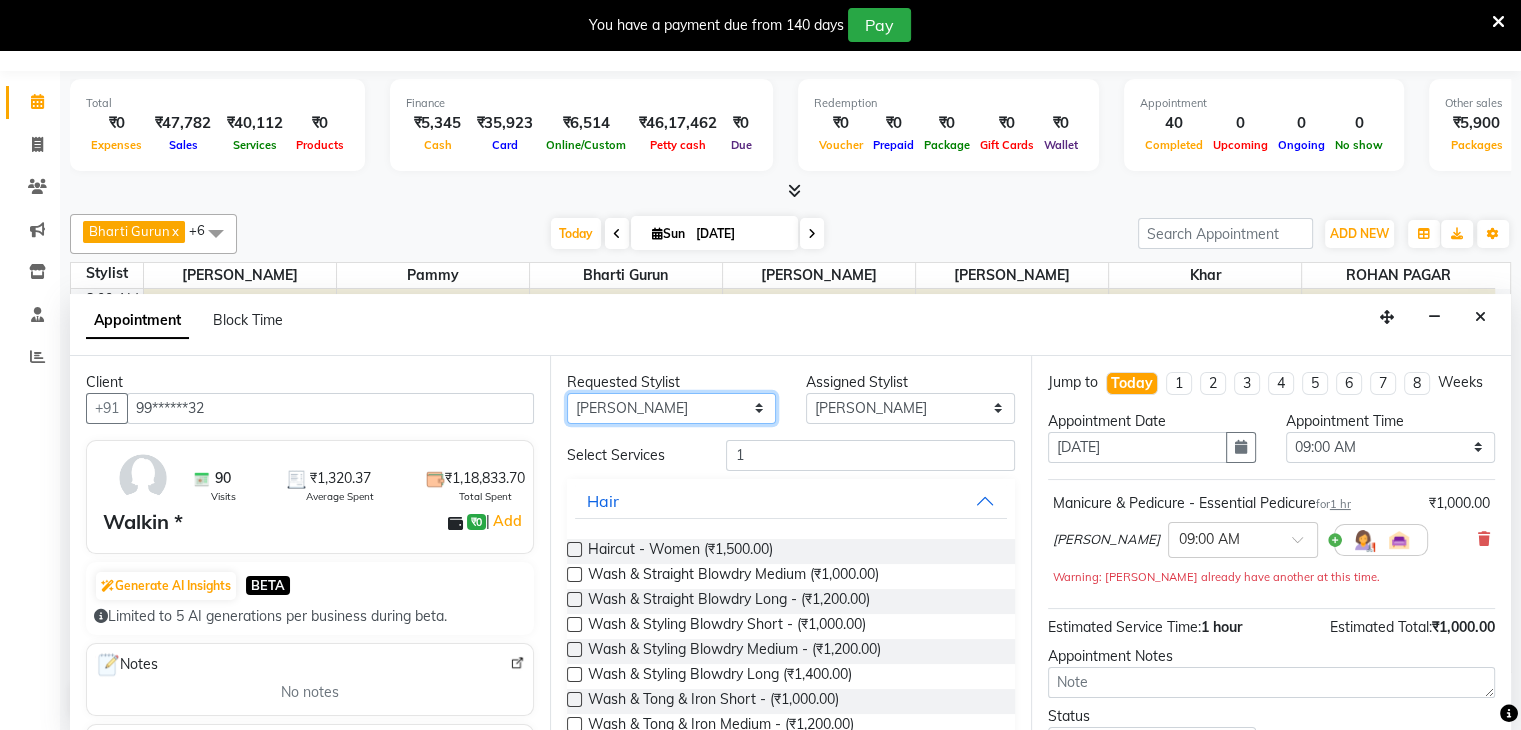 select on "38404" 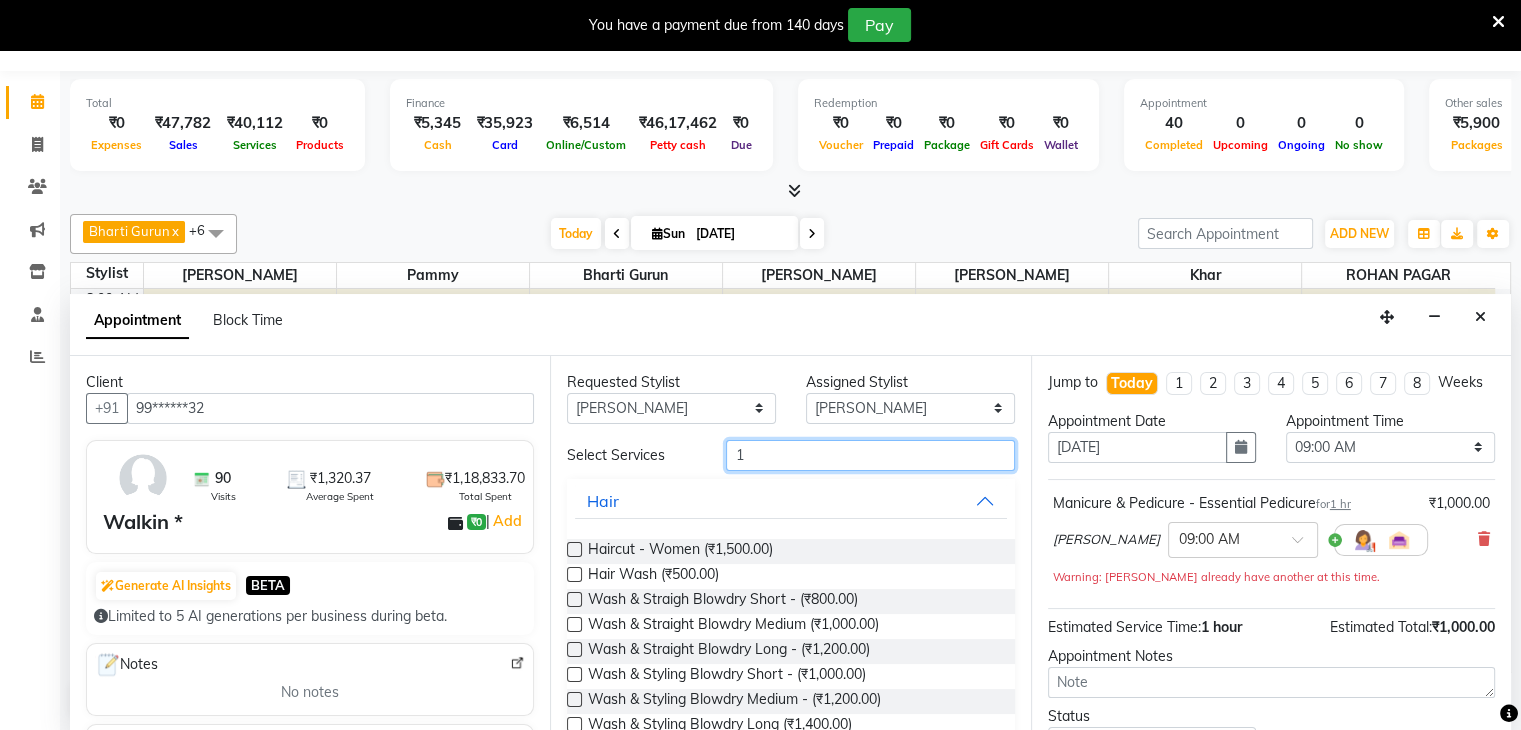click on "1" at bounding box center [870, 455] 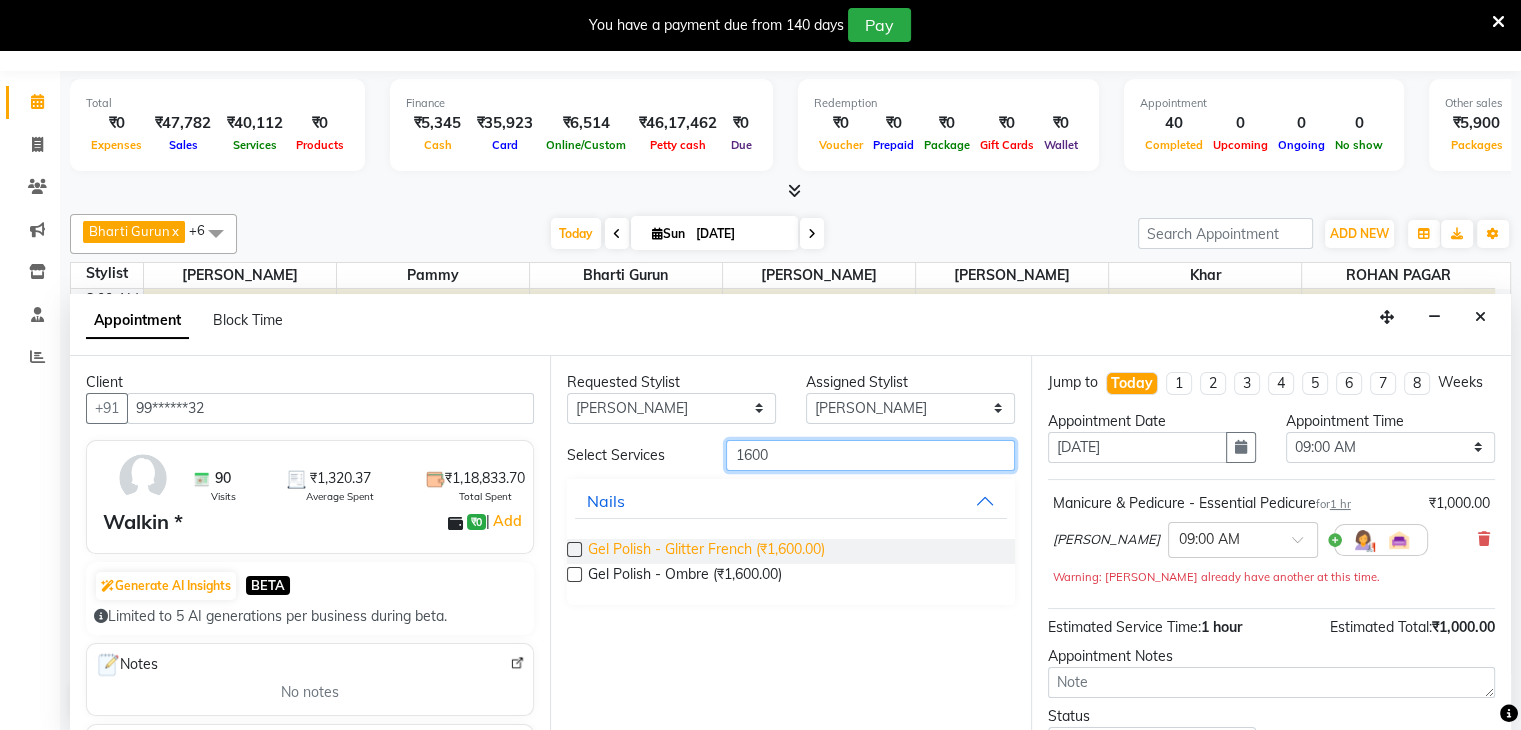 type on "1600" 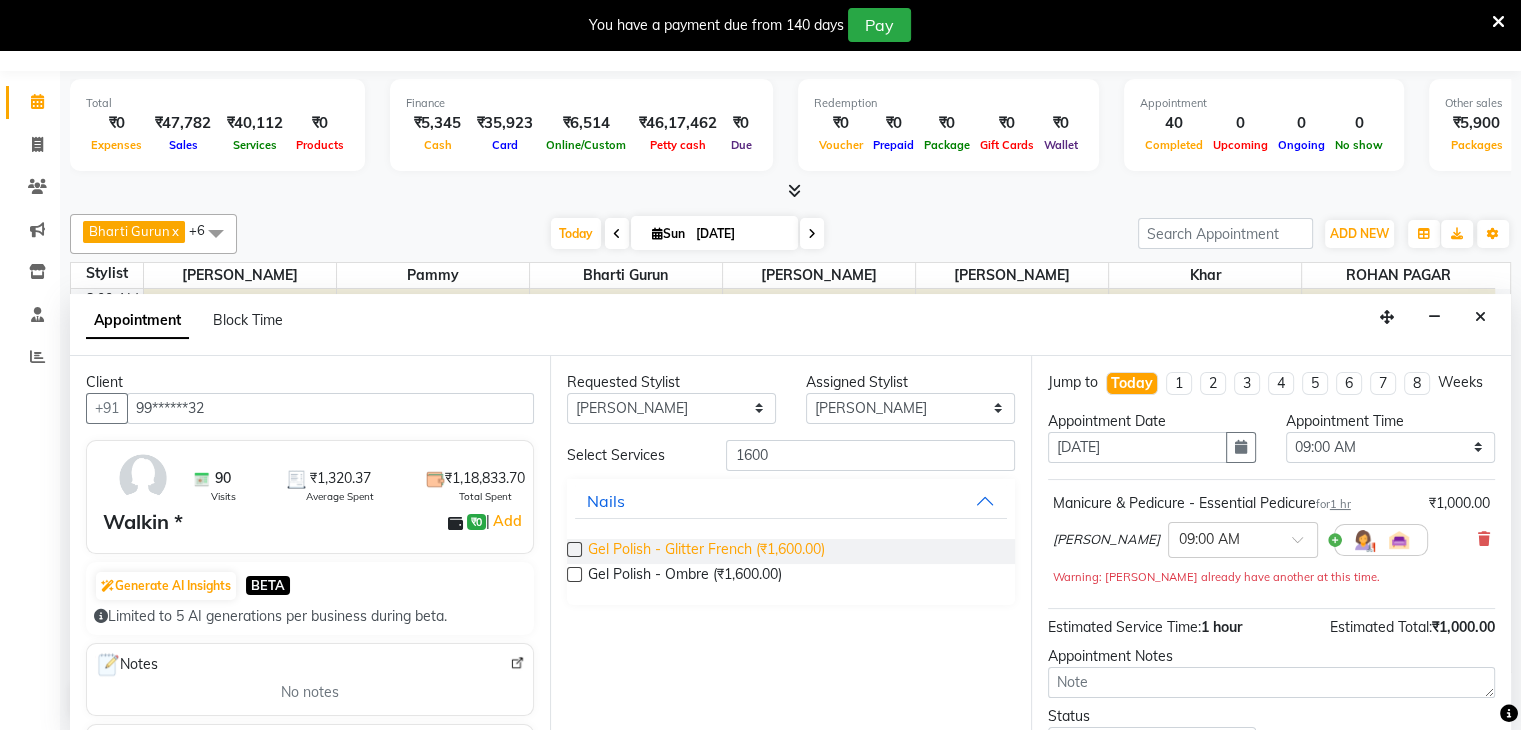 click on "Gel Polish - Glitter French (₹1,600.00)" at bounding box center (706, 551) 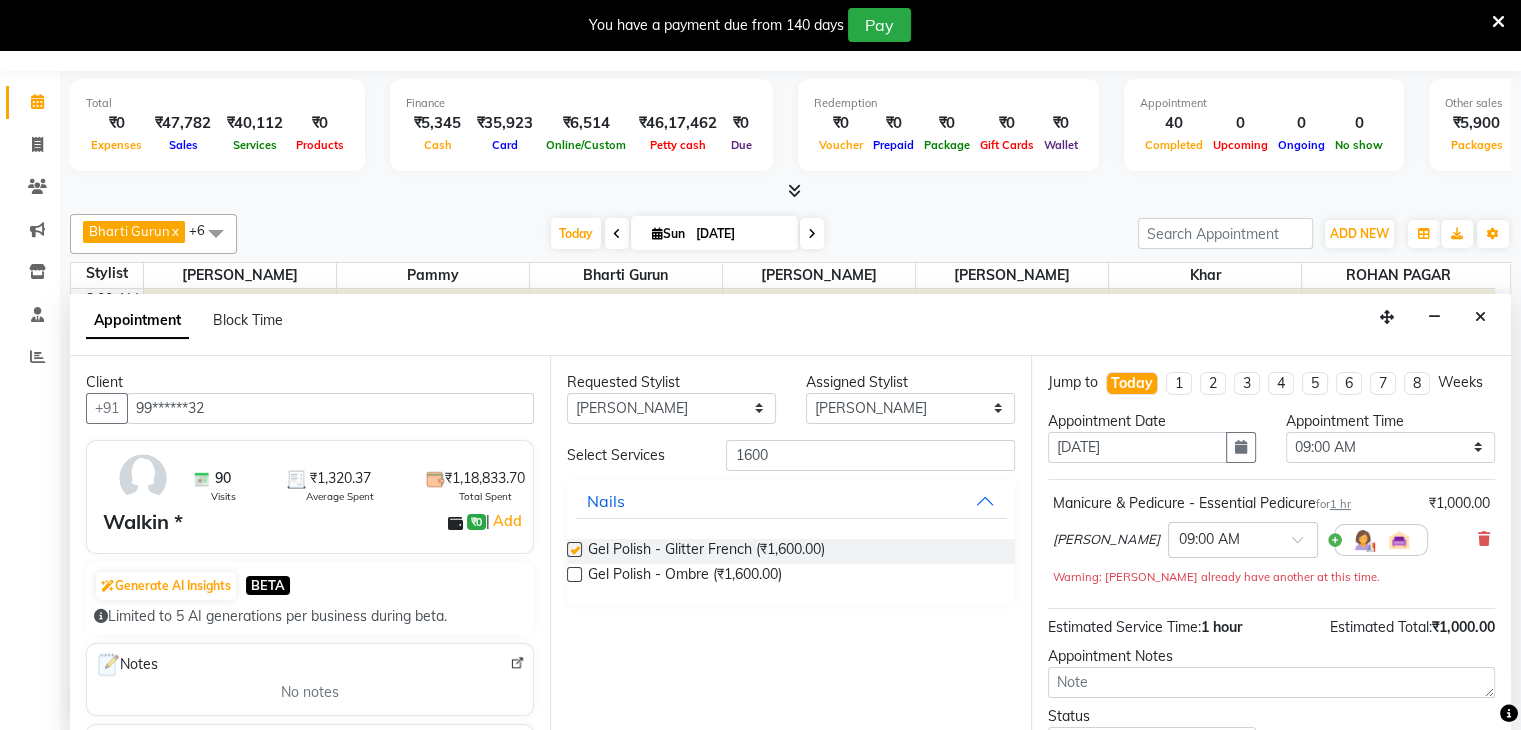 checkbox on "false" 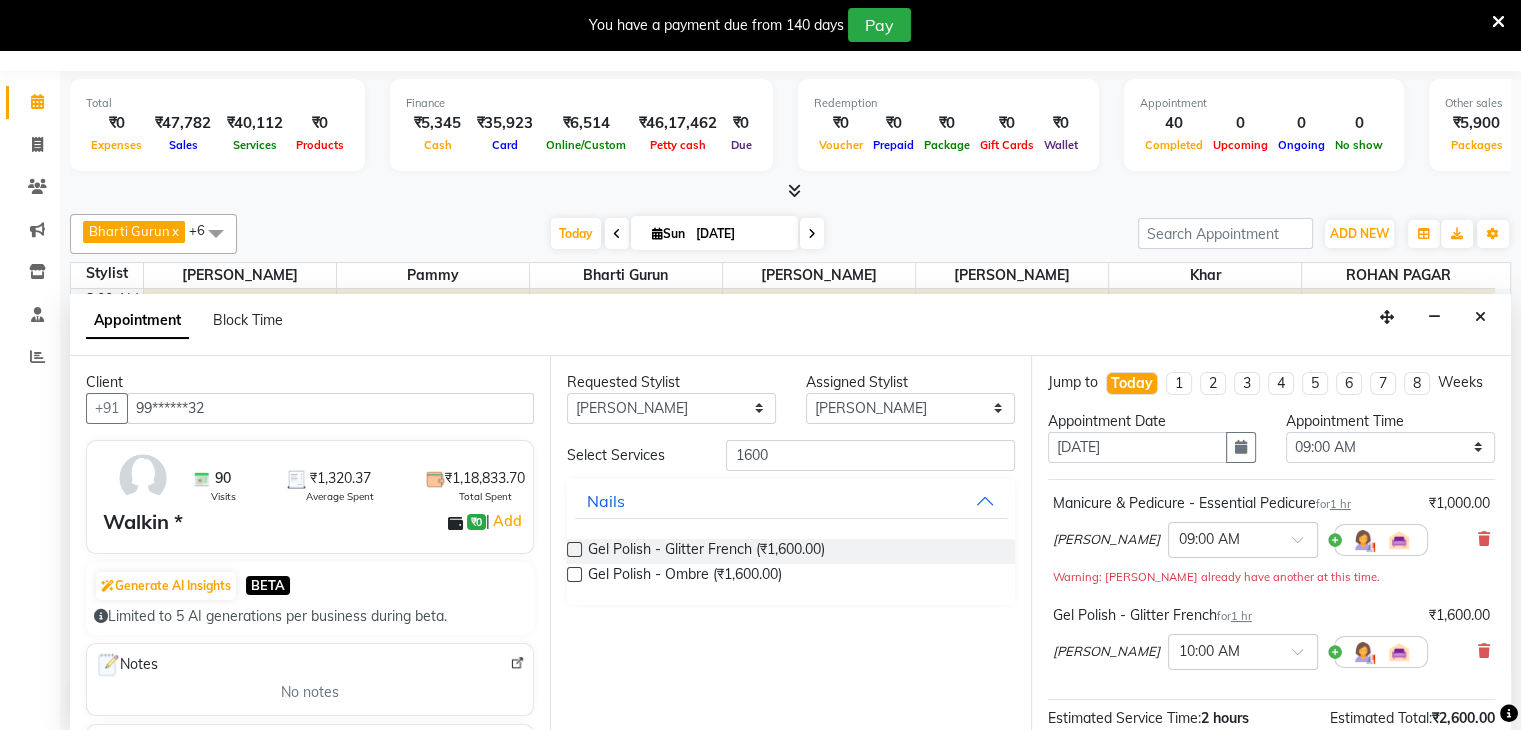 scroll, scrollTop: 261, scrollLeft: 0, axis: vertical 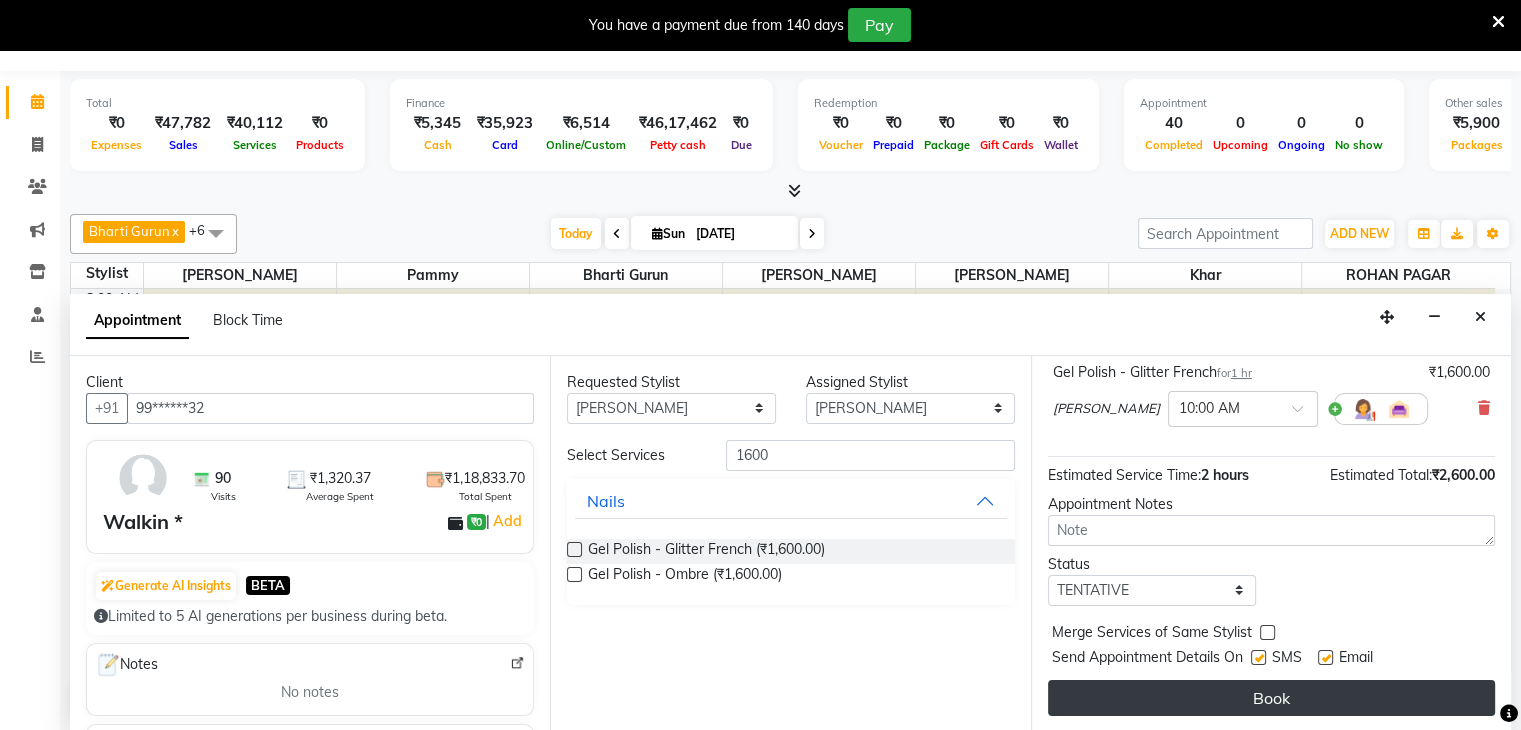 click on "Book" at bounding box center (1271, 698) 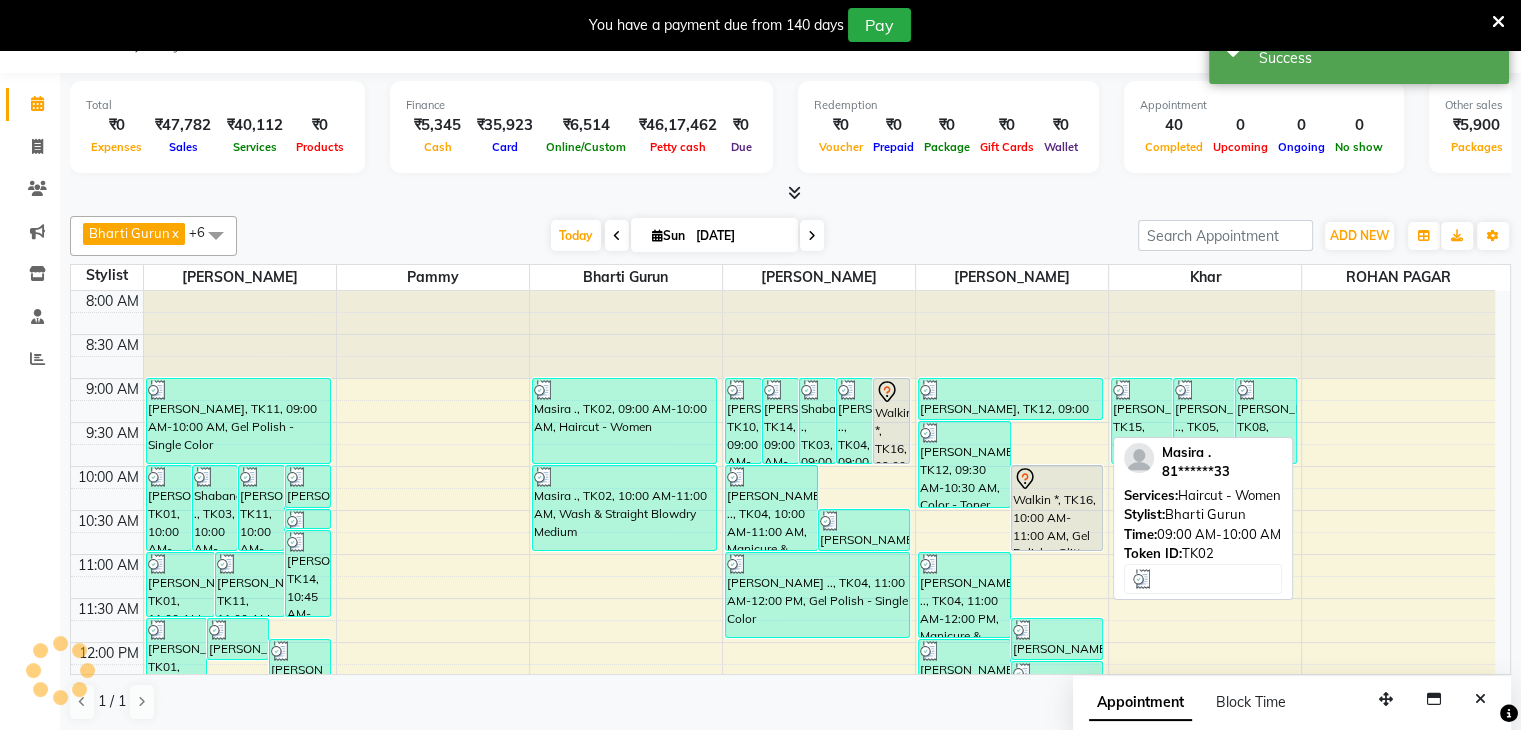 scroll, scrollTop: 0, scrollLeft: 0, axis: both 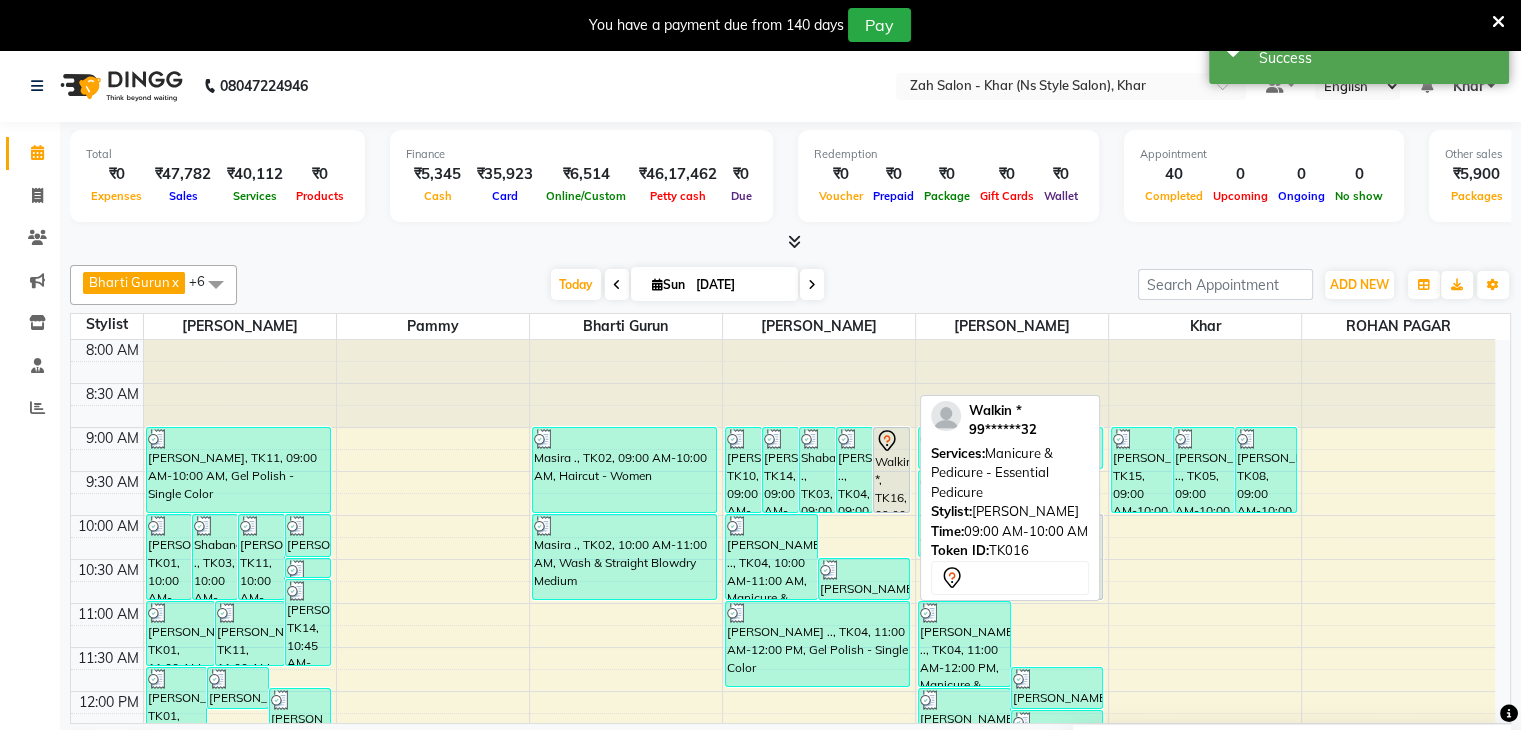 click on "Walkin *, TK16, 09:00 AM-10:00 AM, Manicure & Pedicure - Essential Pedicure" at bounding box center [891, 470] 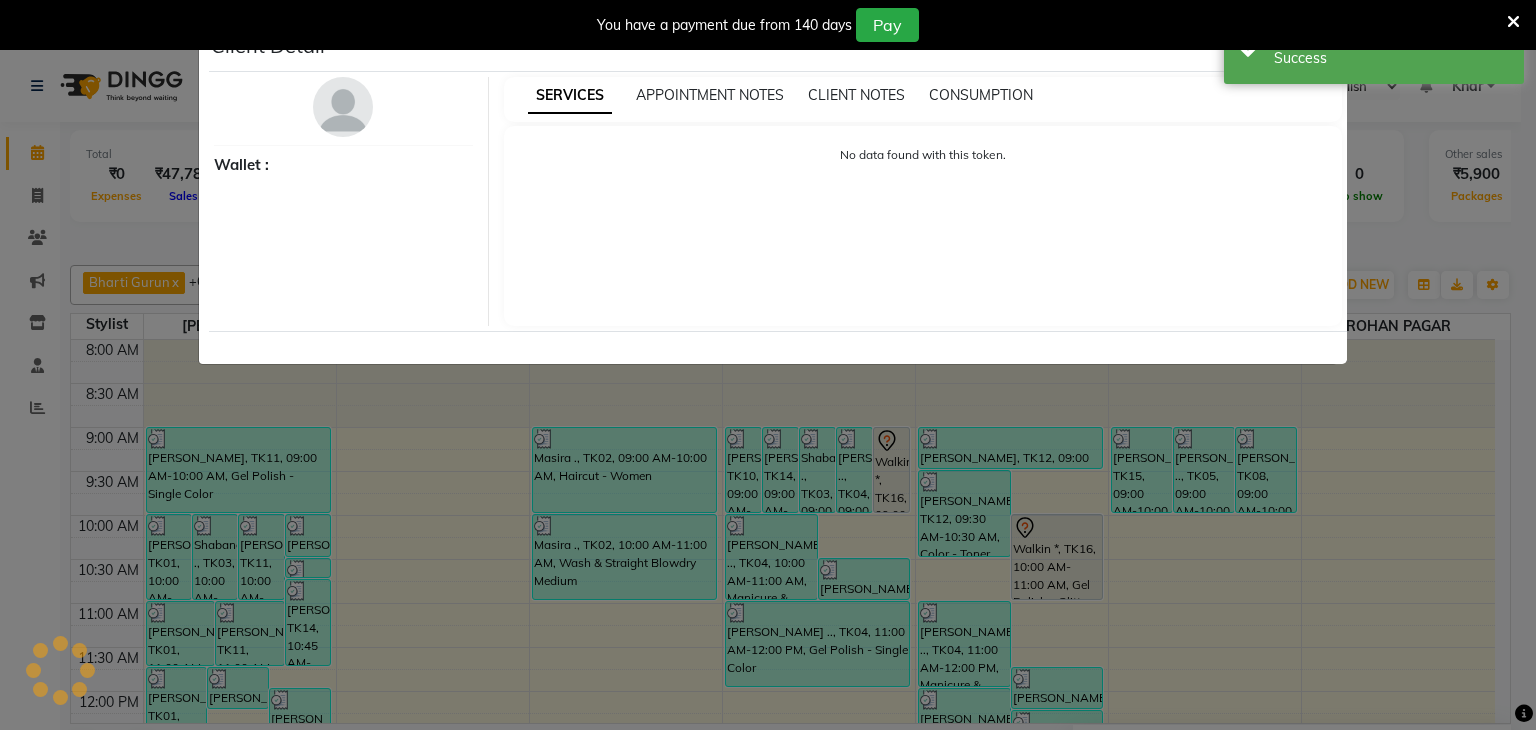 select on "7" 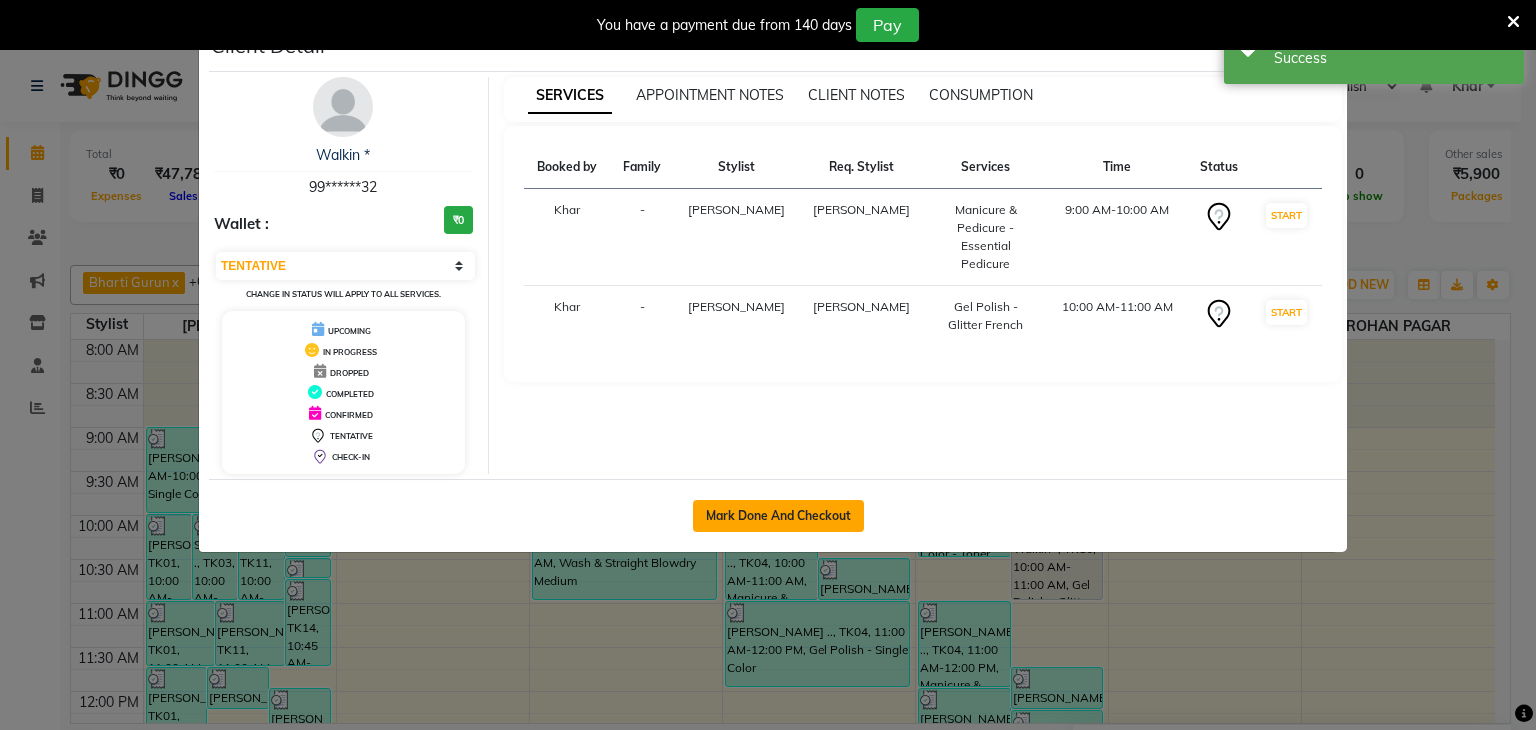 click on "Mark Done And Checkout" 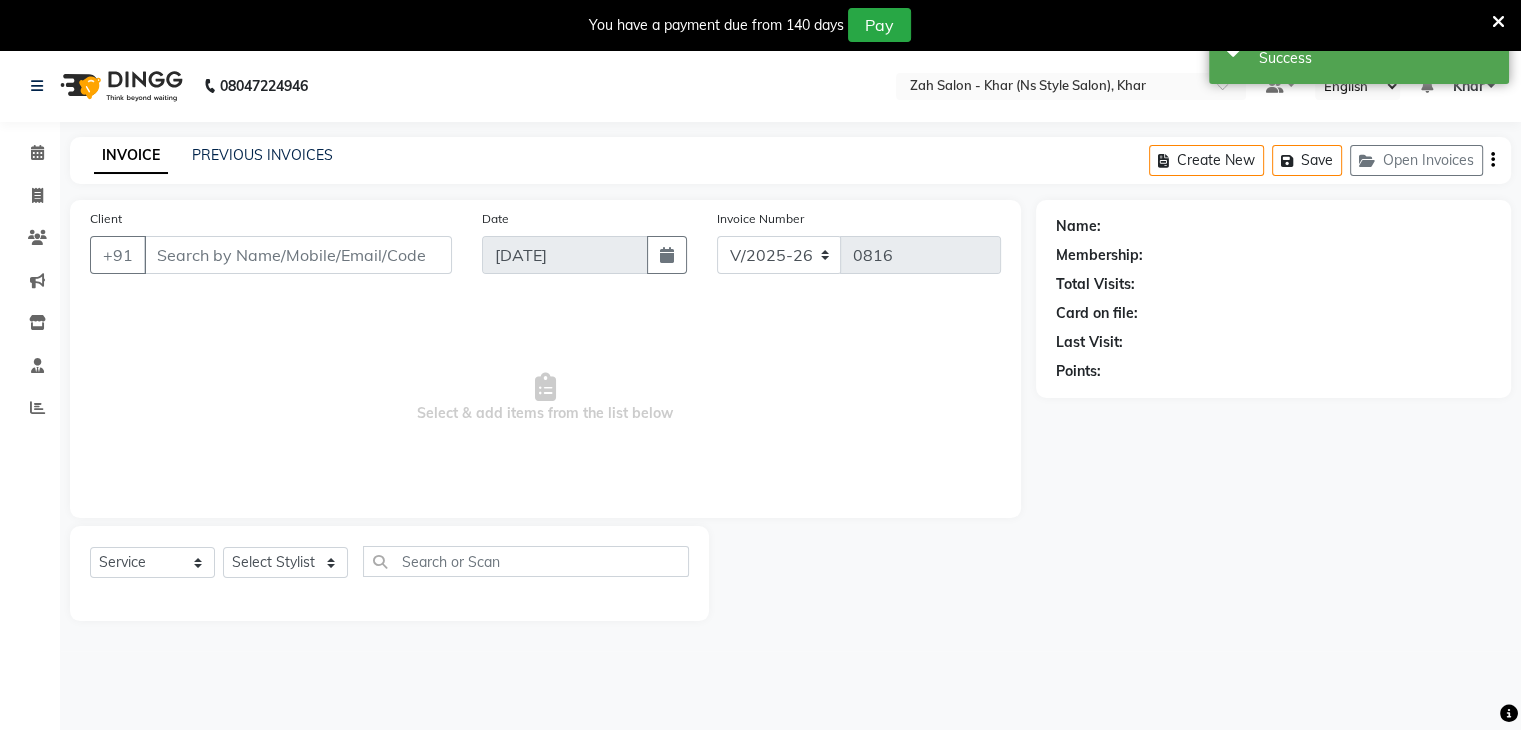 type on "99******32" 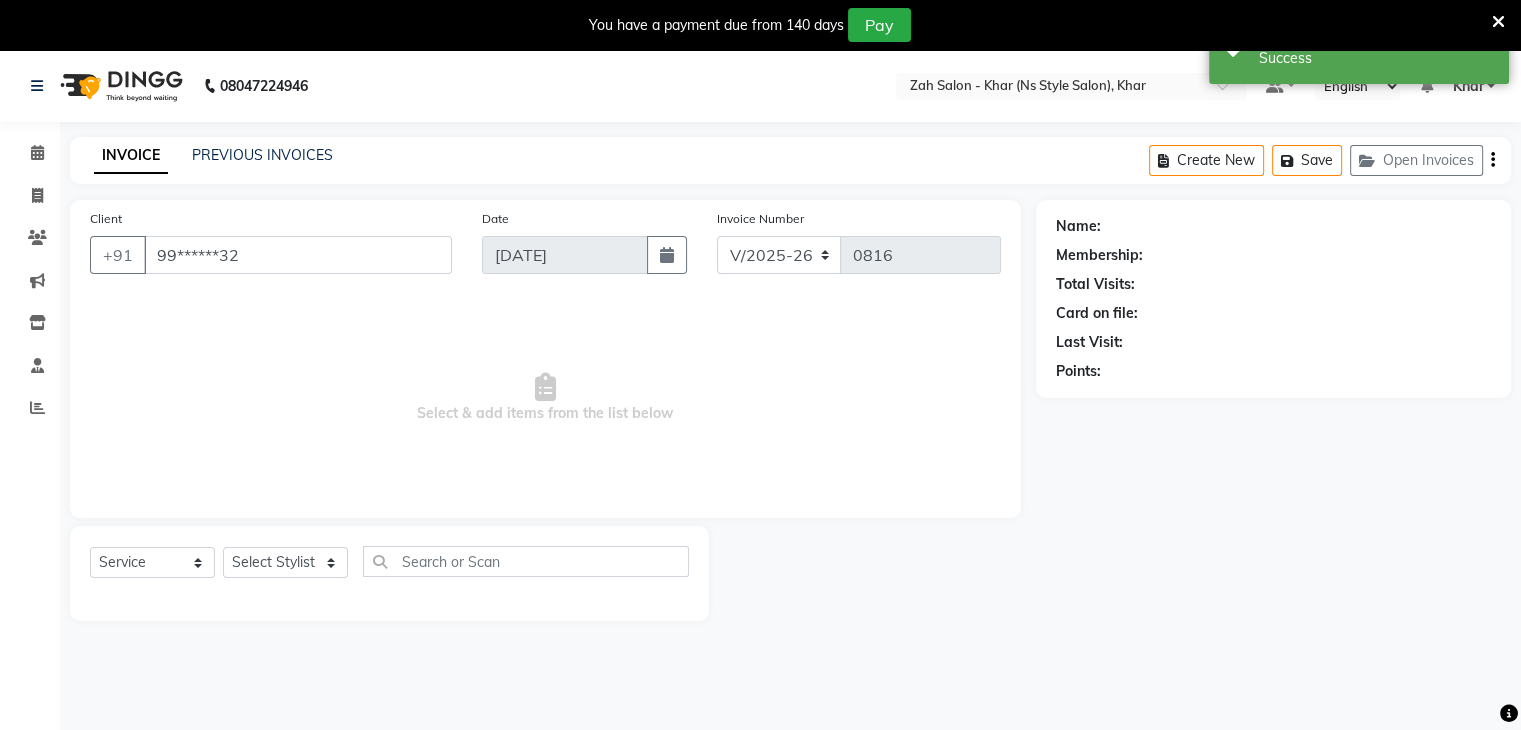 select on "38404" 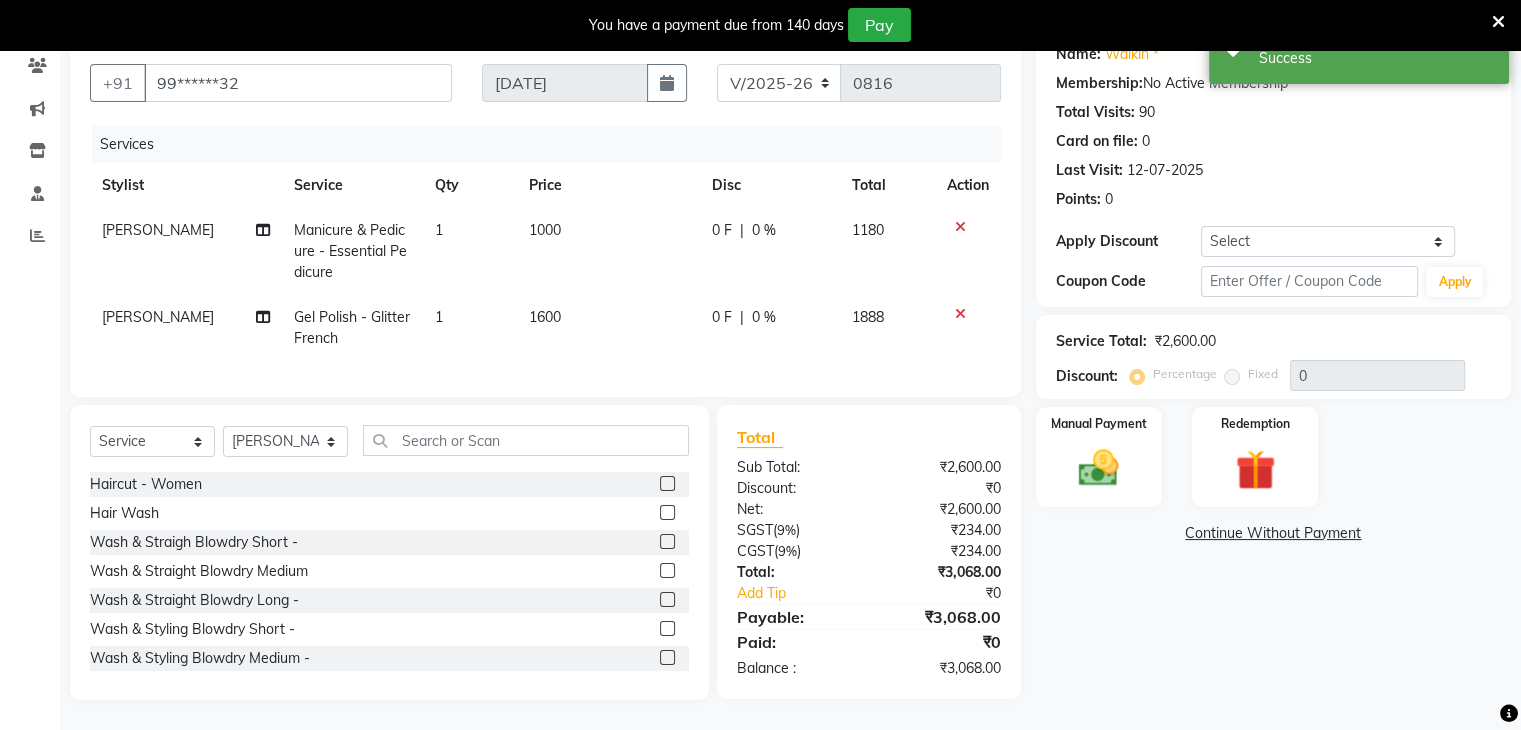 scroll, scrollTop: 188, scrollLeft: 0, axis: vertical 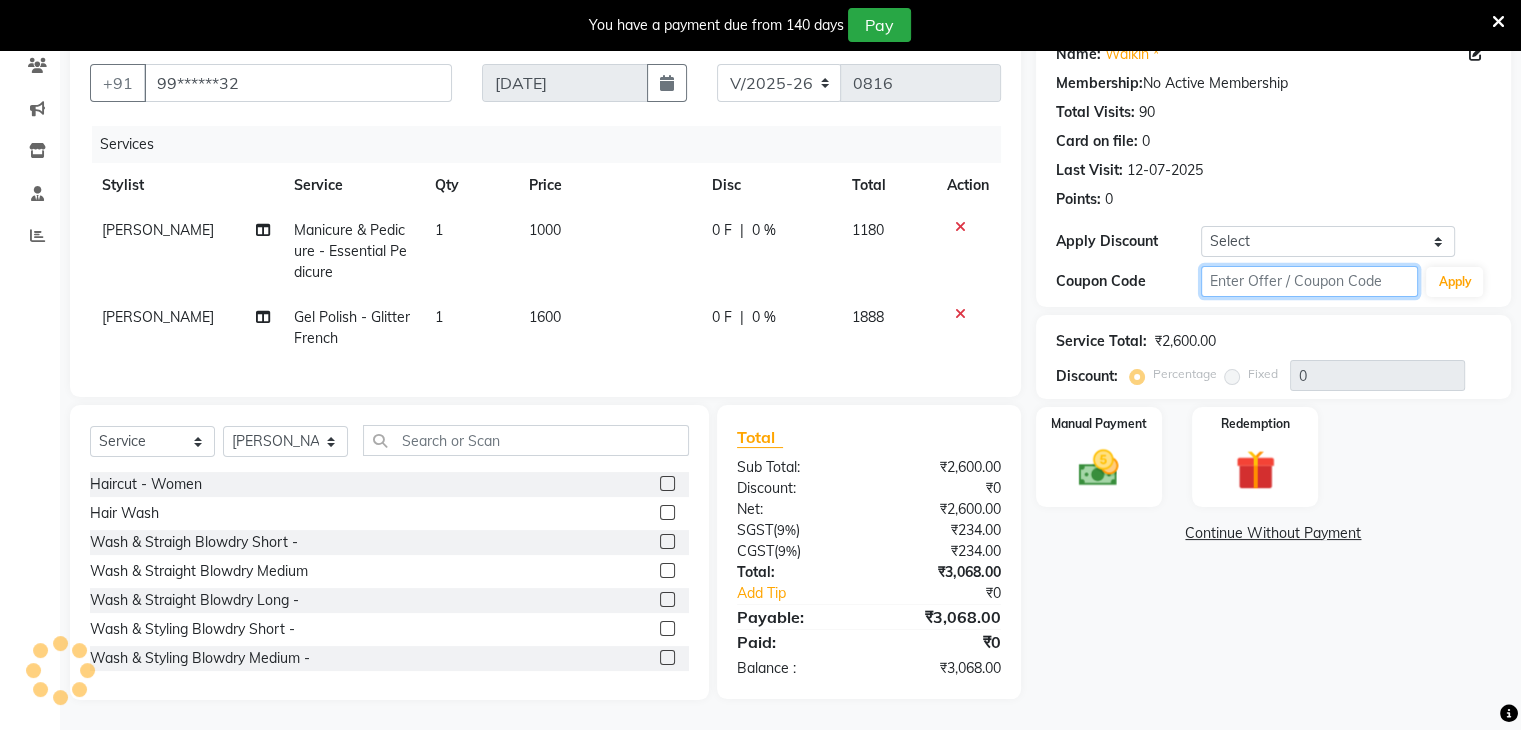 click 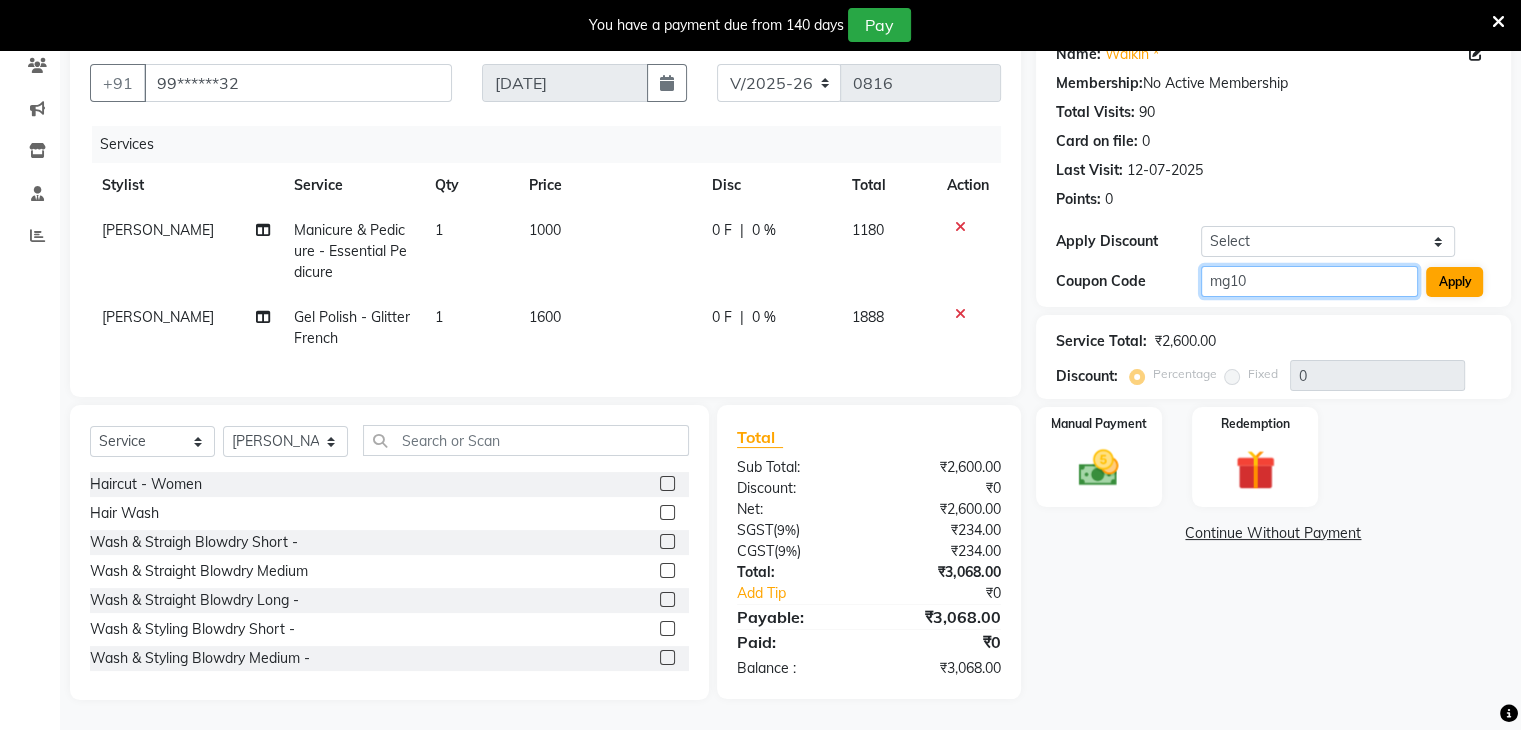 type on "mg10" 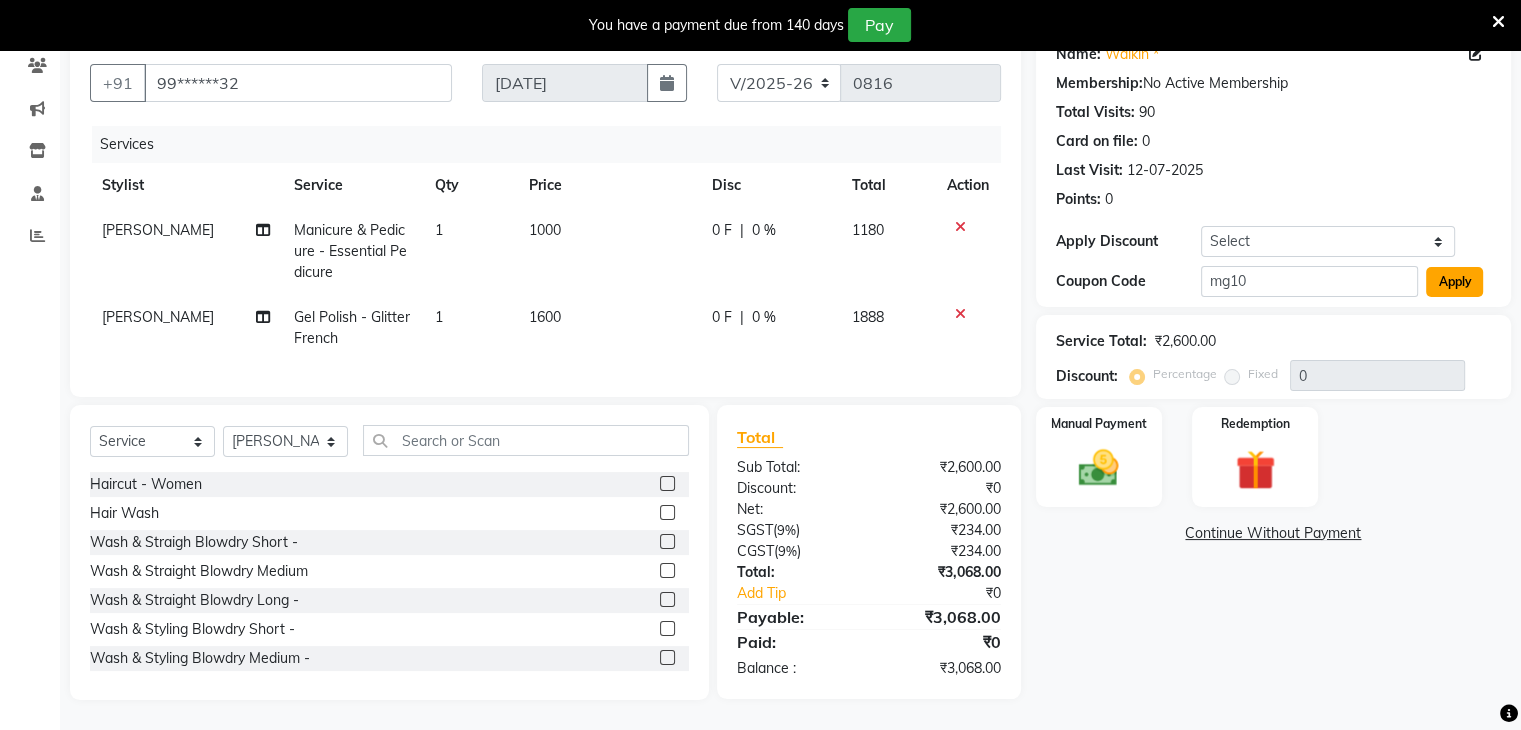 click on "Apply" 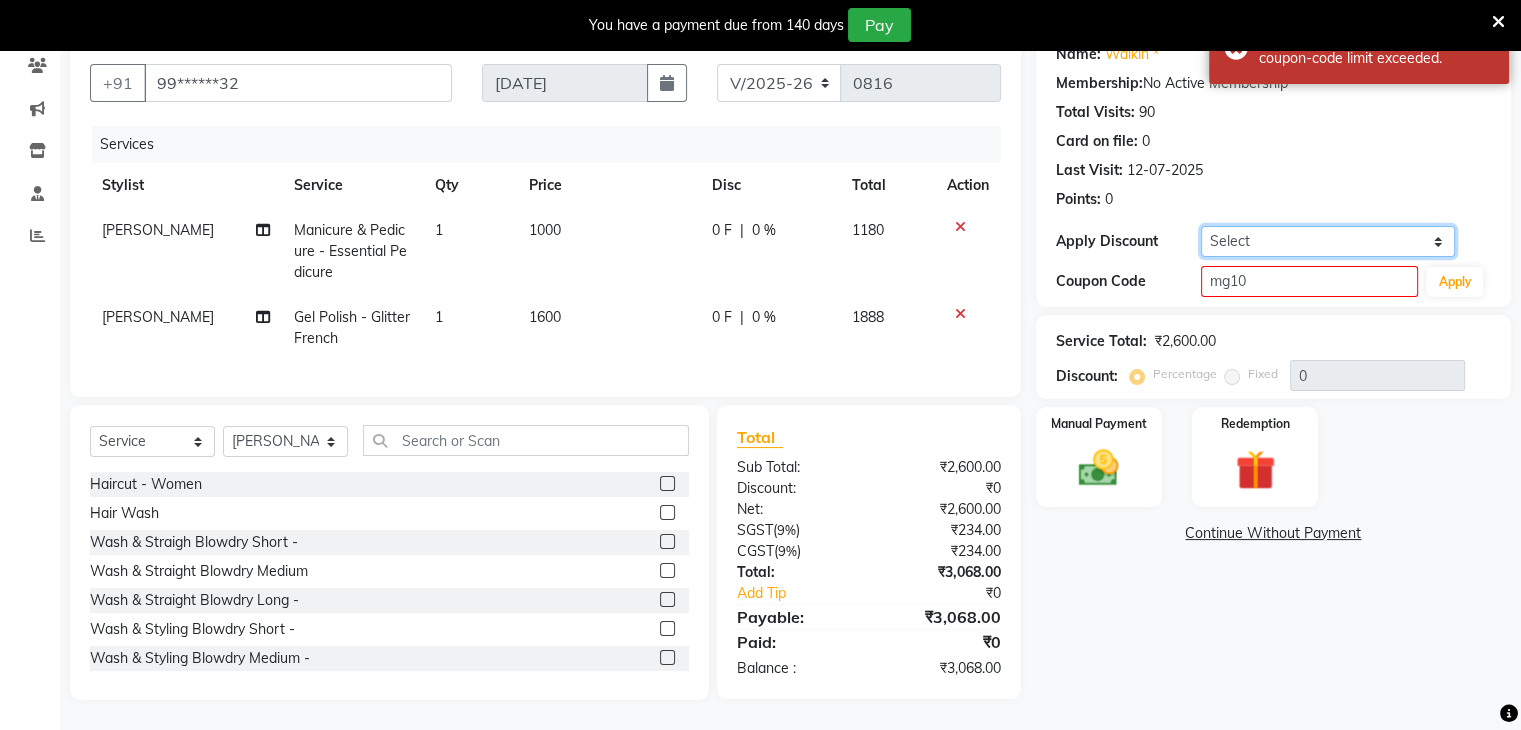 click on "Select Coupon → Daily Discount Coupon → Managers@10 Coupon → Am/bh/acct Coupon → Am/bh/acct Coupon → Manager 15 Coupon → Manager 10" 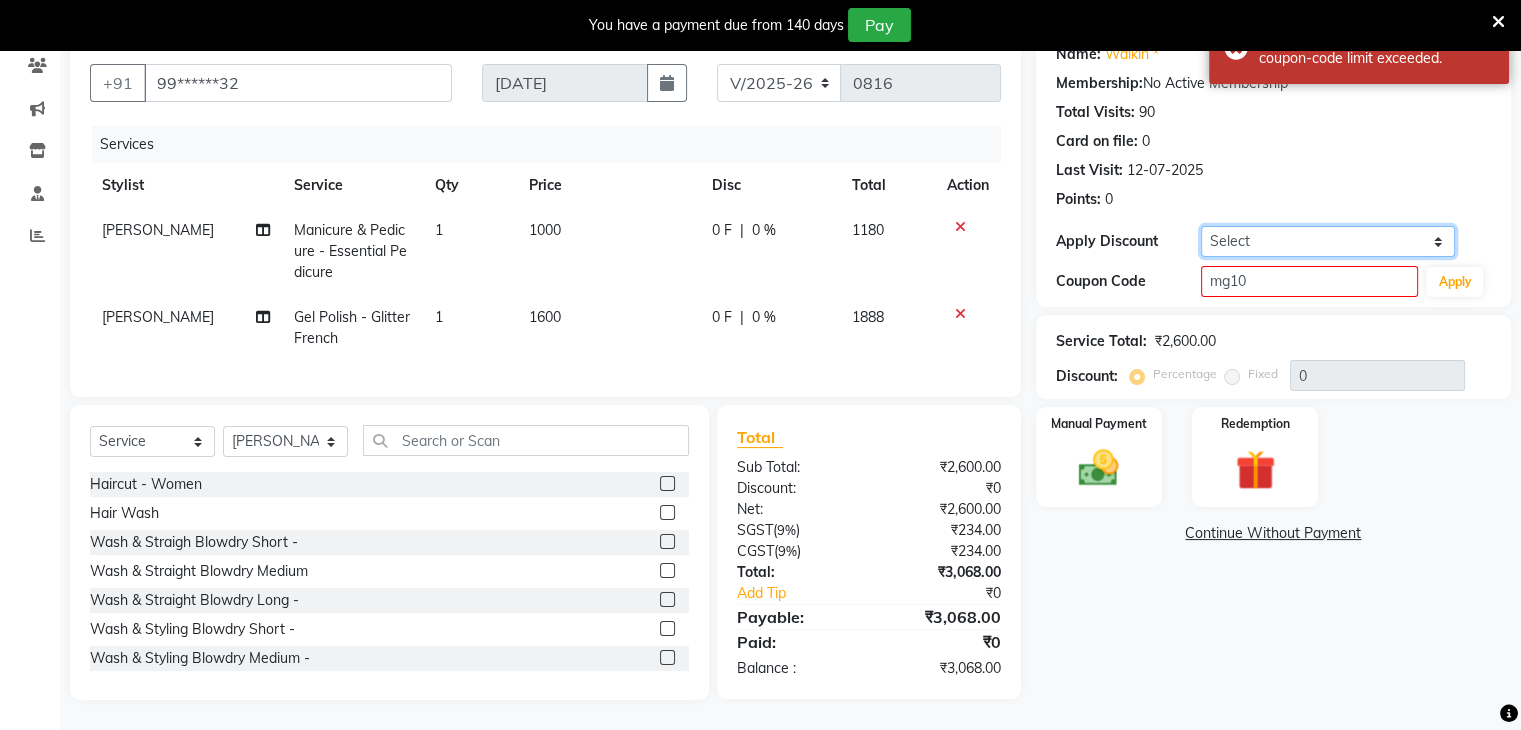 drag, startPoint x: 1225, startPoint y: 224, endPoint x: 1228, endPoint y: 295, distance: 71.063354 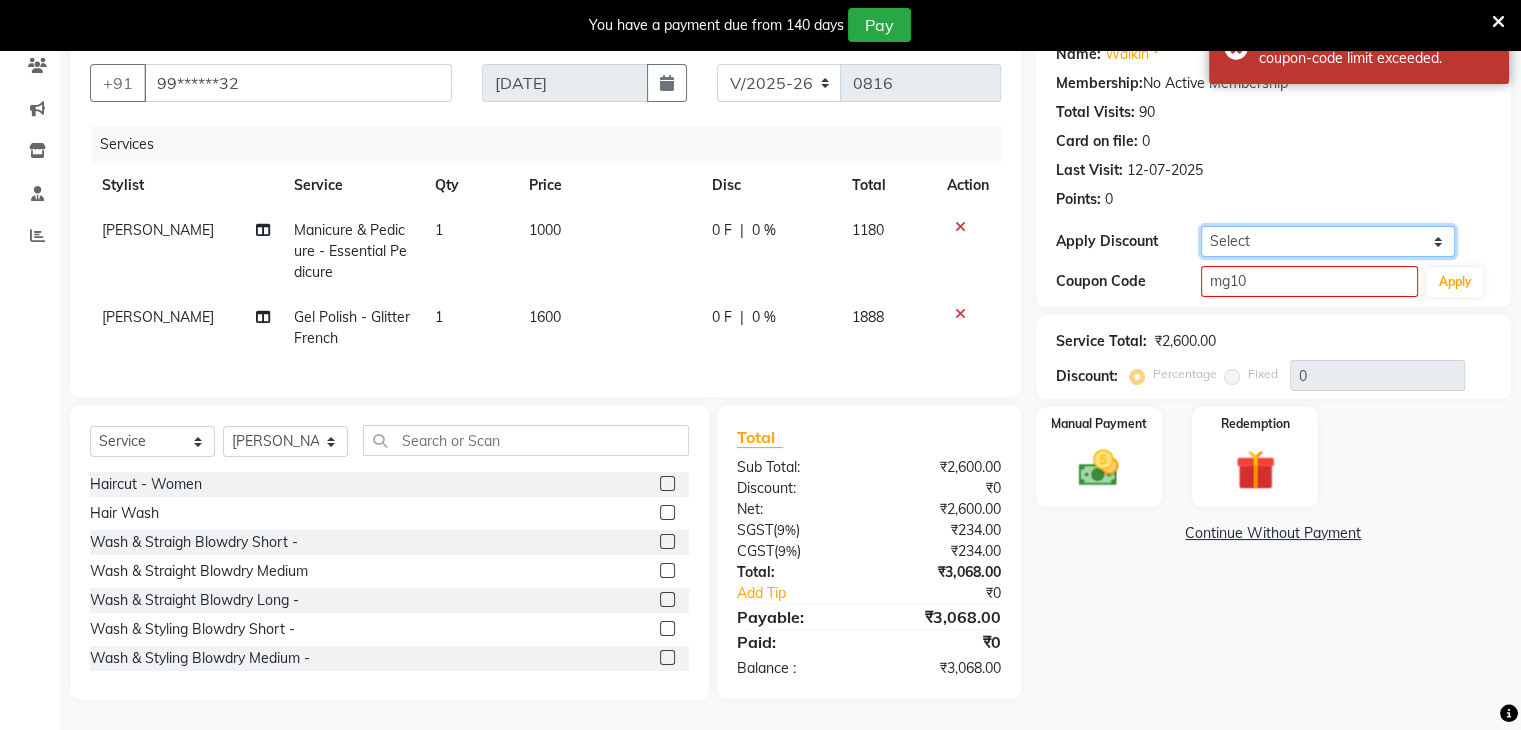 select on "1: Object" 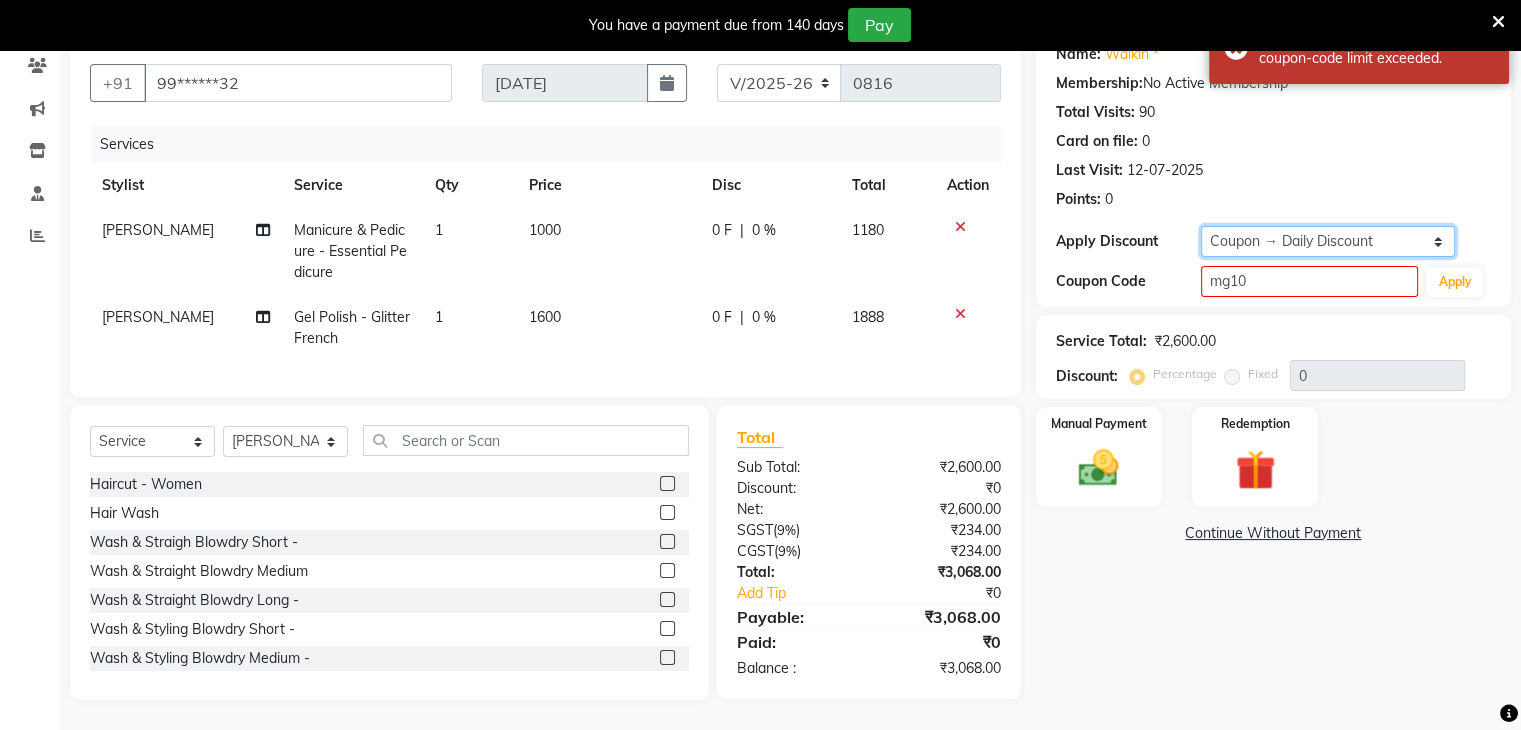click on "Select Coupon → Daily Discount Coupon → Managers@10 Coupon → Am/bh/acct Coupon → Am/bh/acct Coupon → Manager 15 Coupon → Manager 10" 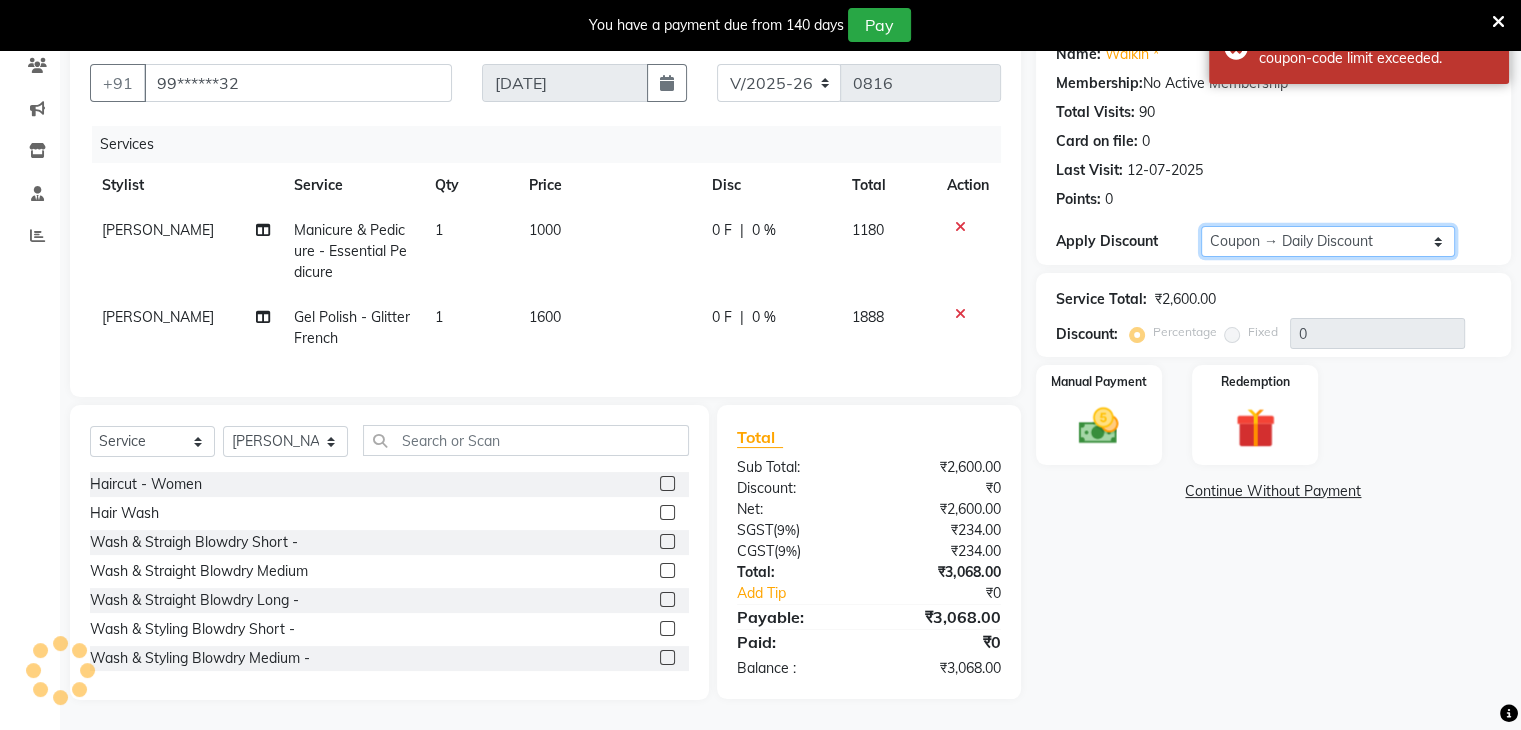 type on "10" 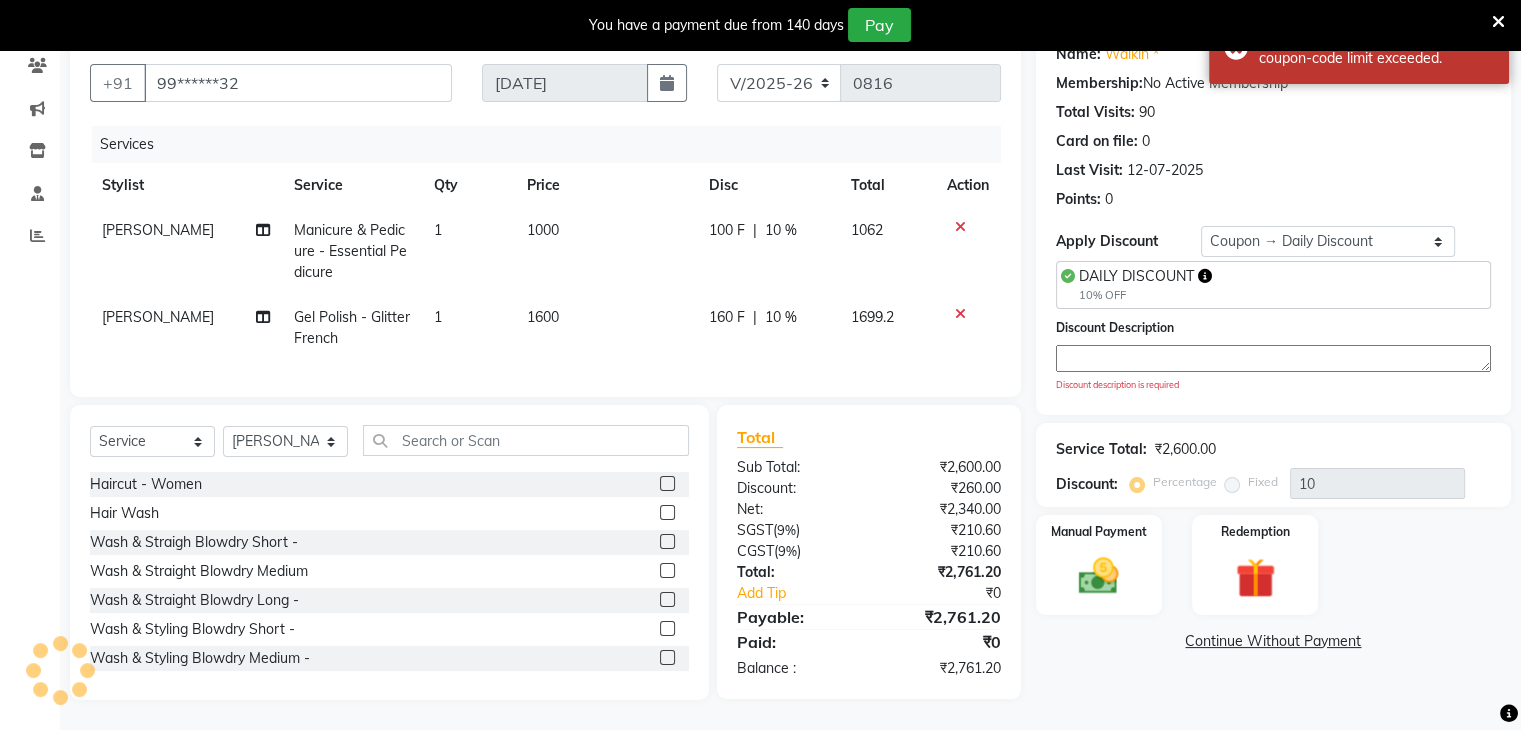 click on "DAILY DISCOUNT  10% OFF" 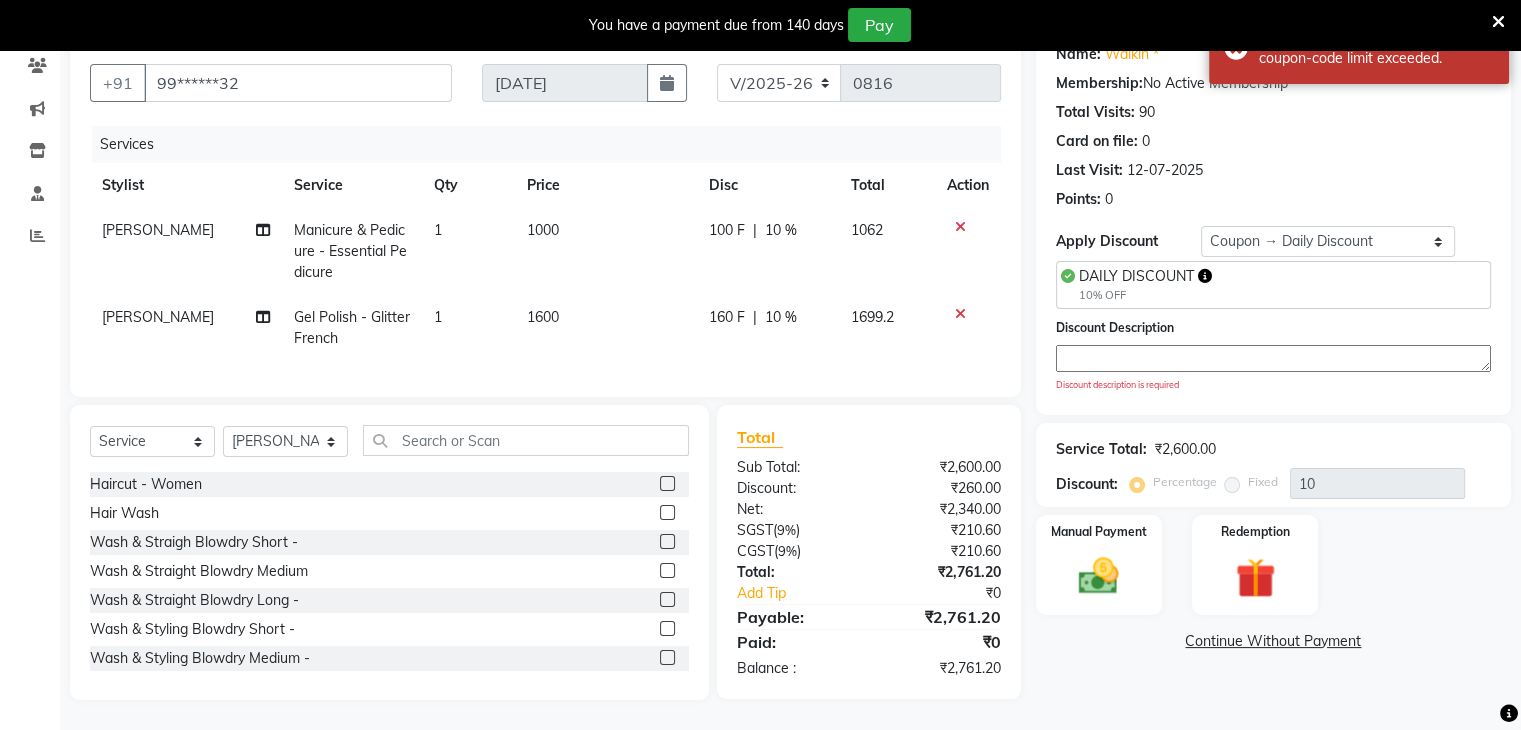 click 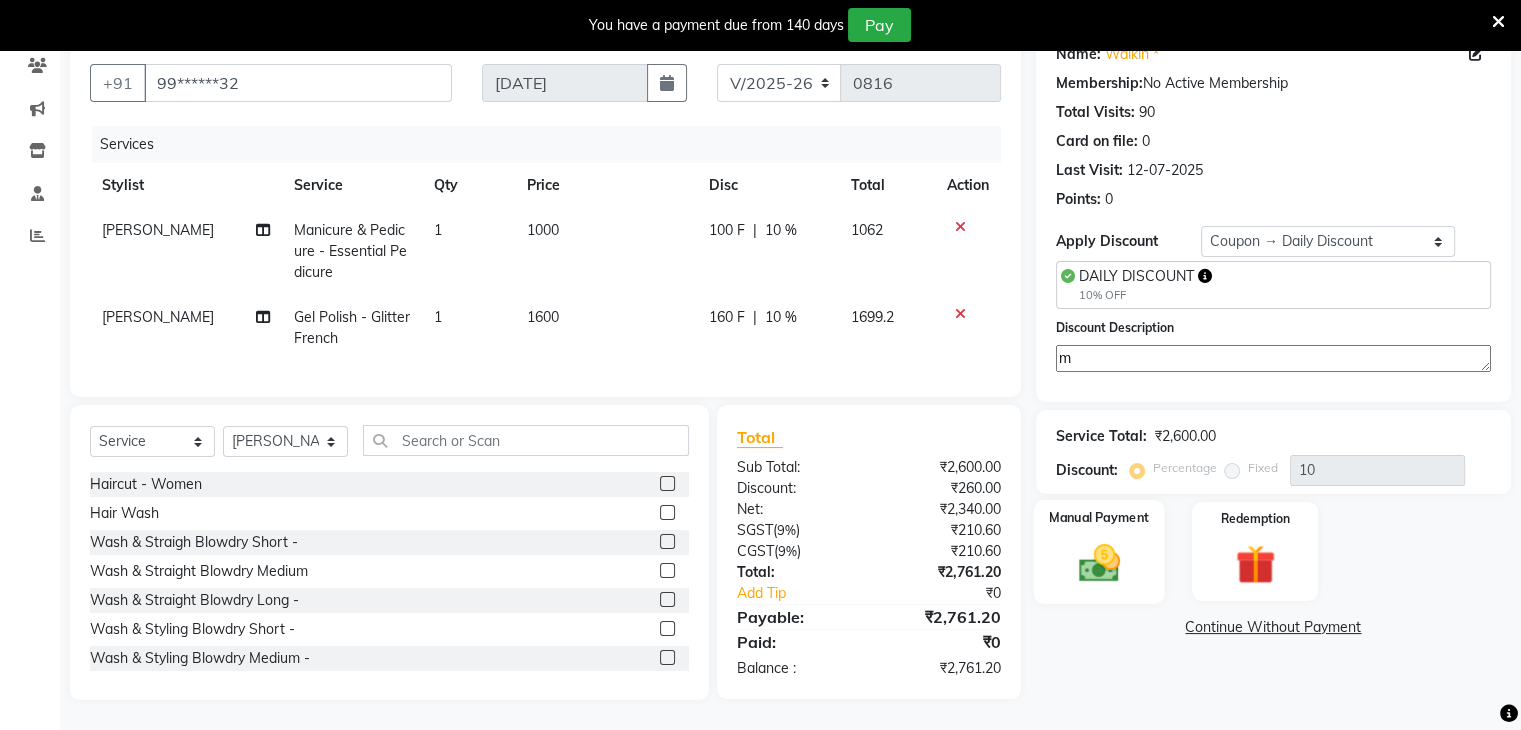 type on "m" 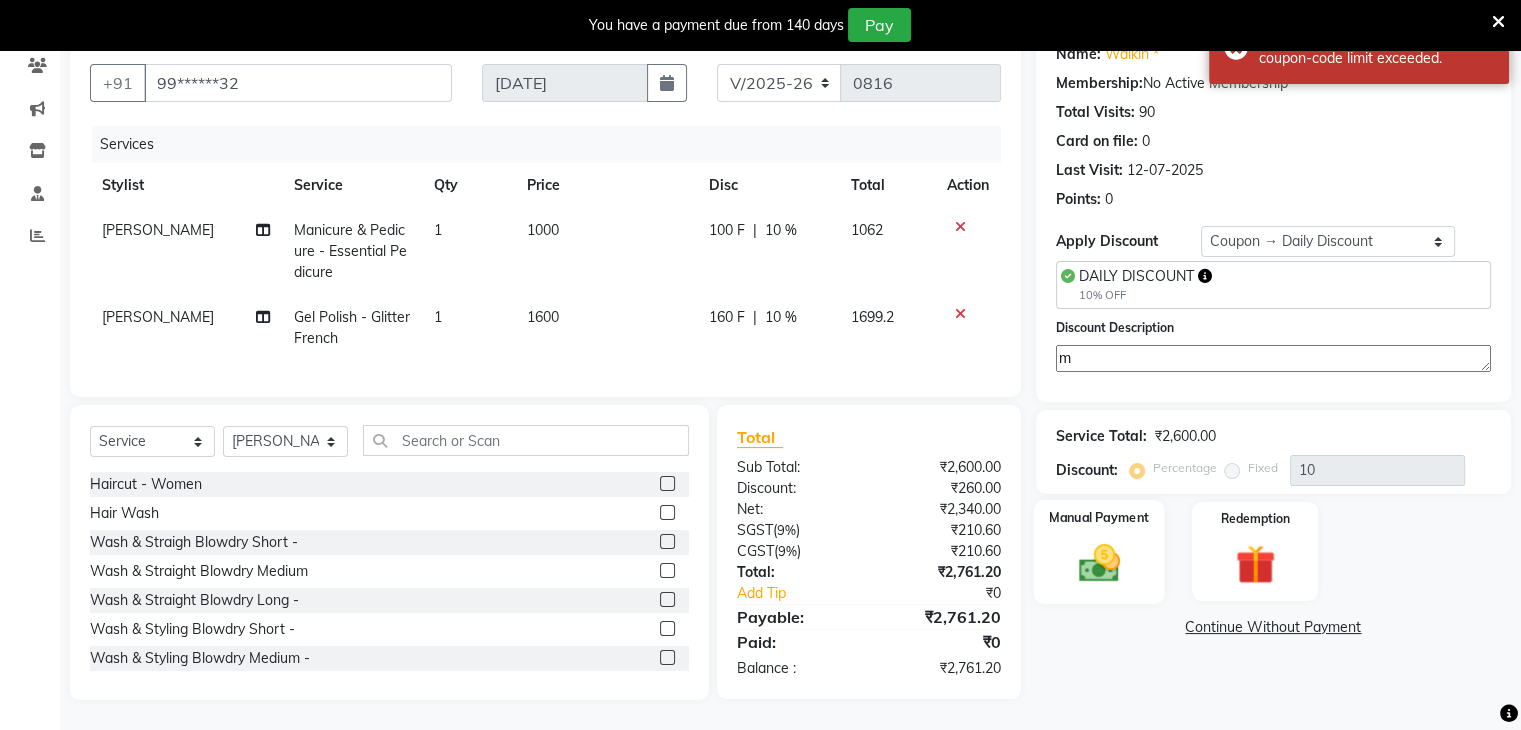 click 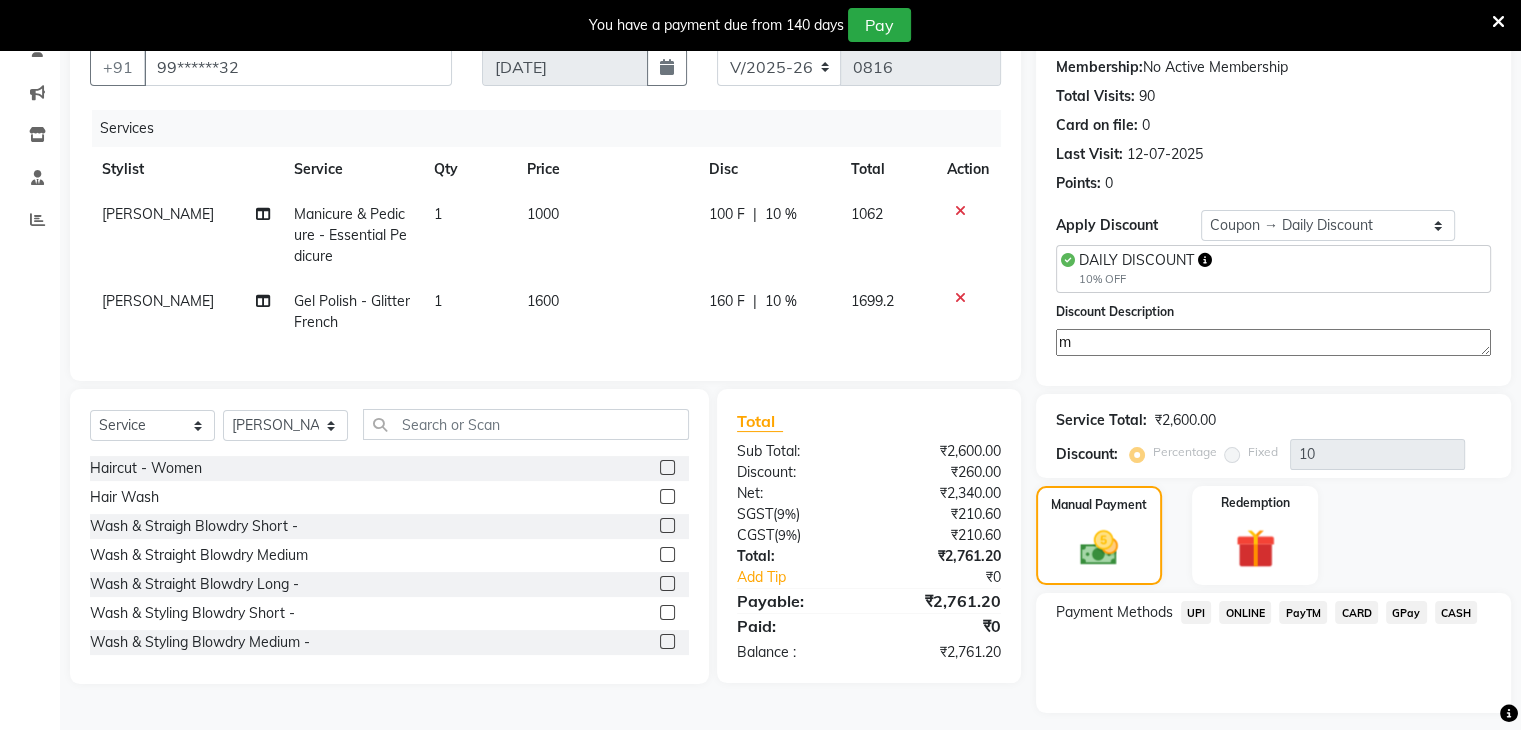 click on "CARD" 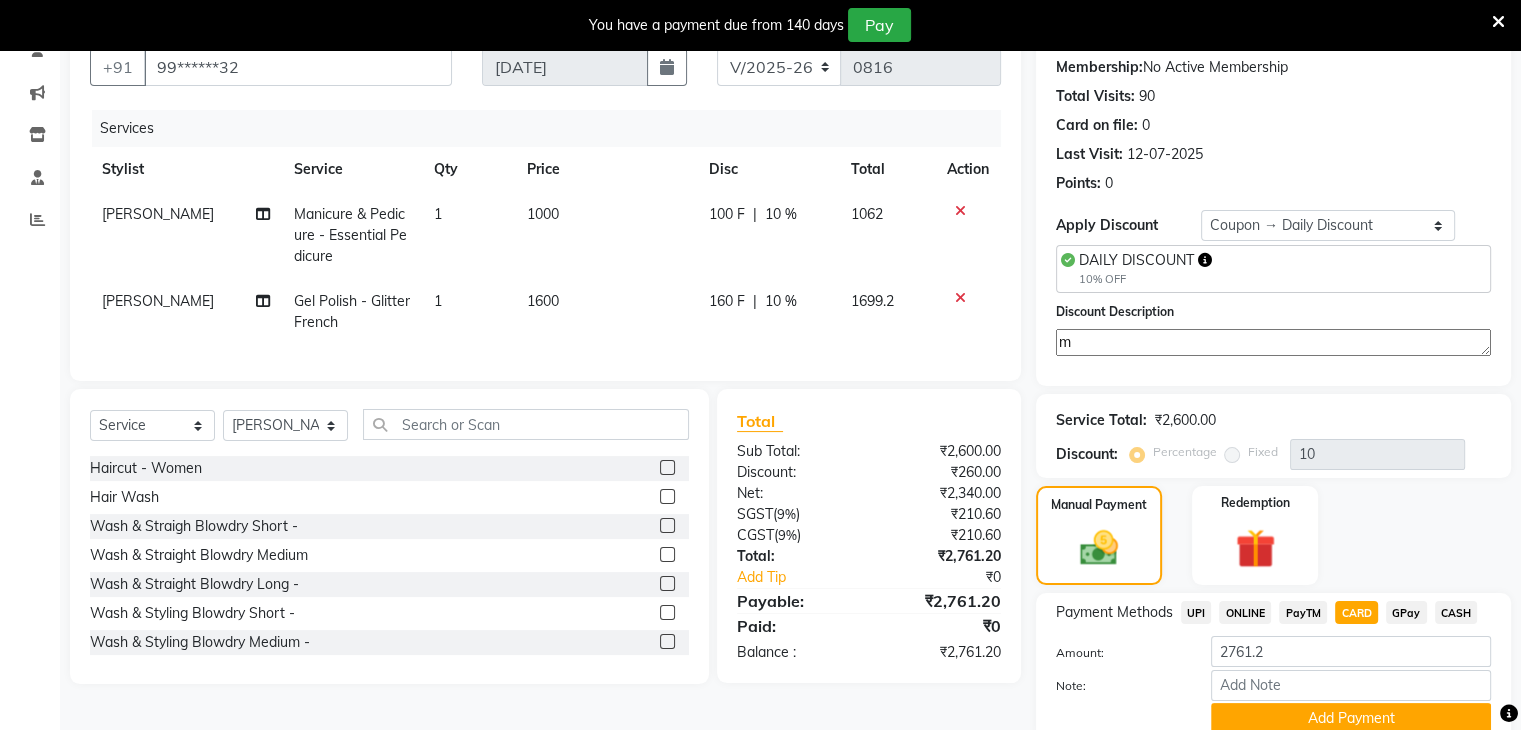 scroll, scrollTop: 272, scrollLeft: 0, axis: vertical 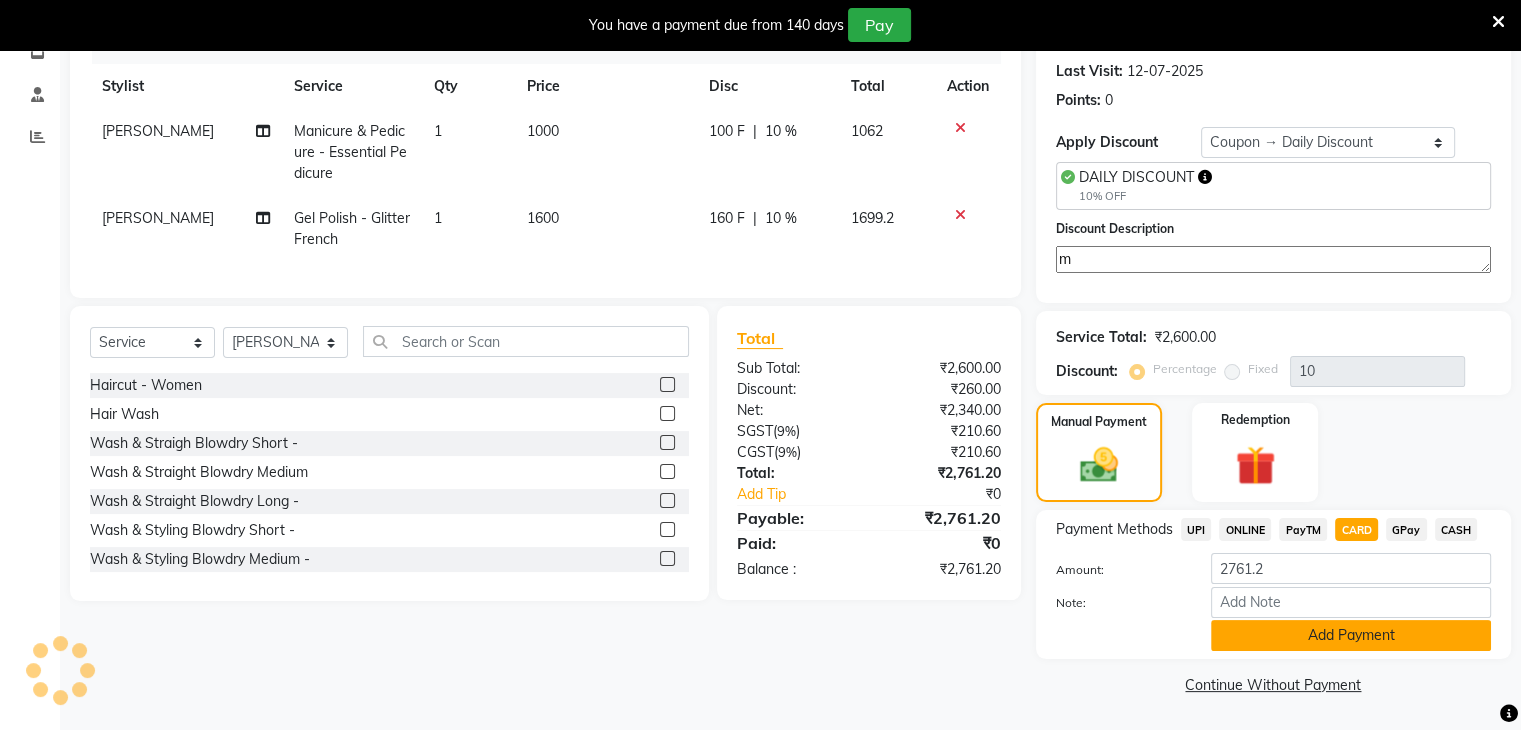 click on "Add Payment" 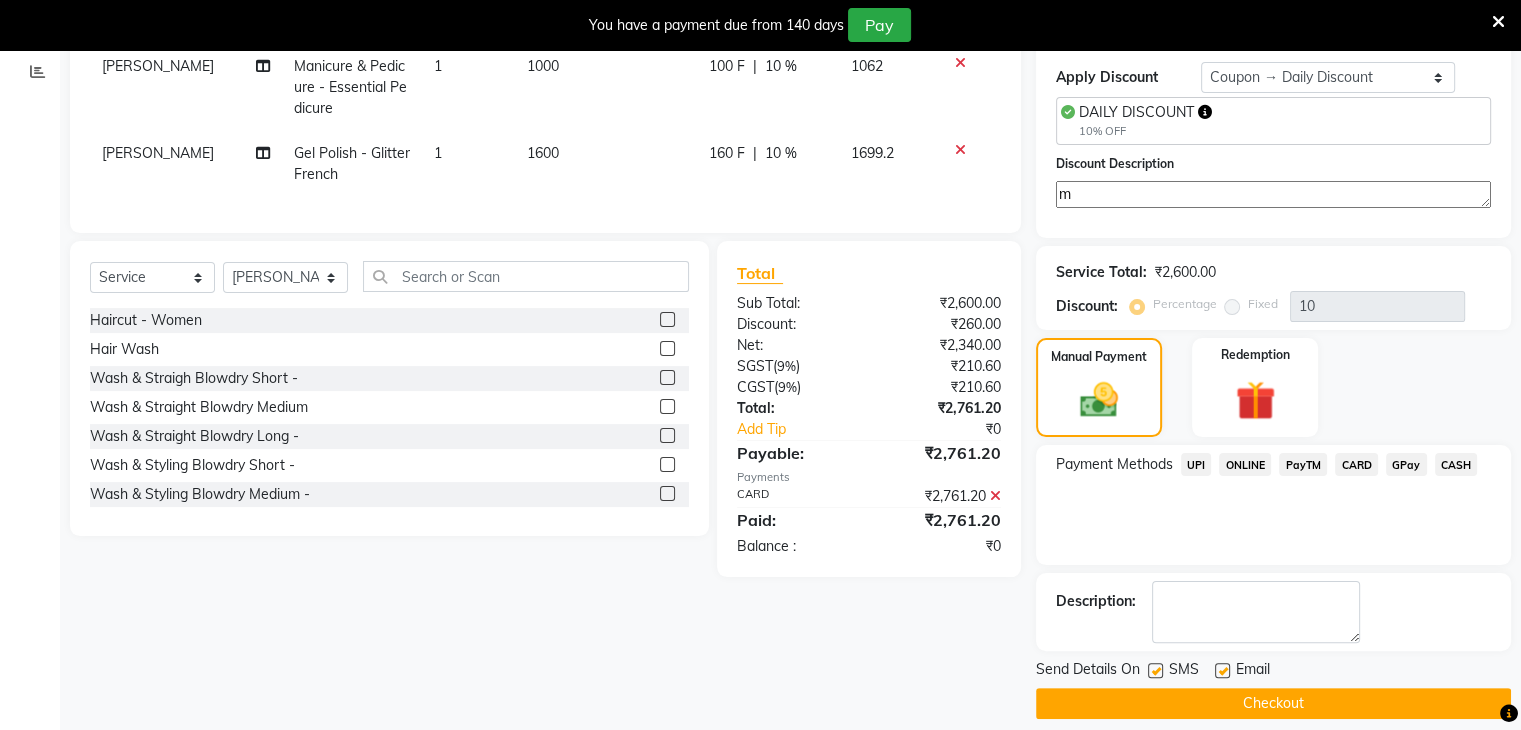 scroll, scrollTop: 353, scrollLeft: 0, axis: vertical 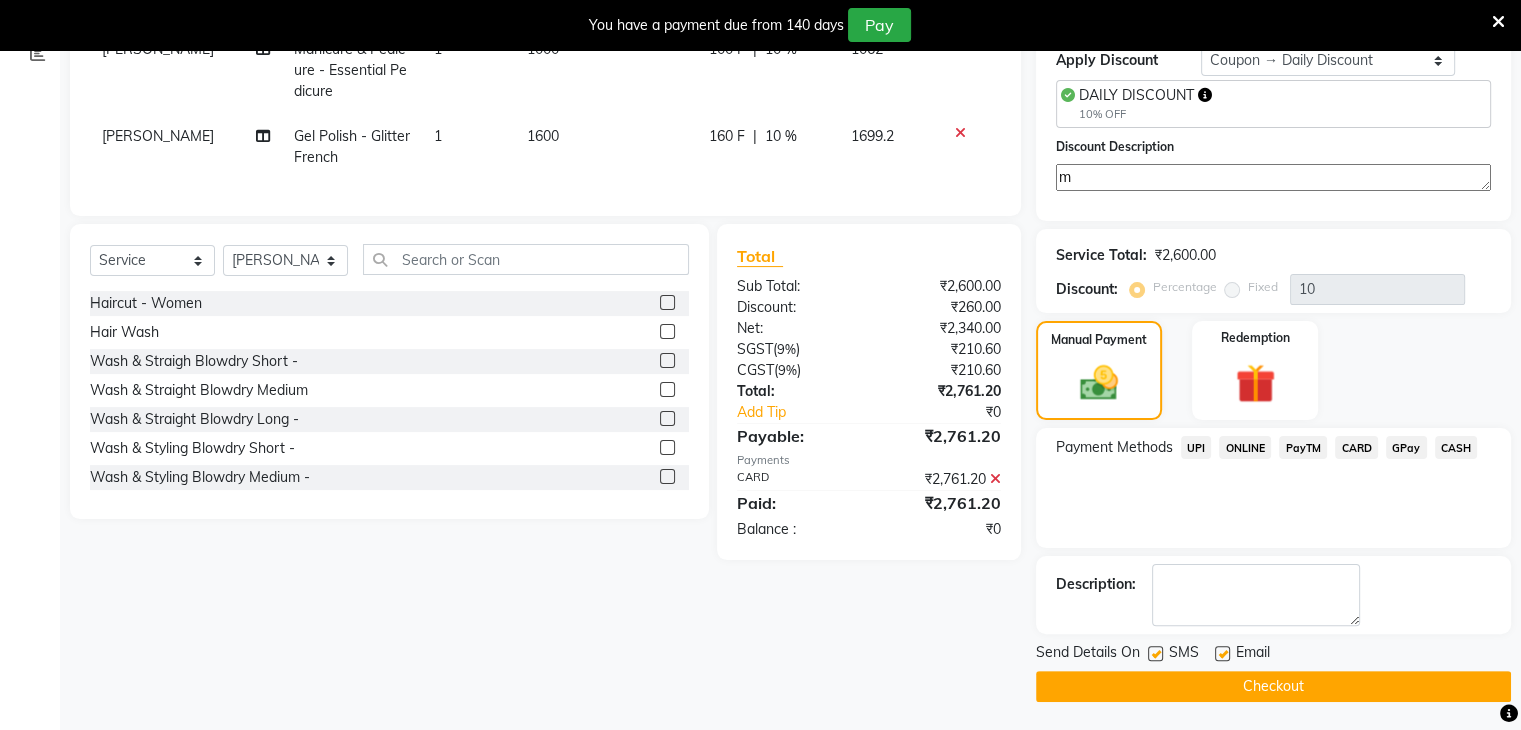 click on "Checkout" 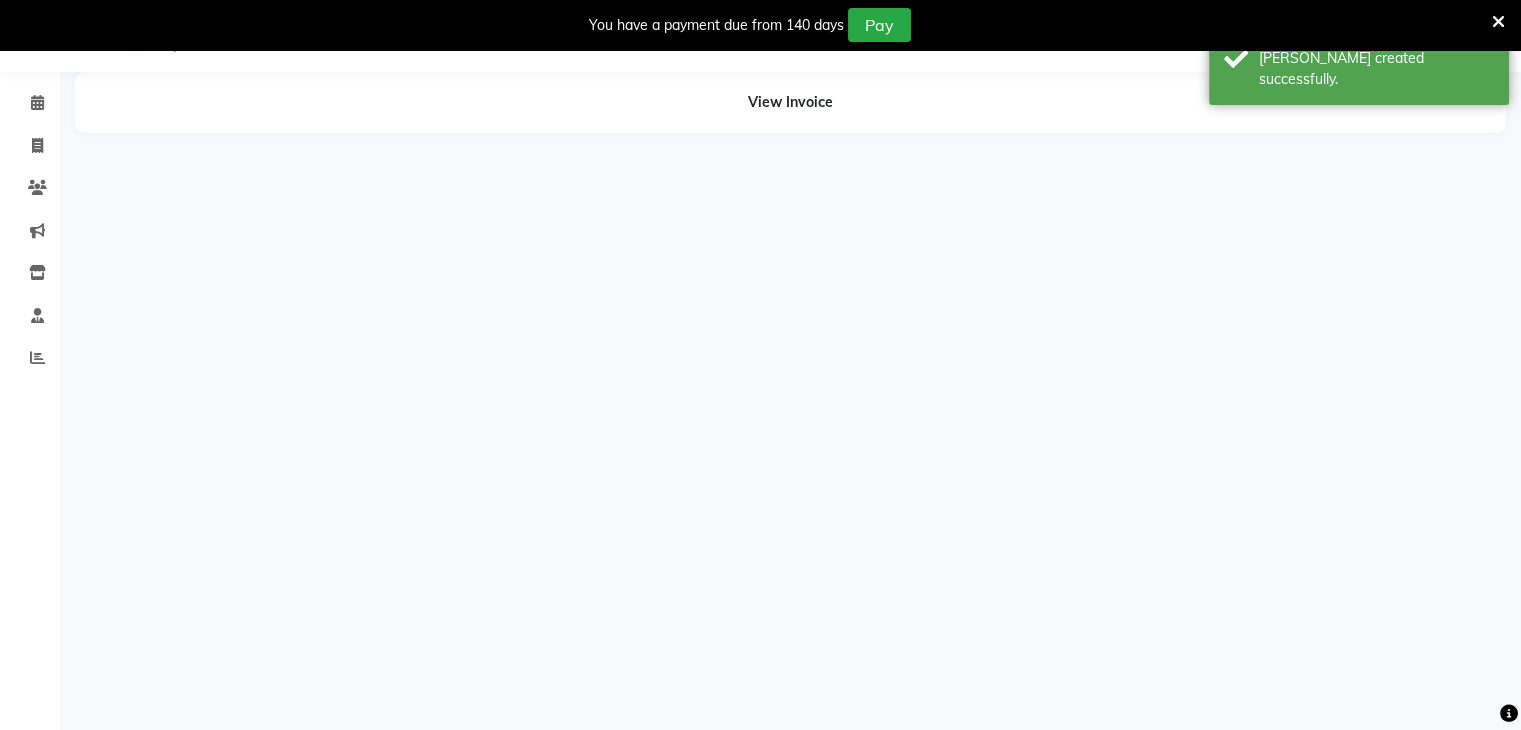 scroll, scrollTop: 50, scrollLeft: 0, axis: vertical 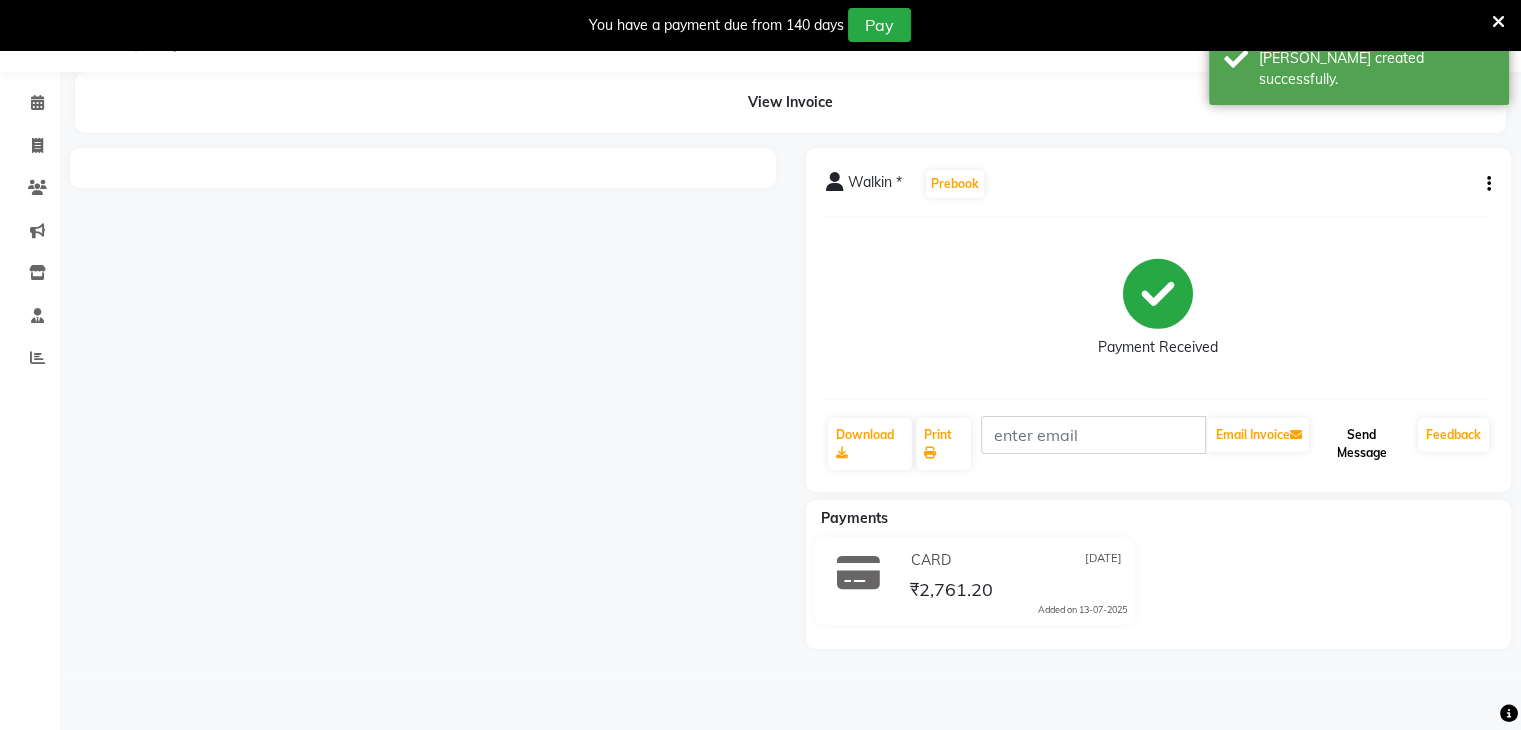 click on "Send Message" 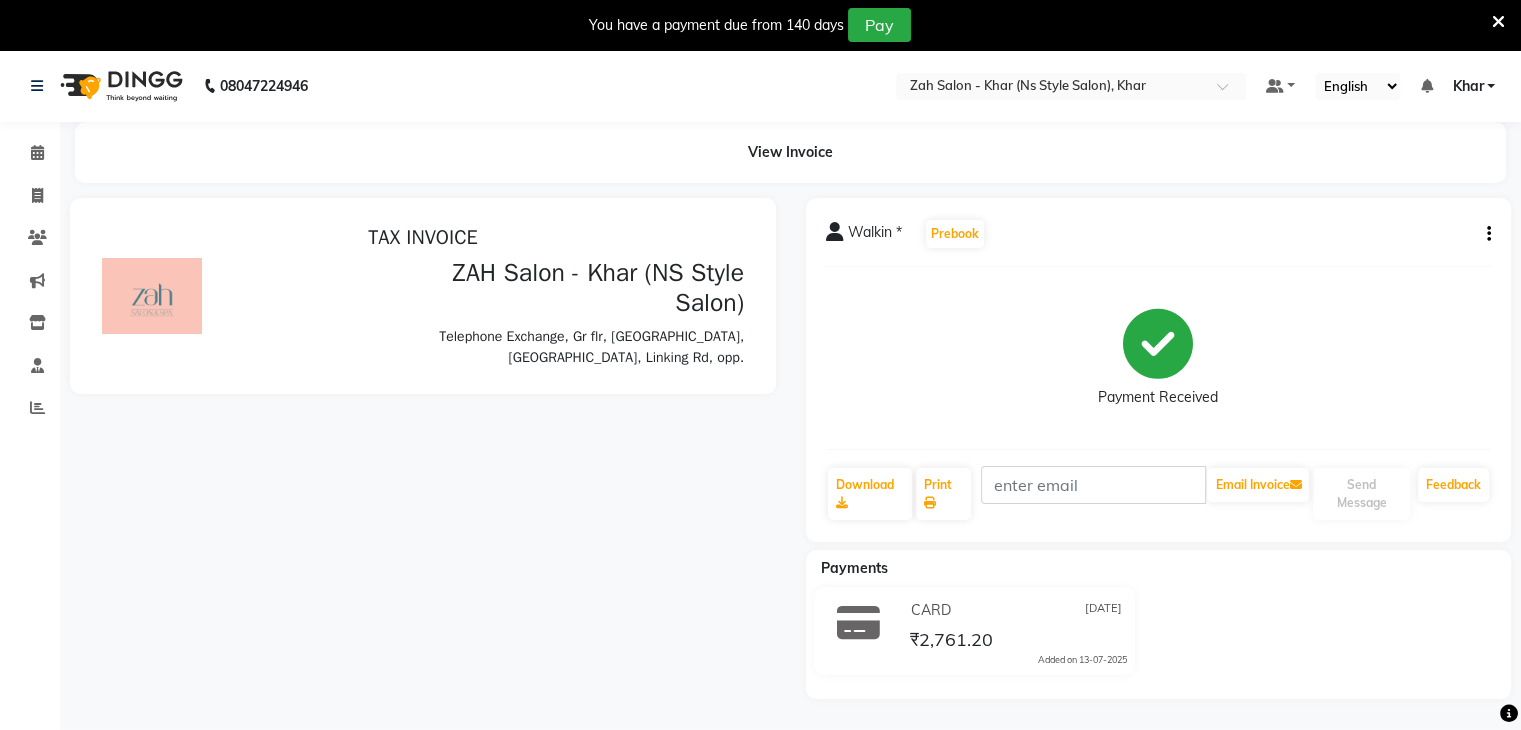 scroll, scrollTop: 0, scrollLeft: 0, axis: both 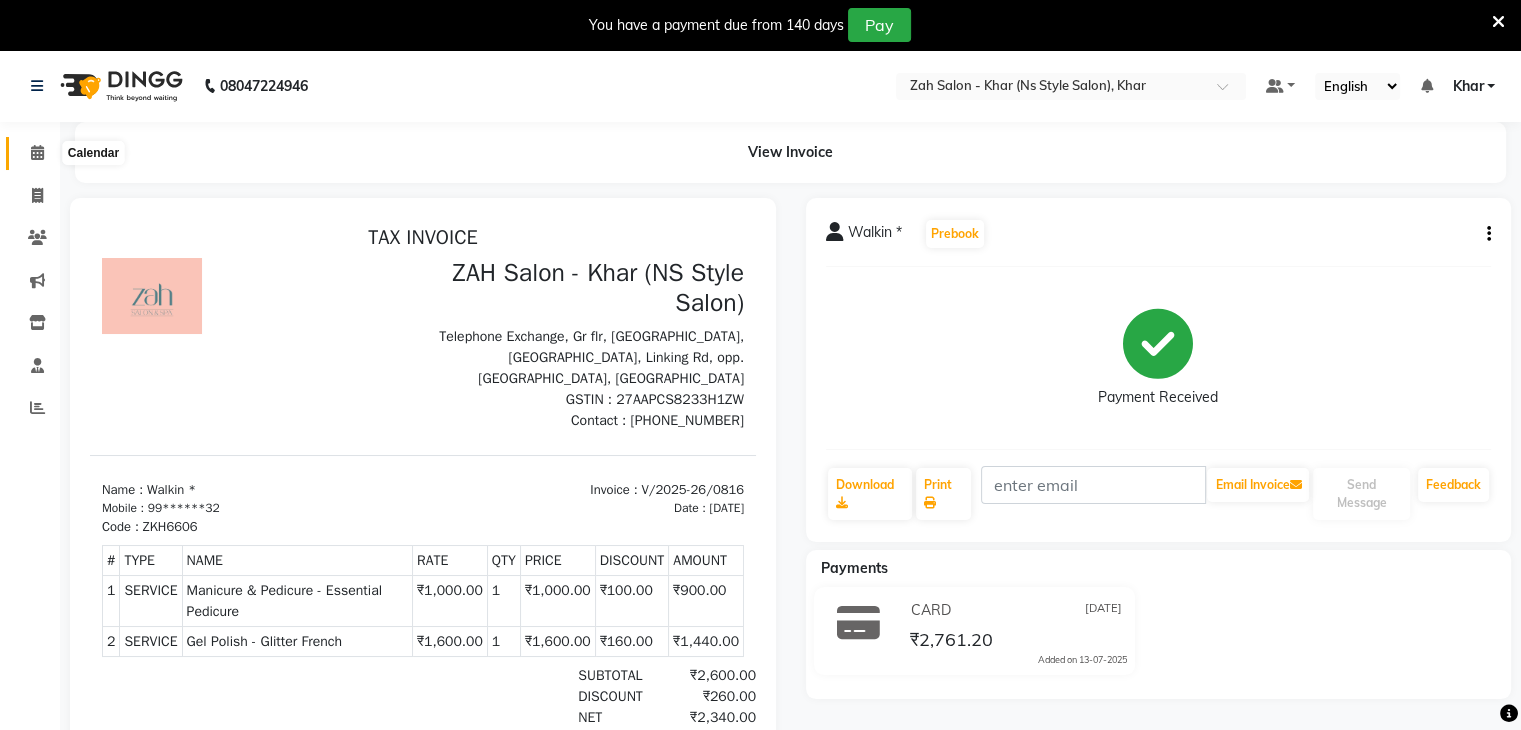 click 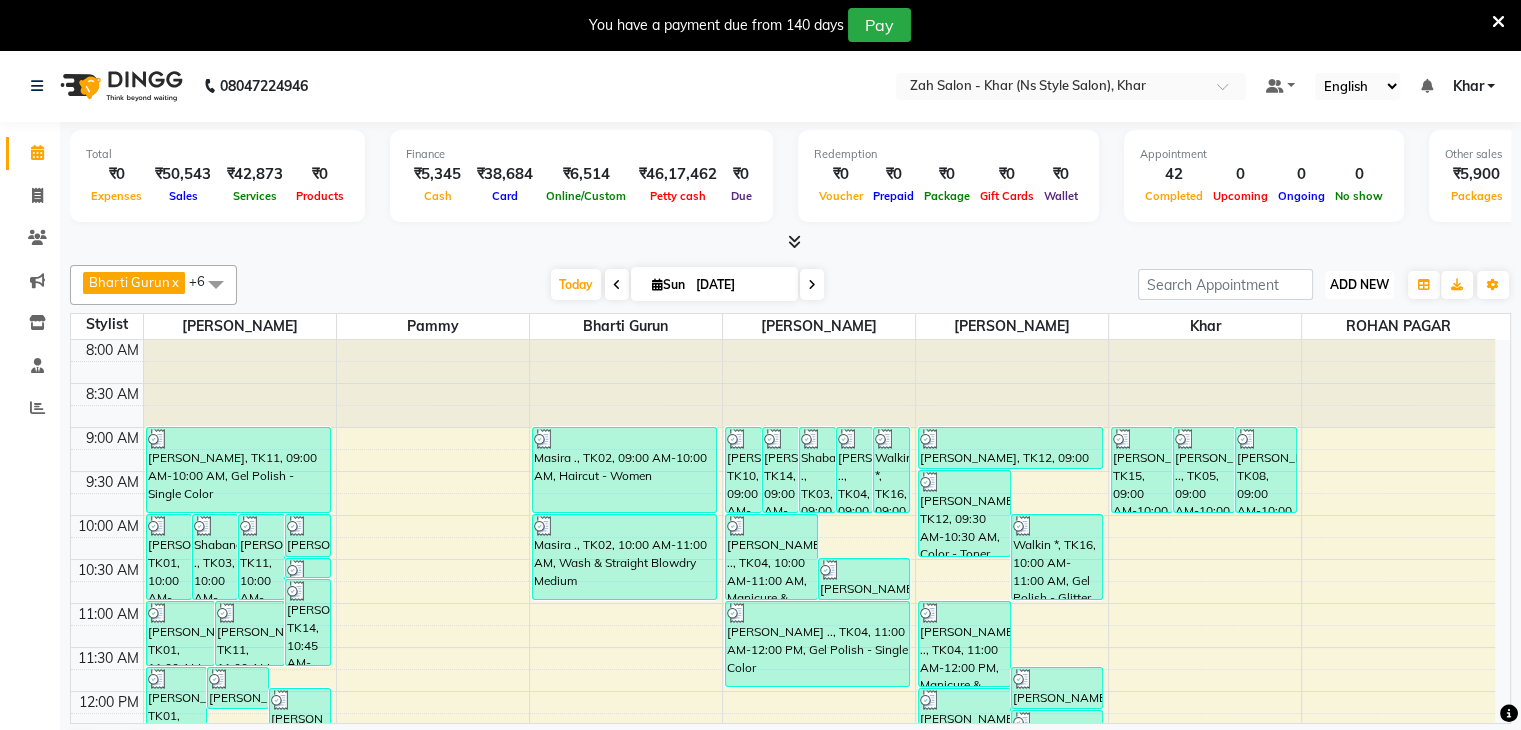 click on "ADD NEW Toggle Dropdown" at bounding box center [1359, 285] 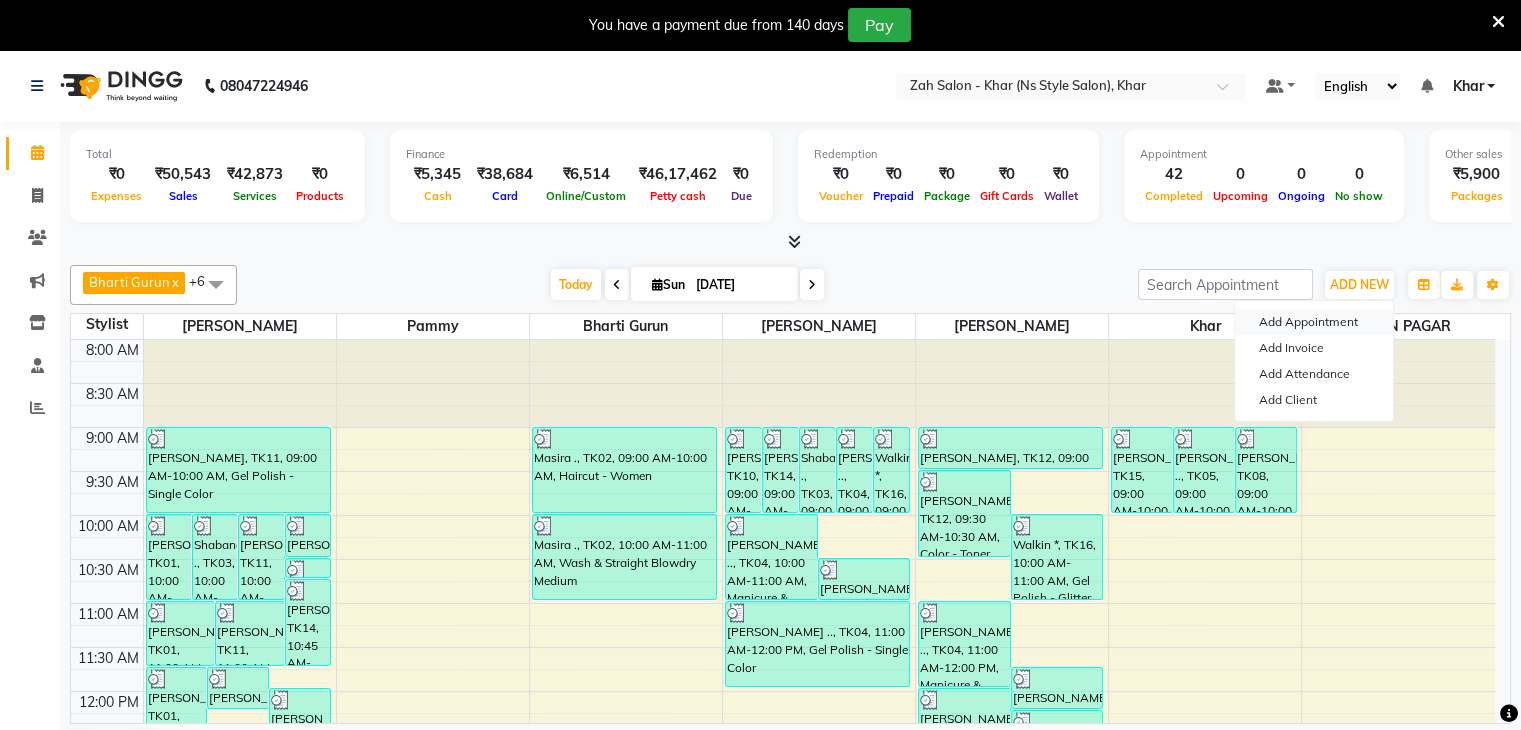 click on "Add Appointment" at bounding box center [1314, 322] 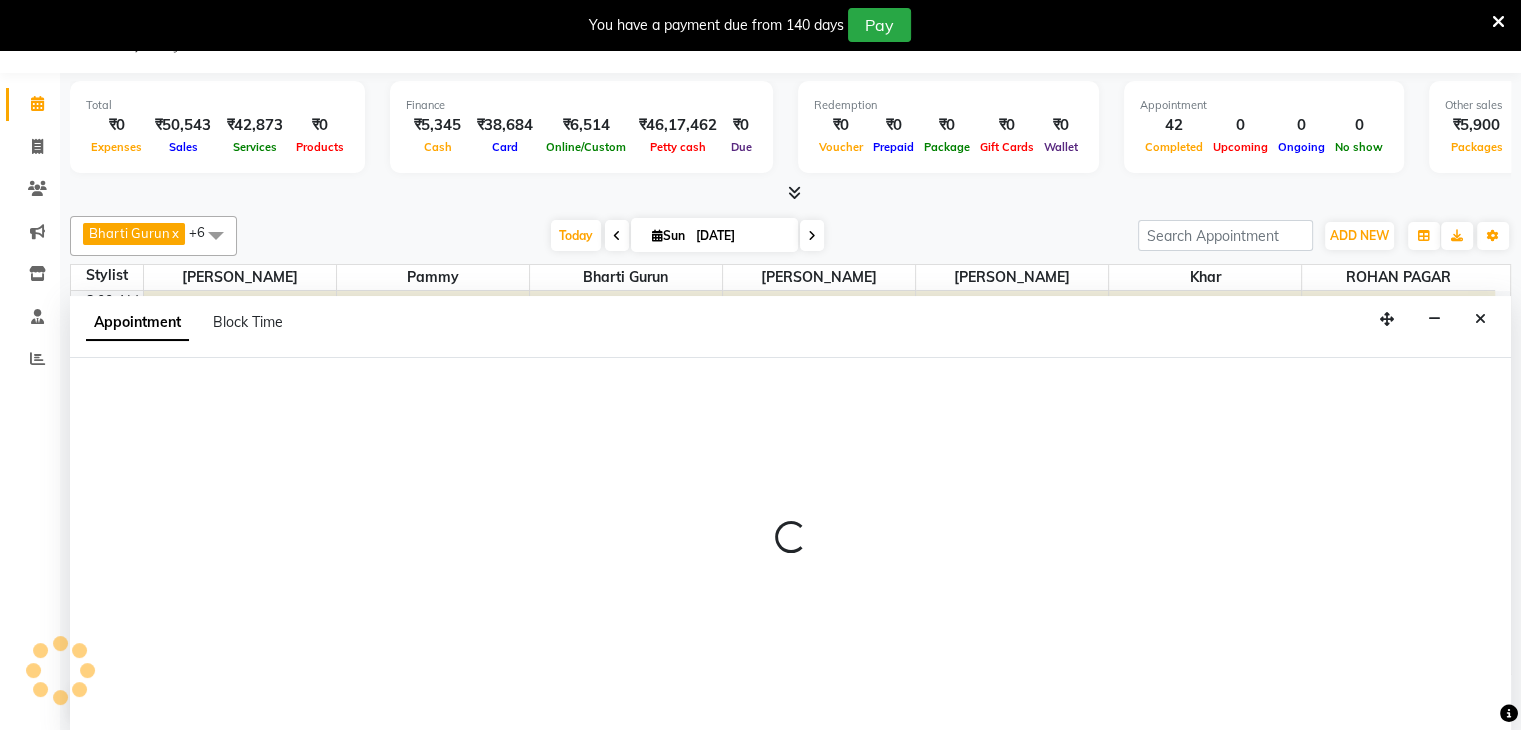 scroll, scrollTop: 51, scrollLeft: 0, axis: vertical 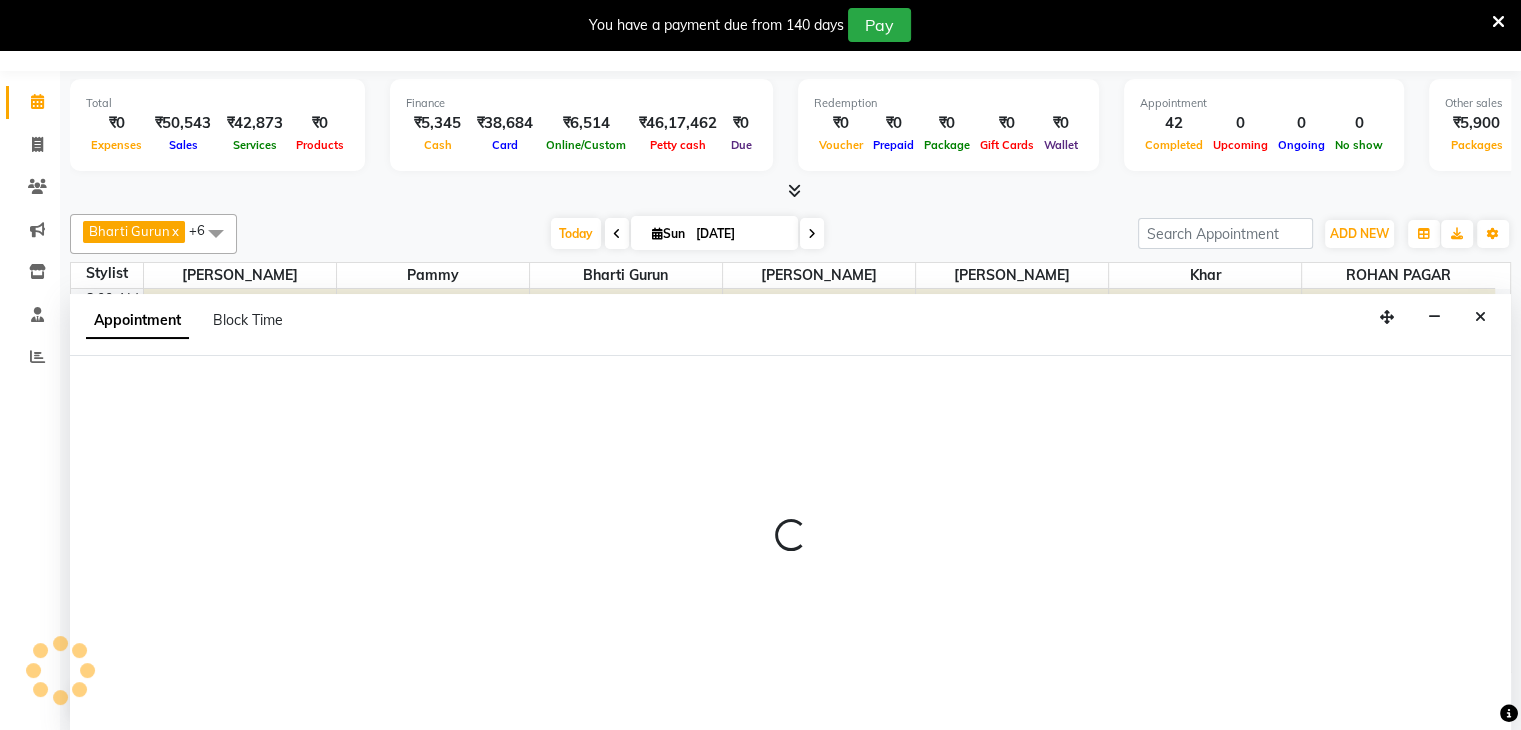 select on "540" 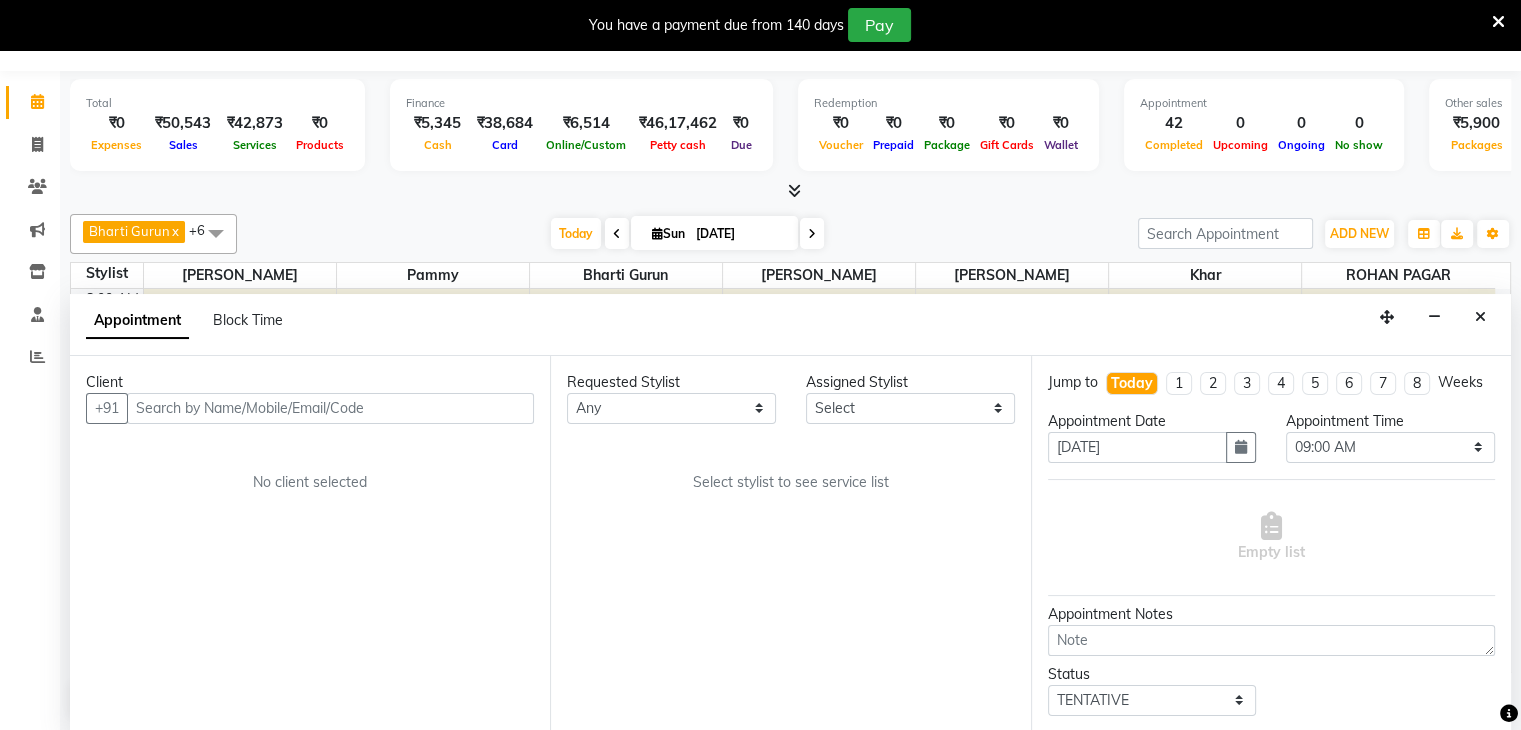 click at bounding box center [330, 408] 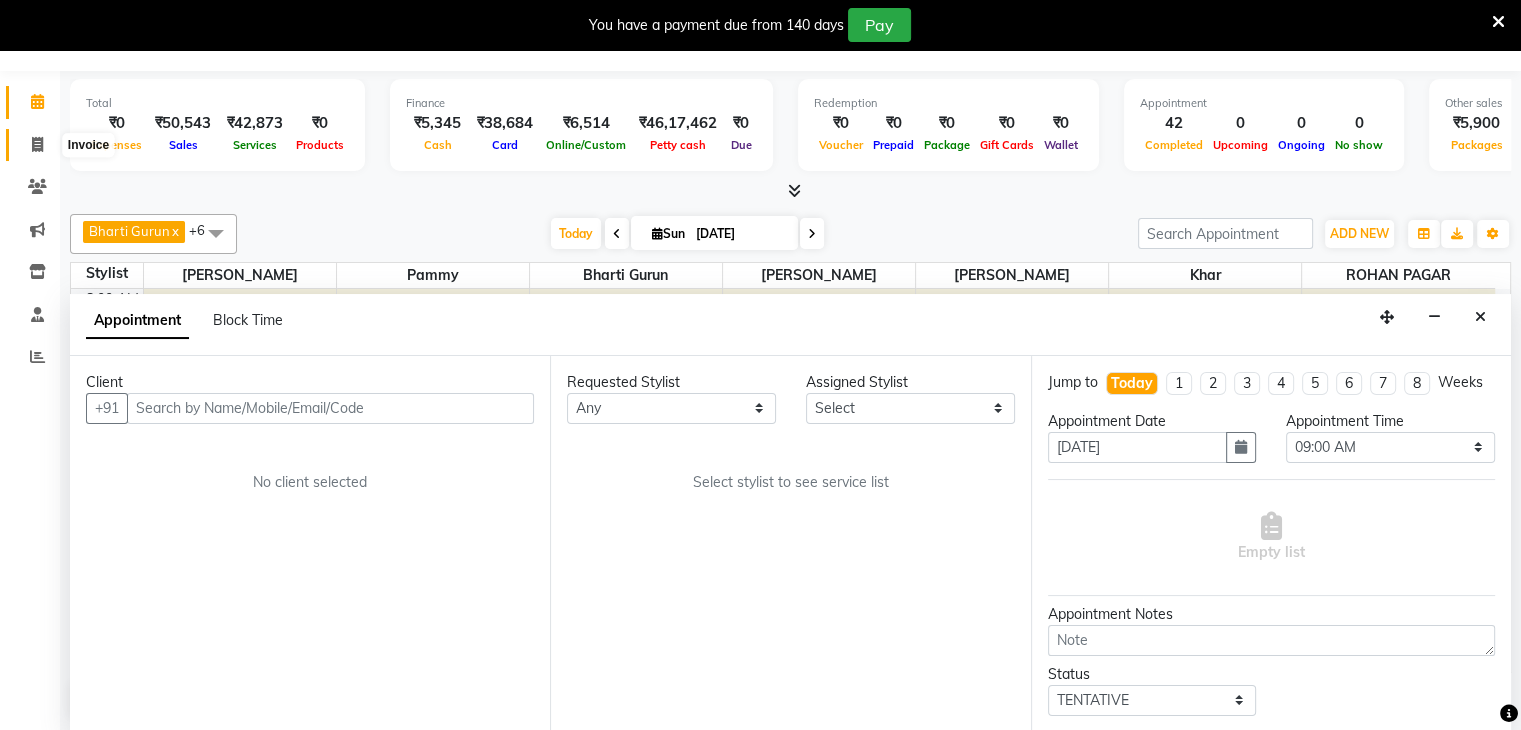 click 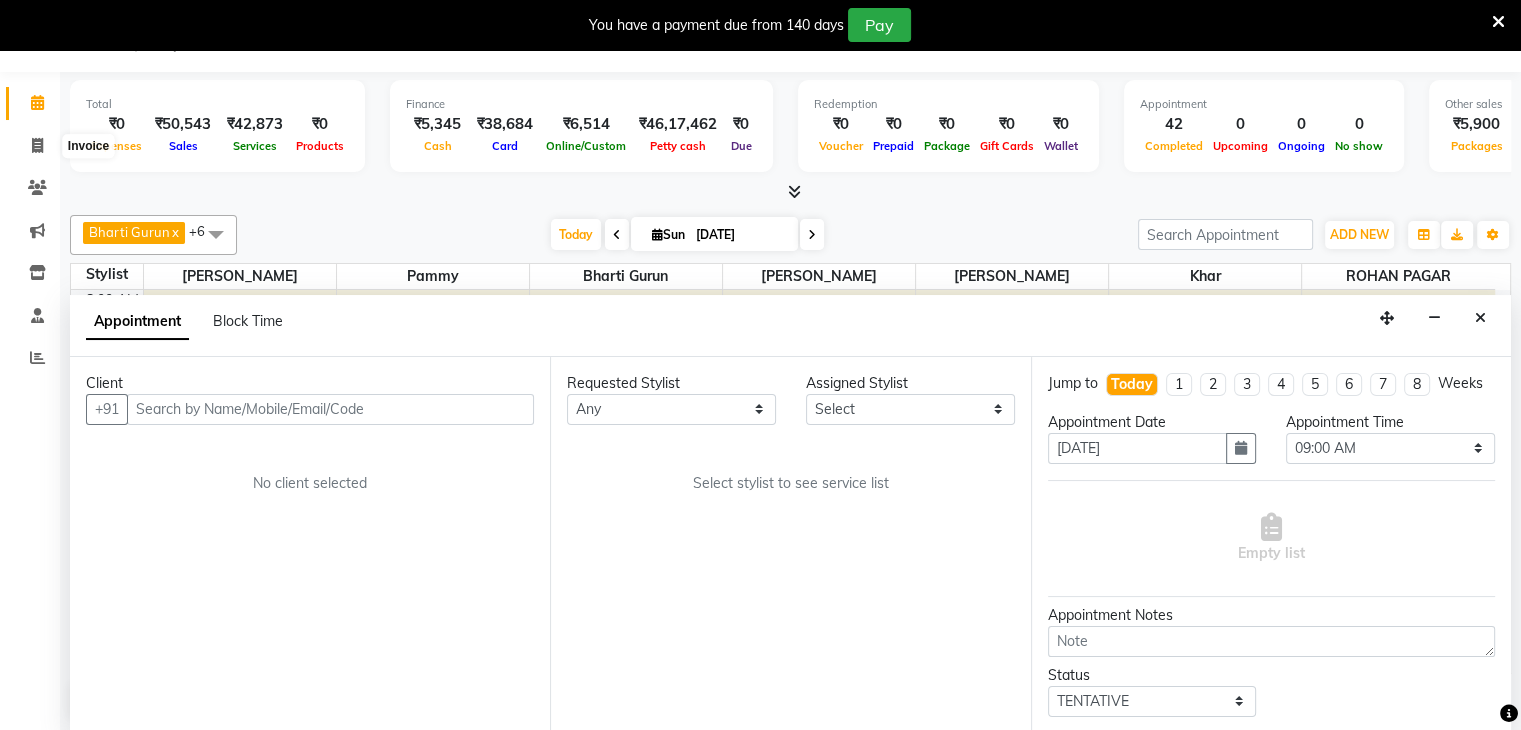 select on "5619" 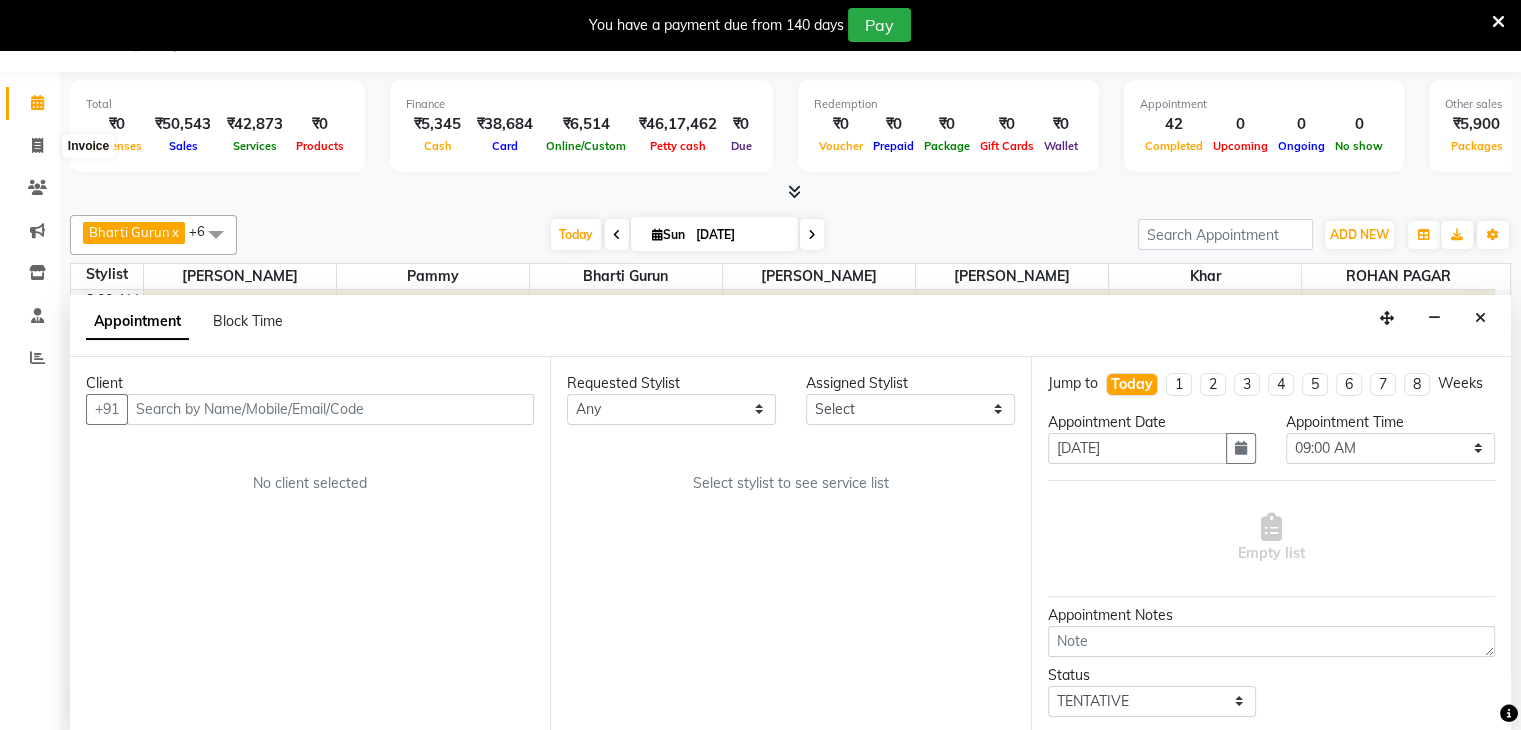 select on "service" 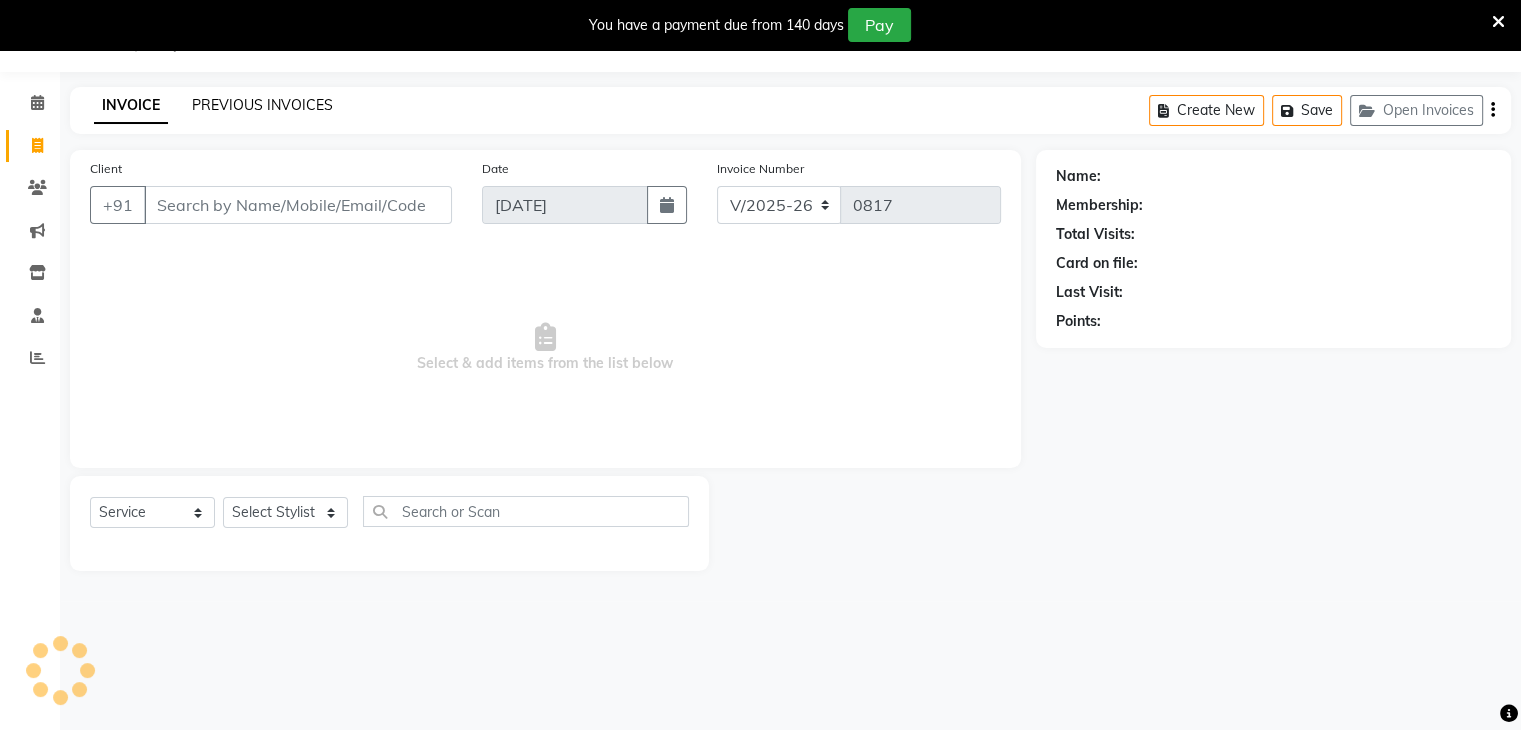 scroll, scrollTop: 0, scrollLeft: 0, axis: both 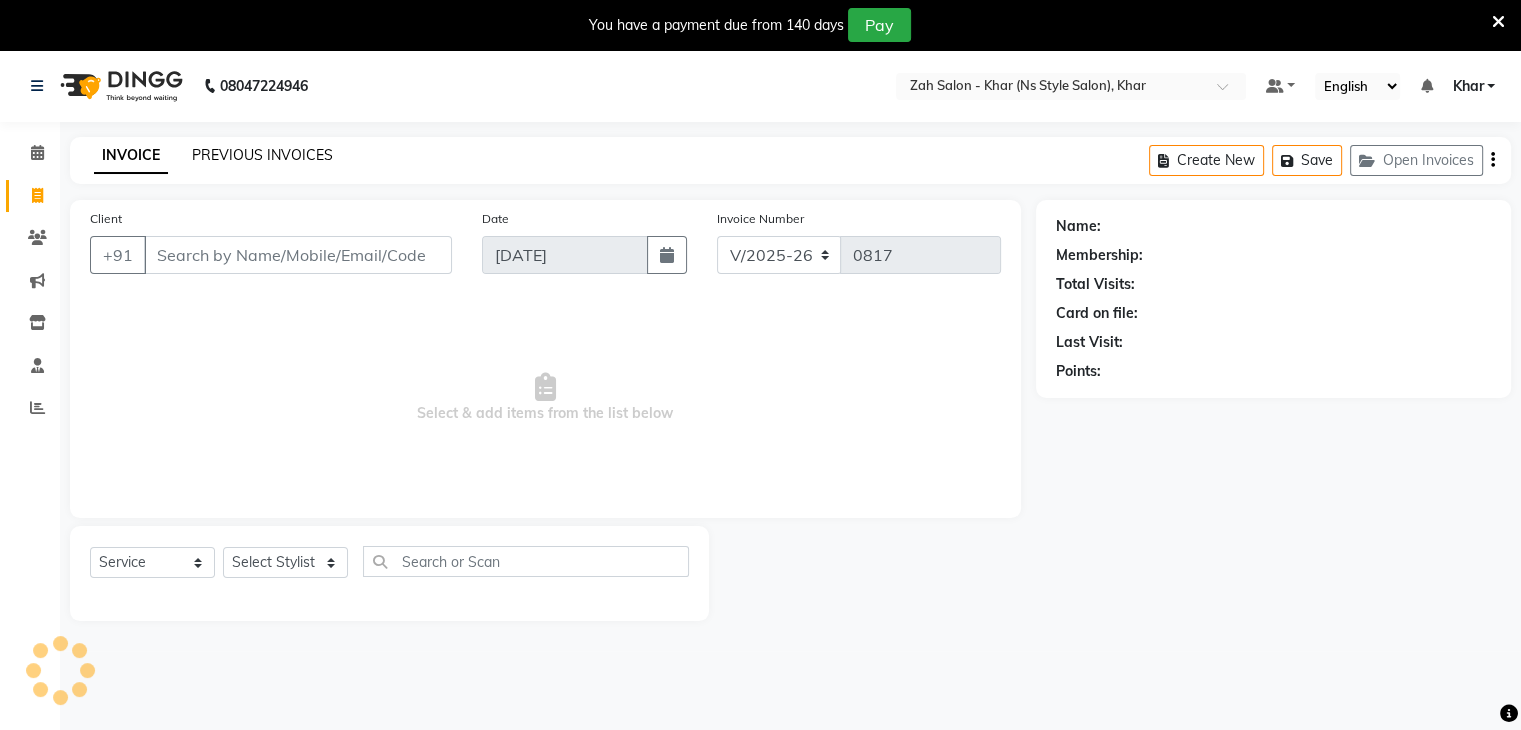 click on "PREVIOUS INVOICES" 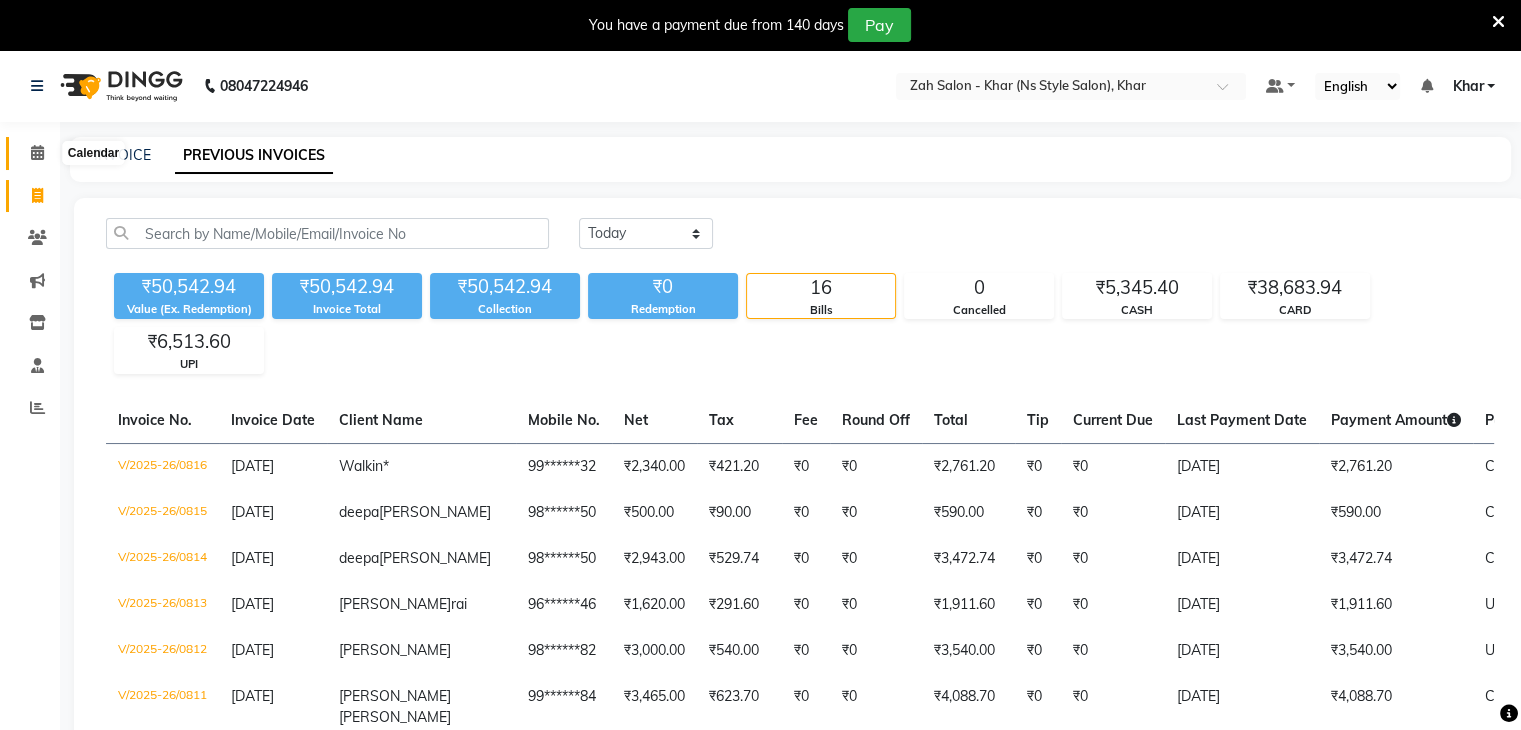 click 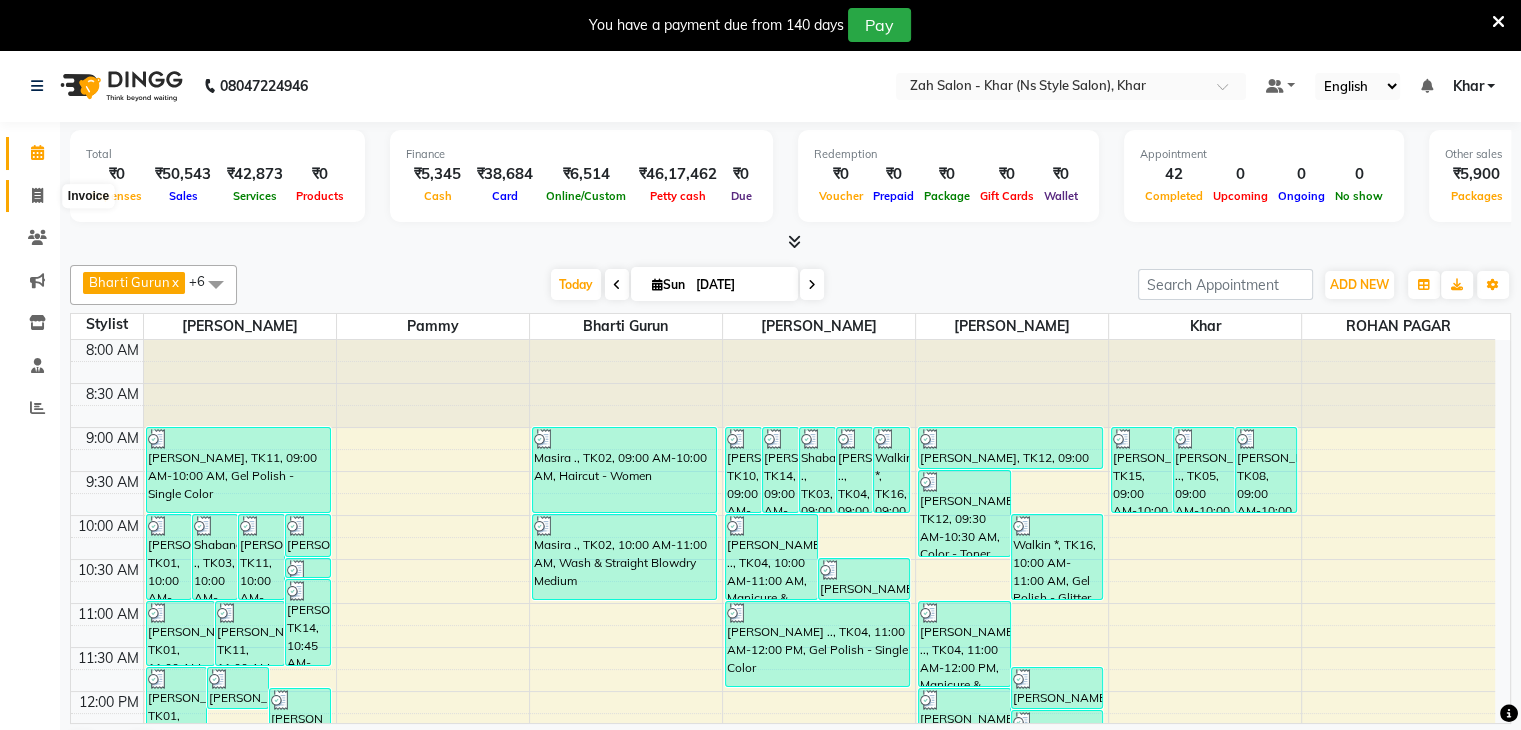 click 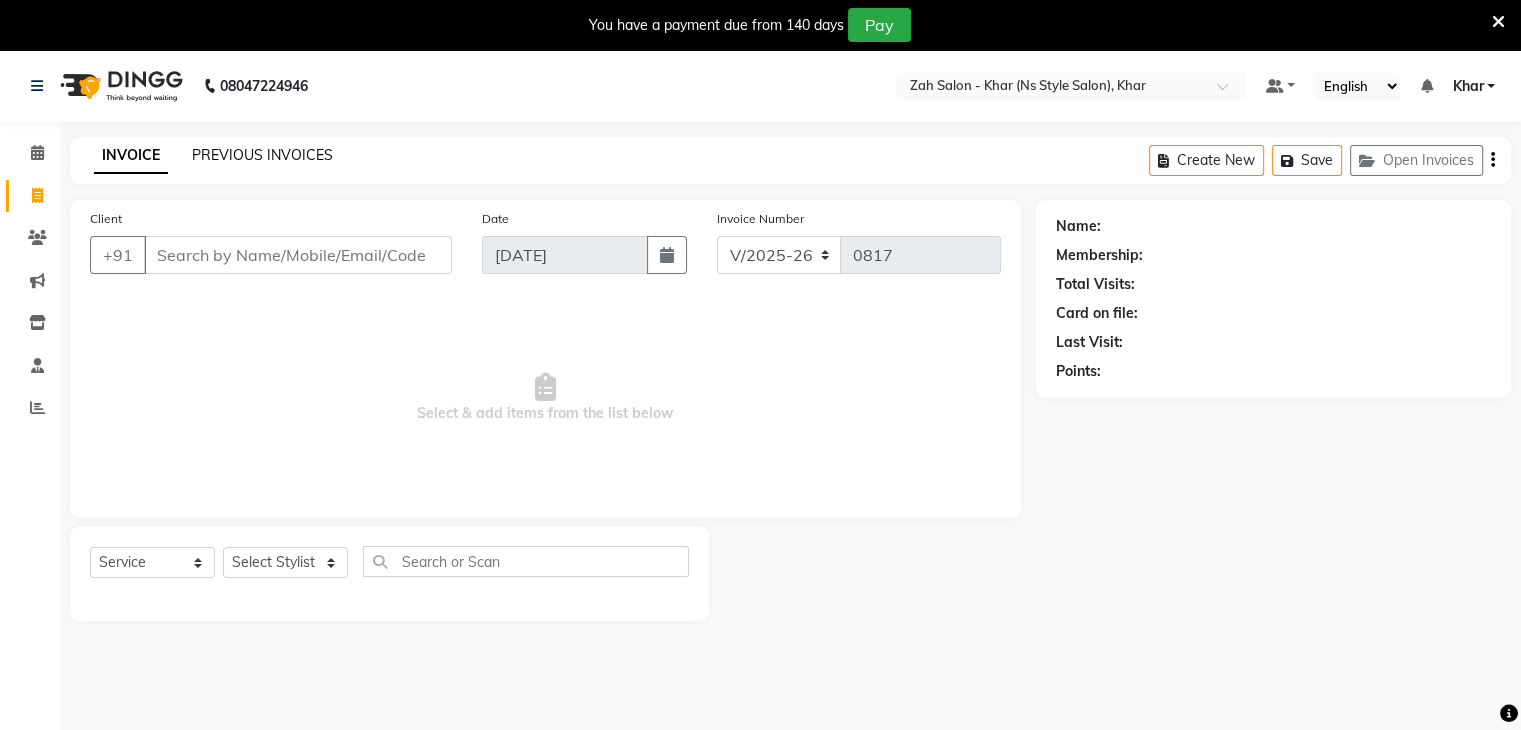 click on "PREVIOUS INVOICES" 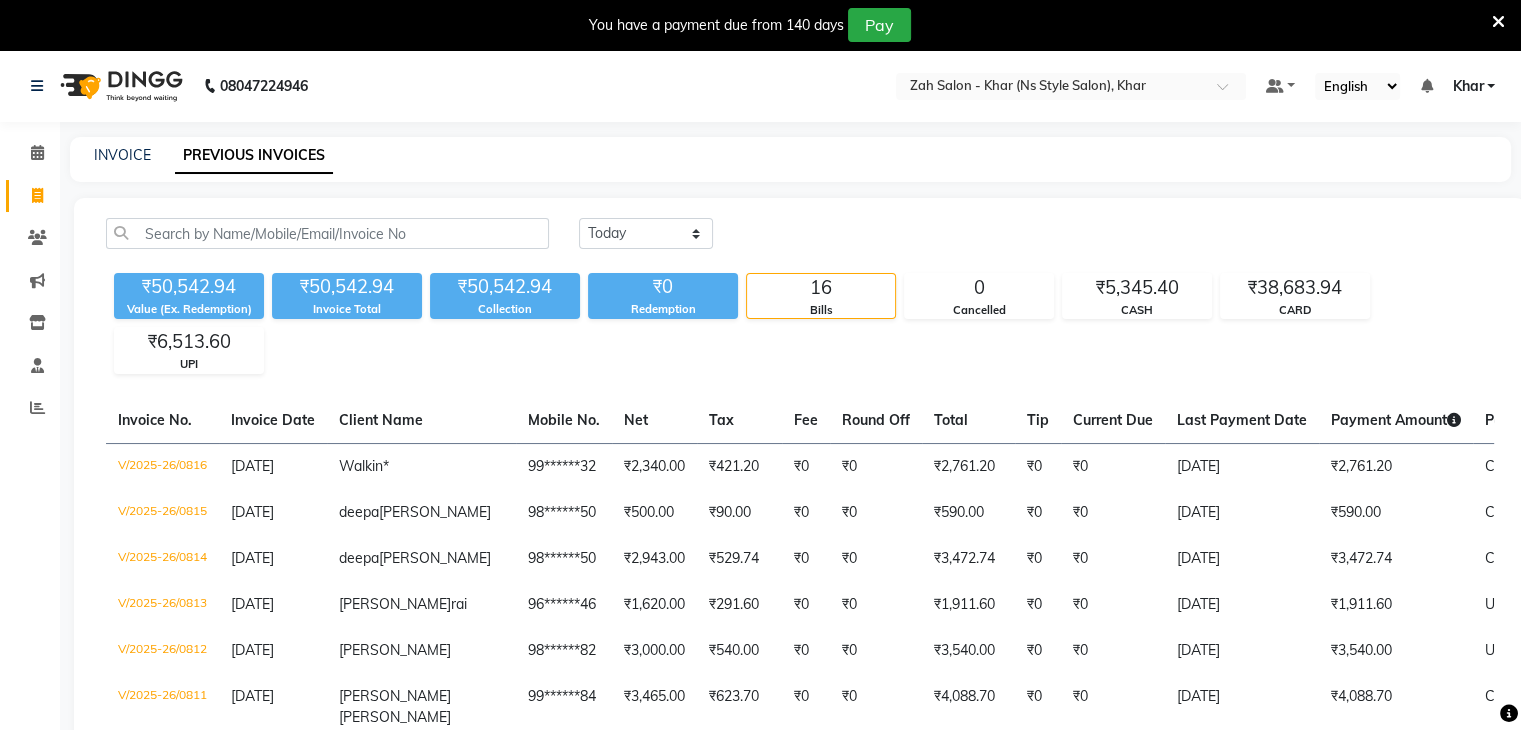 click on "INVOICE PREVIOUS INVOICES" 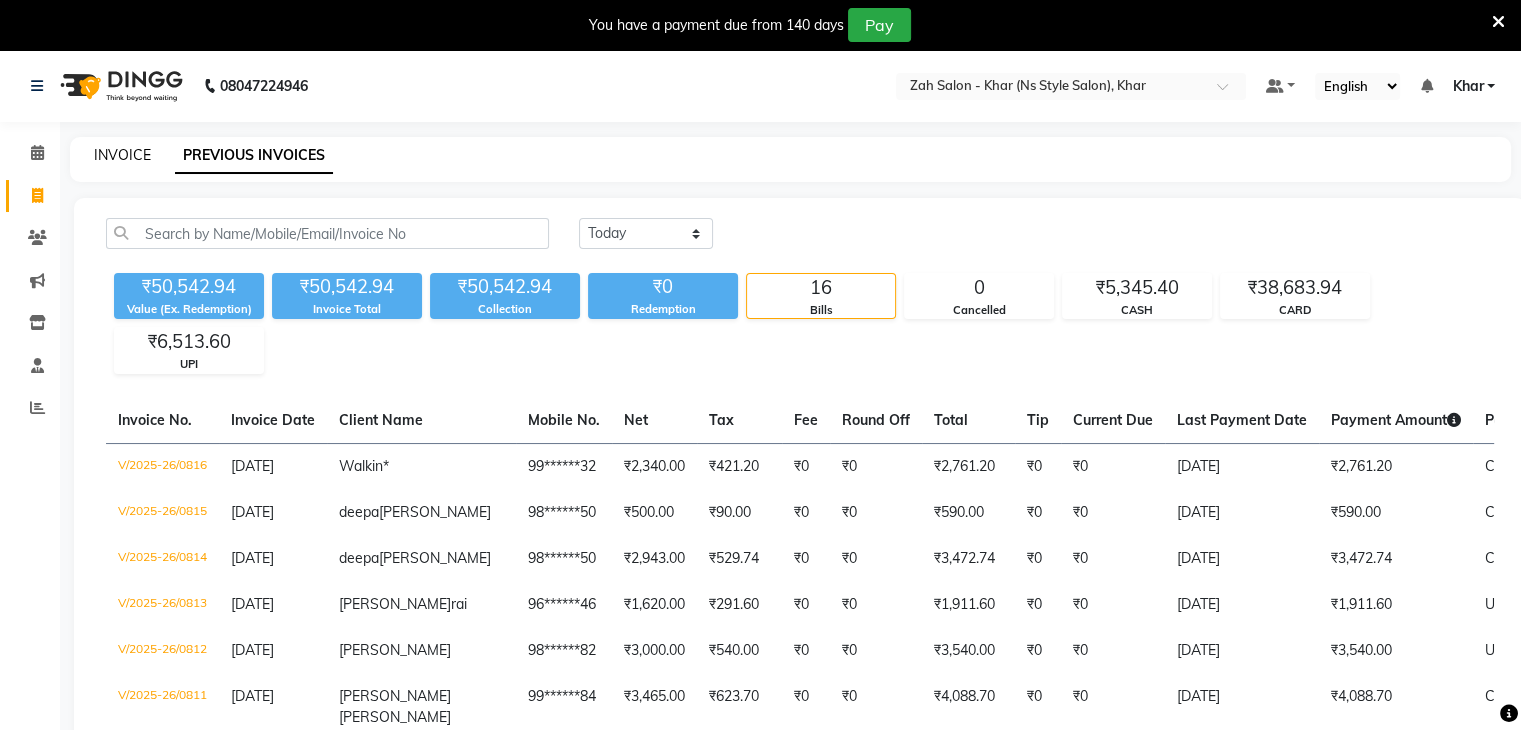 click on "INVOICE" 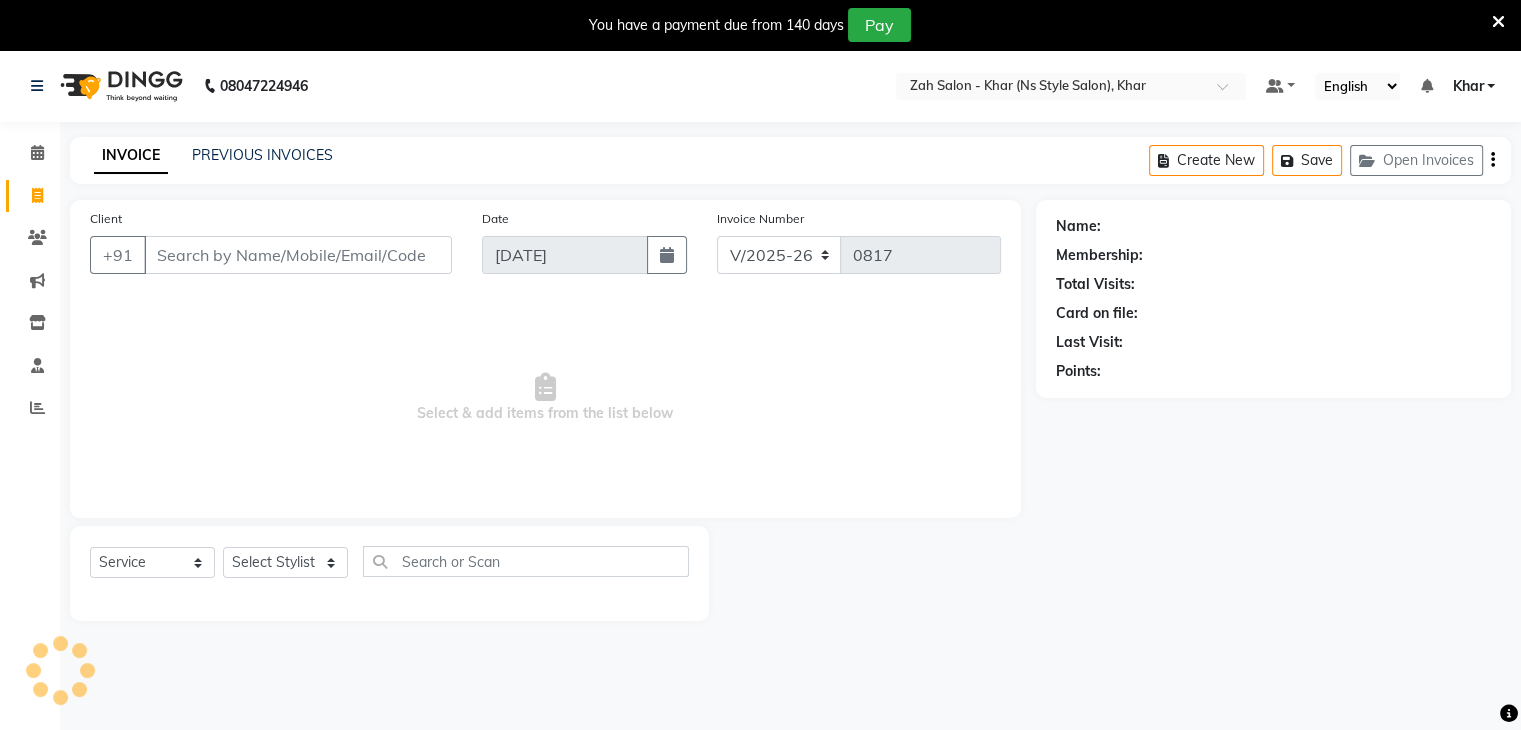 scroll, scrollTop: 50, scrollLeft: 0, axis: vertical 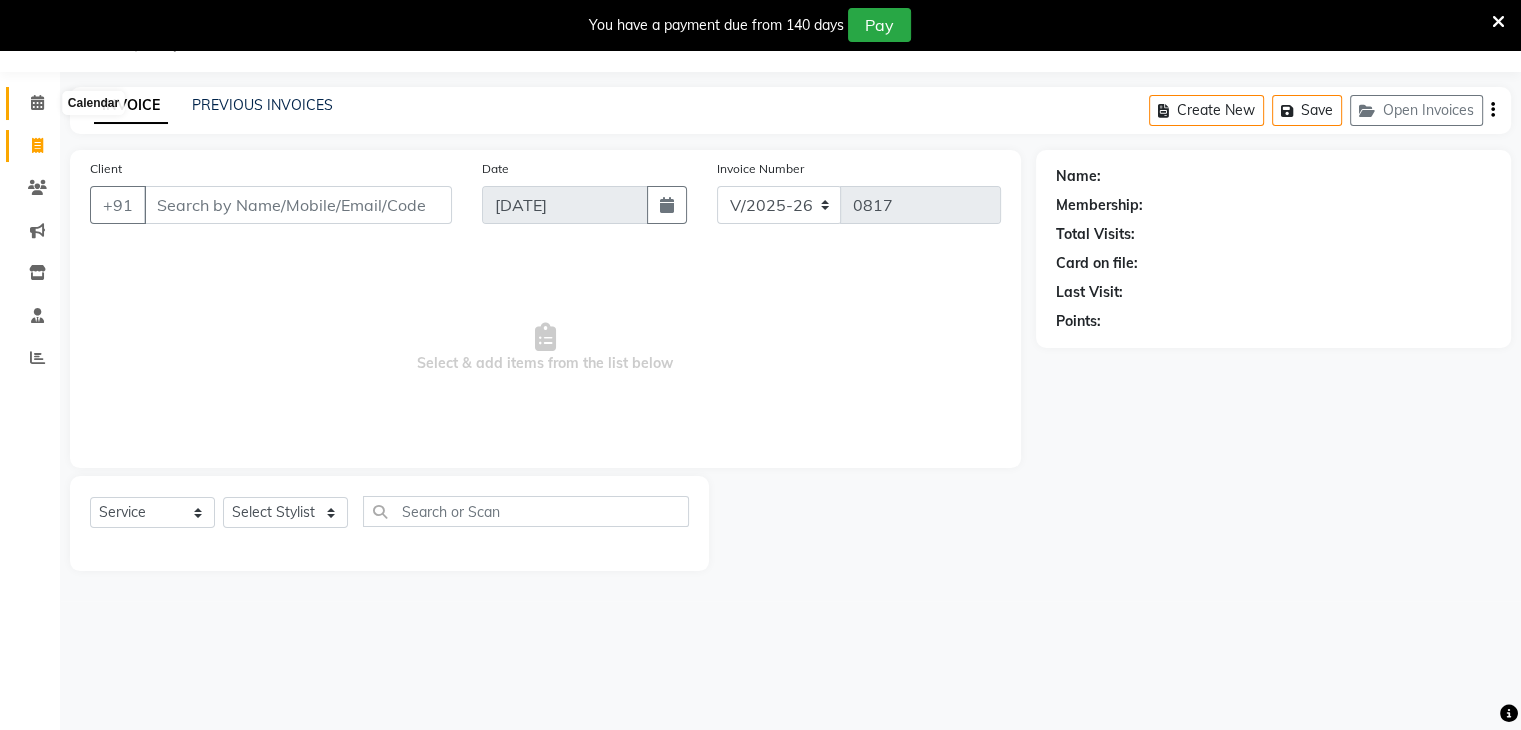click 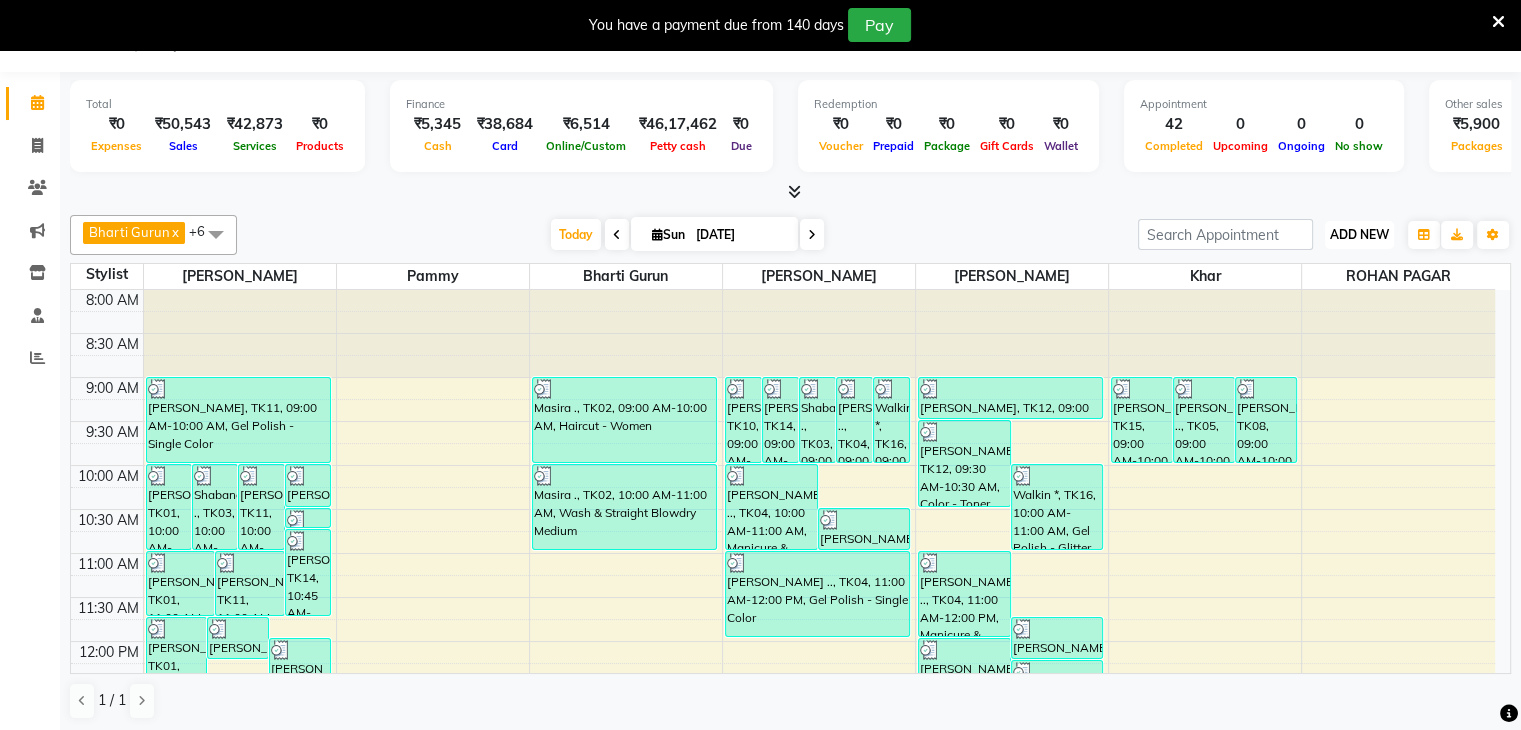 click on "ADD NEW Toggle Dropdown" at bounding box center [1359, 235] 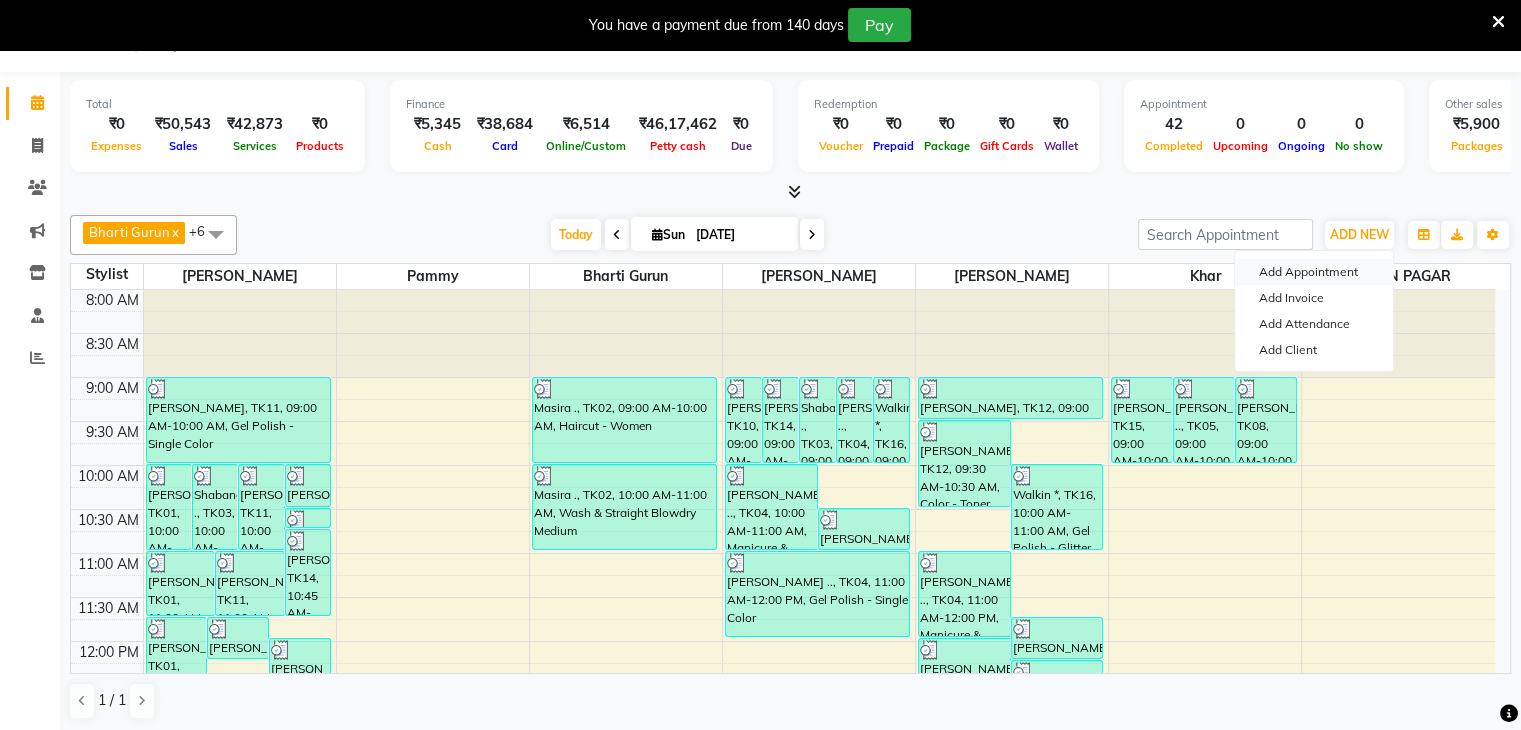 click on "Add Appointment" at bounding box center [1314, 272] 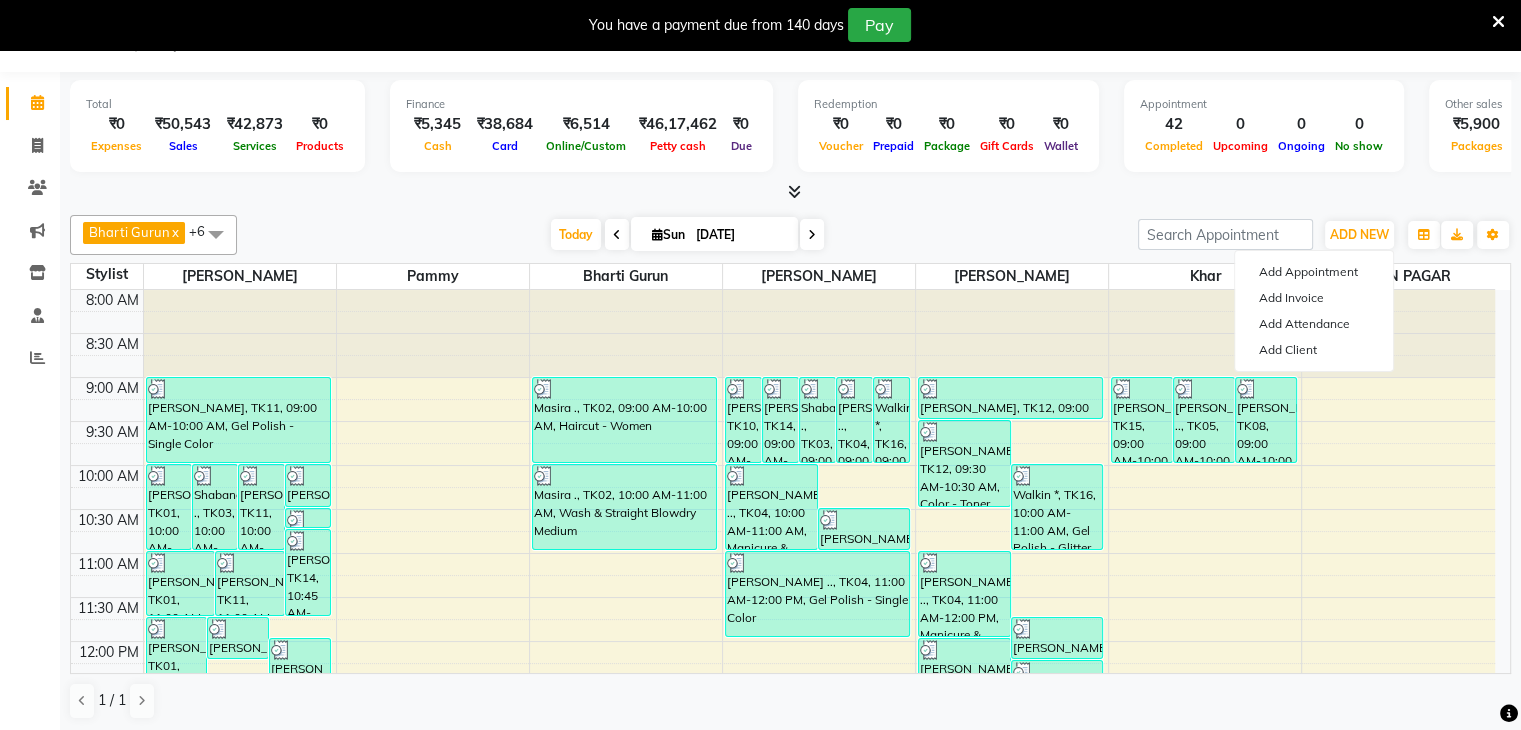 select on "540" 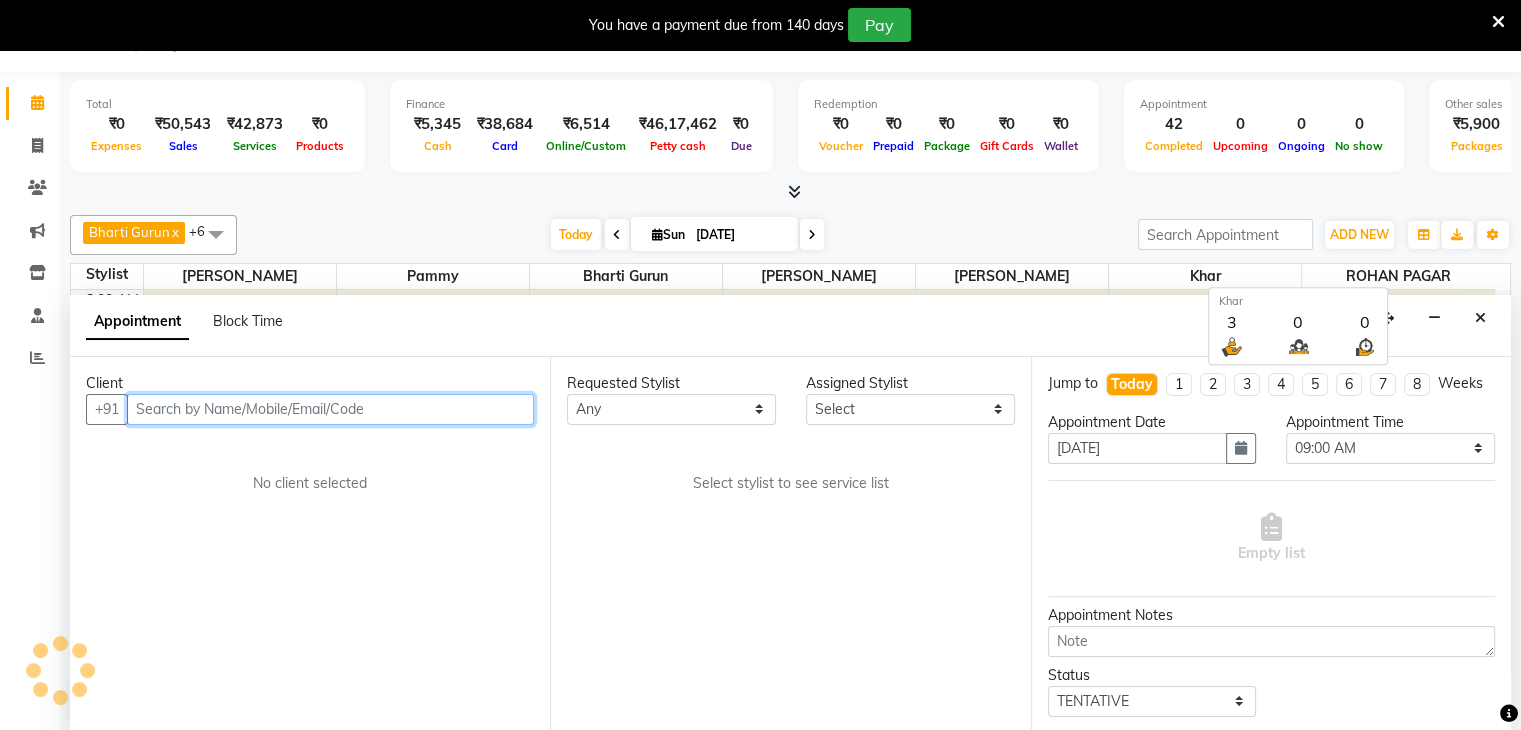 scroll, scrollTop: 51, scrollLeft: 0, axis: vertical 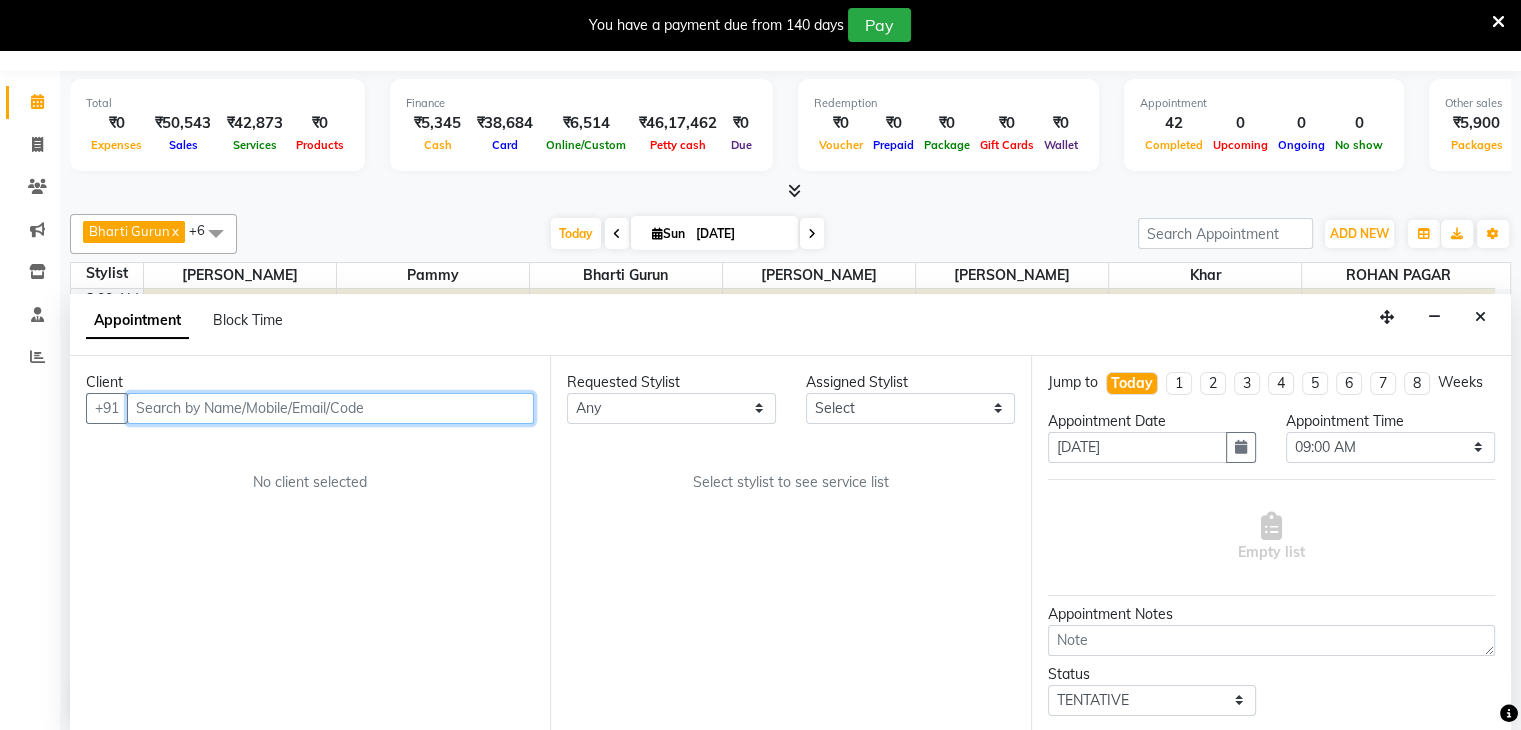 click at bounding box center [330, 408] 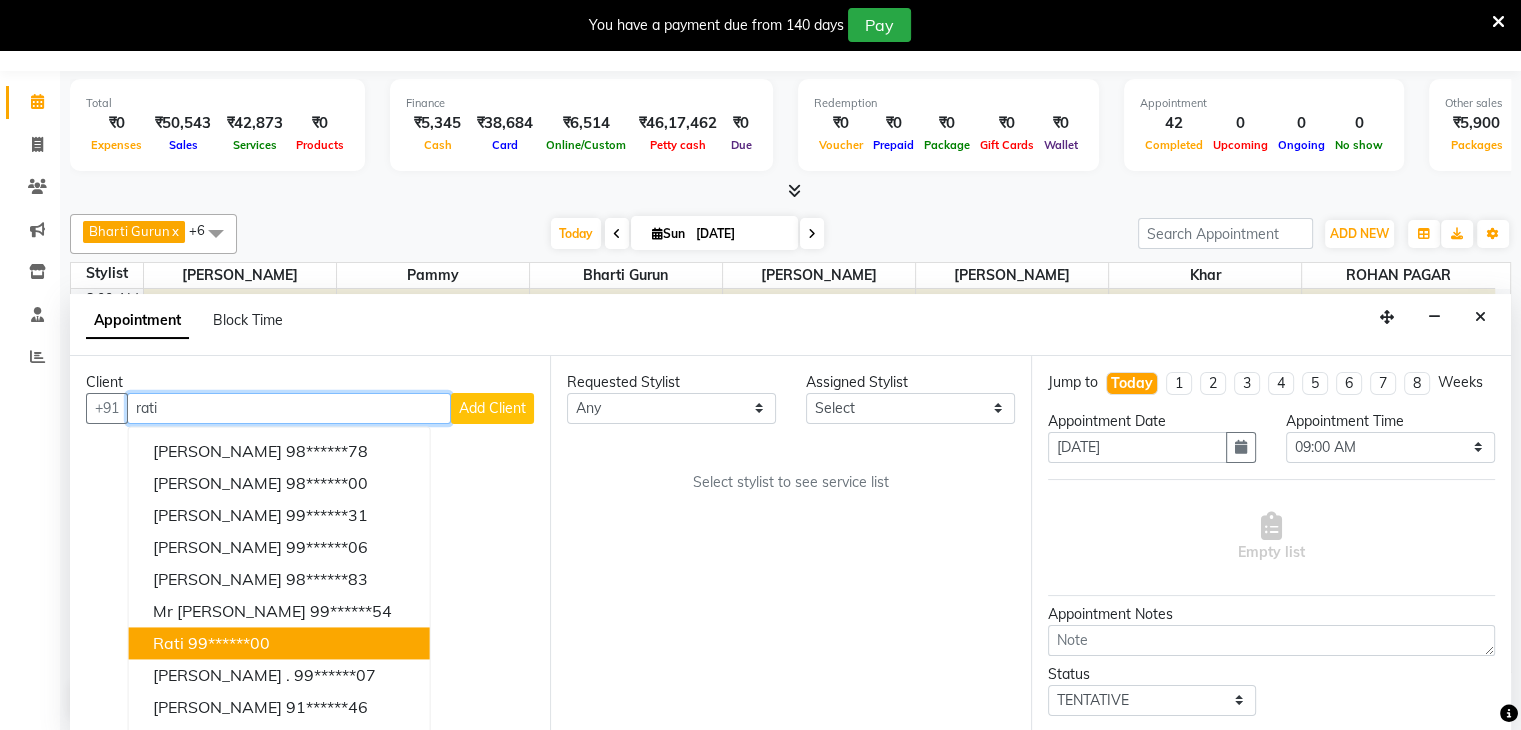 click on "99******00" at bounding box center (229, 643) 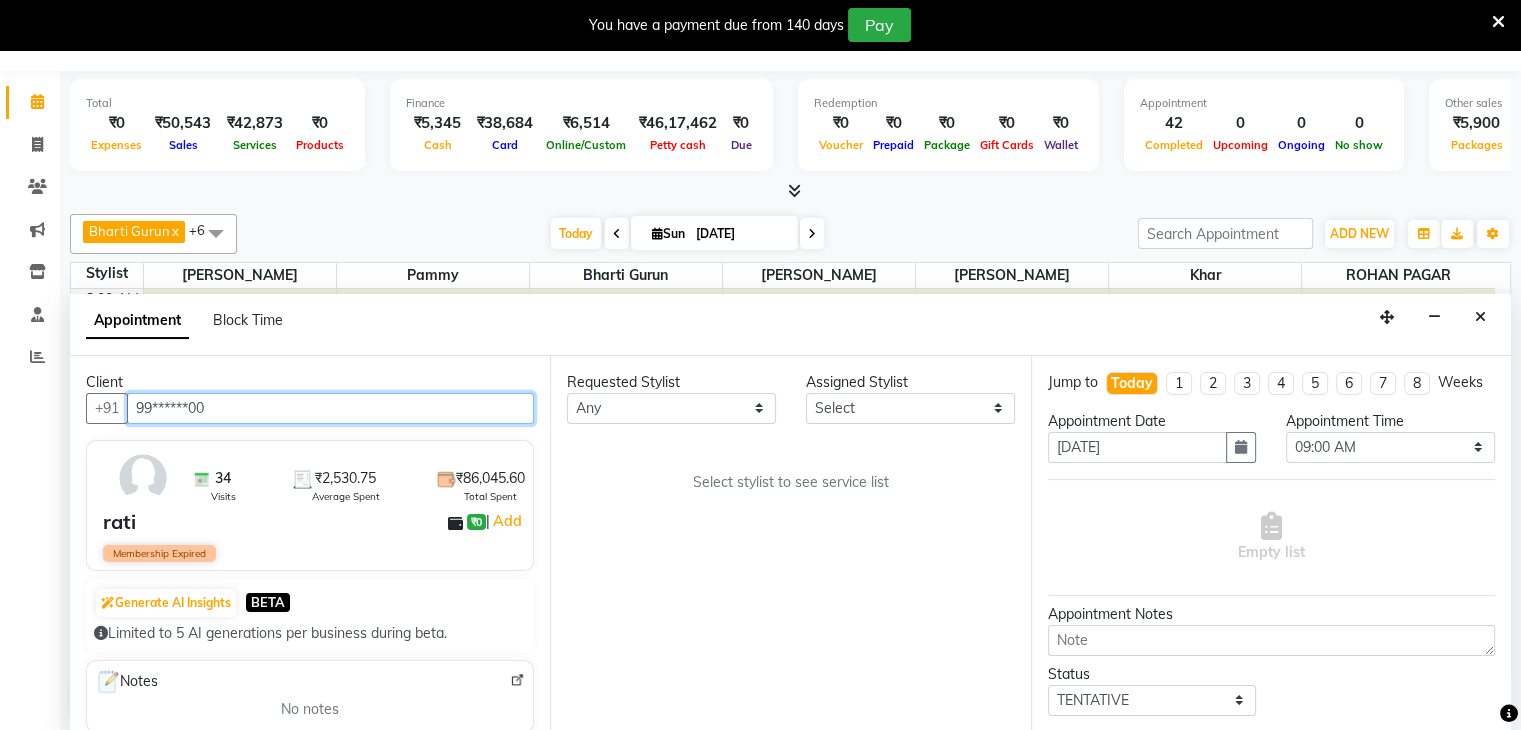 type on "99******00" 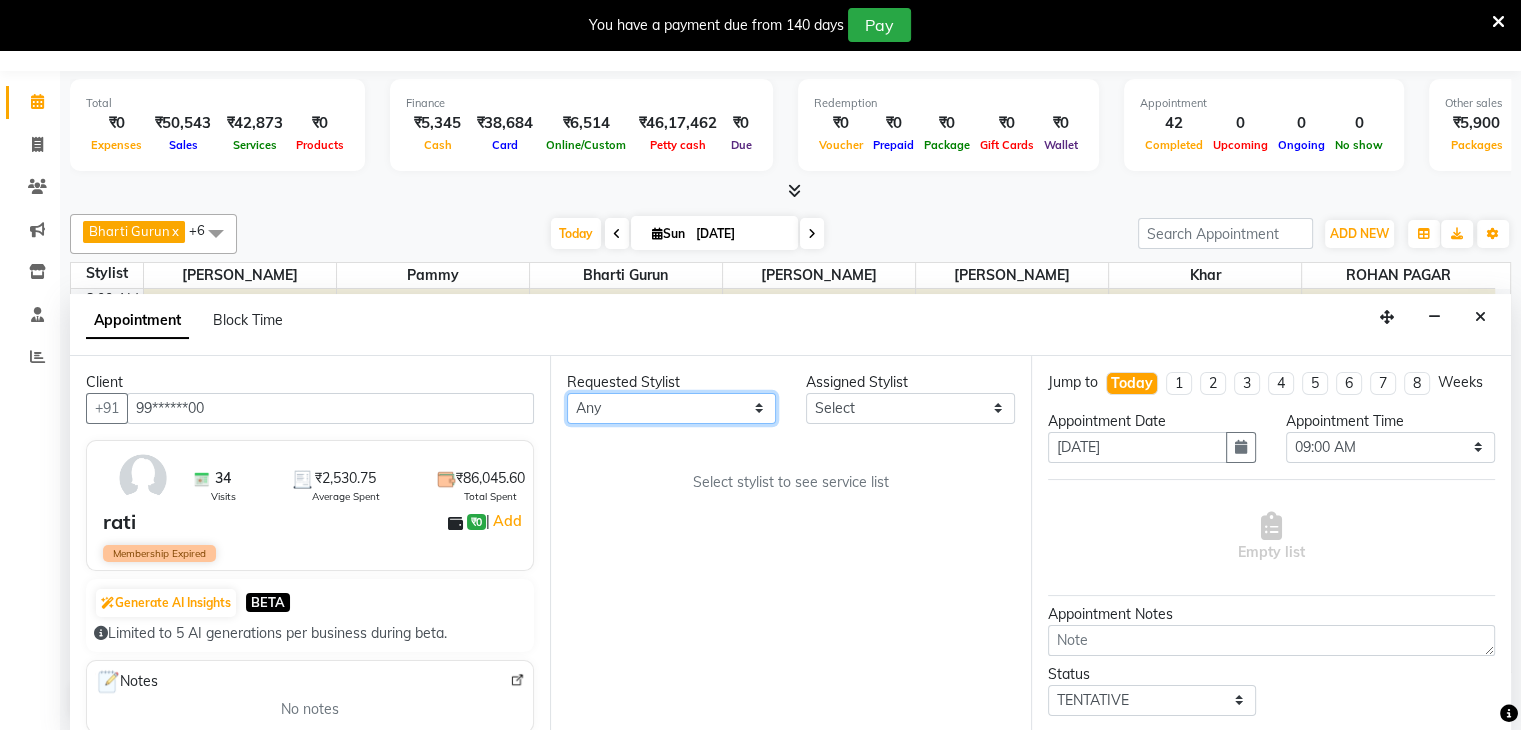 click on "Any Bharti Gurun Kalpesh Maheshkar Kavita Bhosale Khar Pammy ROHAN PAGAR Sharmila" at bounding box center [671, 408] 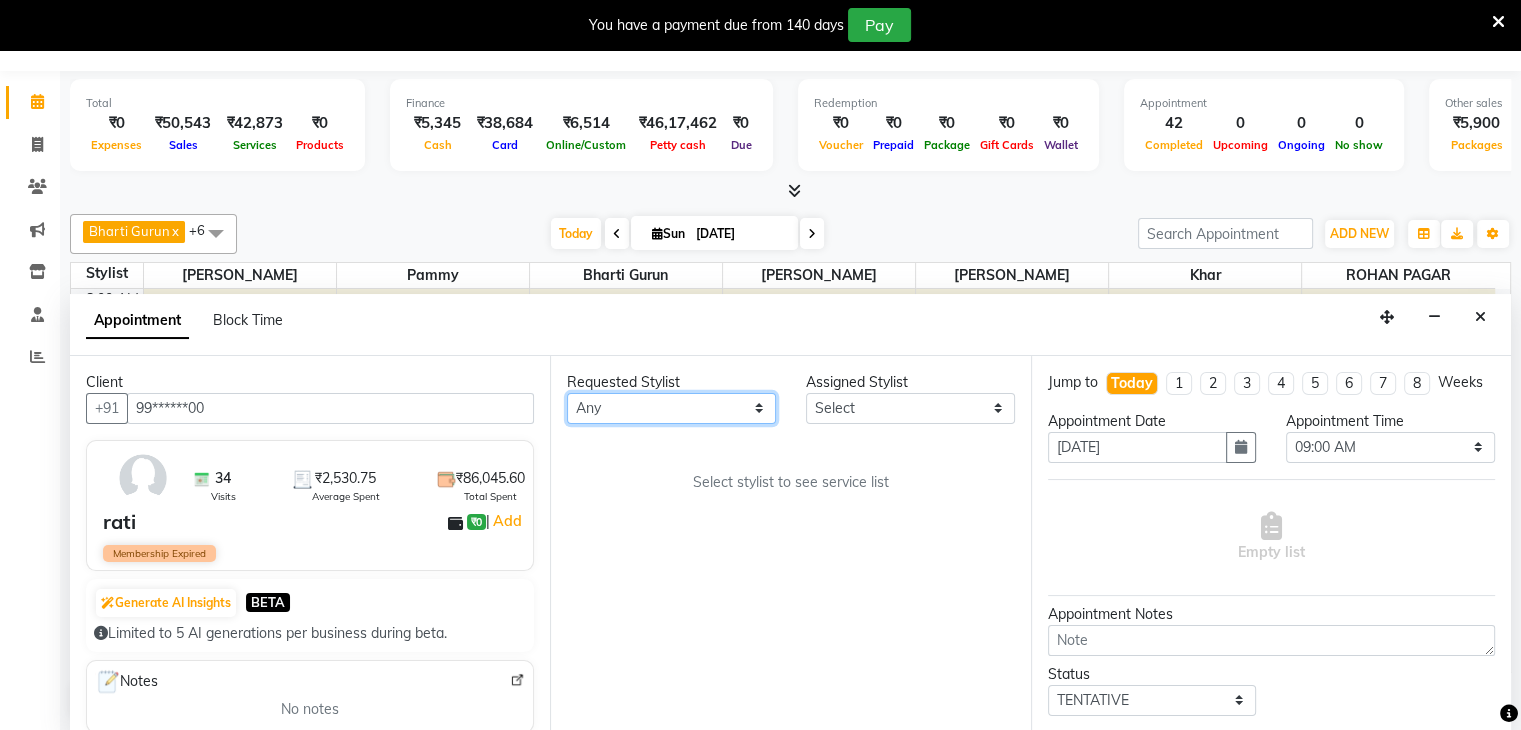 select on "38404" 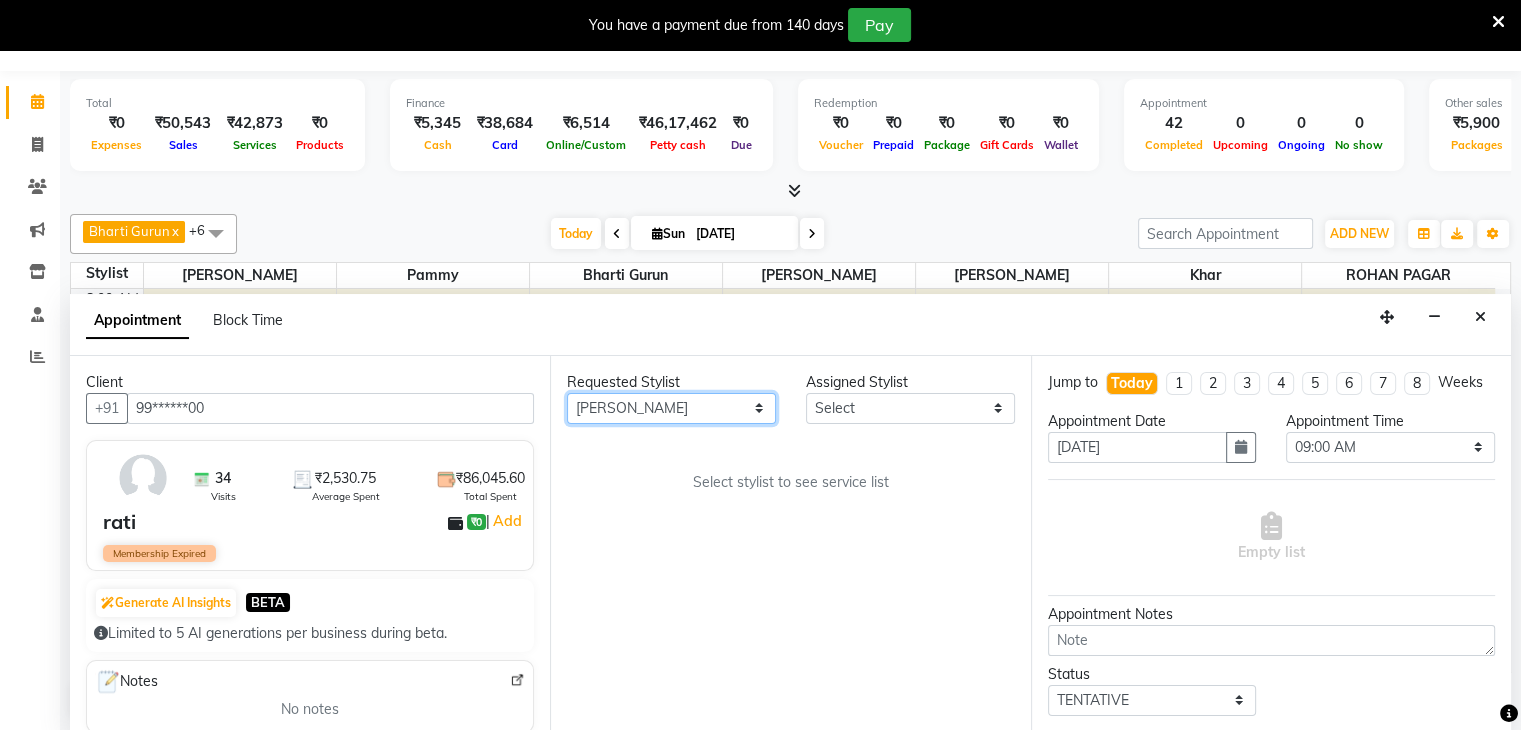click on "Any Bharti Gurun Kalpesh Maheshkar Kavita Bhosale Khar Pammy ROHAN PAGAR Sharmila" at bounding box center [671, 408] 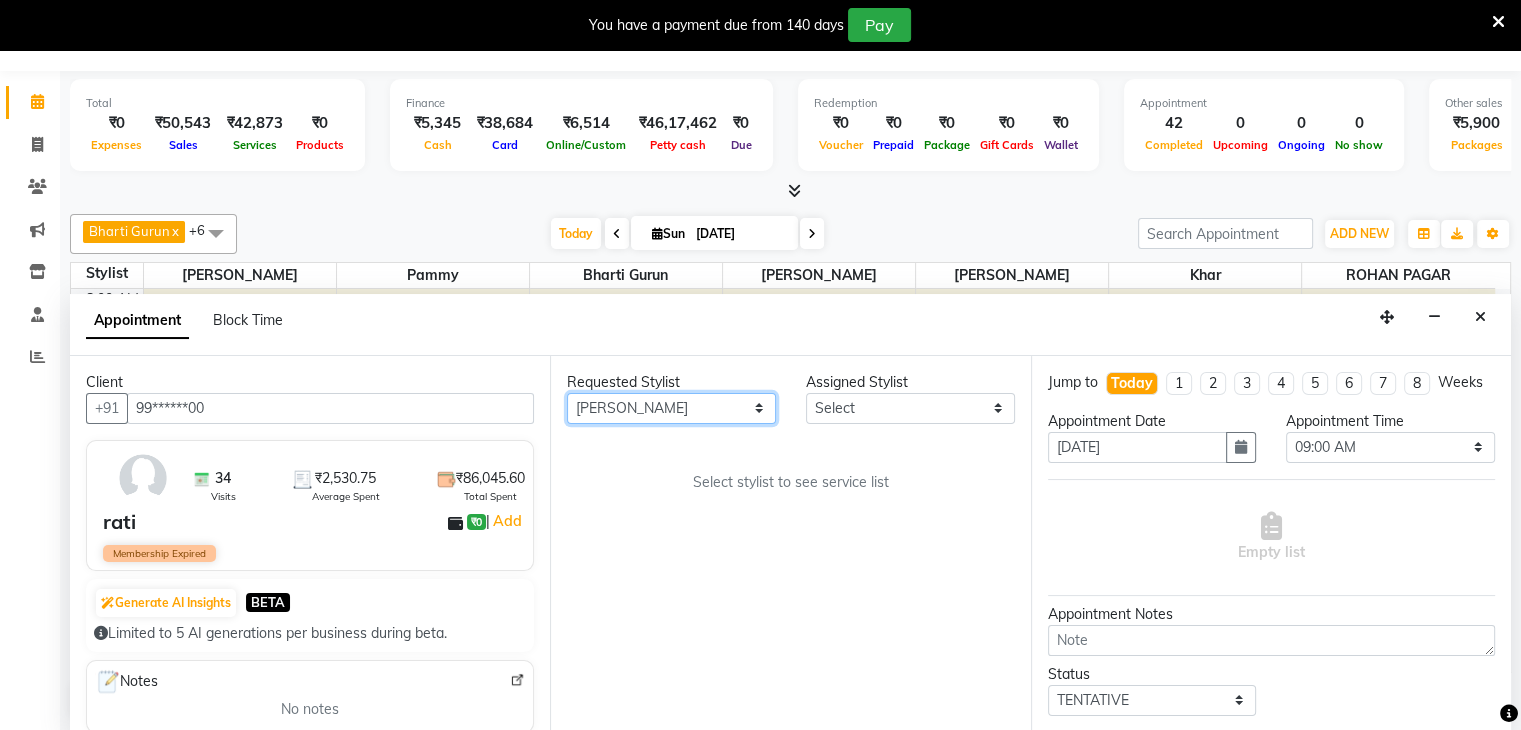 select on "38404" 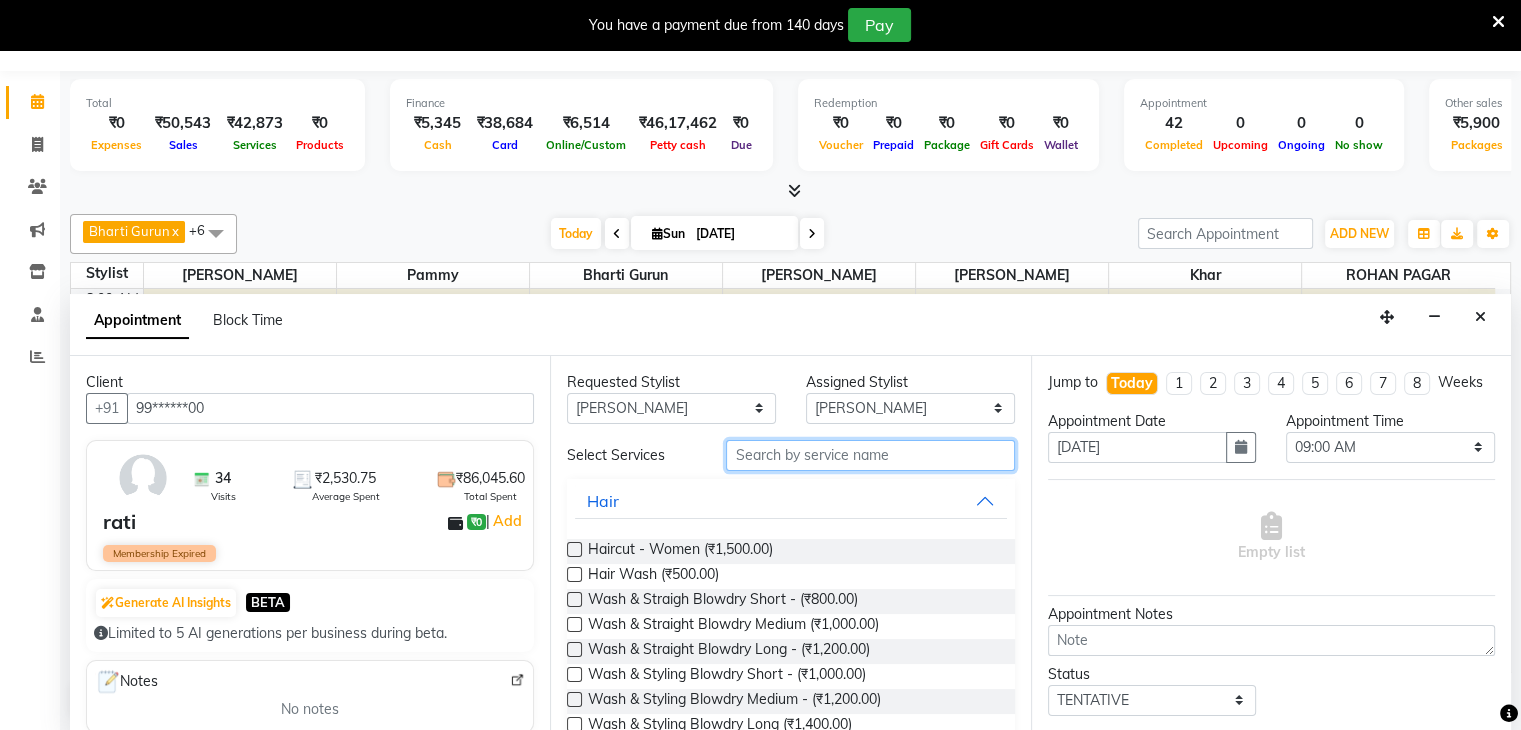 click at bounding box center [870, 455] 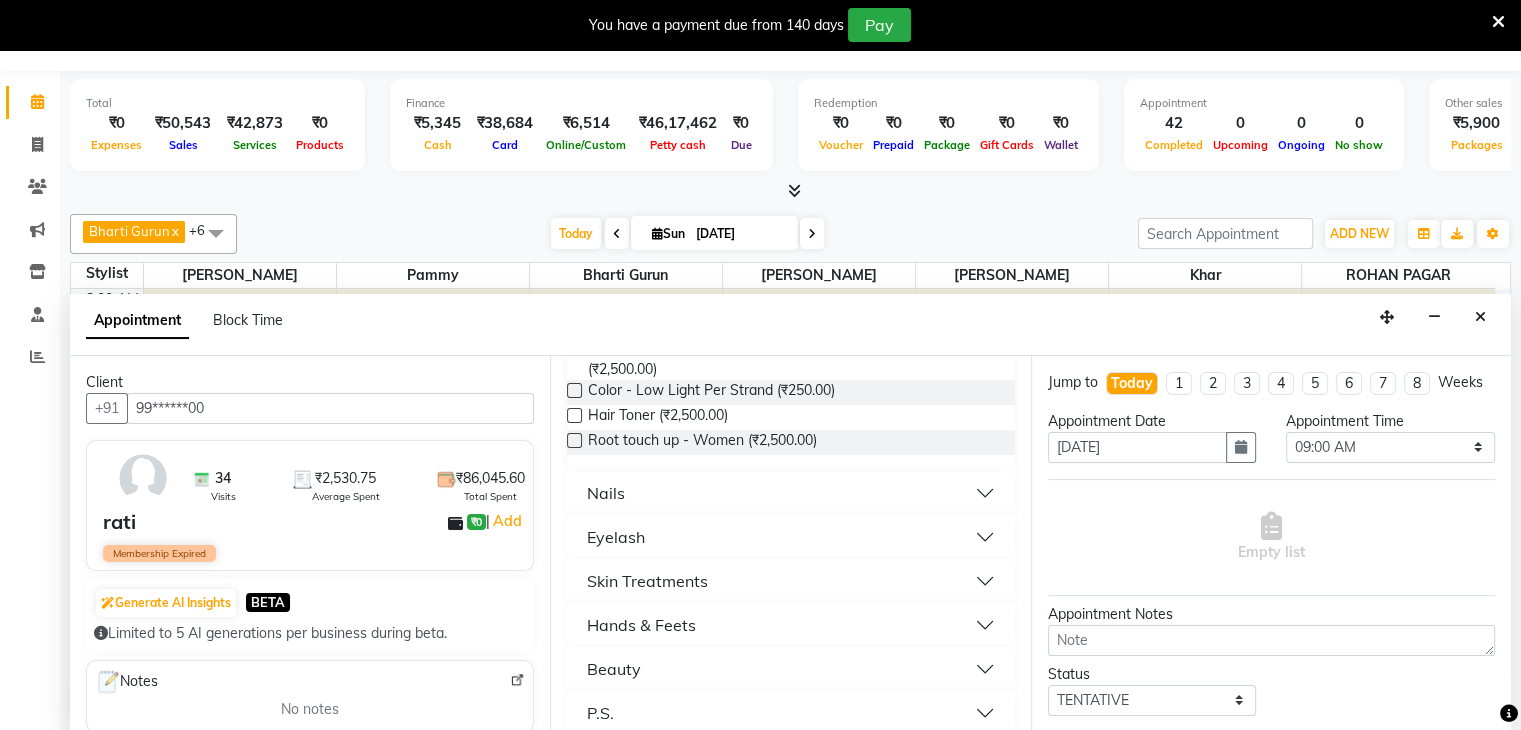 scroll, scrollTop: 240, scrollLeft: 0, axis: vertical 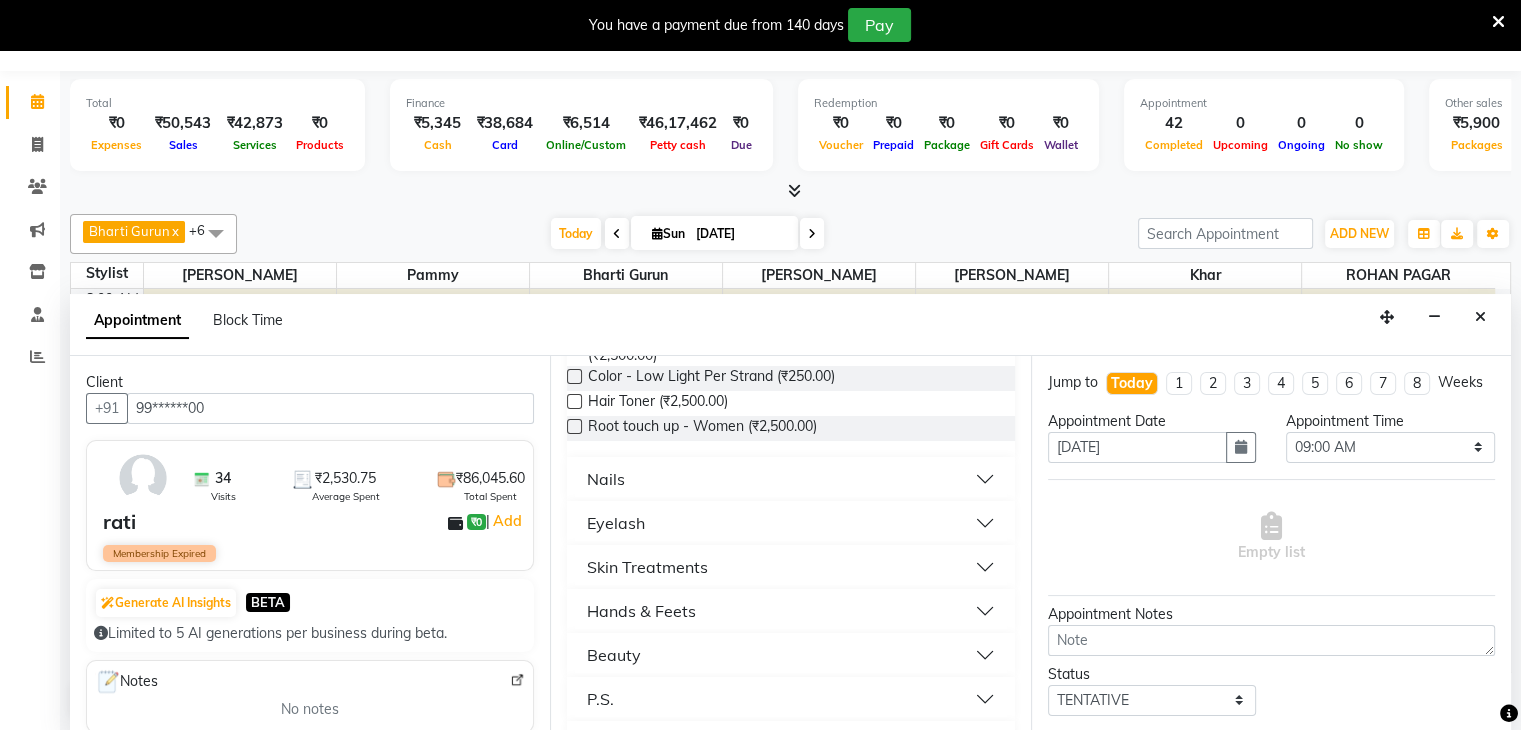 type on "250" 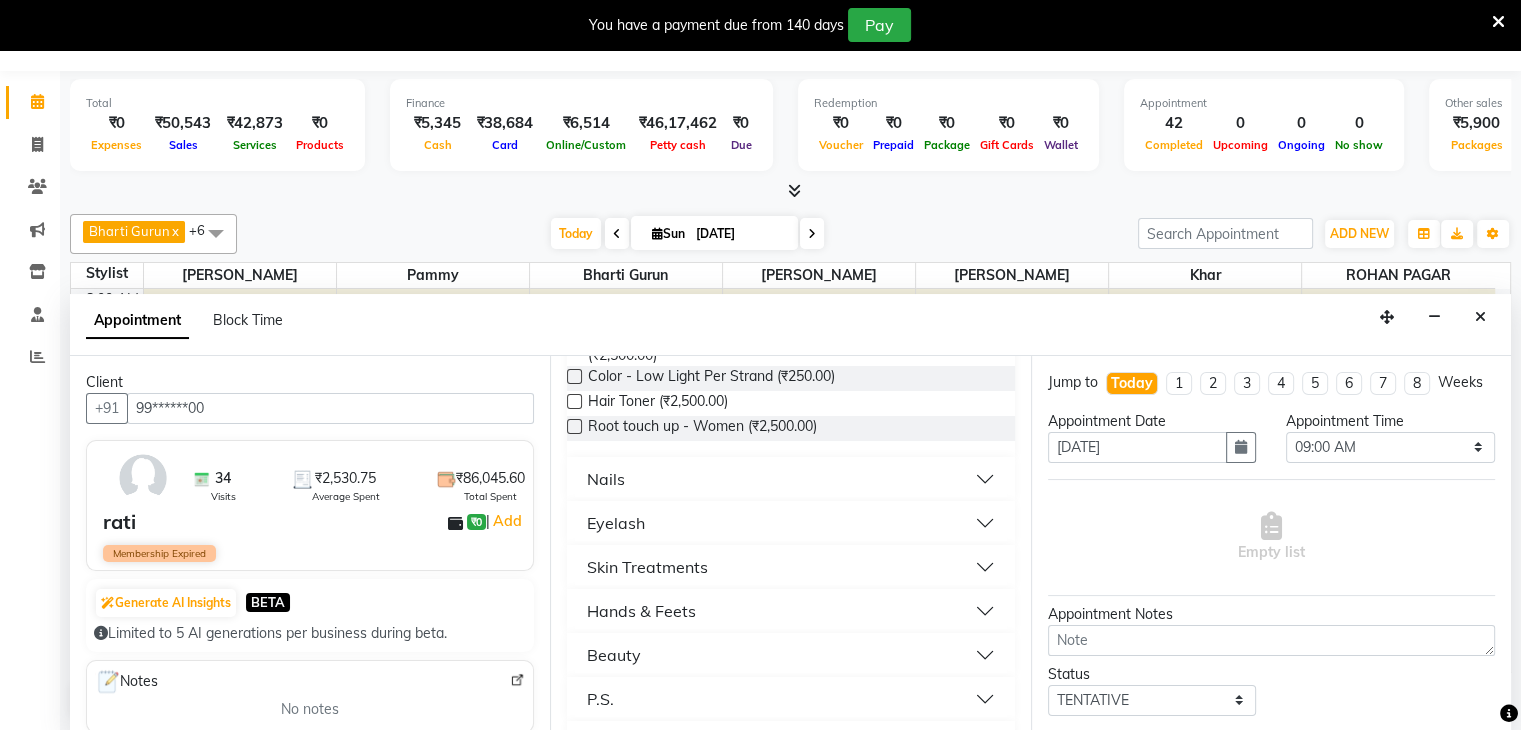 click on "Nails" at bounding box center (790, 479) 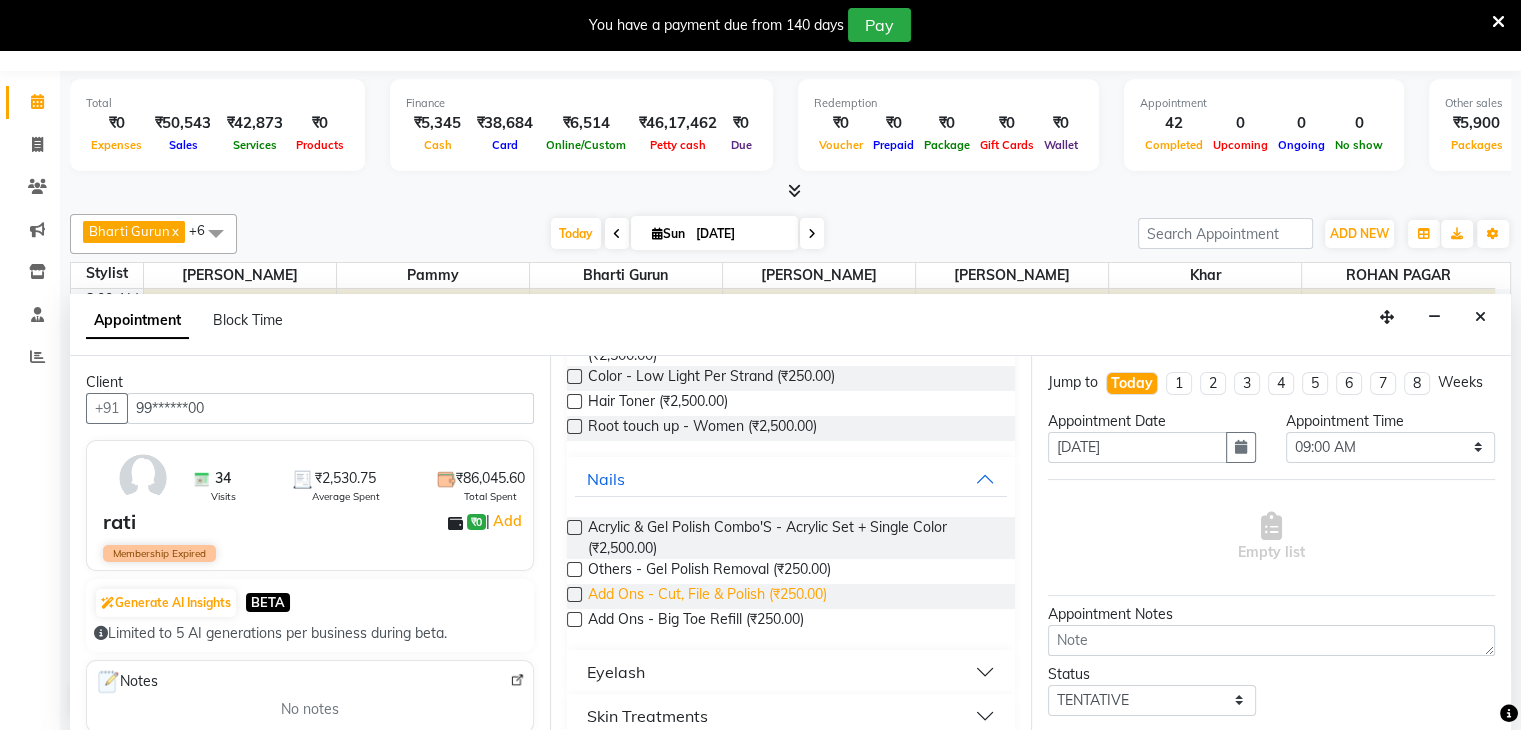click on "Add Ons - Cut, File & Polish (₹250.00)" at bounding box center (707, 596) 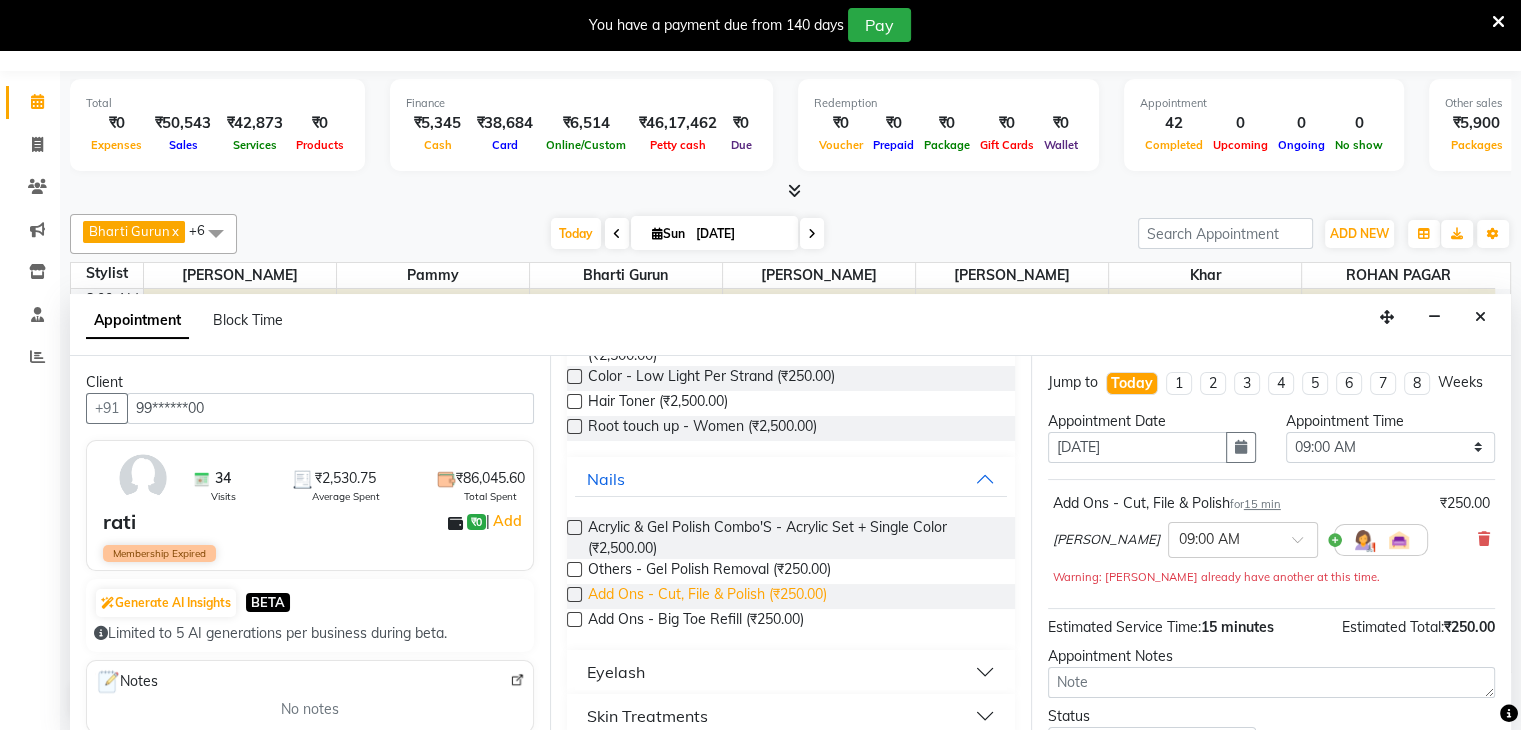 click on "Add Ons - Cut, File & Polish (₹250.00)" at bounding box center [707, 596] 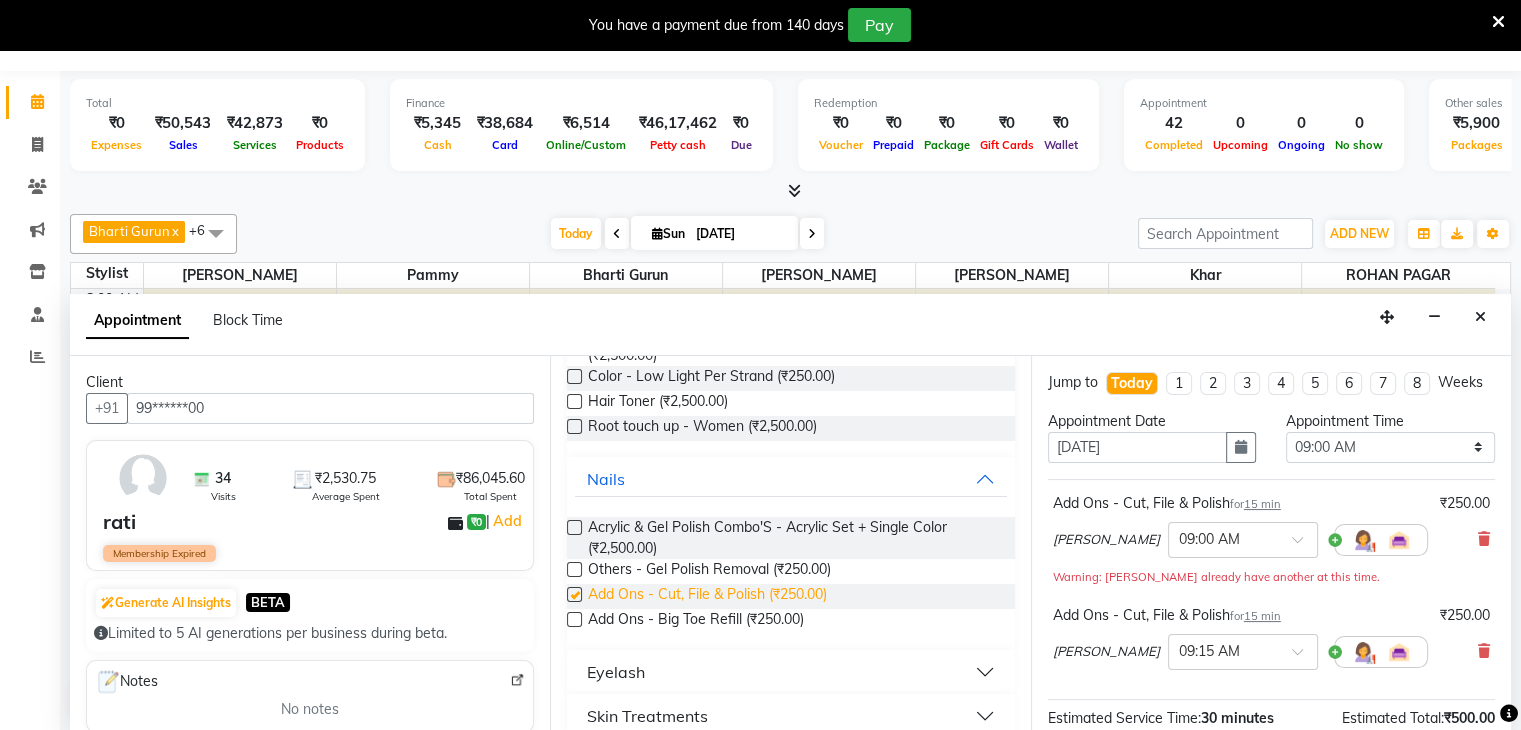 checkbox on "false" 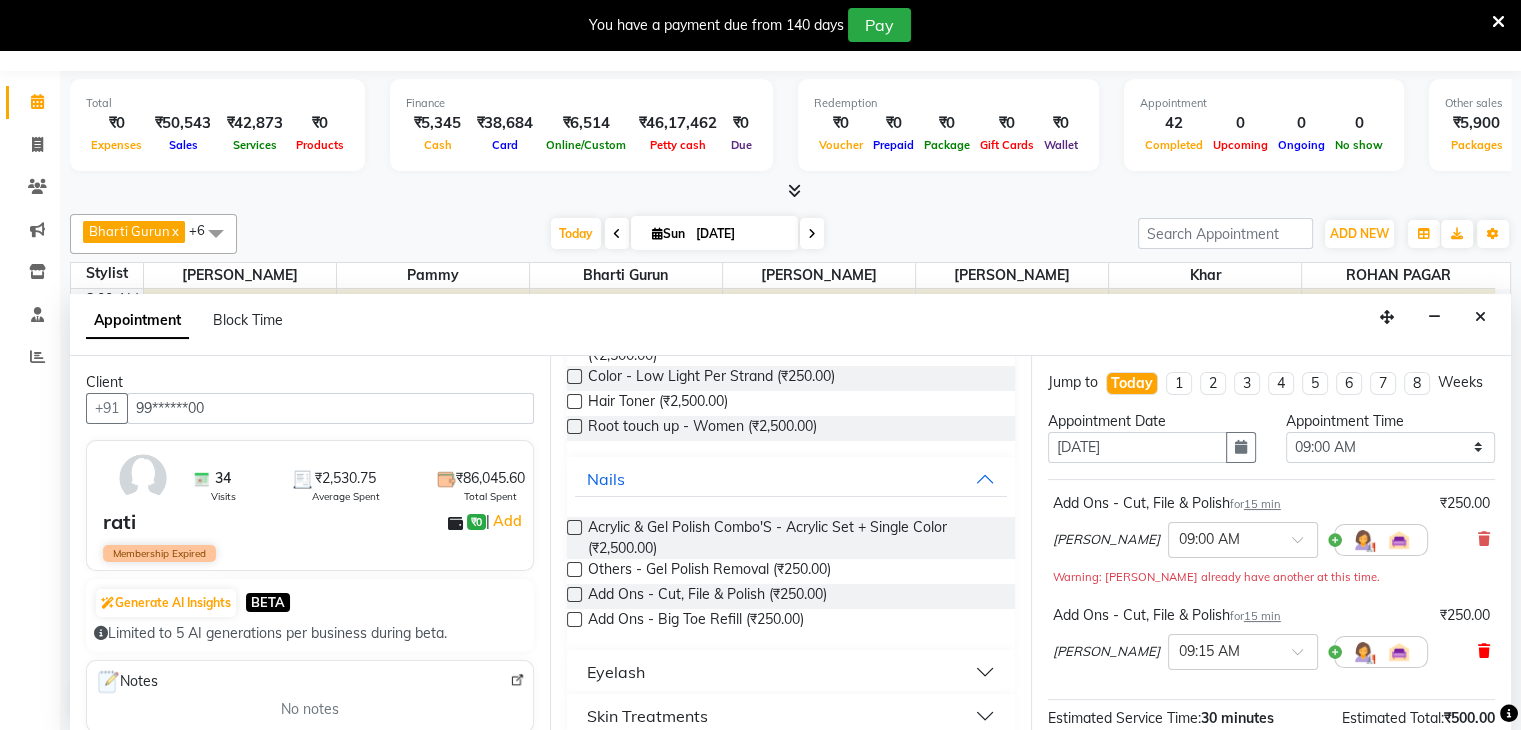 click at bounding box center (1484, 651) 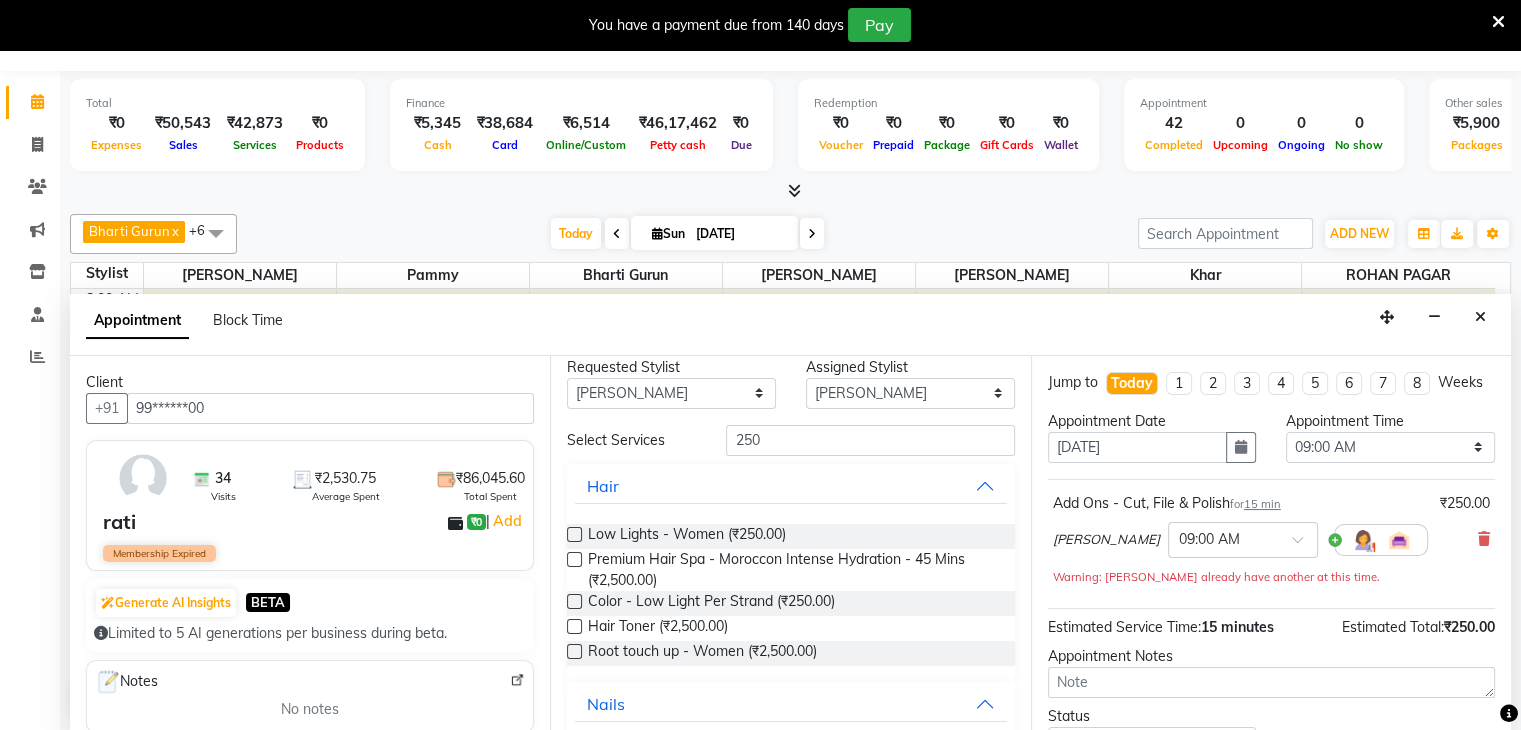 scroll, scrollTop: 0, scrollLeft: 0, axis: both 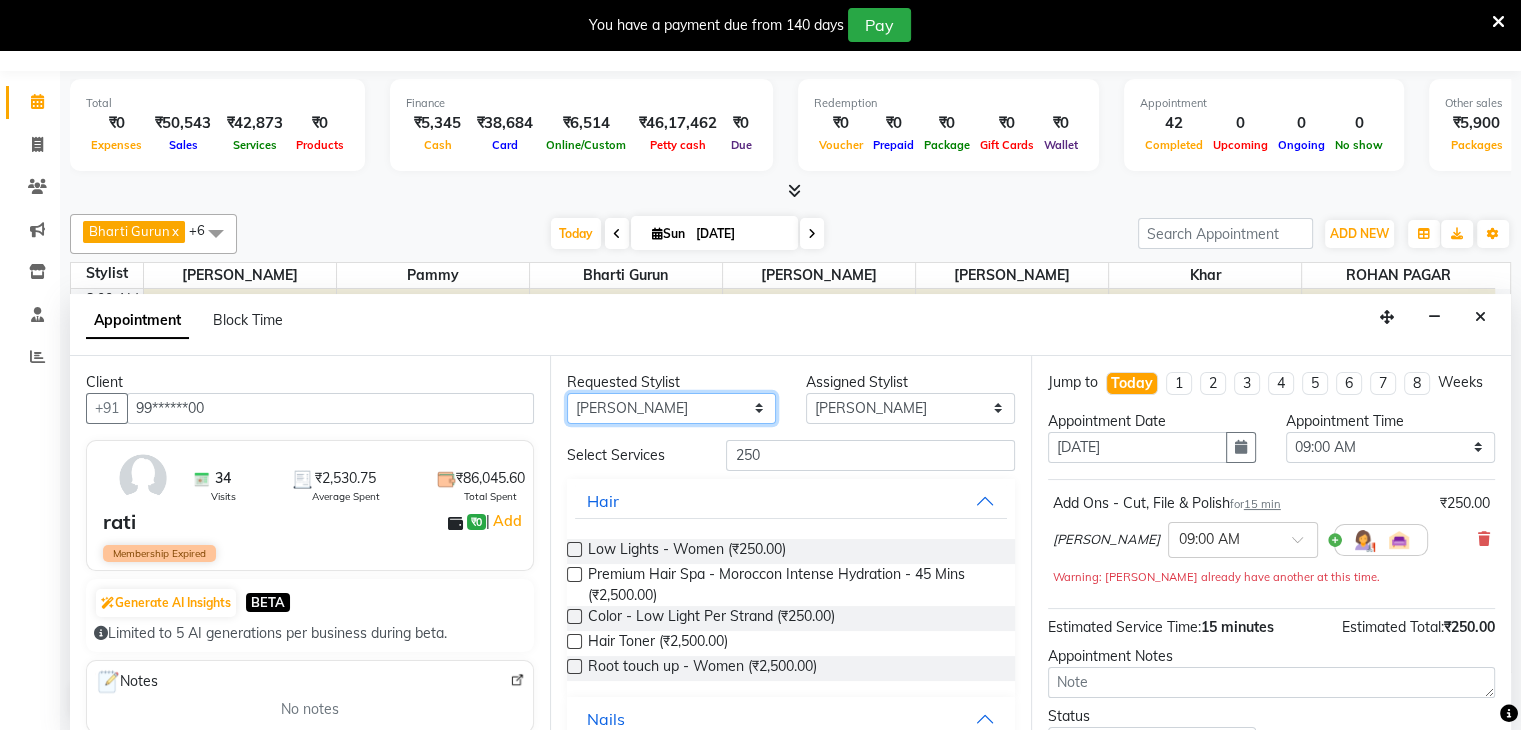 click on "Any Bharti Gurun Kalpesh Maheshkar Kavita Bhosale Khar Pammy ROHAN PAGAR Sharmila" at bounding box center [671, 408] 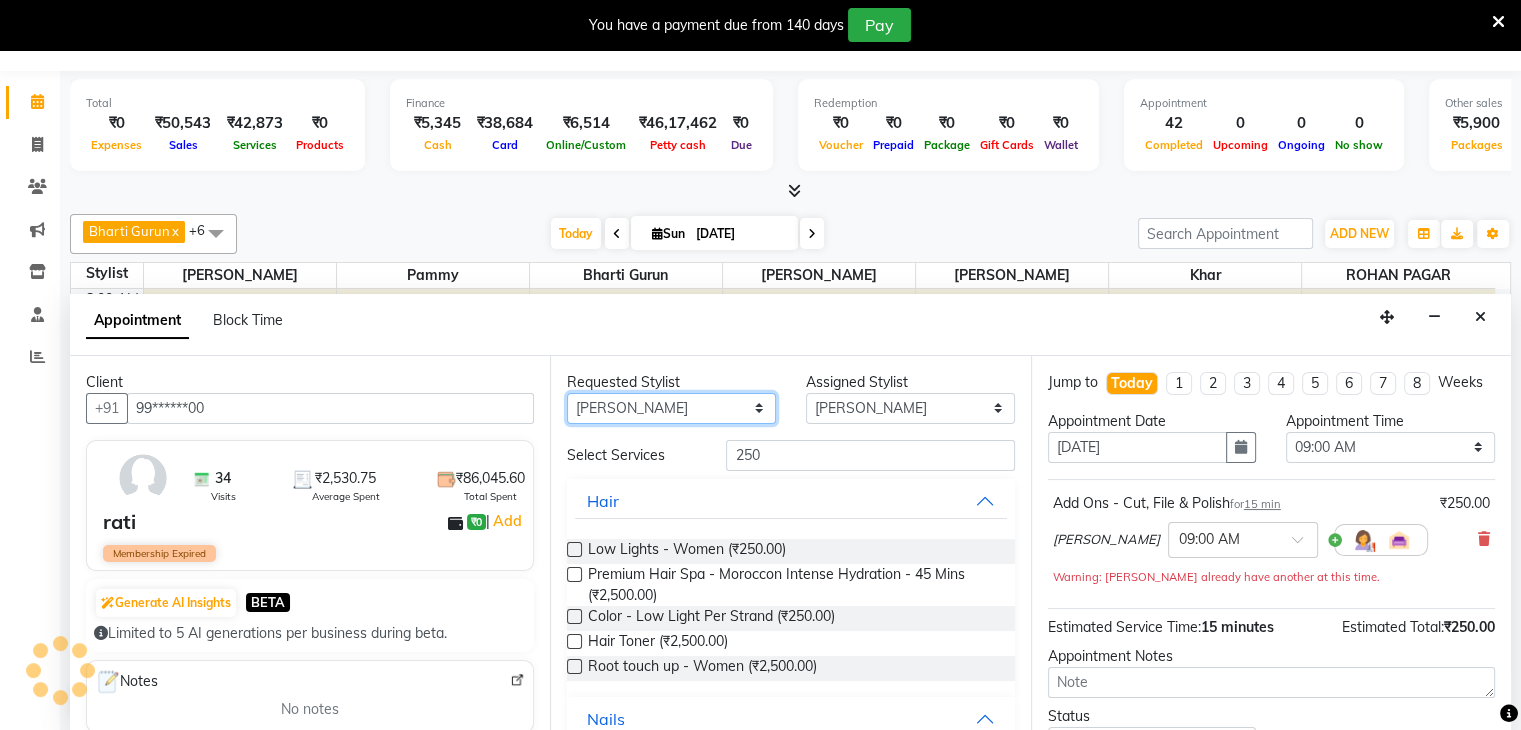 select on "38400" 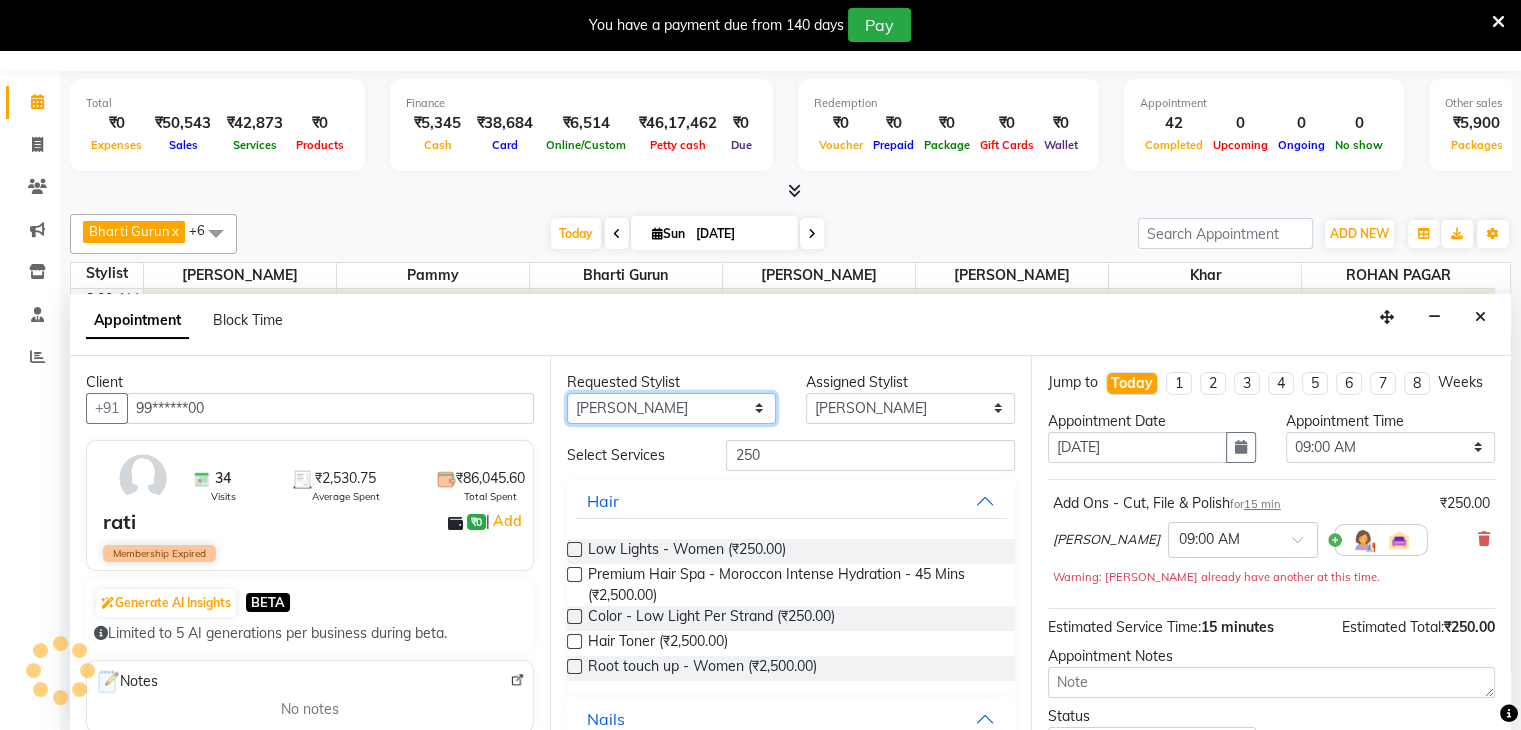 click on "Any Bharti Gurun Kalpesh Maheshkar Kavita Bhosale Khar Pammy ROHAN PAGAR Sharmila" at bounding box center (671, 408) 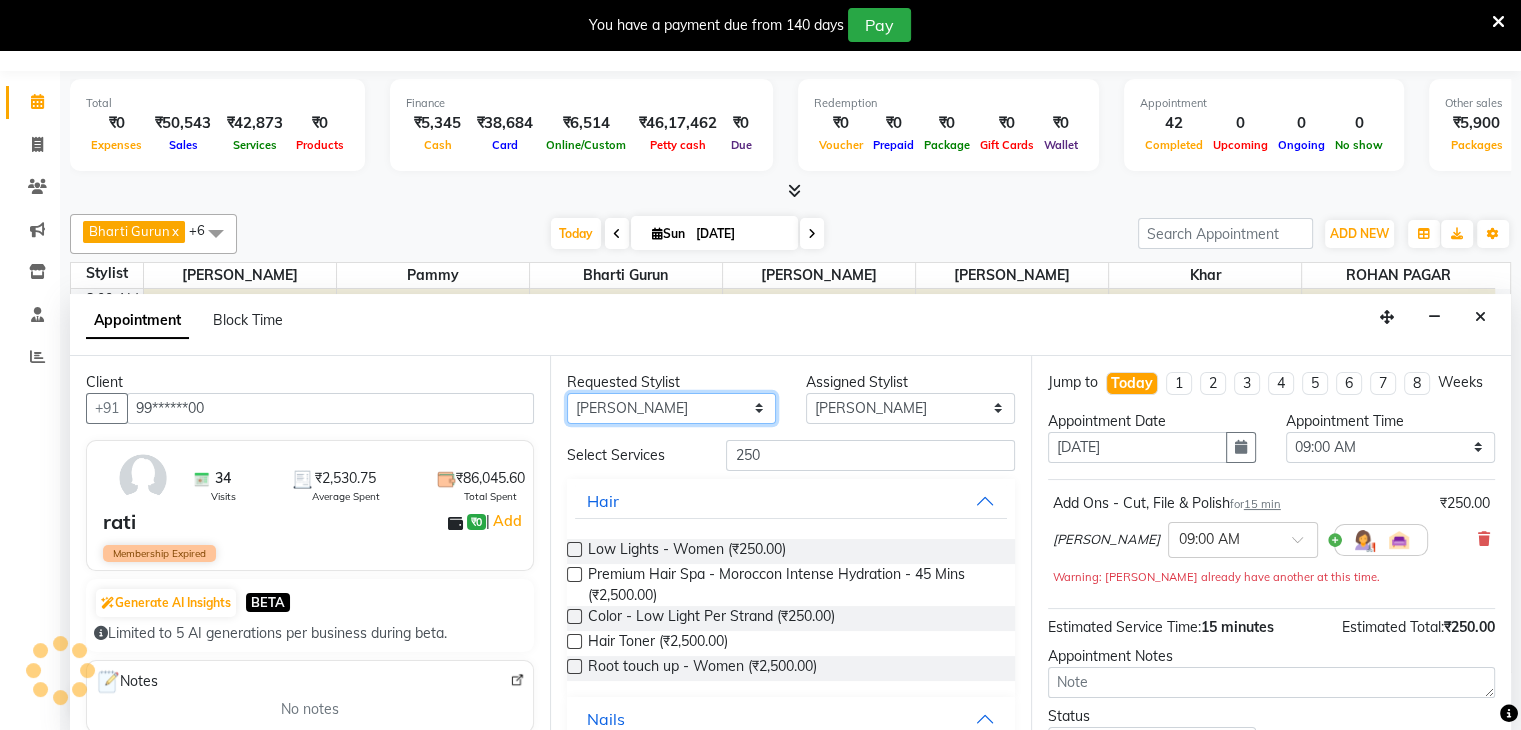 select on "38400" 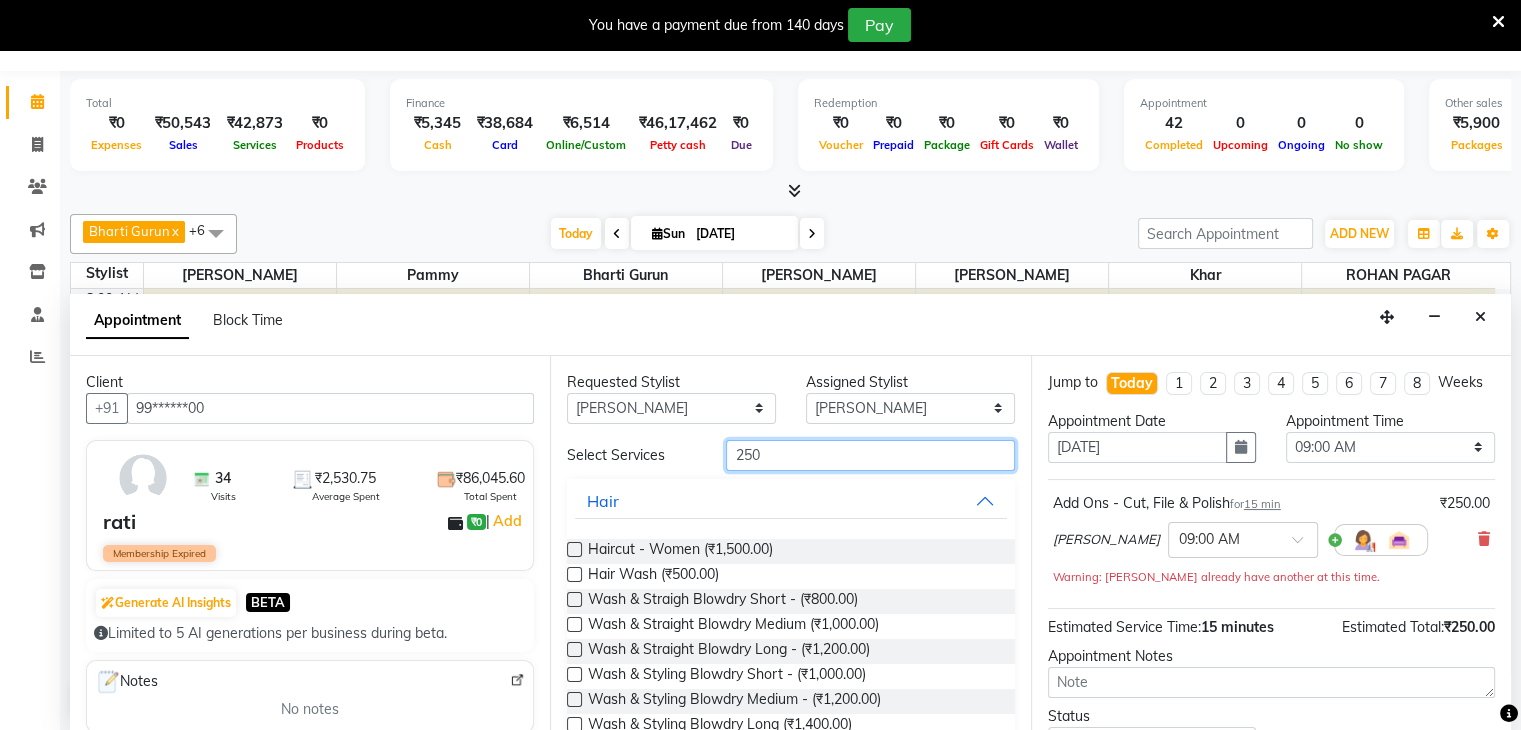 click on "250" at bounding box center [870, 455] 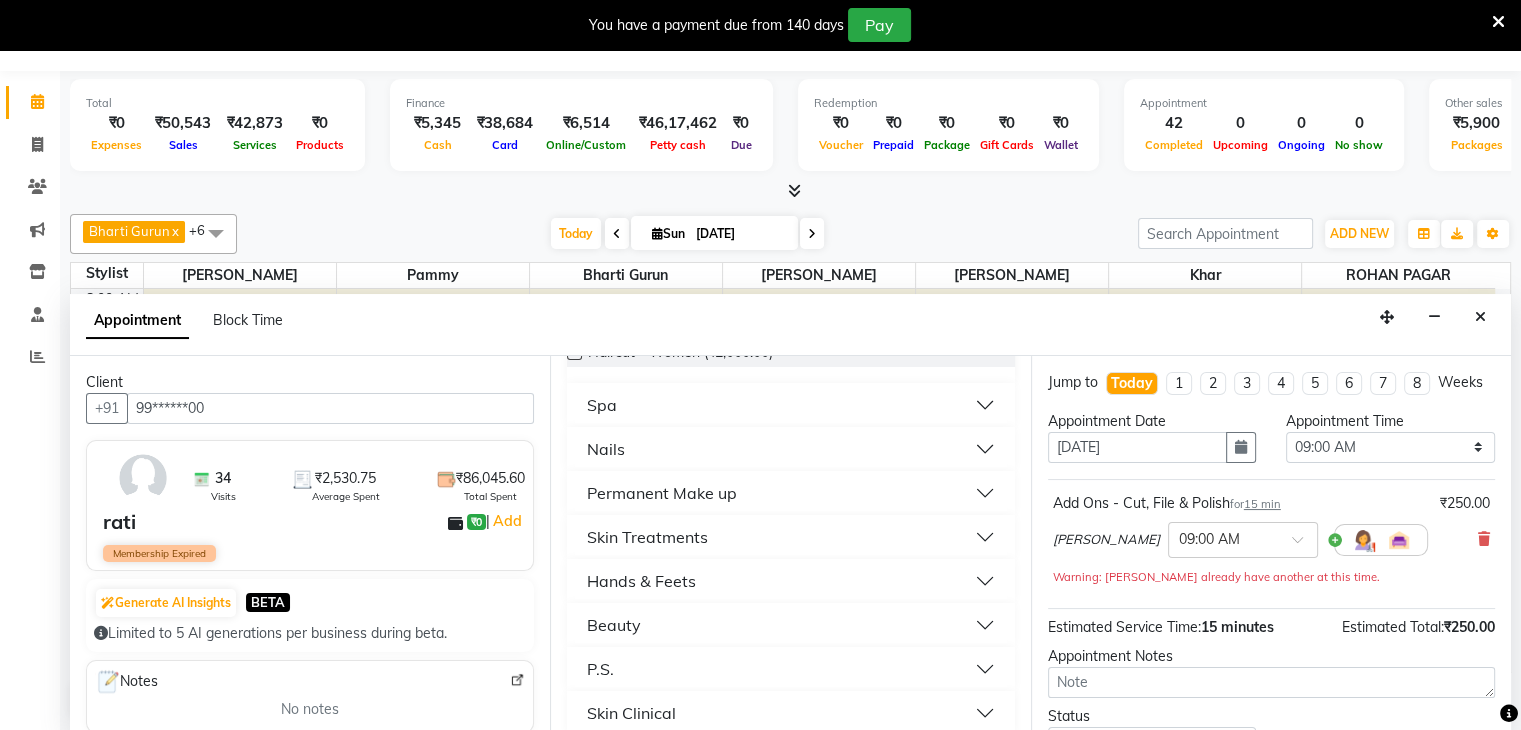 scroll, scrollTop: 450, scrollLeft: 0, axis: vertical 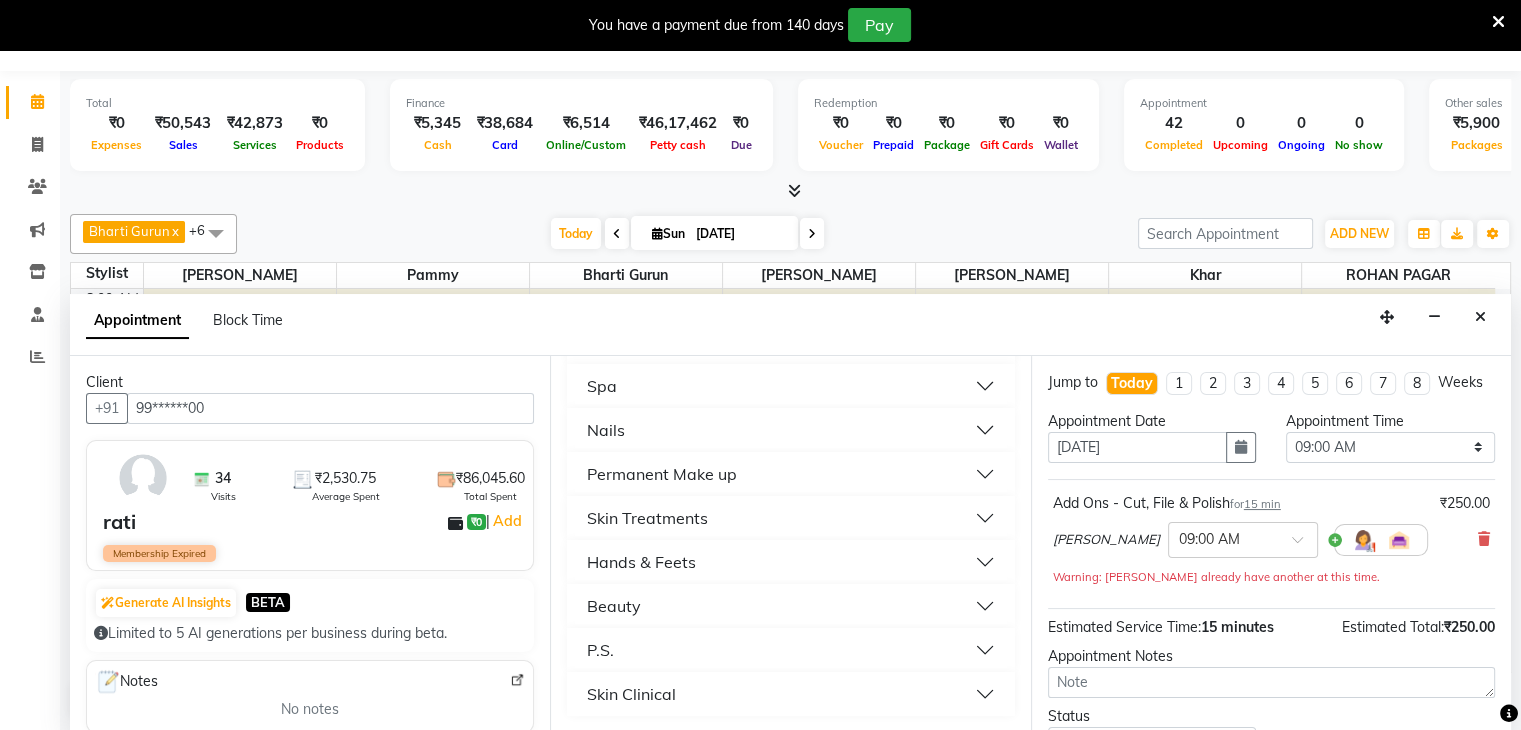 type on "200" 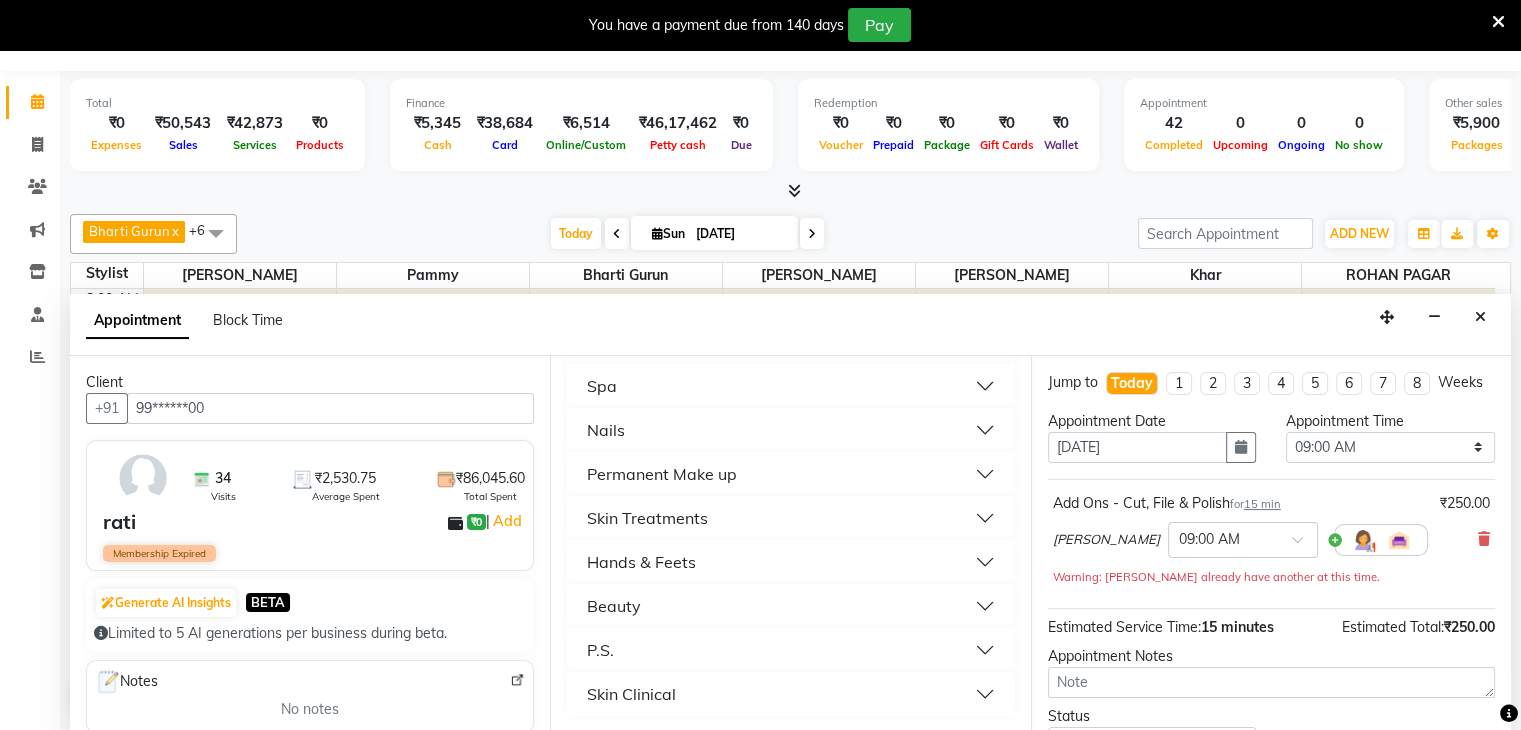 click on "Nails" at bounding box center (606, 430) 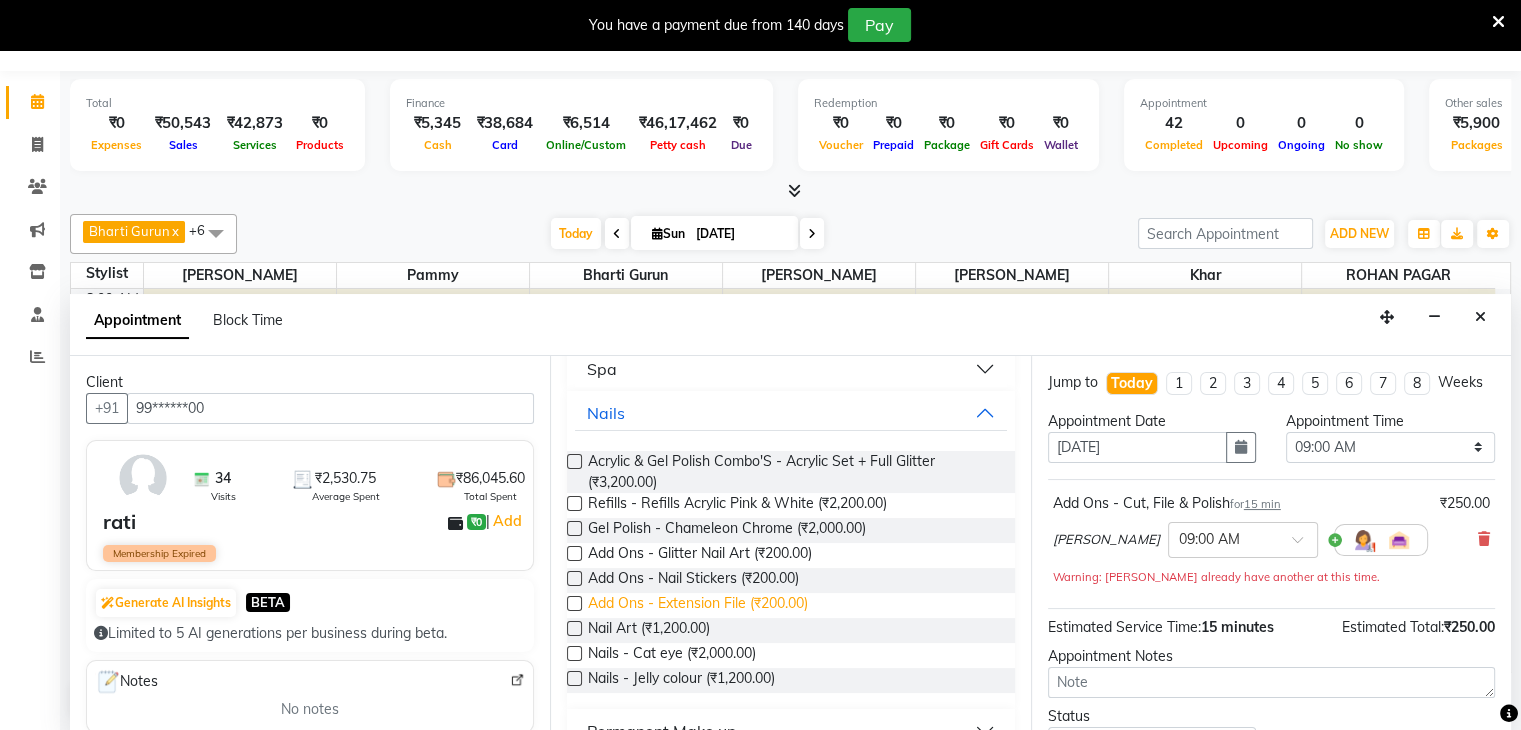 click on "Add Ons - Extension File (₹200.00)" at bounding box center (698, 605) 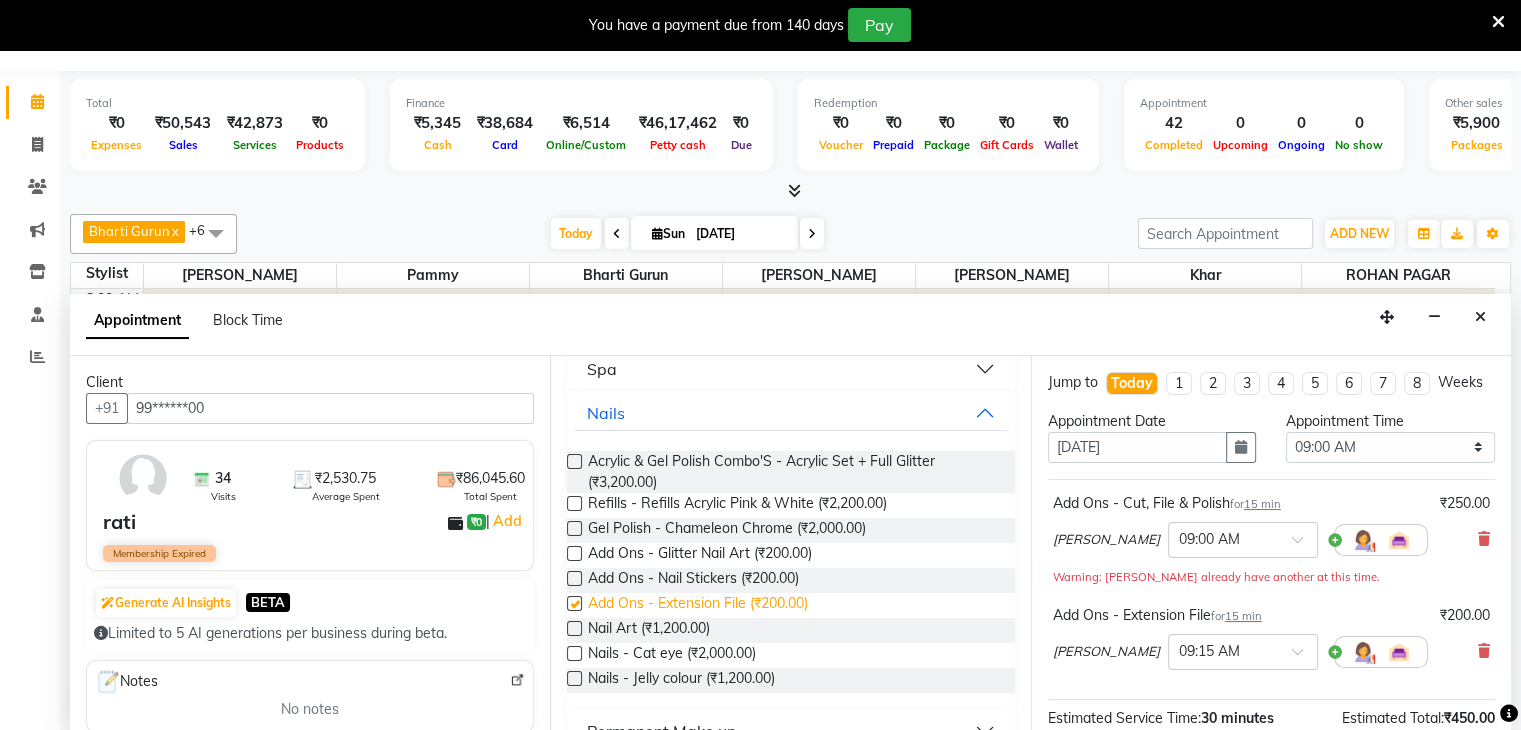 checkbox on "false" 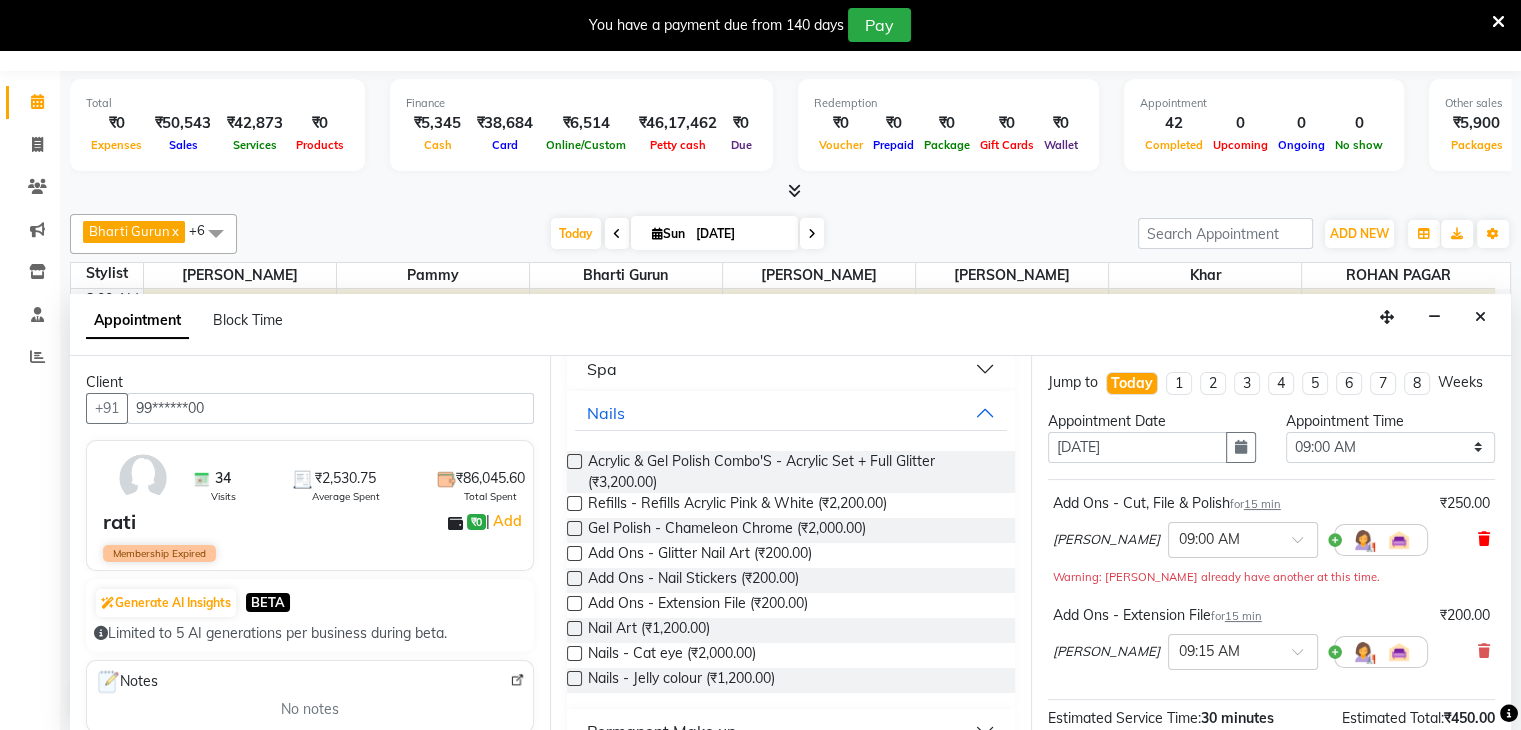 click at bounding box center [1484, 539] 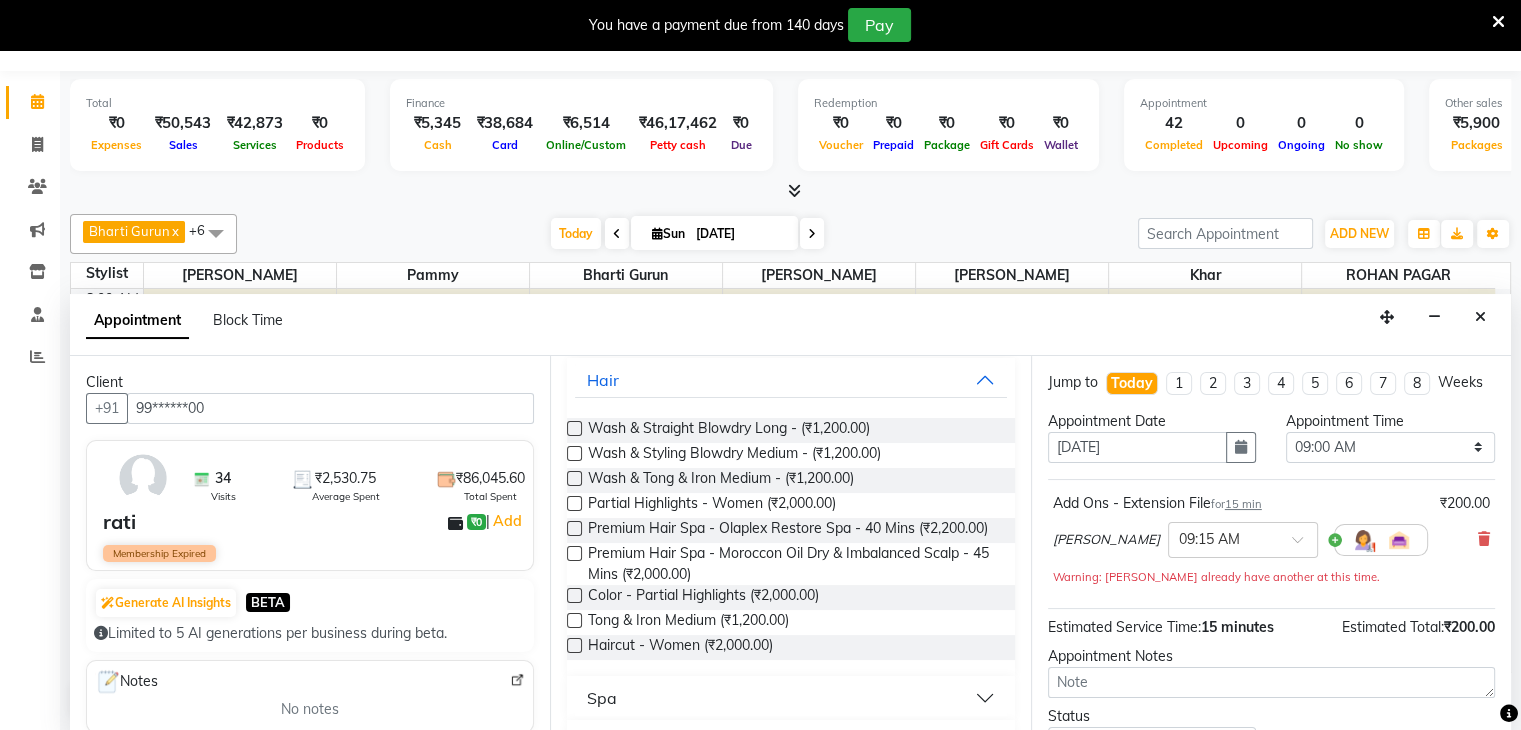 scroll, scrollTop: 0, scrollLeft: 0, axis: both 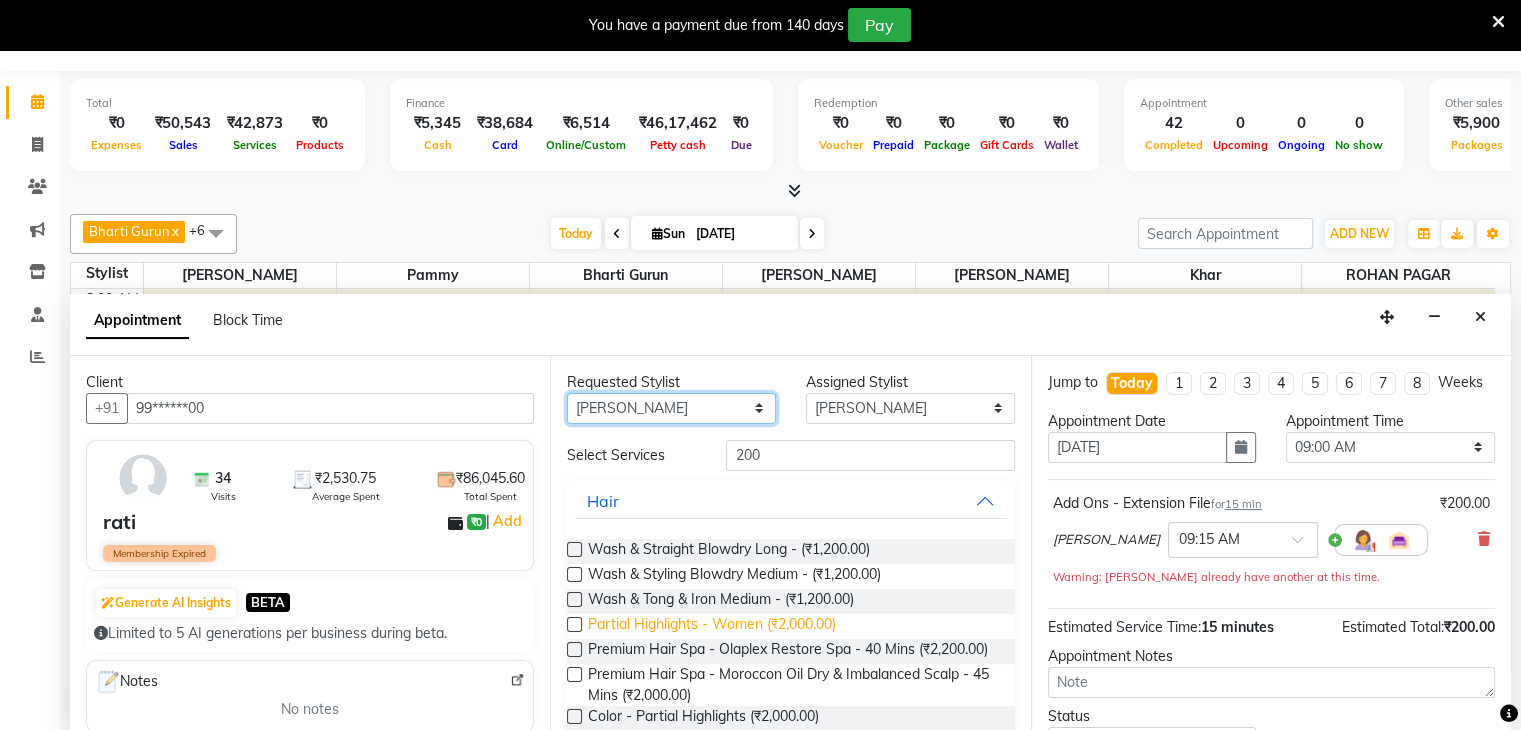 drag, startPoint x: 736, startPoint y: 414, endPoint x: 640, endPoint y: 620, distance: 227.27077 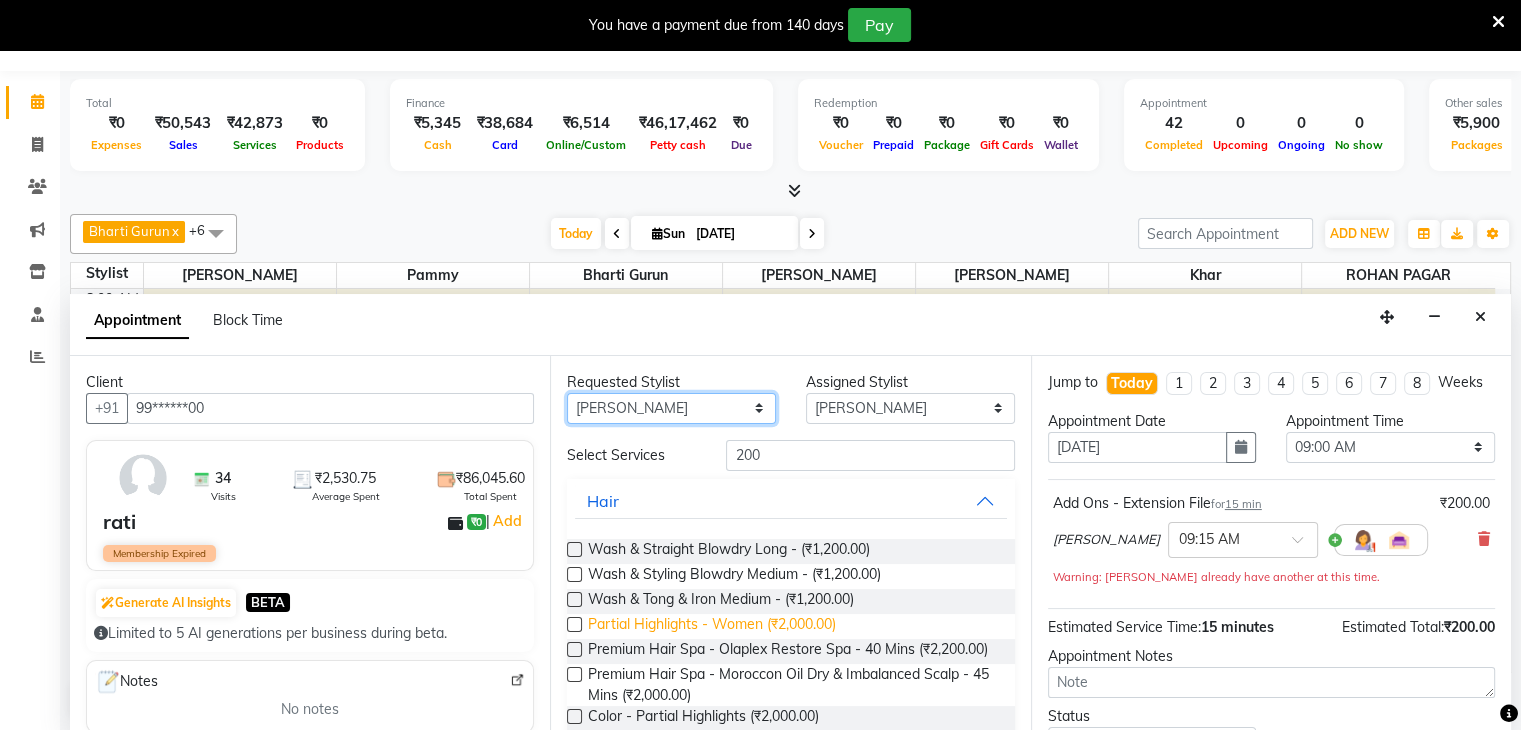 click on "Requested Stylist Any Bharti Gurun Kalpesh Maheshkar Kavita Bhosale Khar Pammy ROHAN PAGAR Sharmila Assigned Stylist Select Bharti Gurun Kalpesh Maheshkar Kavita Bhosale Khar Pammy ROHAN PAGAR Sharmila Select Services 200    Hair Wash & Straight Blowdry Long - (₹1,200.00) Wash & Styling Blowdry Medium - (₹1,200.00) Wash & Tong & Iron Medium - (₹1,200.00) Partial Highlights - Women (₹2,000.00) Premium Hair Spa - Olaplex Restore Spa - 40 Mins (₹2,200.00) Premium Hair Spa - Moroccon Oil Dry & Imbalanced Scalp - 45 Mins (₹2,000.00) Color - Partial Highlights (₹2,000.00) Tong & Iron Medium (₹1,200.00) Haircut - Women  (₹2,000.00)    Spa    Nails Acrylic & Gel Polish Combo'S - Acrylic Set + Full Glitter (₹3,200.00) Refills - Refills Acrylic Pink & White (₹2,200.00) Gel Polish - Chameleon Chrome (₹2,000.00) Add Ons - Glitter Nail Art (₹200.00) Add Ons - Nail Stickers (₹200.00) Add Ons - Extension File (₹200.00) Nail Art (₹1,200.00) Nails - Cat eye (₹2,000.00)    Permanent Make up" at bounding box center [790, 544] 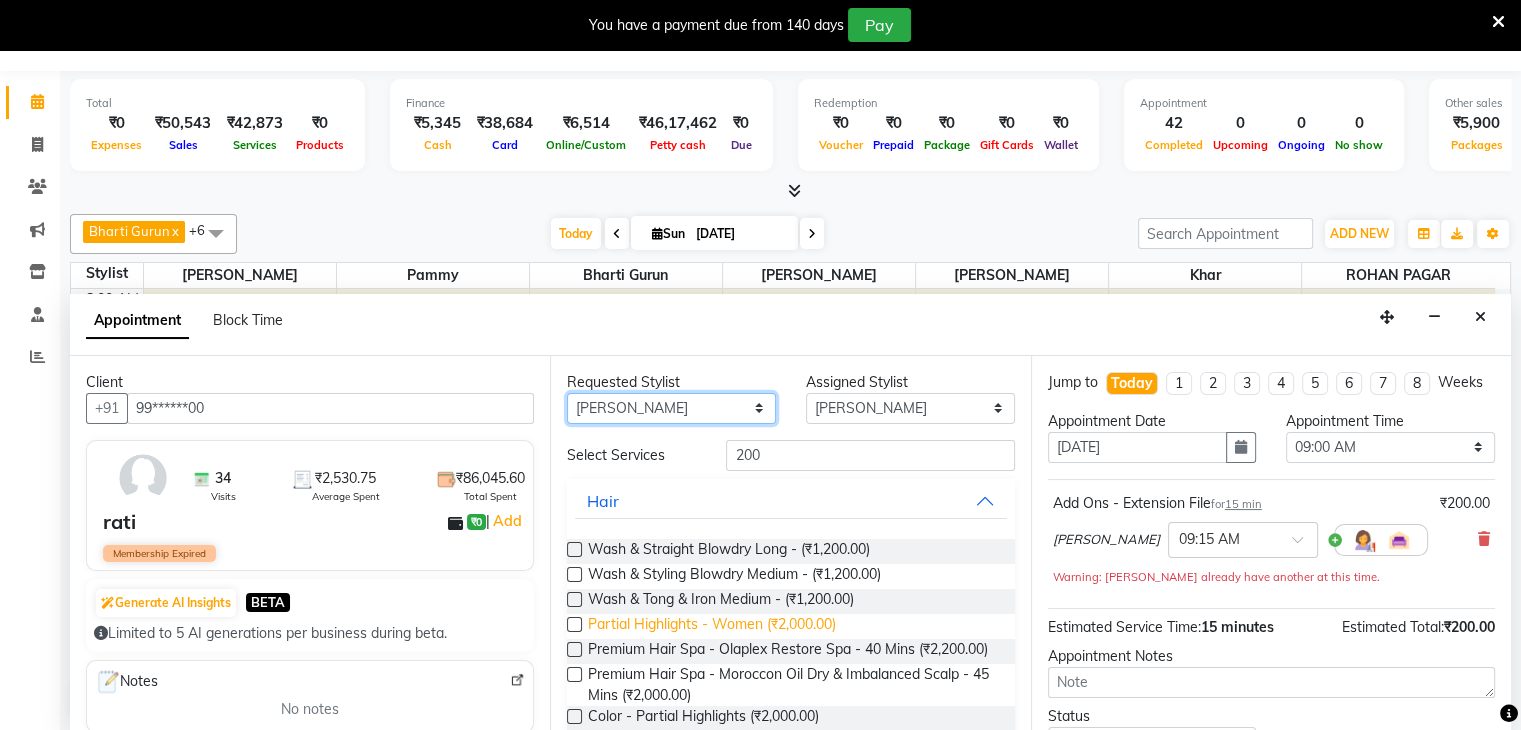 click on "Any Bharti Gurun Kalpesh Maheshkar Kavita Bhosale Khar Pammy ROHAN PAGAR Sharmila" at bounding box center (671, 408) 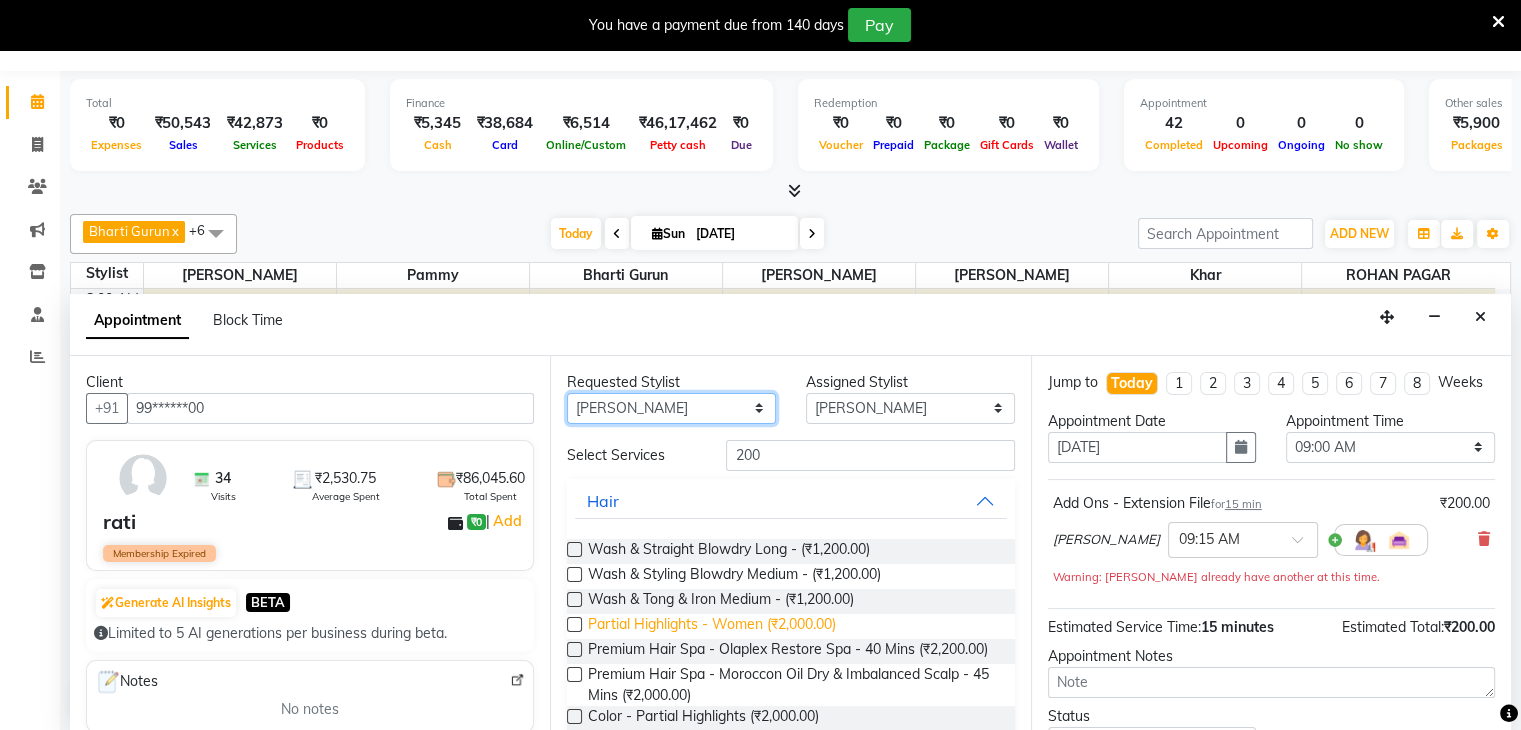 select on "38404" 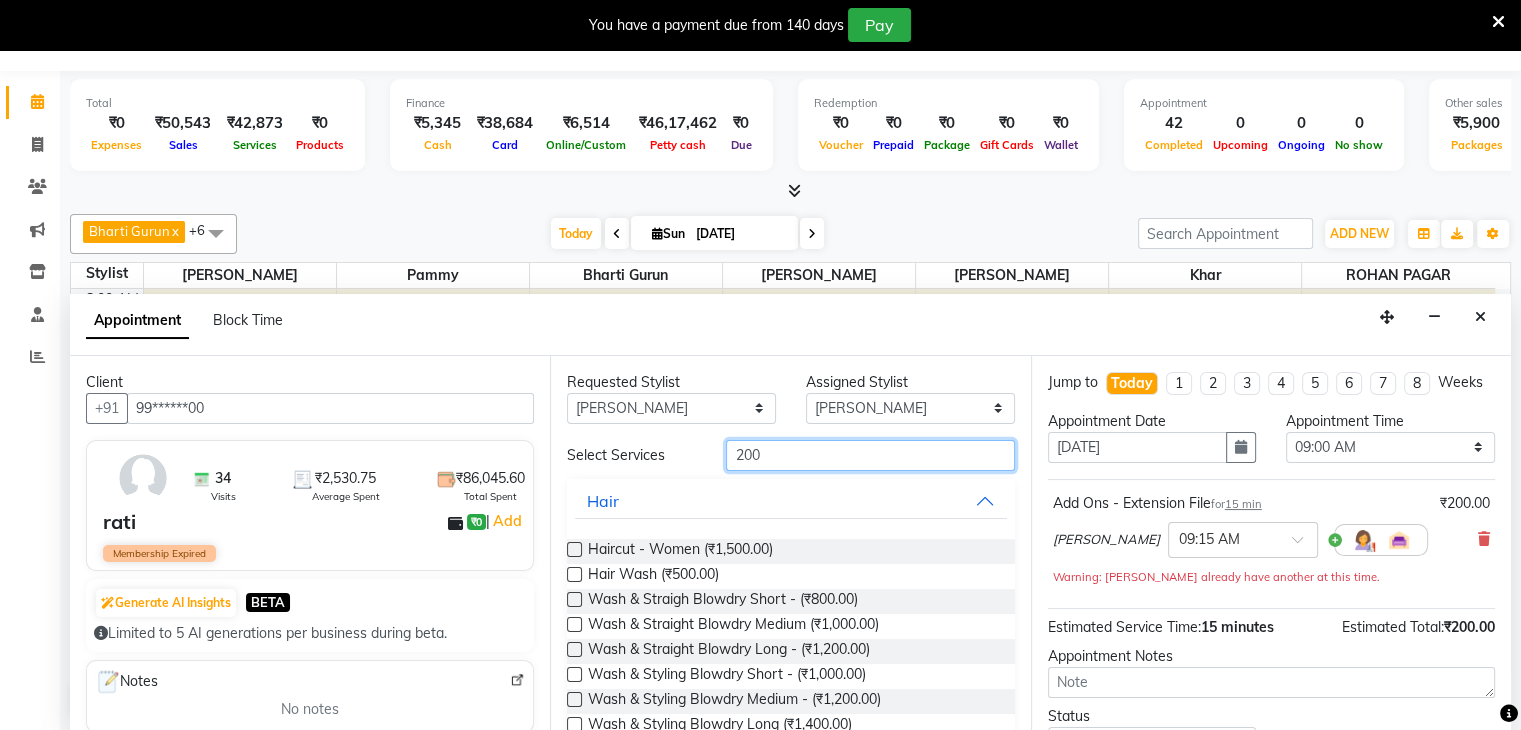 click on "200" at bounding box center (870, 455) 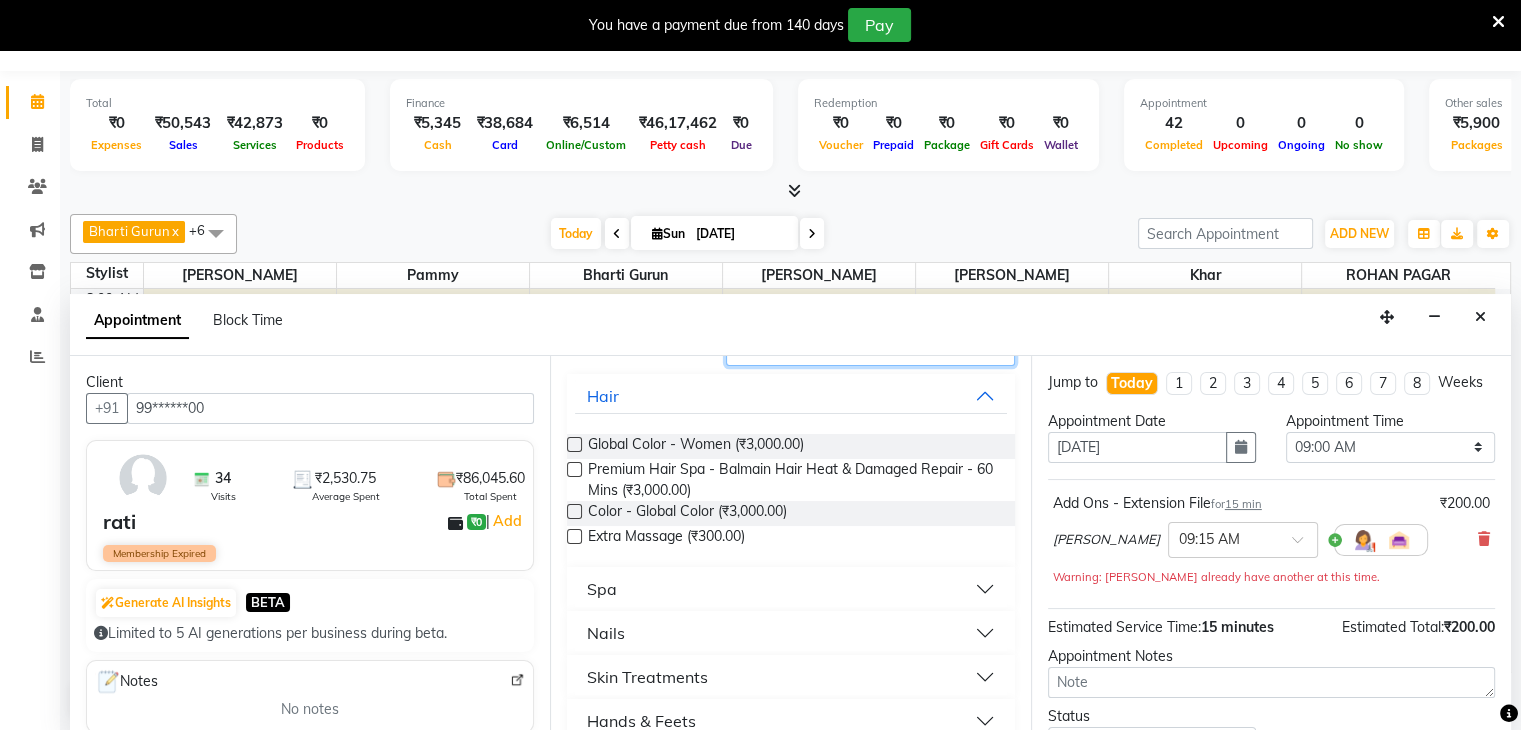 scroll, scrollTop: 120, scrollLeft: 0, axis: vertical 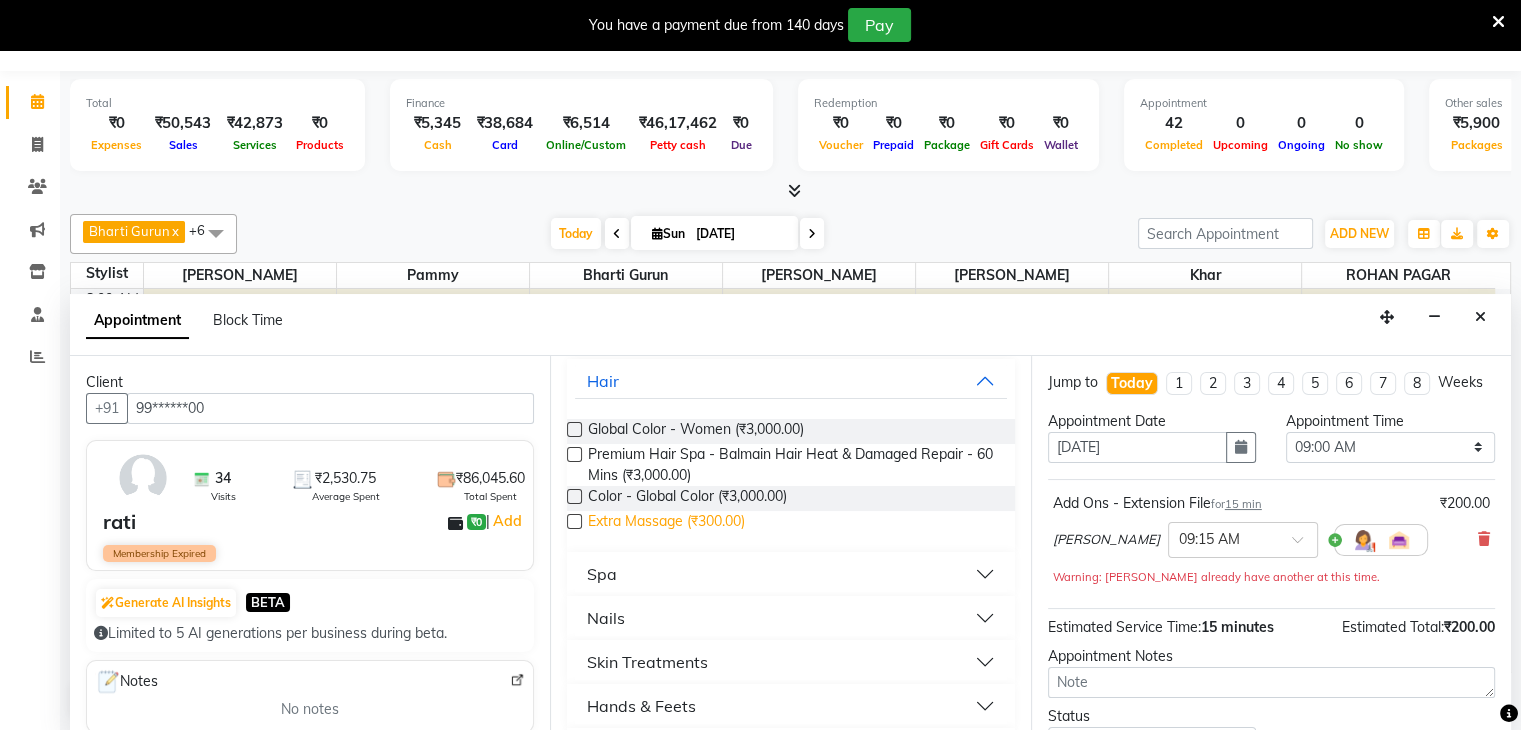 type on "300" 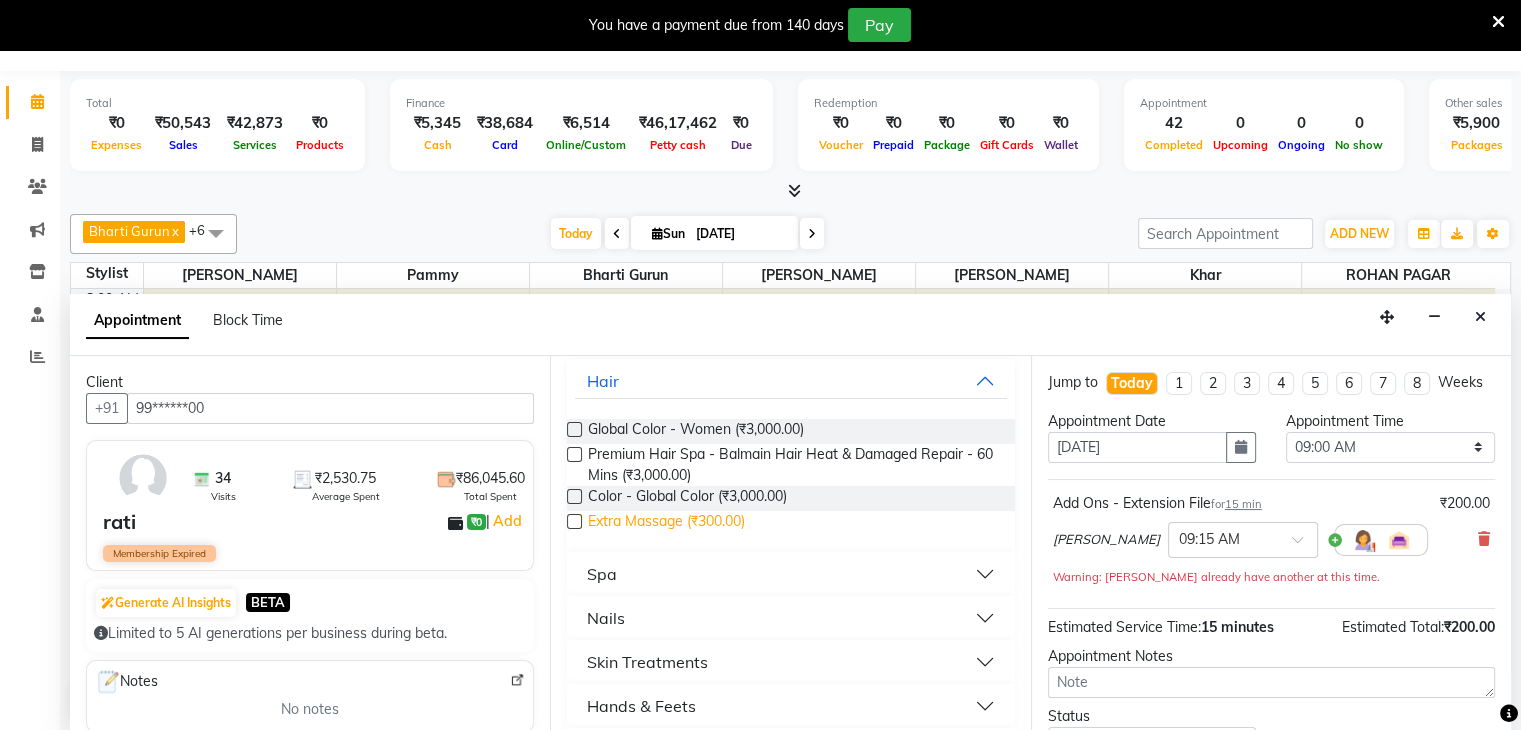 click on "Extra Massage (₹300.00)" at bounding box center (666, 523) 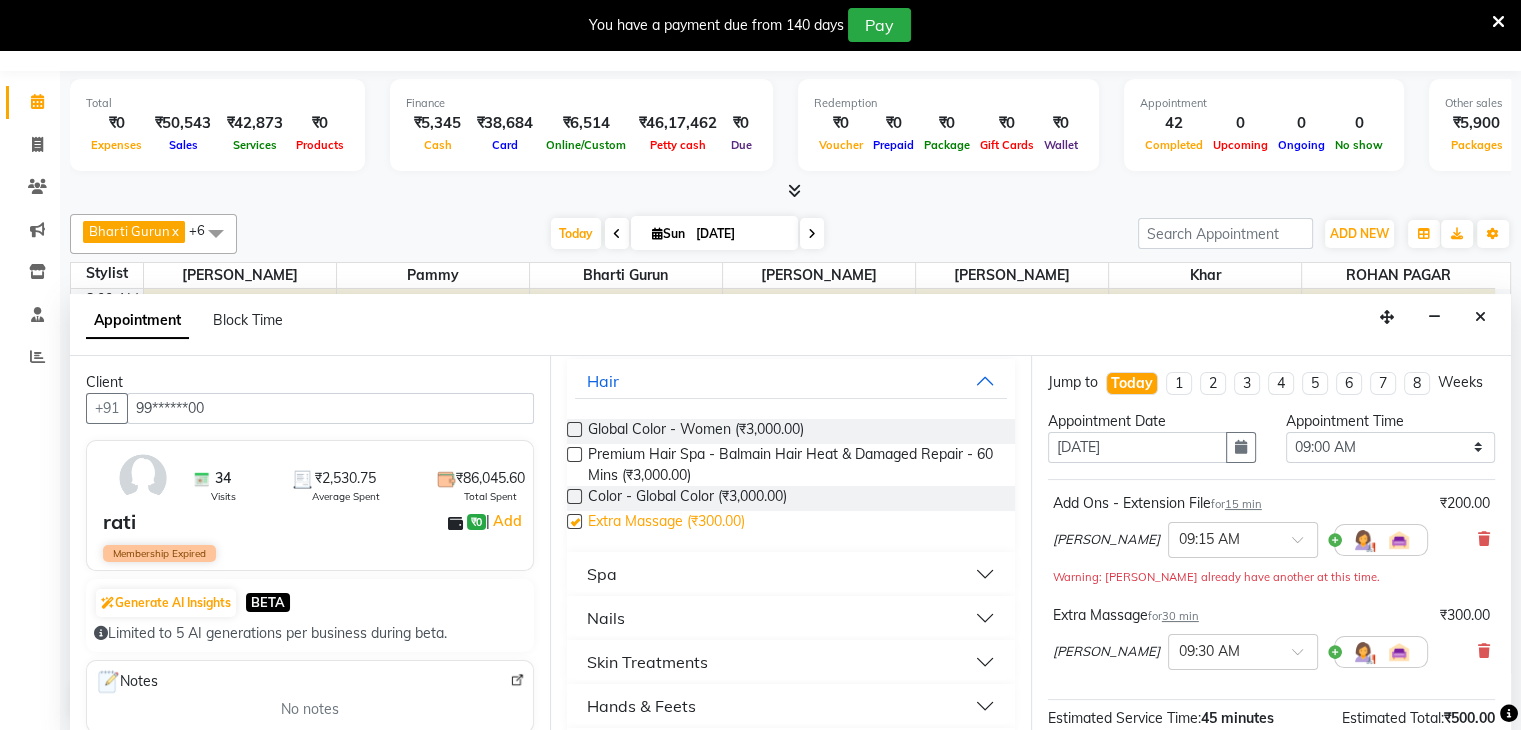 checkbox on "false" 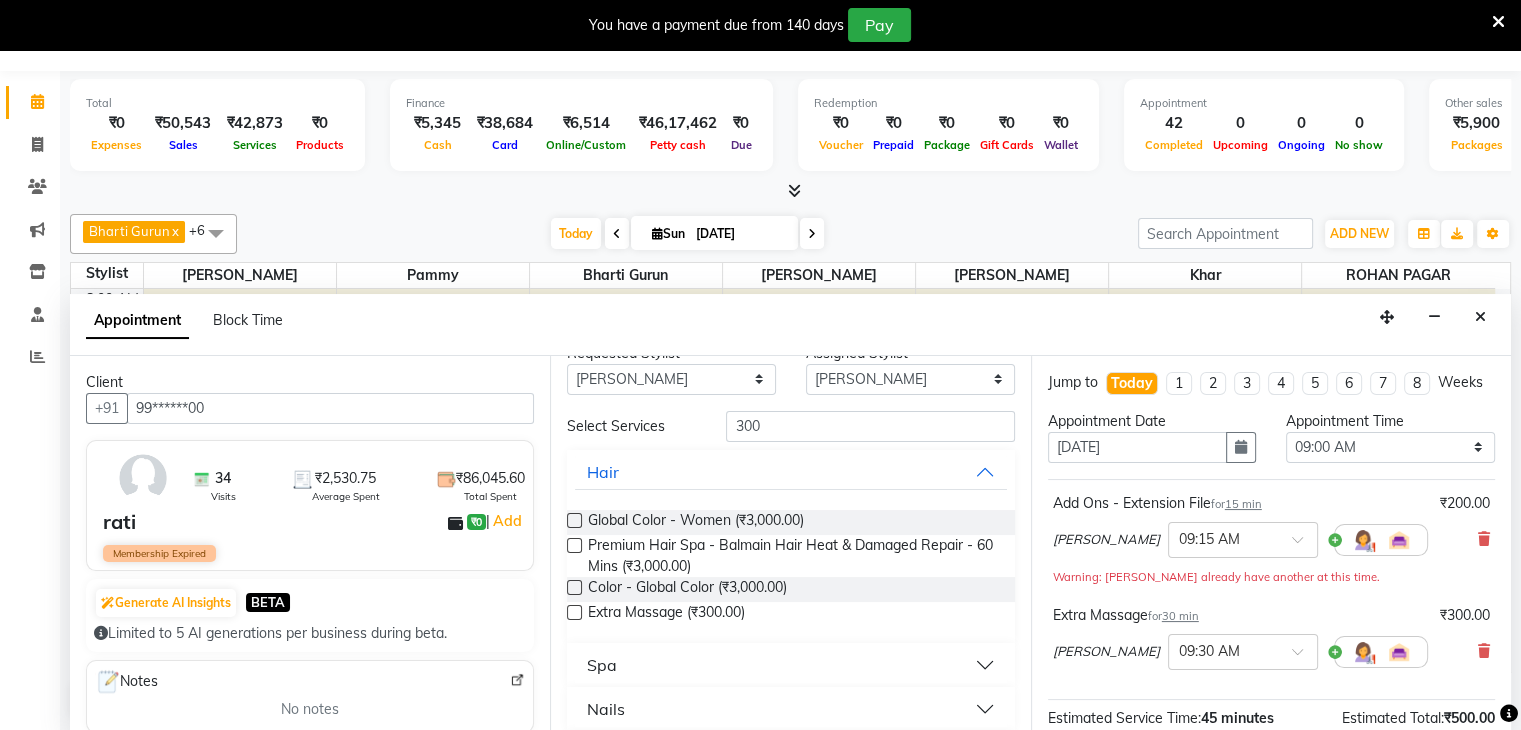 scroll, scrollTop: 0, scrollLeft: 0, axis: both 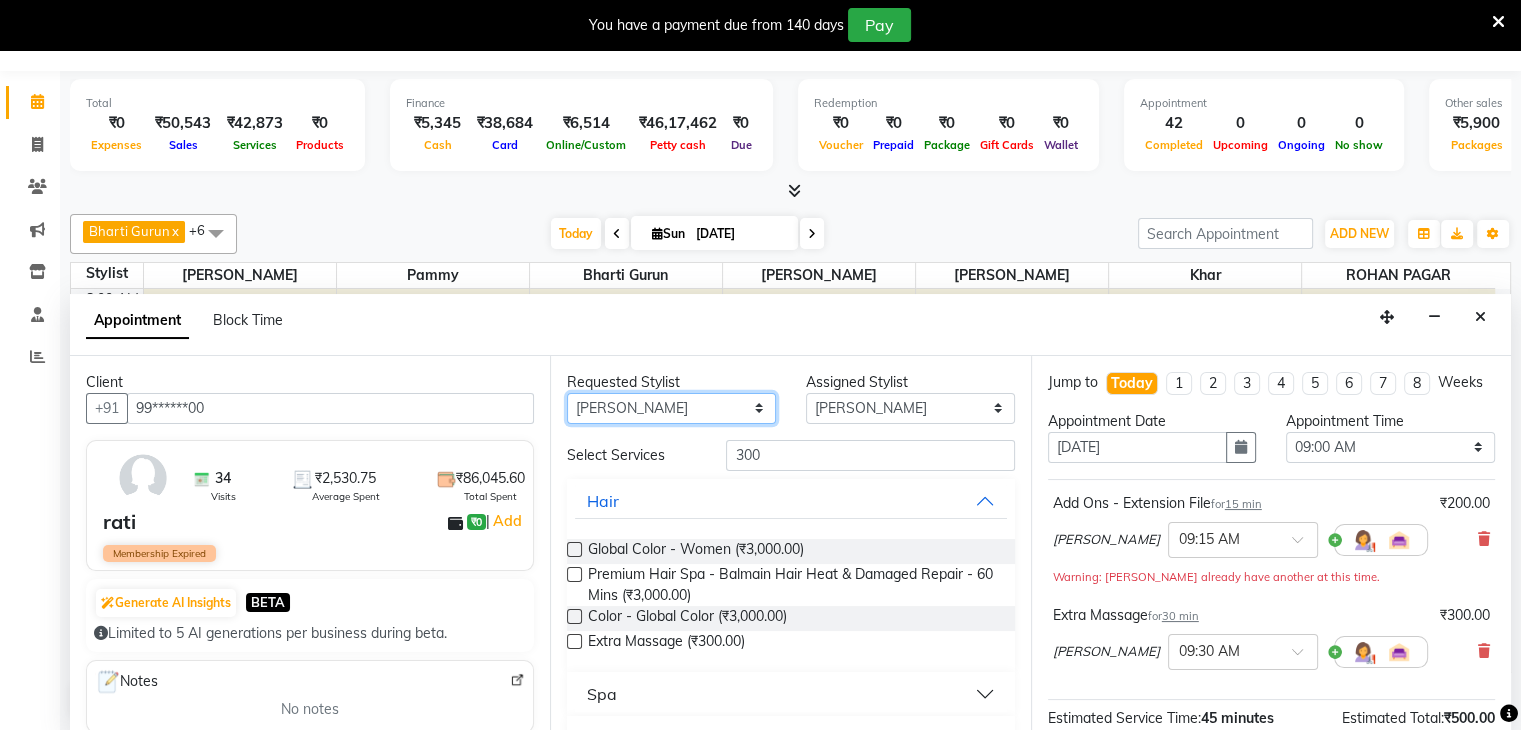 drag, startPoint x: 672, startPoint y: 402, endPoint x: 634, endPoint y: 489, distance: 94.93682 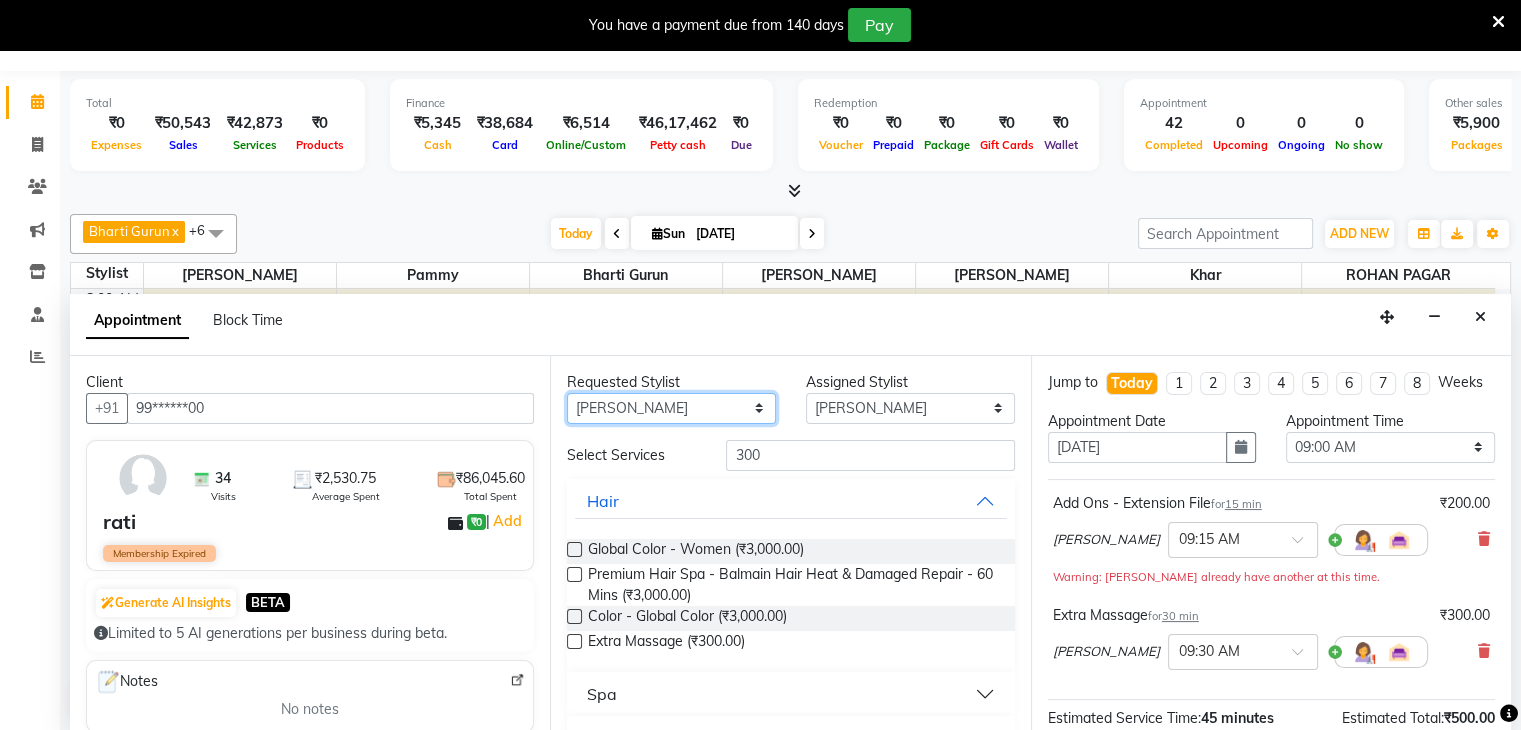 click on "Requested Stylist Any Bharti Gurun Kalpesh Maheshkar Kavita Bhosale Khar Pammy ROHAN PAGAR Sharmila Assigned Stylist Select Bharti Gurun Kalpesh Maheshkar Kavita Bhosale Khar Pammy ROHAN PAGAR Sharmila Select Services 300    Hair Global Color - Women (₹3,000.00) Premium Hair Spa - Balmain Hair Heat & Damaged Repair - 60 Mins (₹3,000.00) Color - Global Color (₹3,000.00) Extra Massage (₹300.00)    Spa    Nails    Skin Treatments    Hands & Feets    Beauty    Skin Clinical" at bounding box center [790, 544] 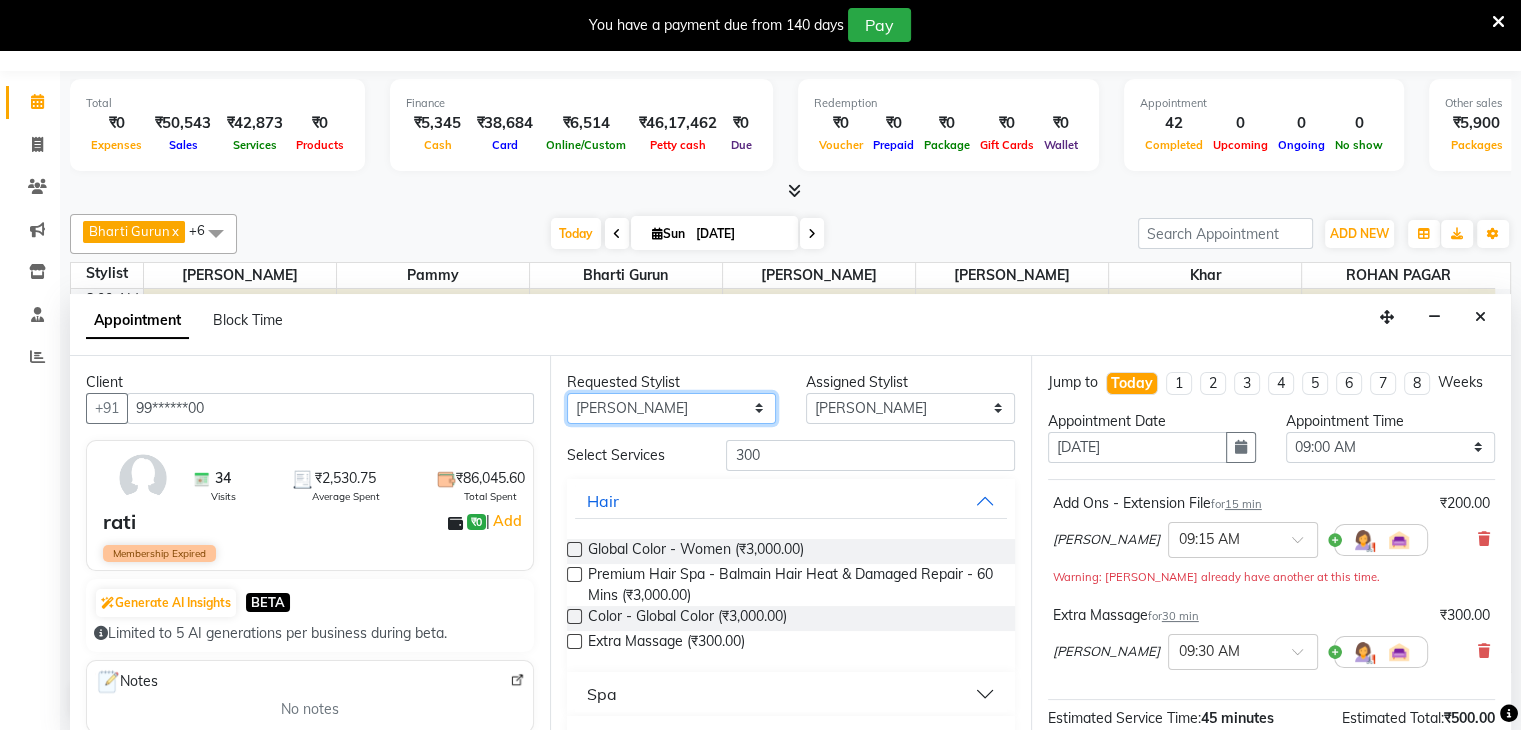 click on "Any Bharti Gurun Kalpesh Maheshkar Kavita Bhosale Khar Pammy ROHAN PAGAR Sharmila" at bounding box center (671, 408) 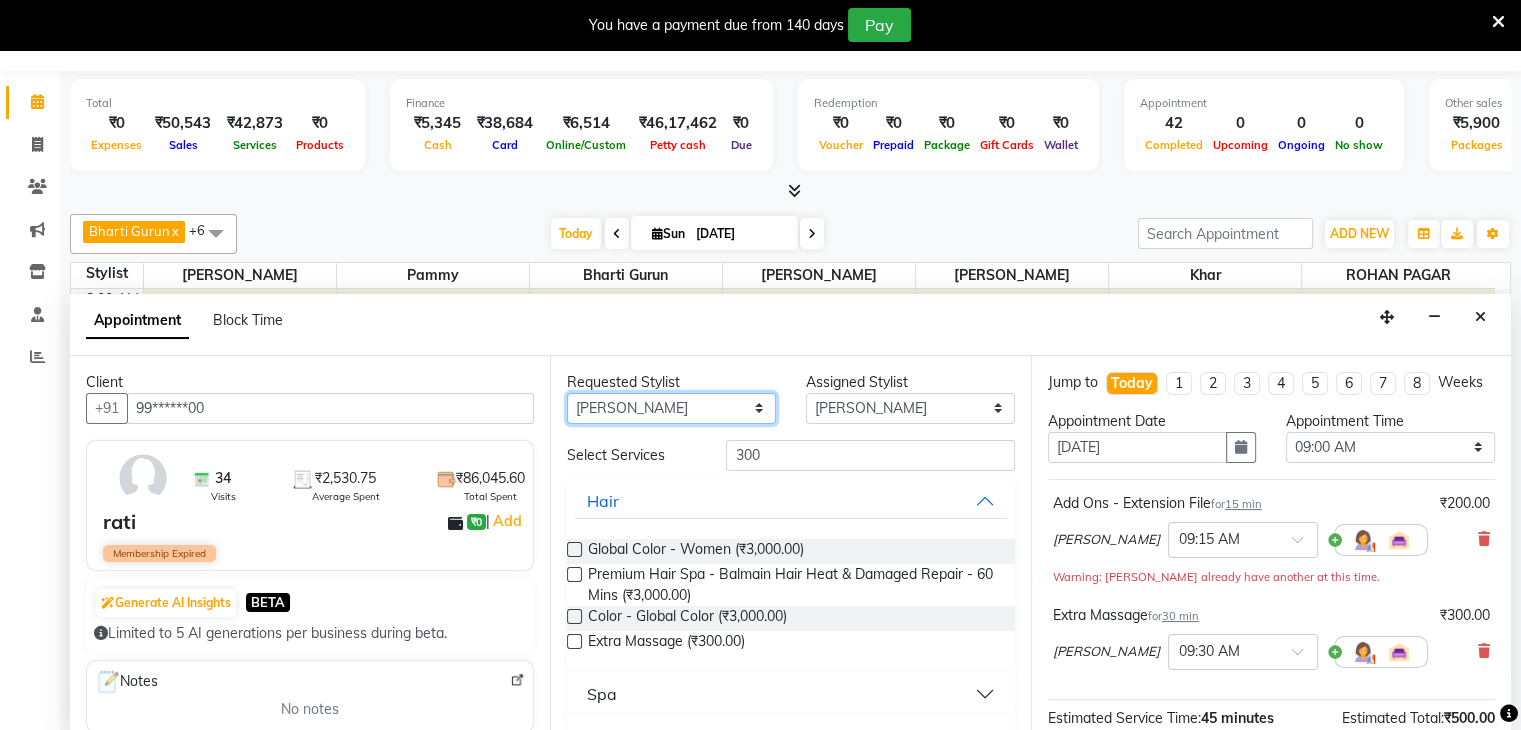 select on "38403" 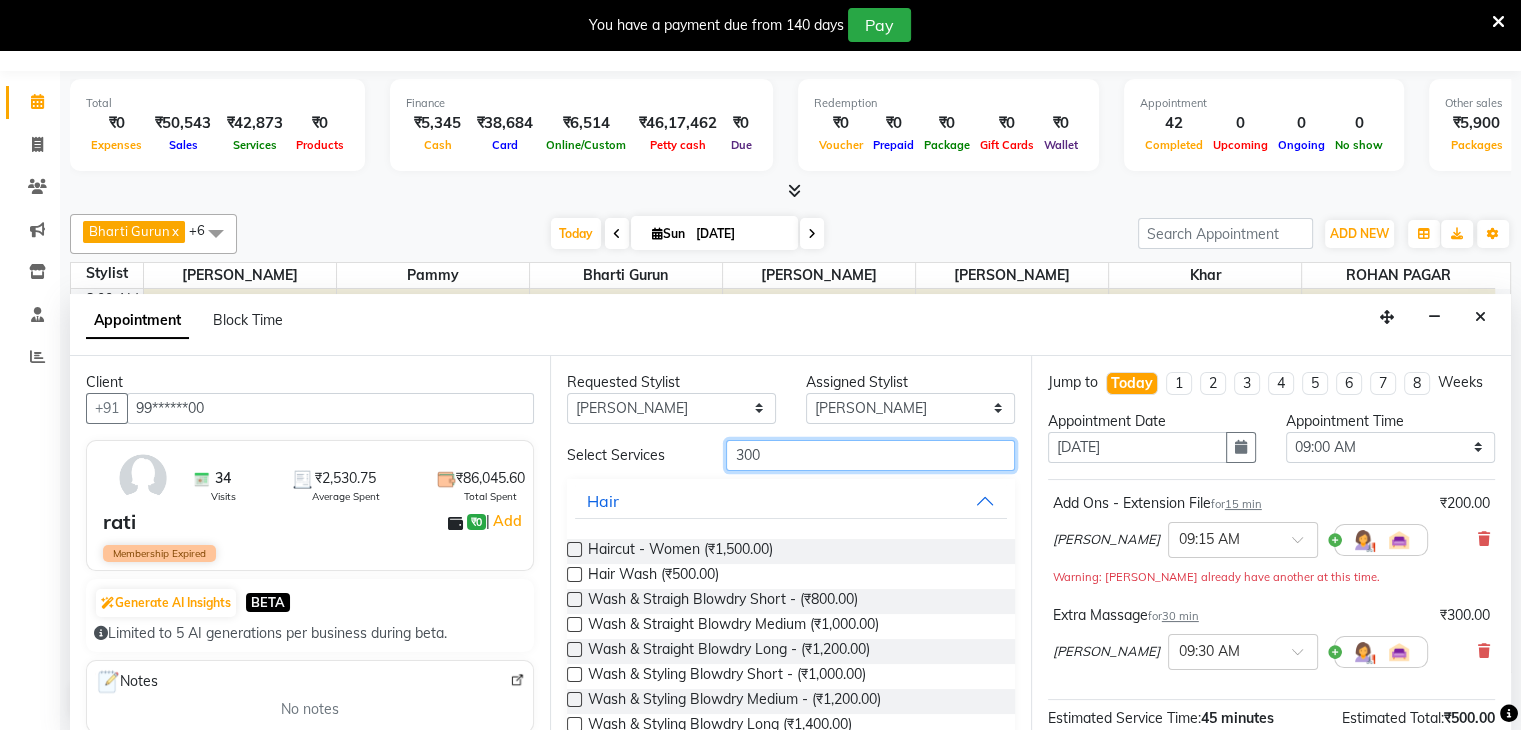 click on "300" at bounding box center (870, 455) 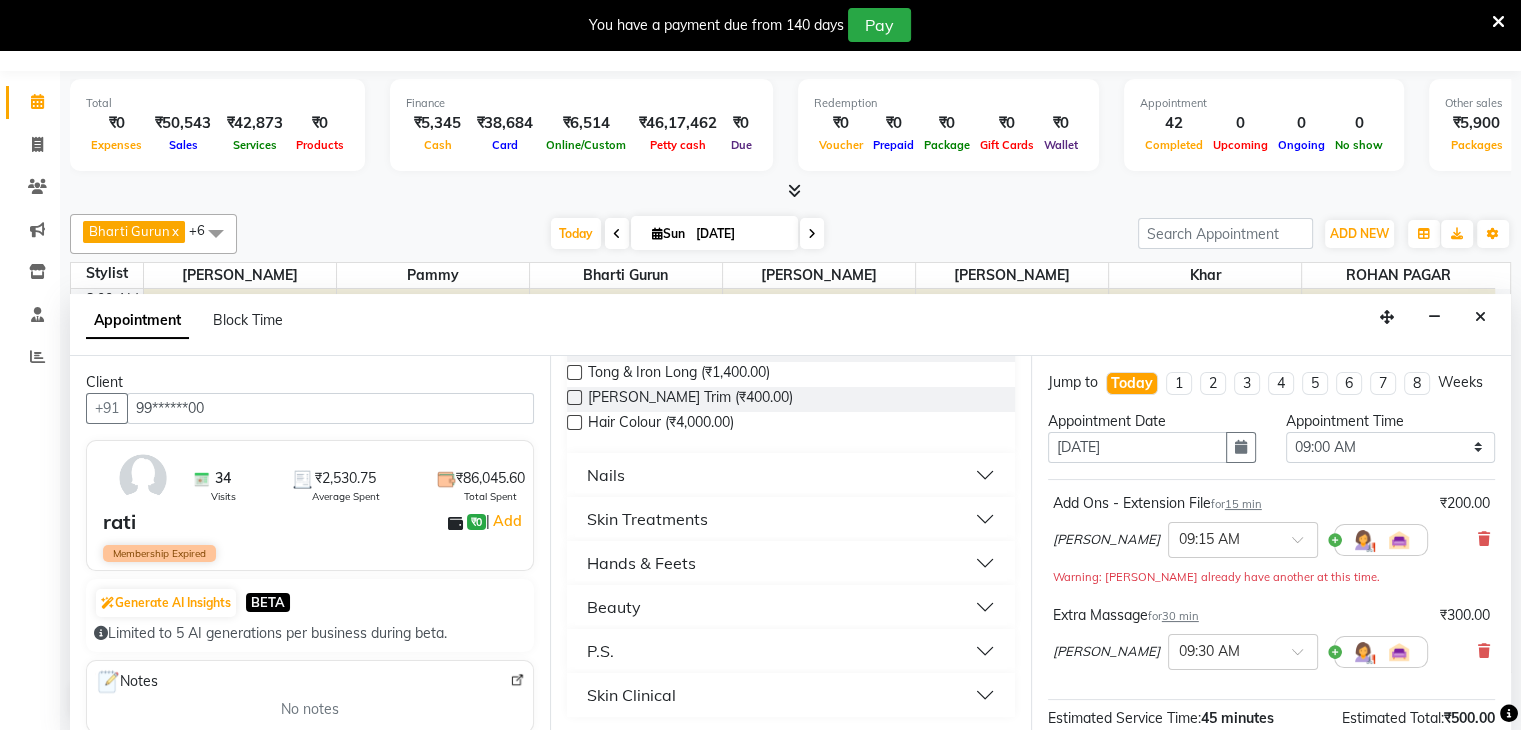 scroll, scrollTop: 252, scrollLeft: 0, axis: vertical 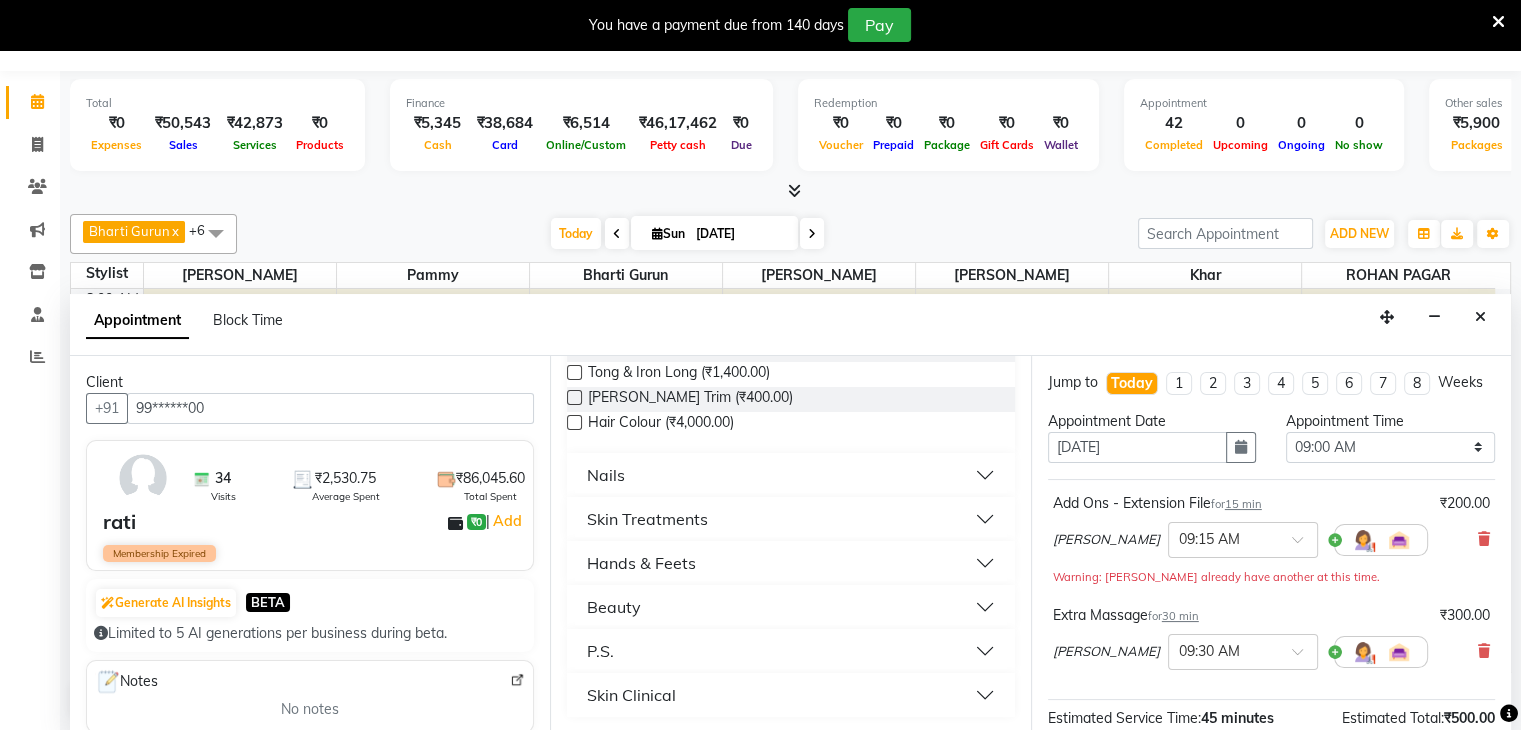 click on "Nails" at bounding box center [606, 475] 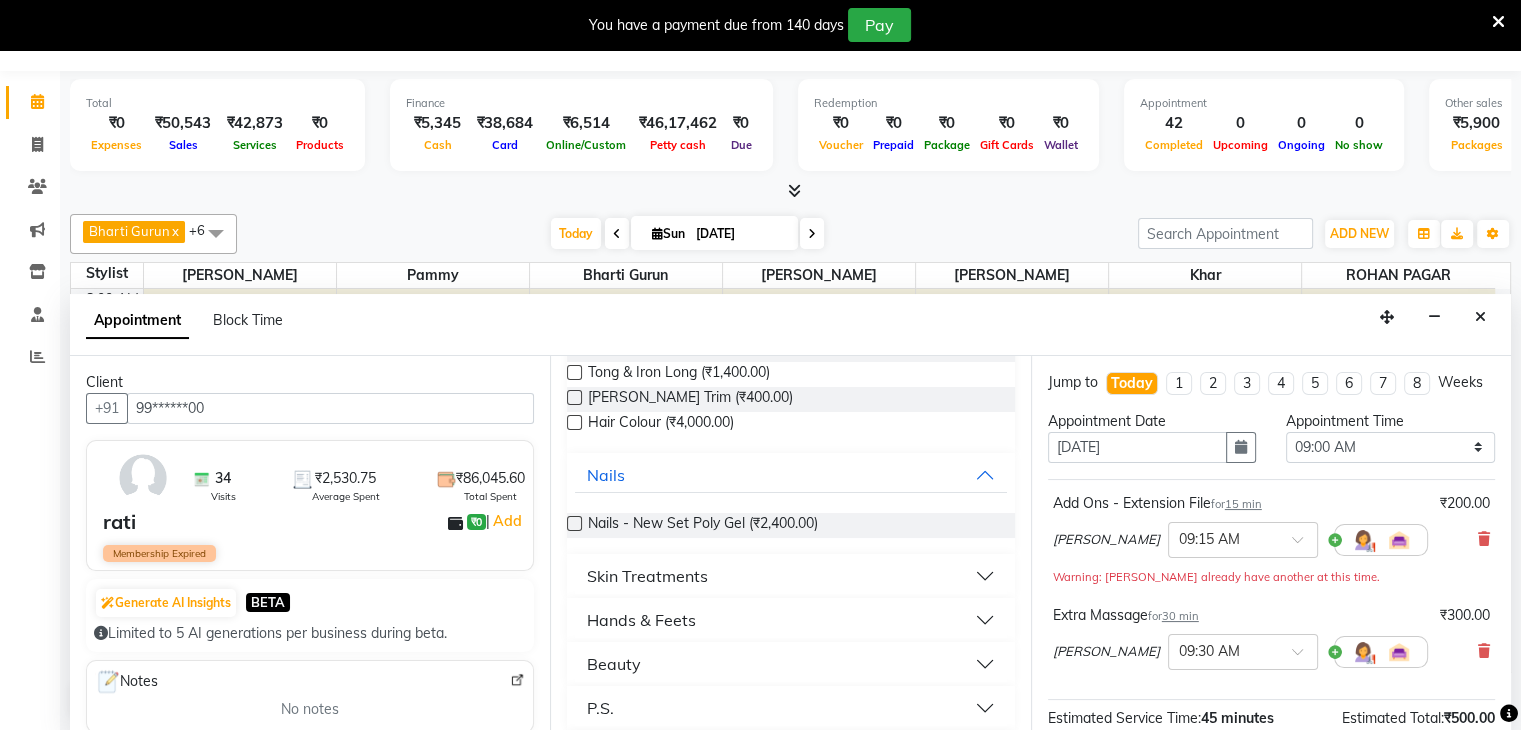 click on "Beauty" at bounding box center [614, 664] 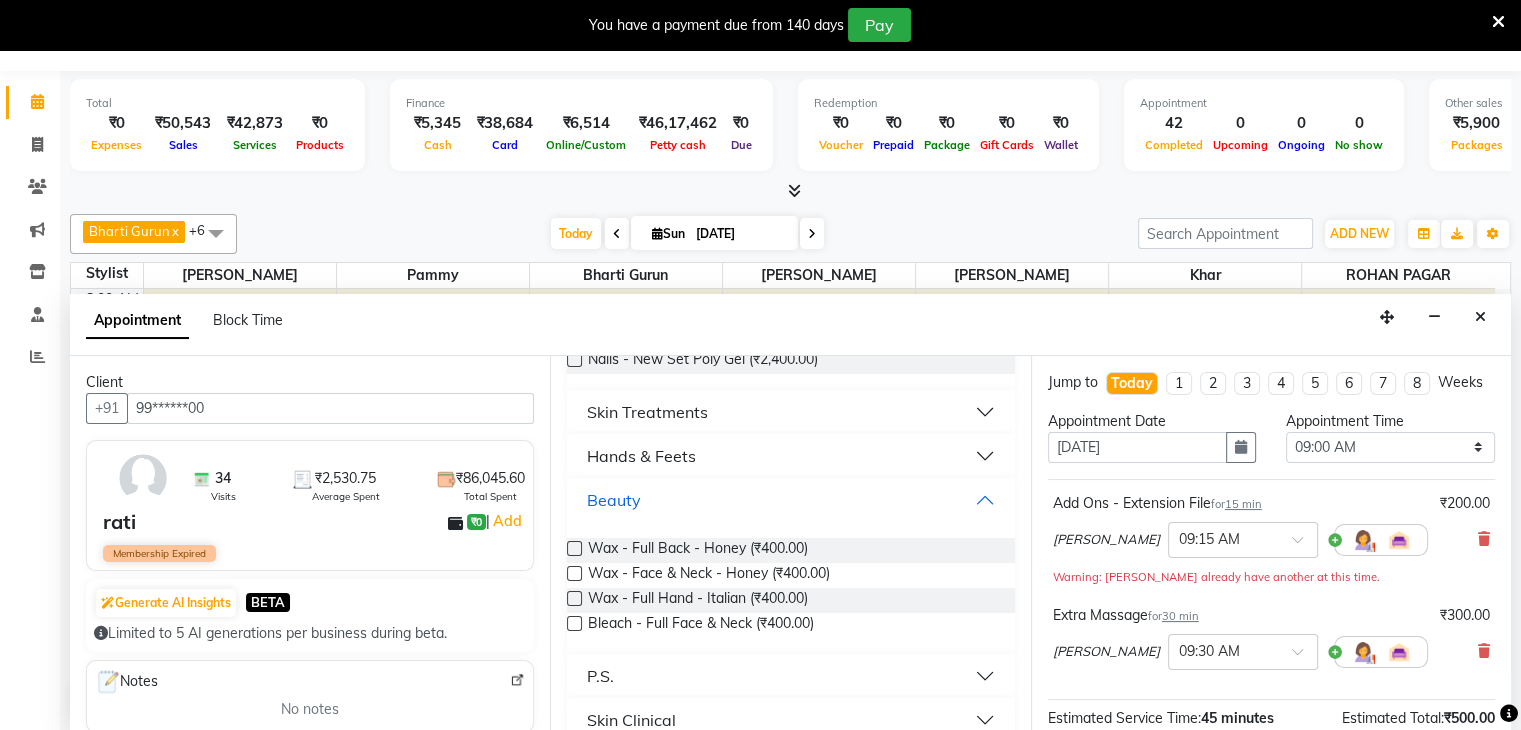 scroll, scrollTop: 442, scrollLeft: 0, axis: vertical 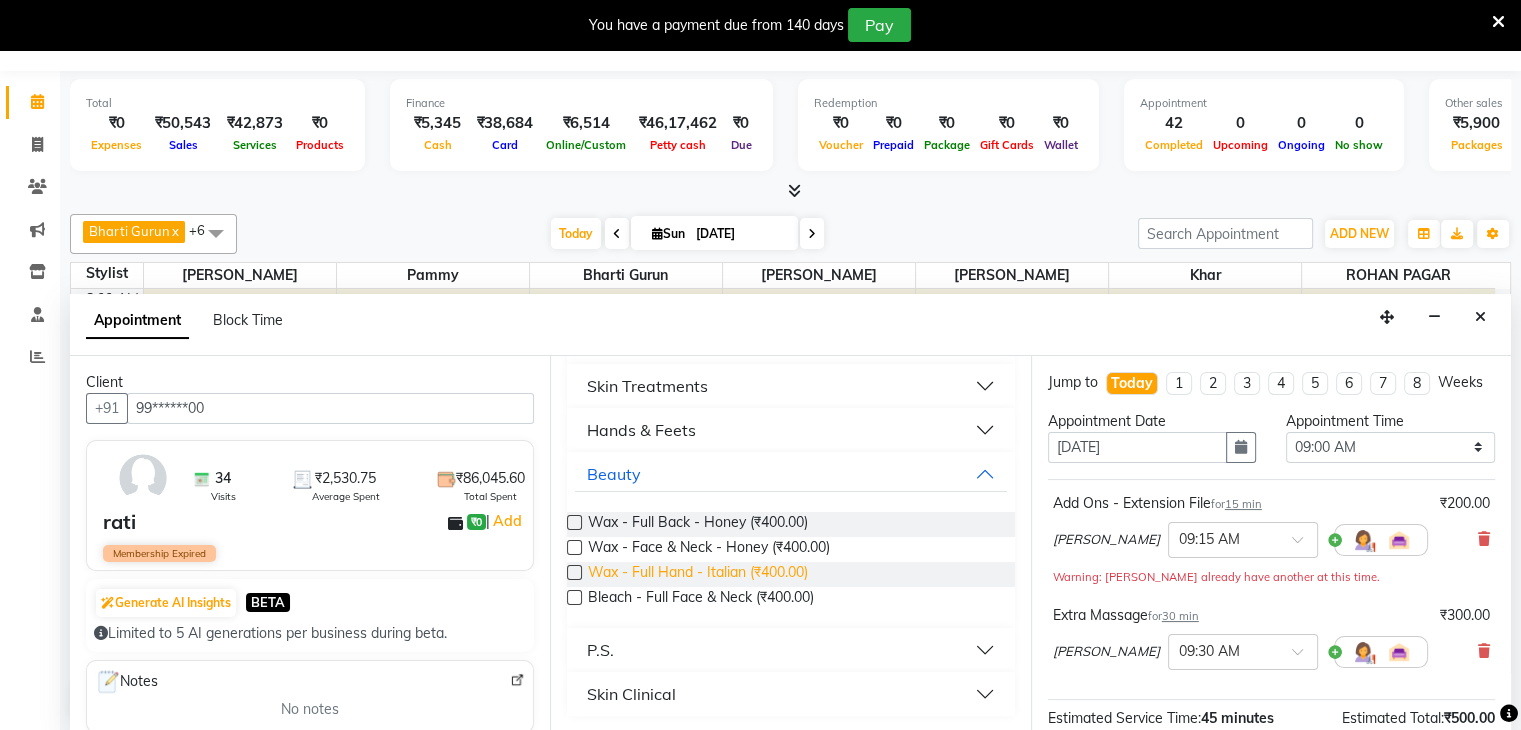 click on "Wax - Full Hand - Italian (₹400.00)" at bounding box center [698, 574] 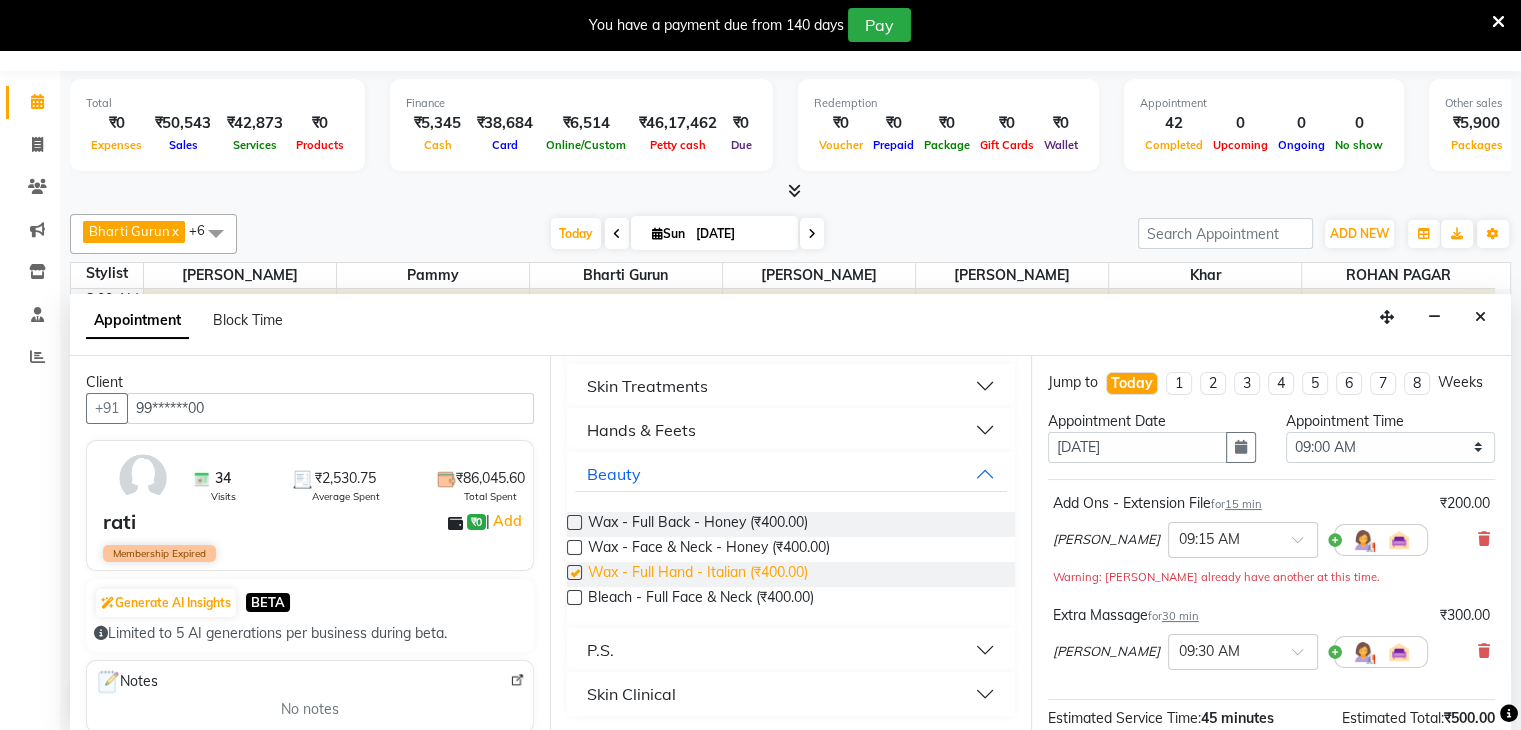 checkbox on "false" 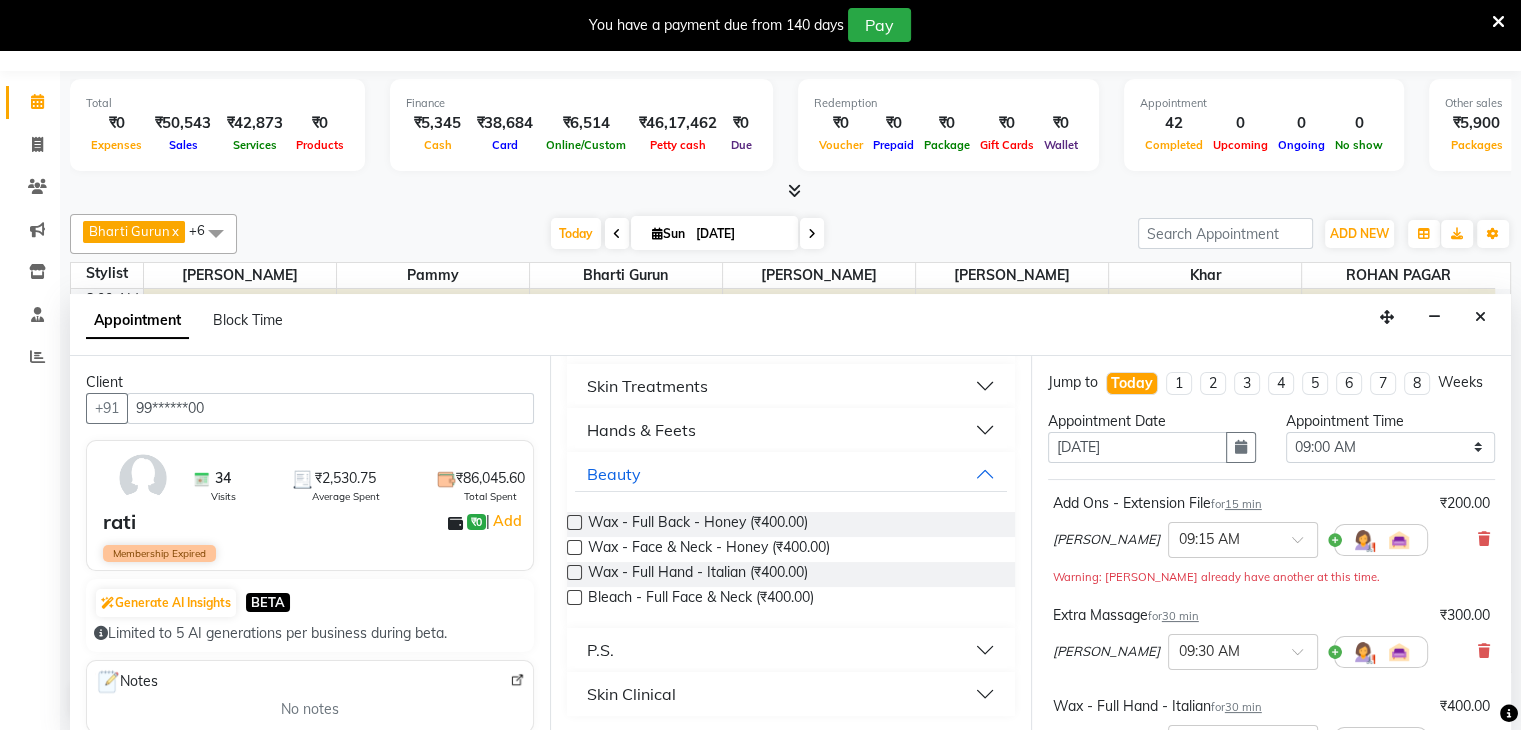 scroll, scrollTop: 328, scrollLeft: 0, axis: vertical 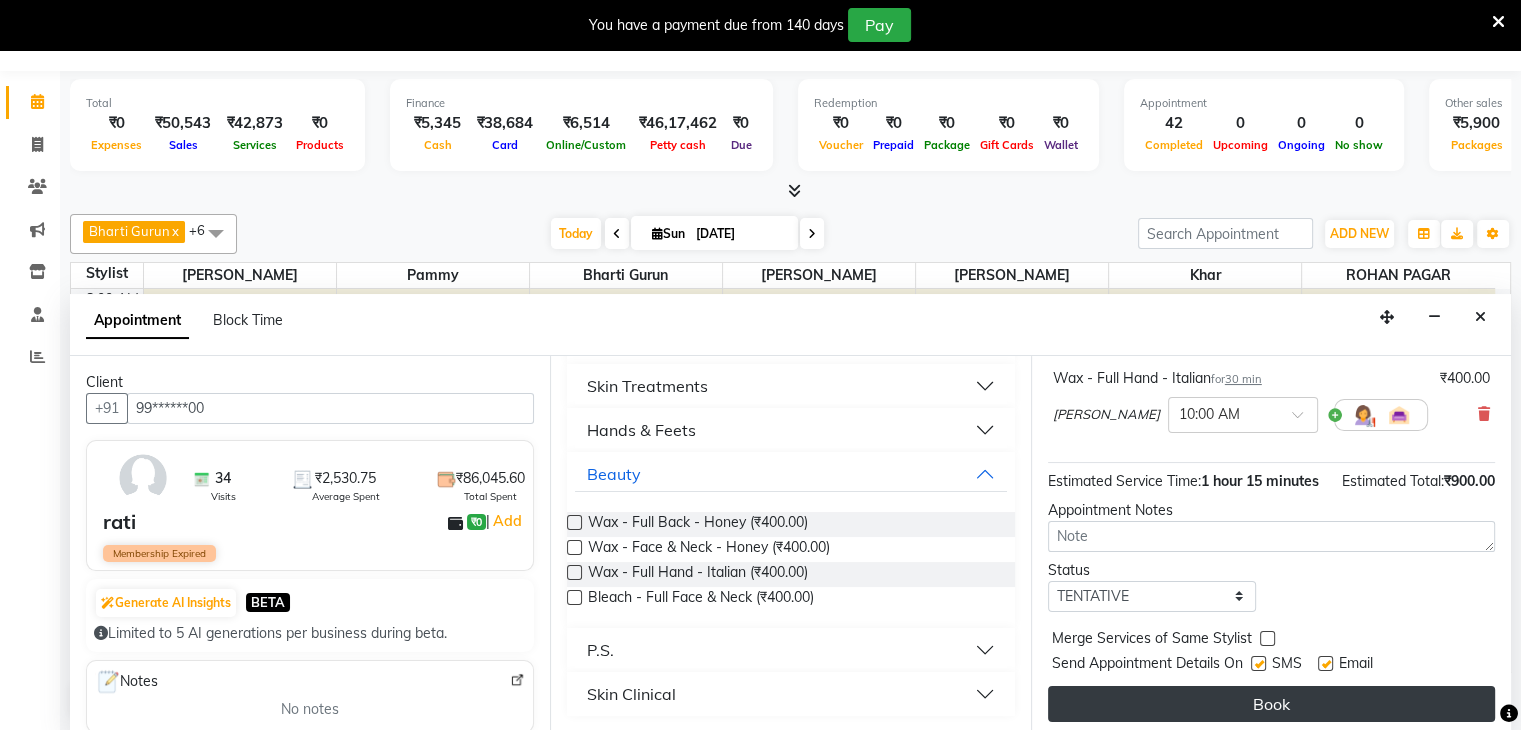 click on "Book" at bounding box center (1271, 704) 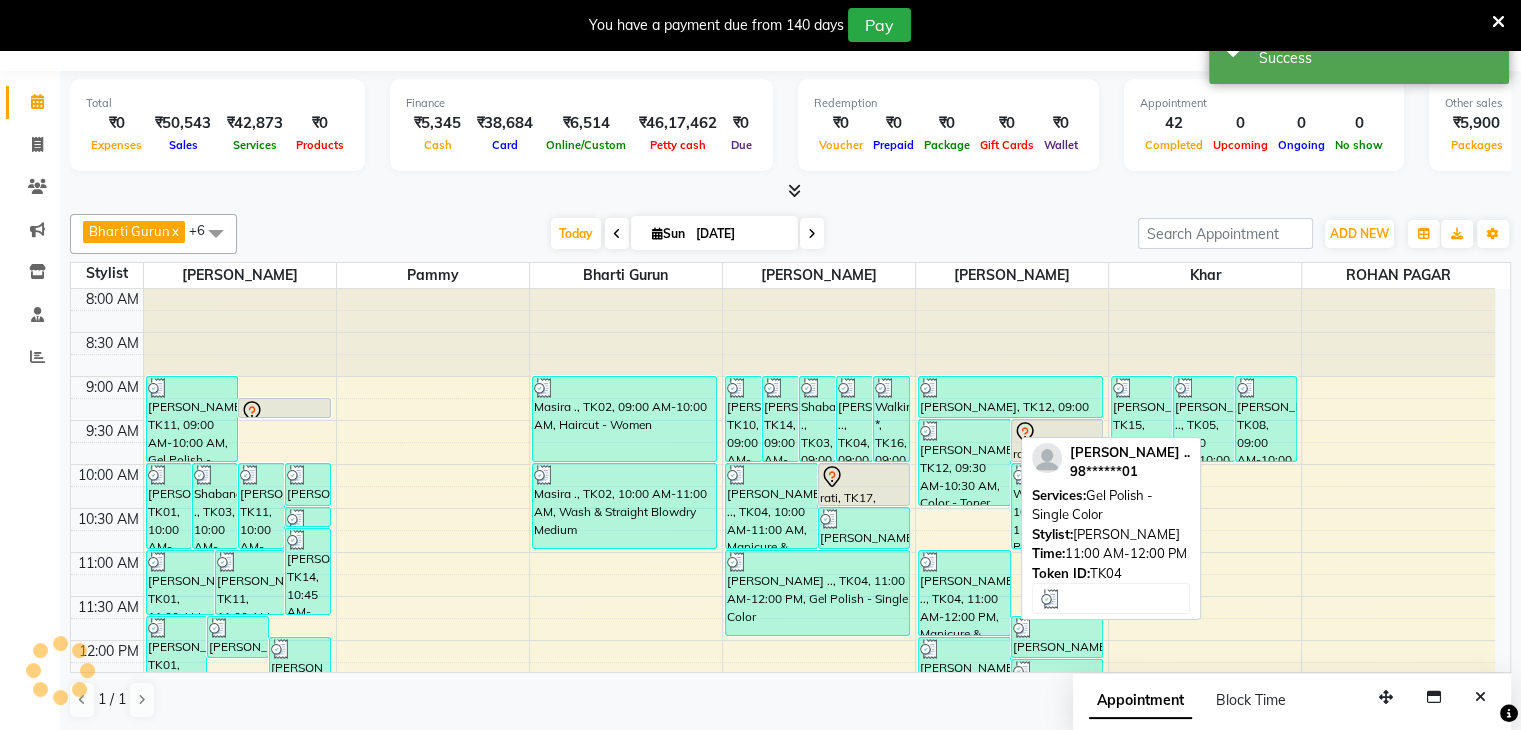 scroll, scrollTop: 0, scrollLeft: 0, axis: both 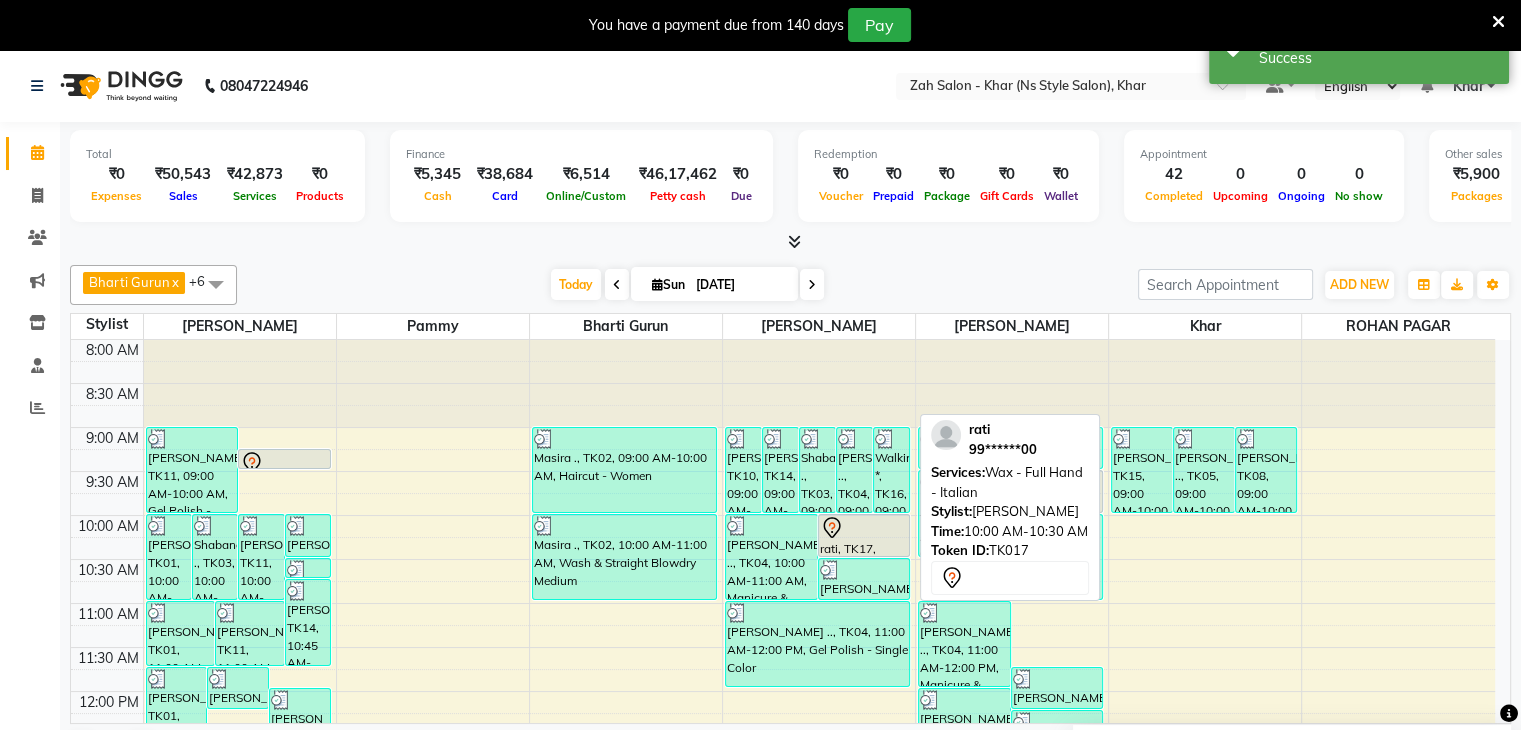 click on "rati, TK17, 10:00 AM-10:30 AM, Wax - Full Hand - Italian" at bounding box center (864, 535) 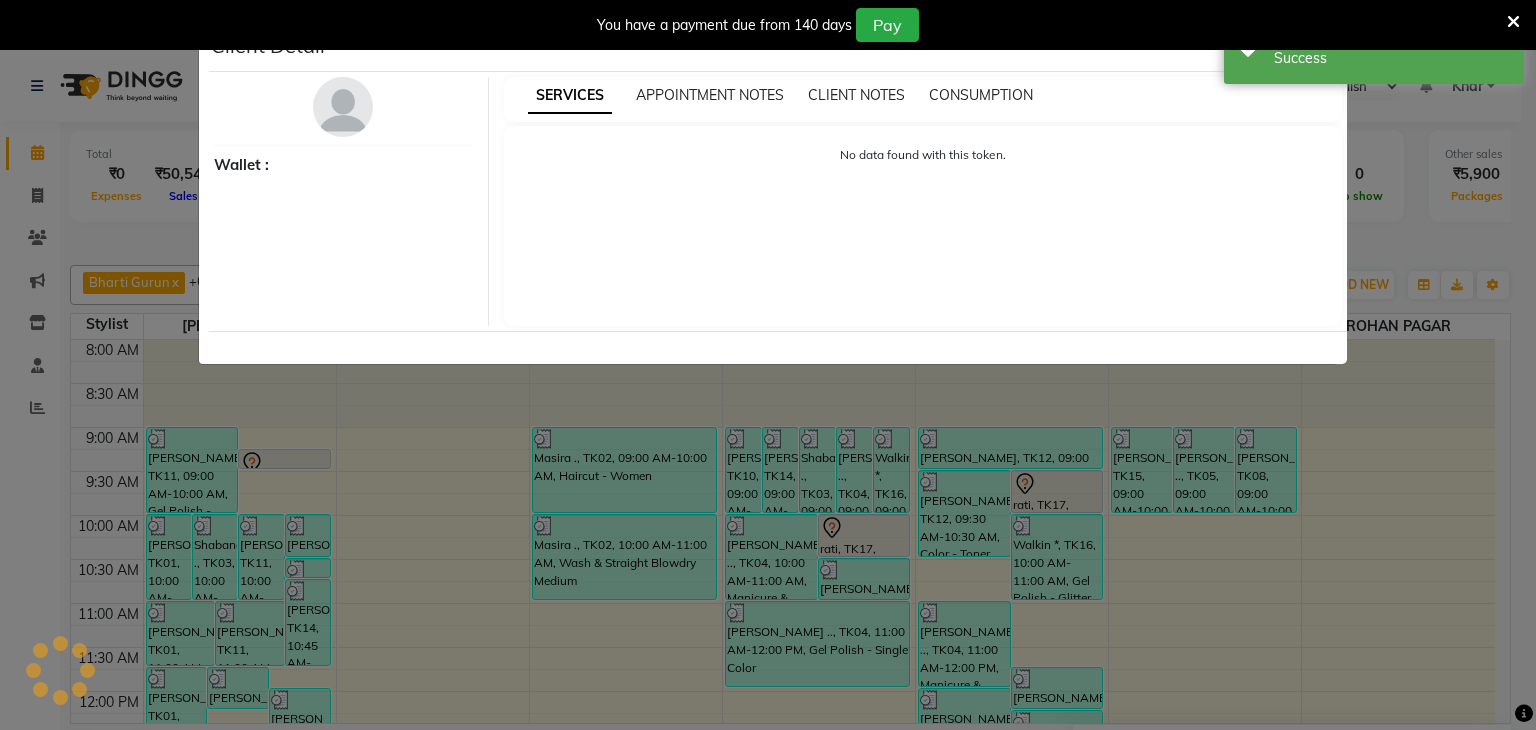 select on "7" 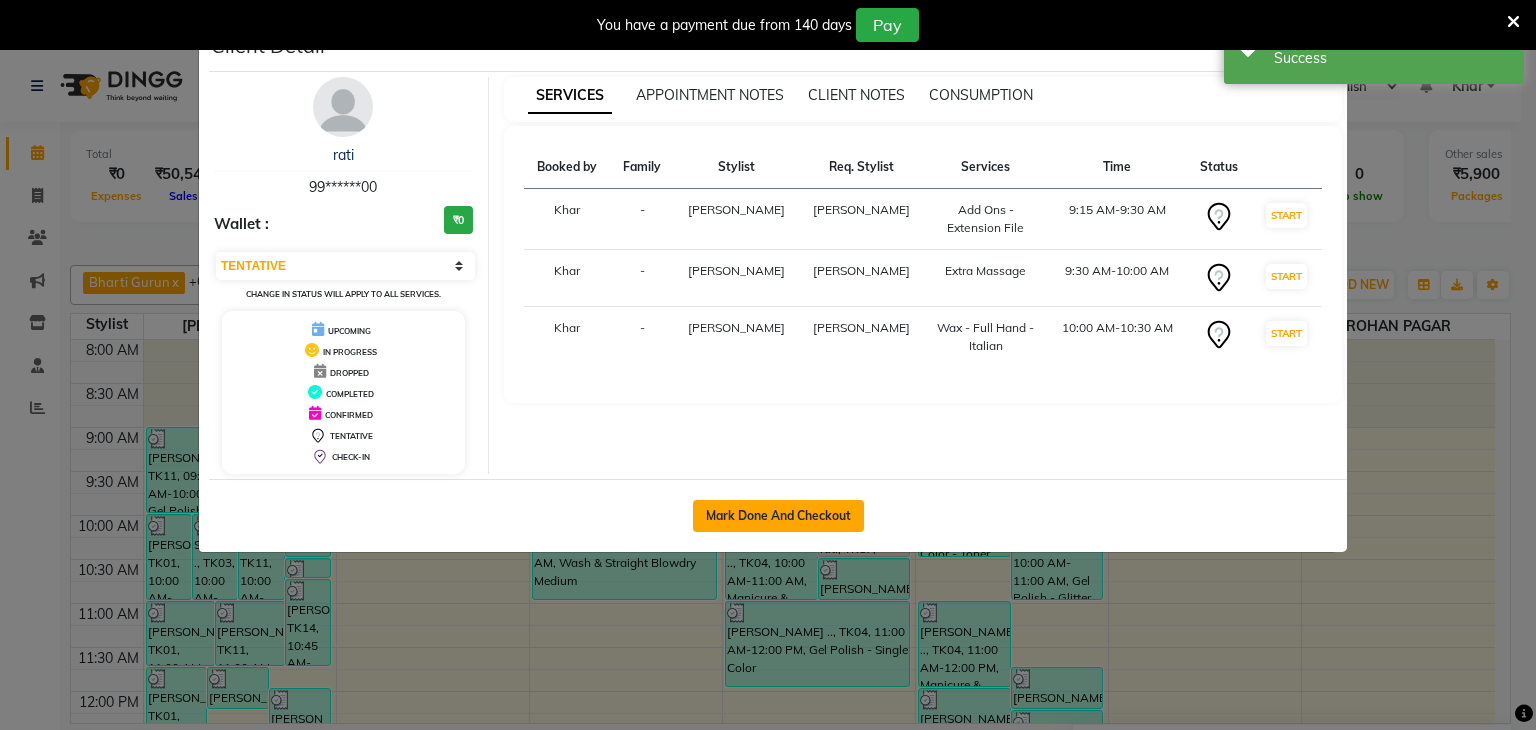 click on "Mark Done And Checkout" 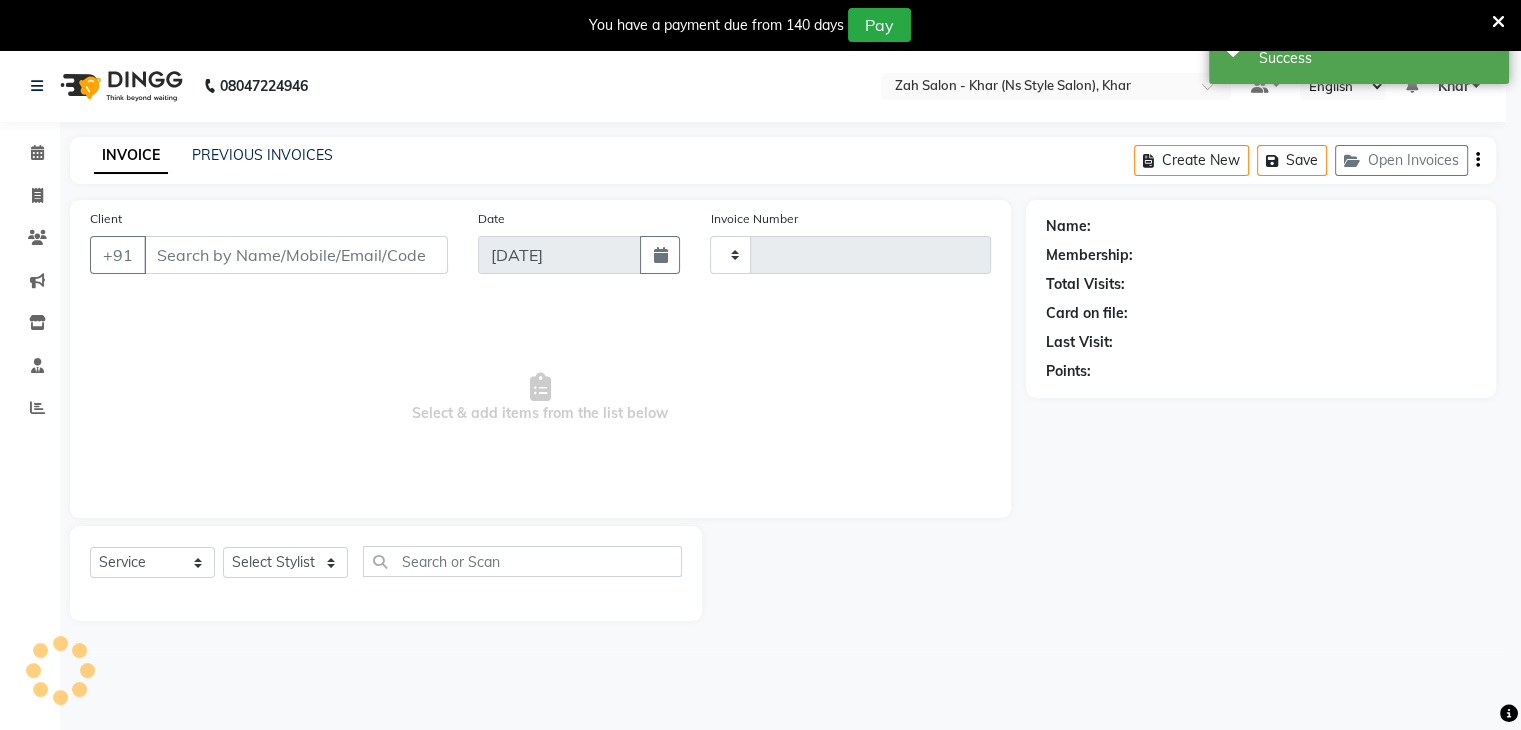 type on "0817" 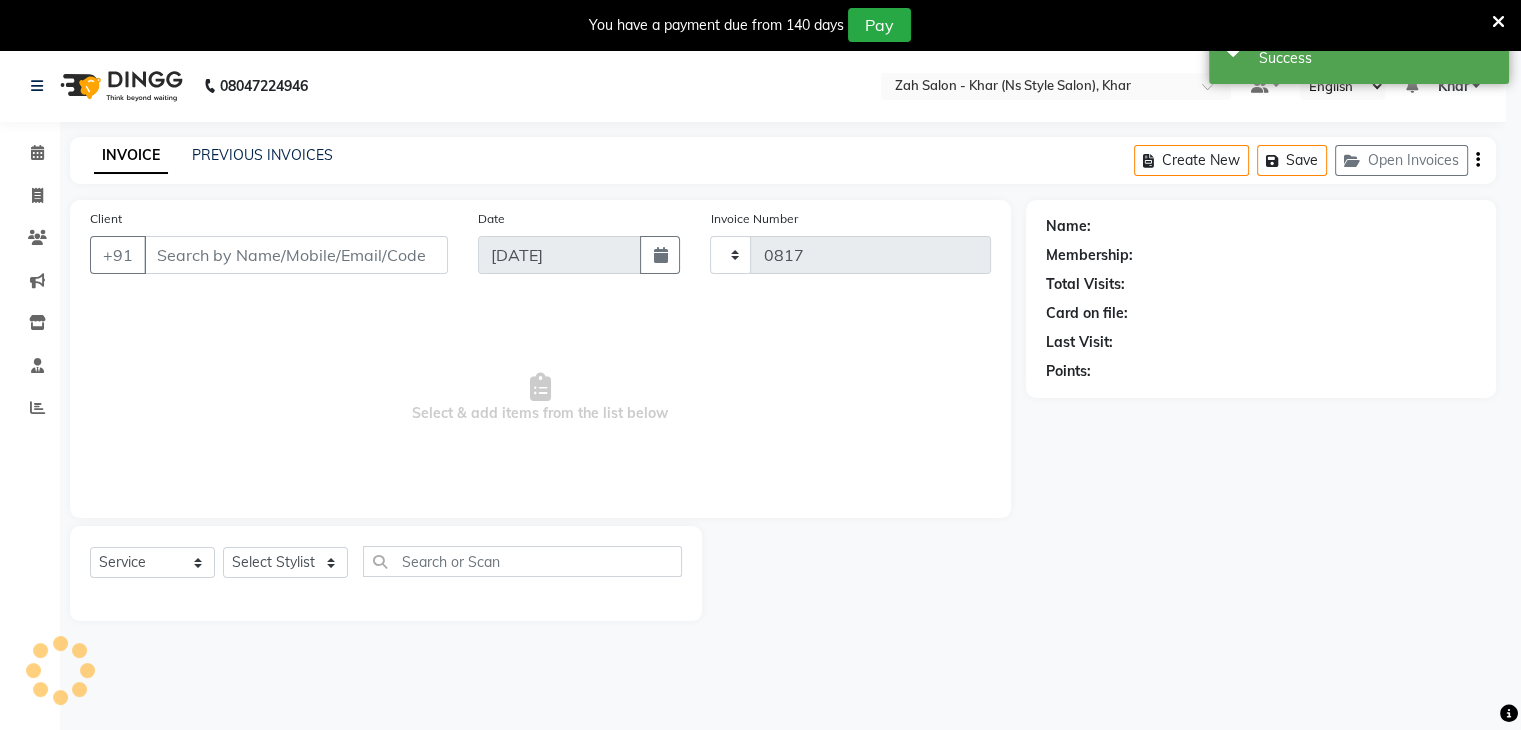 select on "5619" 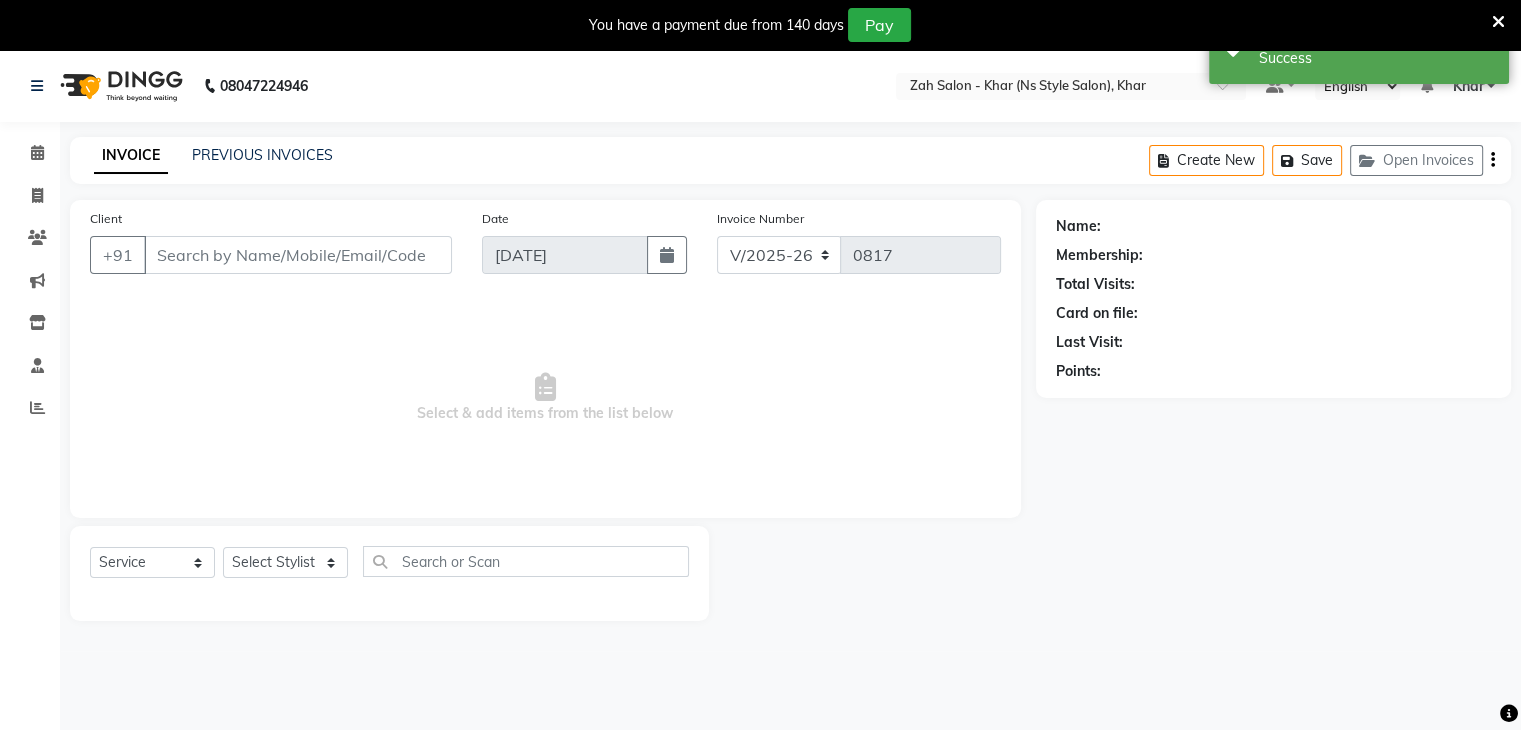 type on "99******00" 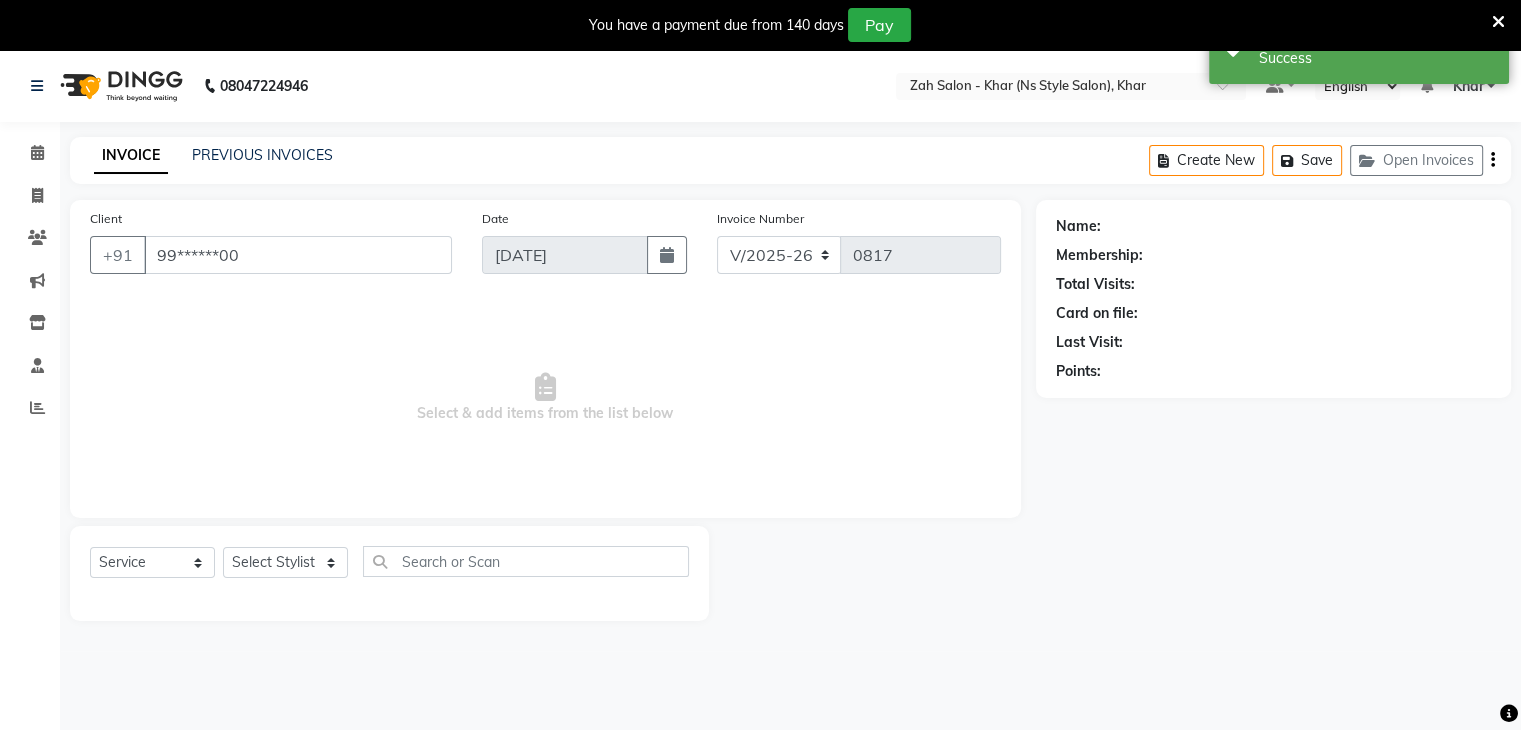 select on "38404" 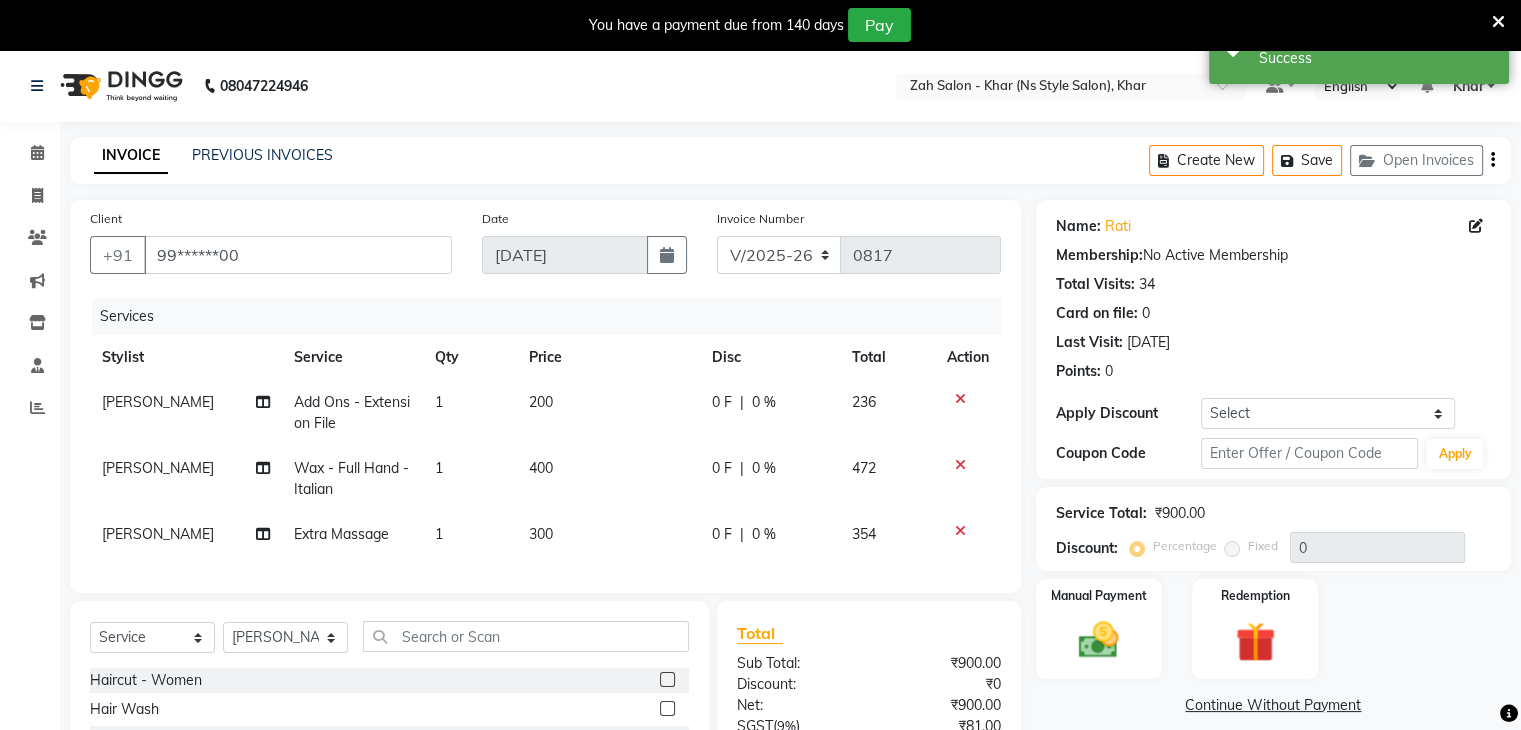 scroll, scrollTop: 212, scrollLeft: 0, axis: vertical 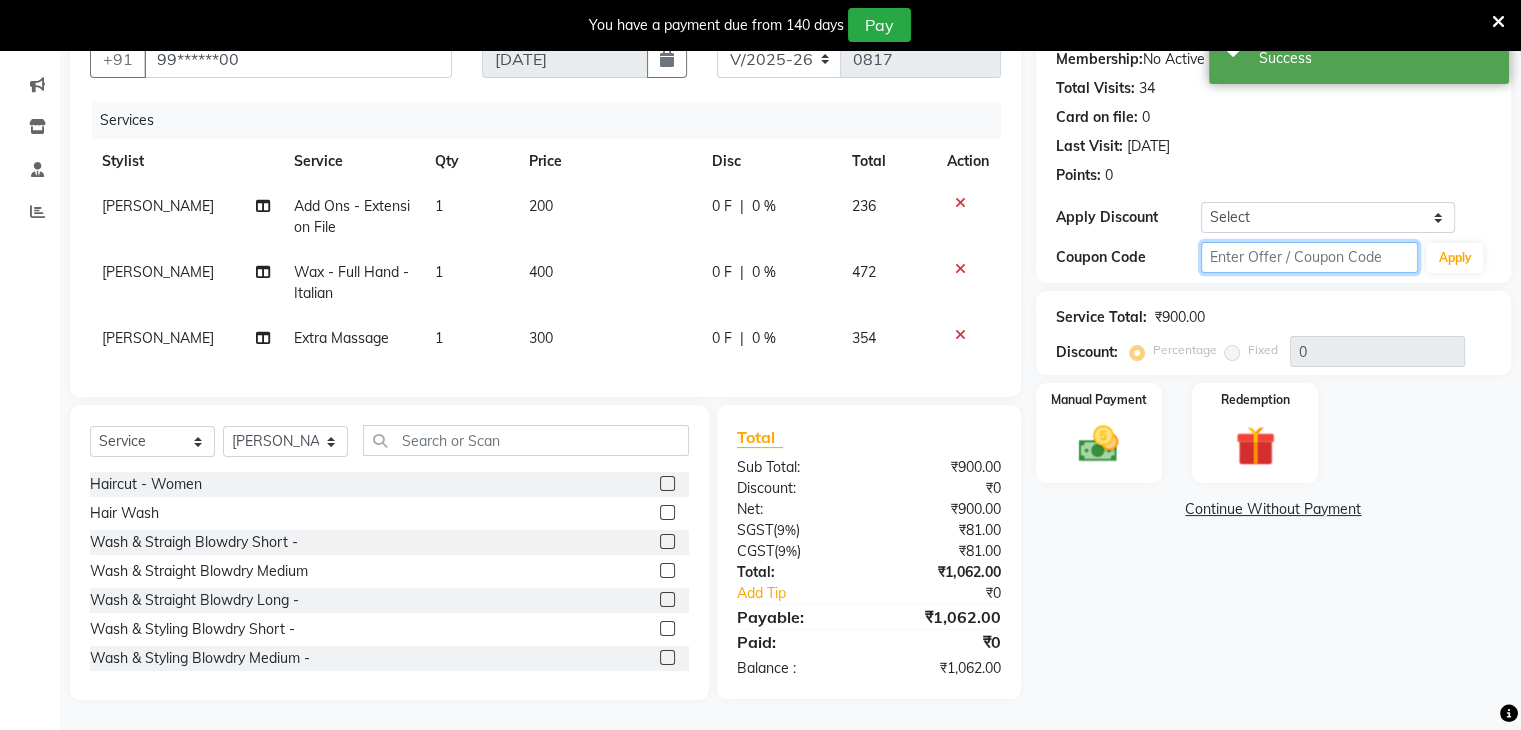 click 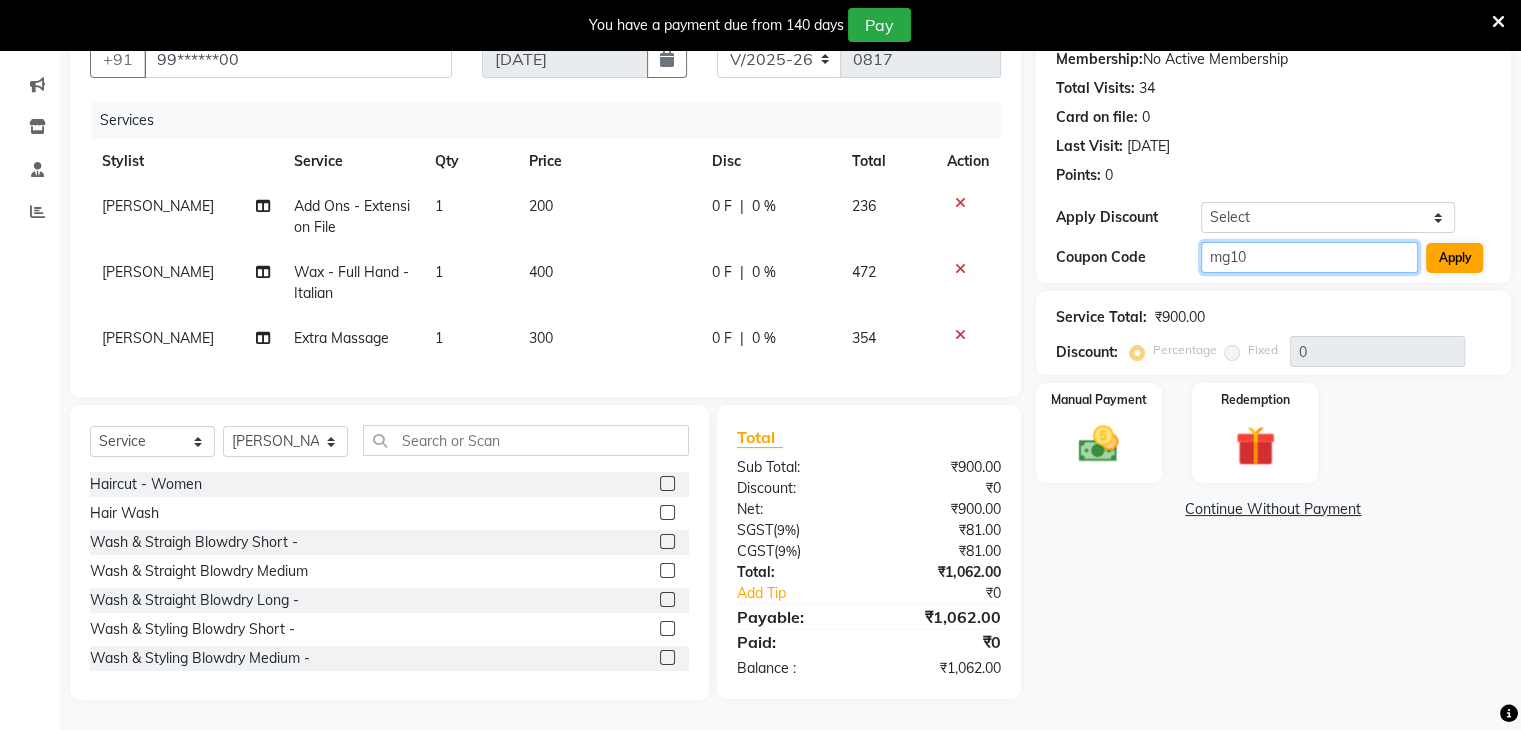 type on "mg10" 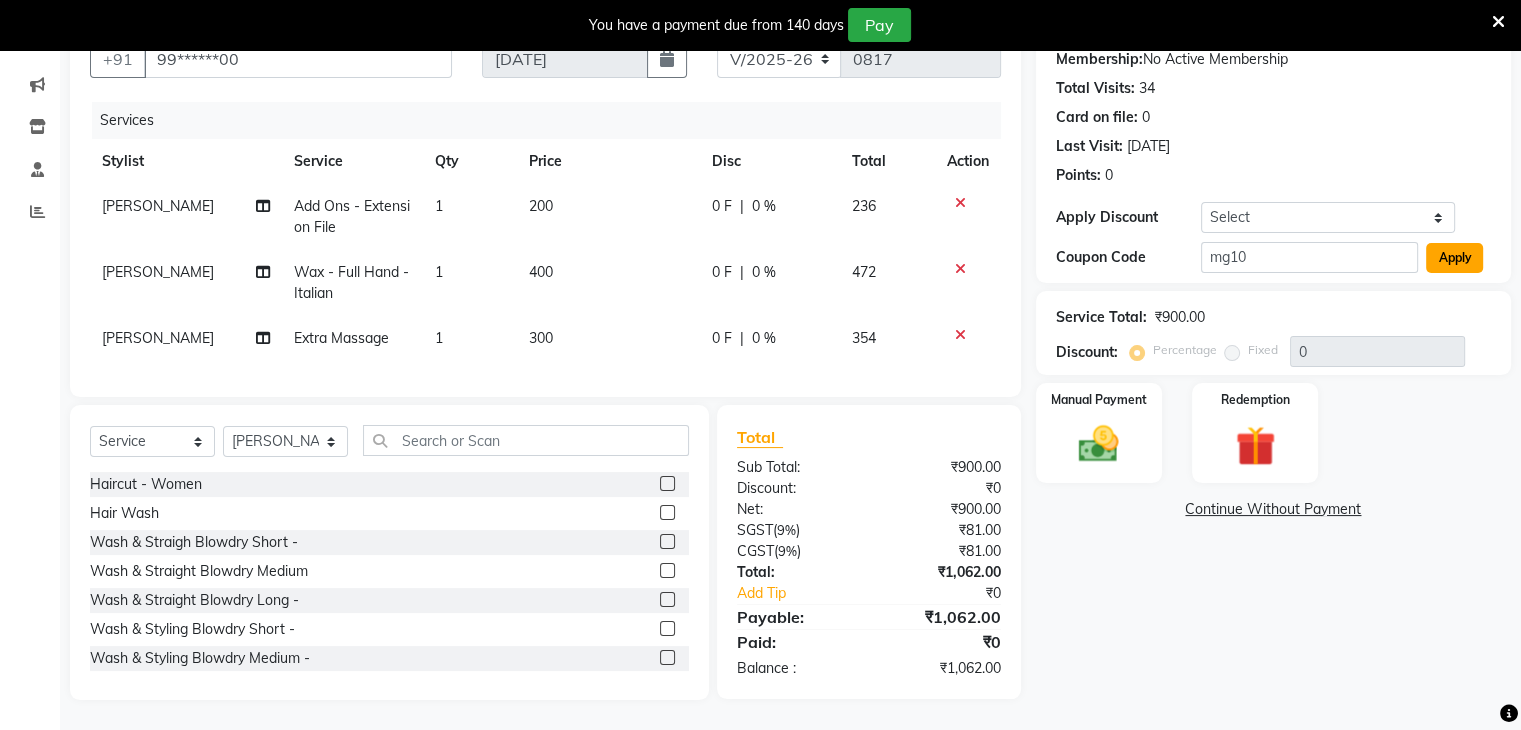 click on "Apply" 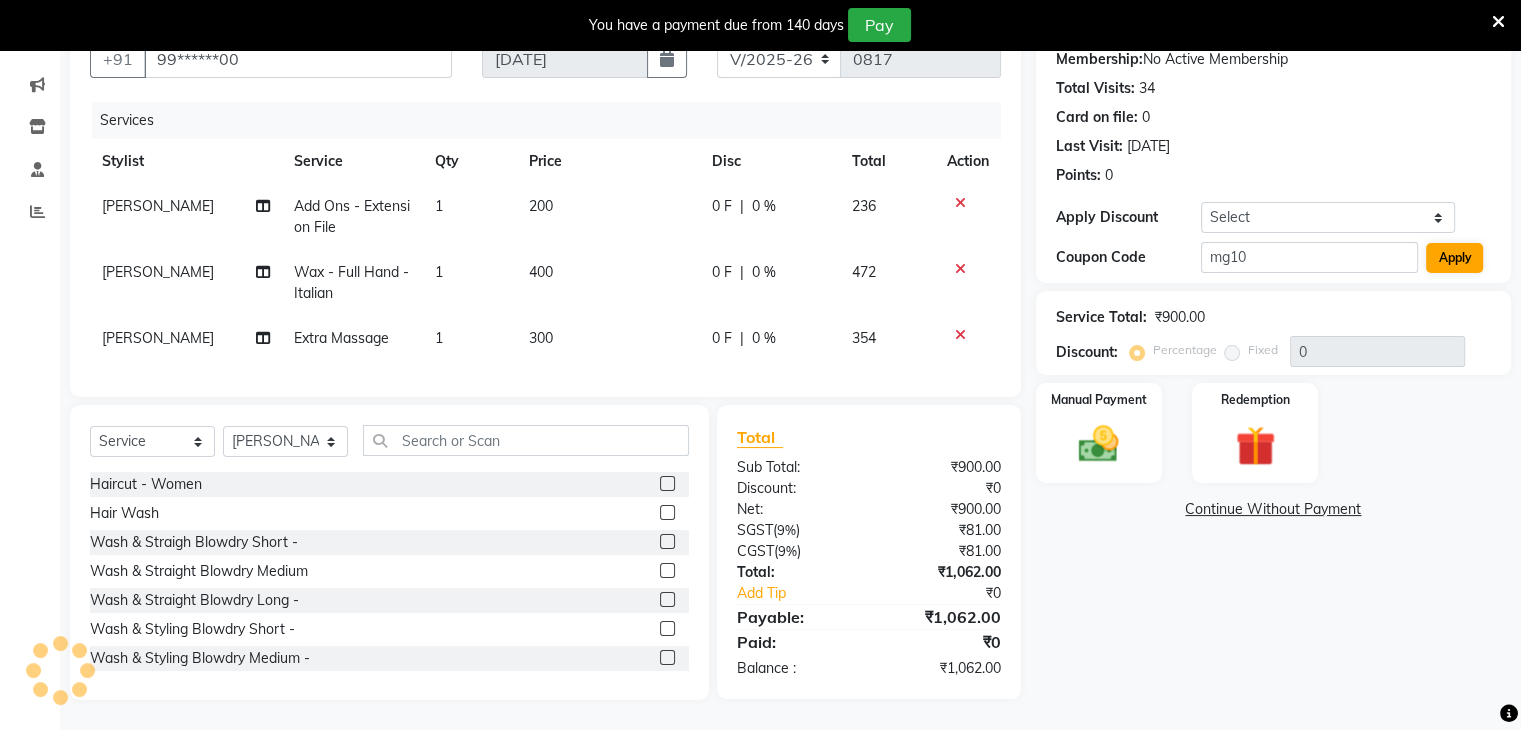 type on "10" 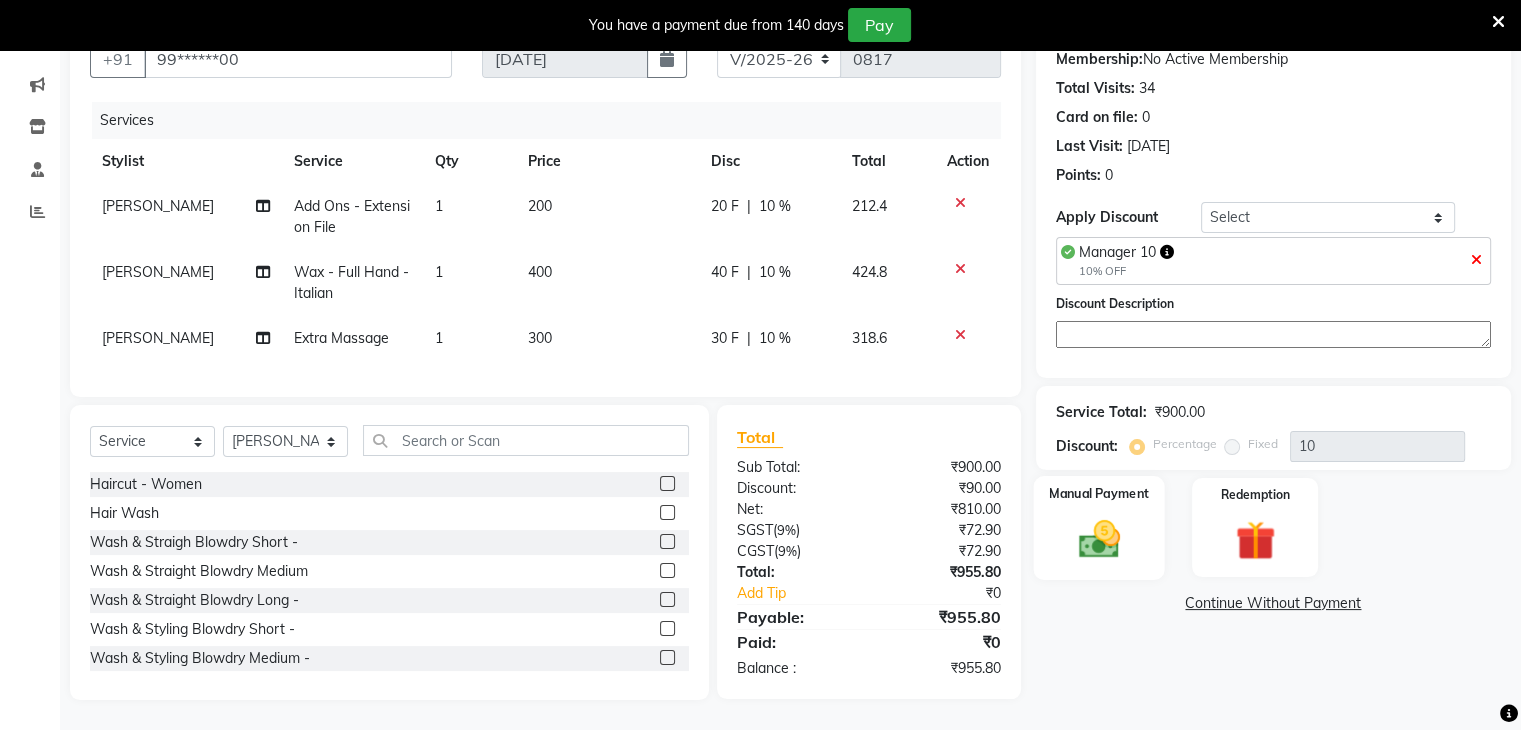 click 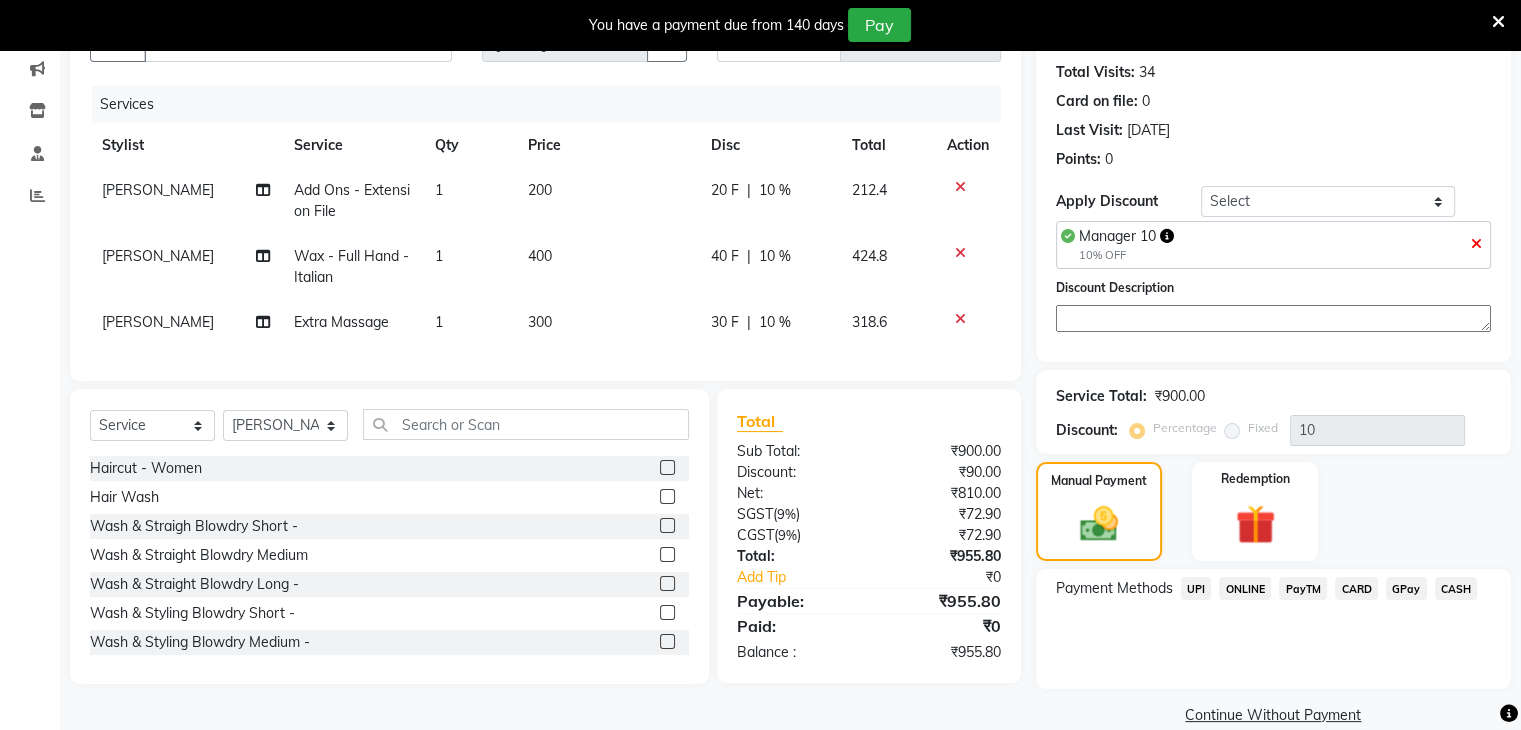 click on "UPI" 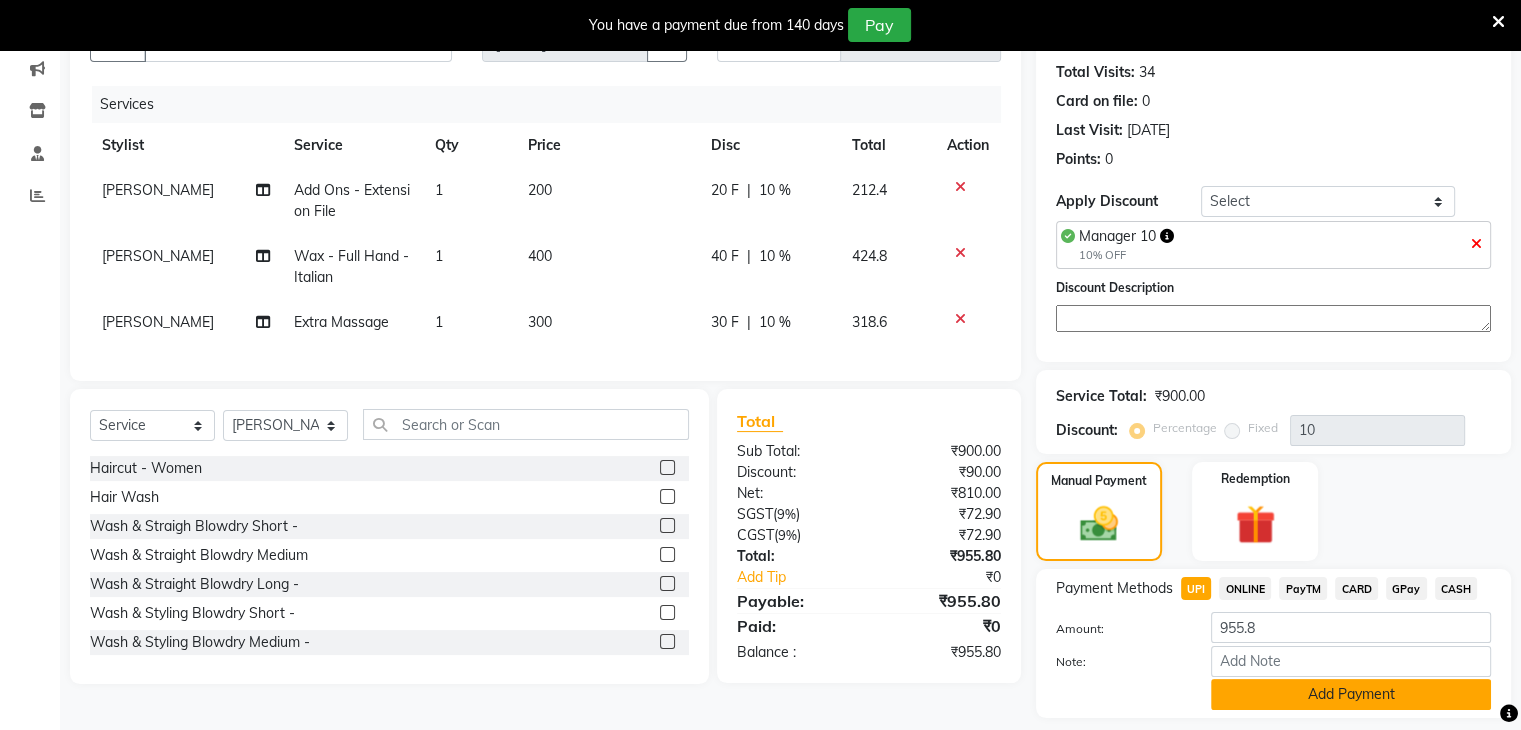 click on "Add Payment" 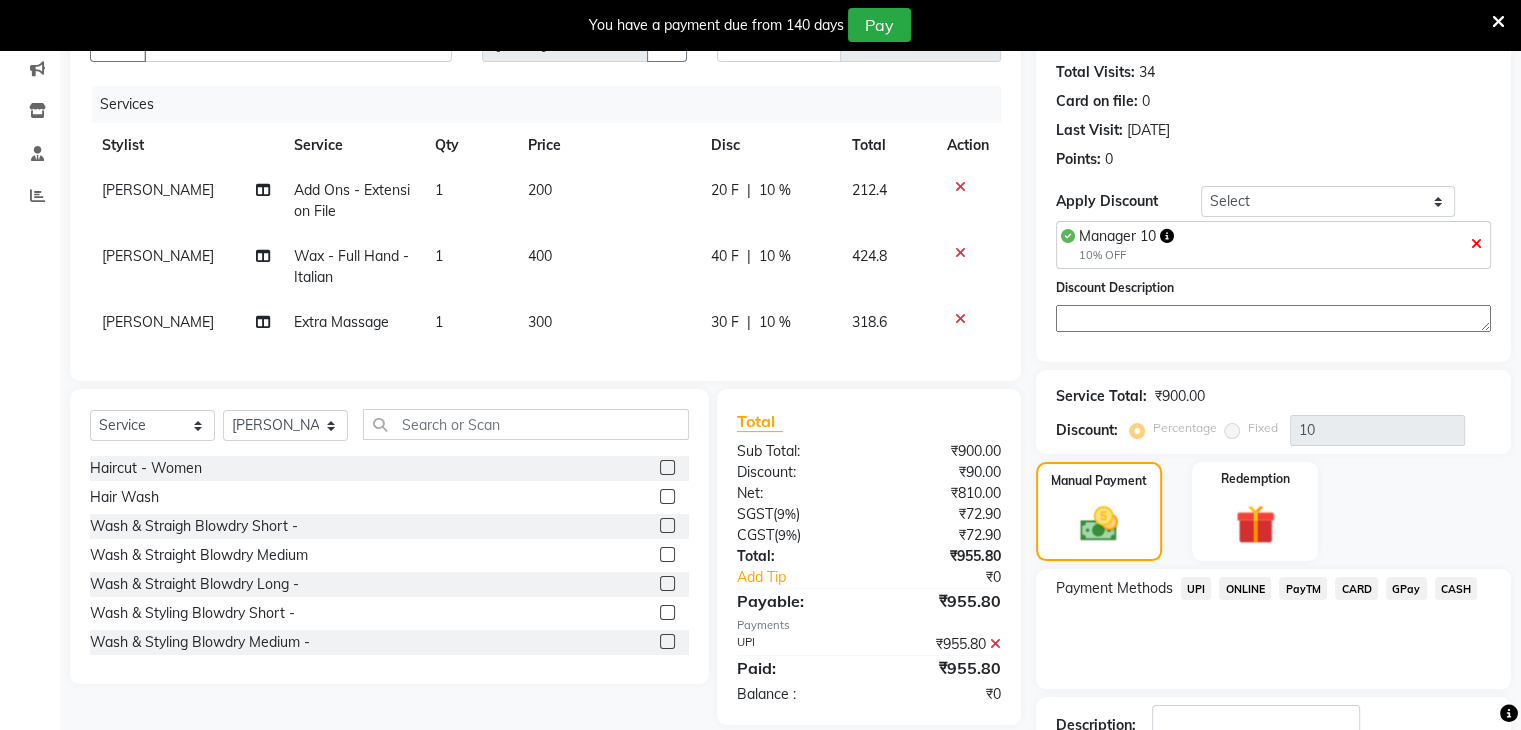 scroll, scrollTop: 353, scrollLeft: 0, axis: vertical 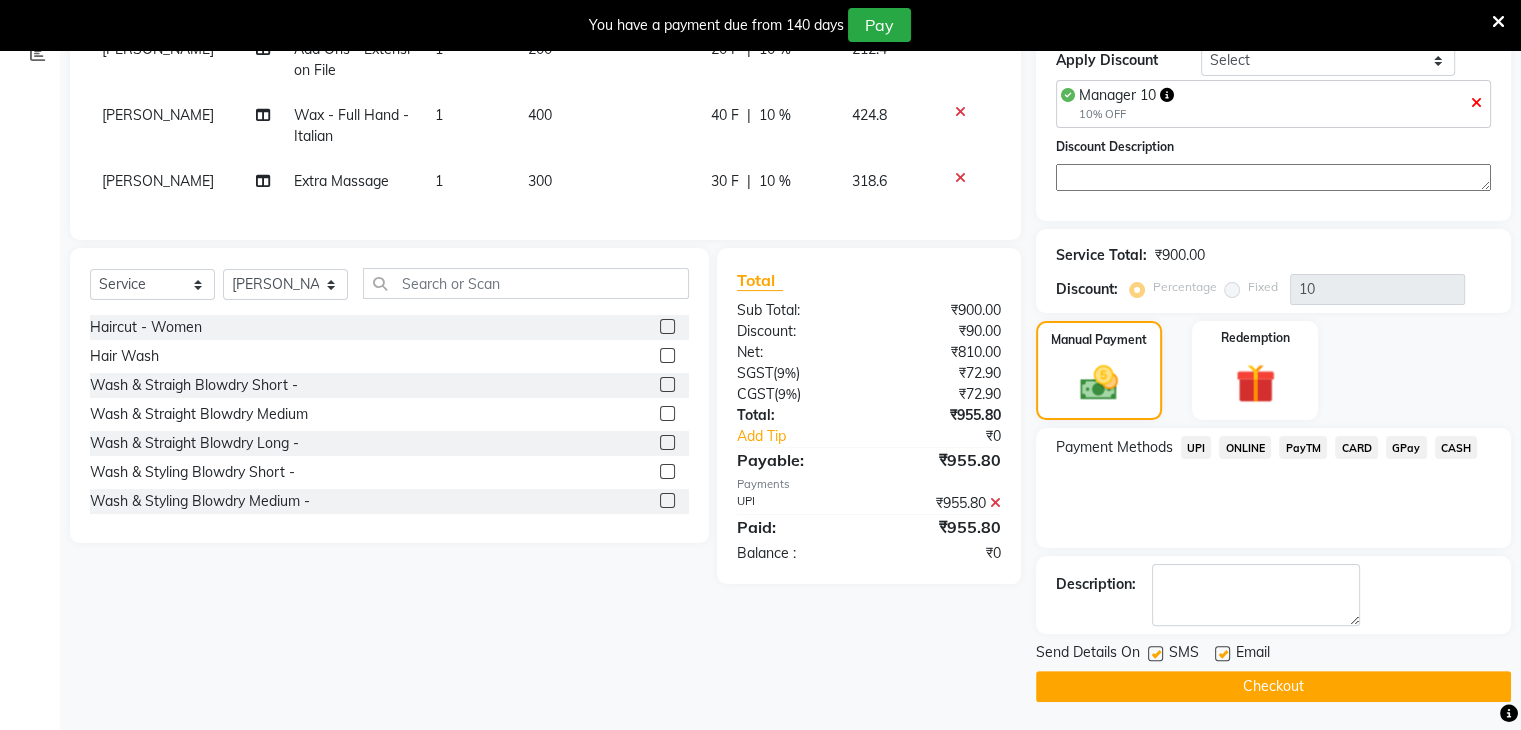 click on "Checkout" 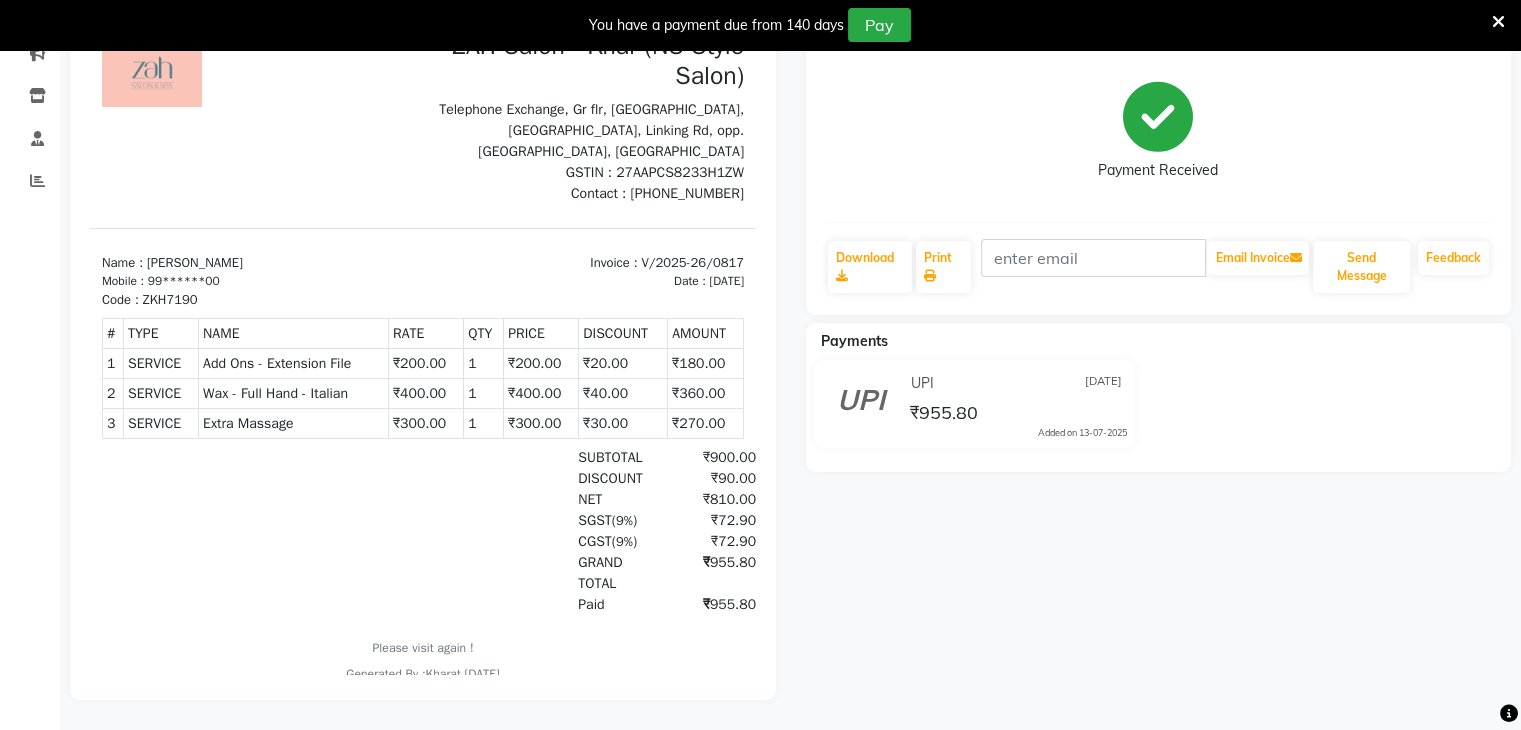 scroll, scrollTop: 0, scrollLeft: 0, axis: both 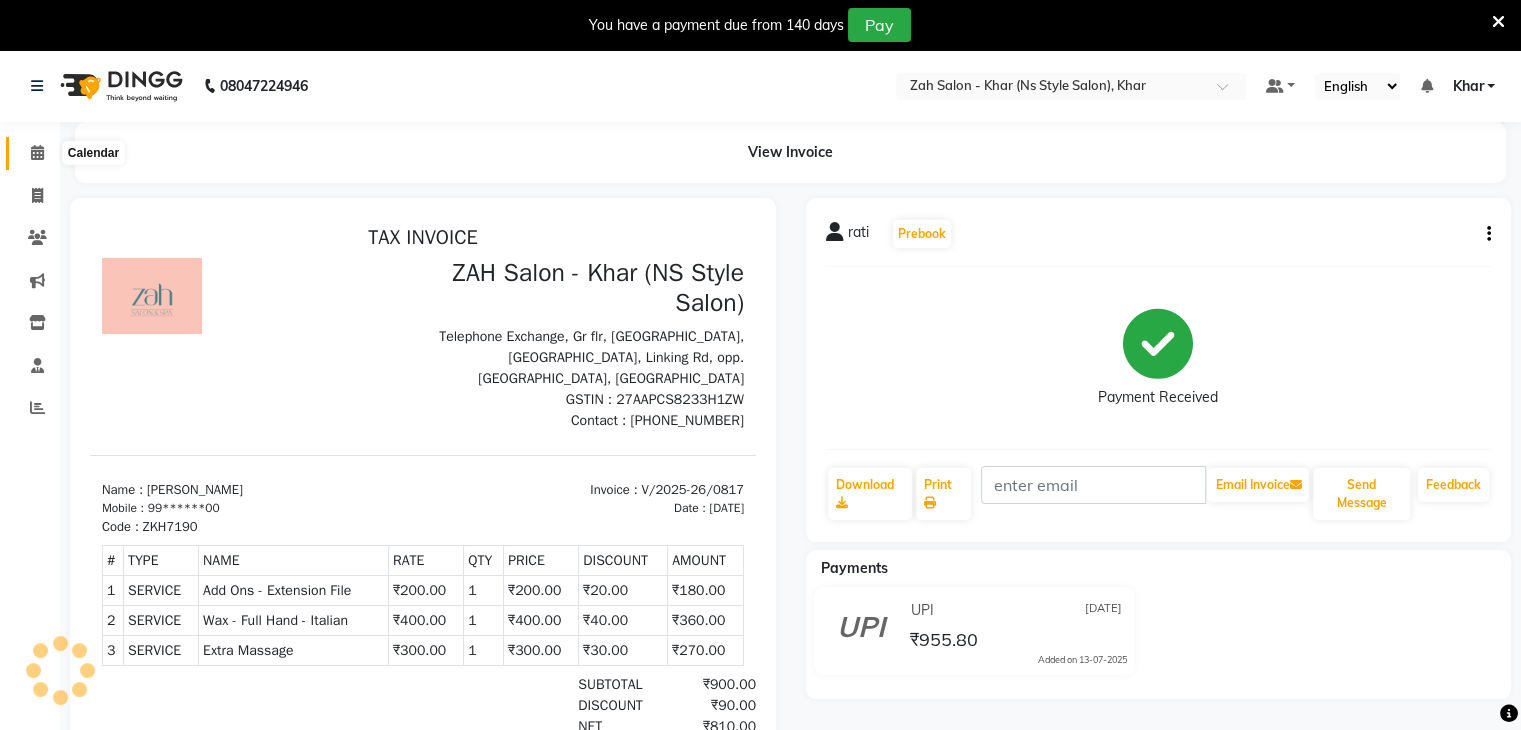 click 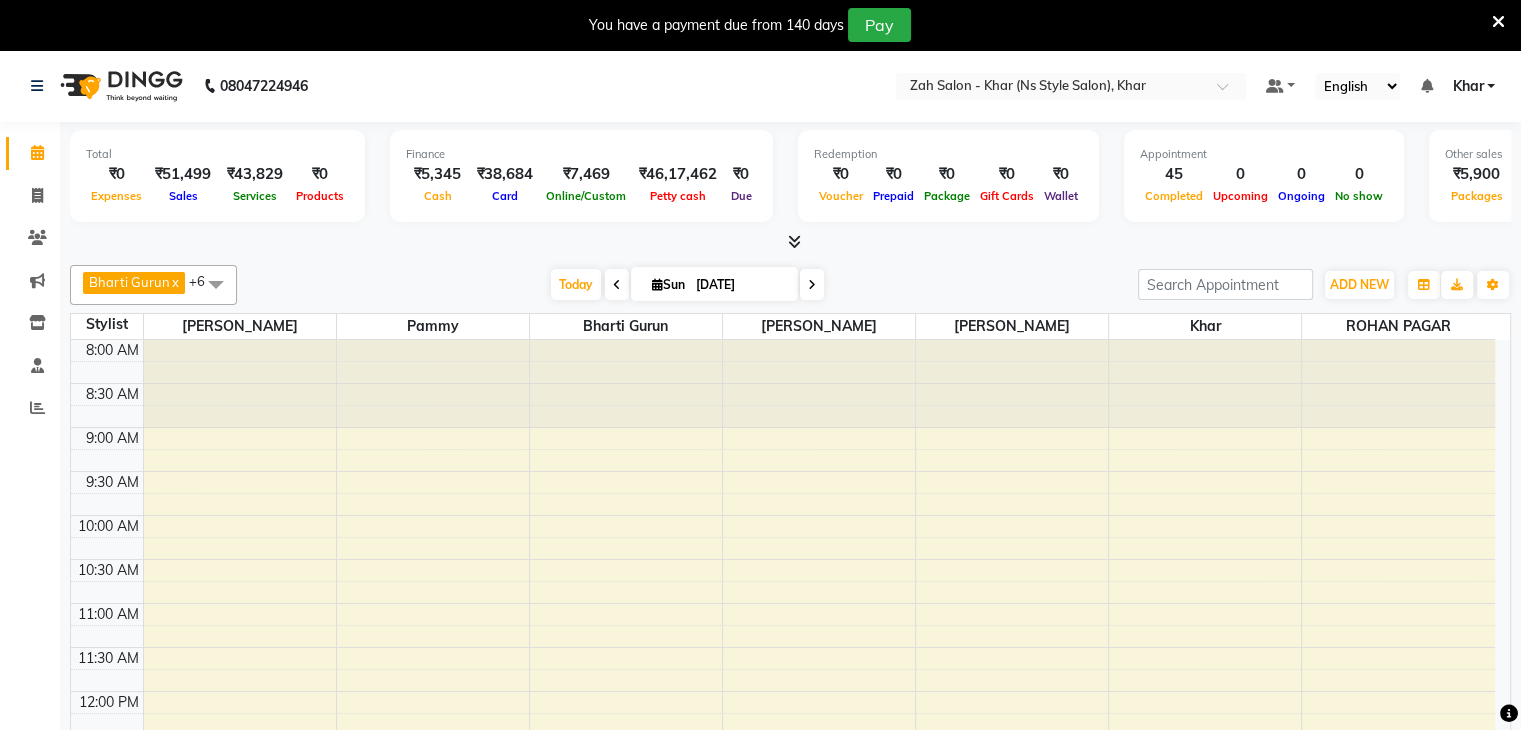 scroll, scrollTop: 0, scrollLeft: 0, axis: both 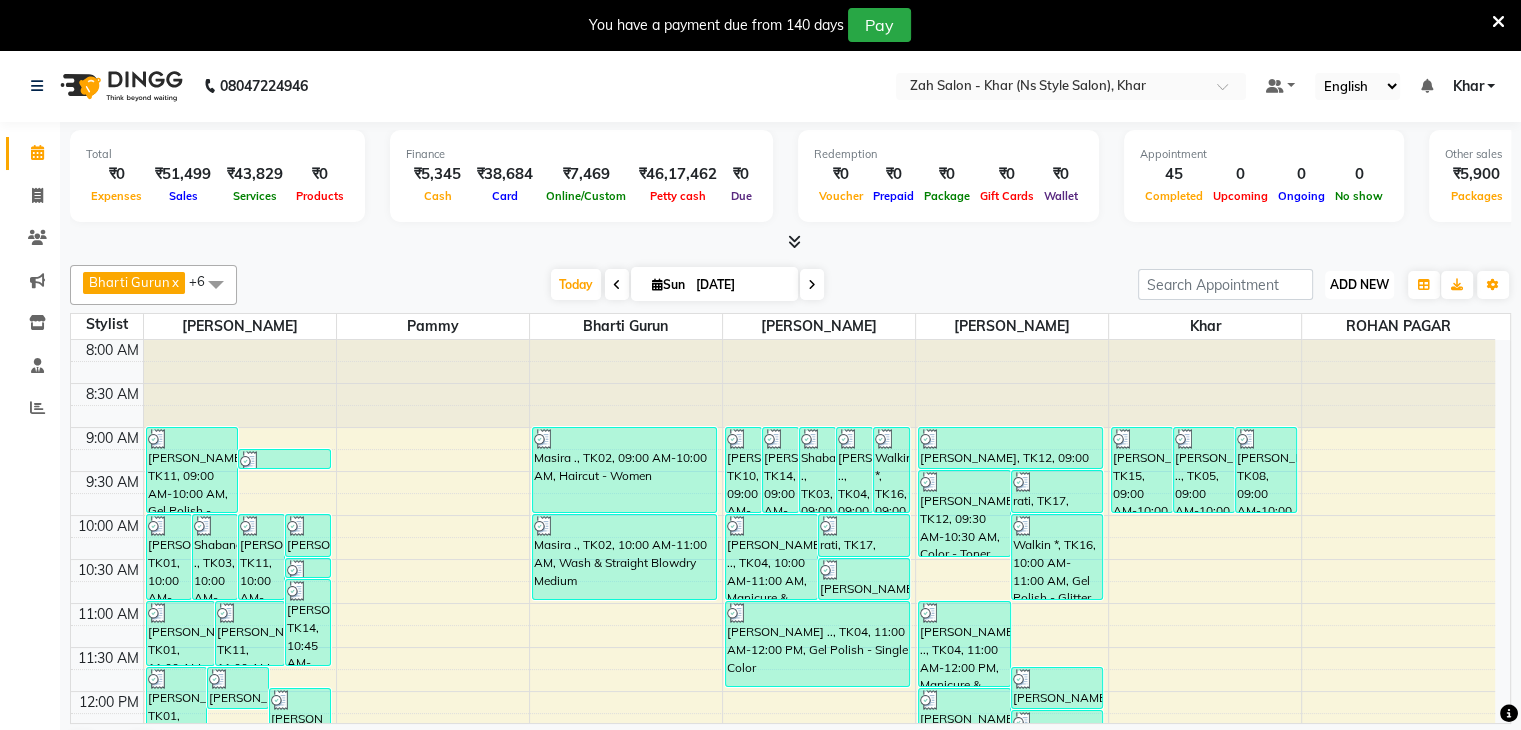 click on "ADD NEW Toggle Dropdown" at bounding box center (1359, 285) 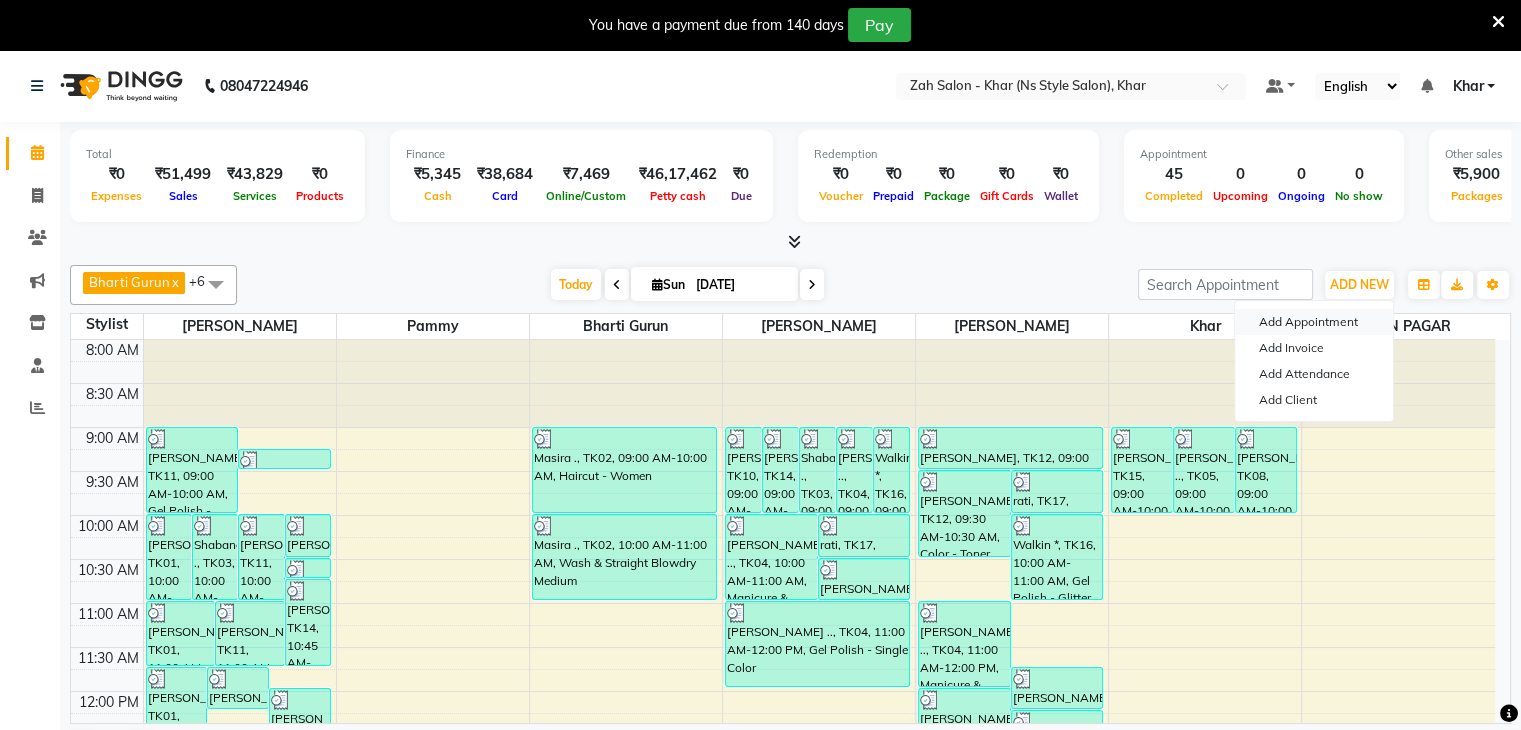 click on "Add Appointment" at bounding box center [1314, 322] 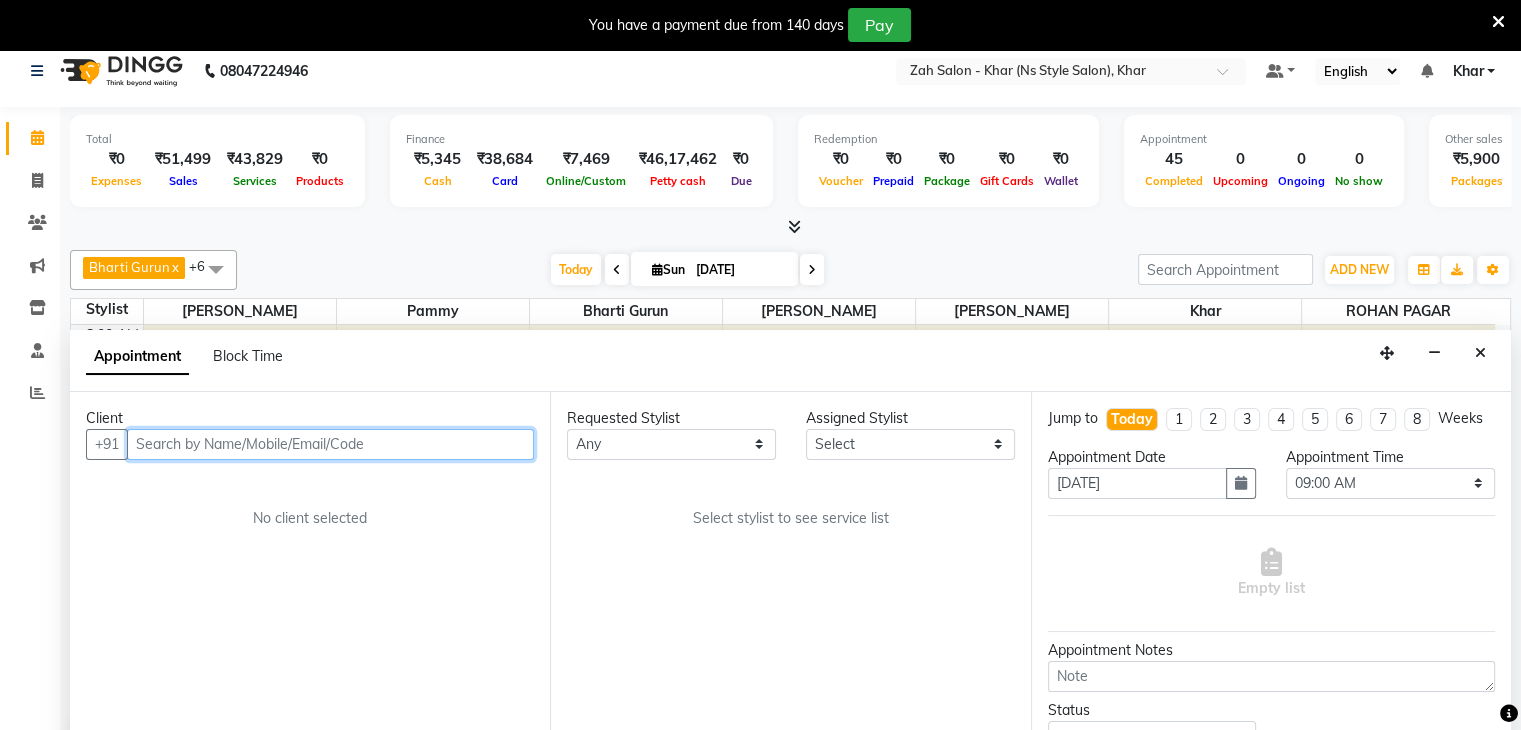scroll, scrollTop: 51, scrollLeft: 0, axis: vertical 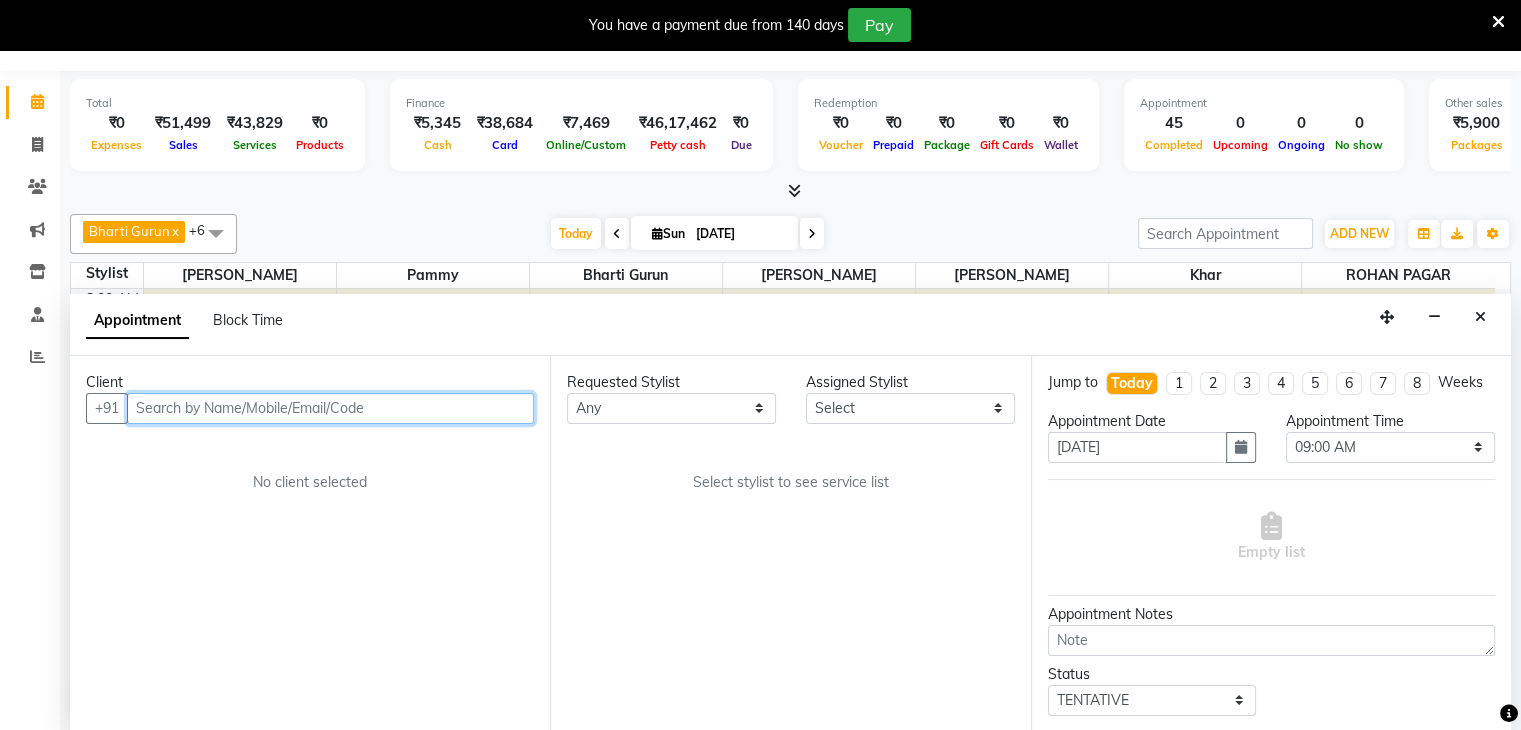 click at bounding box center (330, 408) 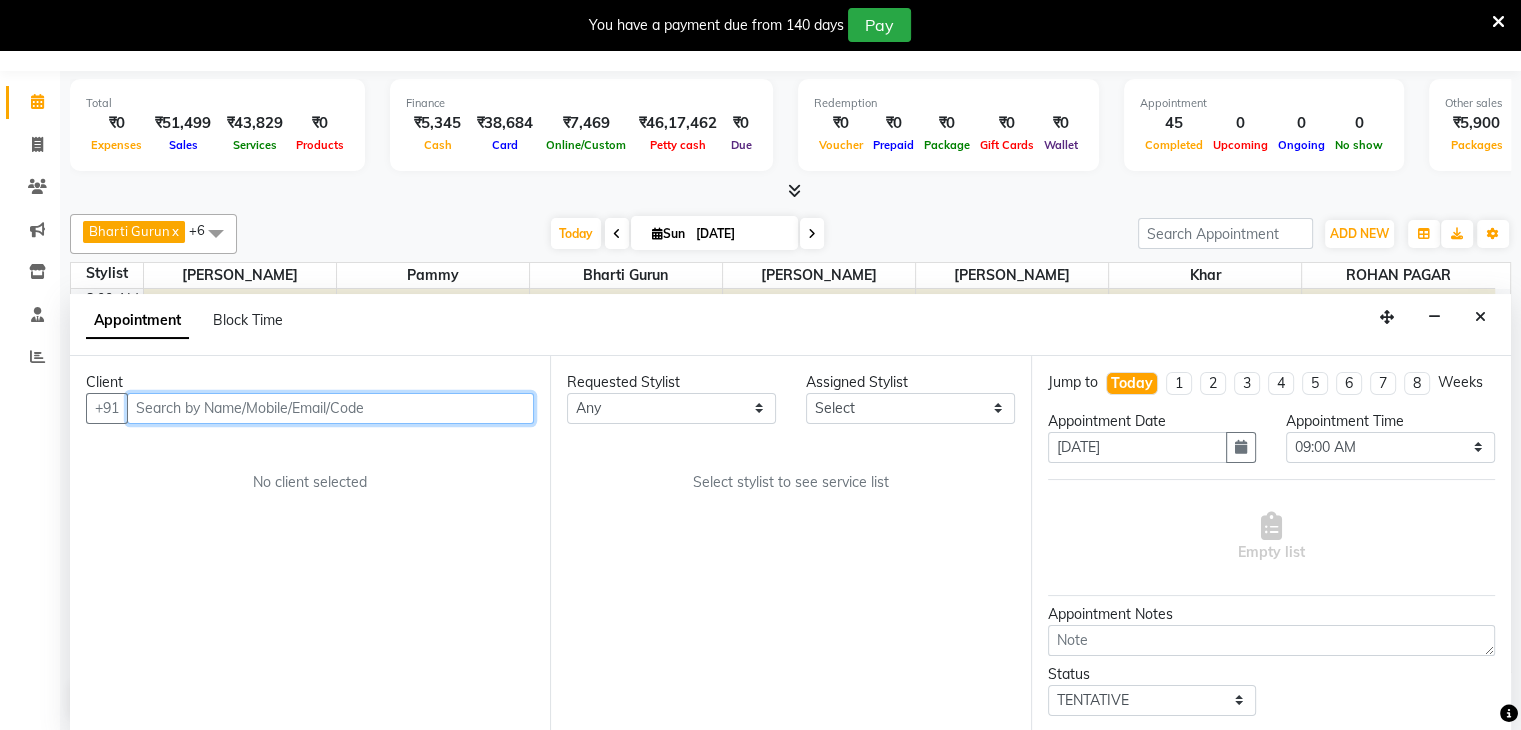 click at bounding box center [330, 408] 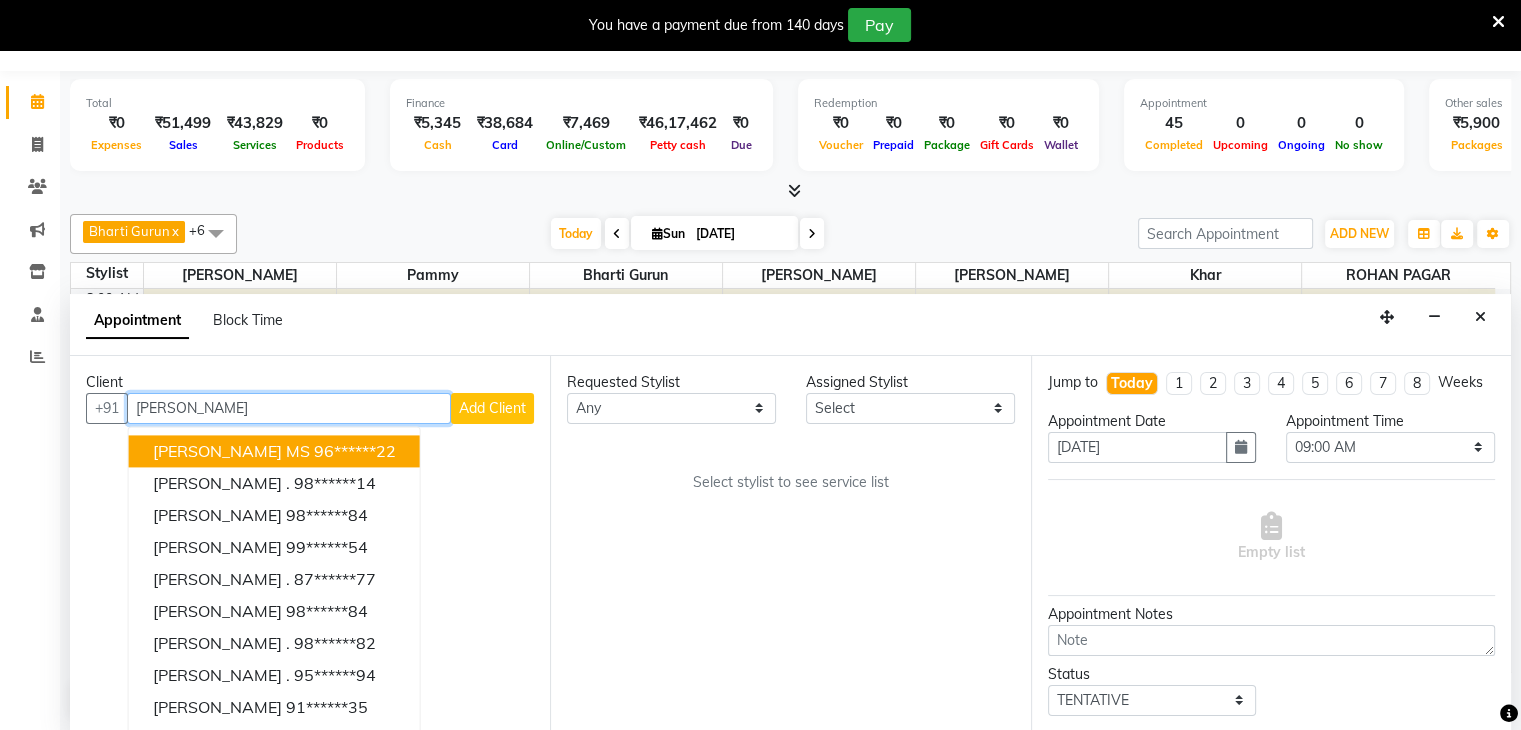 click on "96******22" at bounding box center [355, 451] 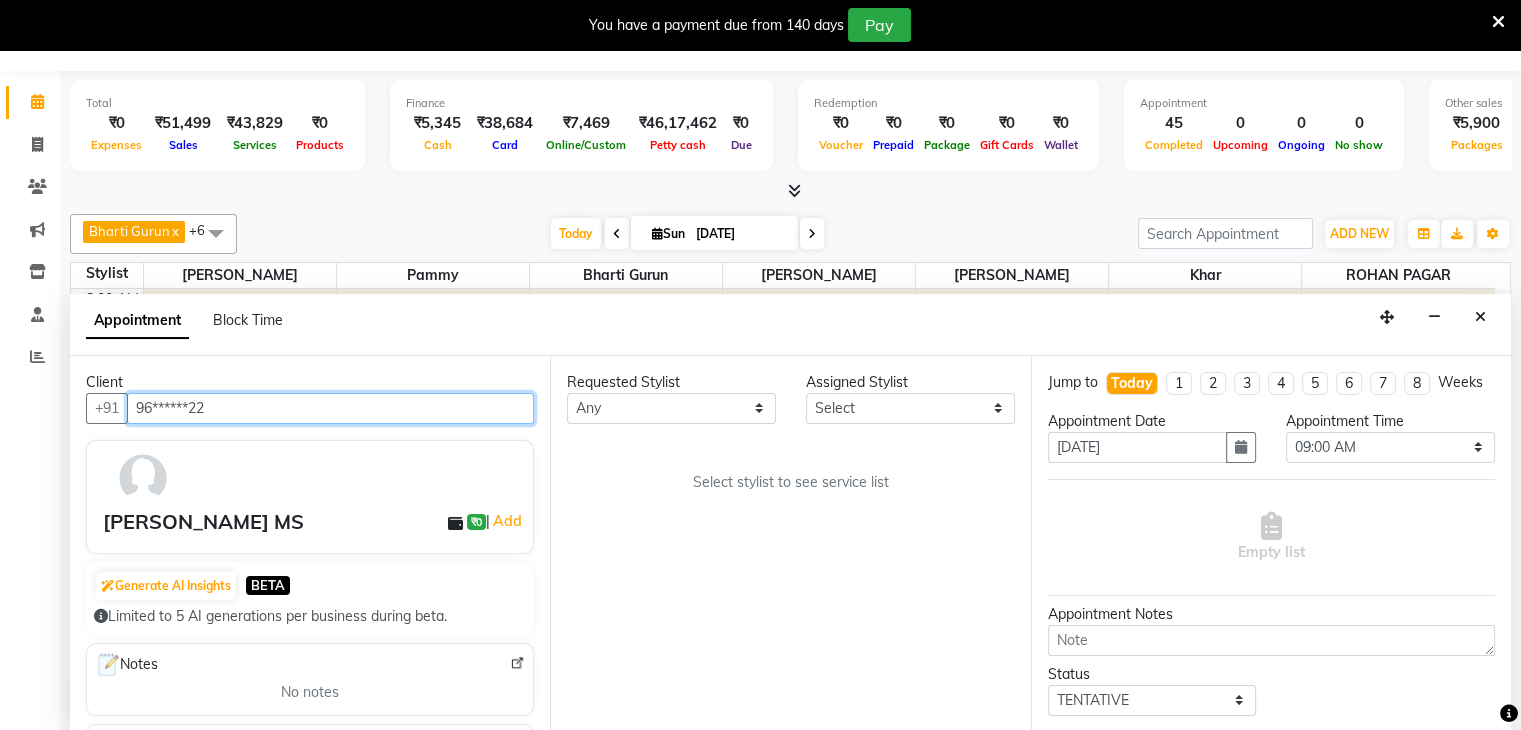 click on "96******22" at bounding box center [330, 408] 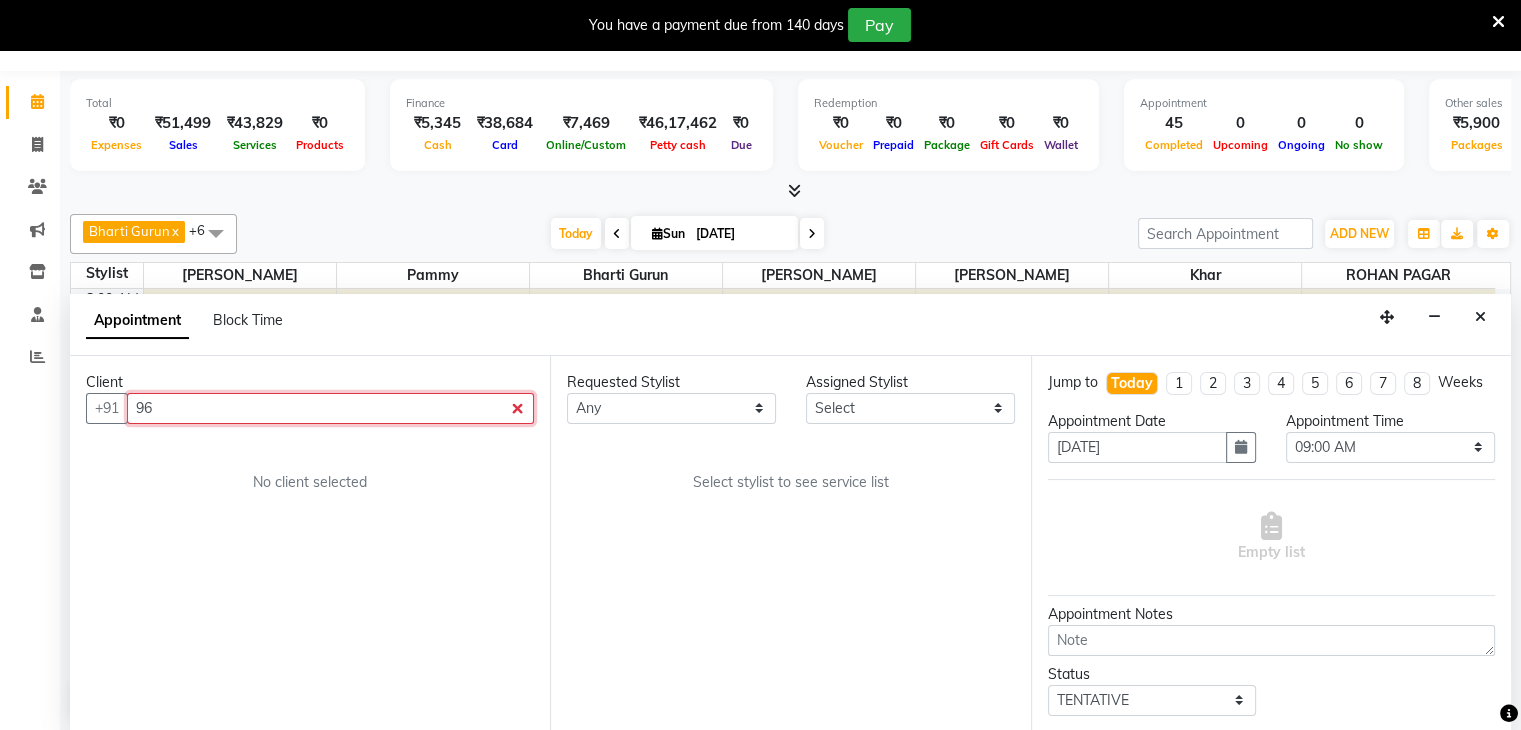 type on "9" 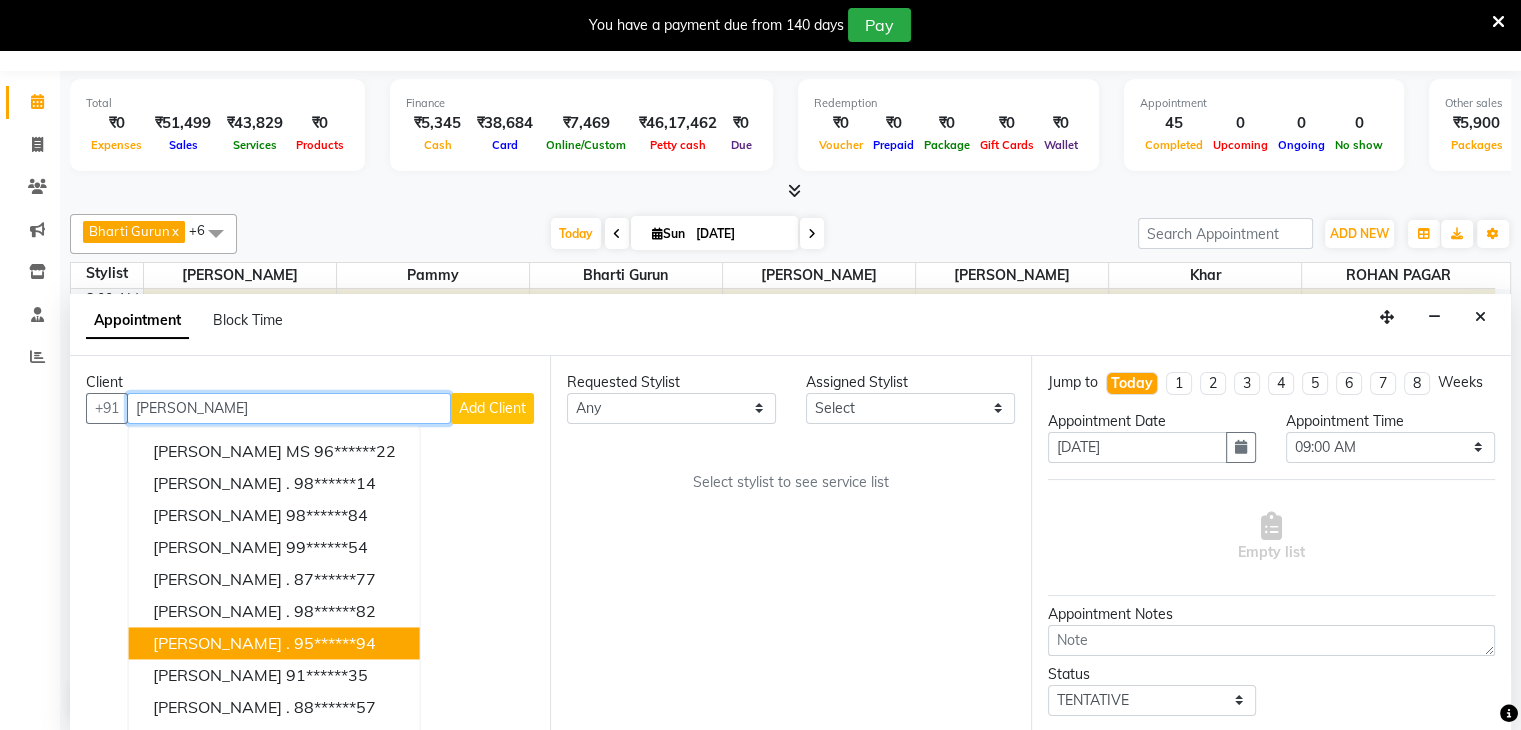 scroll, scrollTop: 24, scrollLeft: 0, axis: vertical 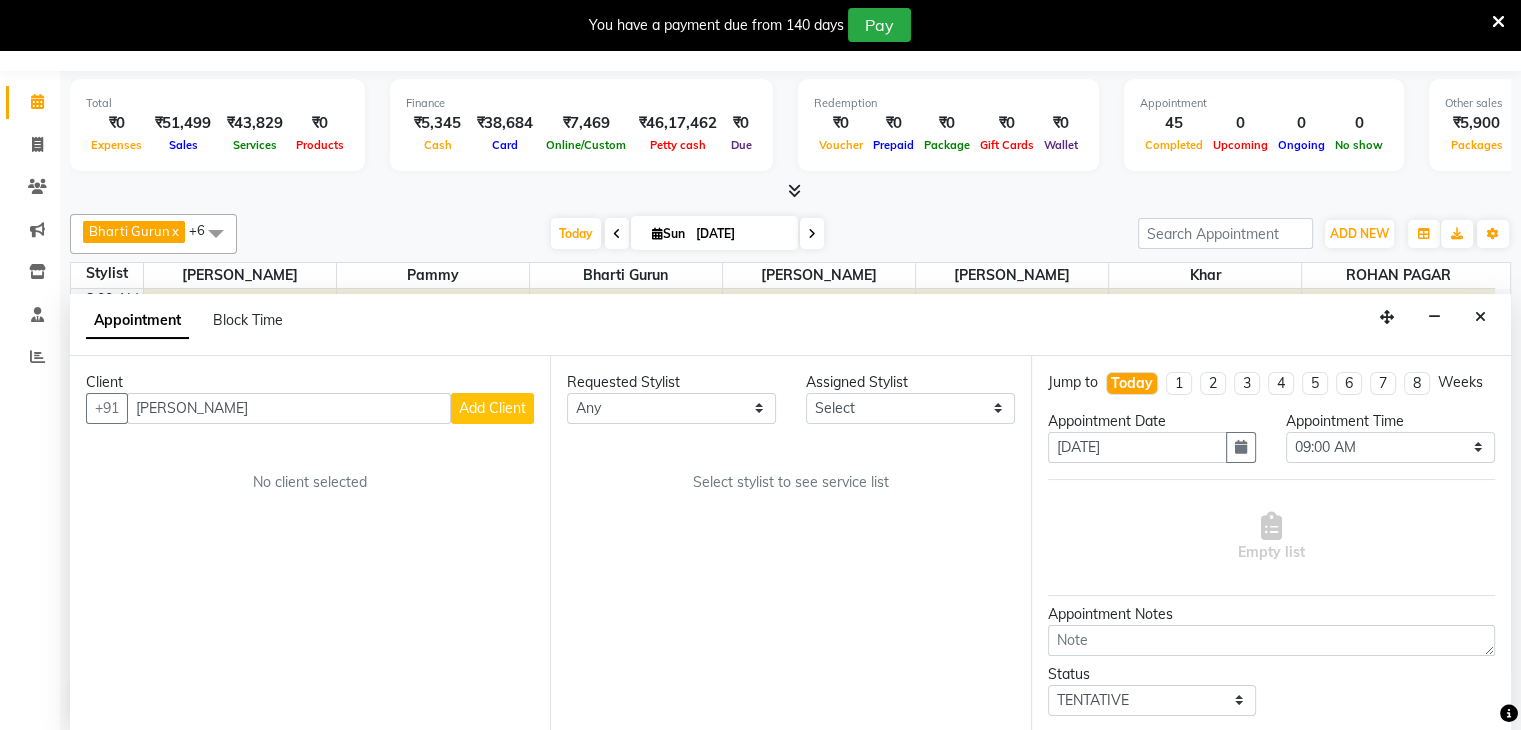 click on "Client +91 jessica Add Client  No client selected" at bounding box center (310, 544) 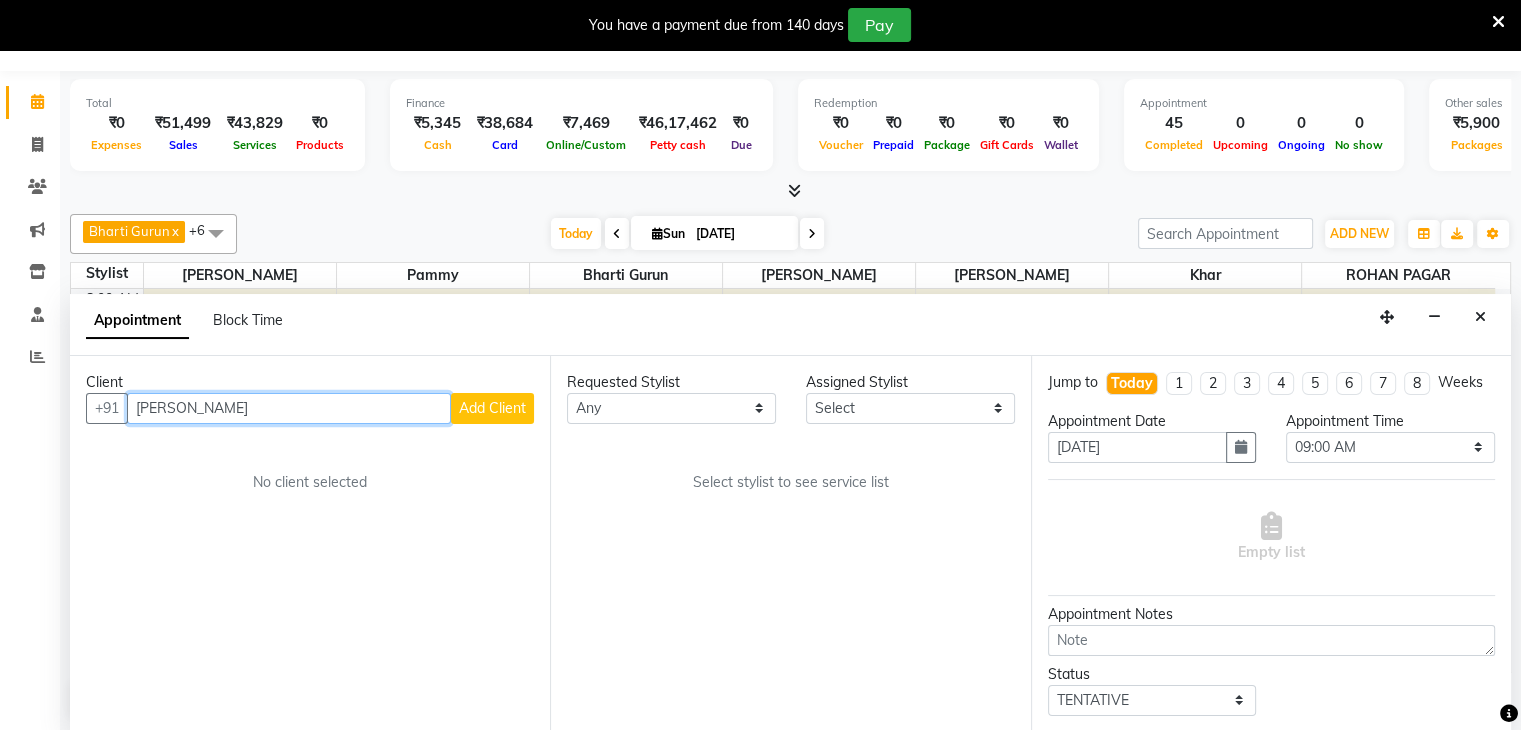 click on "jessica" at bounding box center [289, 408] 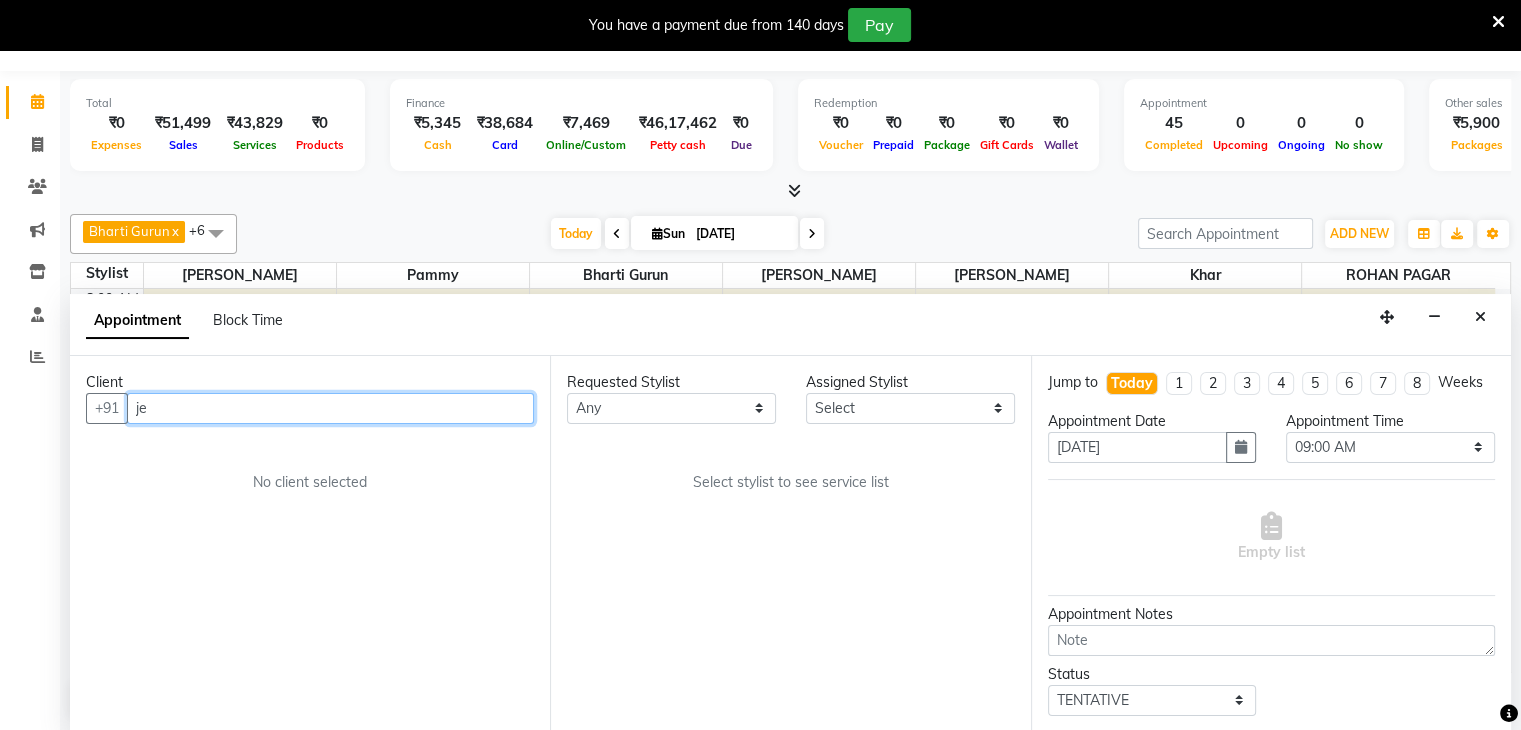 type on "j" 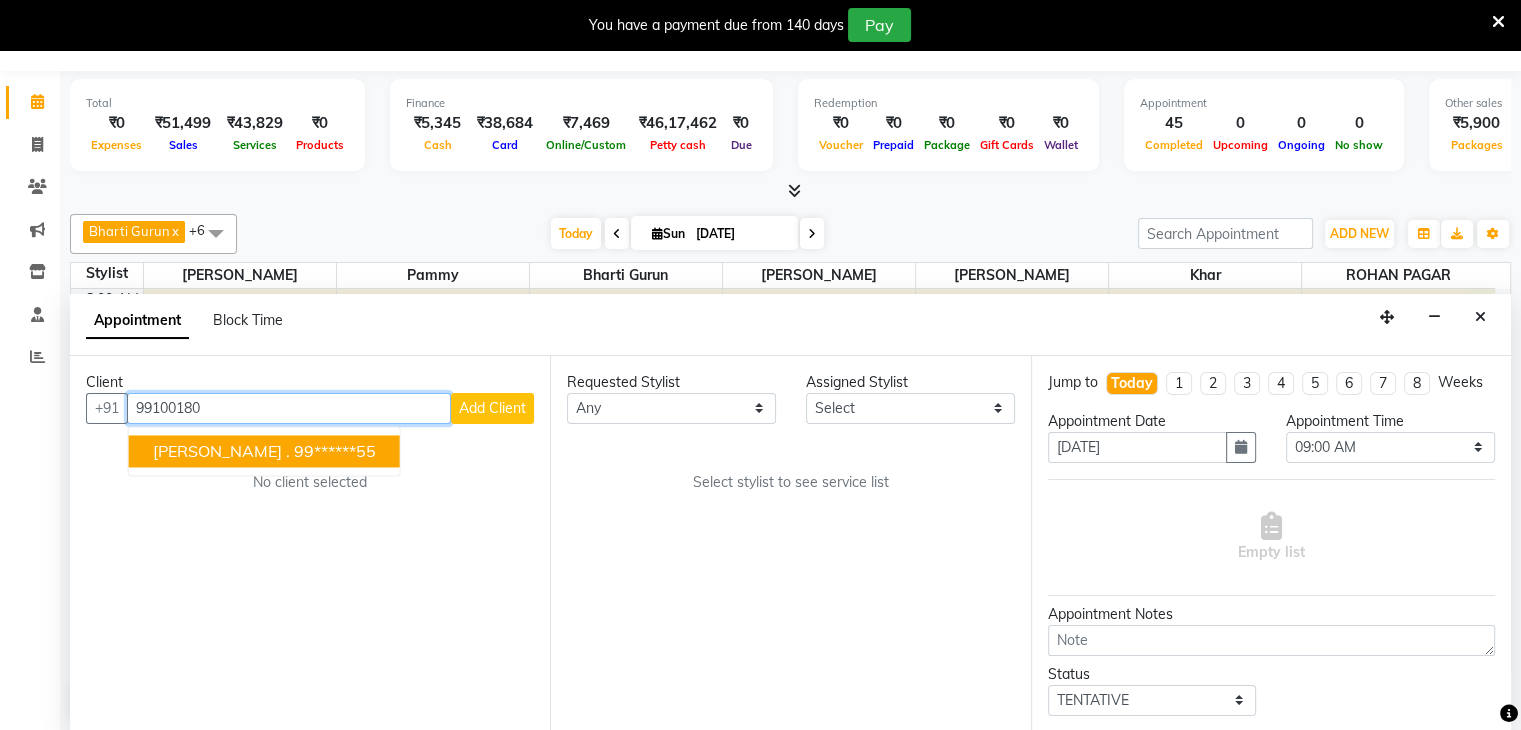 click on "JASSI .  99******55" at bounding box center (264, 451) 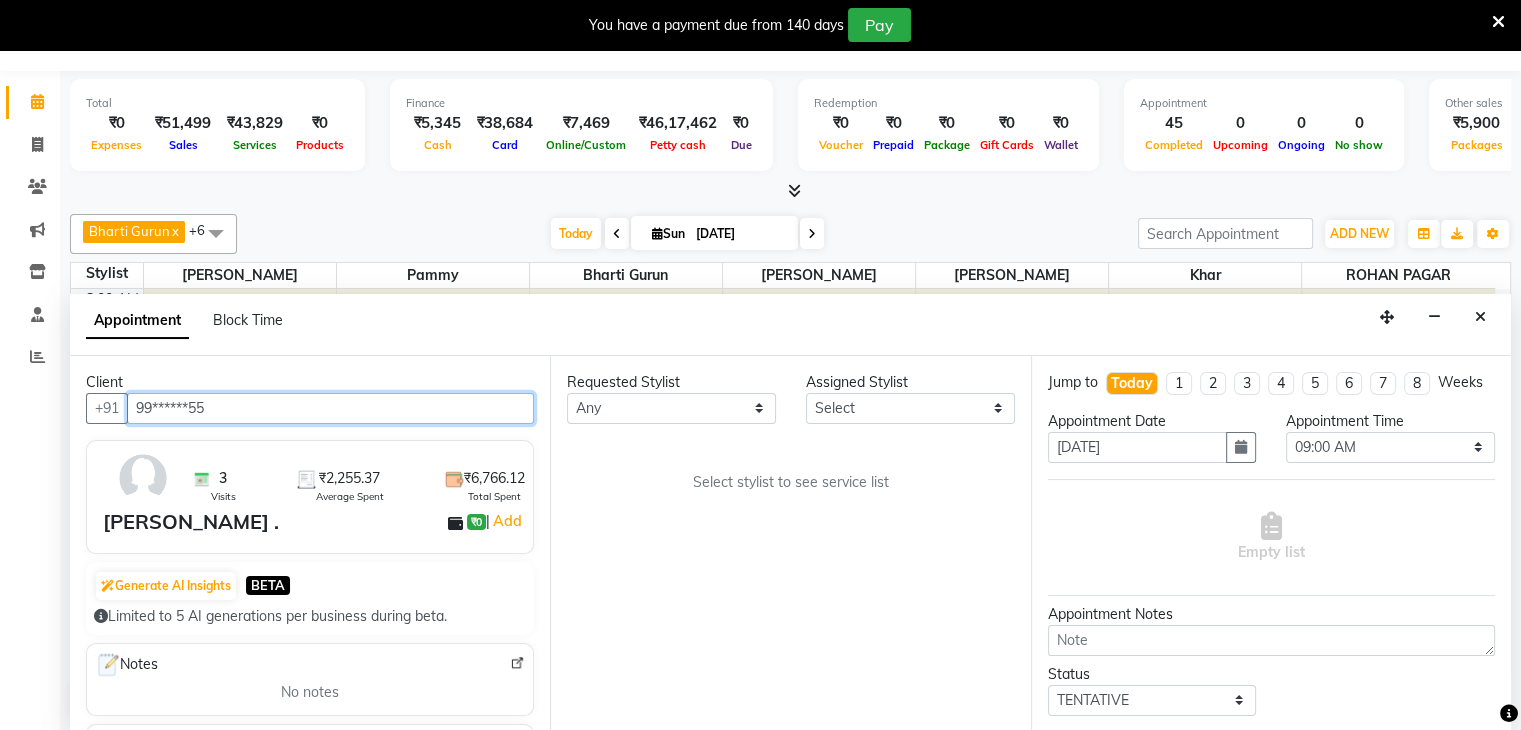 type on "99******55" 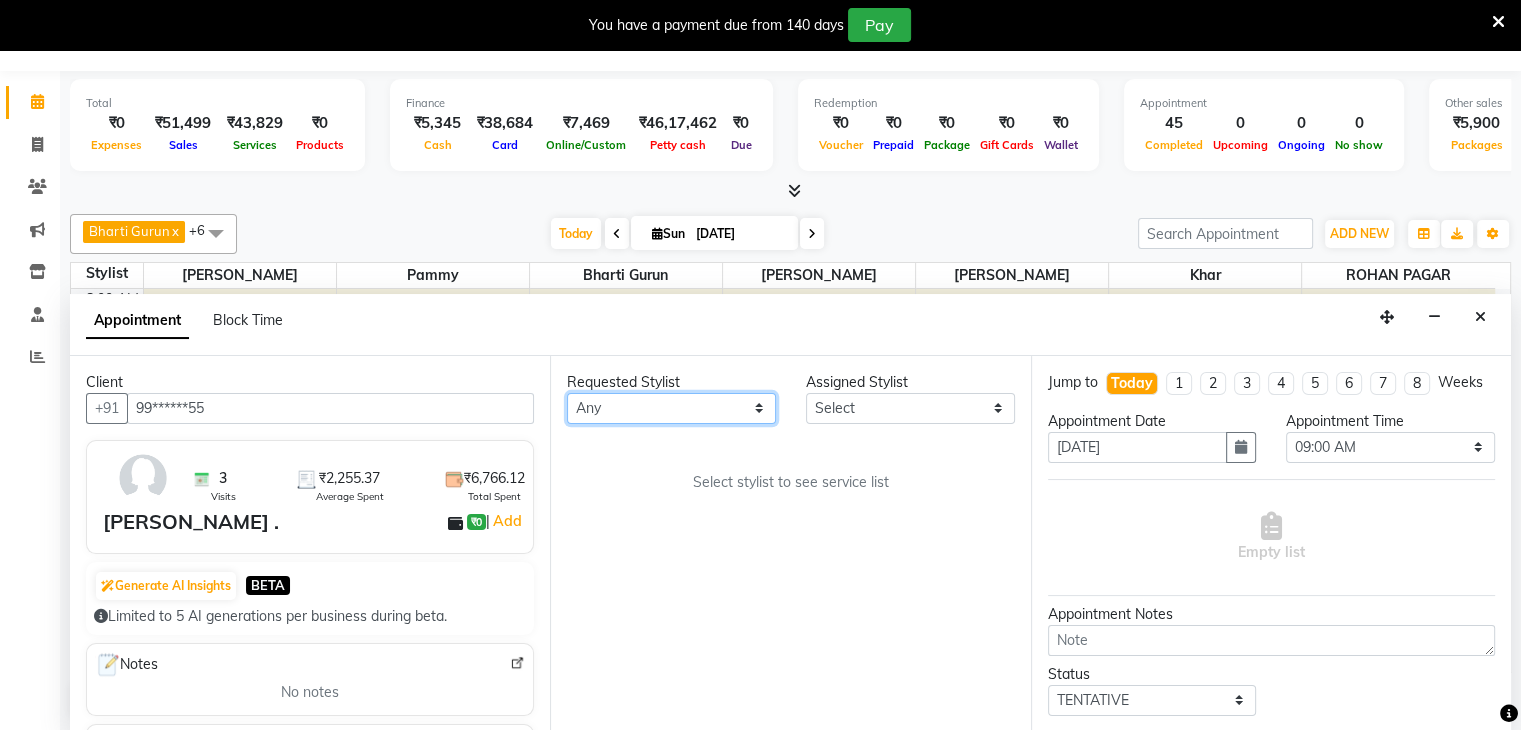 drag, startPoint x: 664, startPoint y: 411, endPoint x: 640, endPoint y: 462, distance: 56.364883 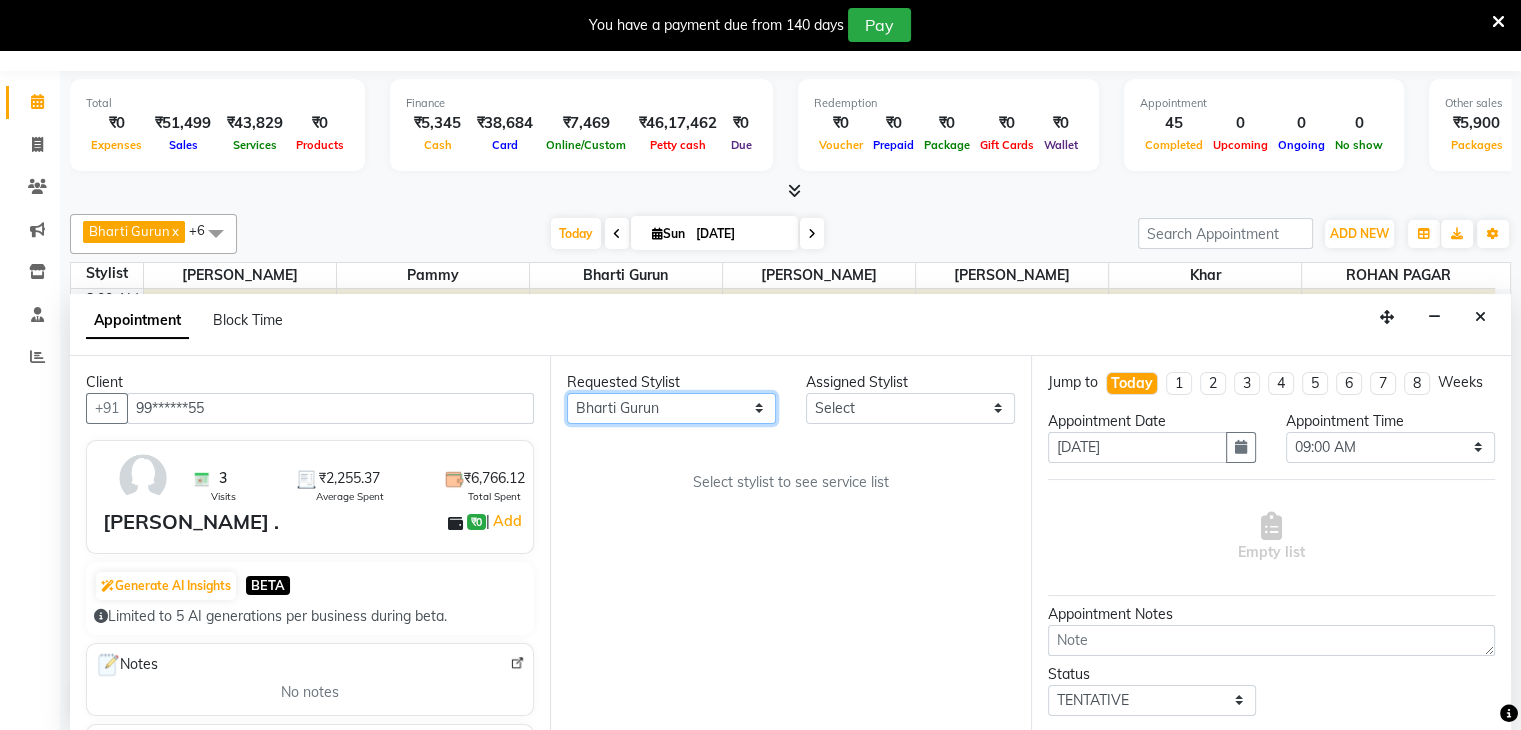 click on "Any Bharti Gurun Kalpesh Maheshkar Kavita Bhosale Khar Pammy ROHAN PAGAR Sharmila" at bounding box center (671, 408) 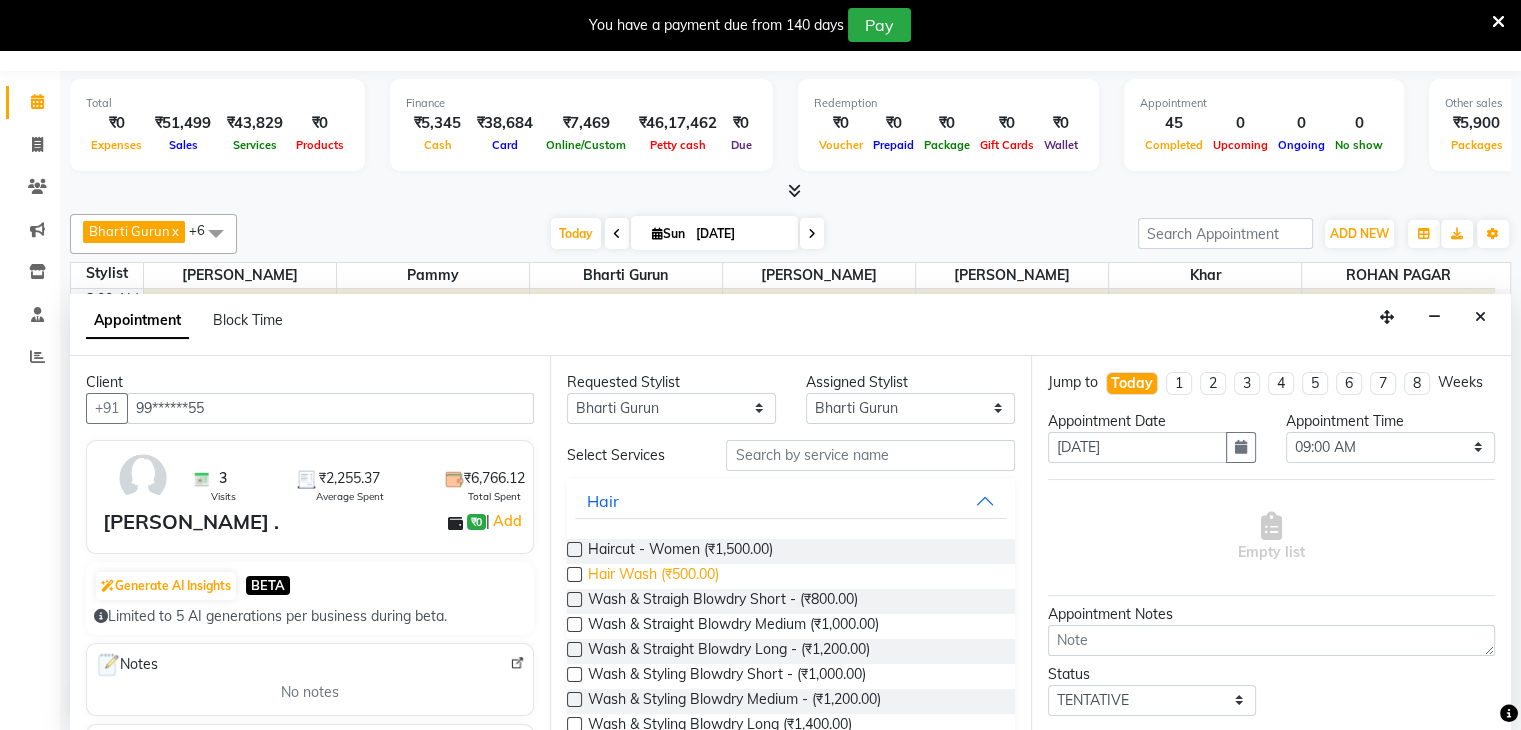 click on "Hair Wash (₹500.00)" at bounding box center [653, 576] 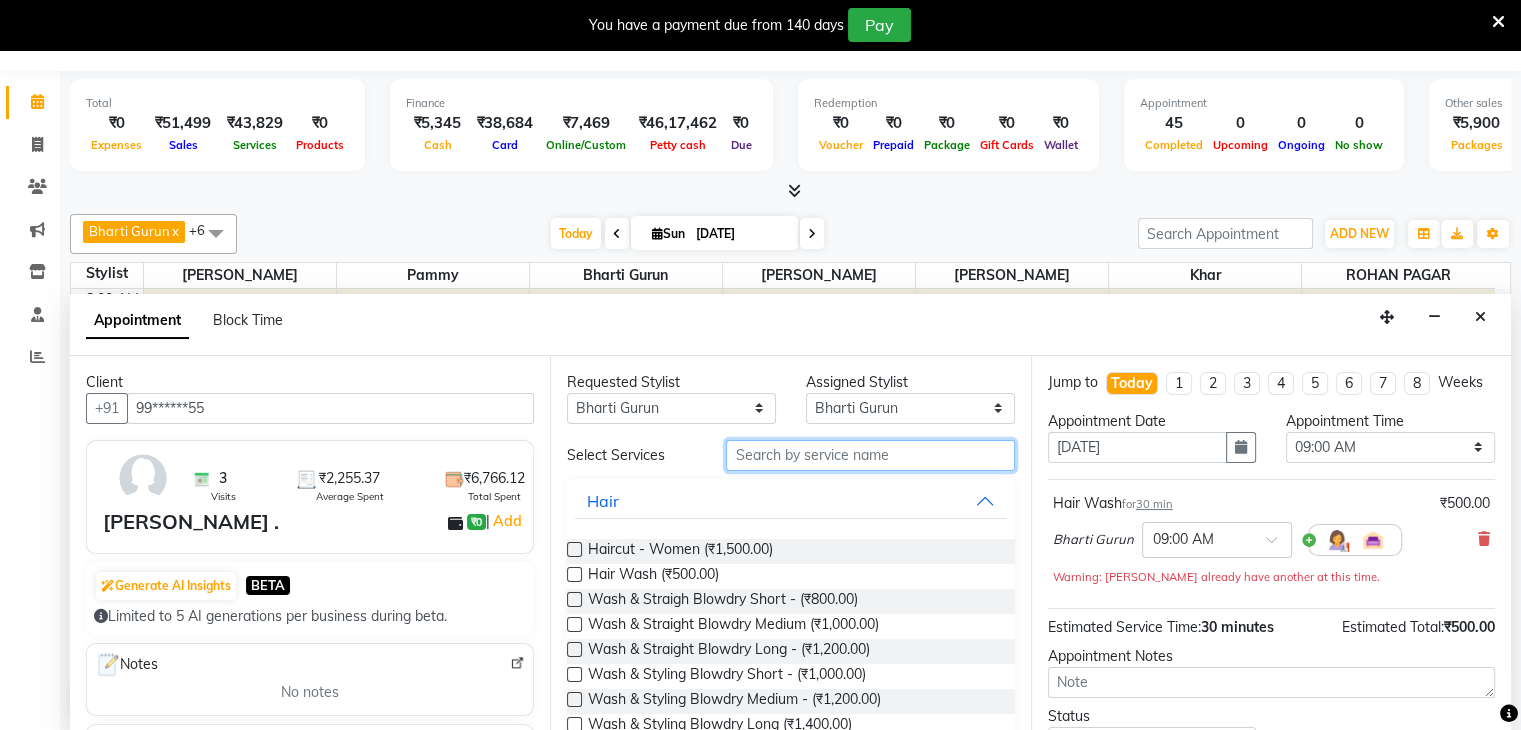 click at bounding box center (870, 455) 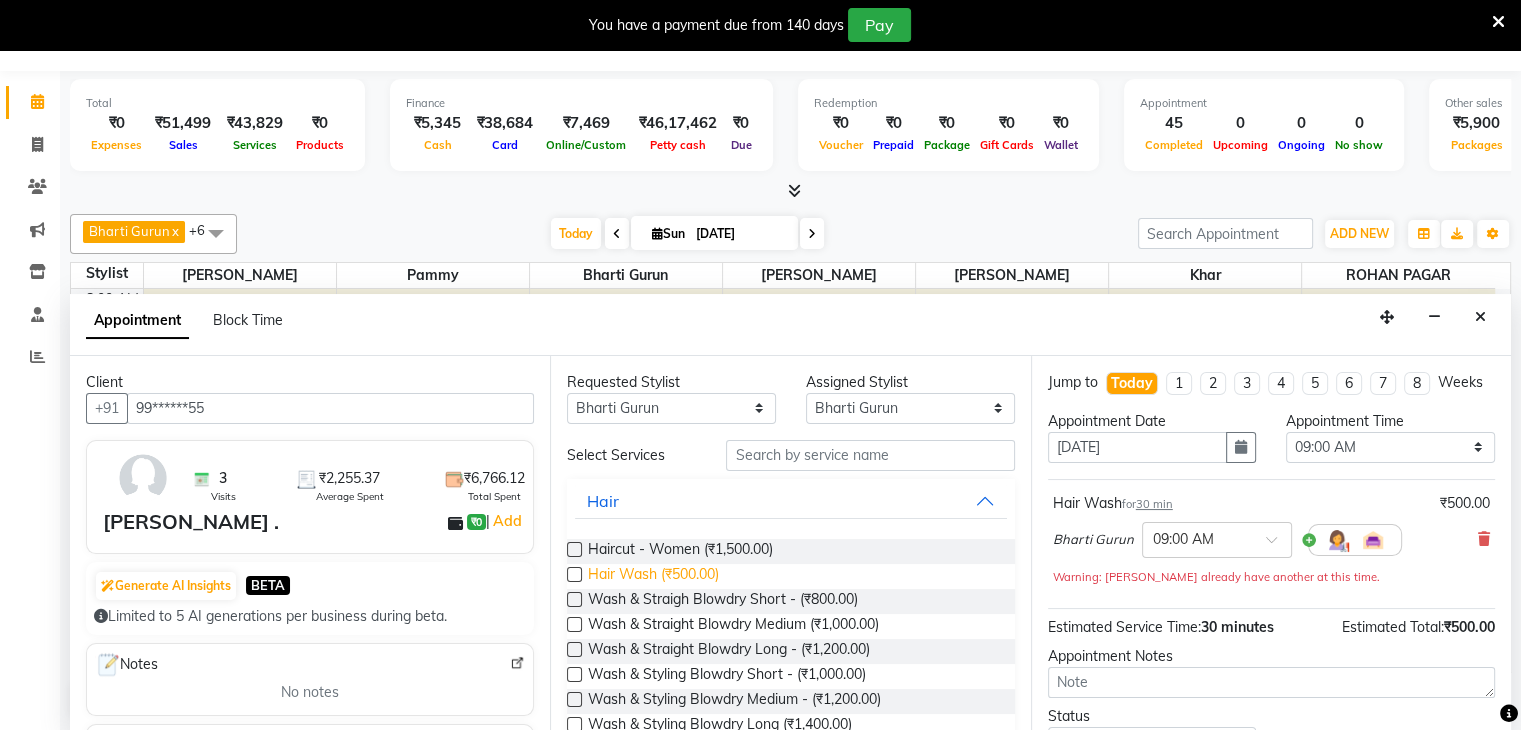 click on "Hair Wash (₹500.00)" at bounding box center (653, 576) 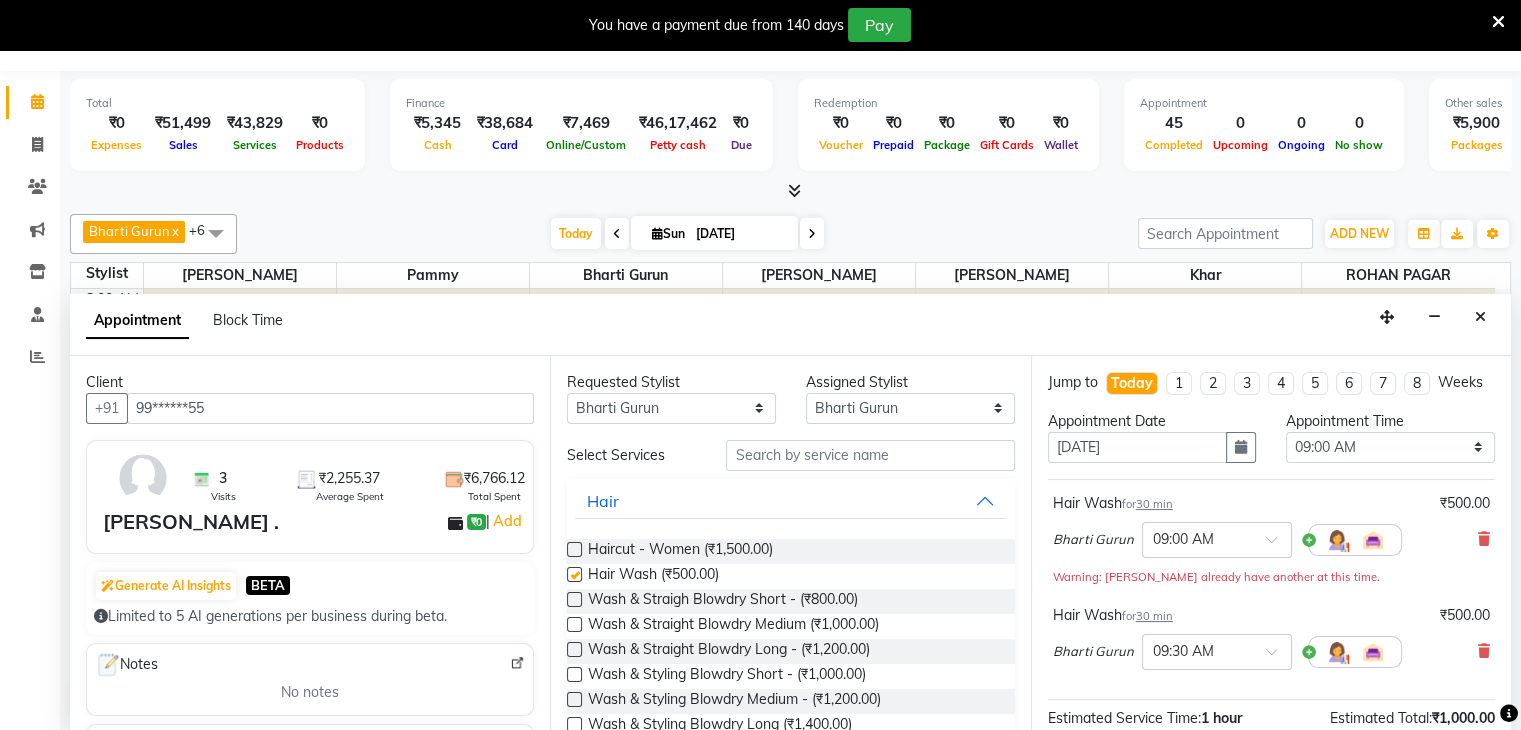 checkbox on "false" 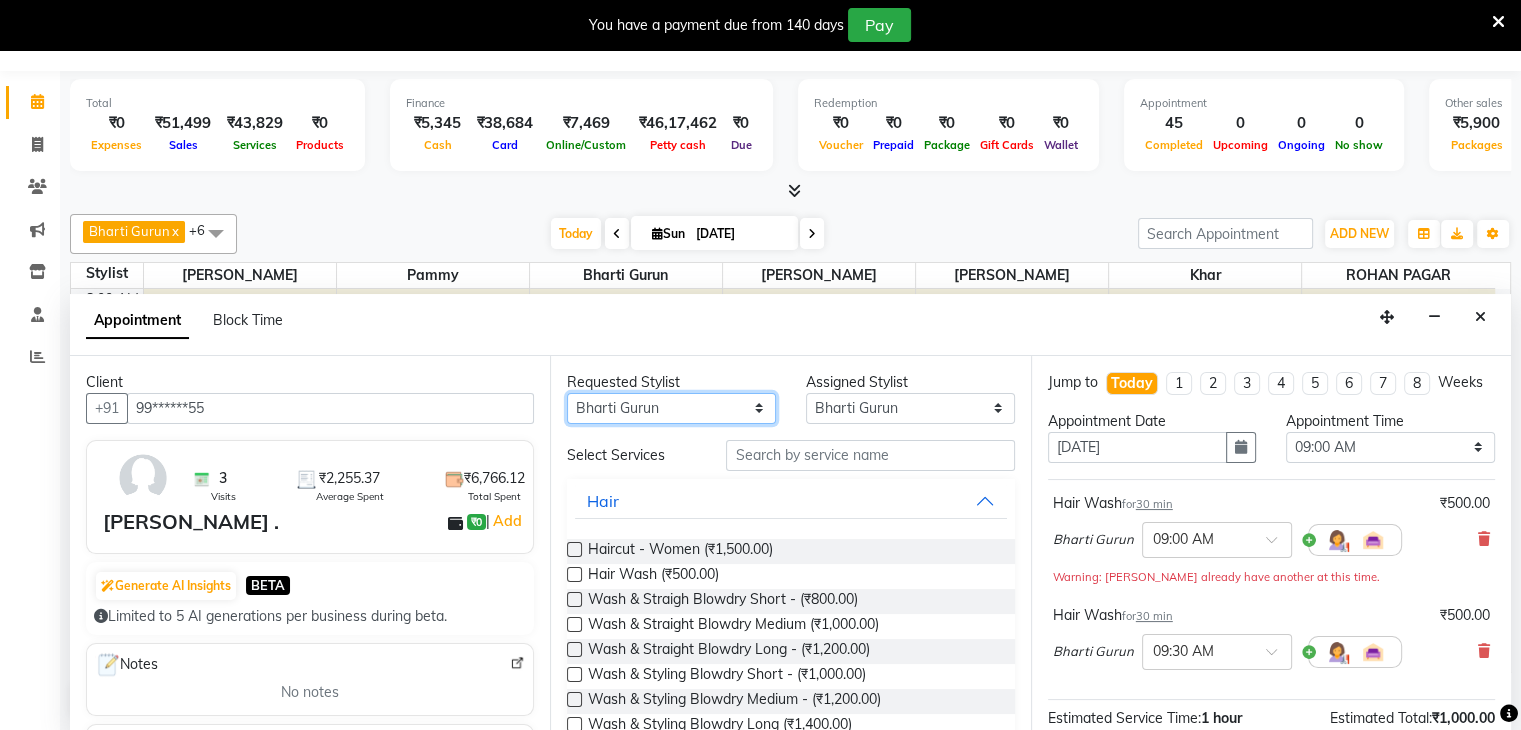 click on "Any Bharti Gurun Kalpesh Maheshkar Kavita Bhosale Khar Pammy ROHAN PAGAR Sharmila" at bounding box center [671, 408] 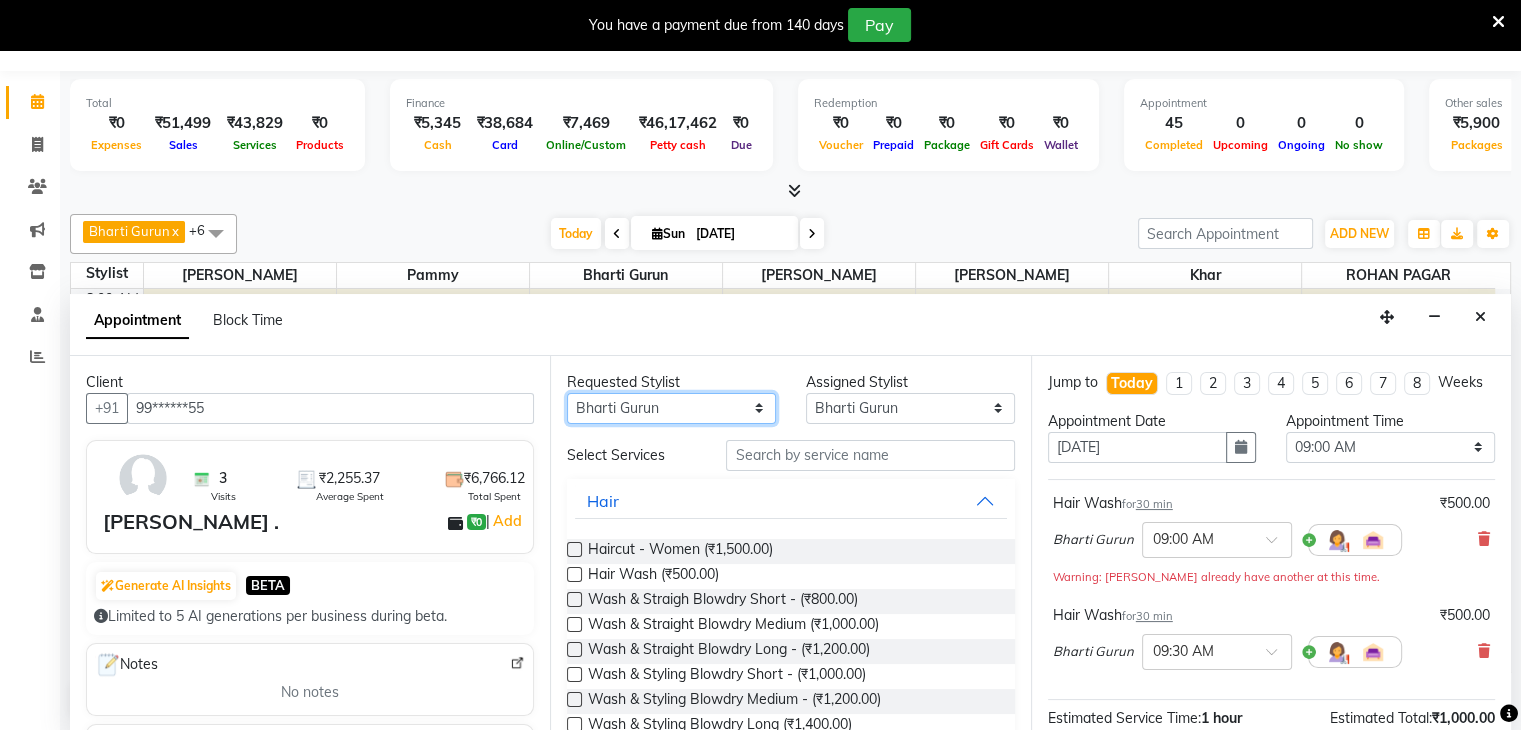 select on "38404" 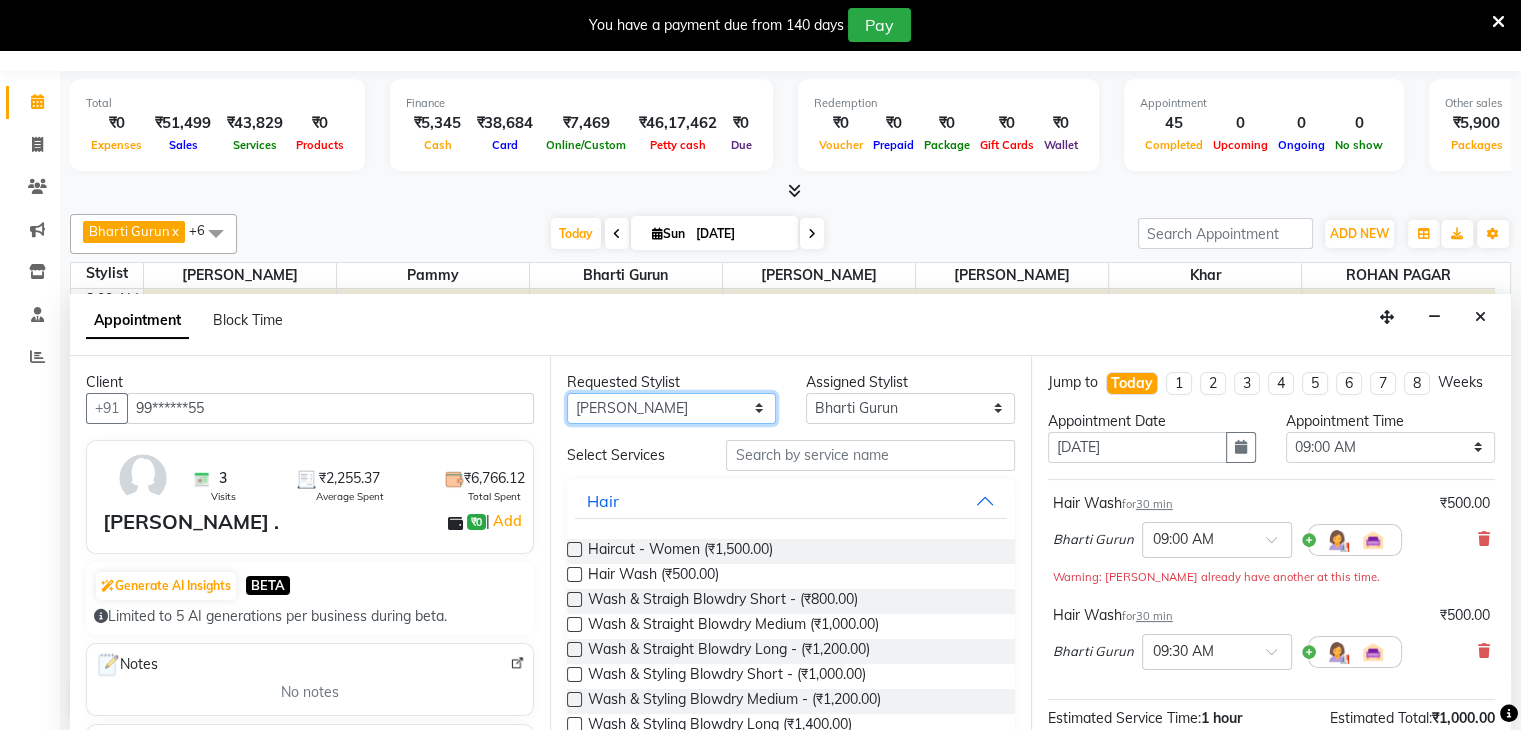 click on "Any Bharti Gurun Kalpesh Maheshkar Kavita Bhosale Khar Pammy ROHAN PAGAR Sharmila" at bounding box center (671, 408) 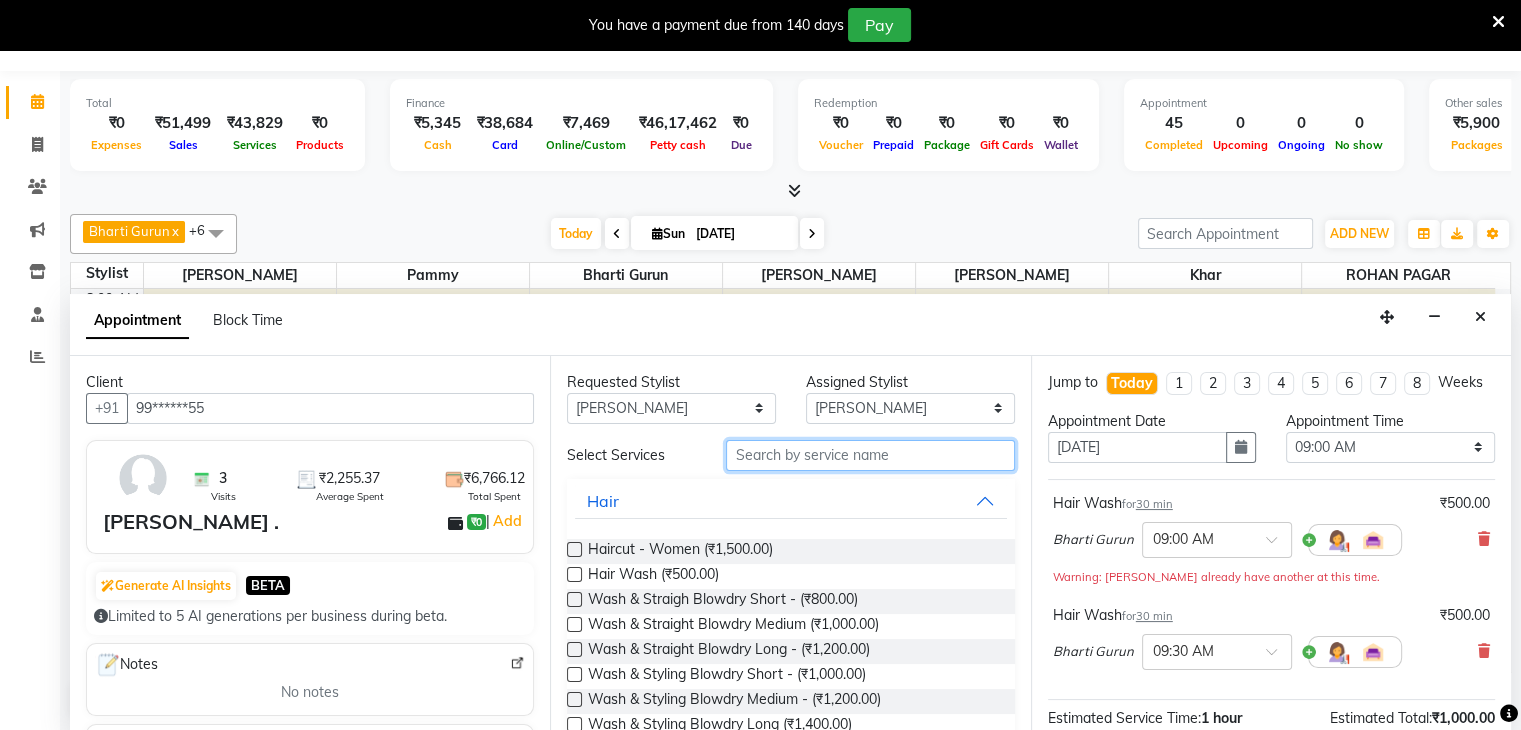 click at bounding box center [870, 455] 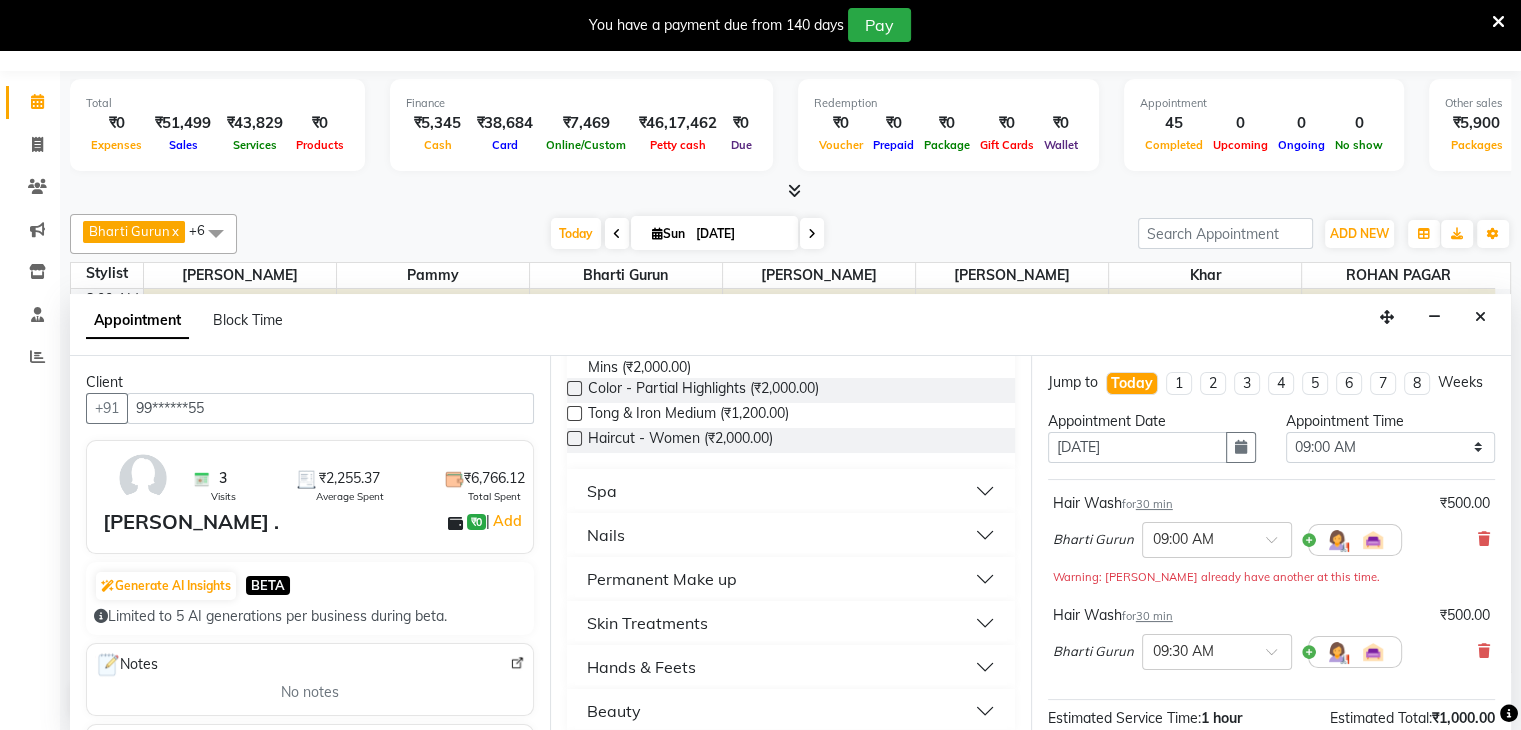scroll, scrollTop: 450, scrollLeft: 0, axis: vertical 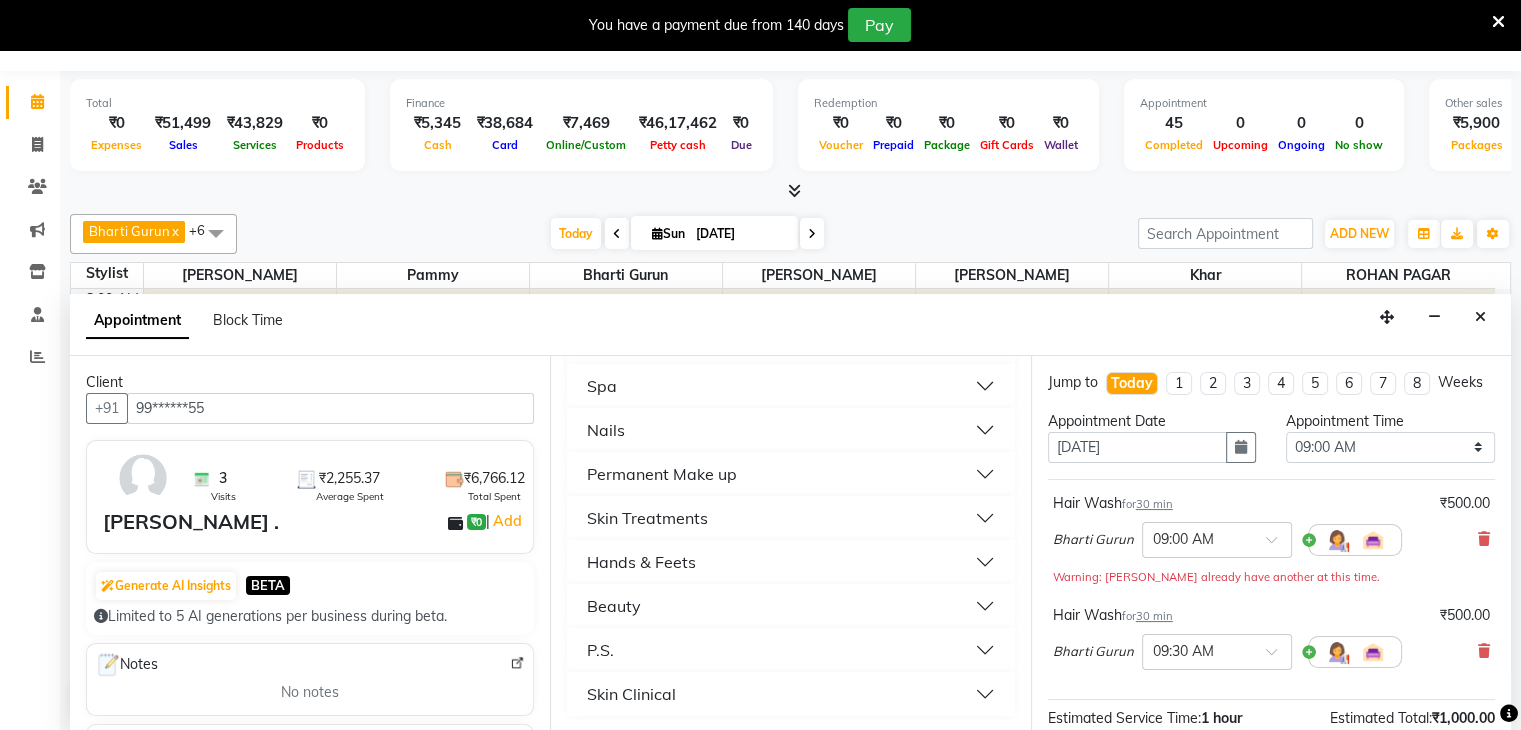 type on "200" 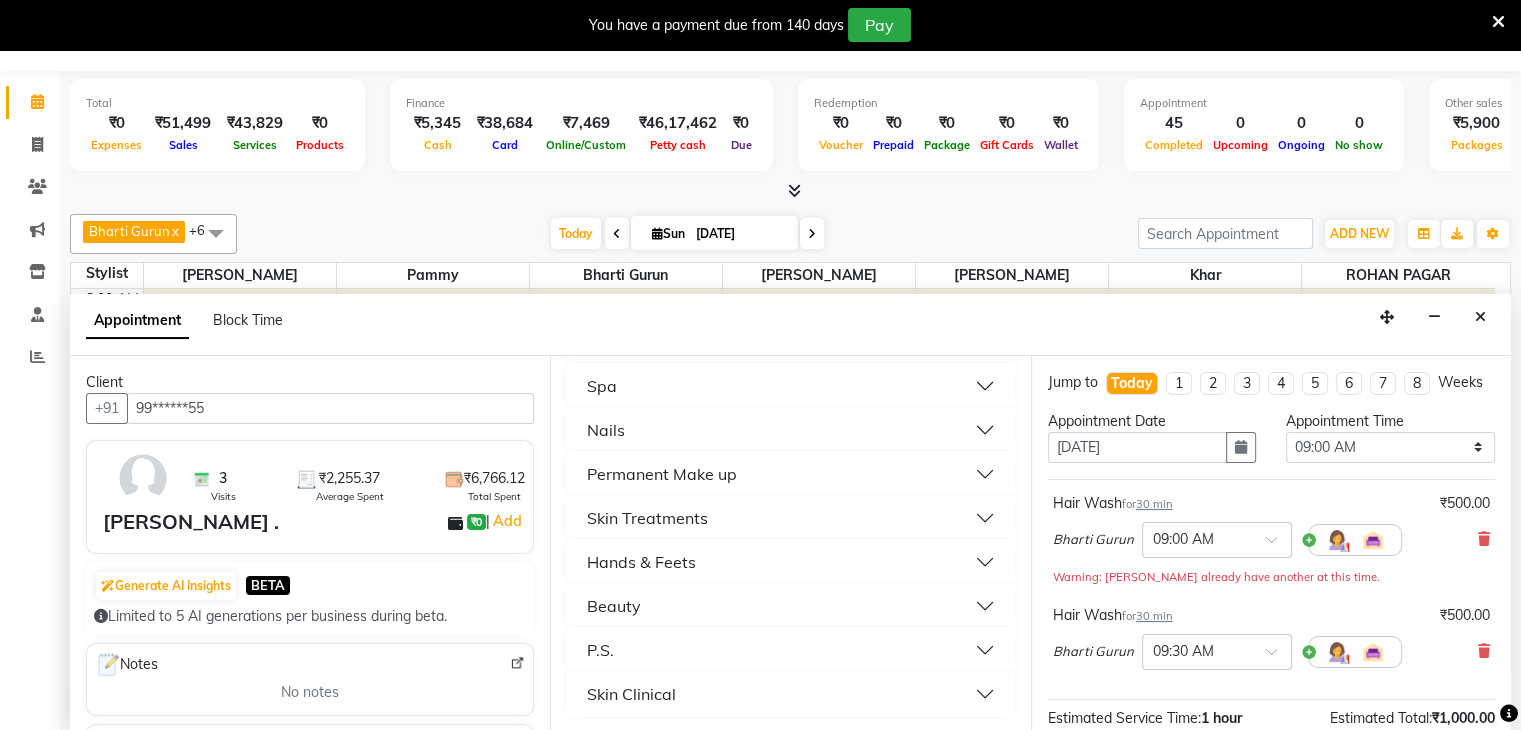 click on "Beauty" at bounding box center [614, 606] 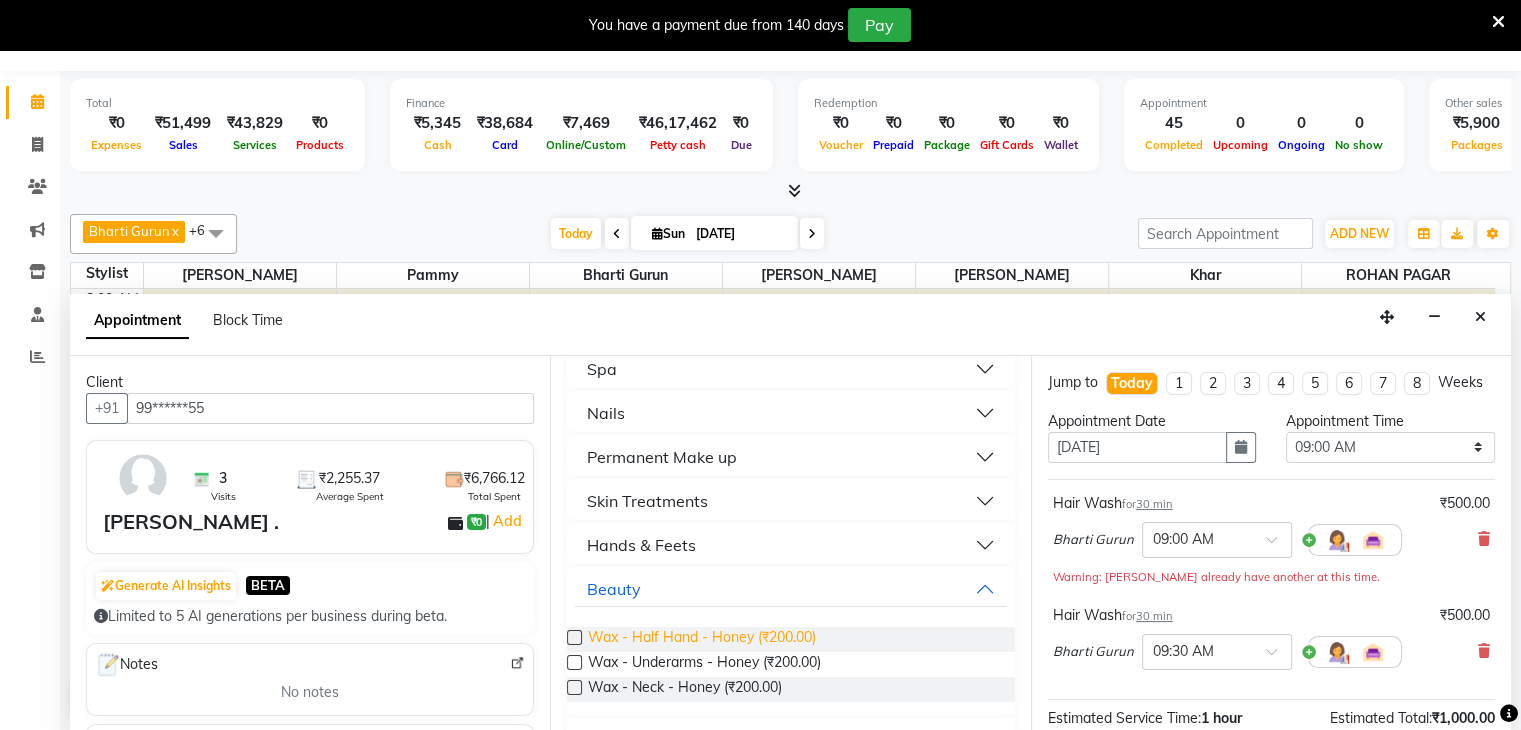 click on "Wax - Half Hand - Honey (₹200.00)" at bounding box center [702, 639] 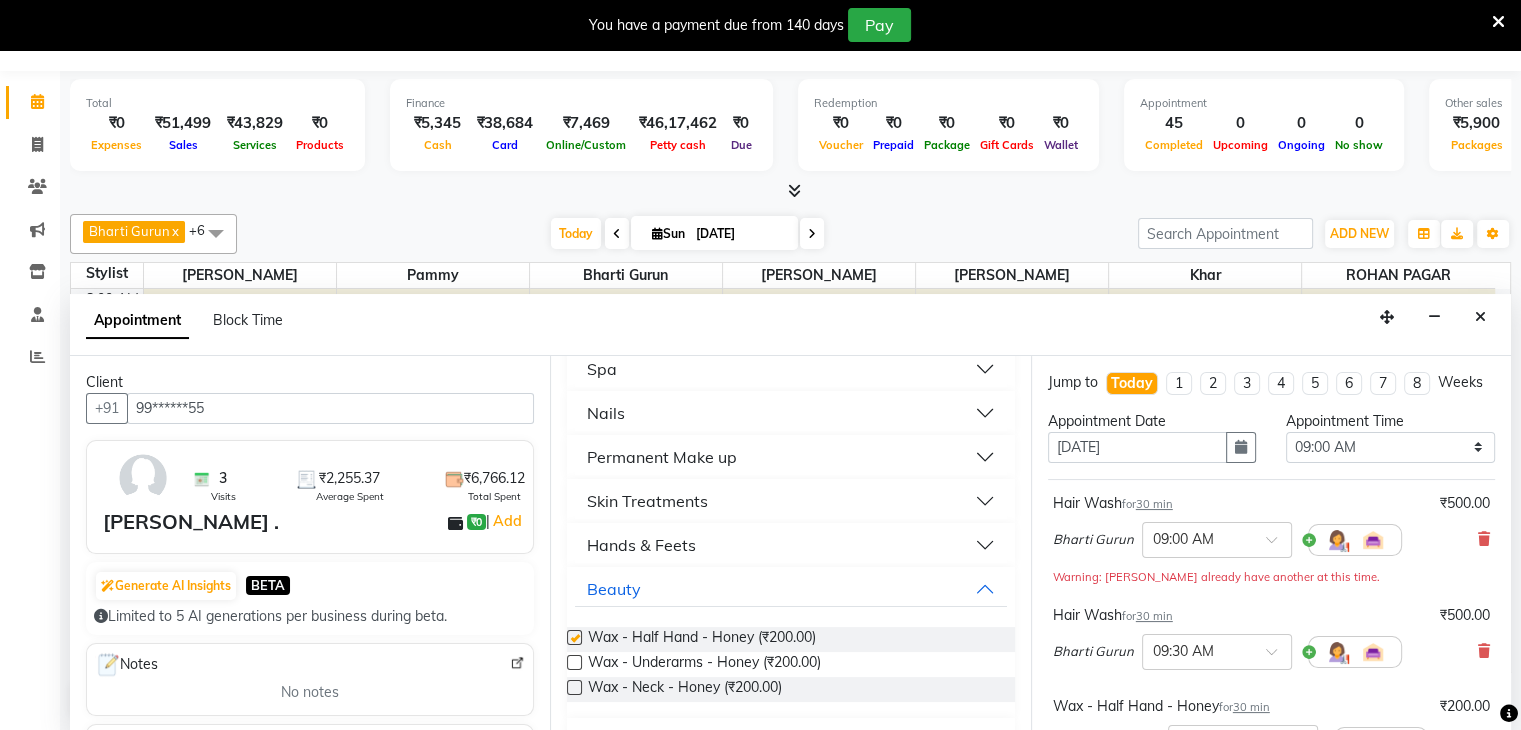 checkbox on "false" 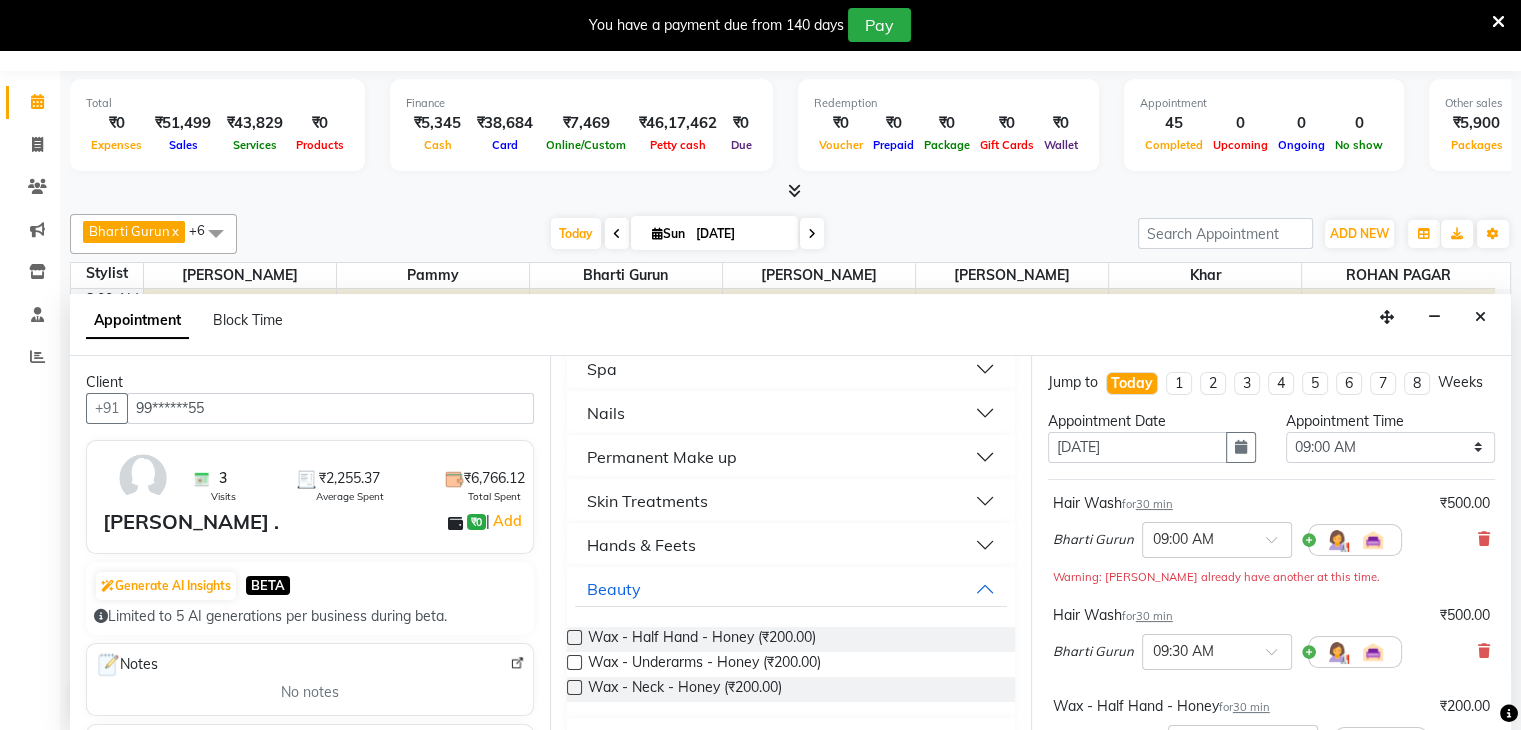 scroll, scrollTop: 121, scrollLeft: 0, axis: vertical 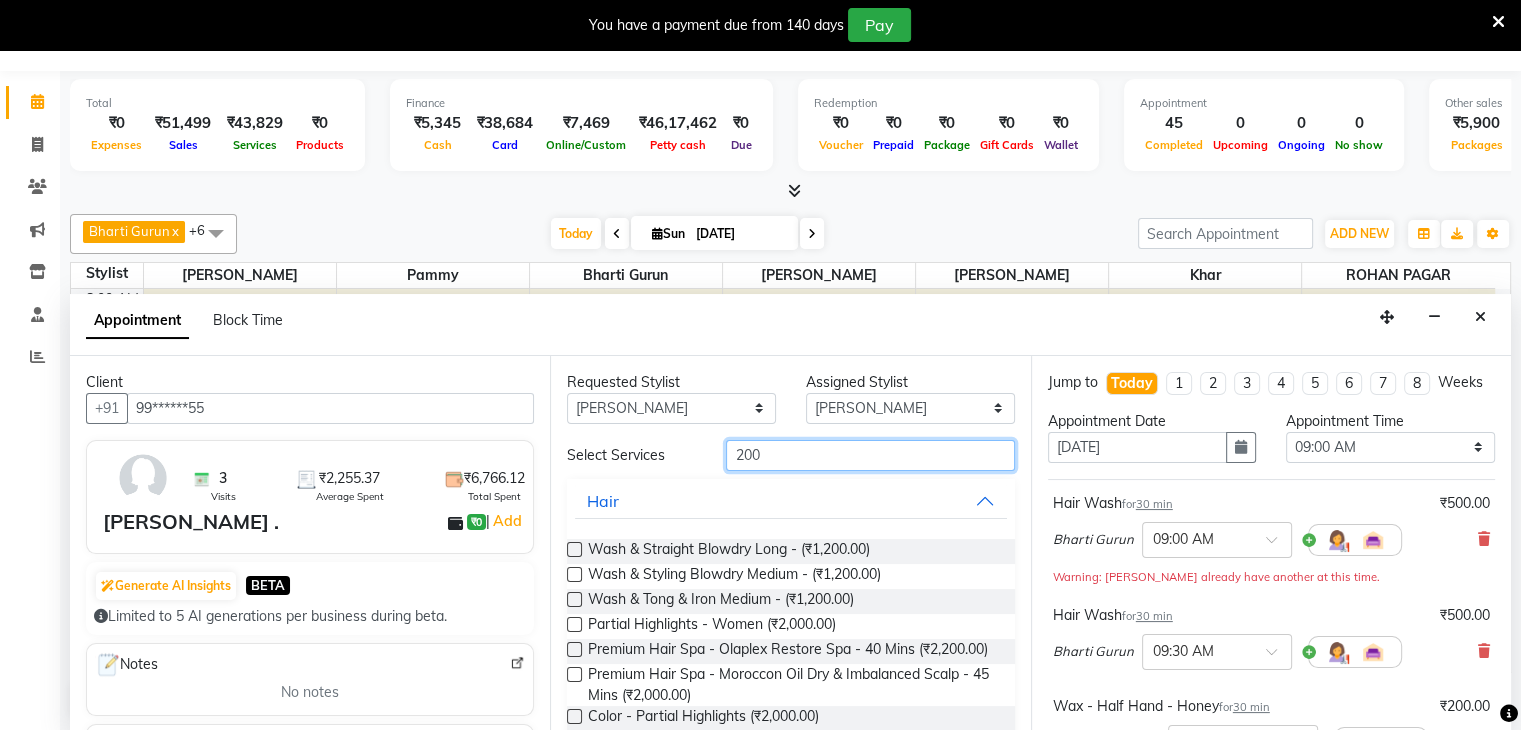 click on "200" at bounding box center (870, 455) 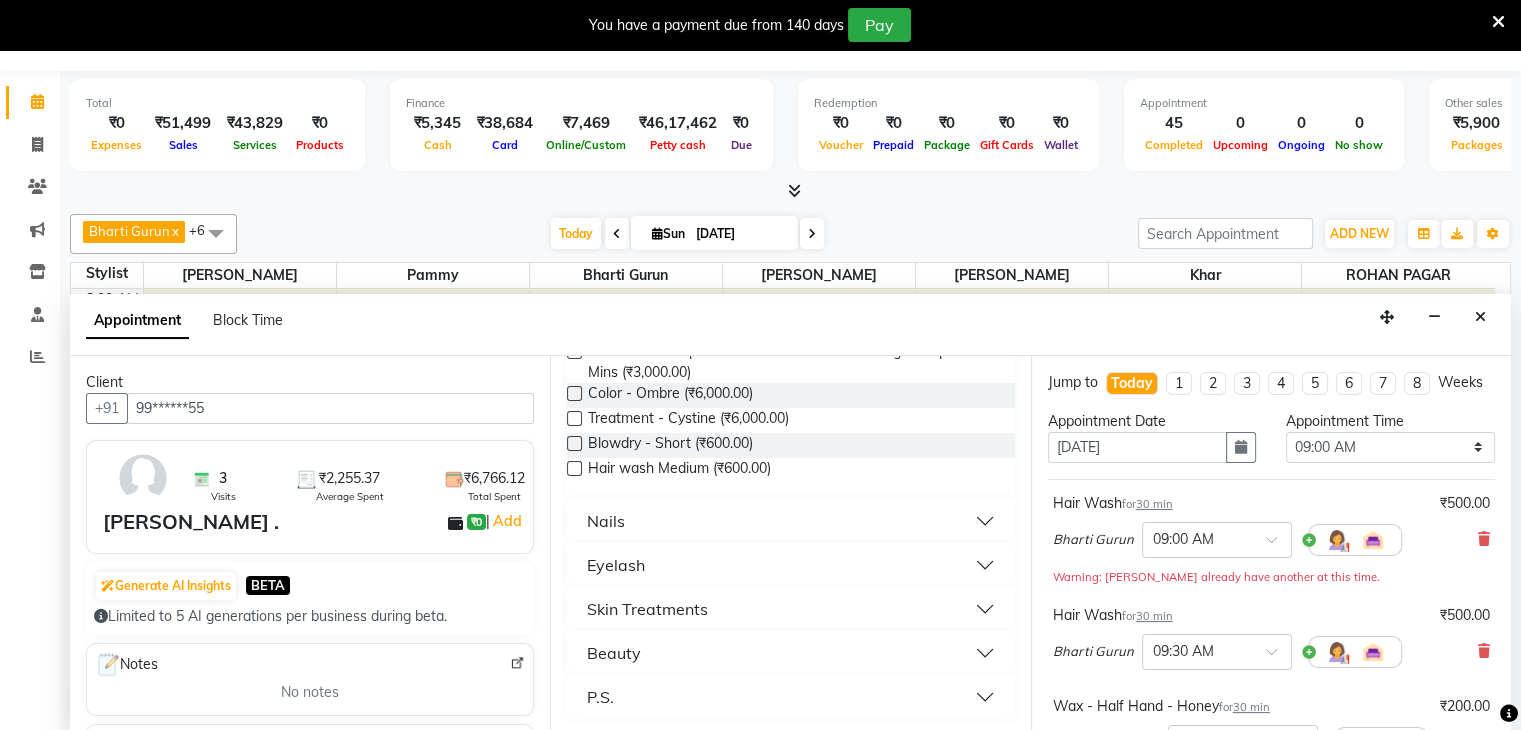 scroll, scrollTop: 310, scrollLeft: 0, axis: vertical 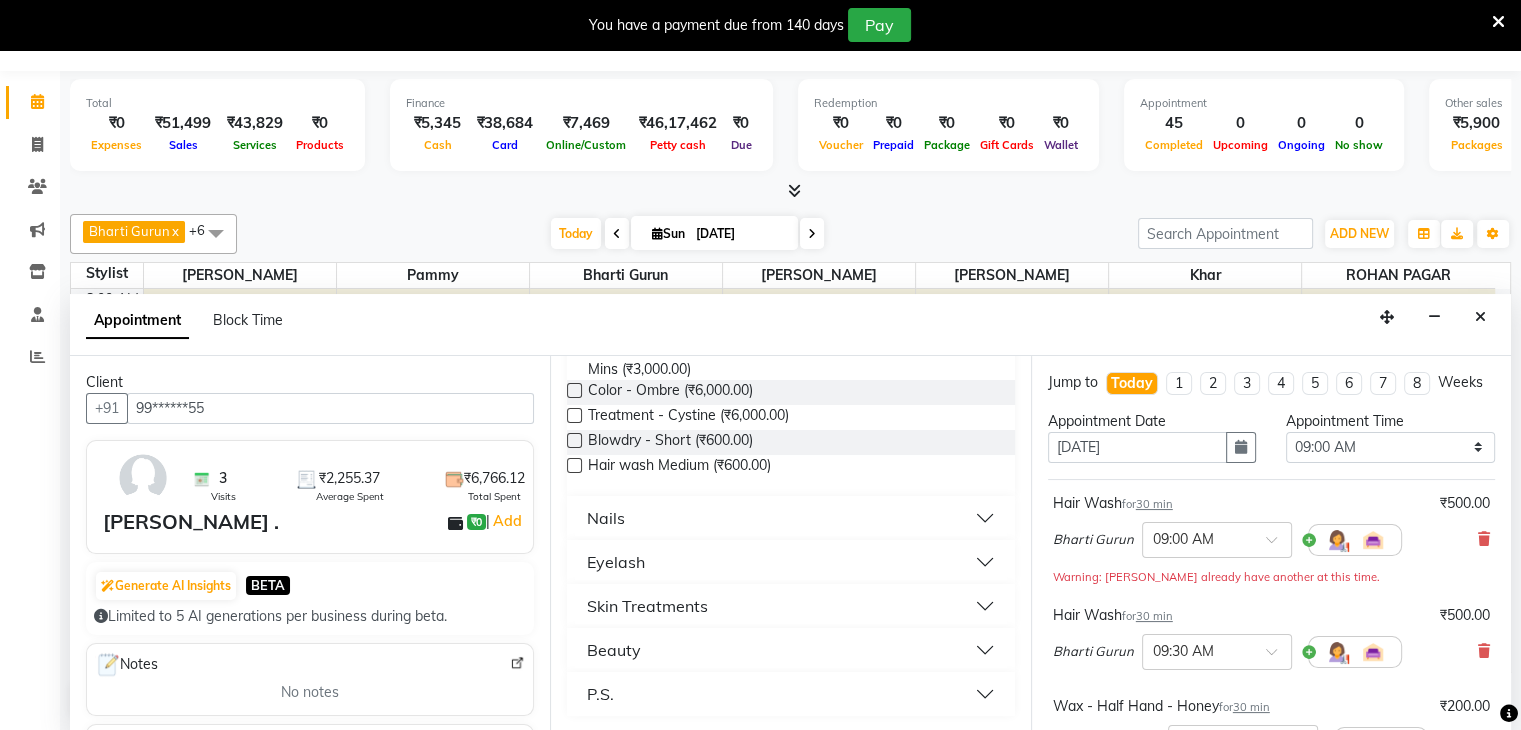 type on "60" 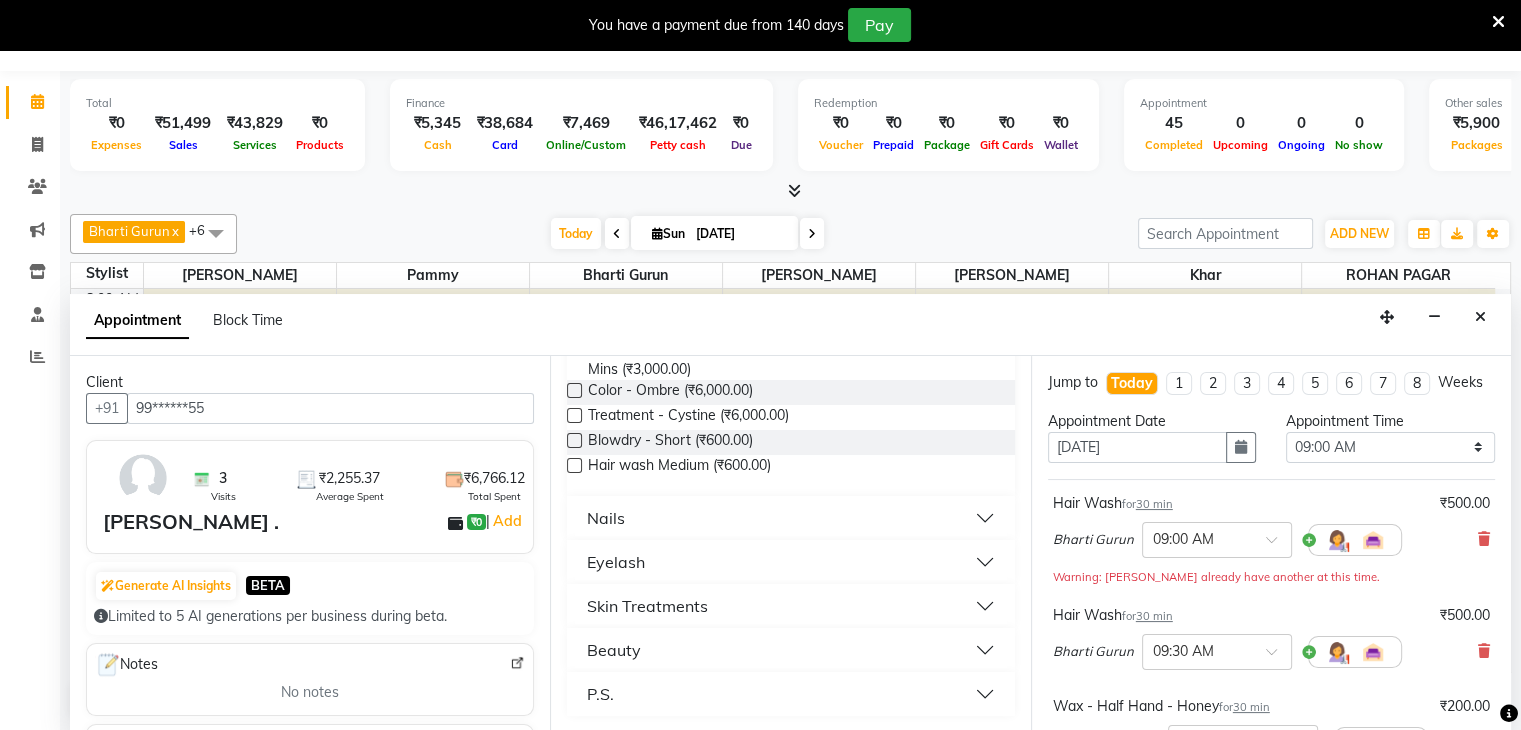 click on "Beauty" at bounding box center (790, 650) 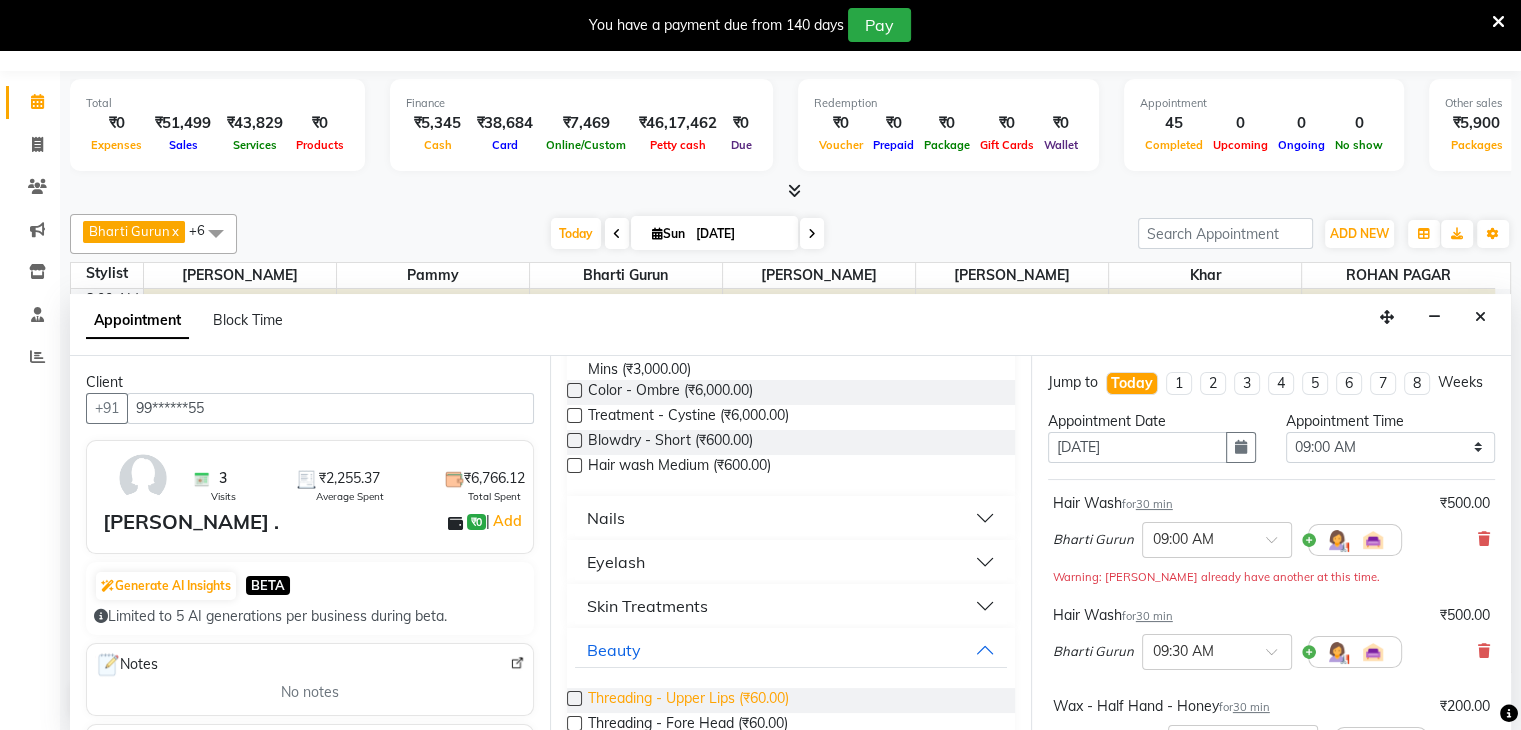 click on "Threading - Upper Lips (₹60.00)" at bounding box center (688, 700) 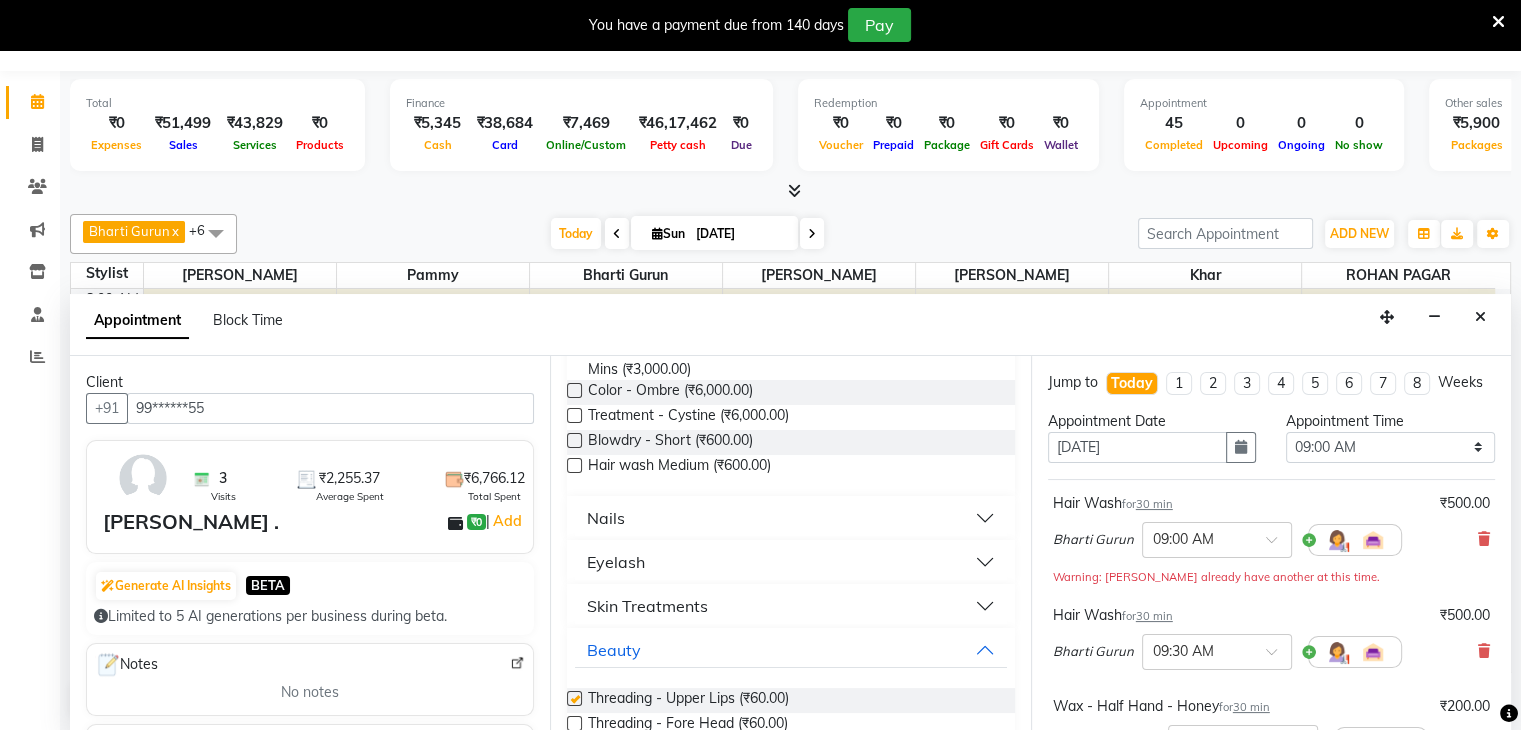 checkbox on "false" 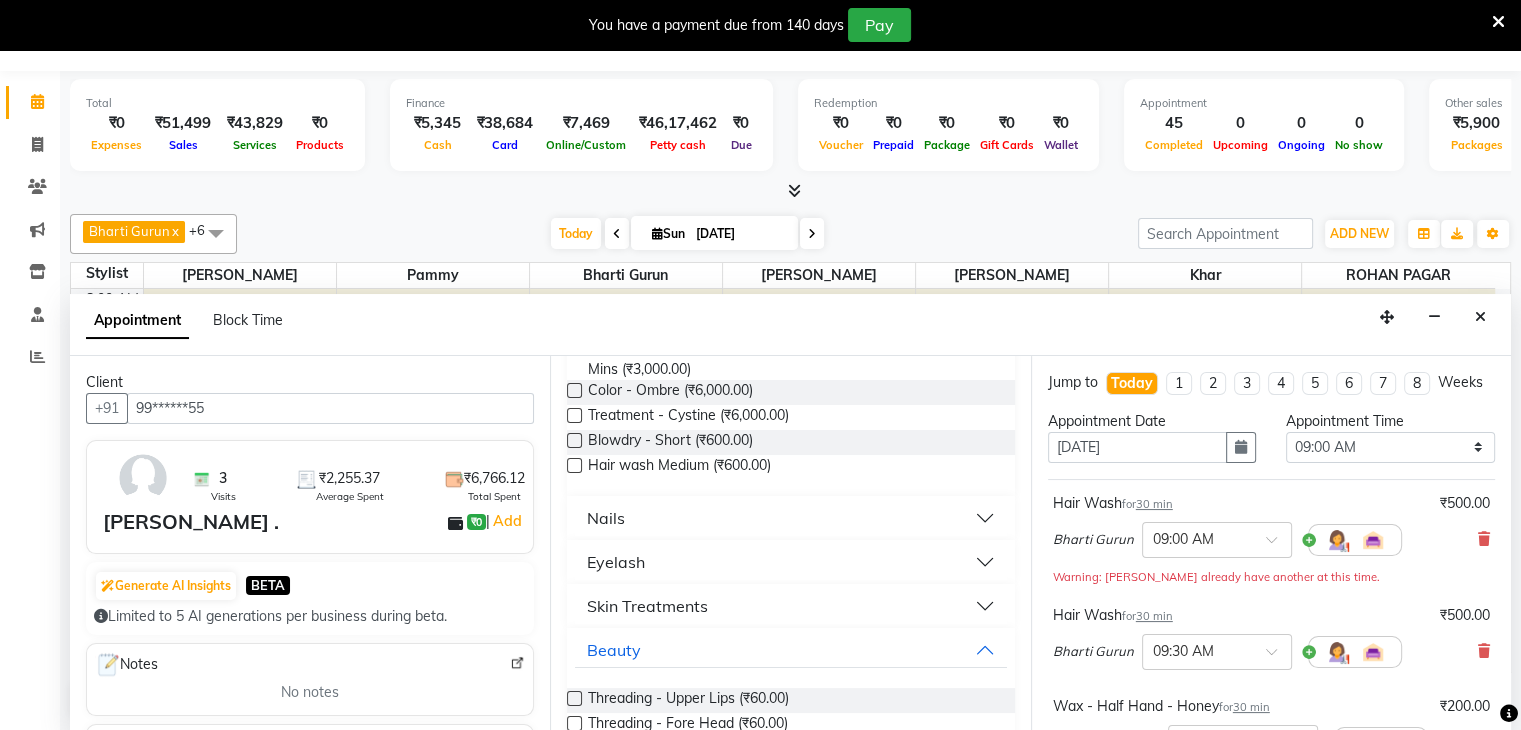 scroll, scrollTop: 0, scrollLeft: 0, axis: both 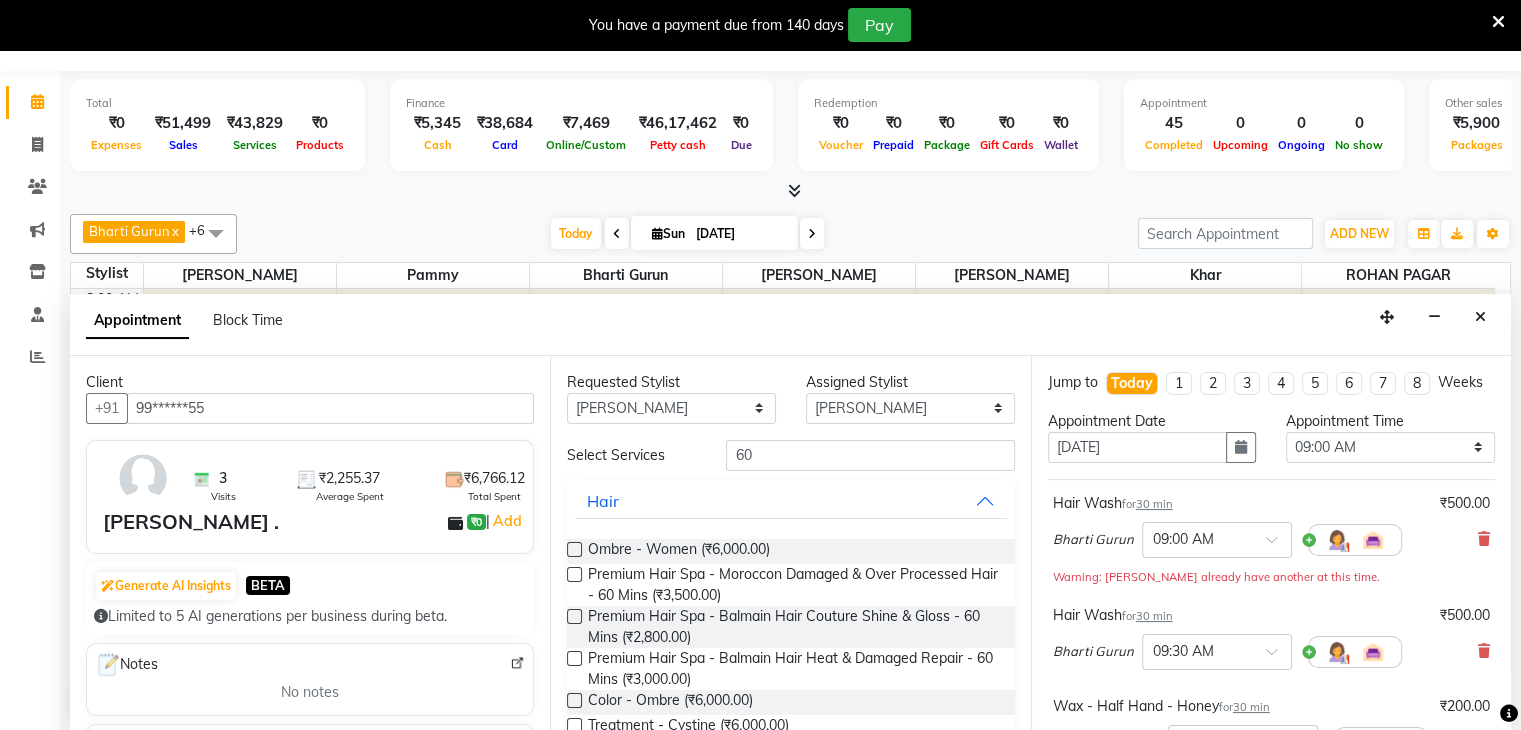 click on "Requested Stylist Any Bharti Gurun Kalpesh Maheshkar Kavita Bhosale Khar Pammy ROHAN PAGAR Sharmila Assigned Stylist Select Bharti Gurun Kalpesh Maheshkar Kavita Bhosale Khar Pammy ROHAN PAGAR Sharmila Select Services 60    Hair Ombre - Women (₹6,000.00) Premium Hair Spa - Moroccon Damaged & Over Processed Hair - 60 Mins (₹3,500.00) Premium Hair Spa - Balmain Hair Couture Shine & Gloss - 60 Mins (₹2,800.00) Premium Hair Spa - Balmain Hair Heat & Damaged Repair - 60 Mins (₹3,000.00) Color - Ombre (₹6,000.00) Treatment - Cystine (₹6,000.00) Blowdry - Short (₹600.00) Hair wash Medium (₹600.00)    Nails    Eyelash    Skin Treatments    Beauty Threading - Upper Lips (₹60.00) Threading - Fore Head (₹60.00) Threading - Side Lock (₹60.00)    P.S." at bounding box center (790, 544) 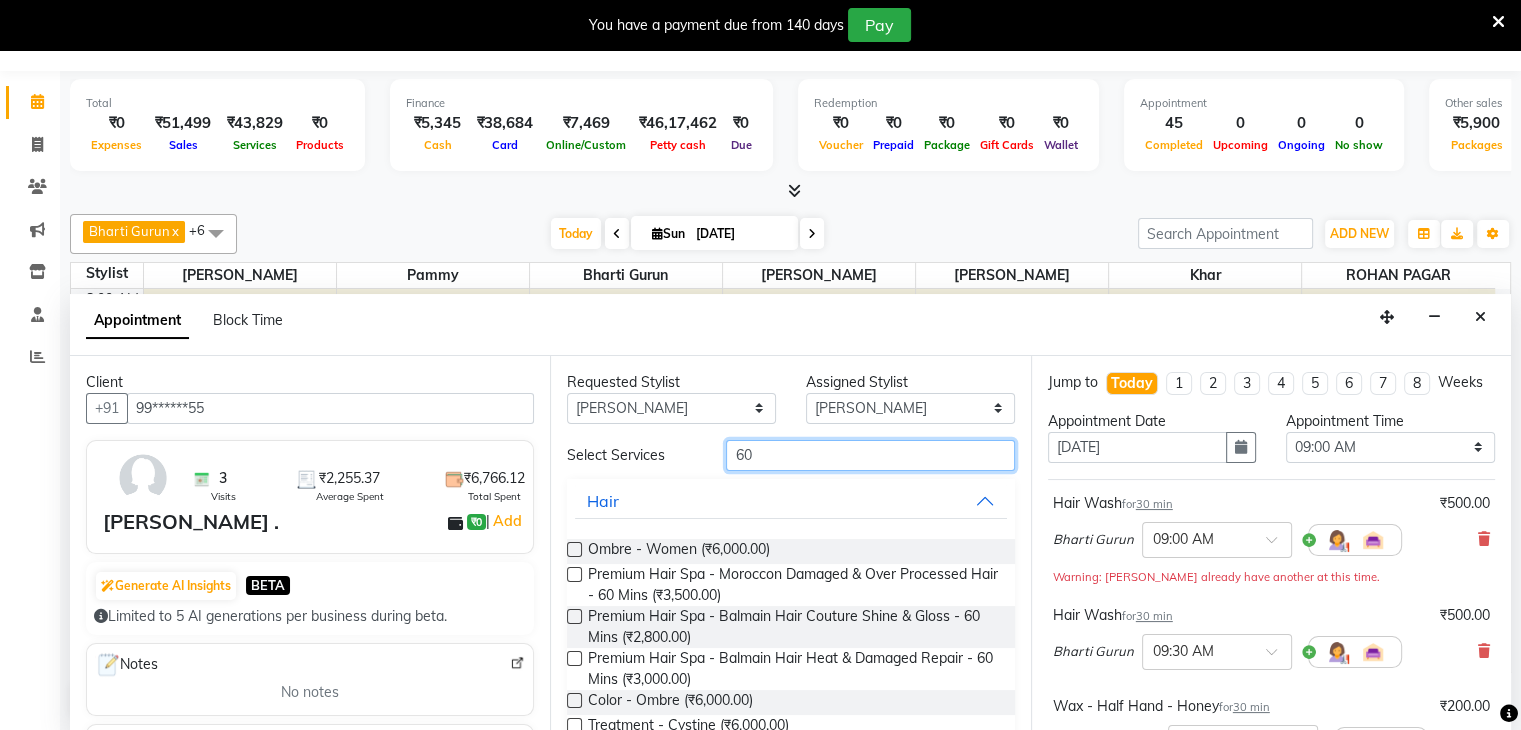 click on "60" at bounding box center [870, 455] 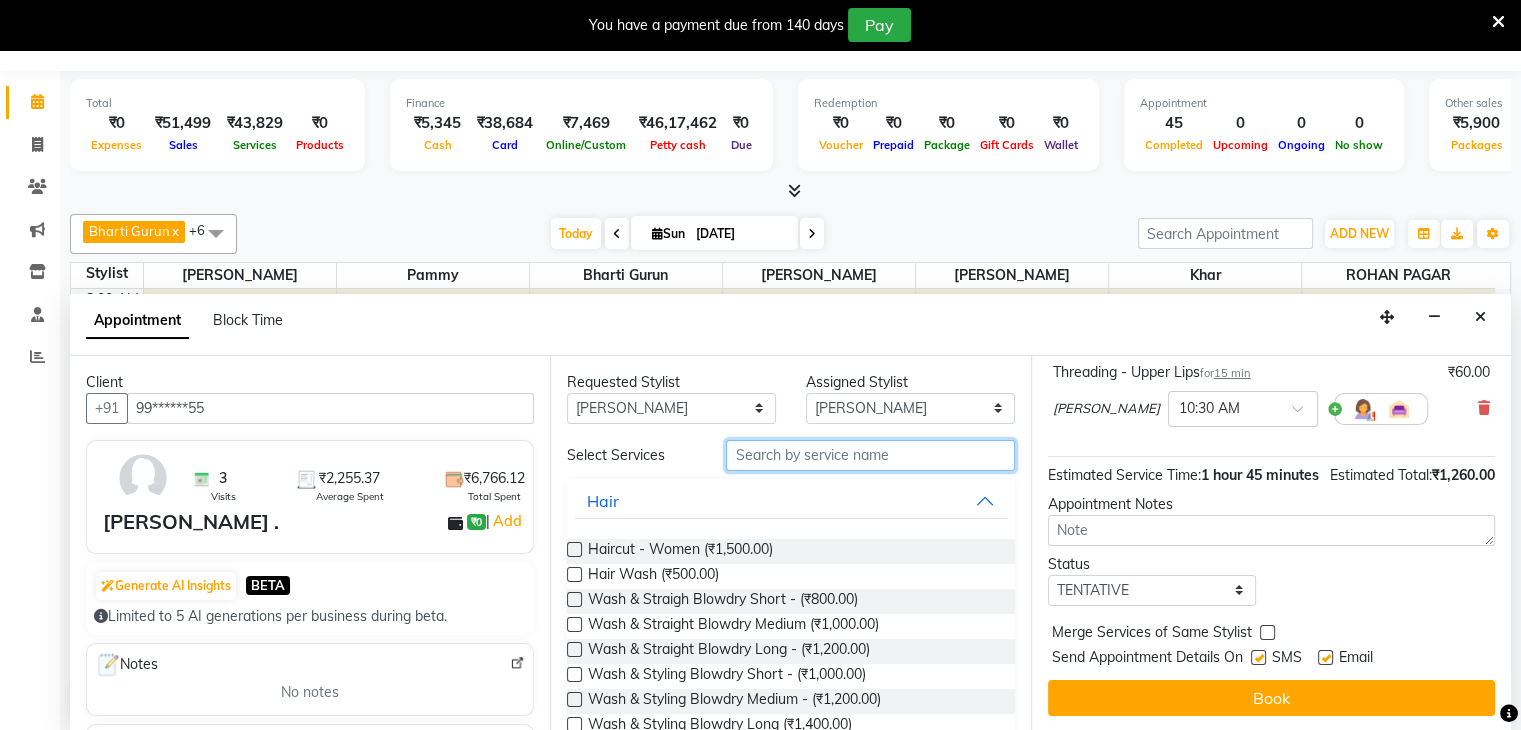 scroll, scrollTop: 464, scrollLeft: 0, axis: vertical 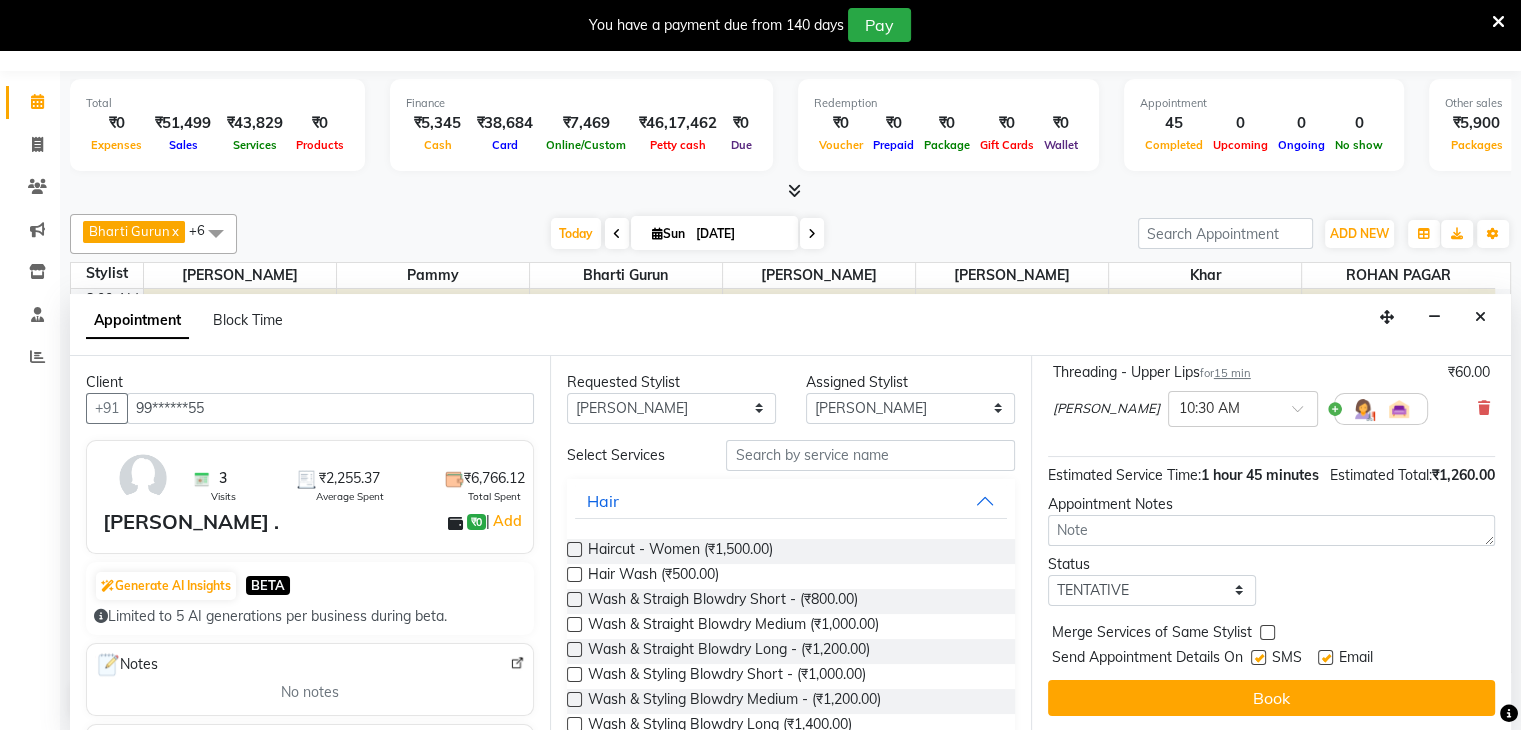 click at bounding box center (1258, 657) 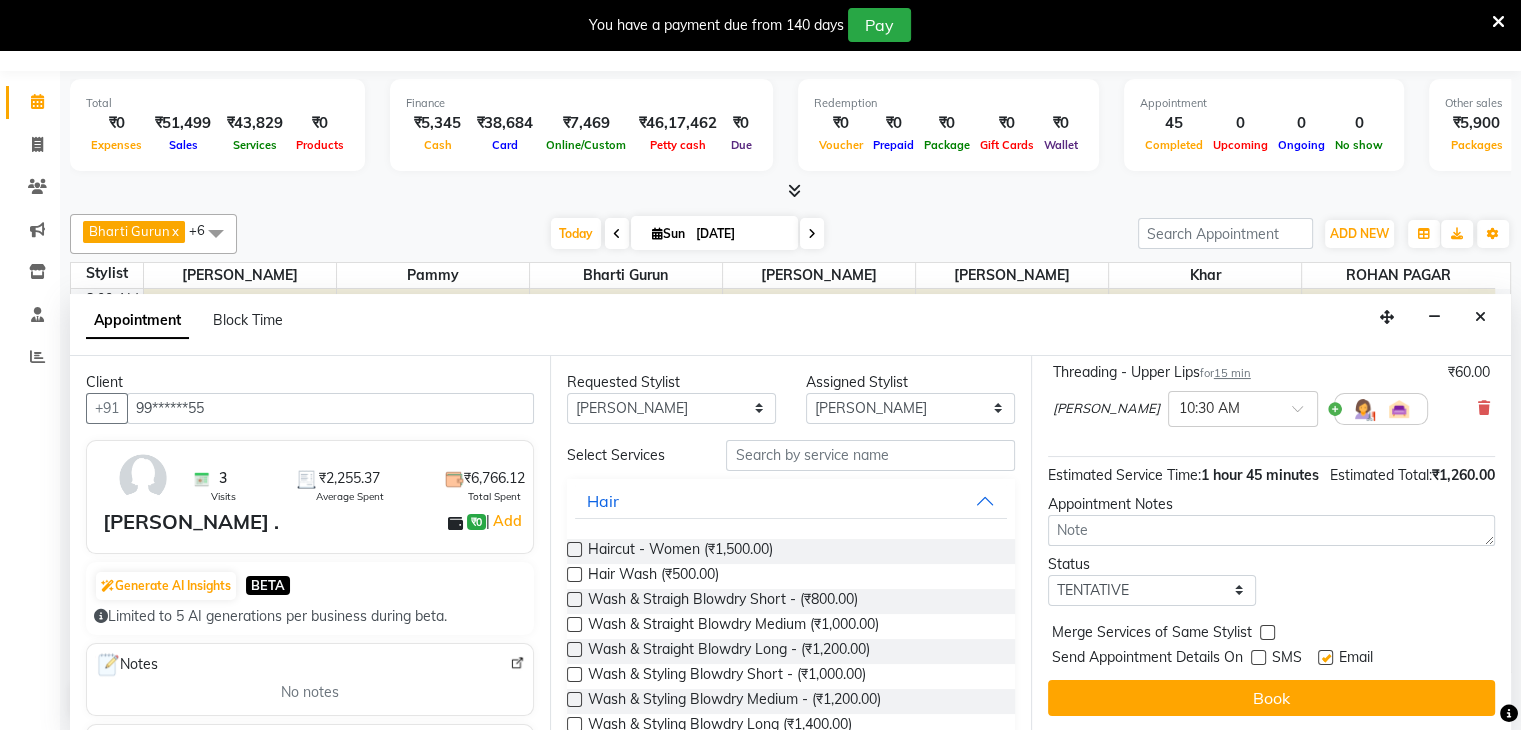 click at bounding box center (1325, 657) 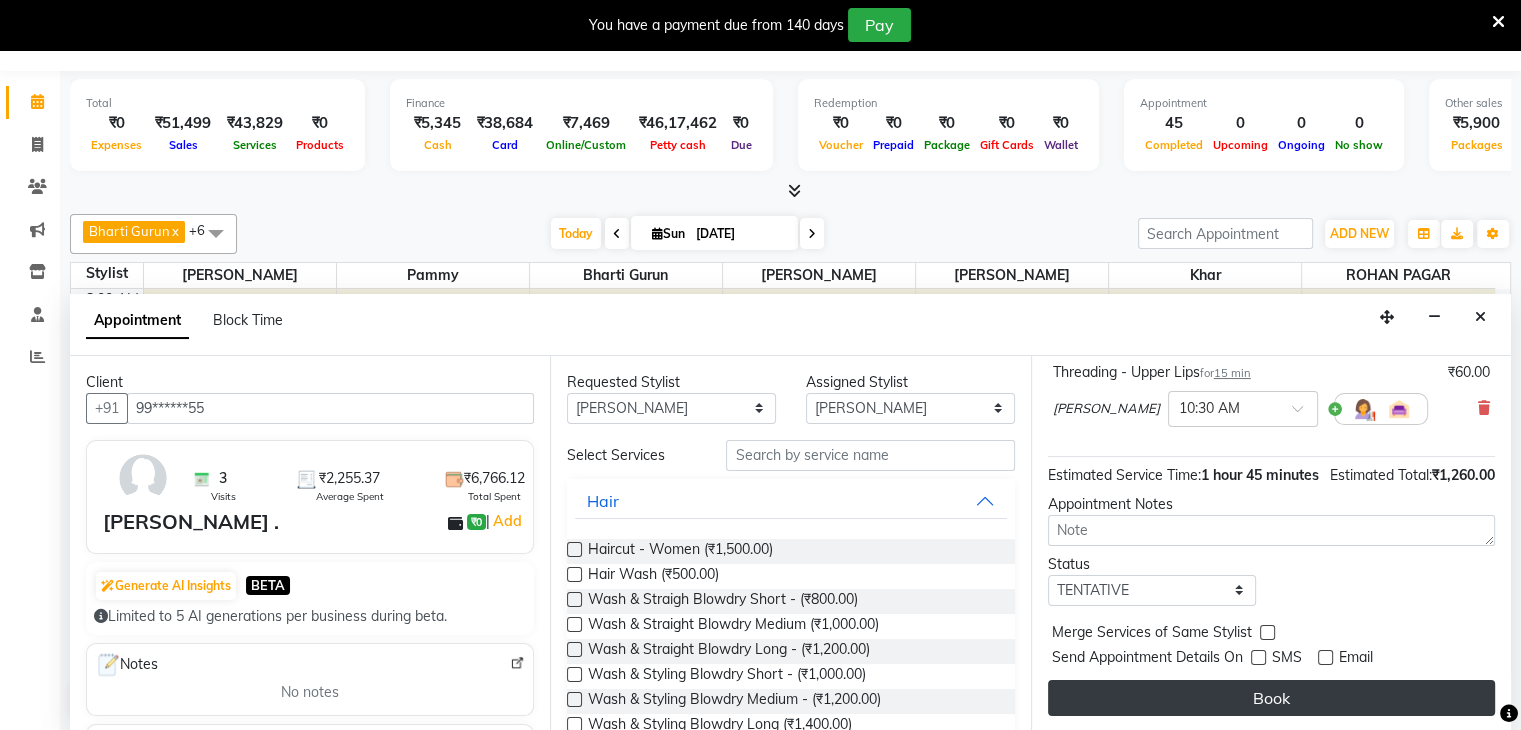 click on "Book" at bounding box center [1271, 698] 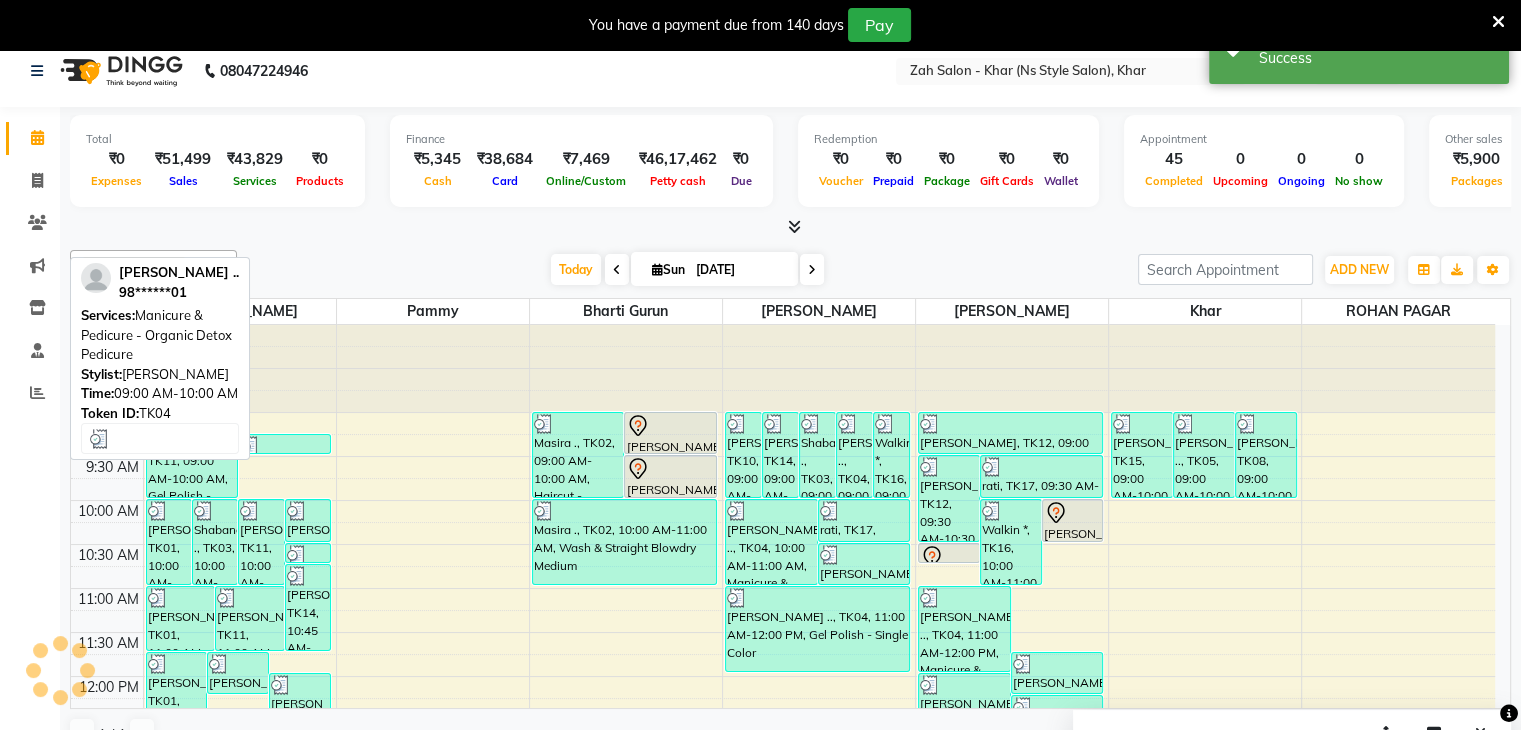 scroll, scrollTop: 0, scrollLeft: 0, axis: both 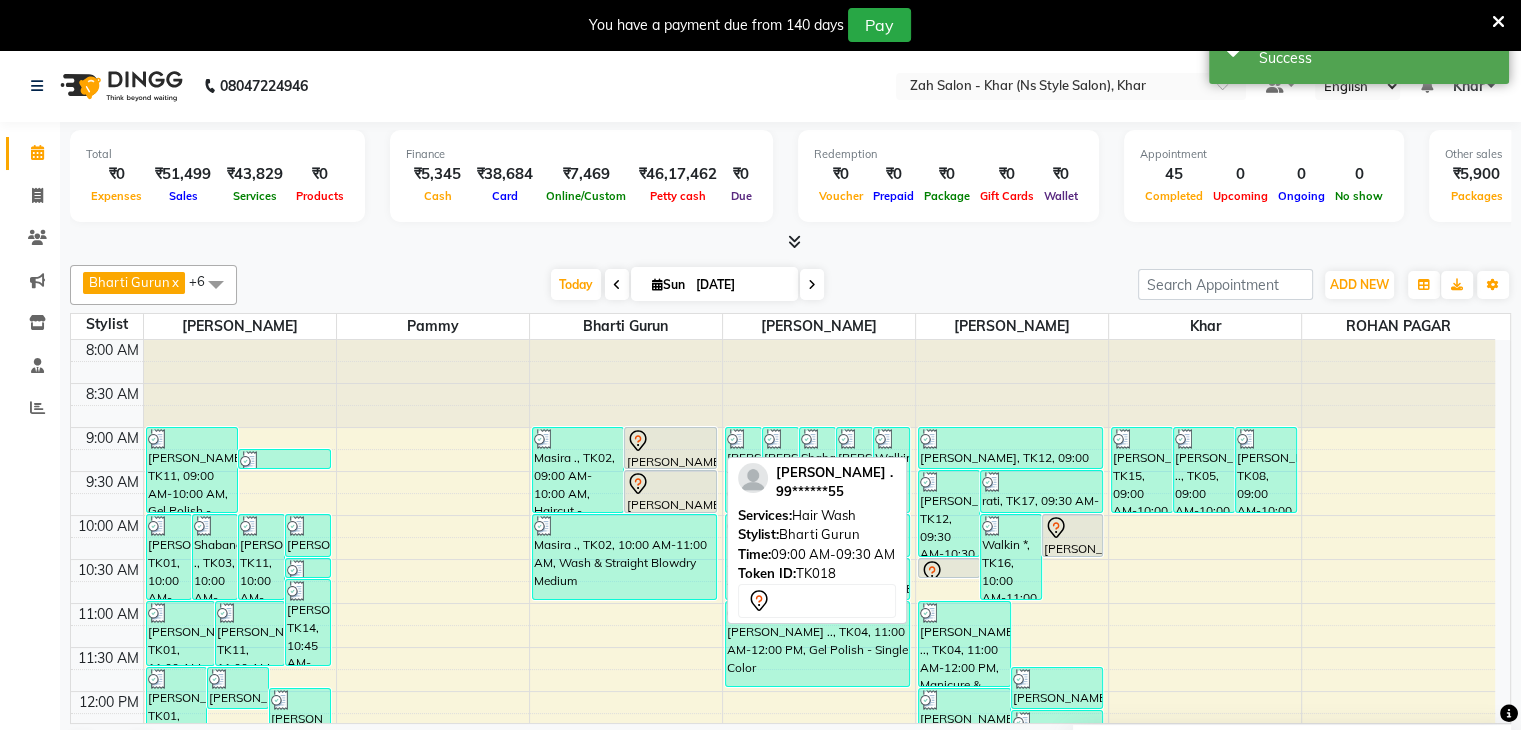 click at bounding box center (670, 468) 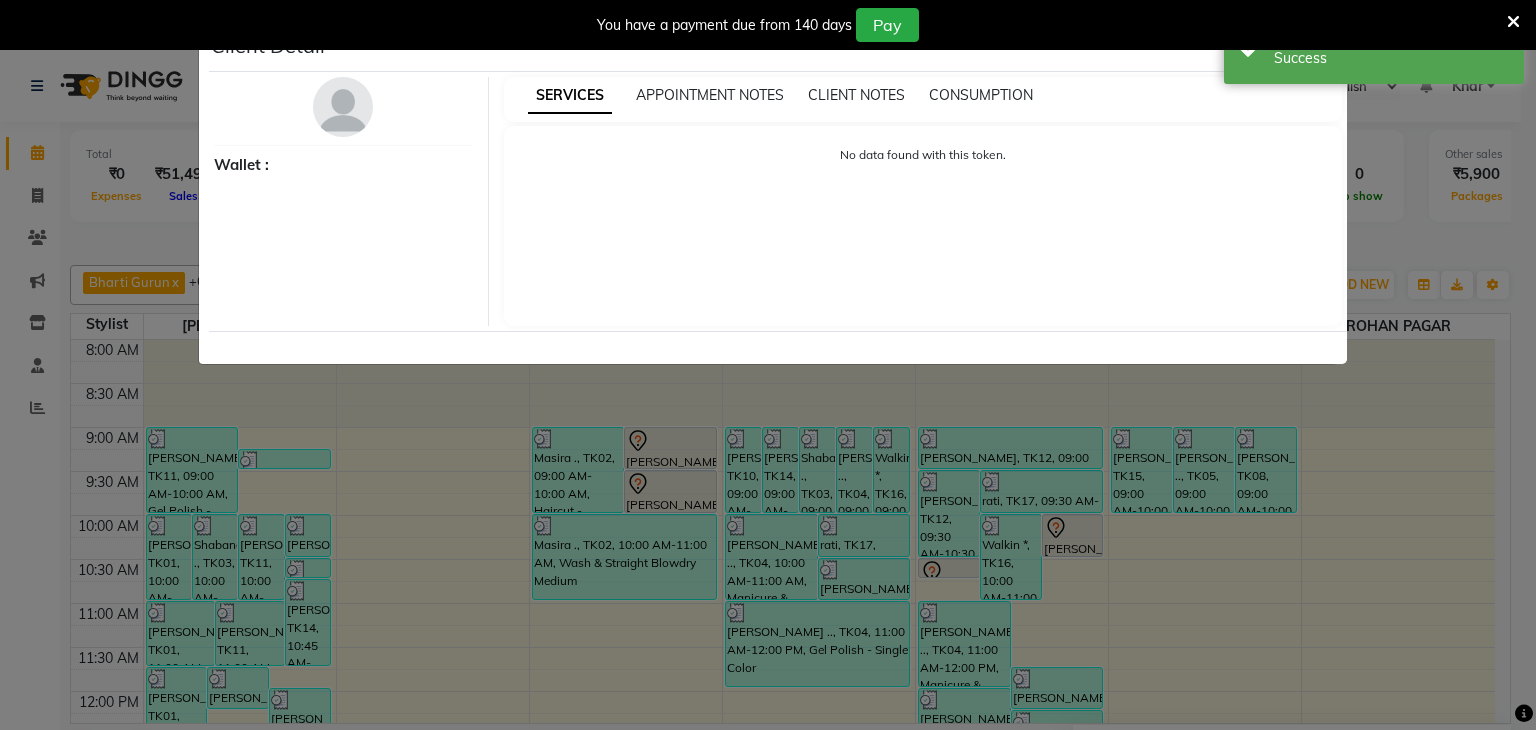 select on "7" 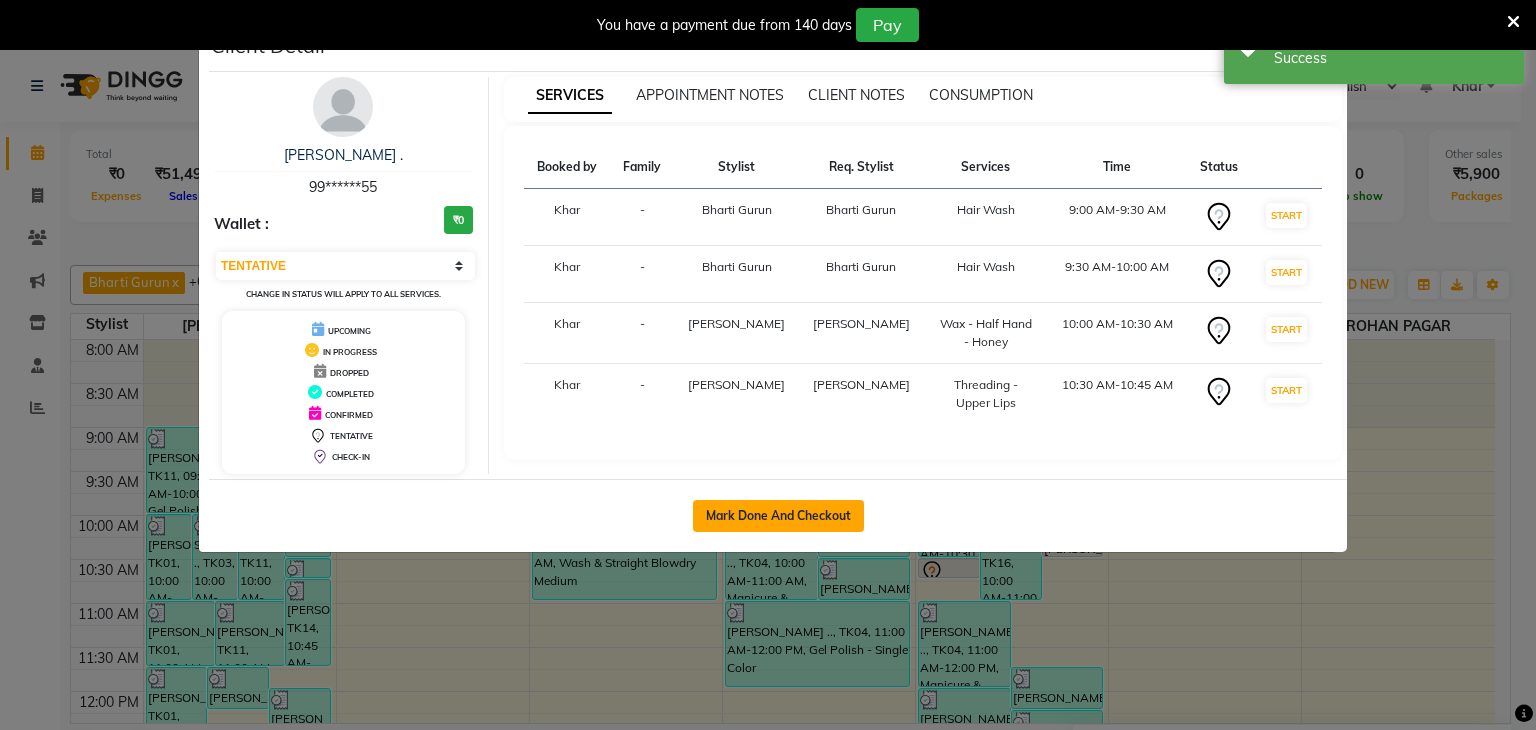 click on "Mark Done And Checkout" 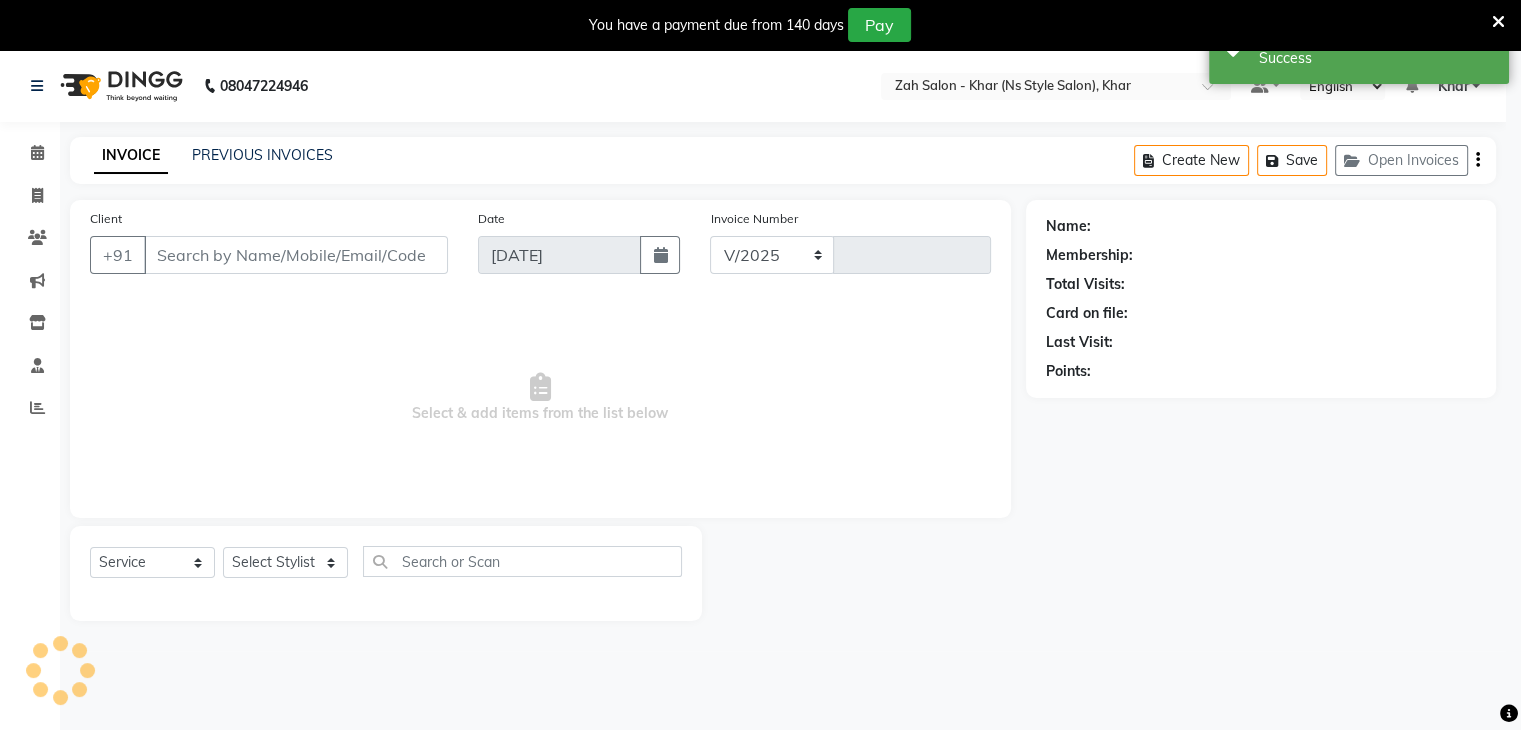 select on "5619" 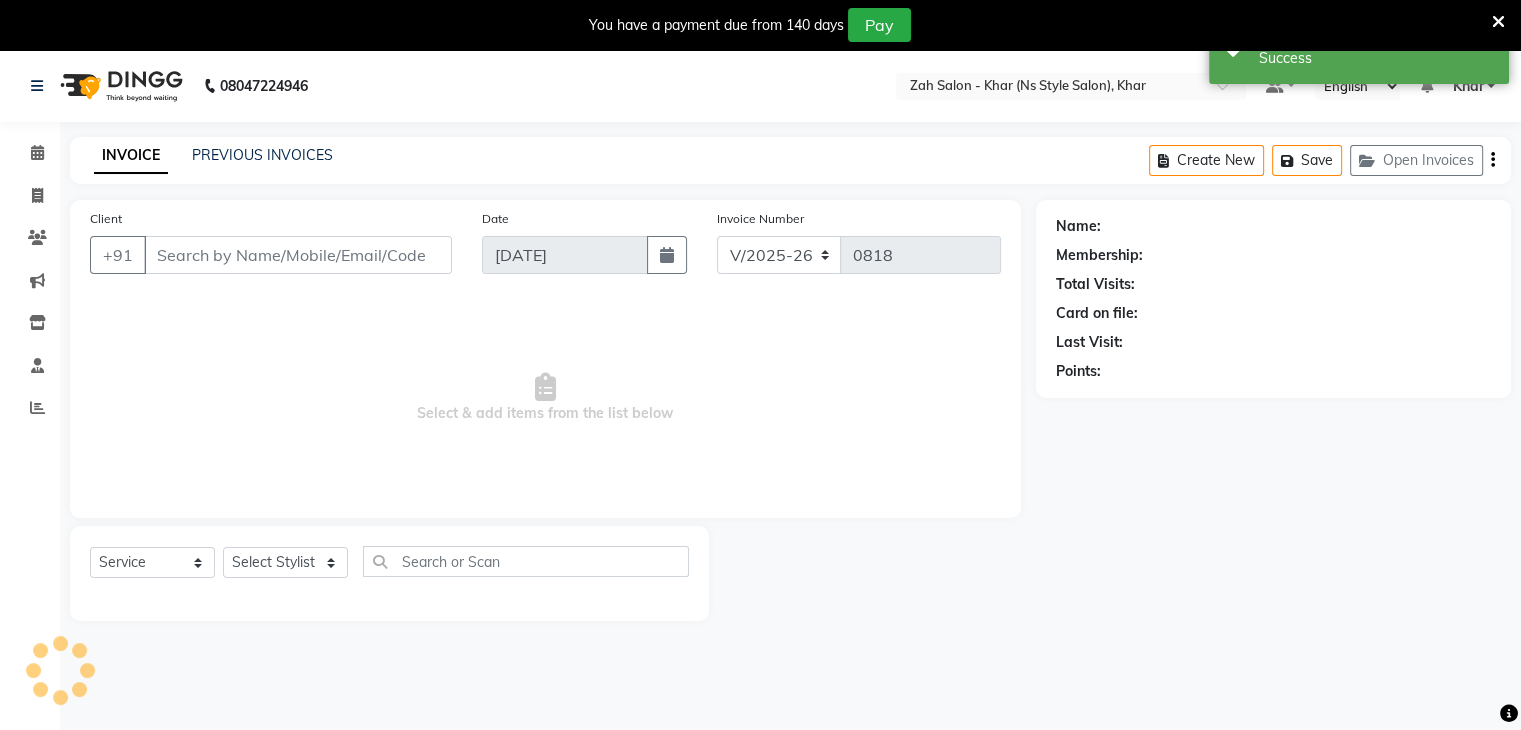 type on "99******55" 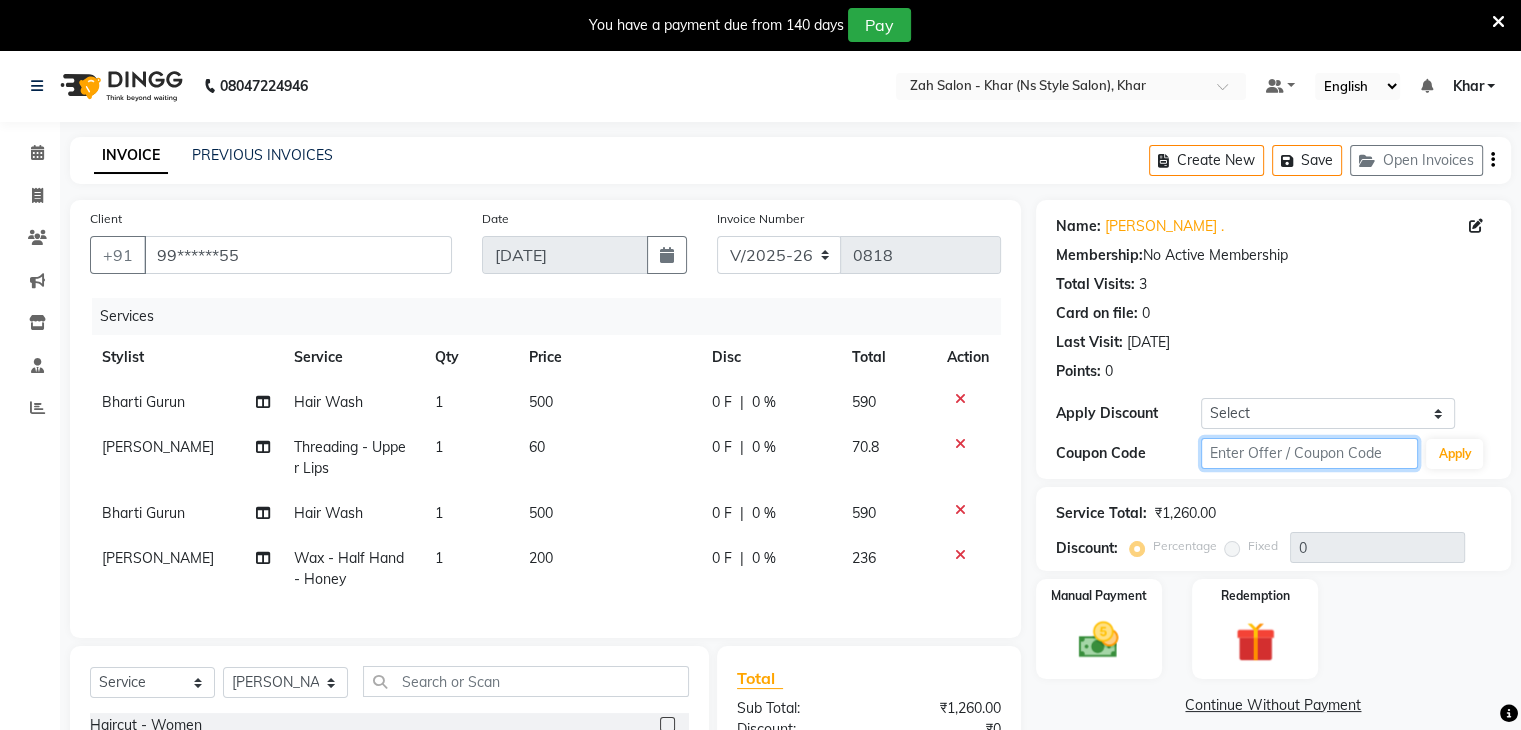 click 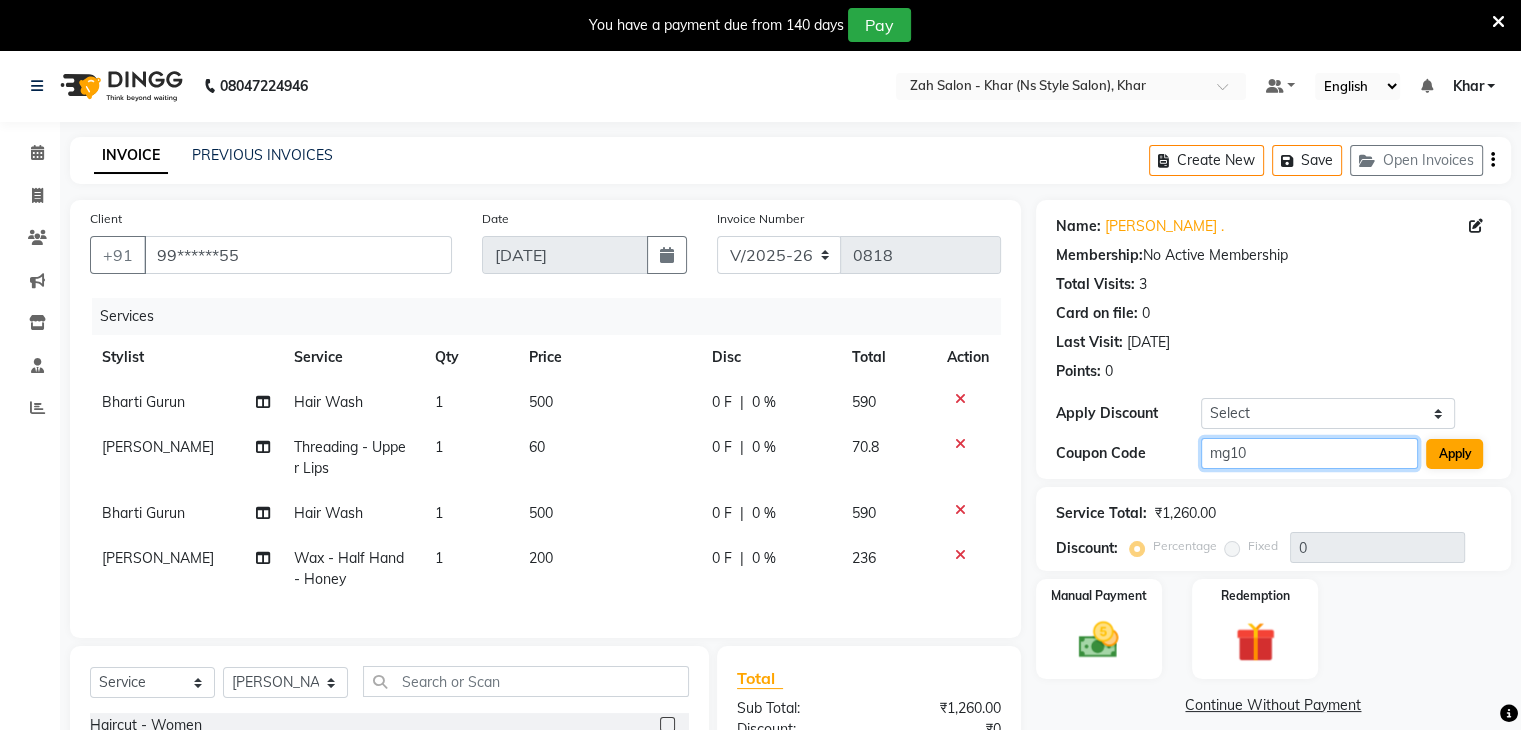 type on "mg10" 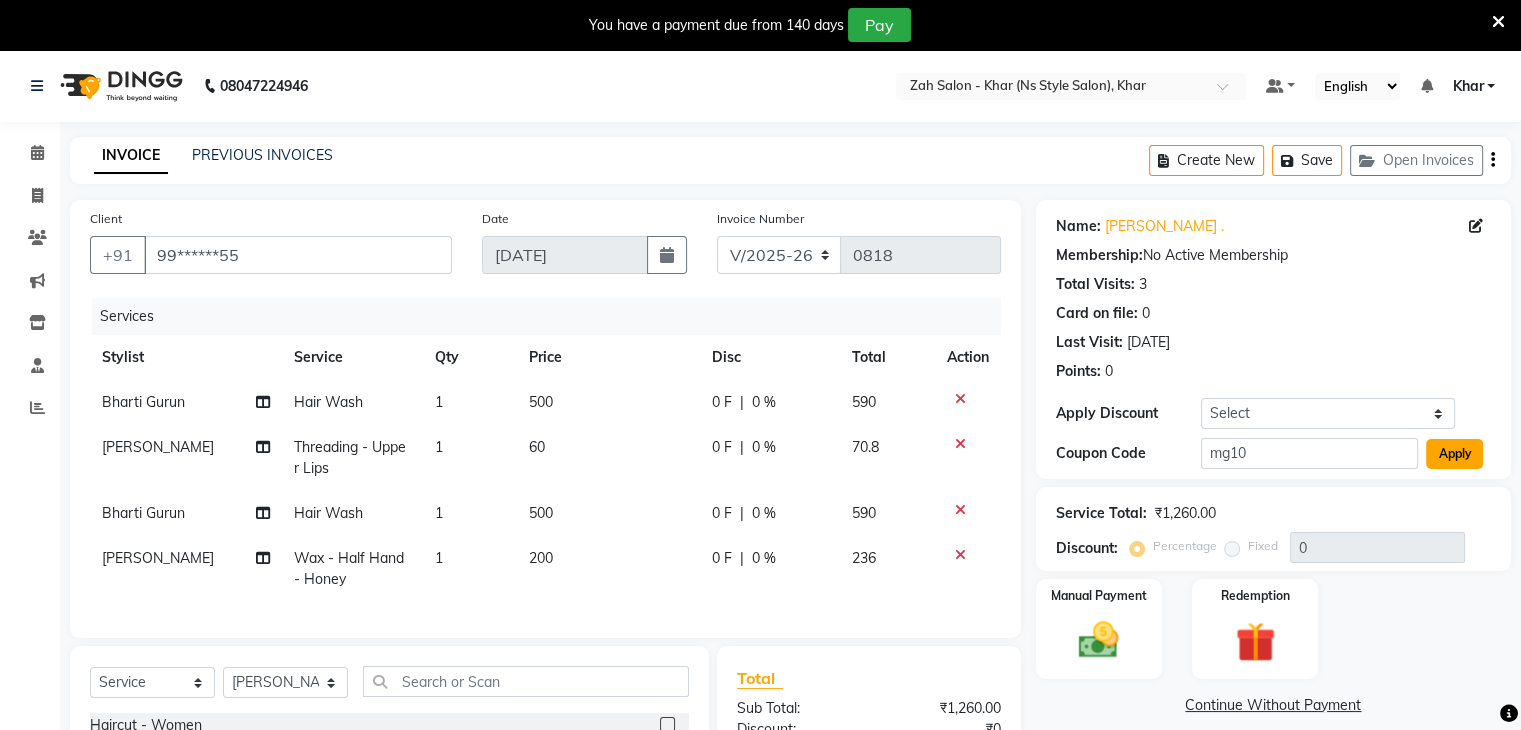 click on "Apply" 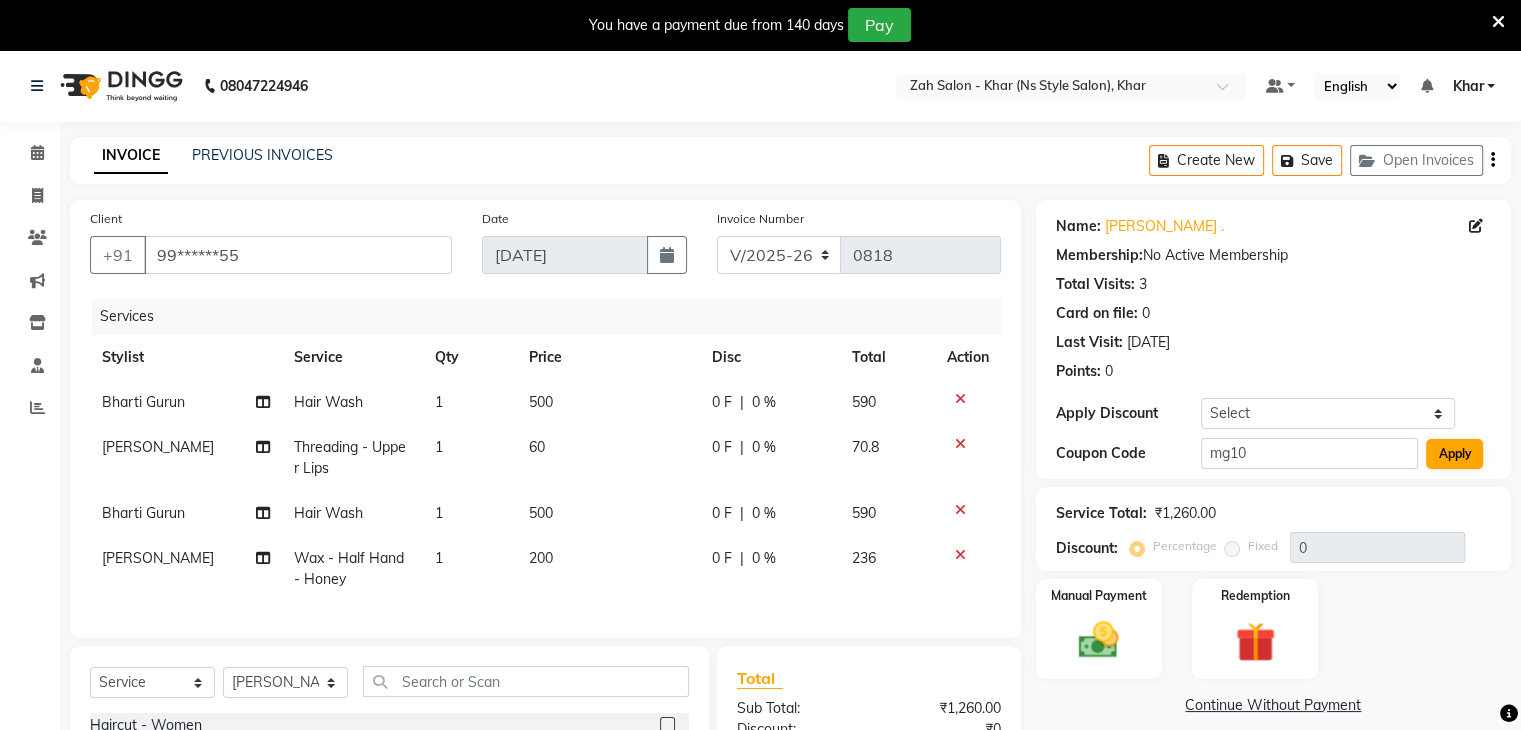 type on "10" 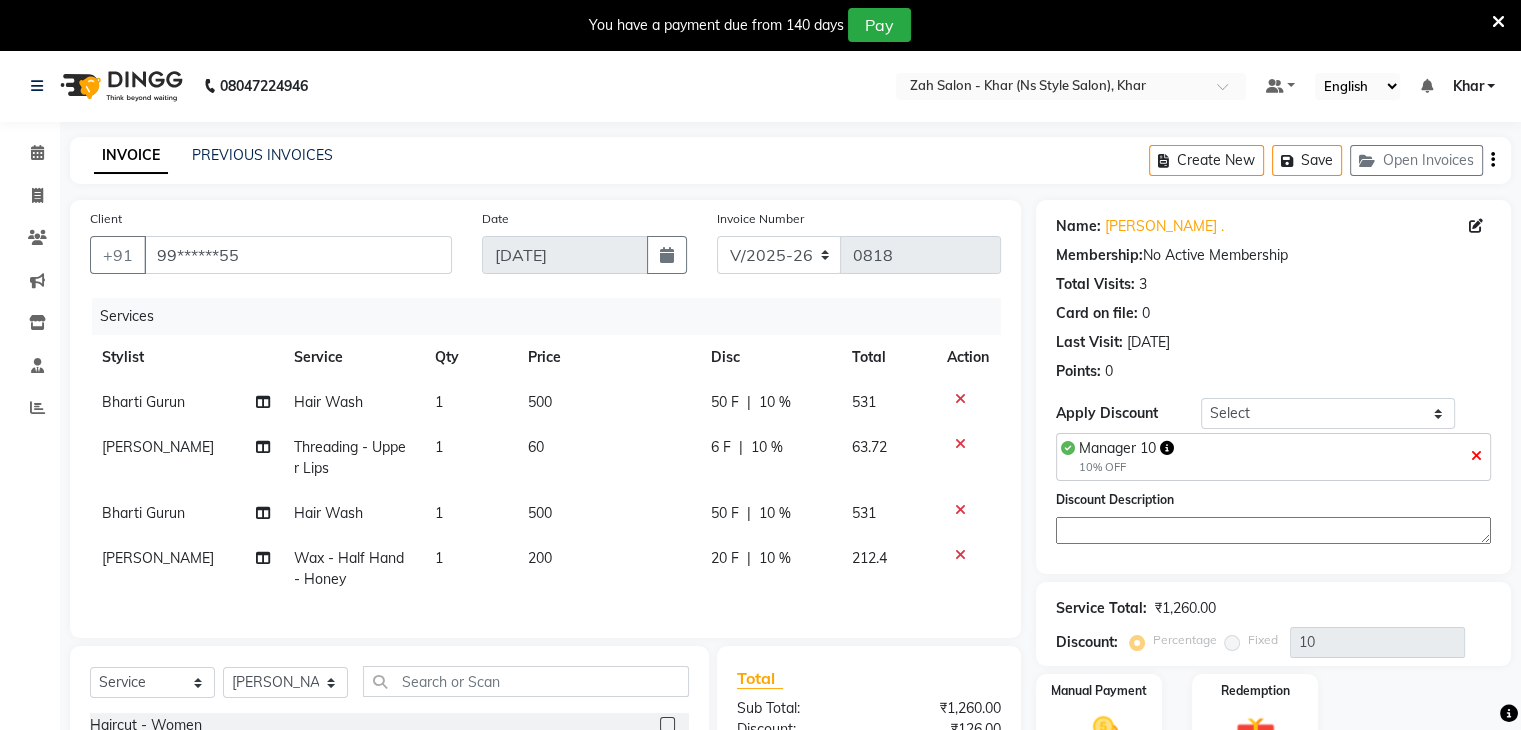 click on "Name: Jassi . Membership:  No Active Membership  Total Visits:  3 Card on file:  0 Last Visit:   13-10-2024 Points:   0  Apply Discount Select Coupon → Daily Discount Coupon → Managers@10 Coupon → Am/bh/acct Coupon → Am/bh/acct Coupon → Manager 15 Coupon → Manager 10 Manager 10  10% OFF  Discount Description Service Total:  ₹1,260.00  Discount:  Percentage   Fixed  10 Manual Payment Redemption  Continue Without Payment" 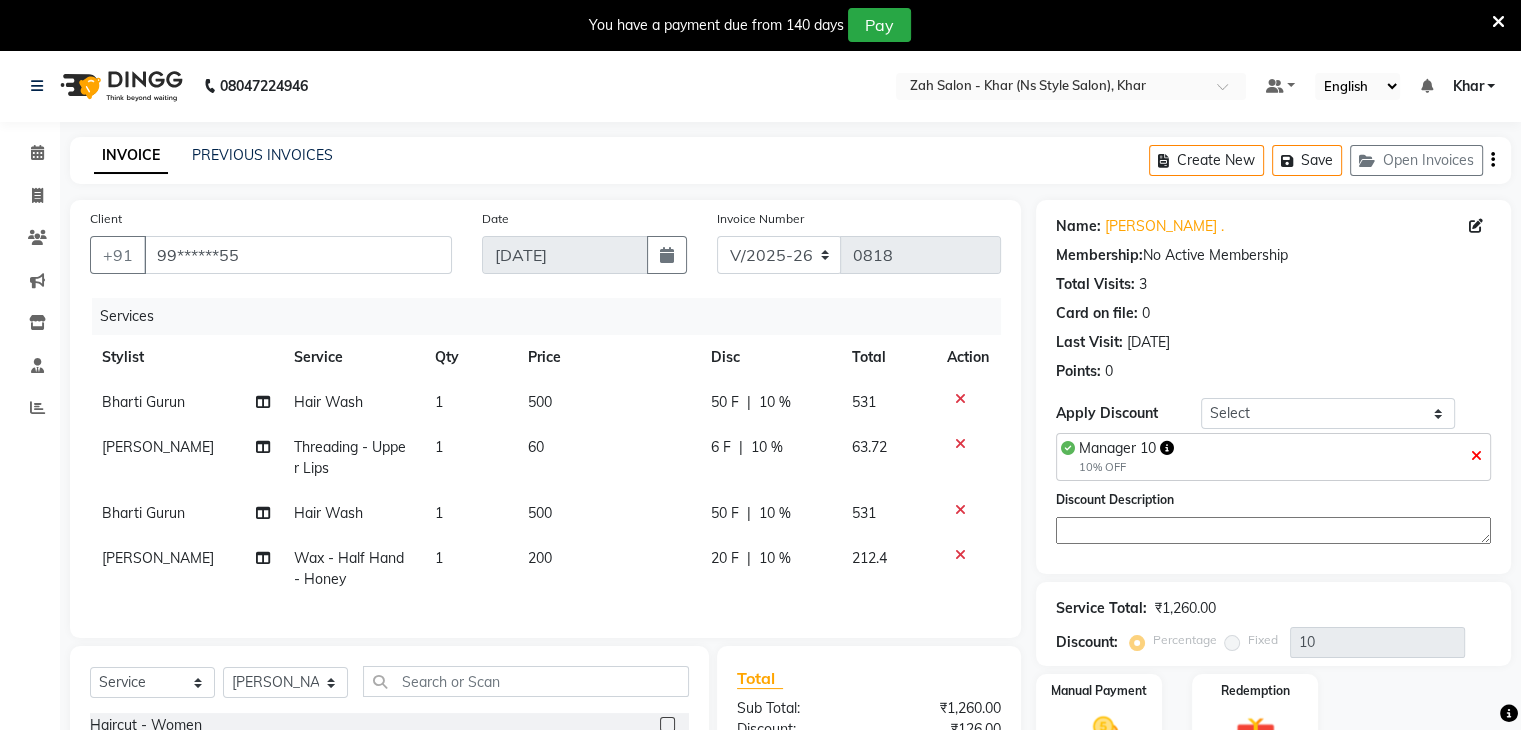 scroll, scrollTop: 257, scrollLeft: 0, axis: vertical 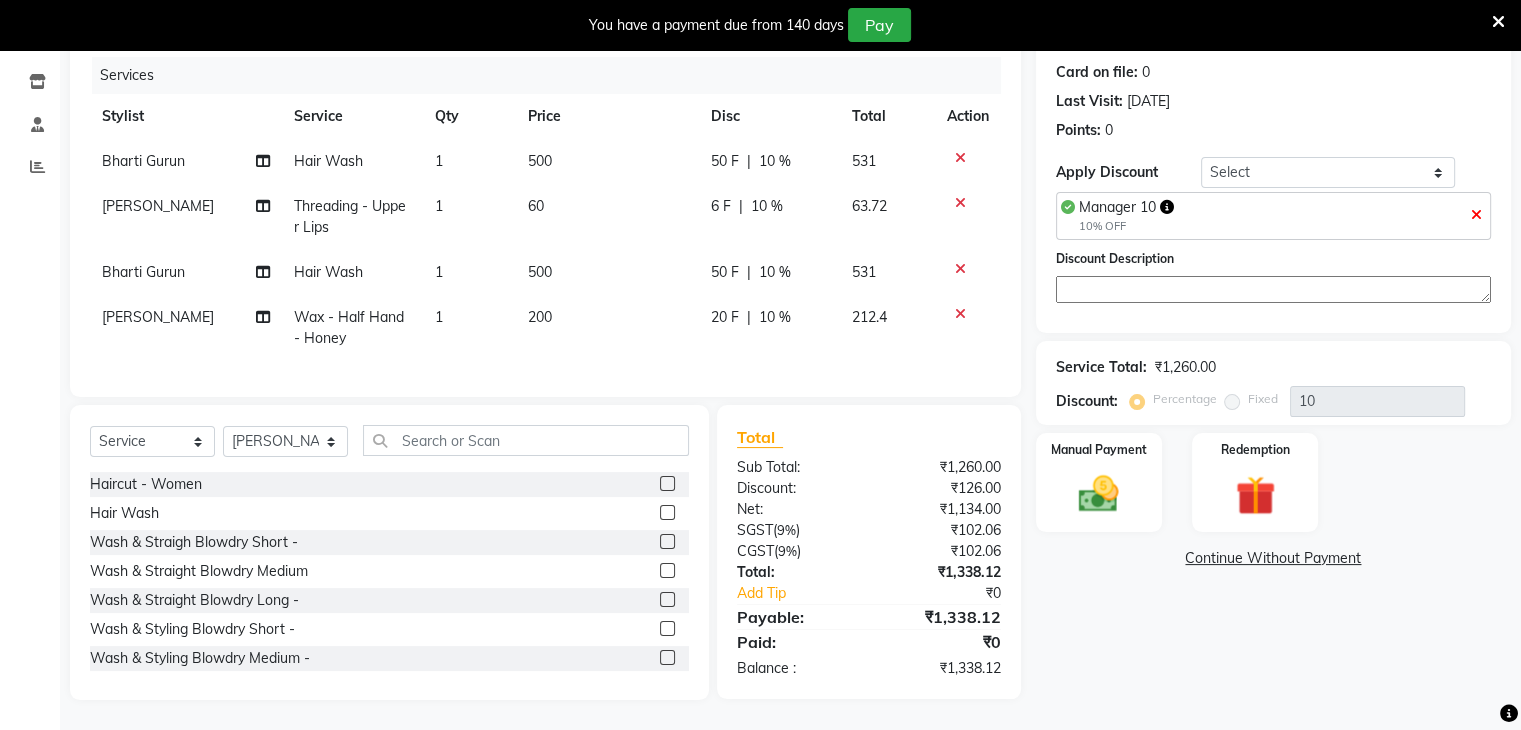 click 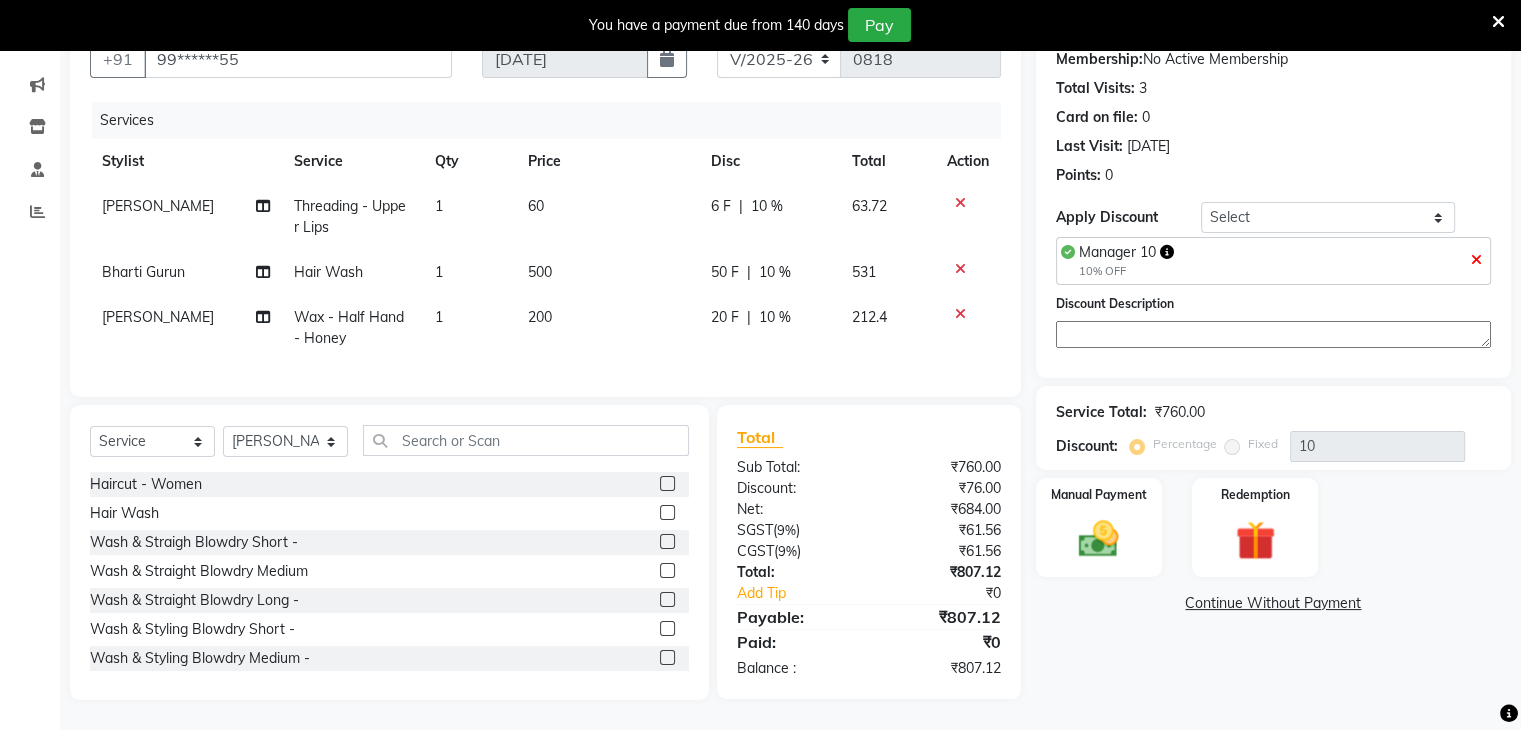 scroll, scrollTop: 212, scrollLeft: 0, axis: vertical 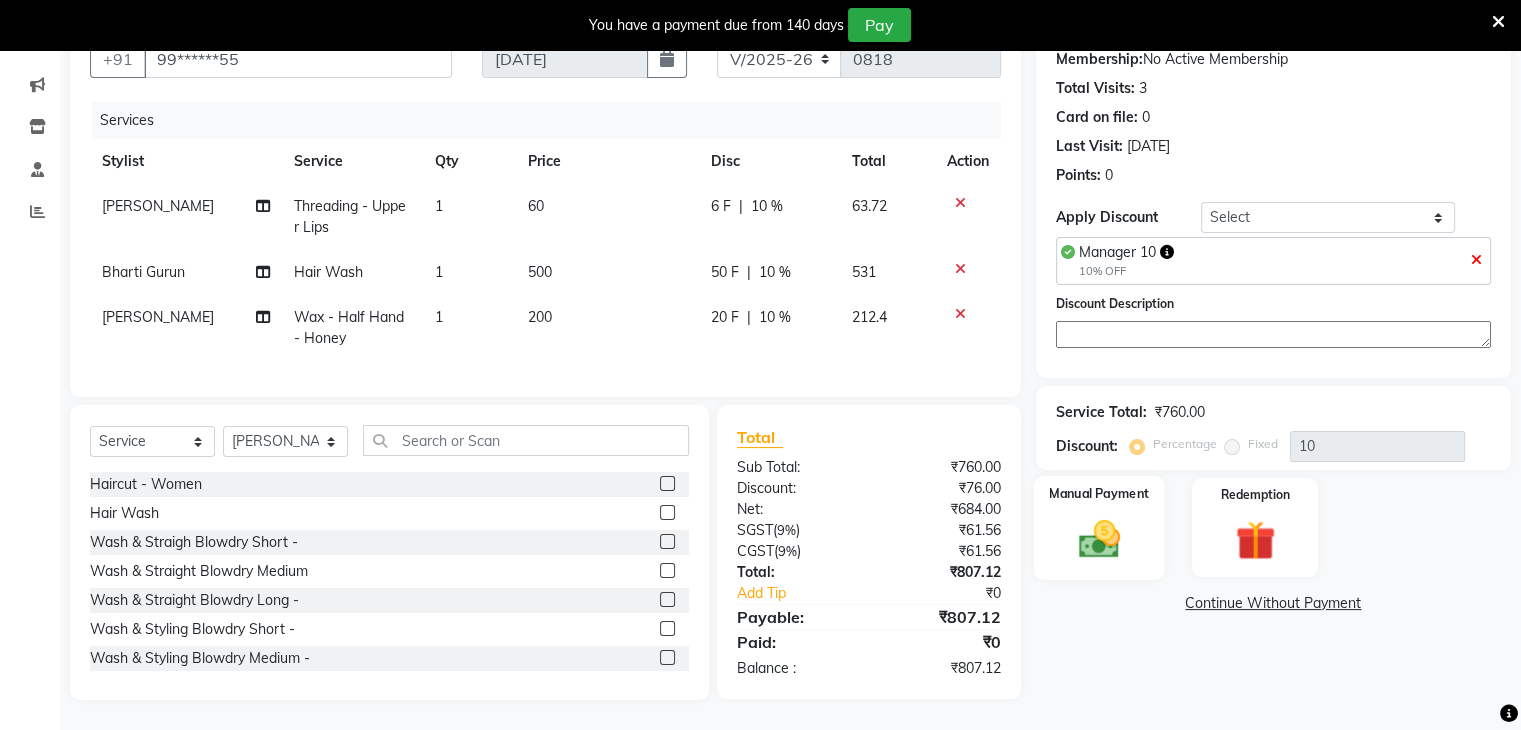 click 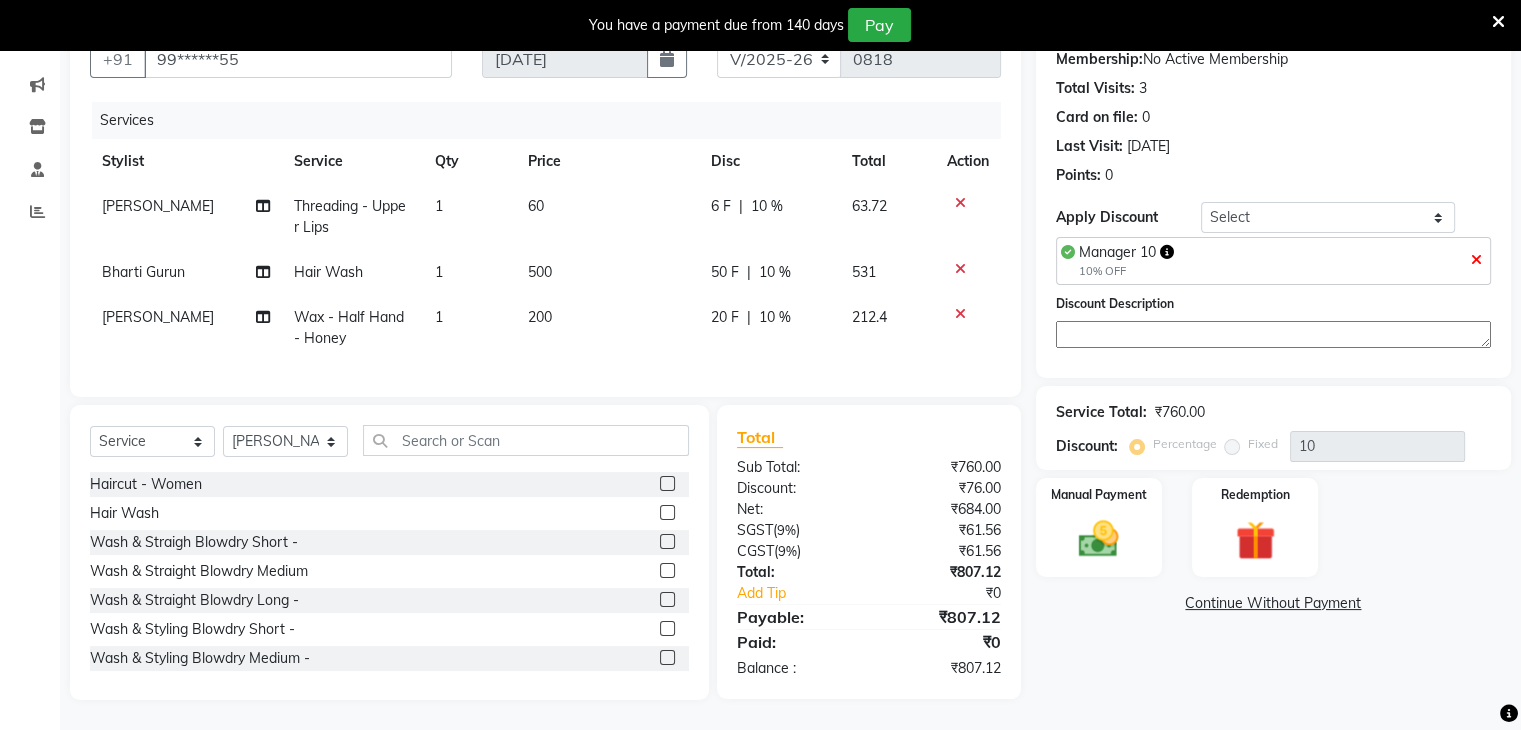 scroll, scrollTop: 241, scrollLeft: 0, axis: vertical 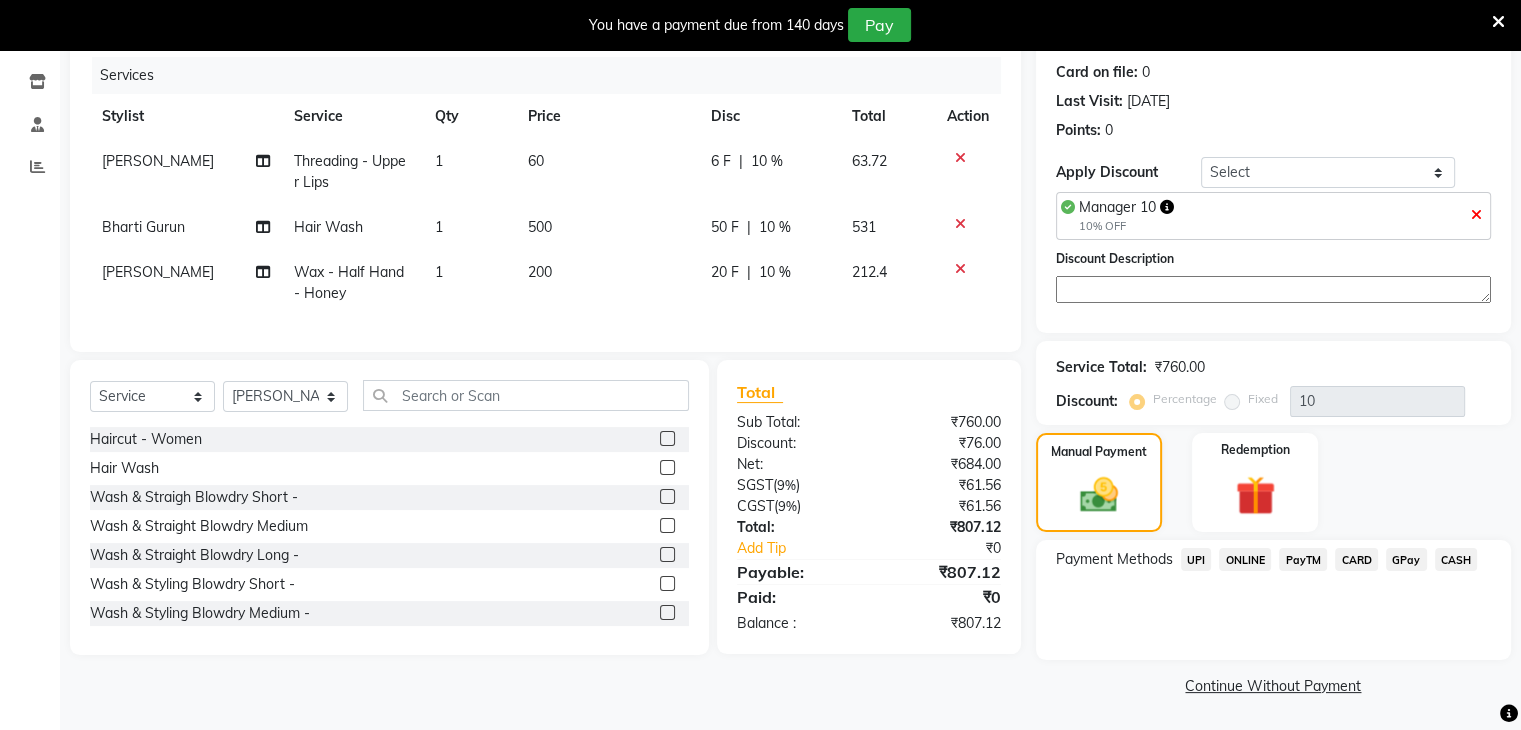 click on "UPI" 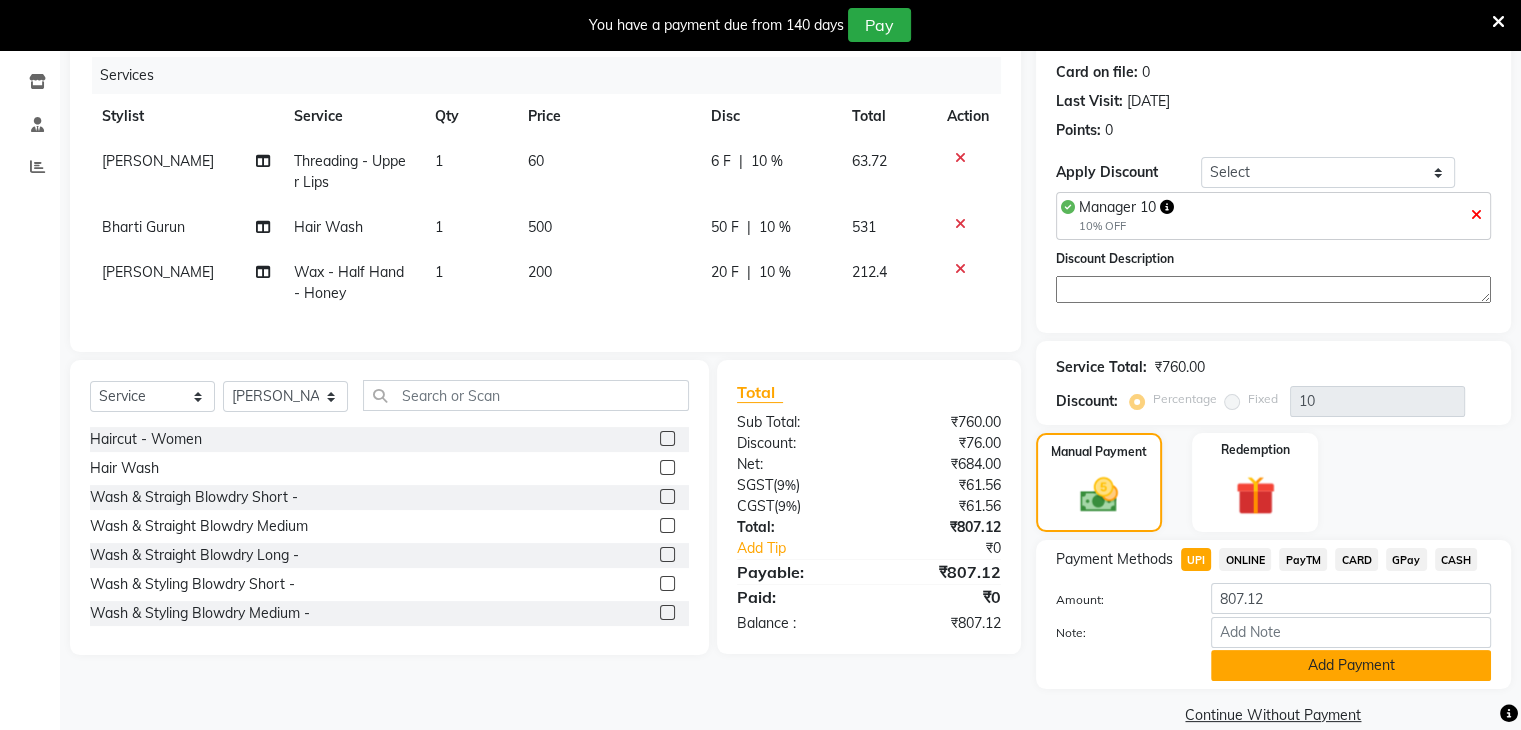 scroll, scrollTop: 257, scrollLeft: 0, axis: vertical 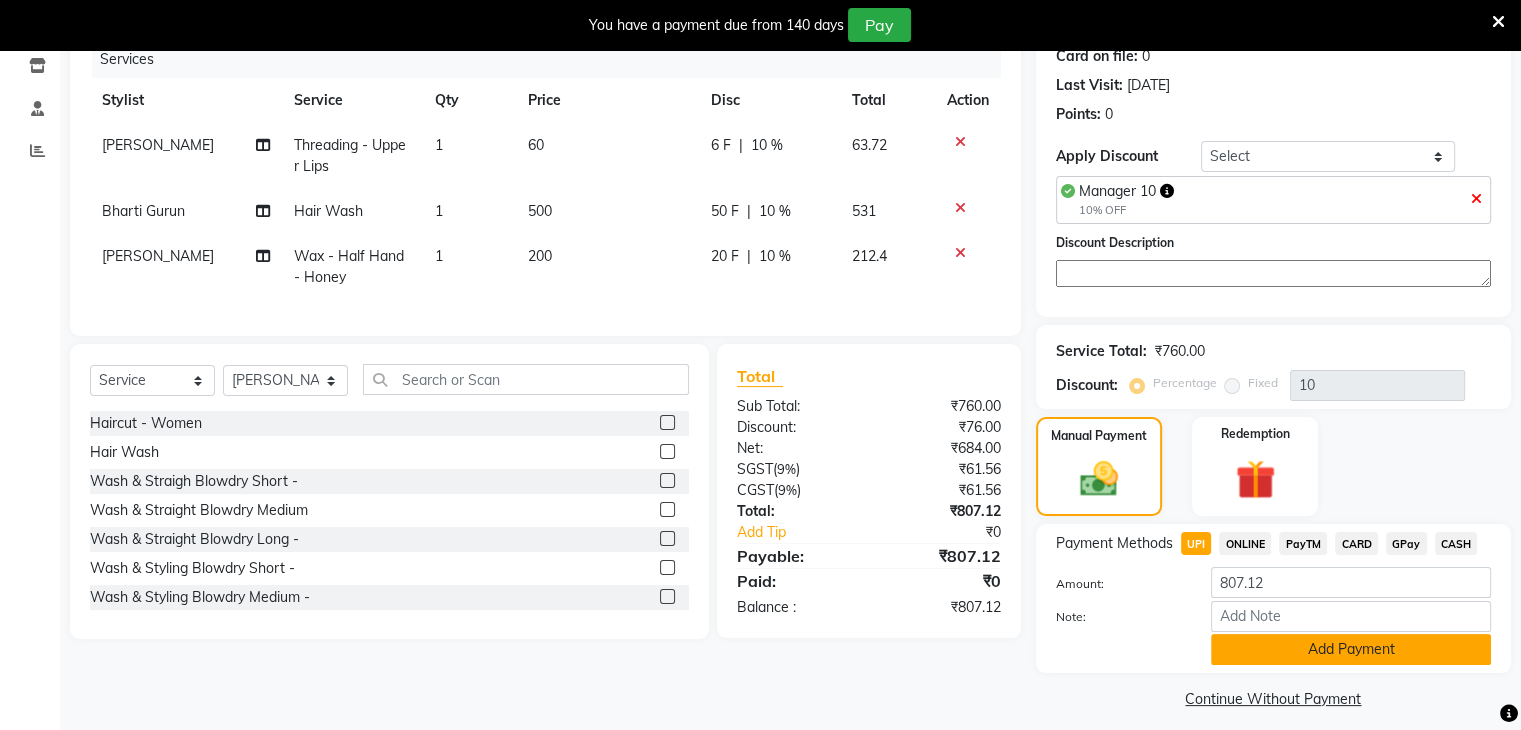 click on "Add Payment" 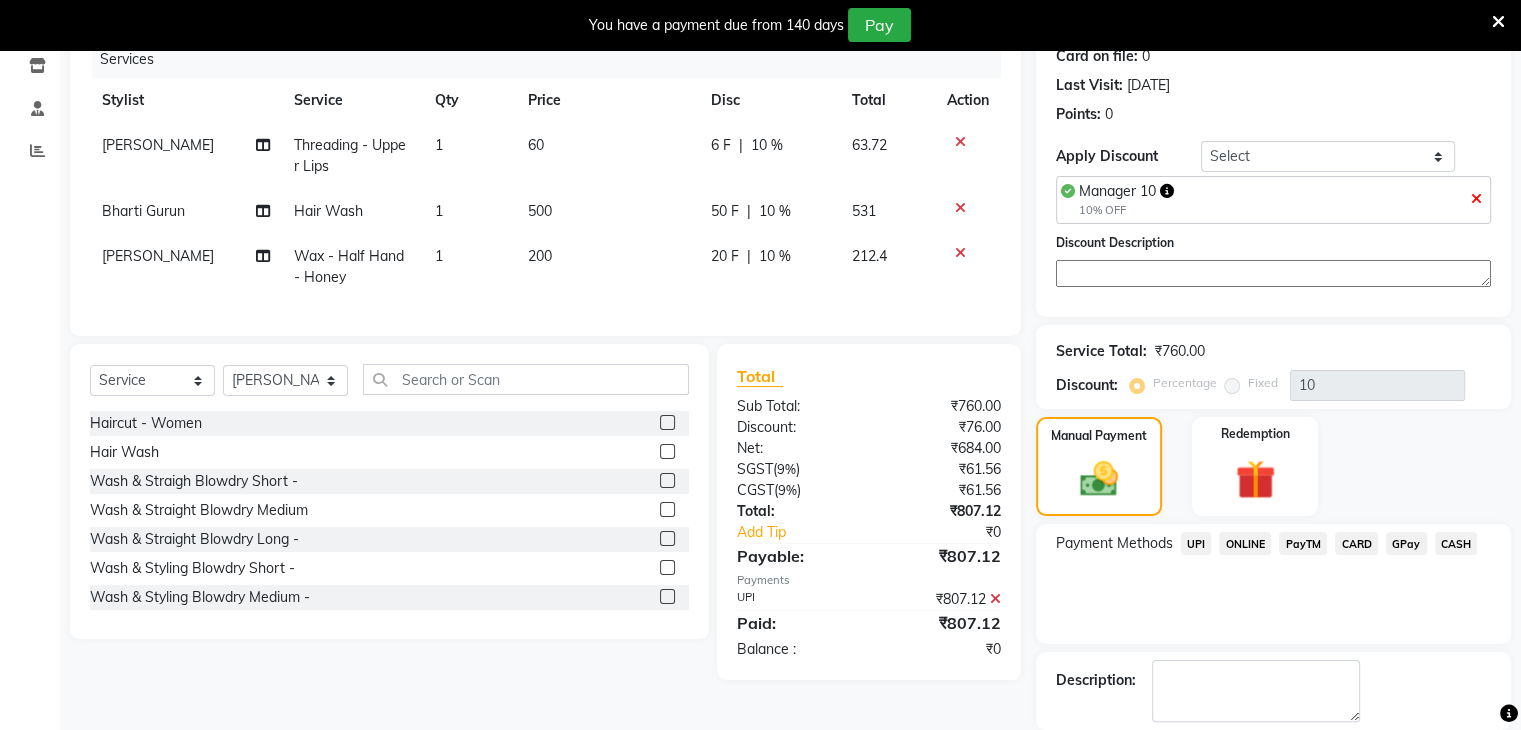scroll, scrollTop: 353, scrollLeft: 0, axis: vertical 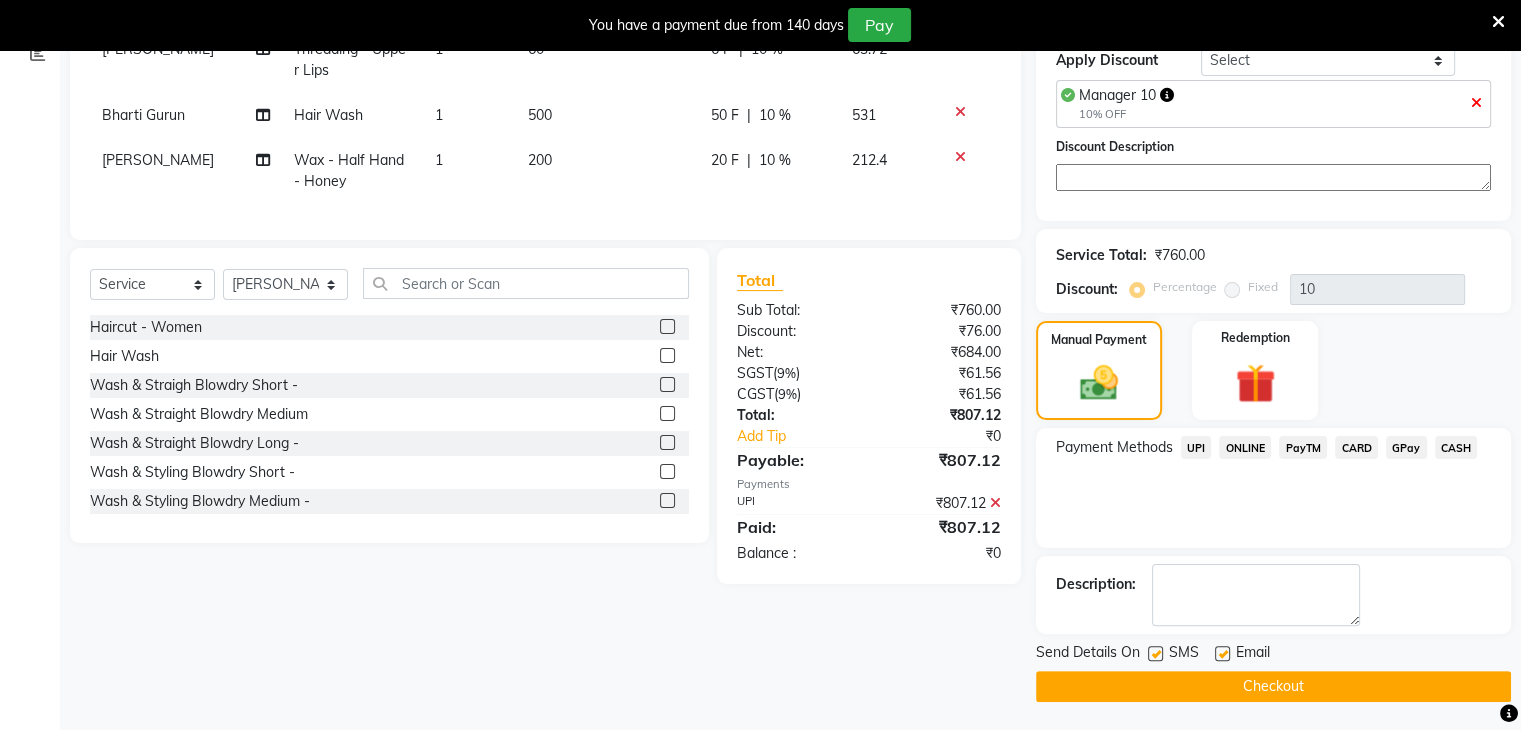 click on "Checkout" 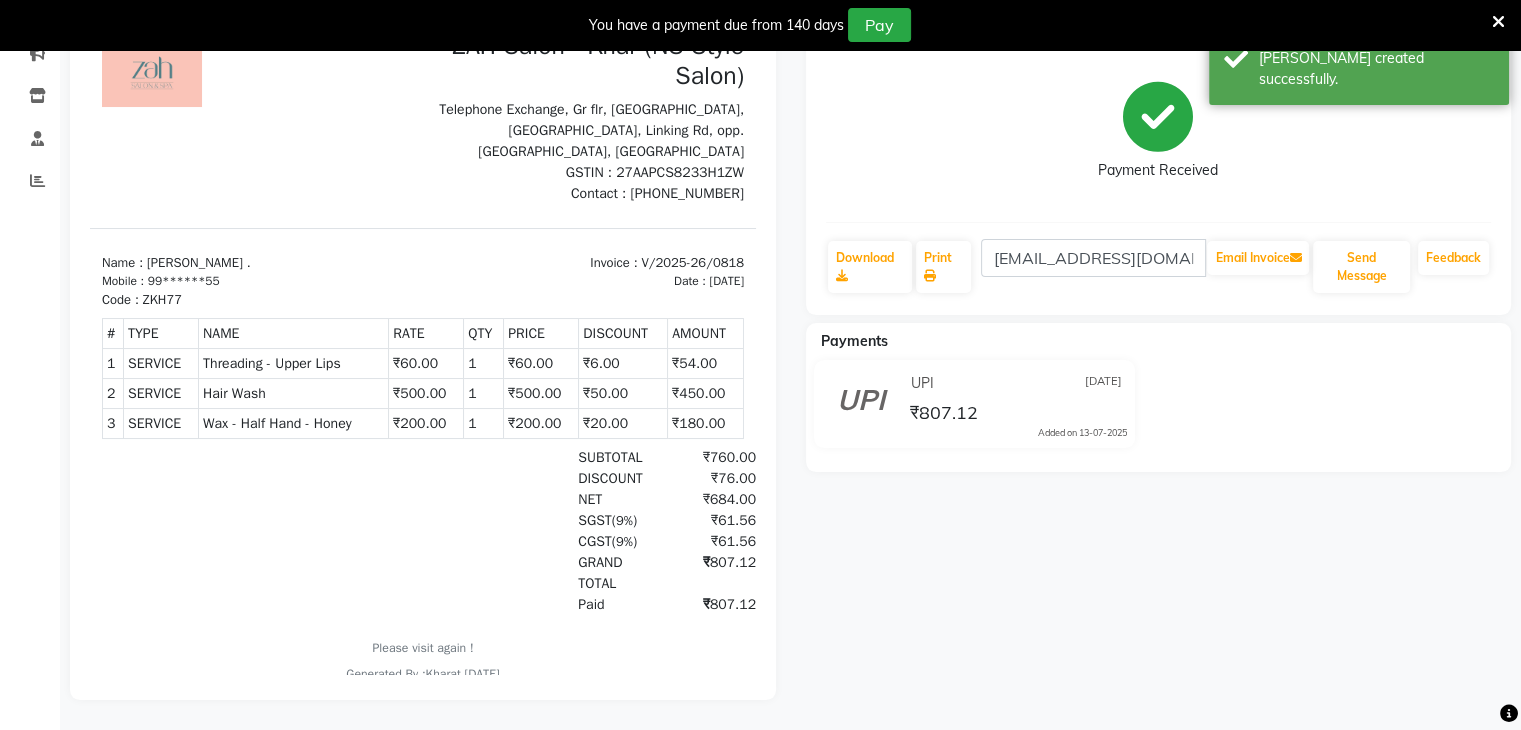 scroll, scrollTop: 0, scrollLeft: 0, axis: both 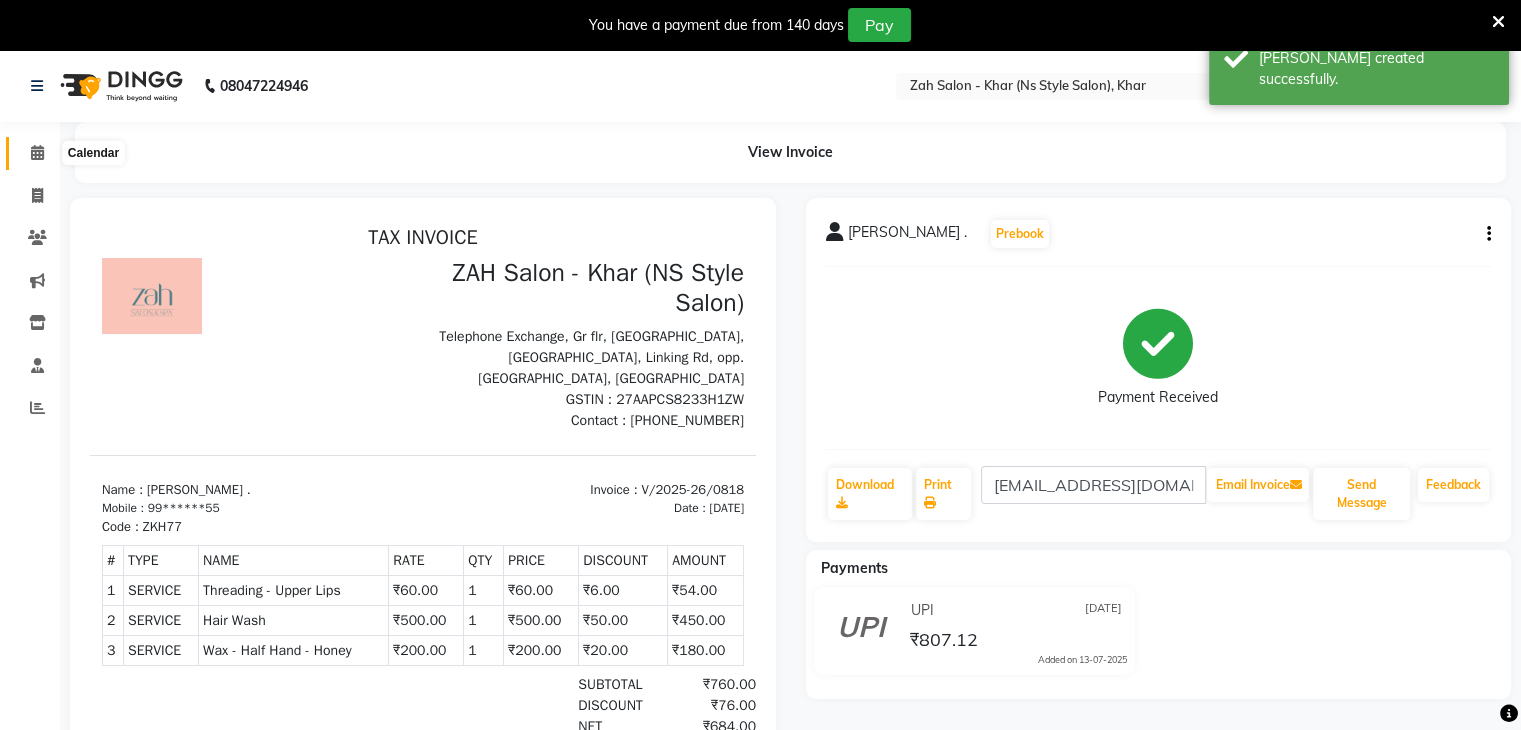 click 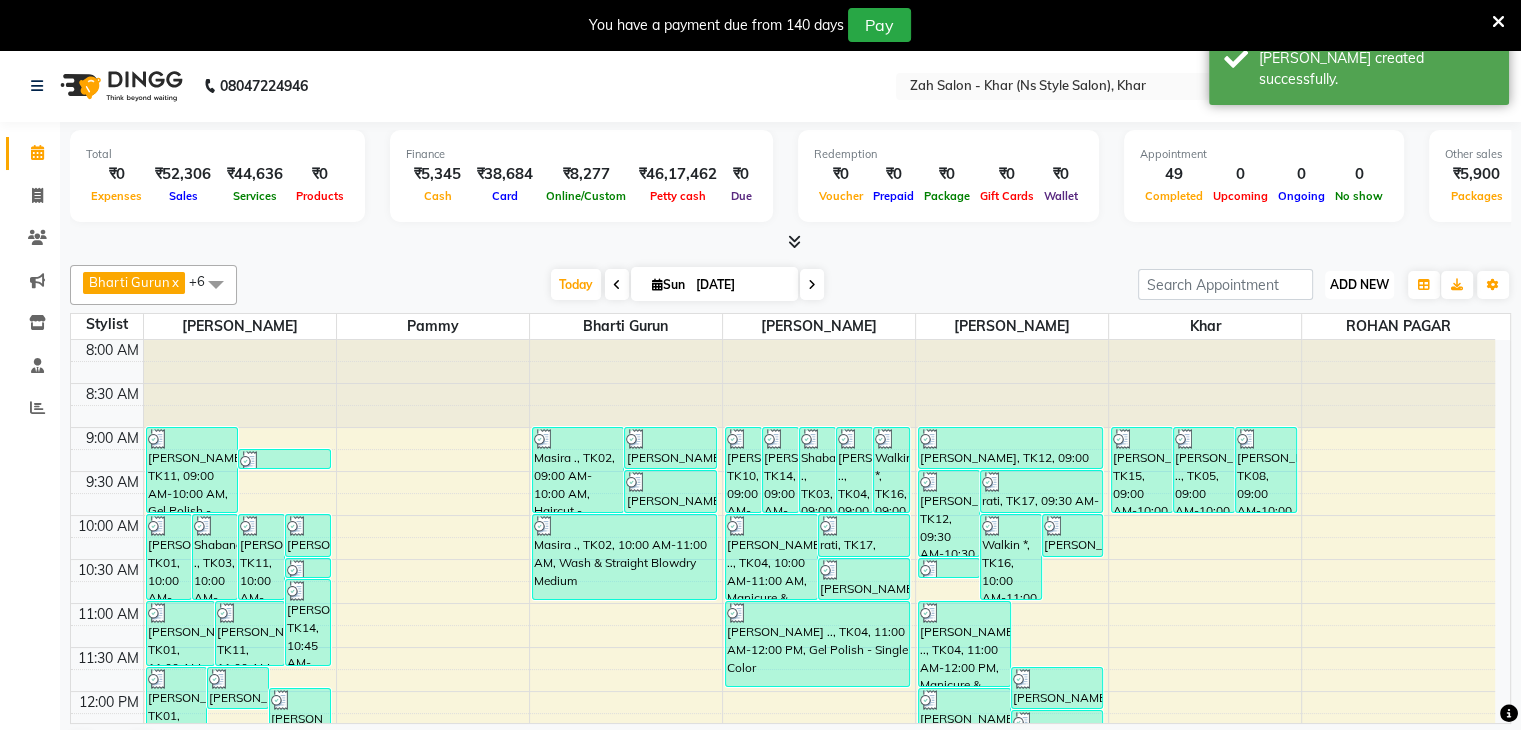 click on "ADD NEW Toggle Dropdown" at bounding box center [1359, 285] 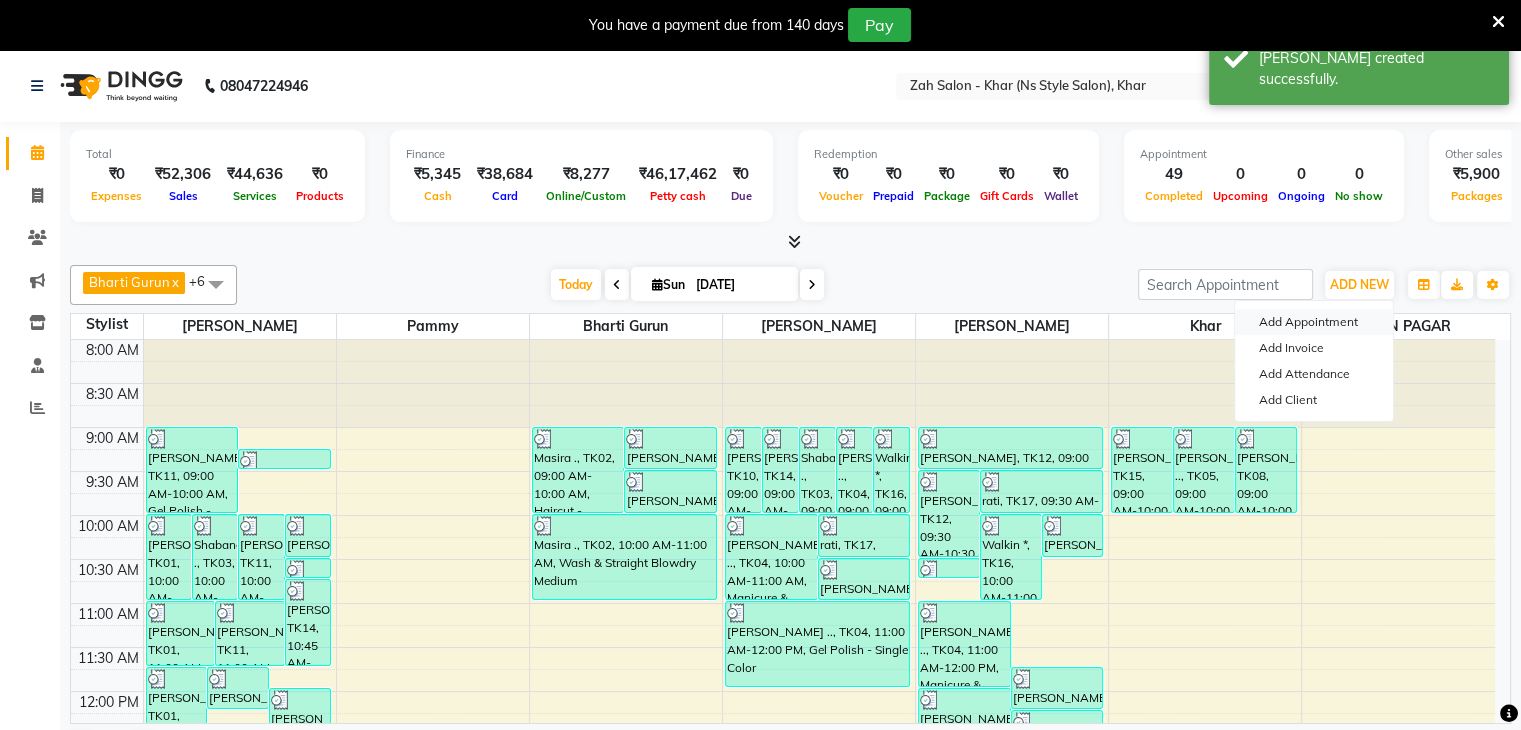 click on "Add Appointment" at bounding box center [1314, 322] 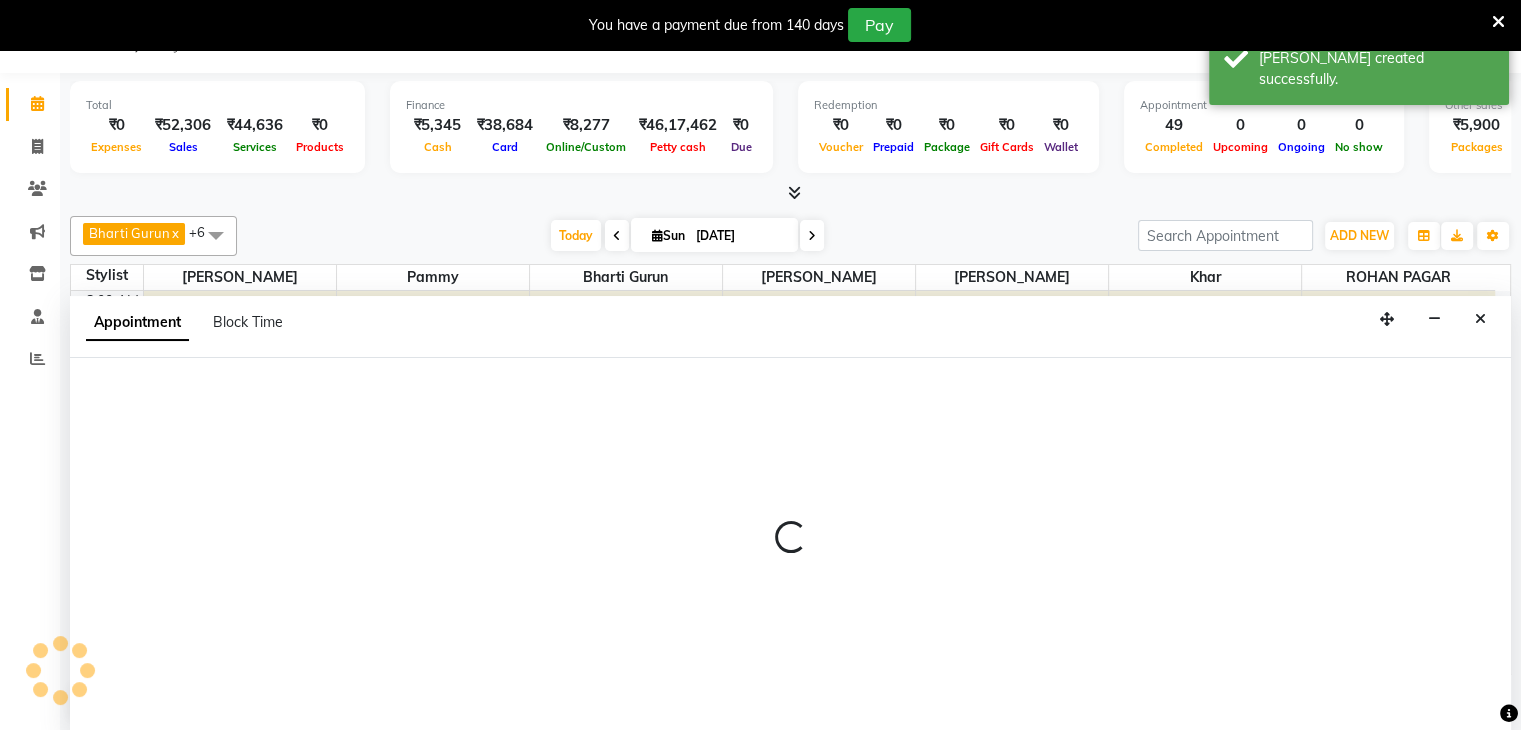 scroll, scrollTop: 51, scrollLeft: 0, axis: vertical 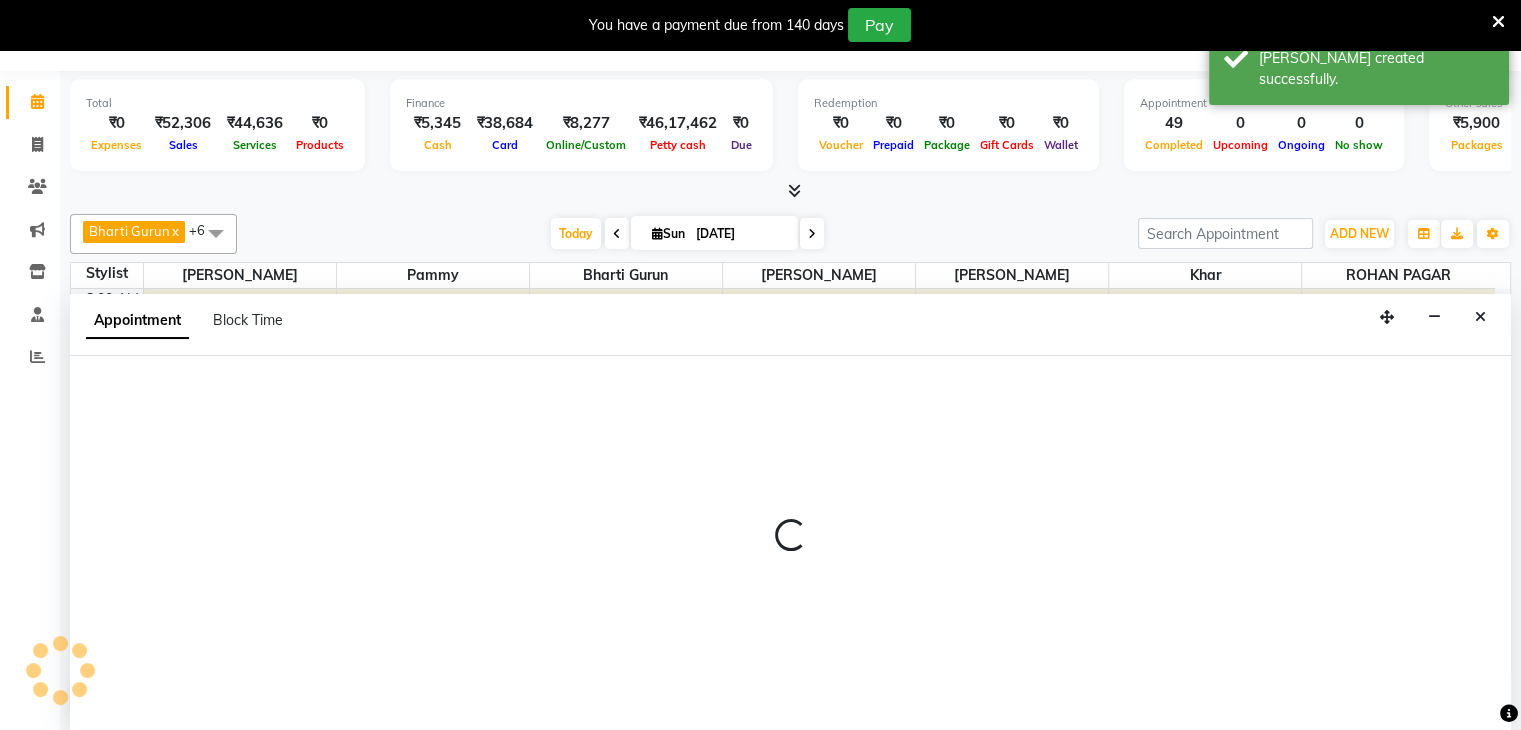select on "540" 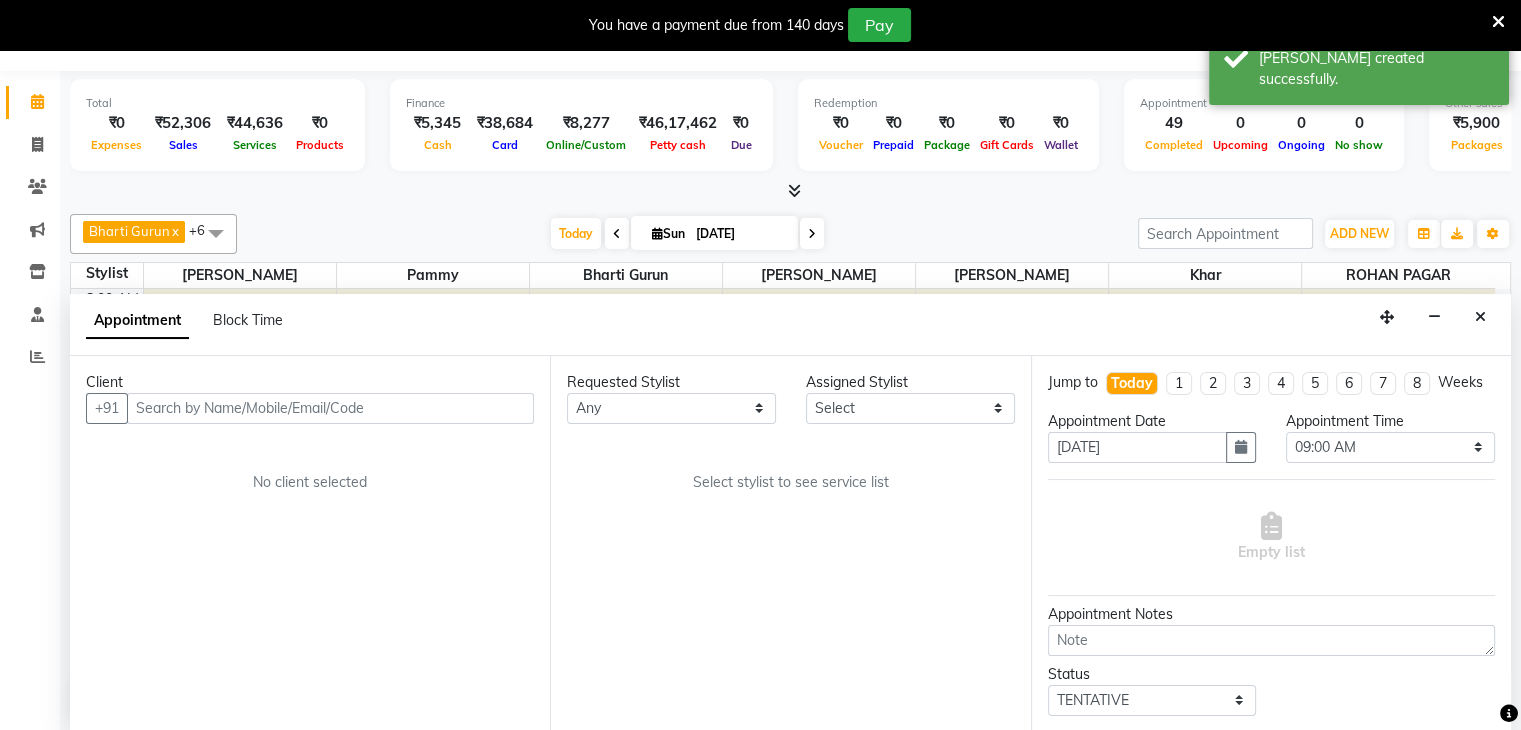 click at bounding box center [330, 408] 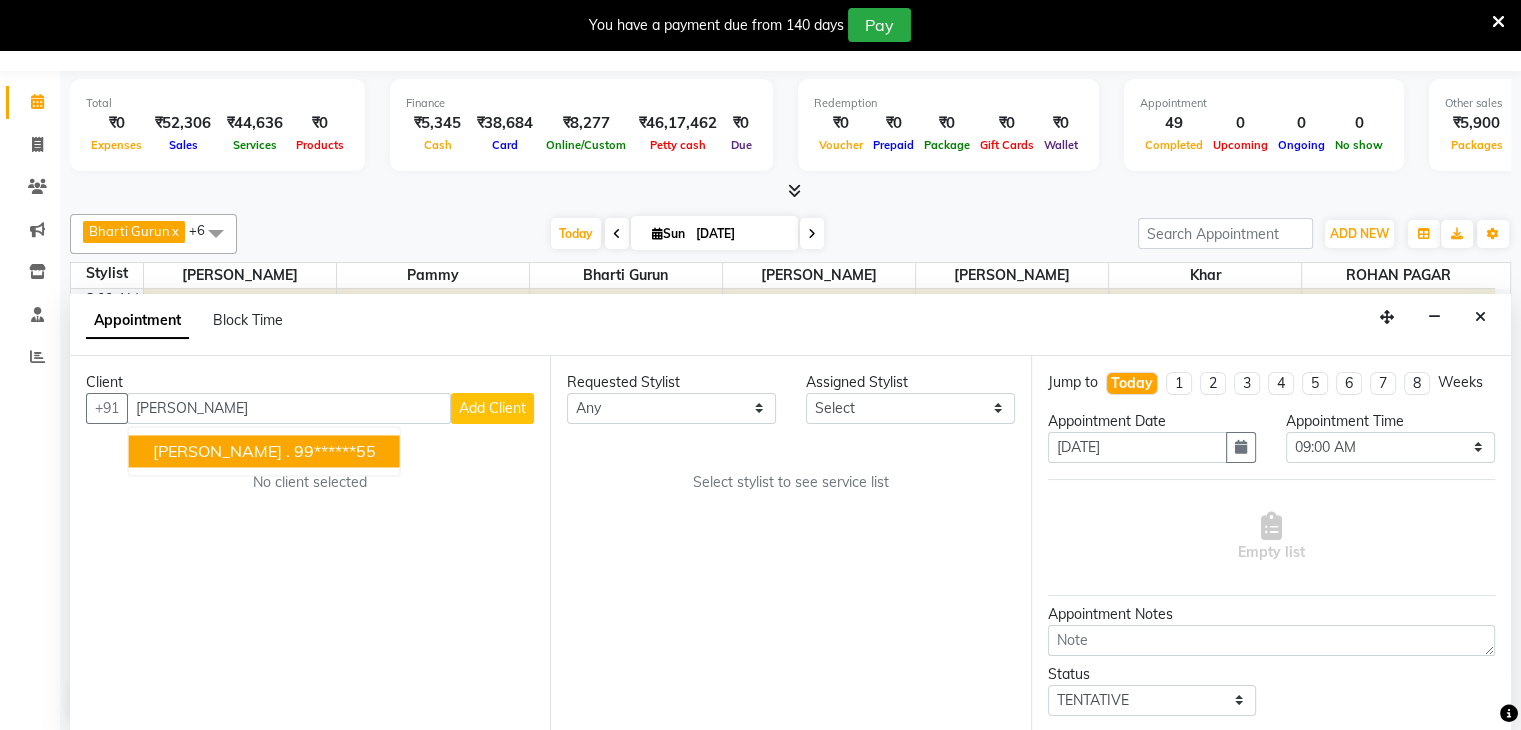 click on "JASSI ." at bounding box center (221, 451) 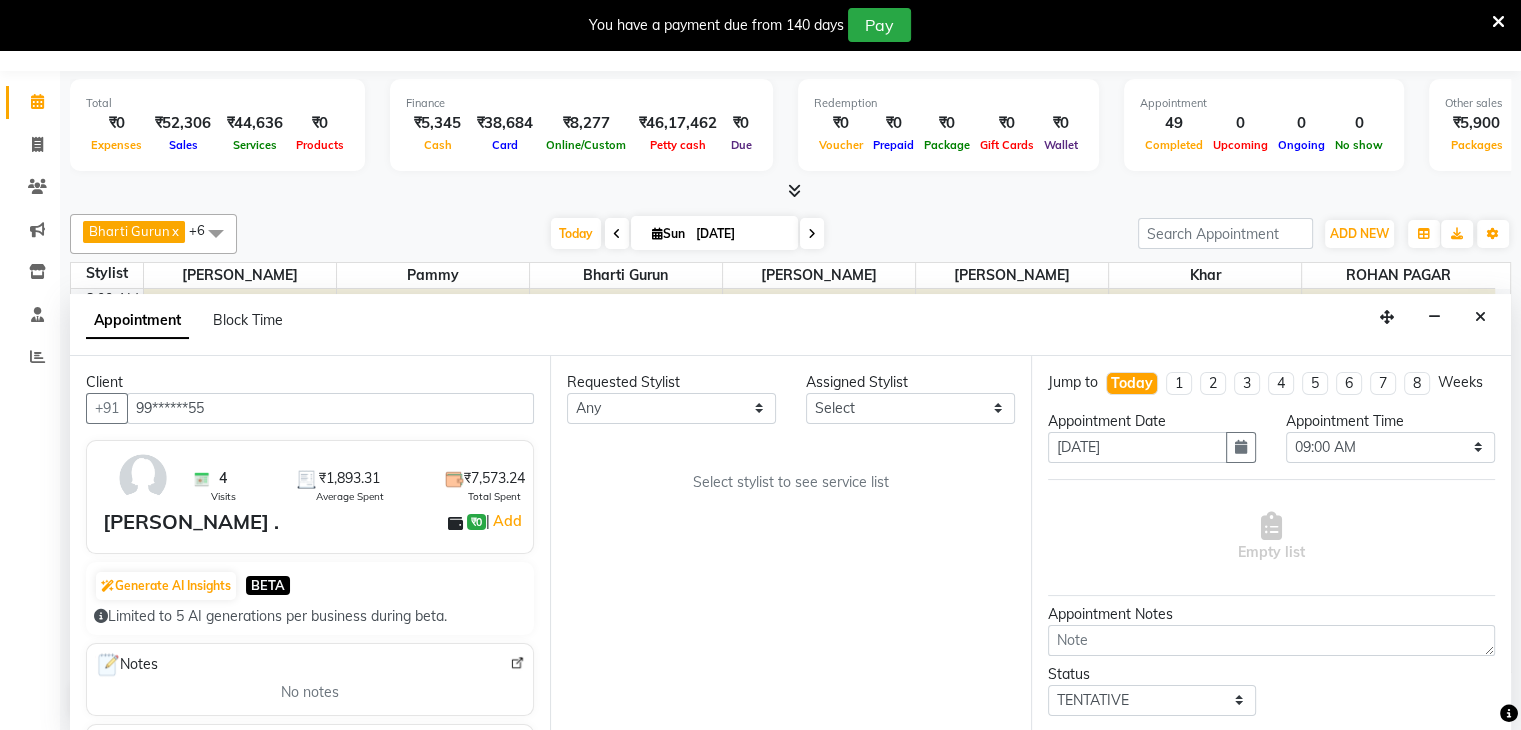 type on "99******55" 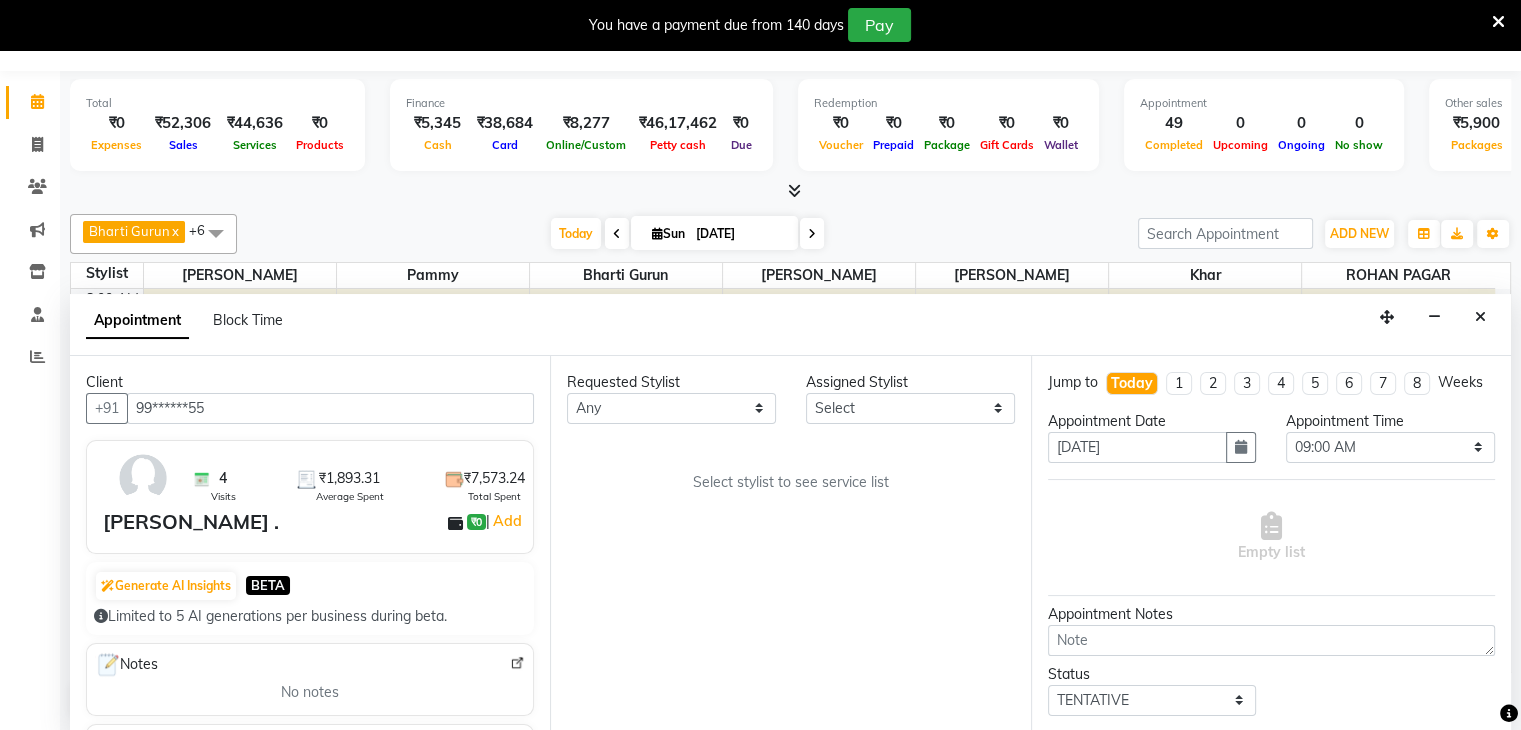 click on "Requested Stylist Any Bharti Gurun Kalpesh Maheshkar Kavita Bhosale Khar Pammy ROHAN PAGAR Sharmila Assigned Stylist Select Bharti Gurun Kalpesh Maheshkar Kavita Bhosale Khar Pammy ROHAN PAGAR Sharmila Select stylist to see service list" at bounding box center [790, 544] 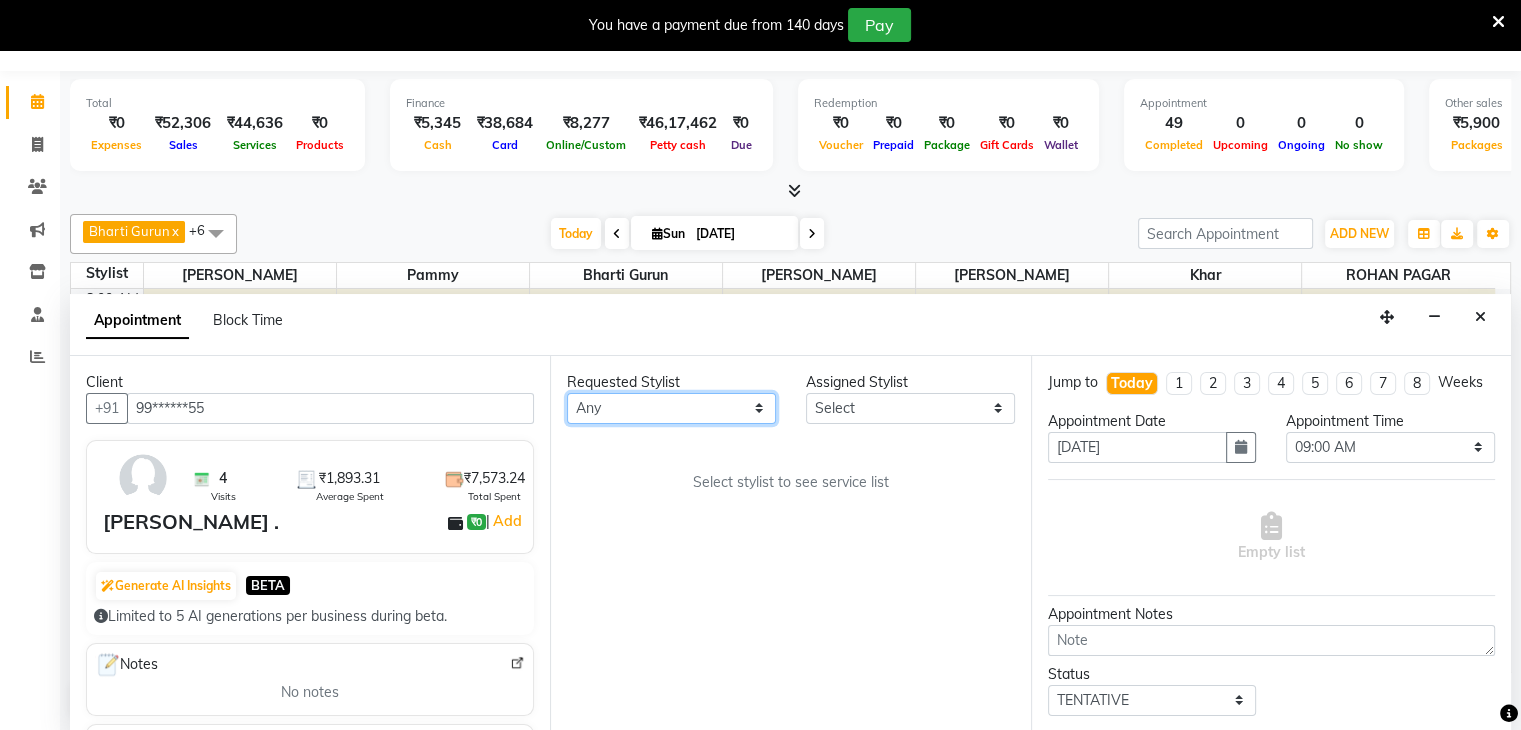 click on "Any Bharti Gurun Kalpesh Maheshkar Kavita Bhosale Khar Pammy ROHAN PAGAR Sharmila" at bounding box center [671, 408] 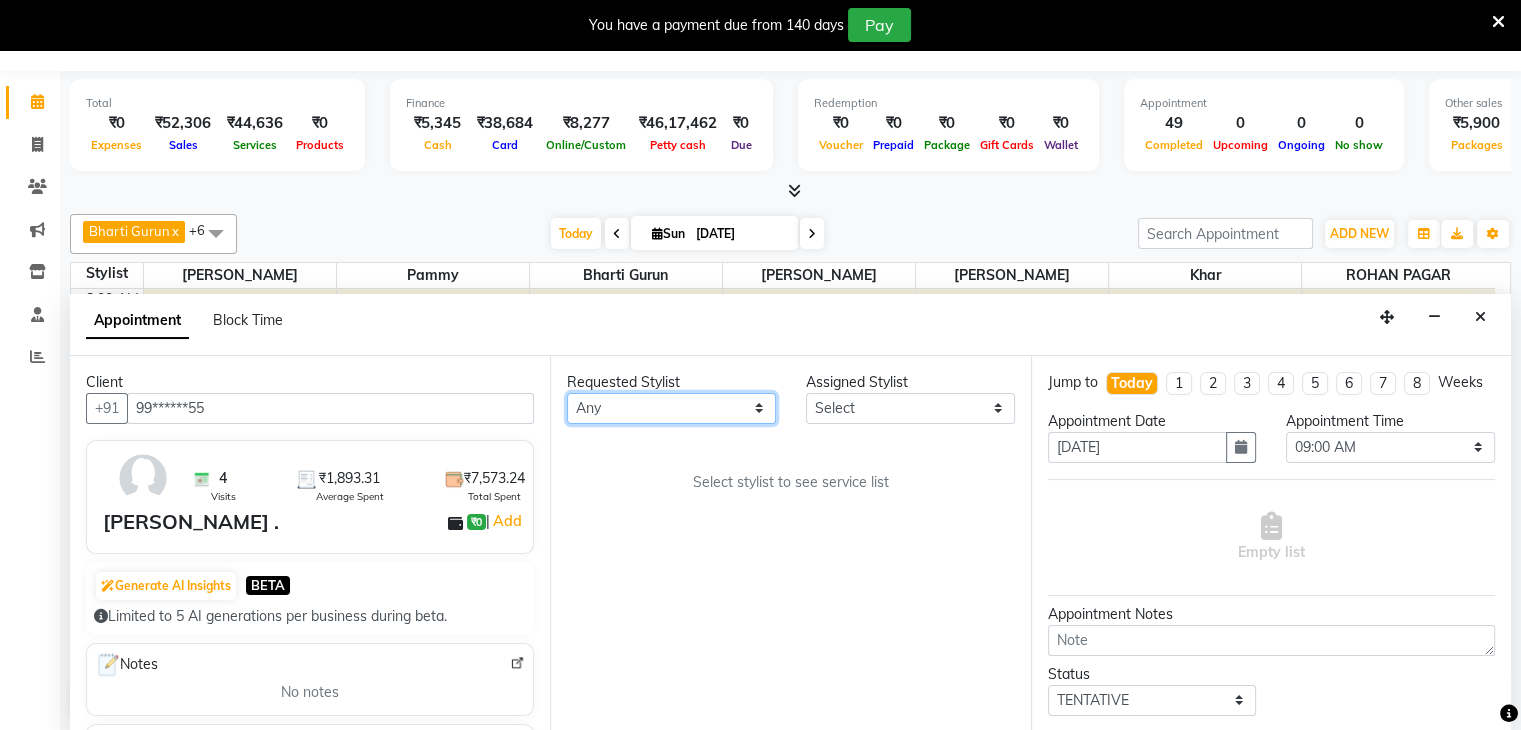 select on "38409" 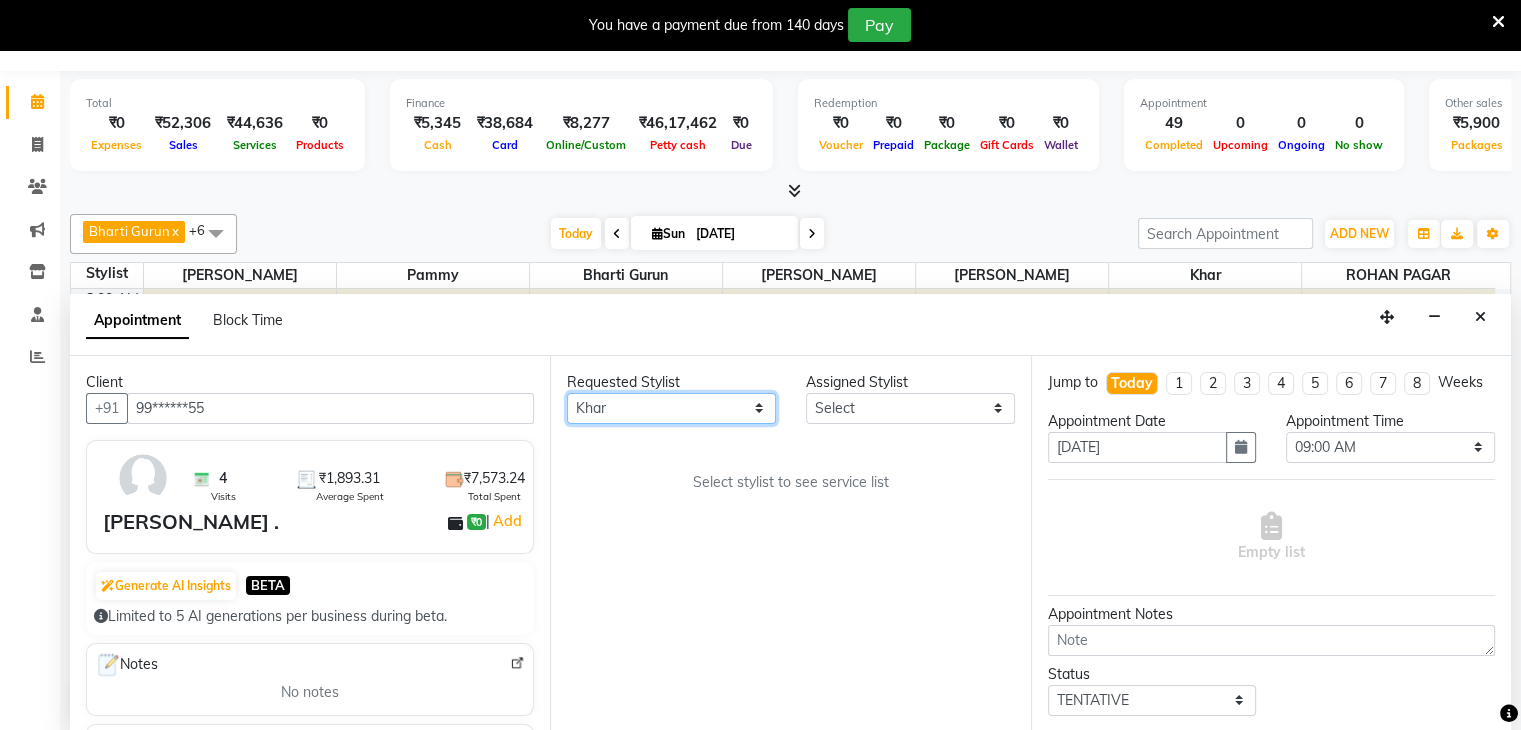 click on "Any Bharti Gurun Kalpesh Maheshkar Kavita Bhosale Khar Pammy ROHAN PAGAR Sharmila" at bounding box center (671, 408) 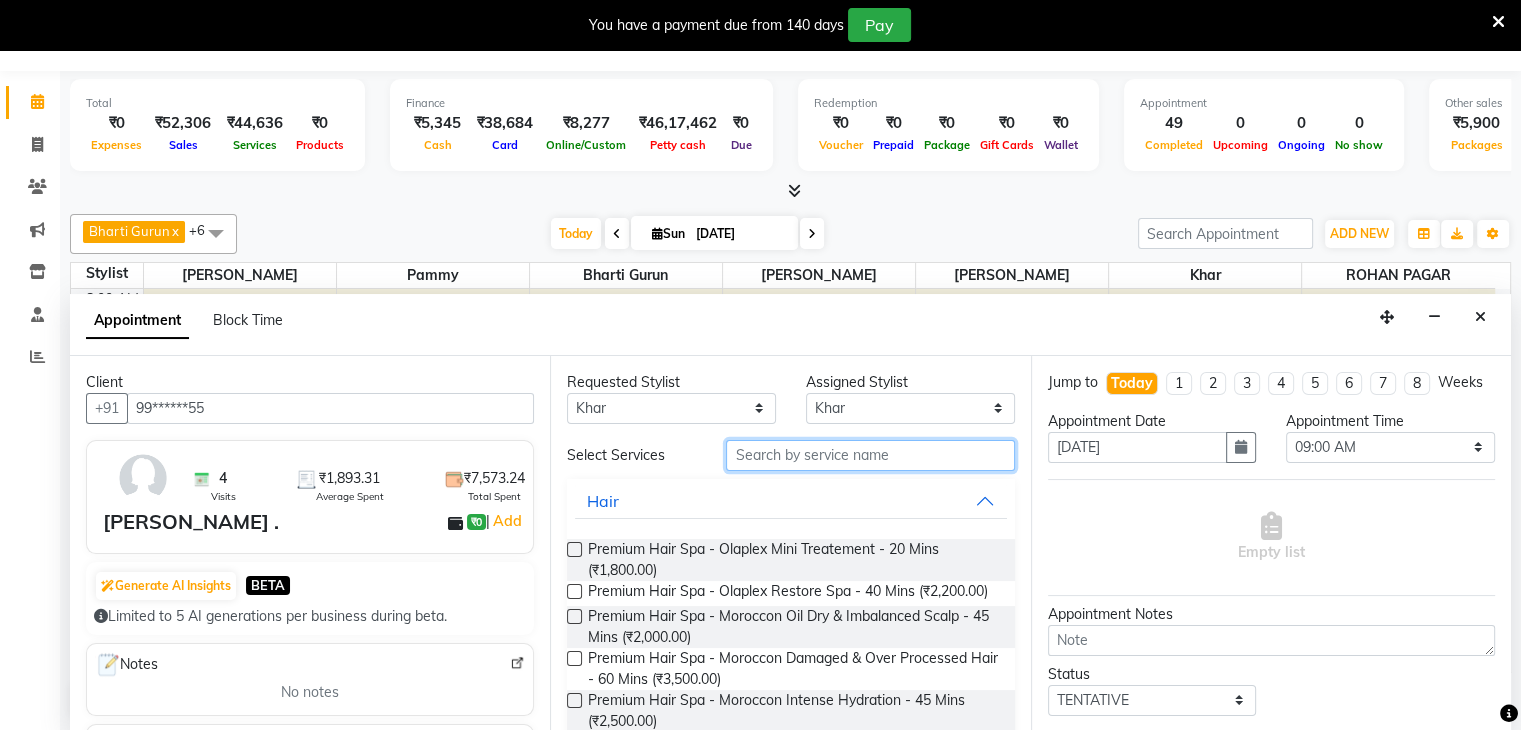 click at bounding box center [870, 455] 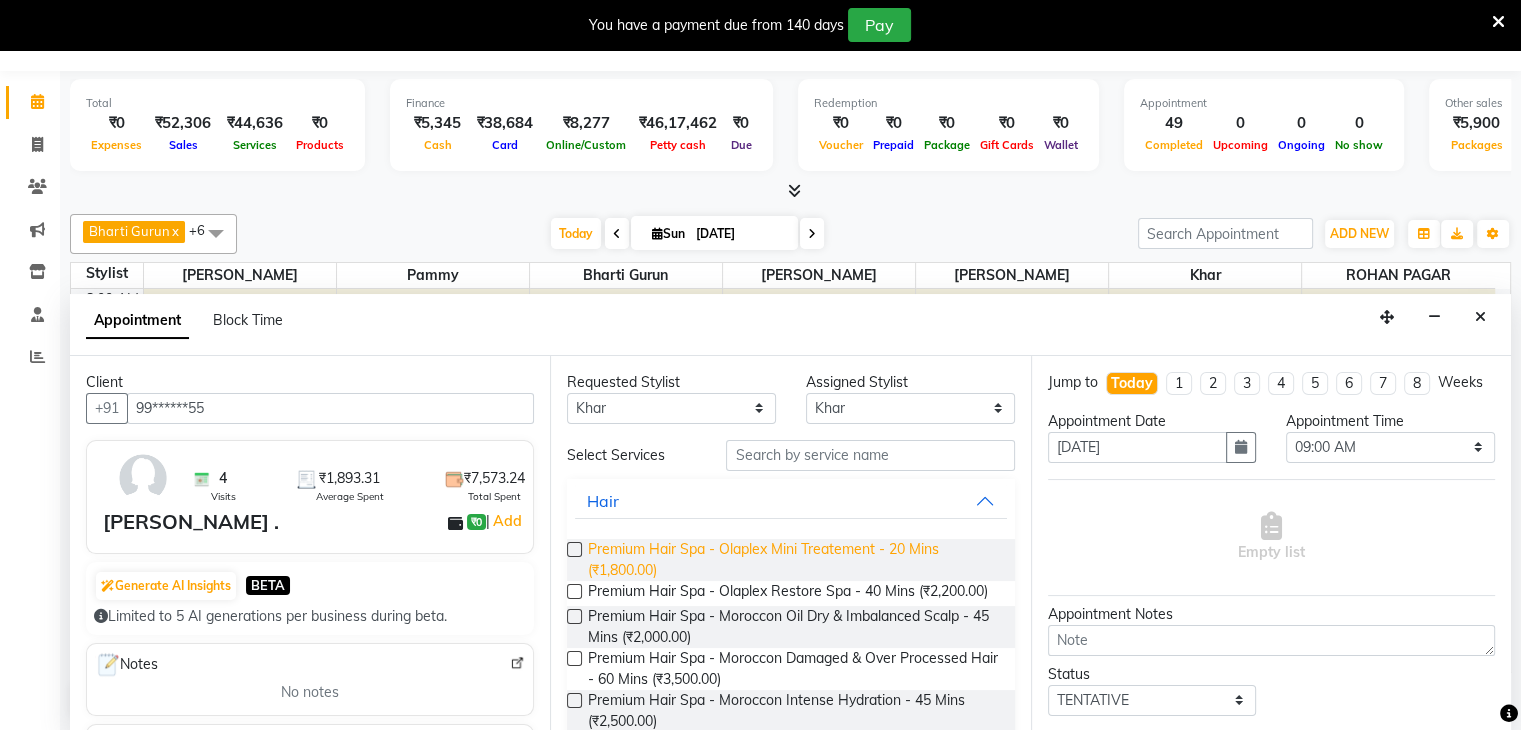 click on "Premium Hair Spa - Olaplex Mini Treatement - 20 Mins (₹1,800.00)" at bounding box center (793, 560) 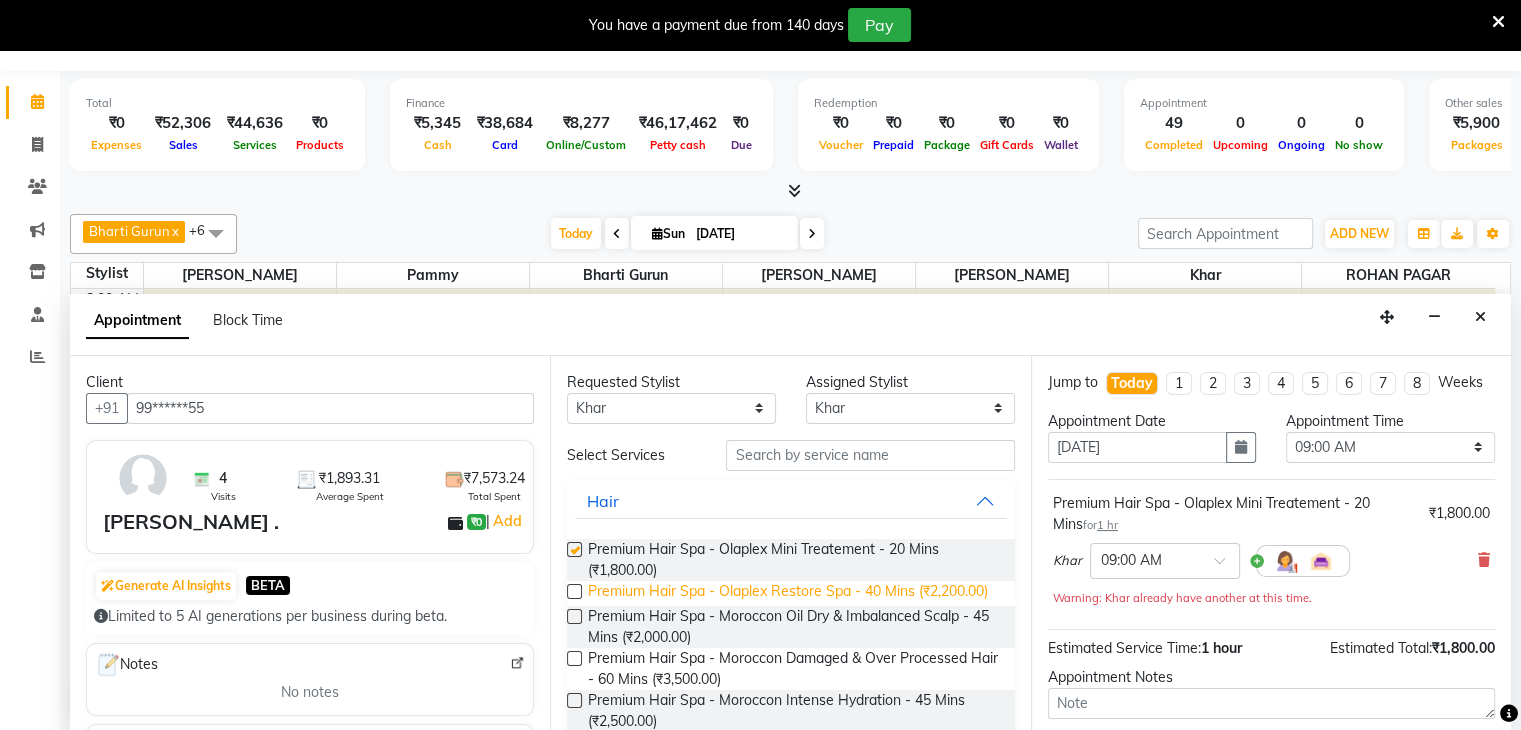checkbox on "false" 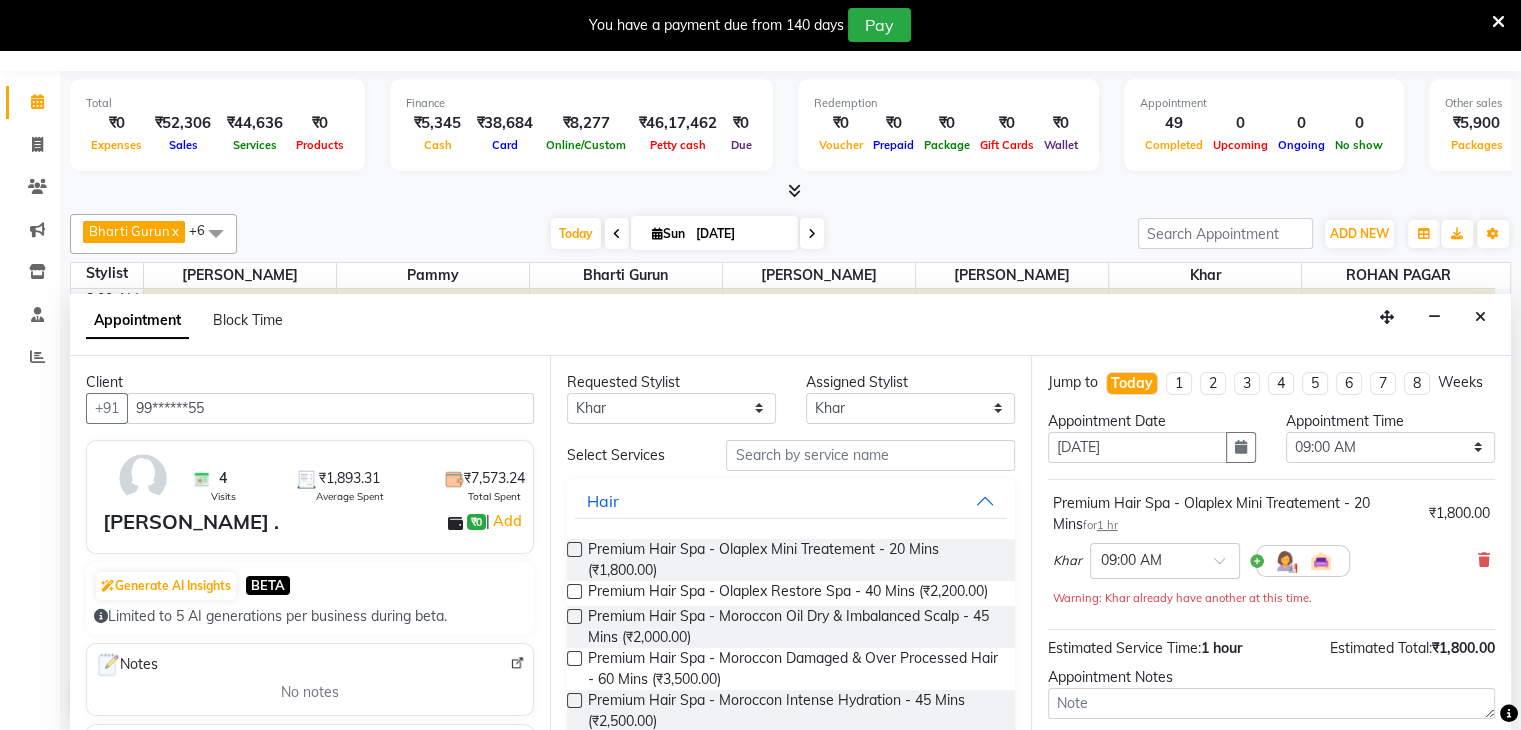 click on "Jump to Today 1 2 3 4 5 6 7 8 Weeks Appointment Date 13-07-2025 Appointment Time Select 09:00 AM 09:15 AM 09:30 AM 09:45 AM 10:00 AM 10:15 AM 10:30 AM 10:45 AM 11:00 AM 11:15 AM 11:30 AM 11:45 AM 12:00 PM 12:15 PM 12:30 PM 12:45 PM 01:00 PM 01:15 PM 01:30 PM 01:45 PM 02:00 PM 02:15 PM 02:30 PM 02:45 PM 03:00 PM 03:15 PM 03:30 PM 03:45 PM 04:00 PM 04:15 PM 04:30 PM 04:45 PM 05:00 PM 05:15 PM 05:30 PM 05:45 PM 06:00 PM 06:15 PM 06:30 PM 06:45 PM 07:00 PM 07:15 PM 07:30 PM 07:45 PM 08:00 PM Premium Hair Spa - Olaplex Mini Treatement - 20 Mins   for  1 hr ₹1,800.00 Khar × 09:00 AM Warning: Khar already have another at this time. Estimated Service Time:  1 hour Estimated Total:  ₹1,800.00 Appointment Notes Status Select TENTATIVE CONFIRM CHECK-IN UPCOMING Merge Services of Same Stylist Send Appointment Details On SMS Email  Book" at bounding box center [1271, 544] 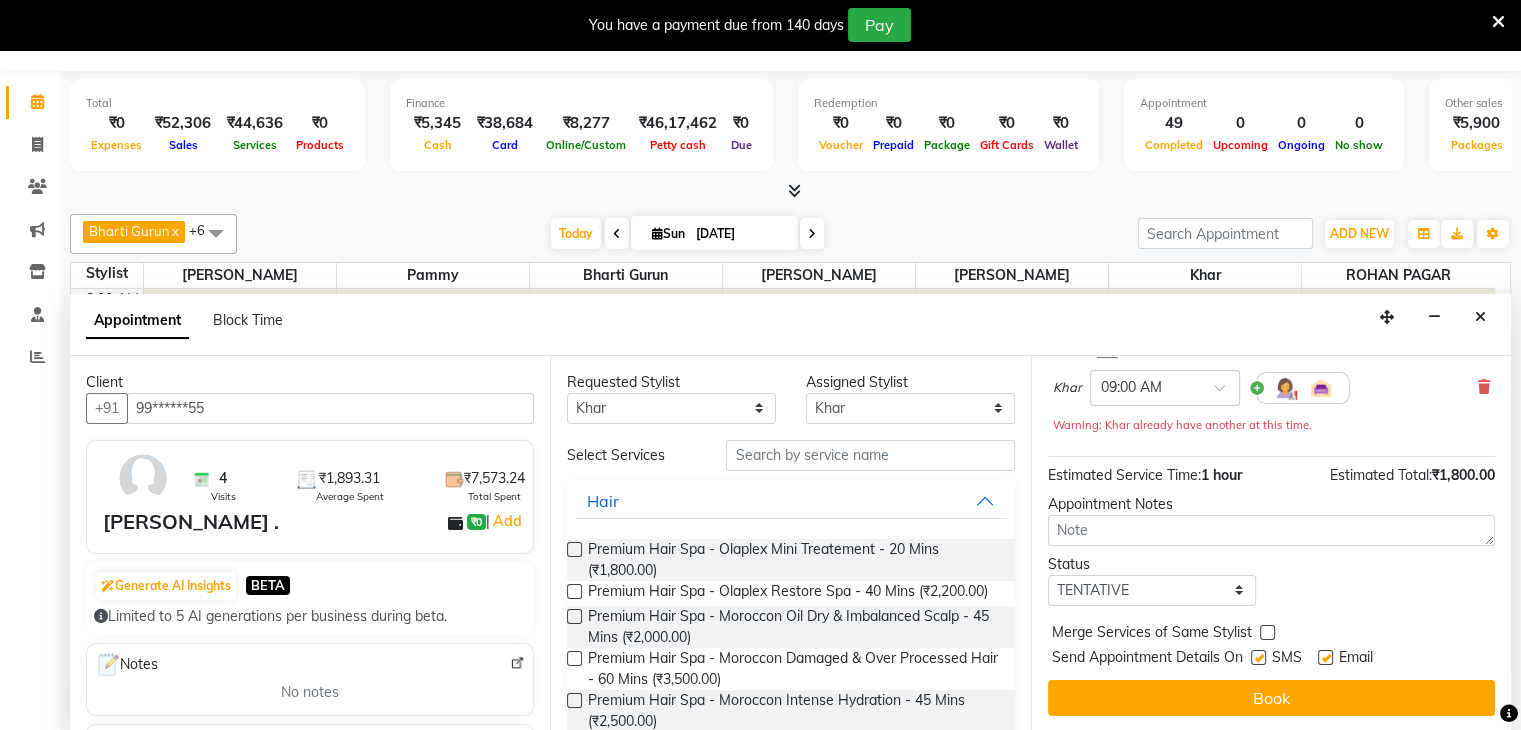 scroll, scrollTop: 192, scrollLeft: 0, axis: vertical 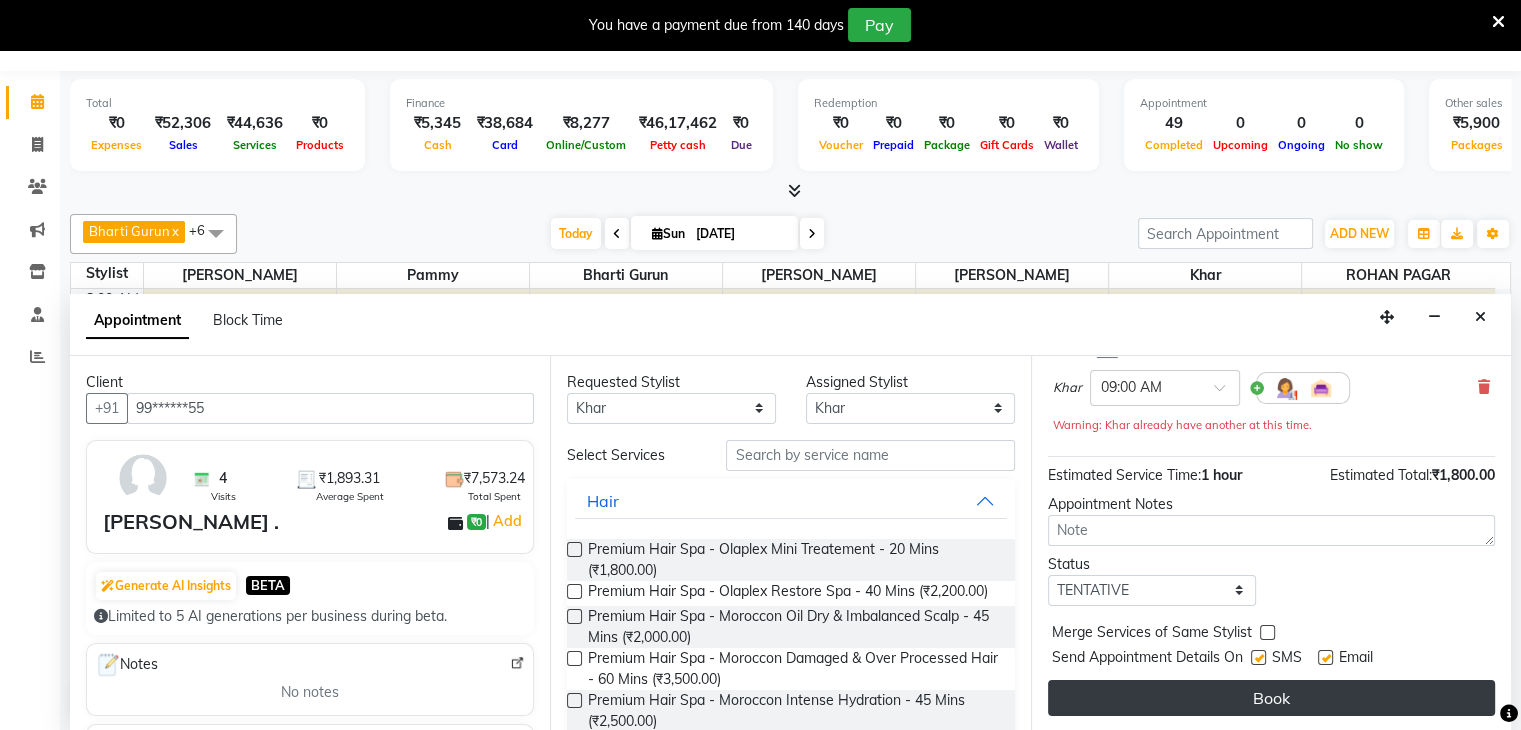 click on "Book" at bounding box center (1271, 698) 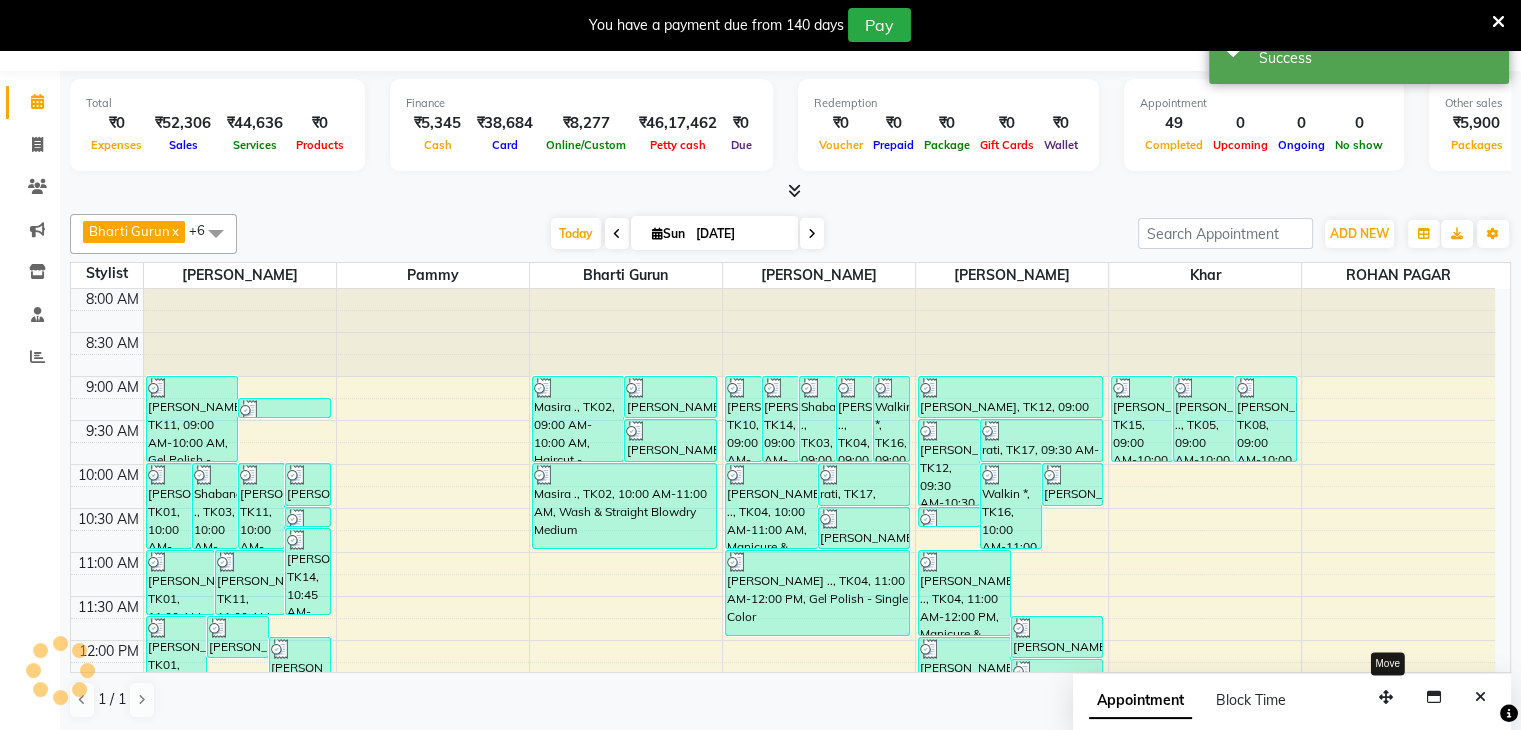 scroll, scrollTop: 0, scrollLeft: 0, axis: both 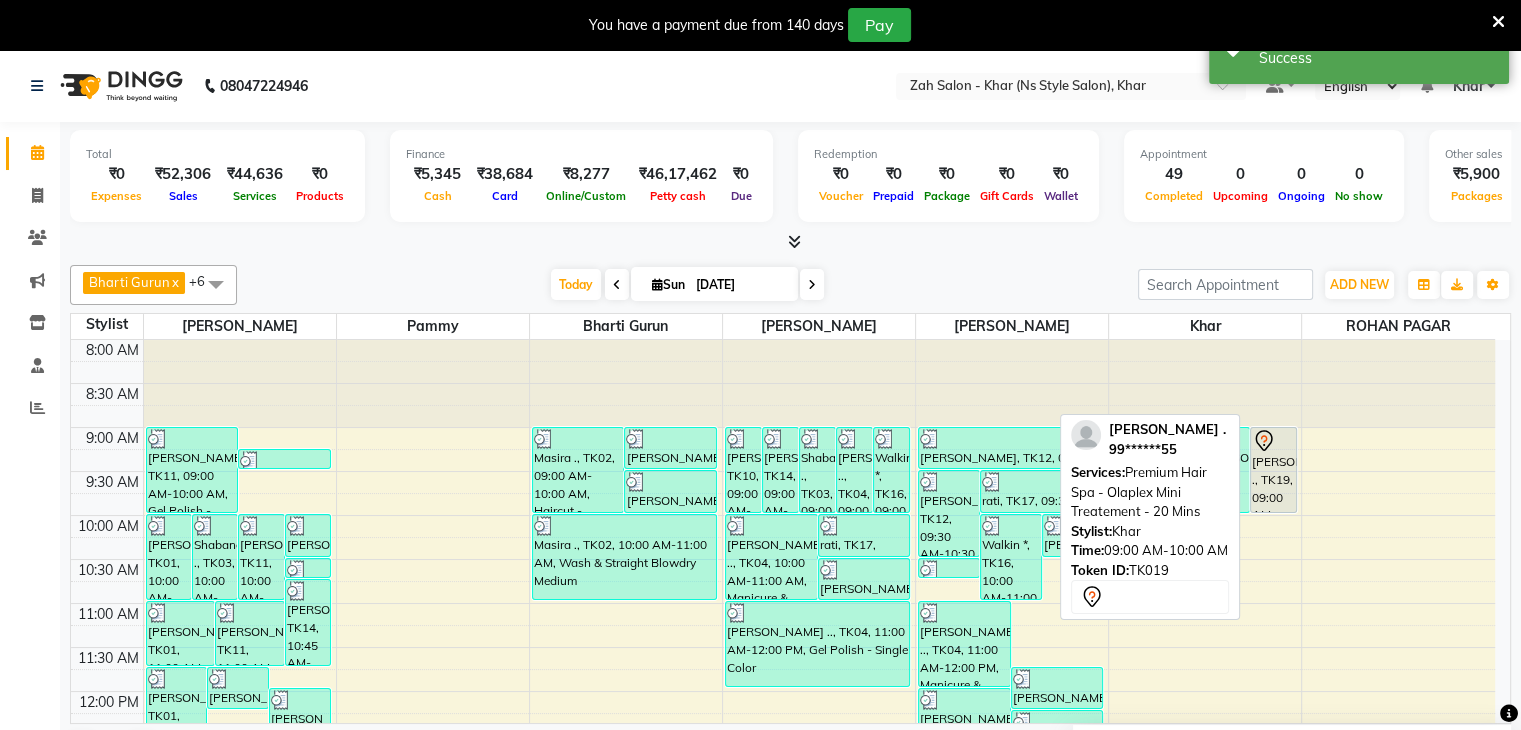 click on "[PERSON_NAME] ., TK19, 09:00 AM-10:00 AM, Premium Hair Spa - Olaplex Mini Treatement - 20 Mins" at bounding box center (1273, 470) 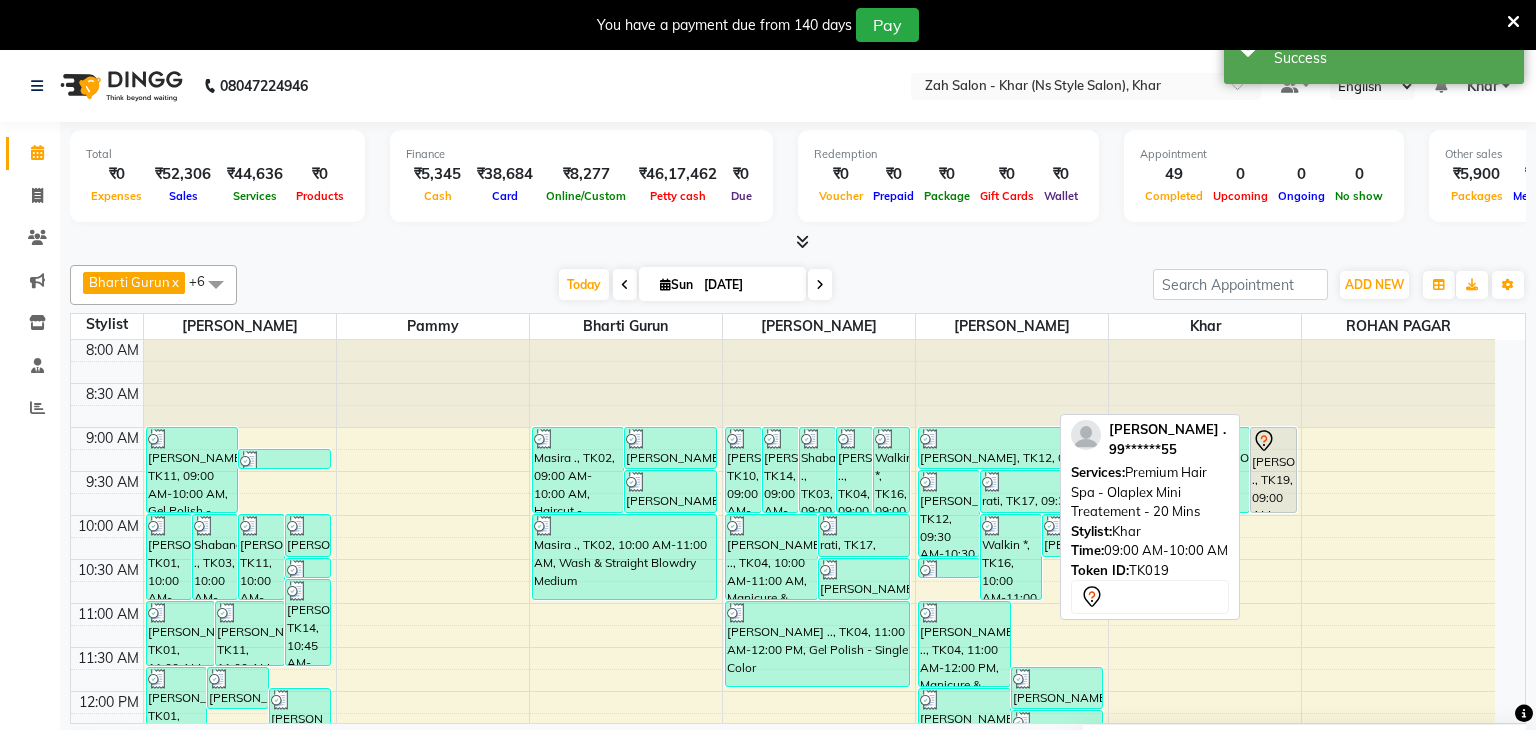 select on "7" 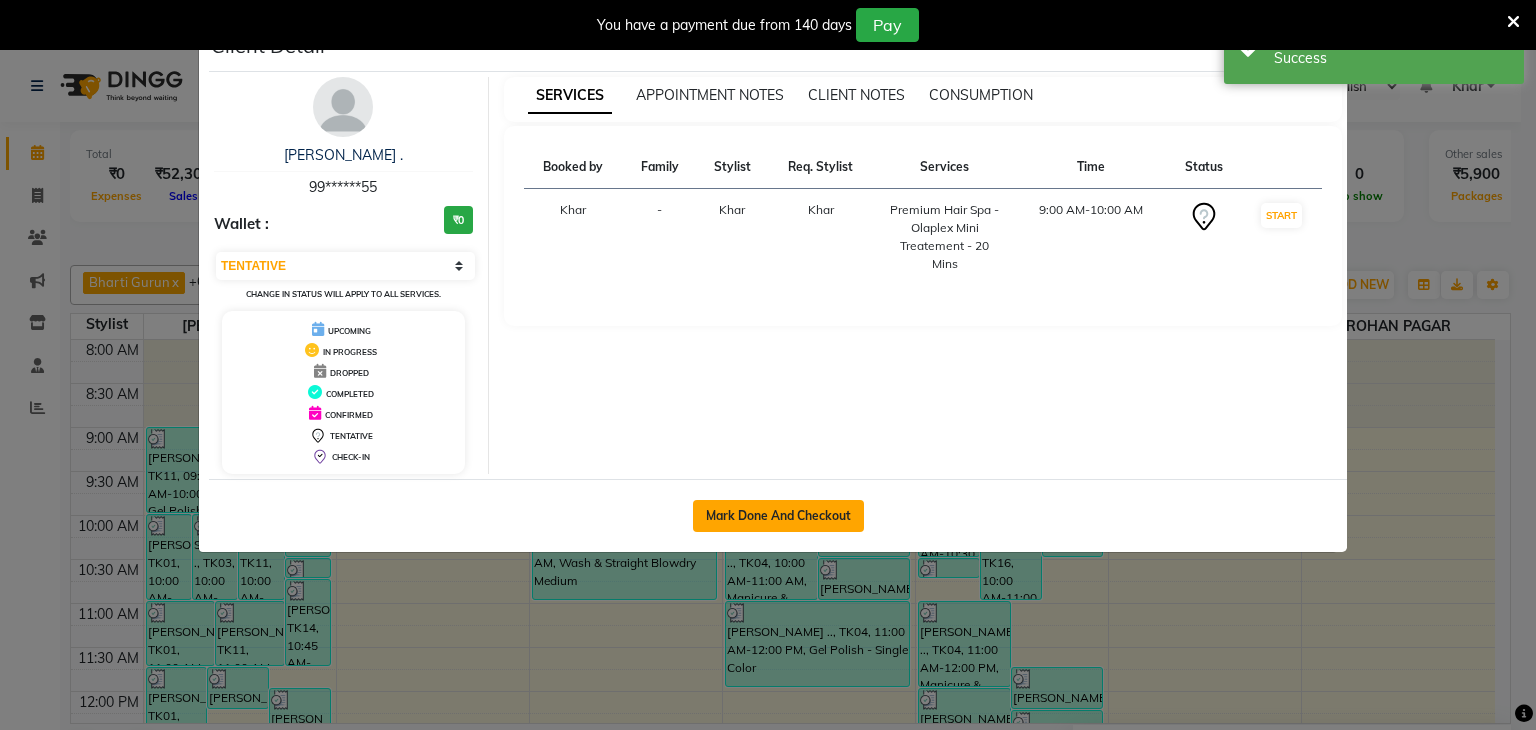 click on "Mark Done And Checkout" 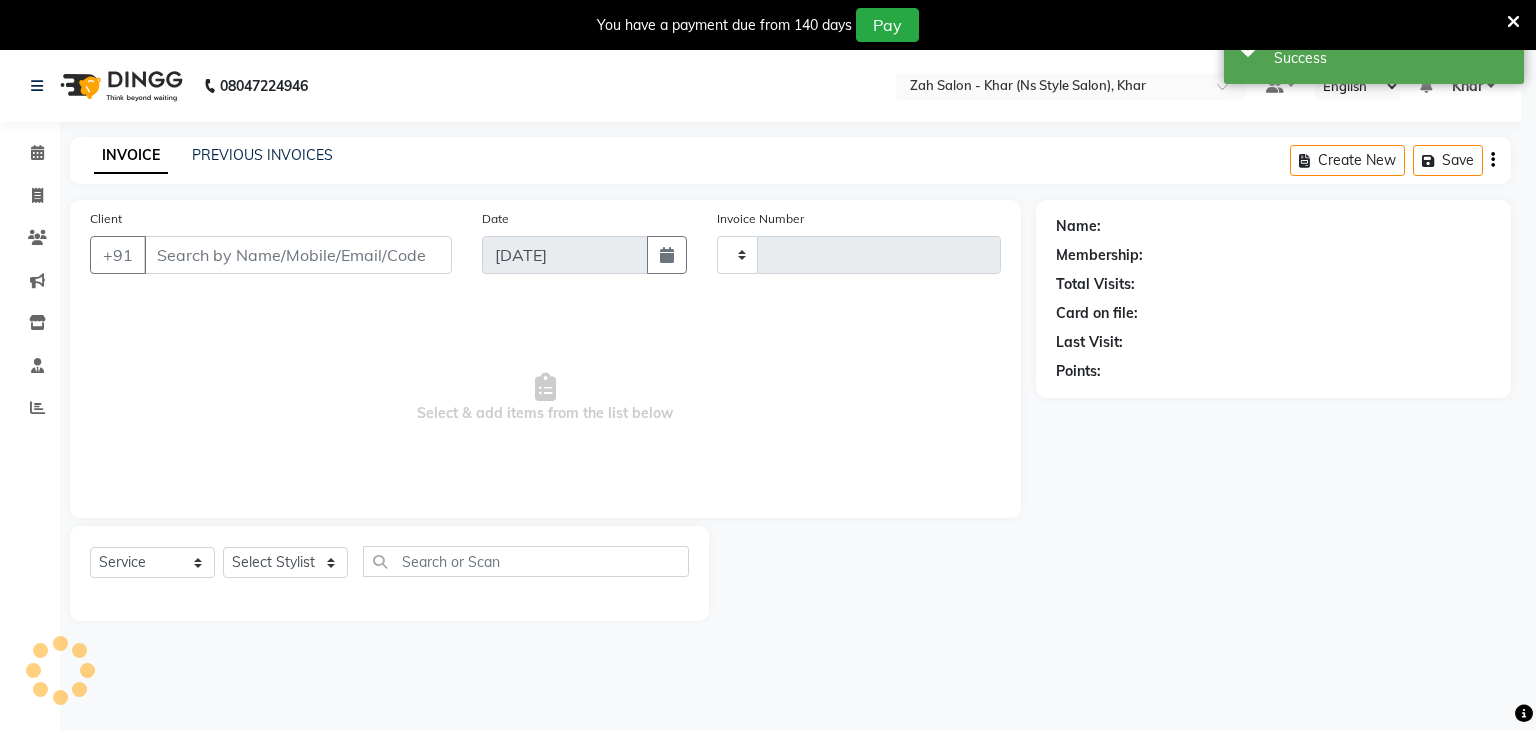 type on "0819" 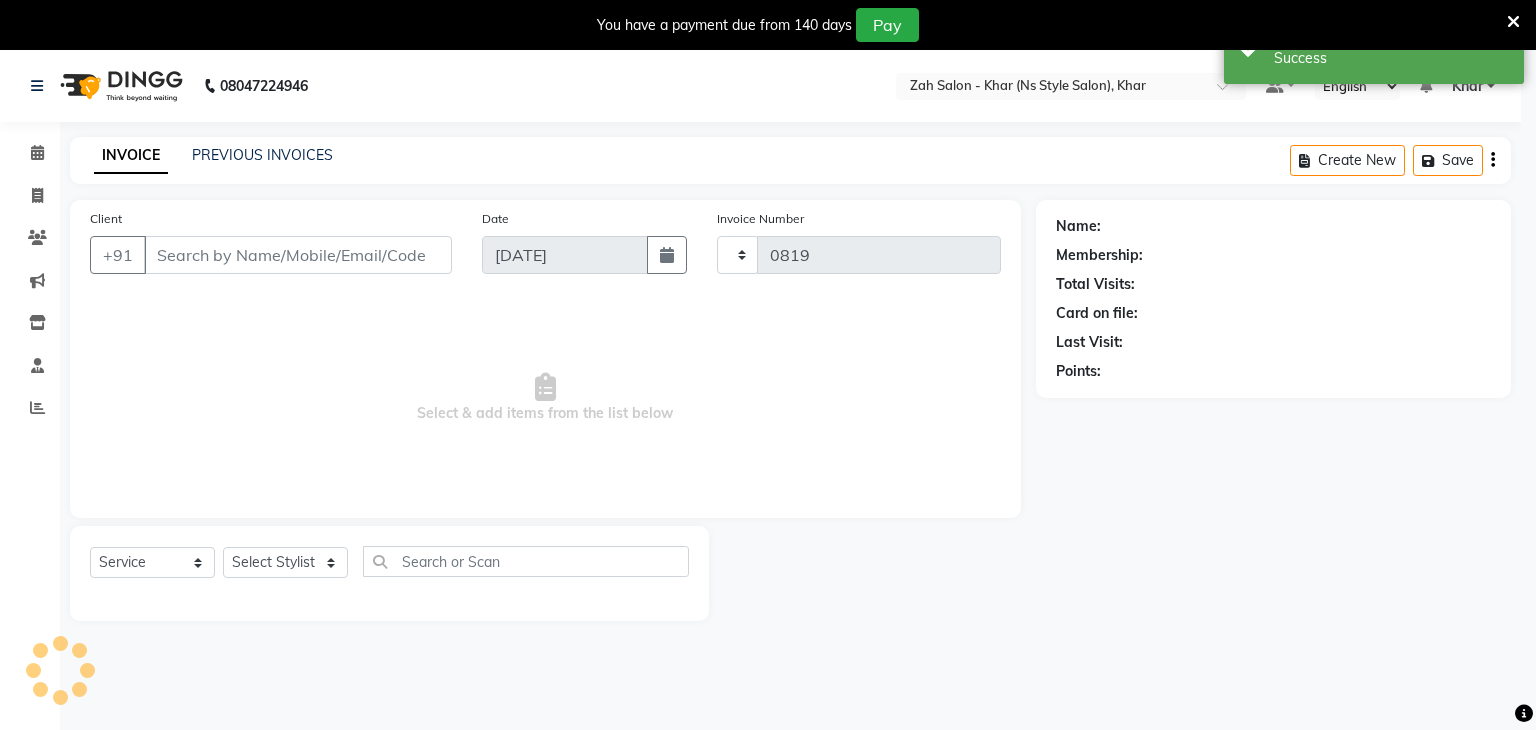 select on "5619" 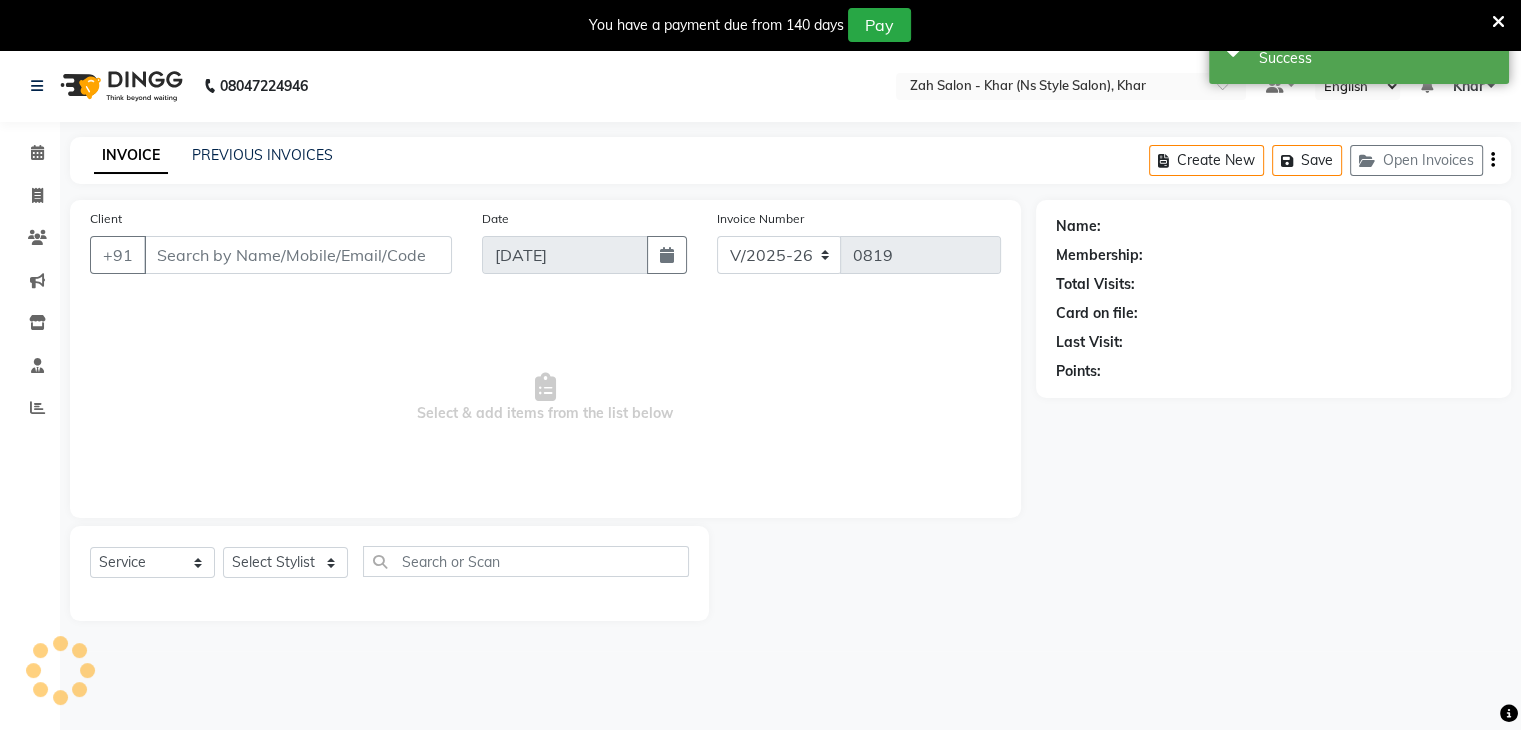type on "99******55" 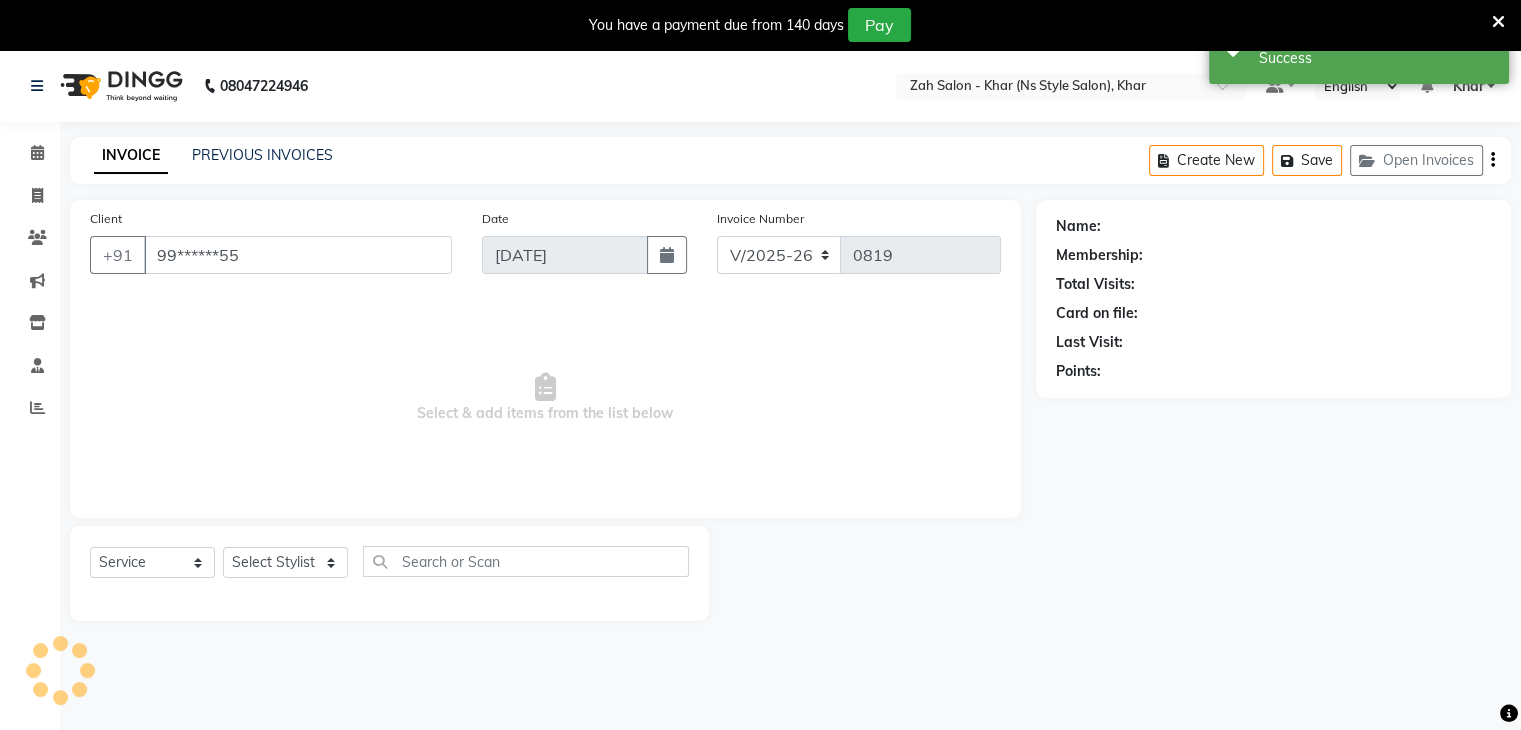select on "38409" 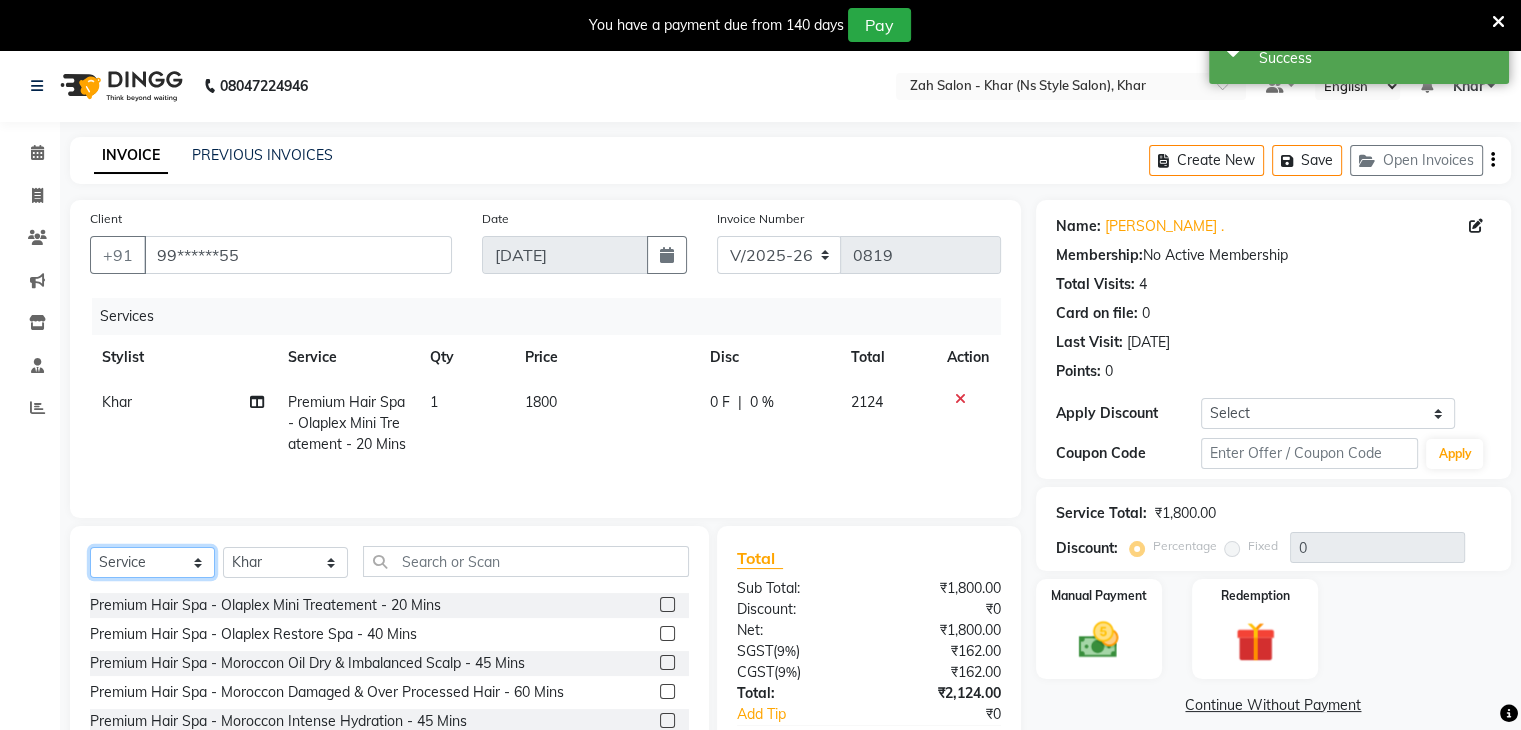 click on "Select  Service  Product  Membership  Package Voucher Prepaid Gift Card" 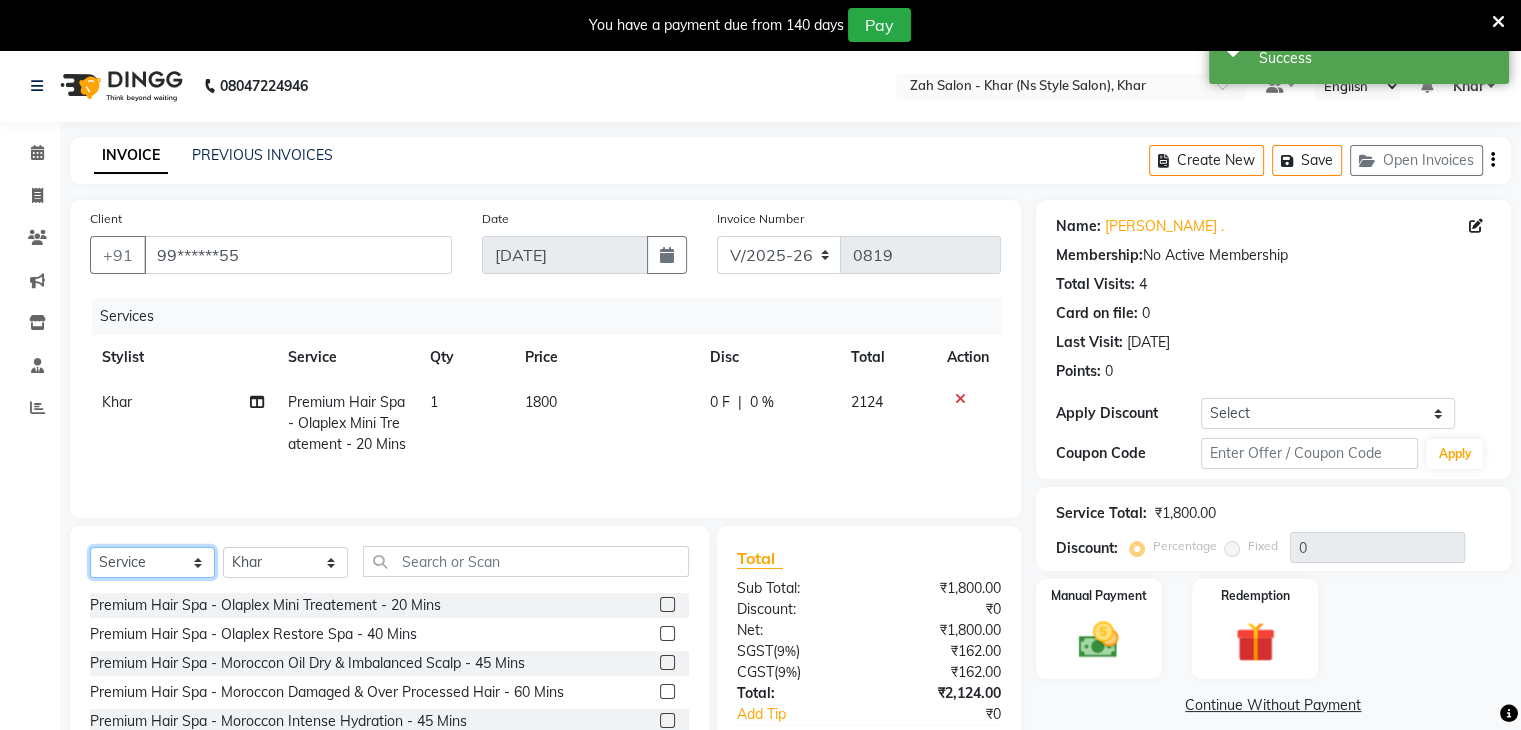 select on "product" 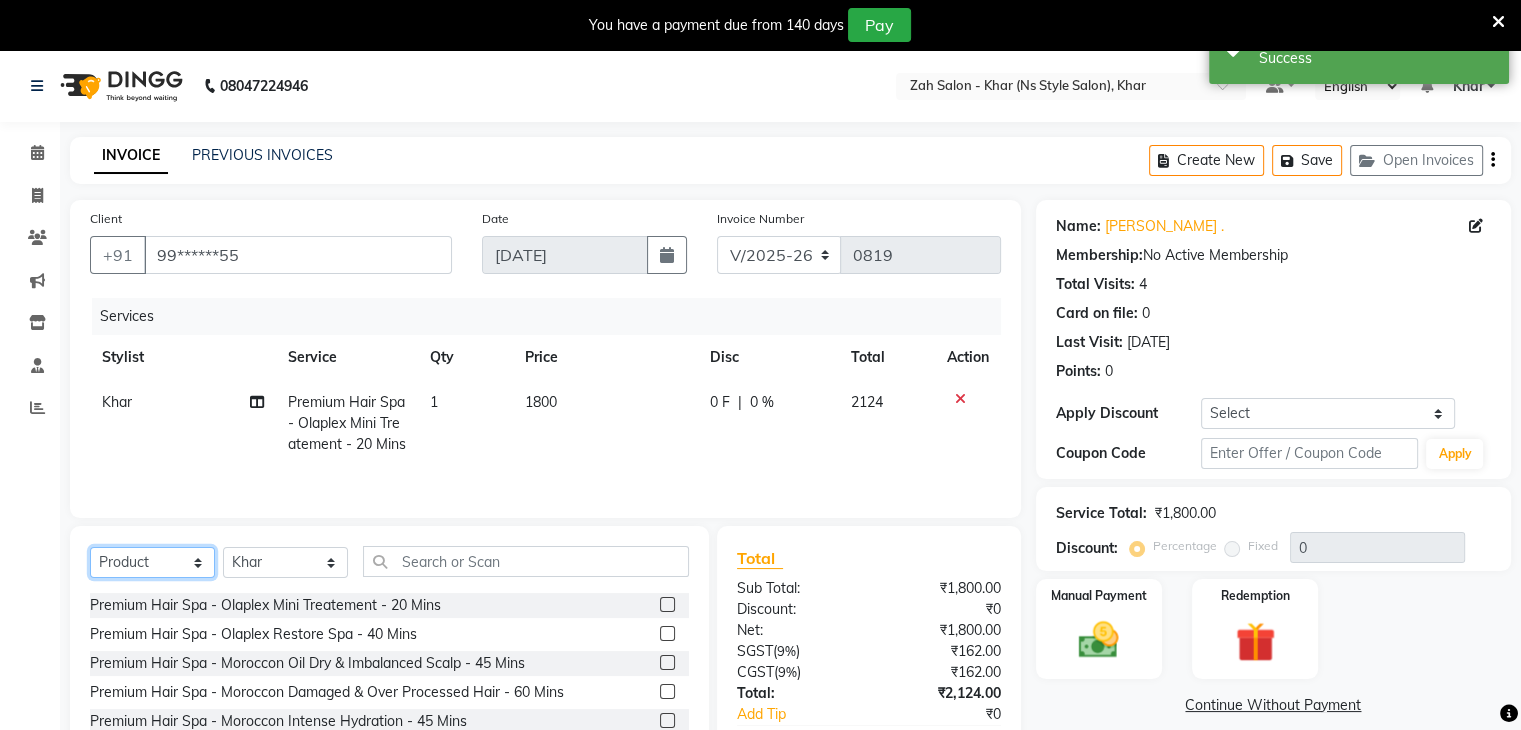 click on "Select  Service  Product  Membership  Package Voucher Prepaid Gift Card" 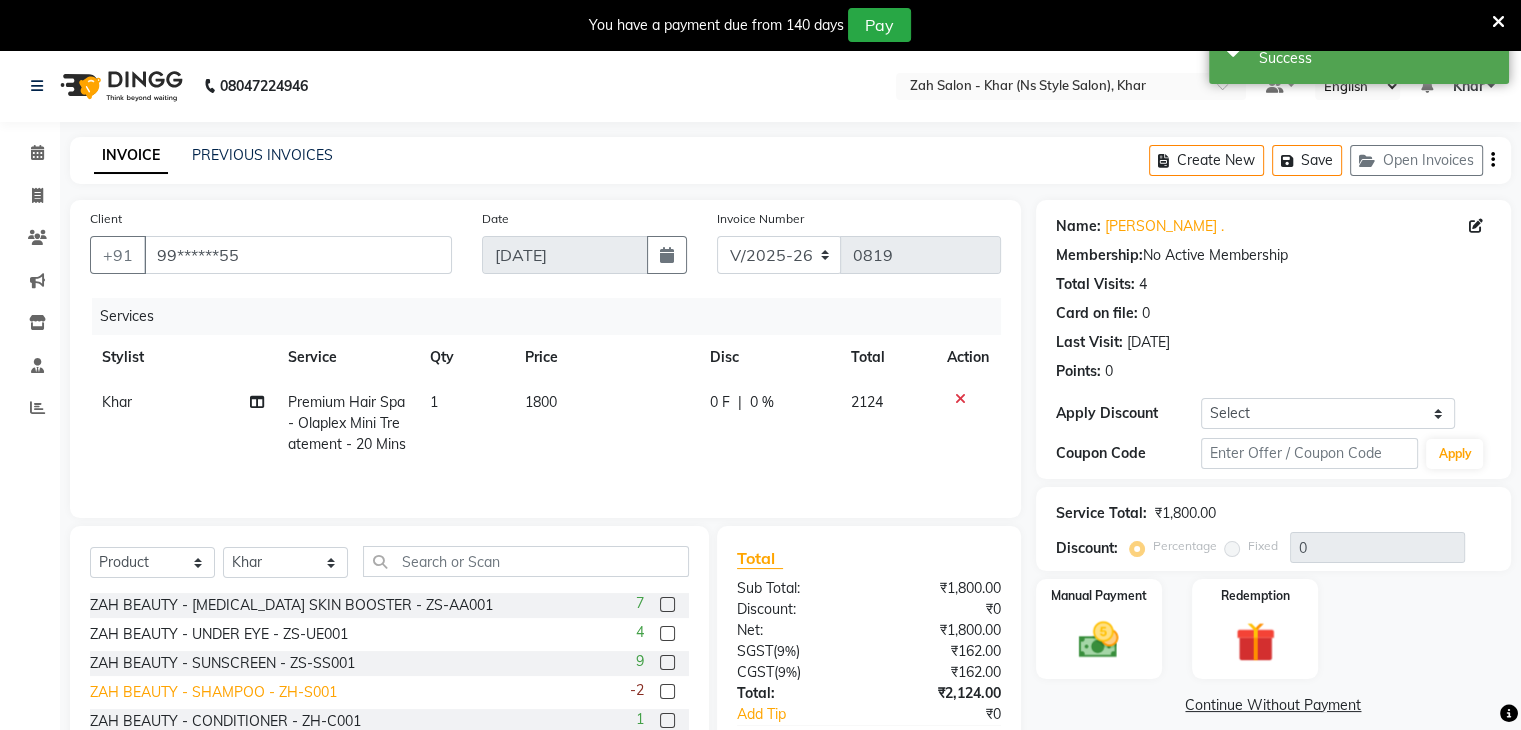 click on "ZAH BEAUTY - SHAMPOO - ZH-S001" 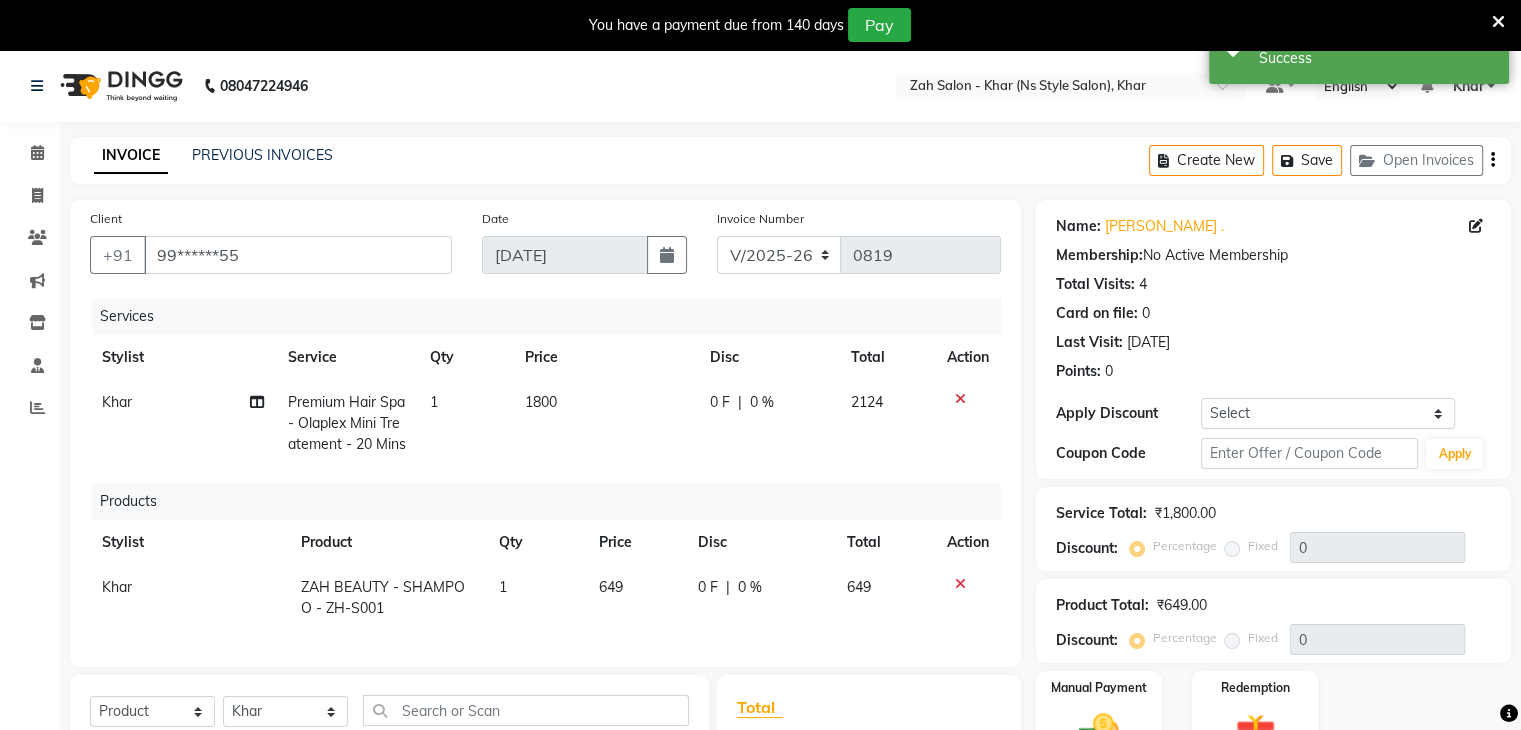 checkbox on "false" 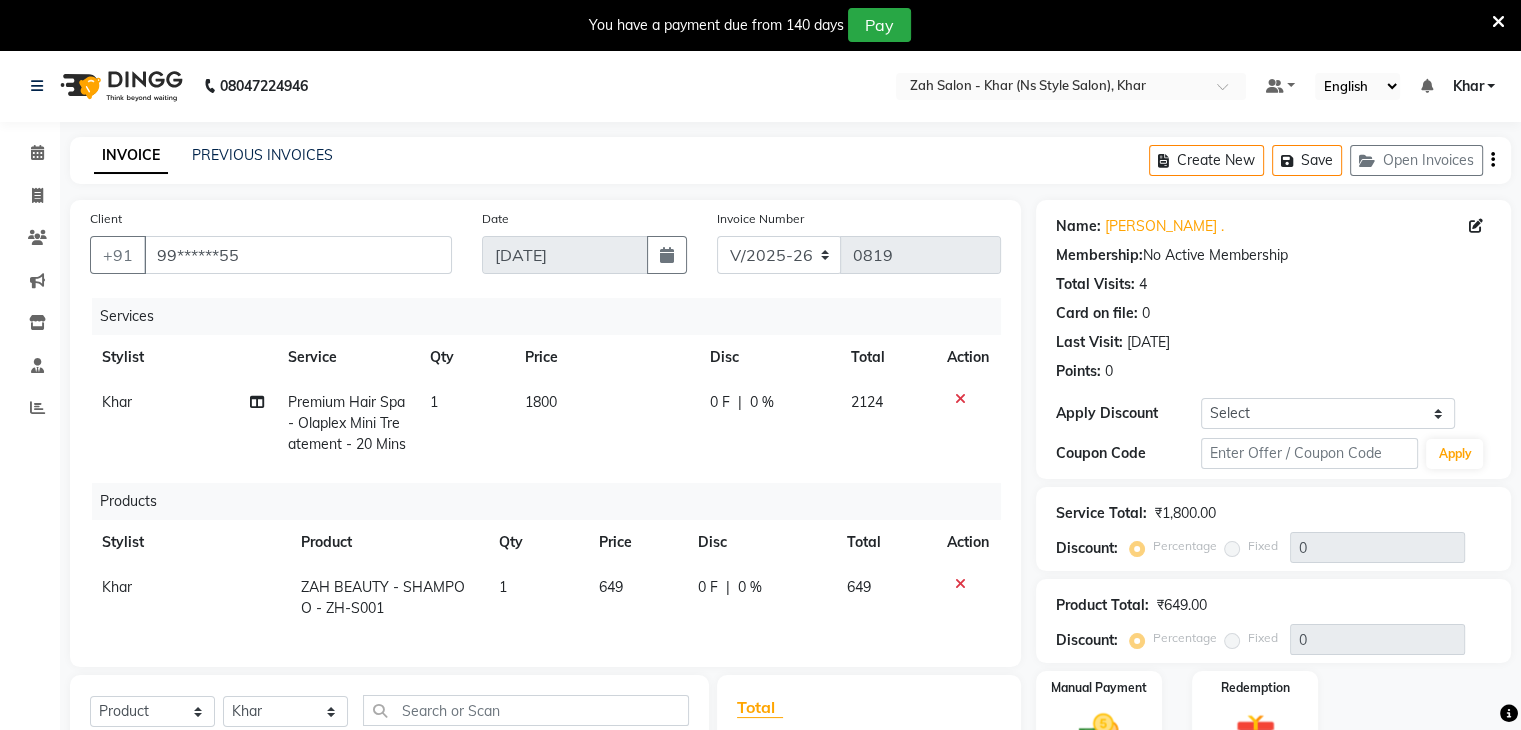 click 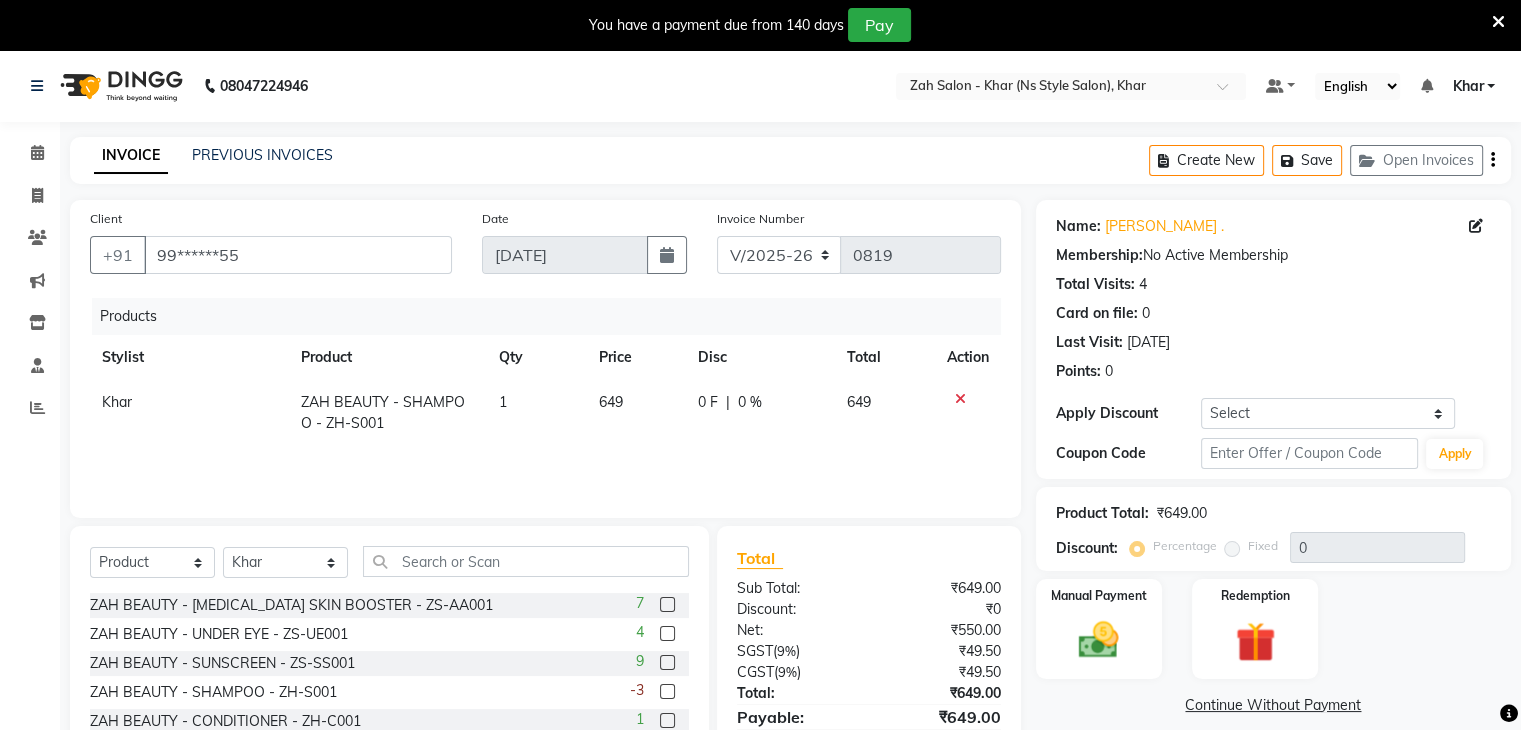 scroll, scrollTop: 122, scrollLeft: 0, axis: vertical 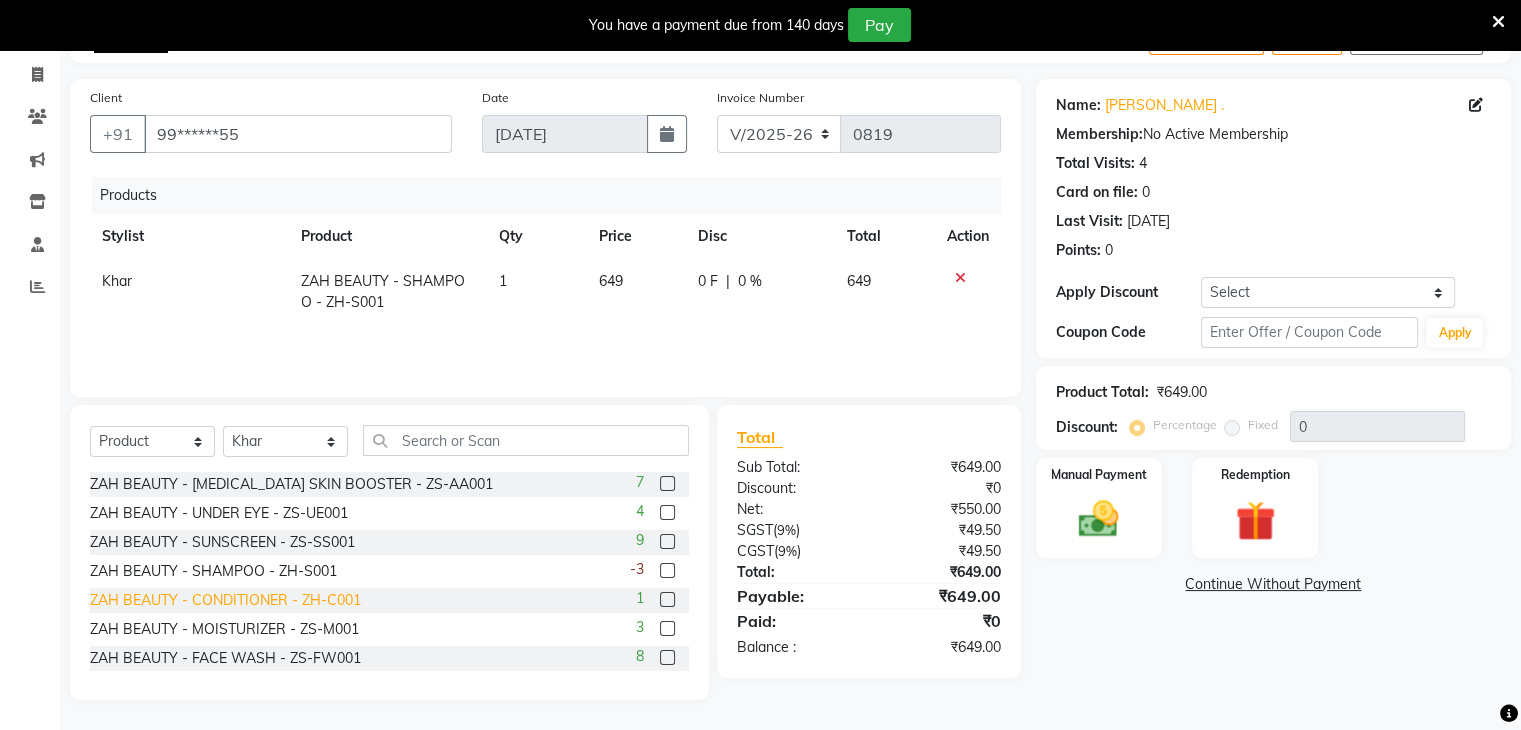 click on "ZAH BEAUTY - CONDITIONER - ZH-C001" 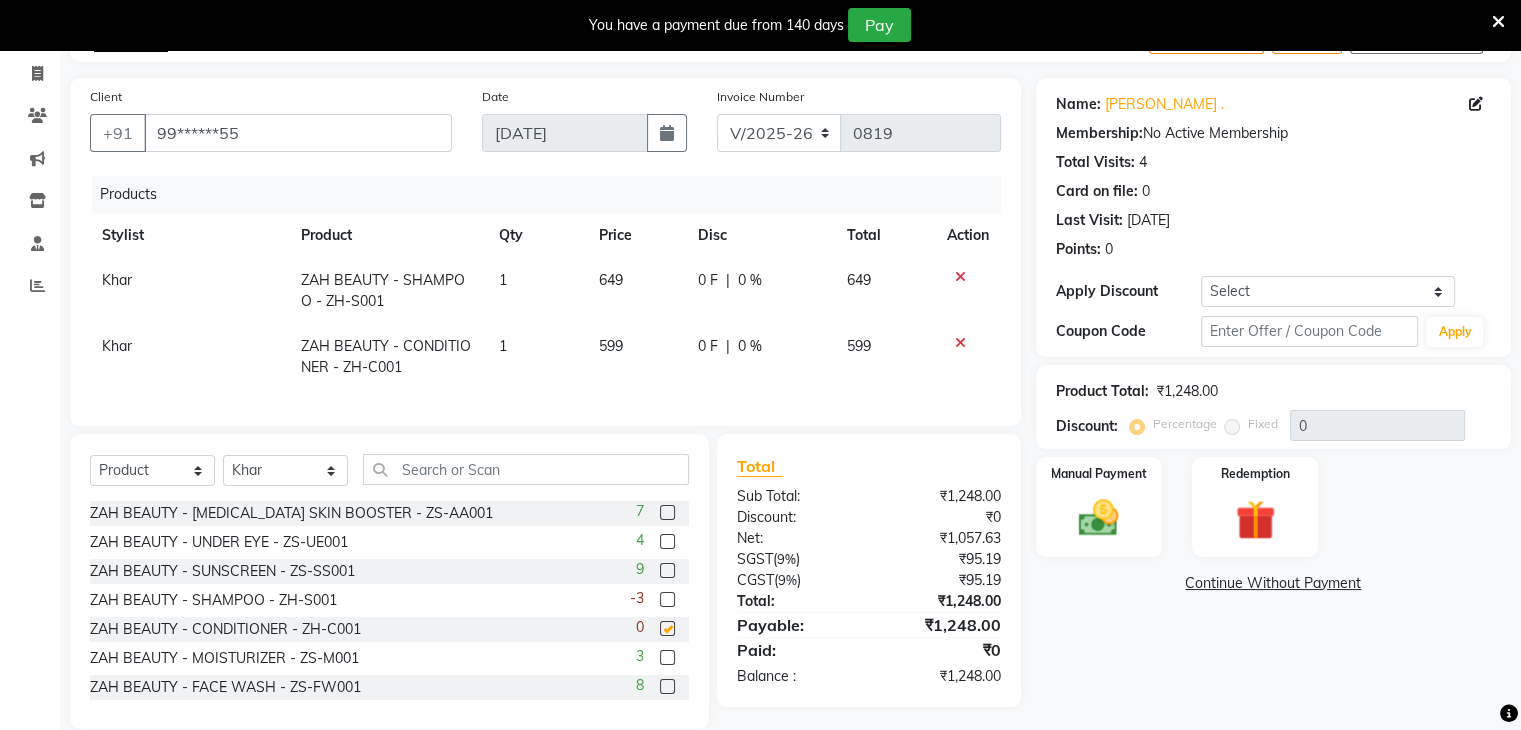 checkbox on "false" 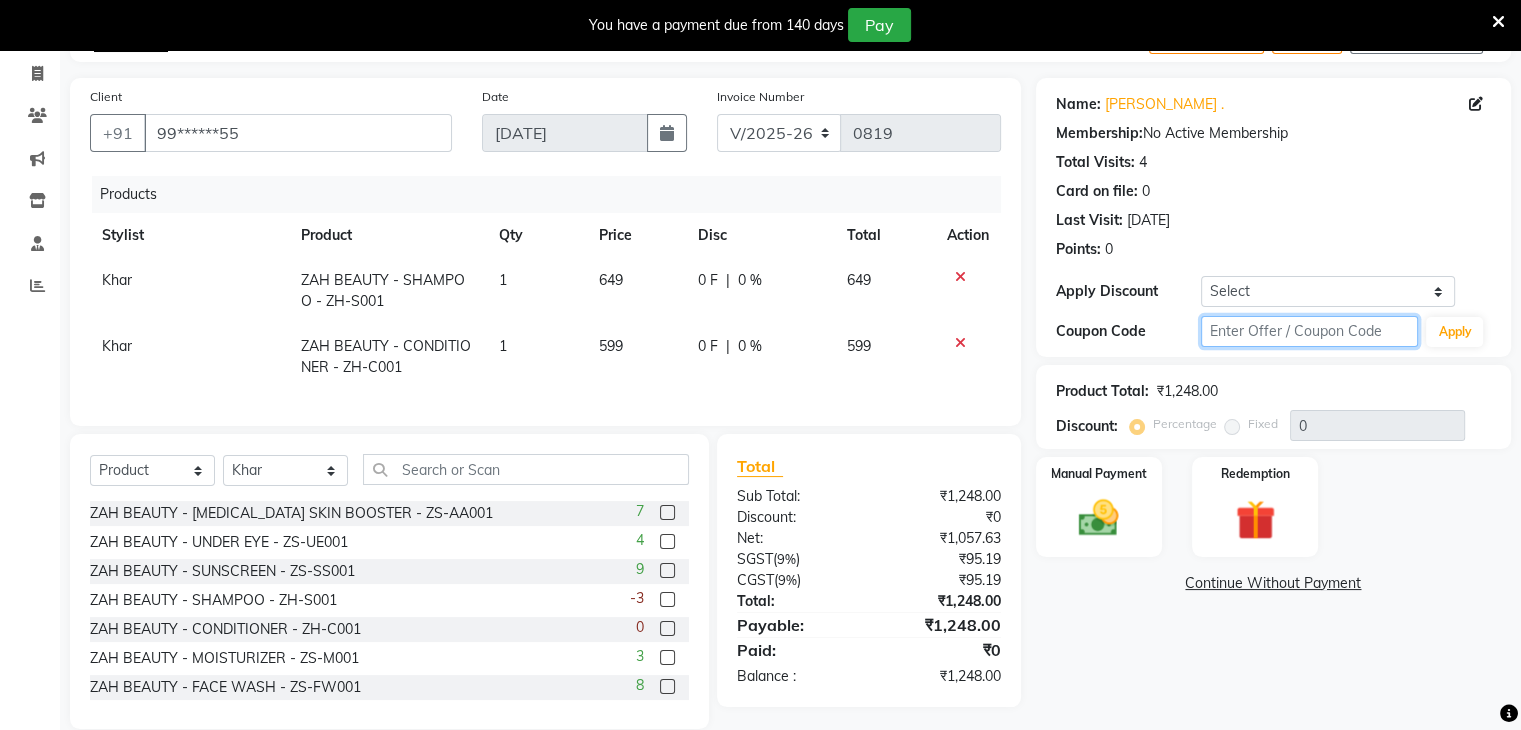 click 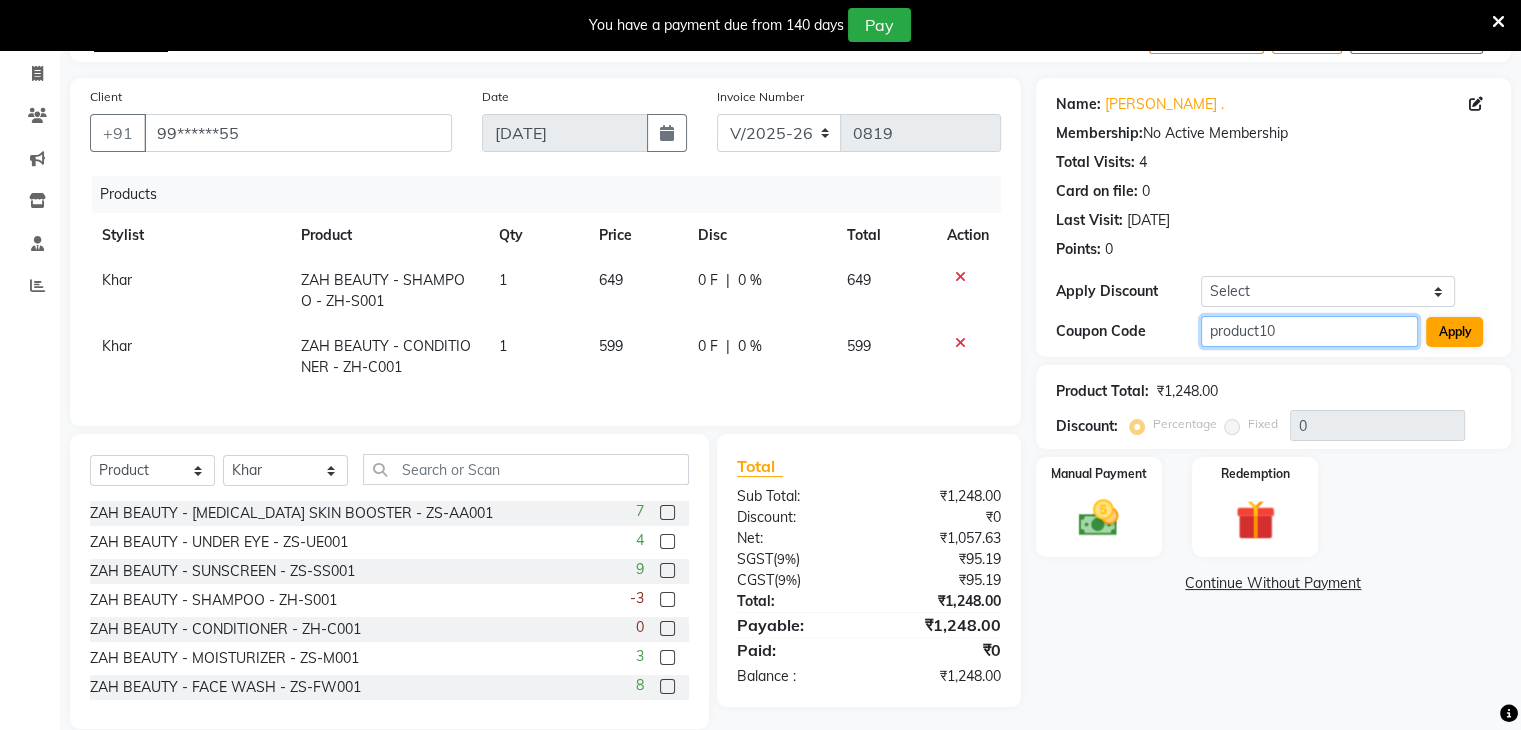 type on "product10" 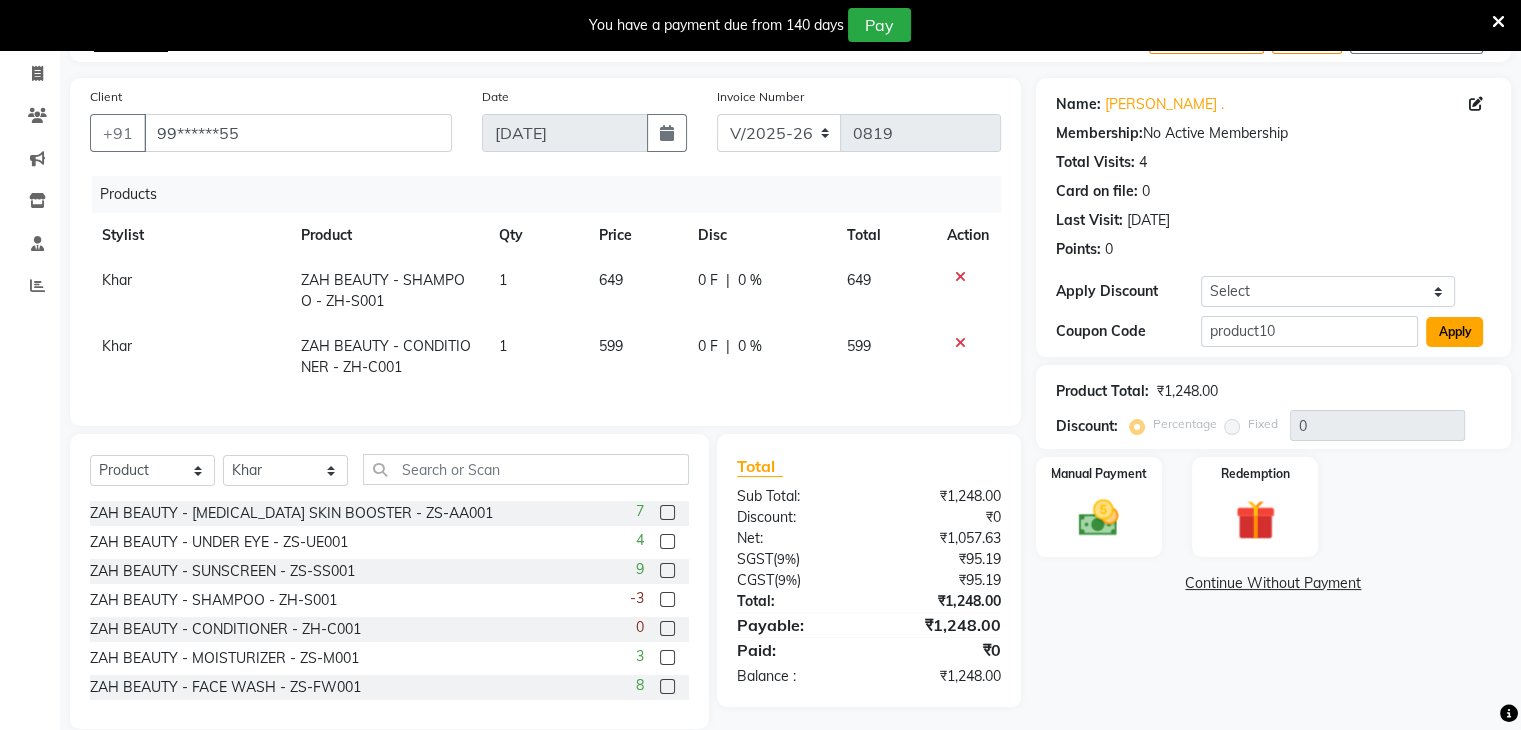 click on "Apply" 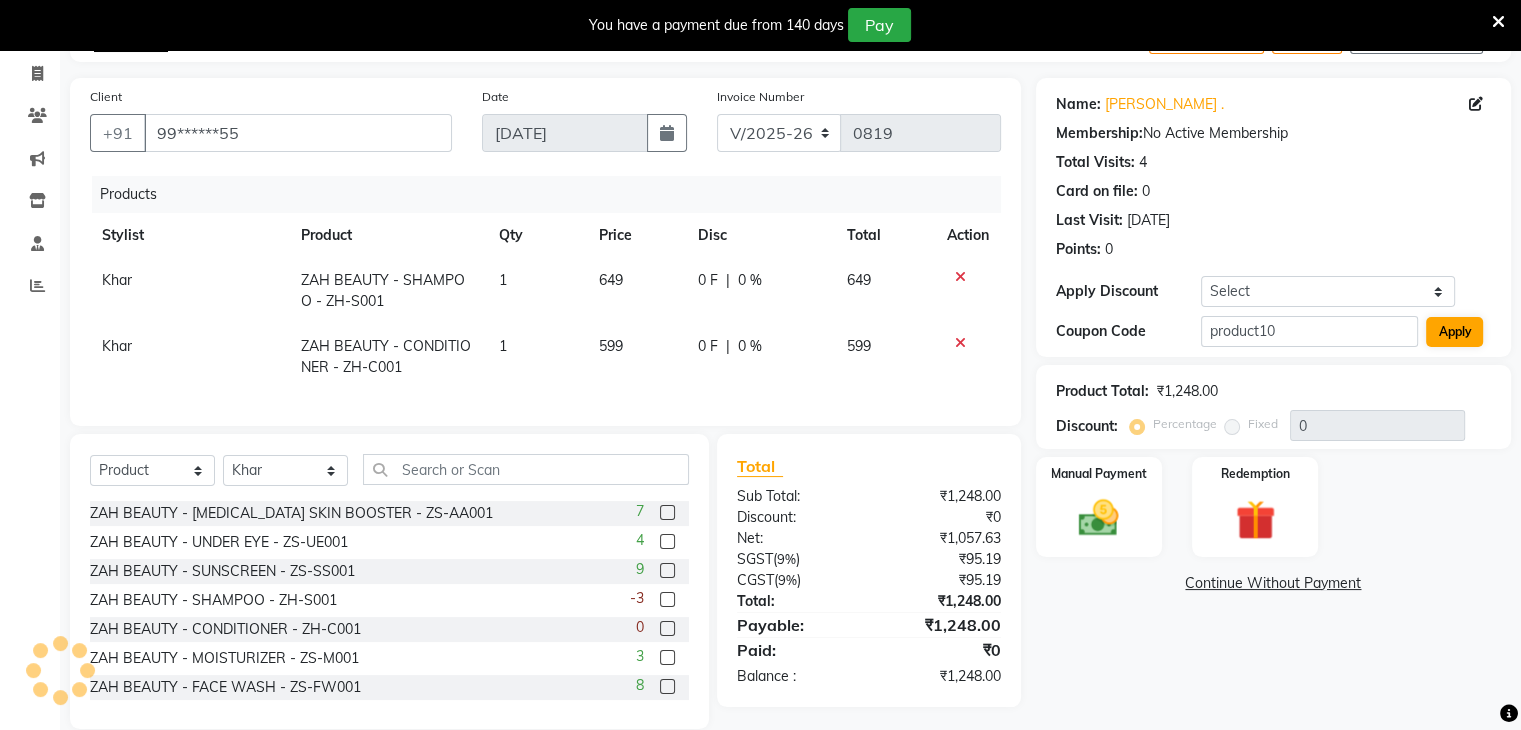 type on "10" 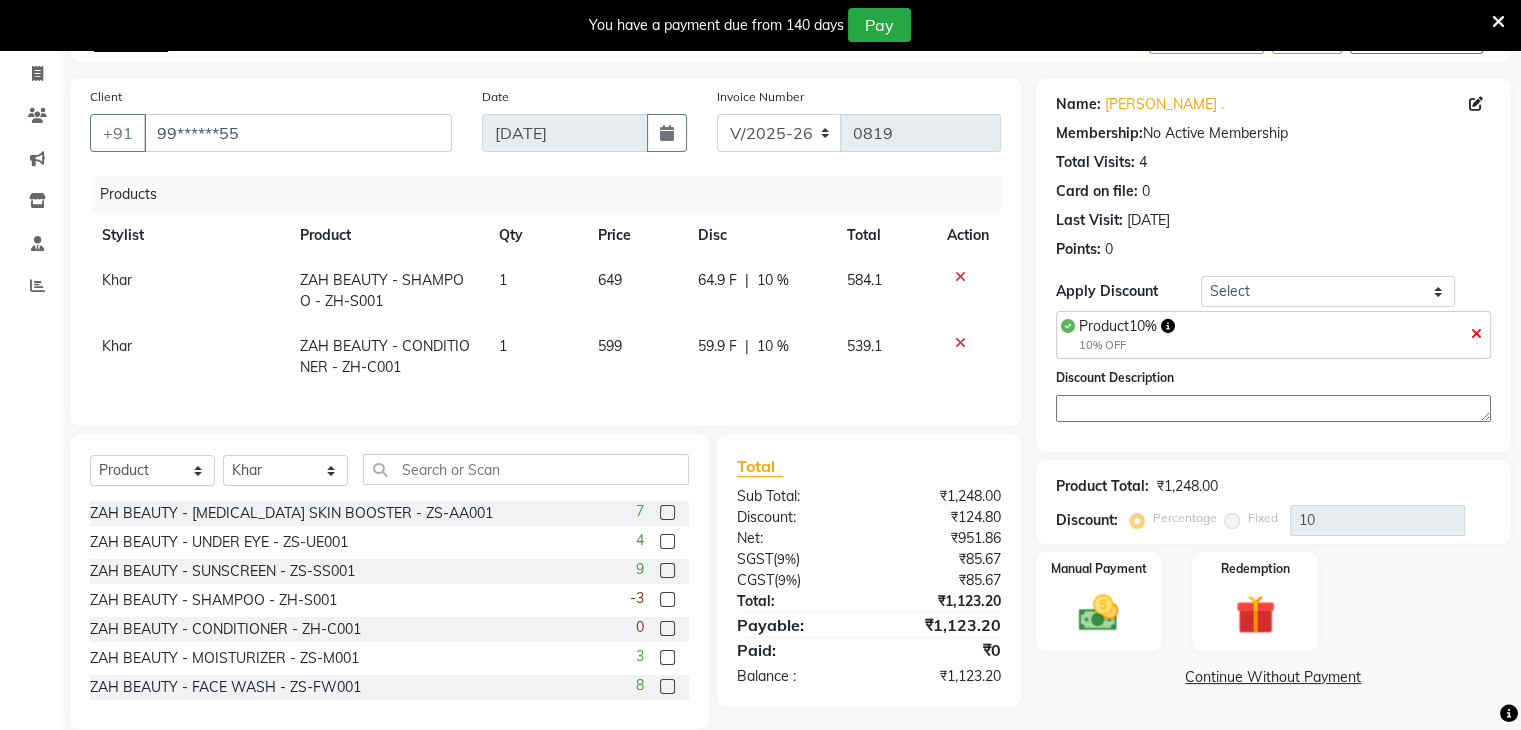 click 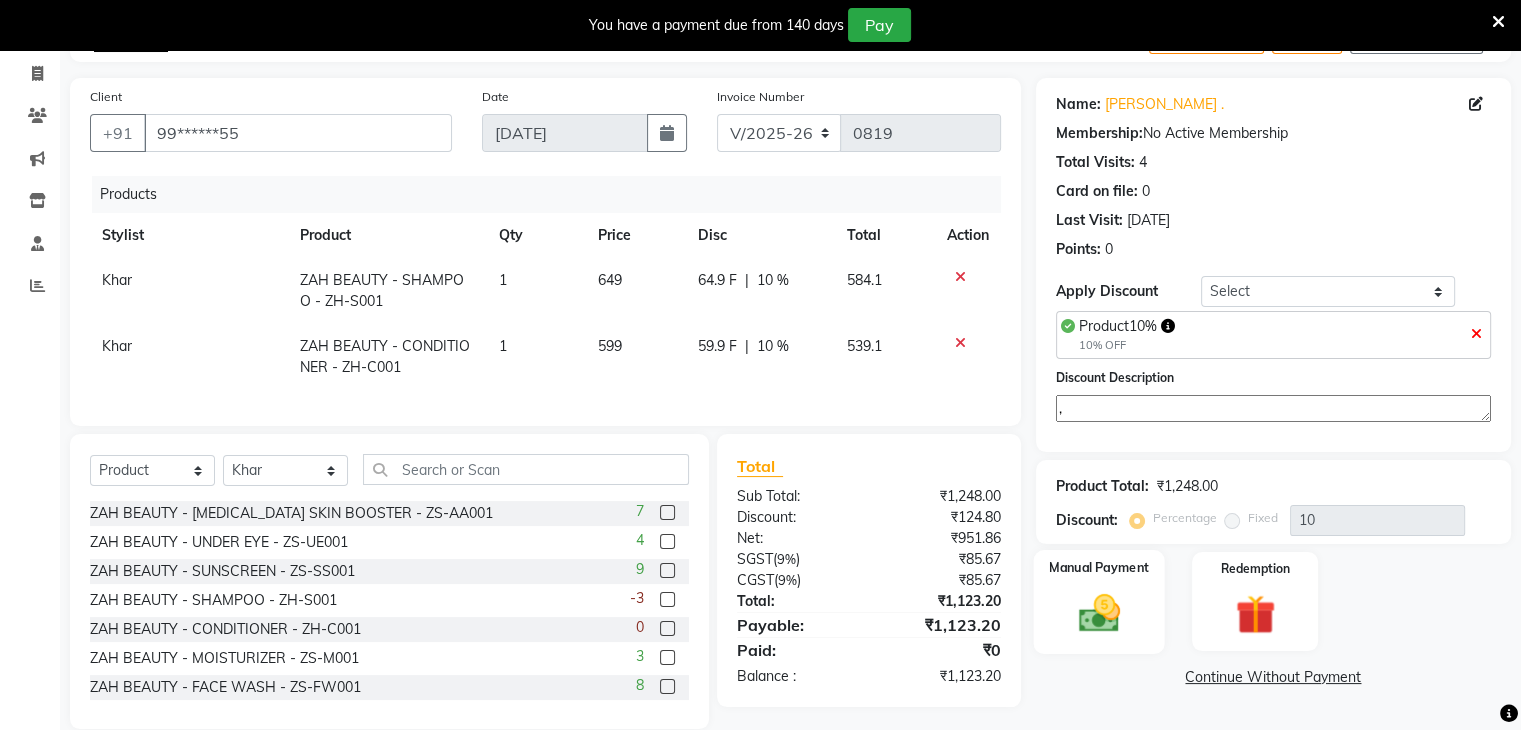 type on "," 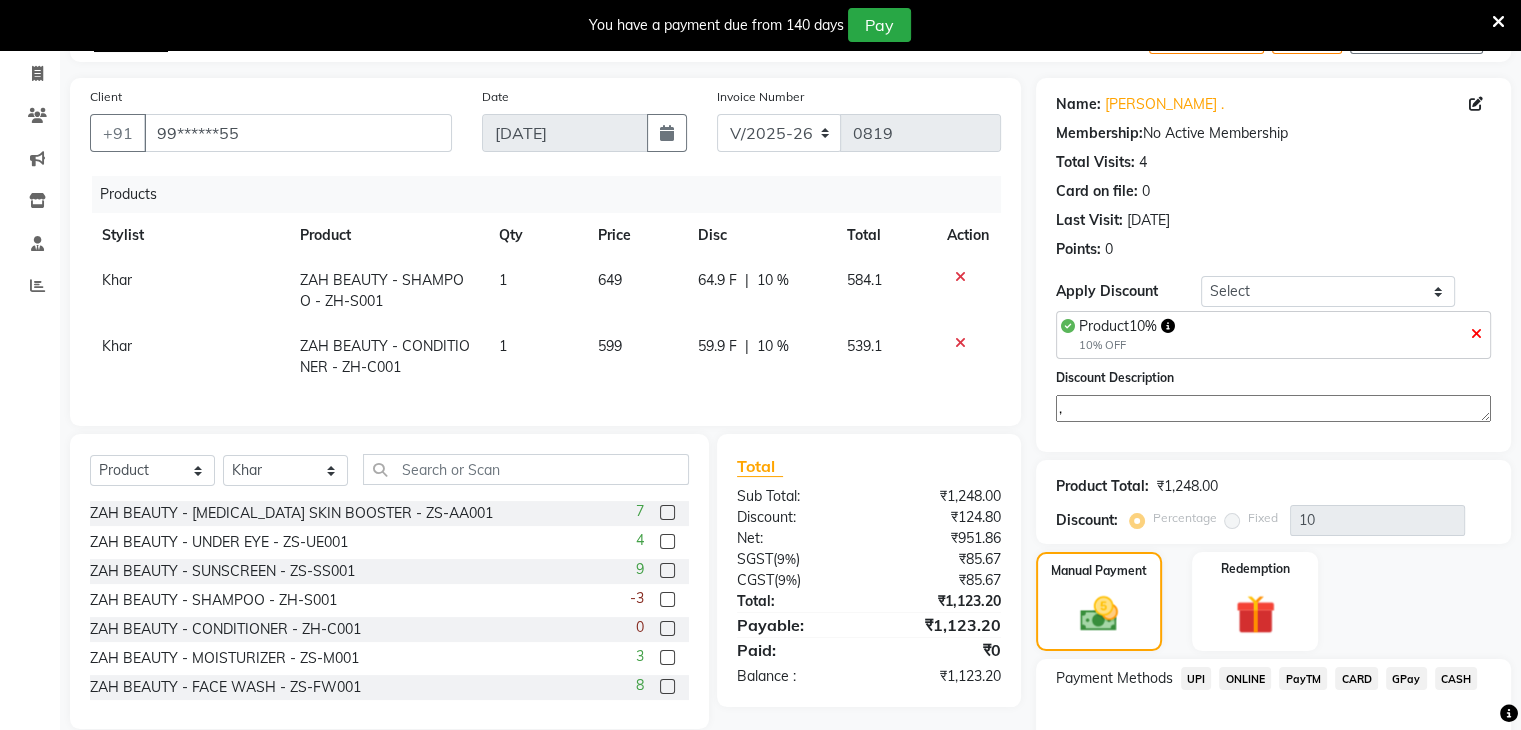 click on "UPI" 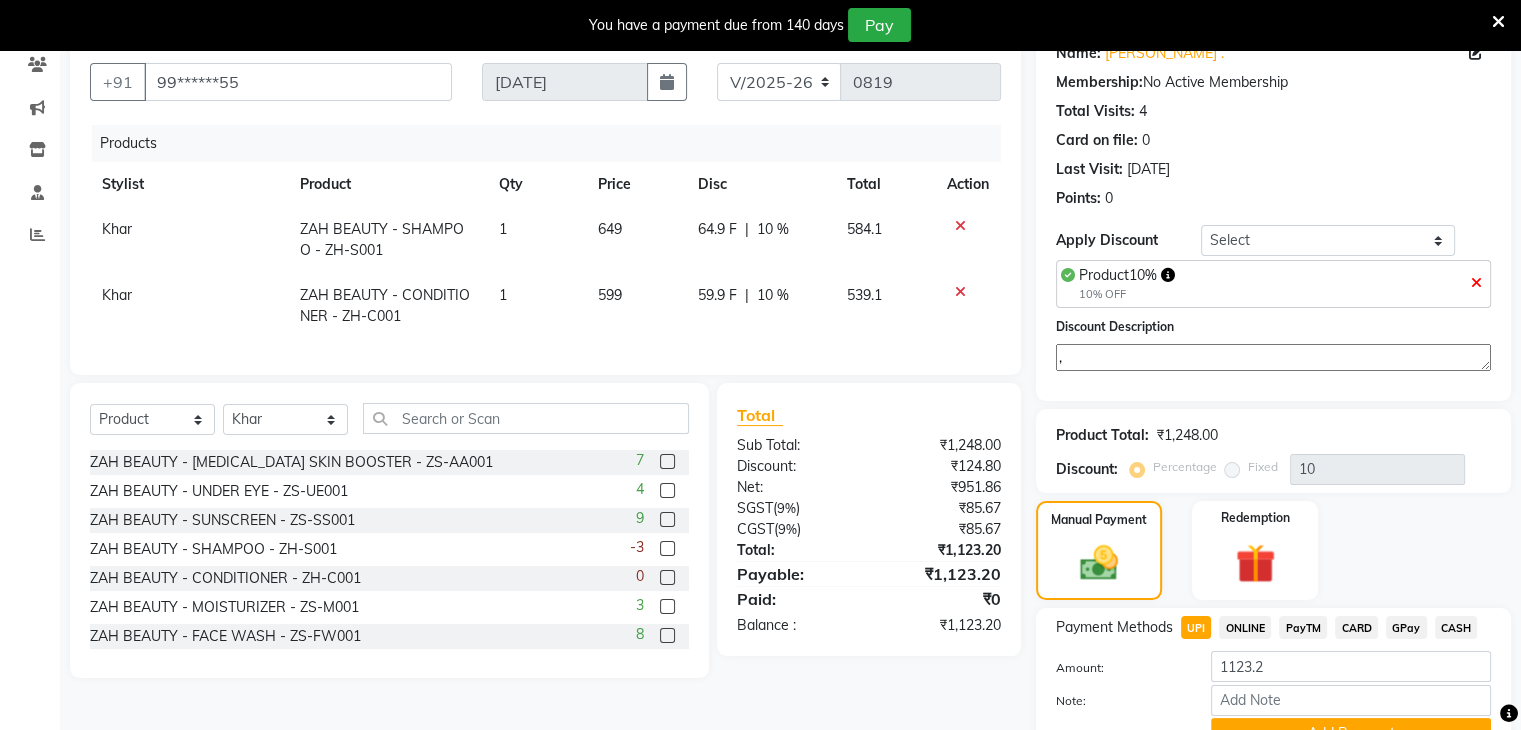 scroll, scrollTop: 272, scrollLeft: 0, axis: vertical 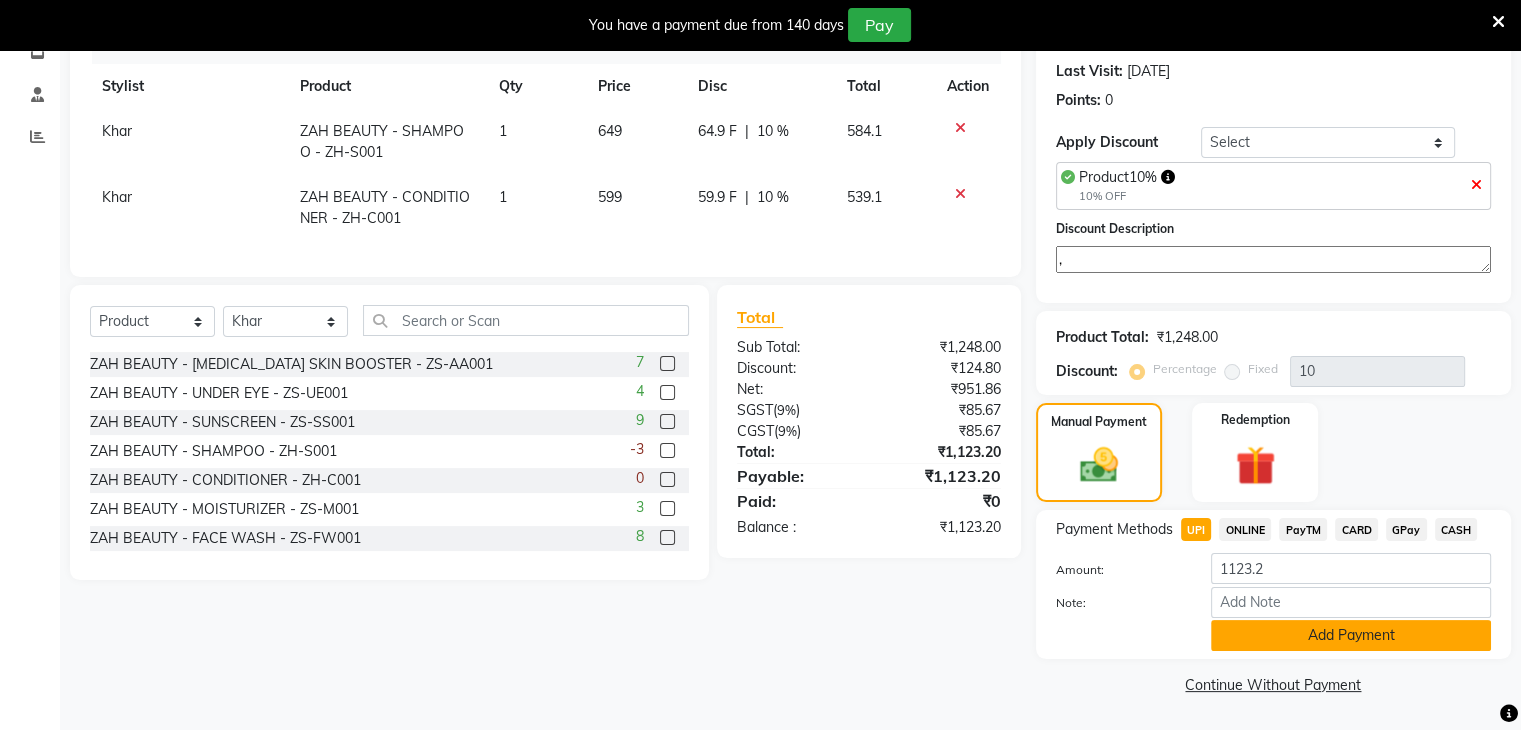 click on "Add Payment" 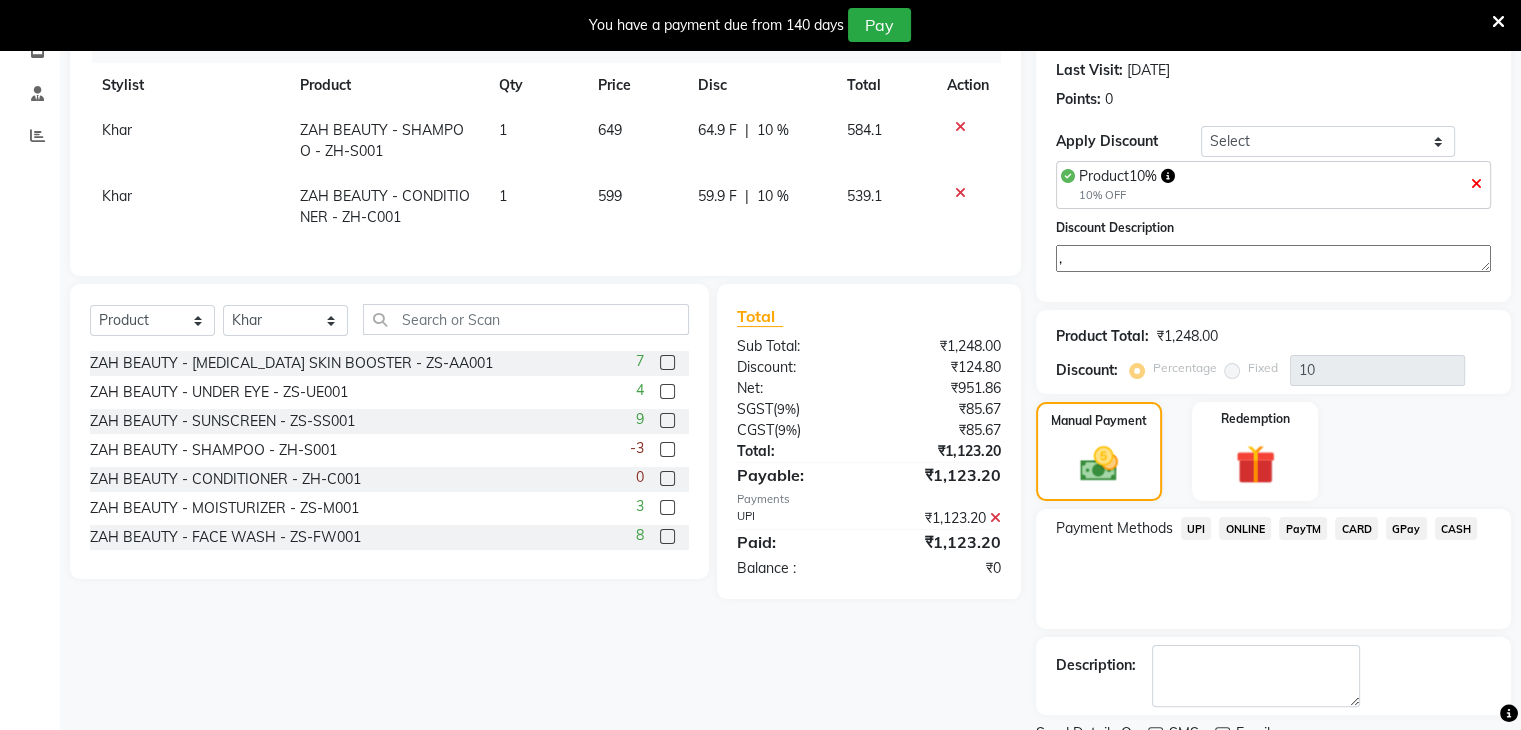 scroll, scrollTop: 353, scrollLeft: 0, axis: vertical 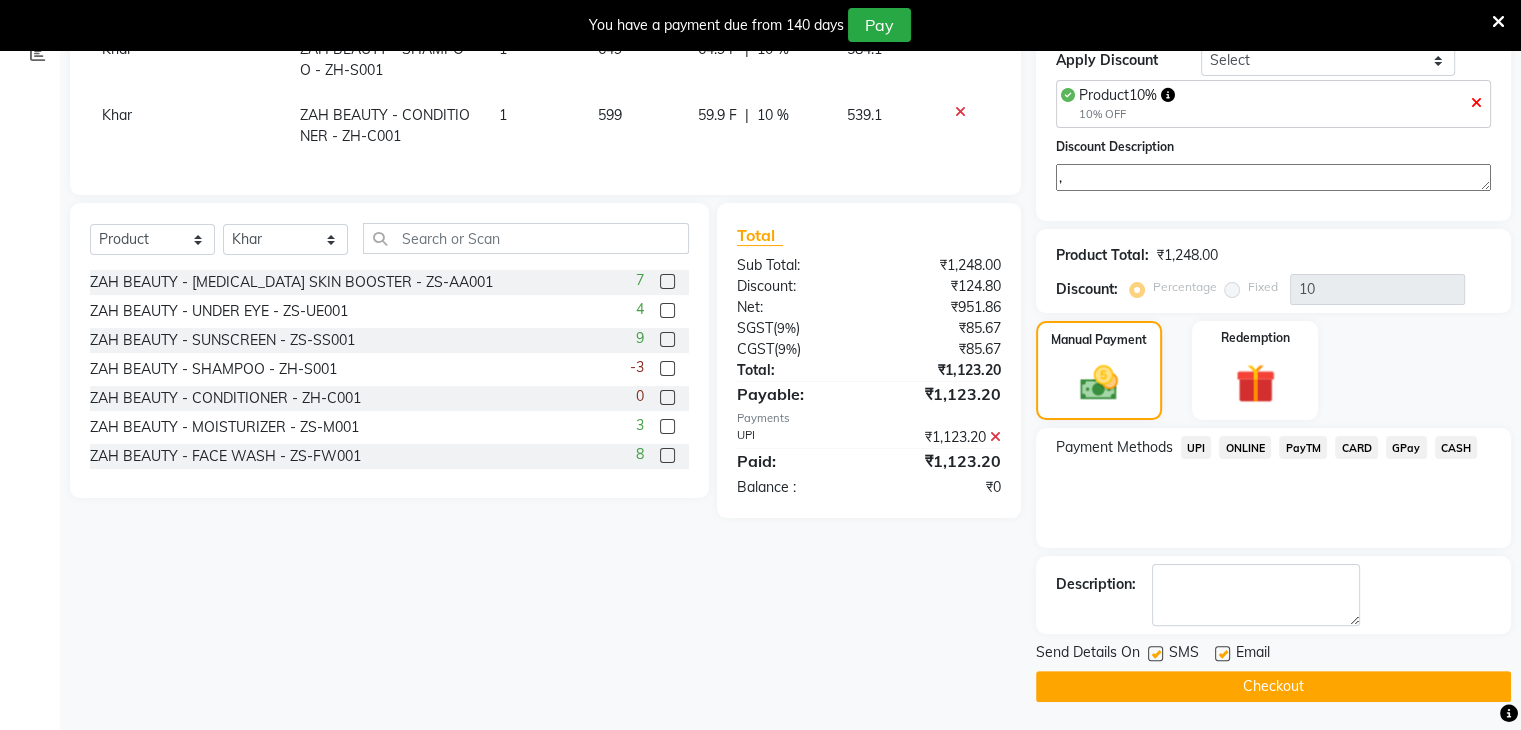 click on "Checkout" 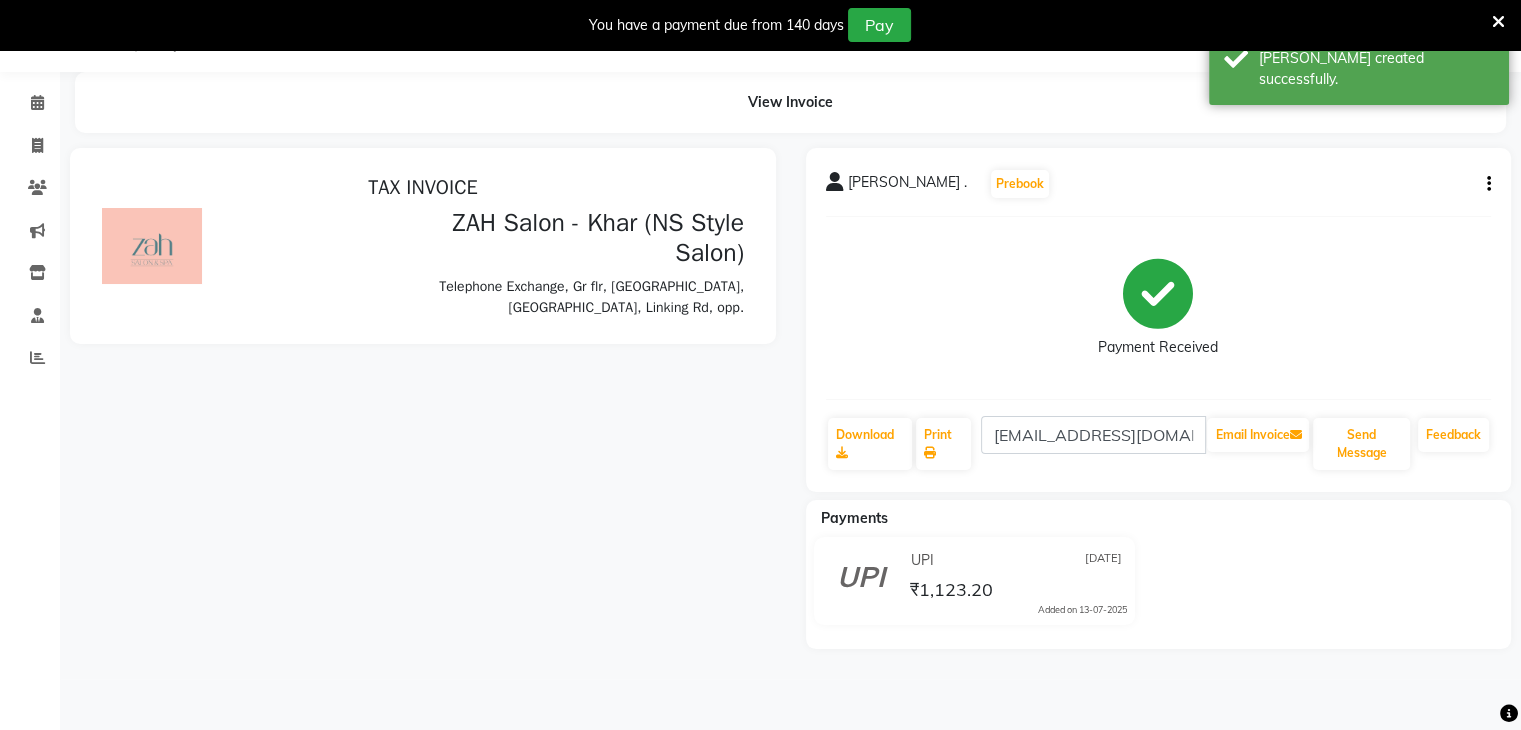 scroll, scrollTop: 0, scrollLeft: 0, axis: both 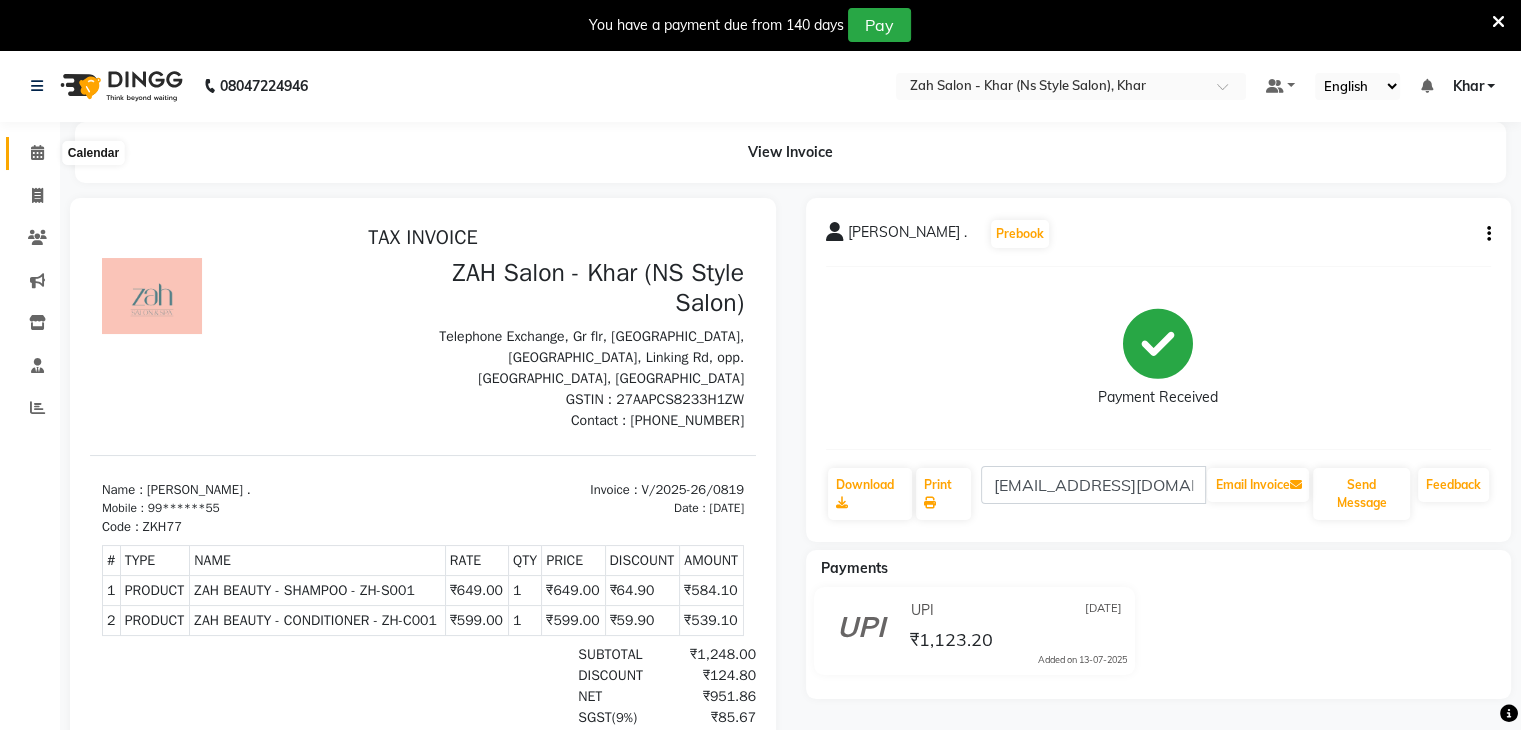 click 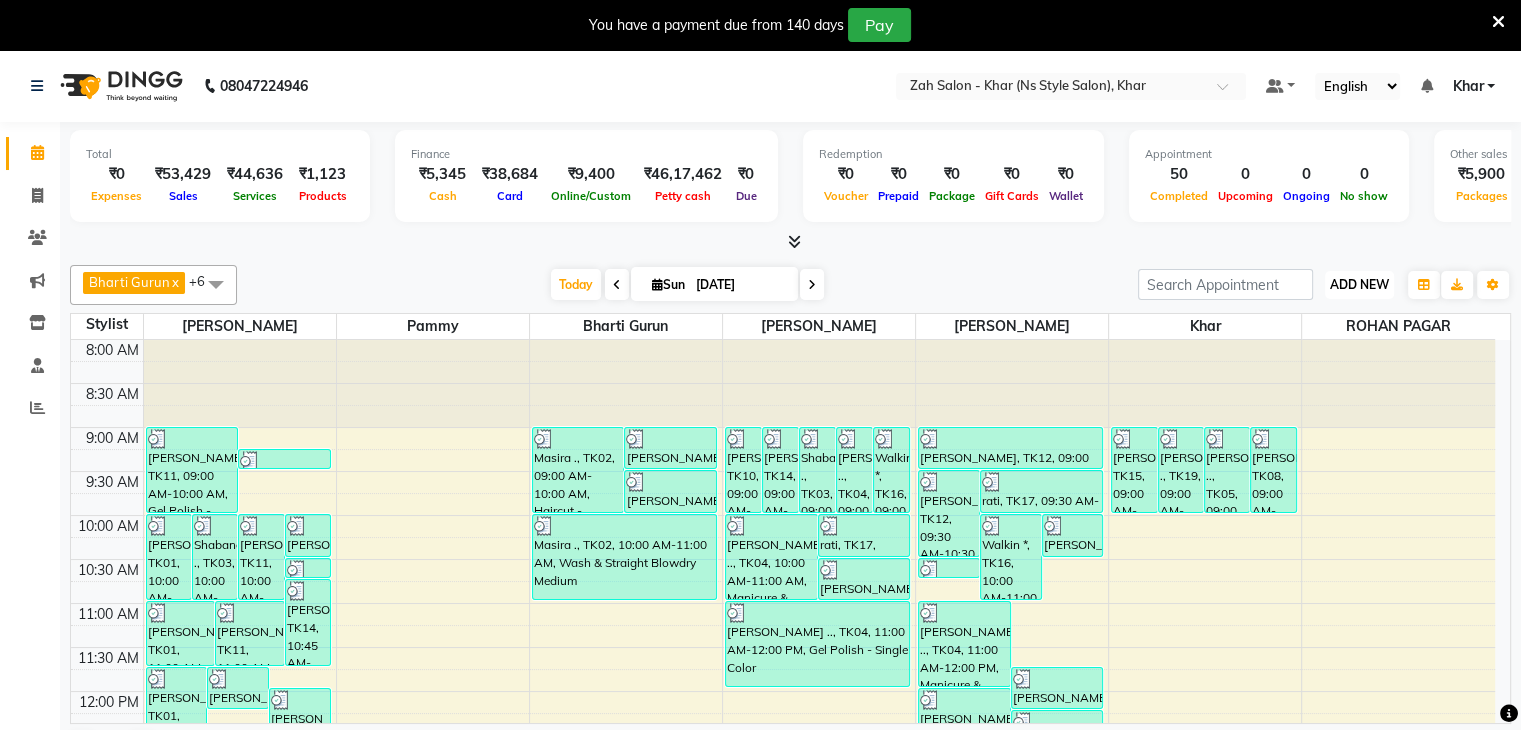 click on "ADD NEW" at bounding box center [1359, 284] 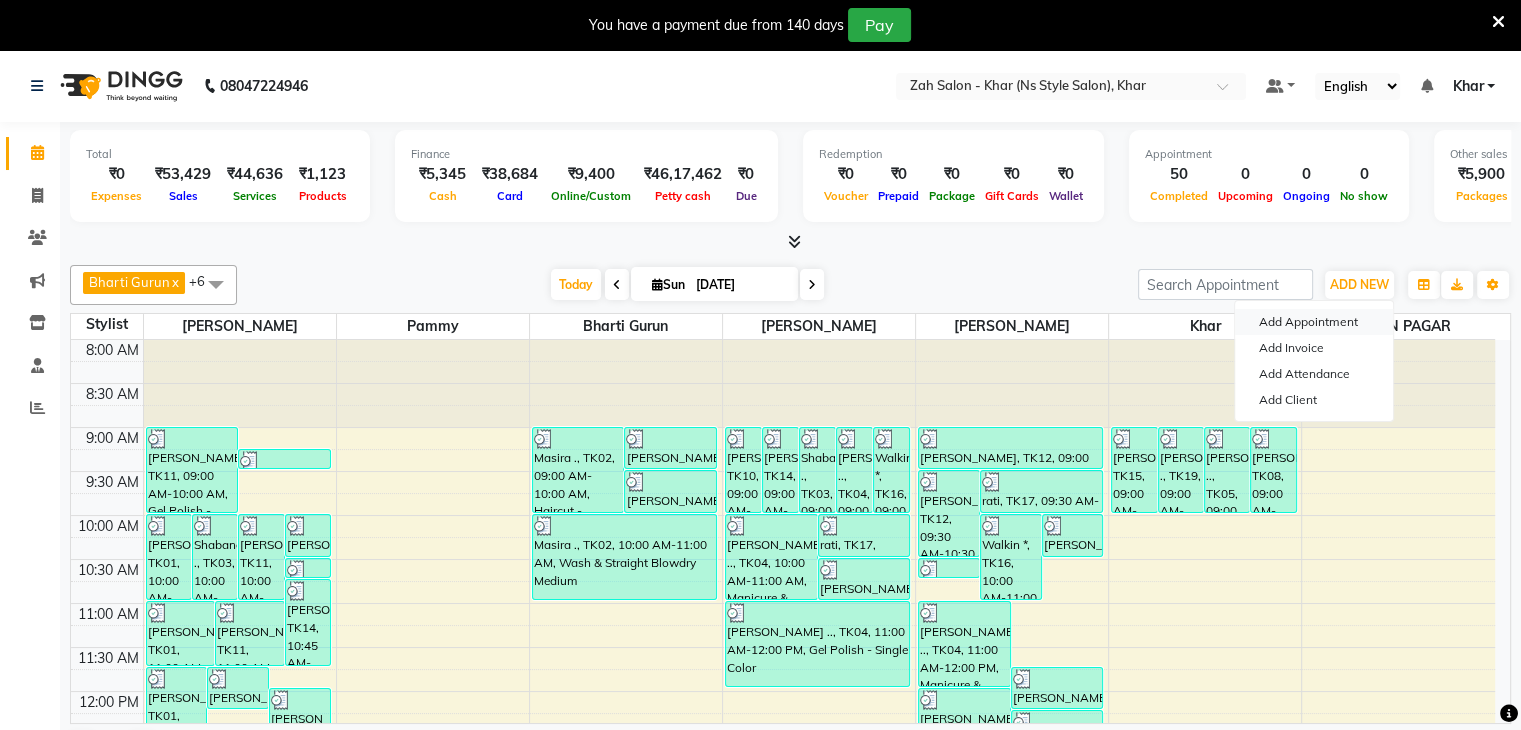 click on "Add Appointment" at bounding box center [1314, 322] 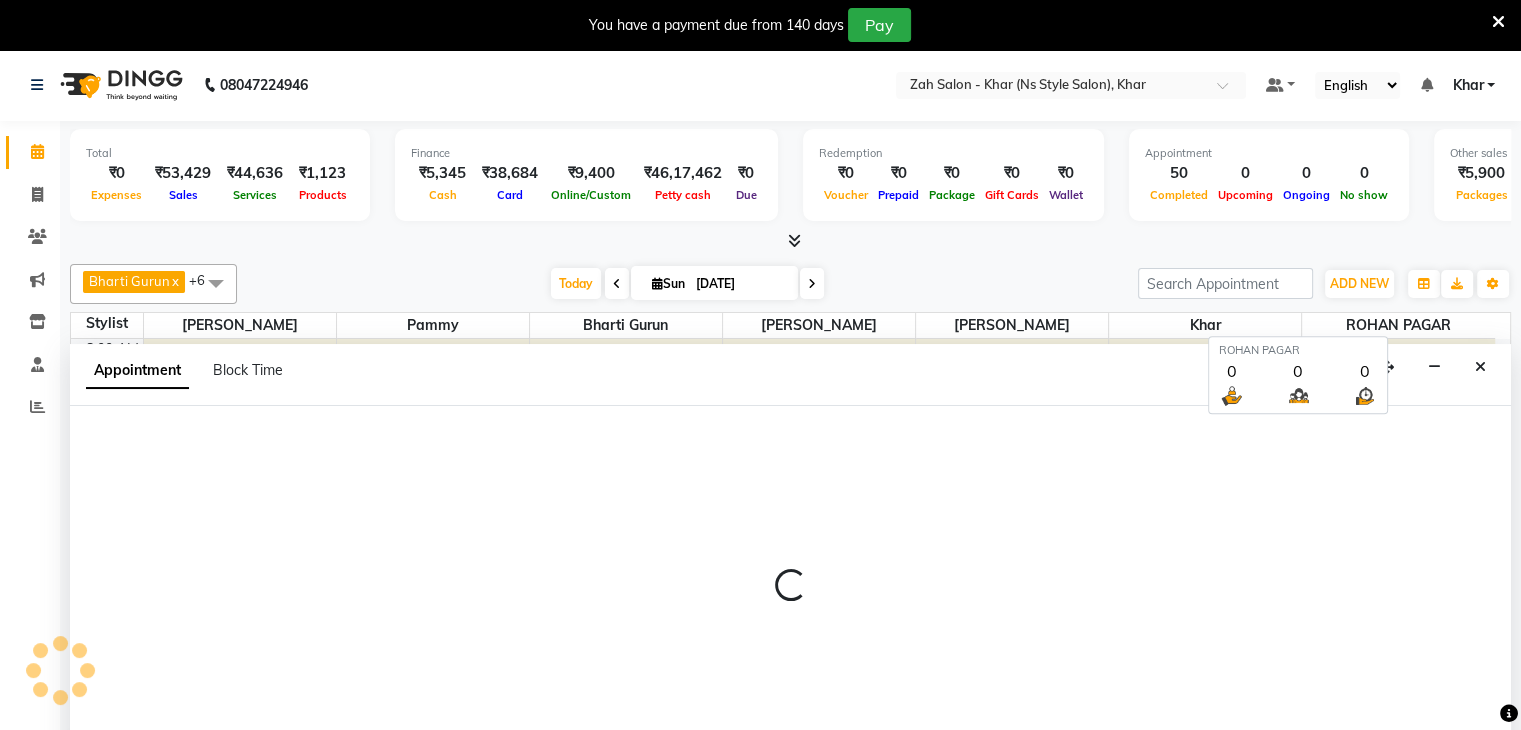 select on "tentative" 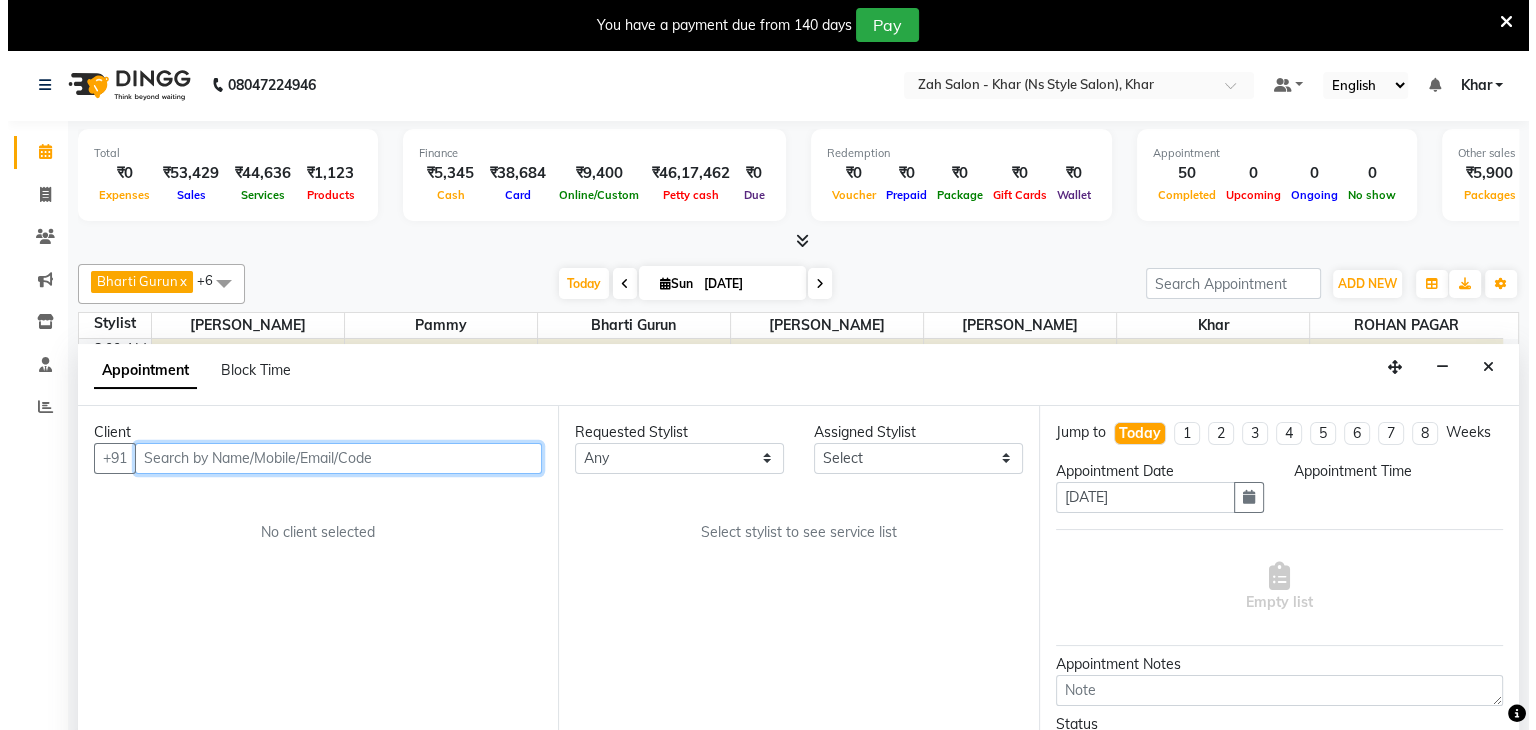 scroll, scrollTop: 51, scrollLeft: 0, axis: vertical 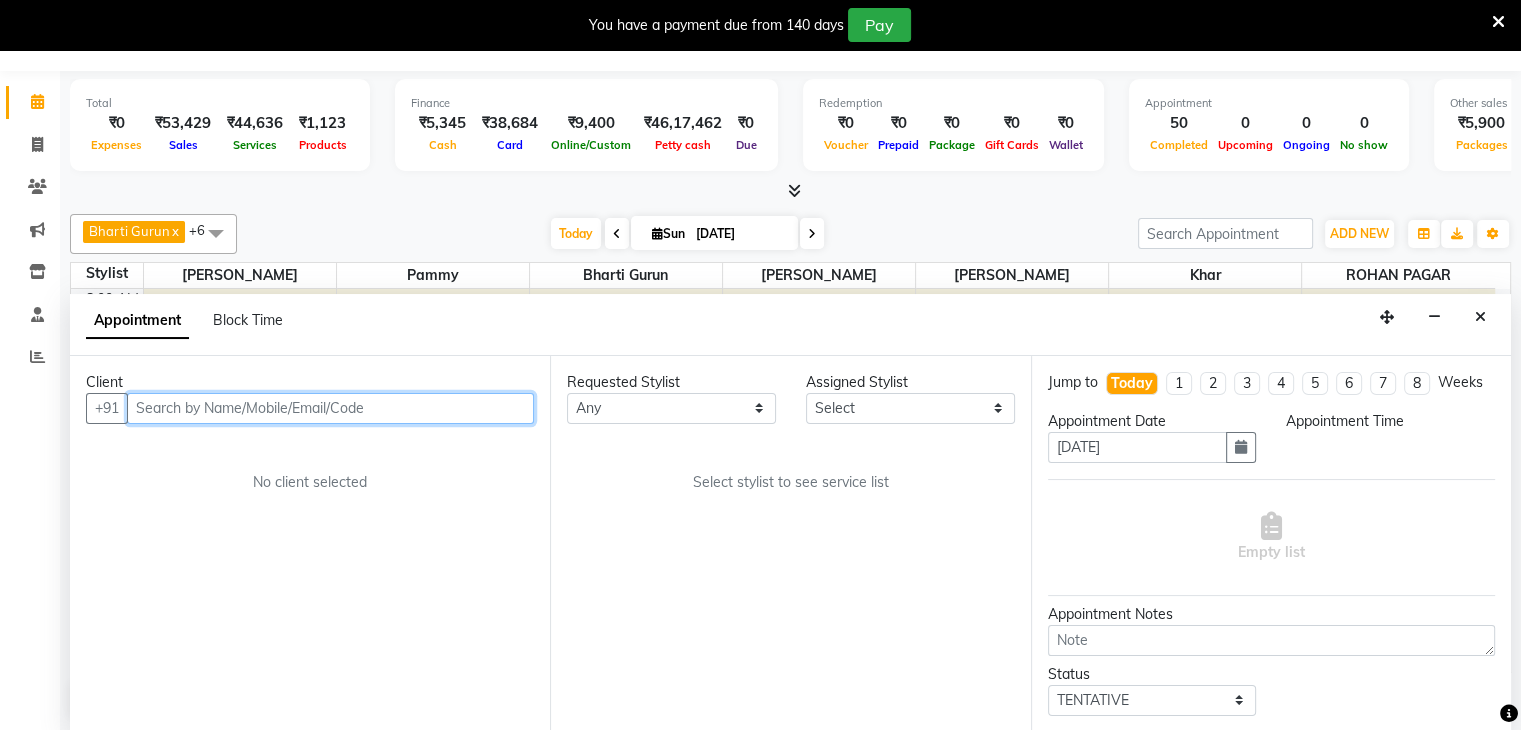 select on "540" 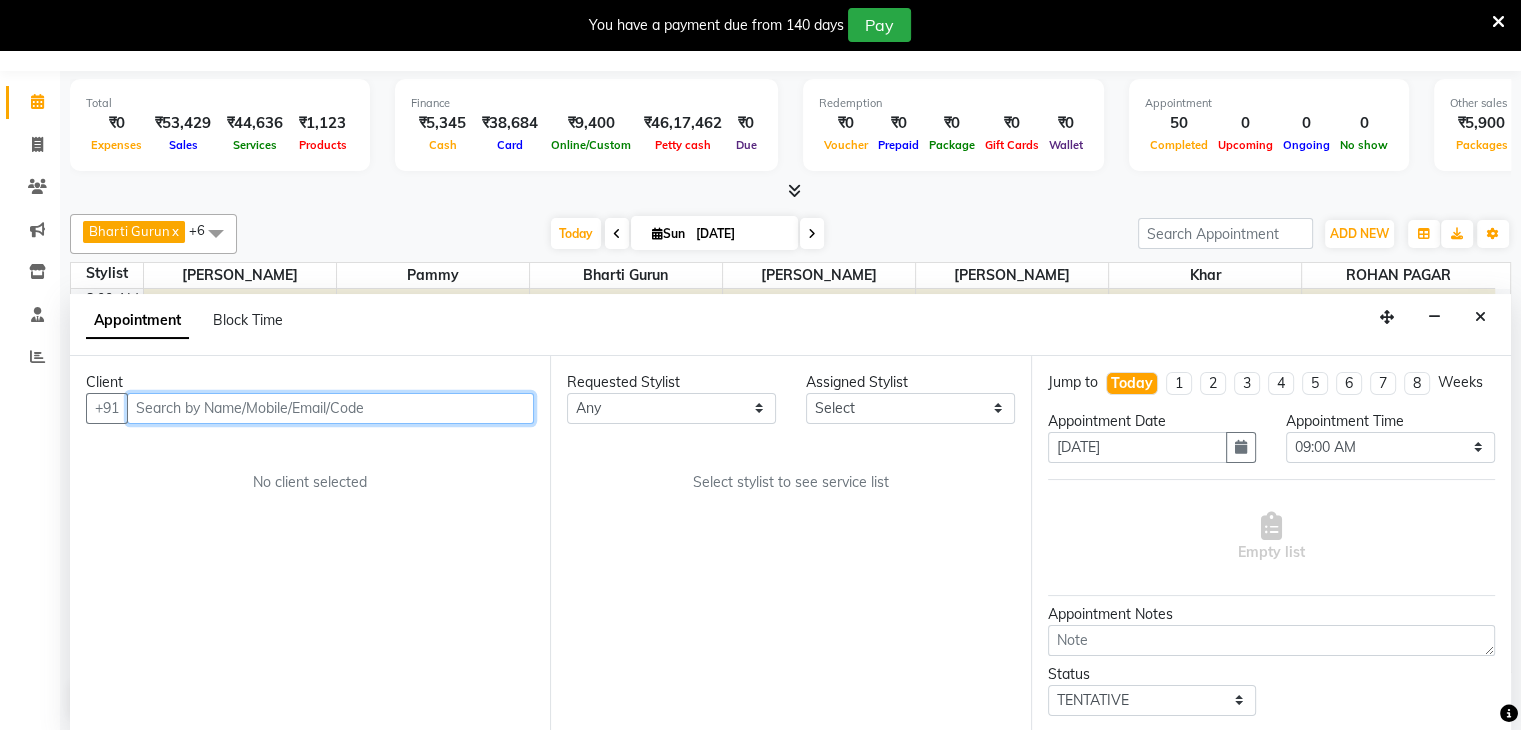 click at bounding box center (330, 408) 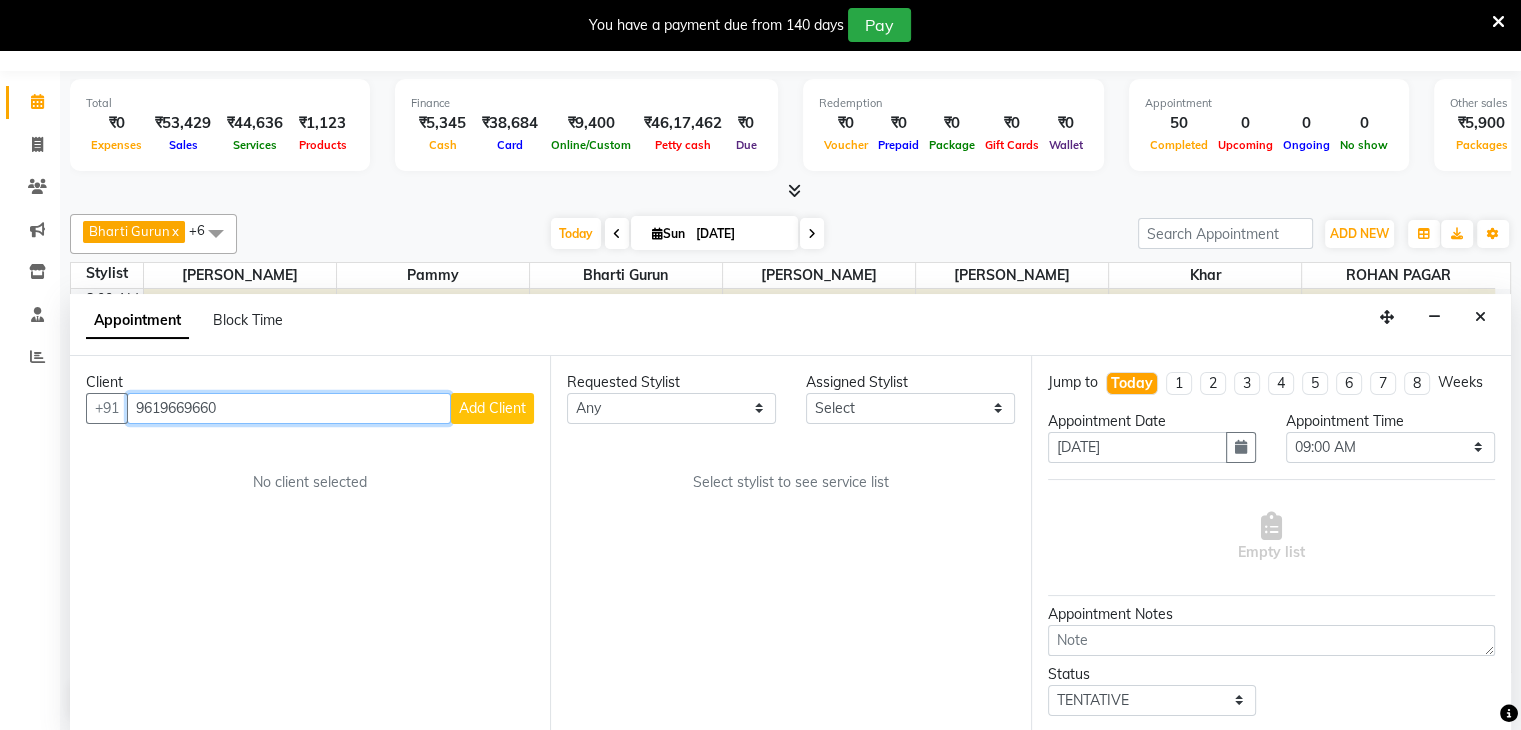 type on "9619669660" 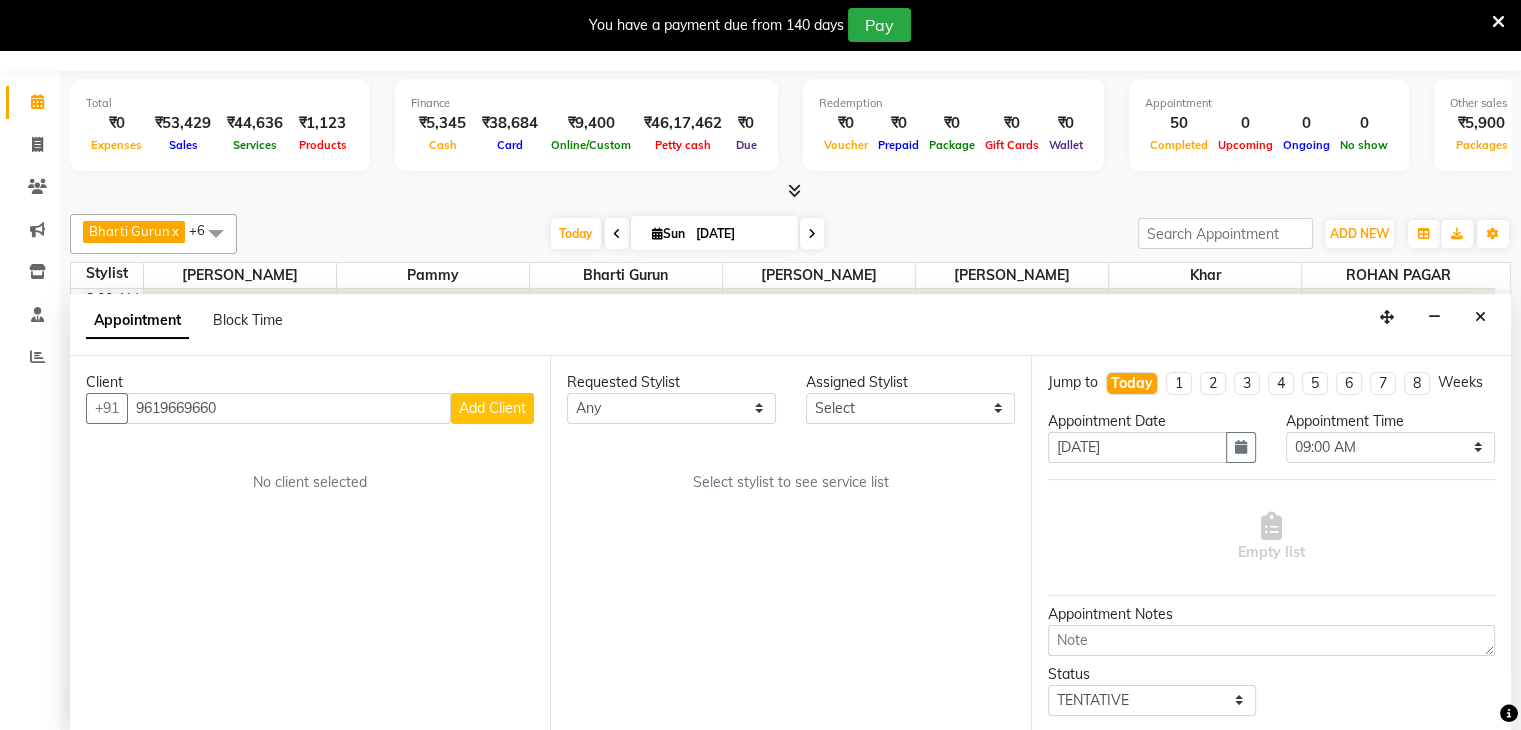 click on "Add Client" at bounding box center [492, 408] 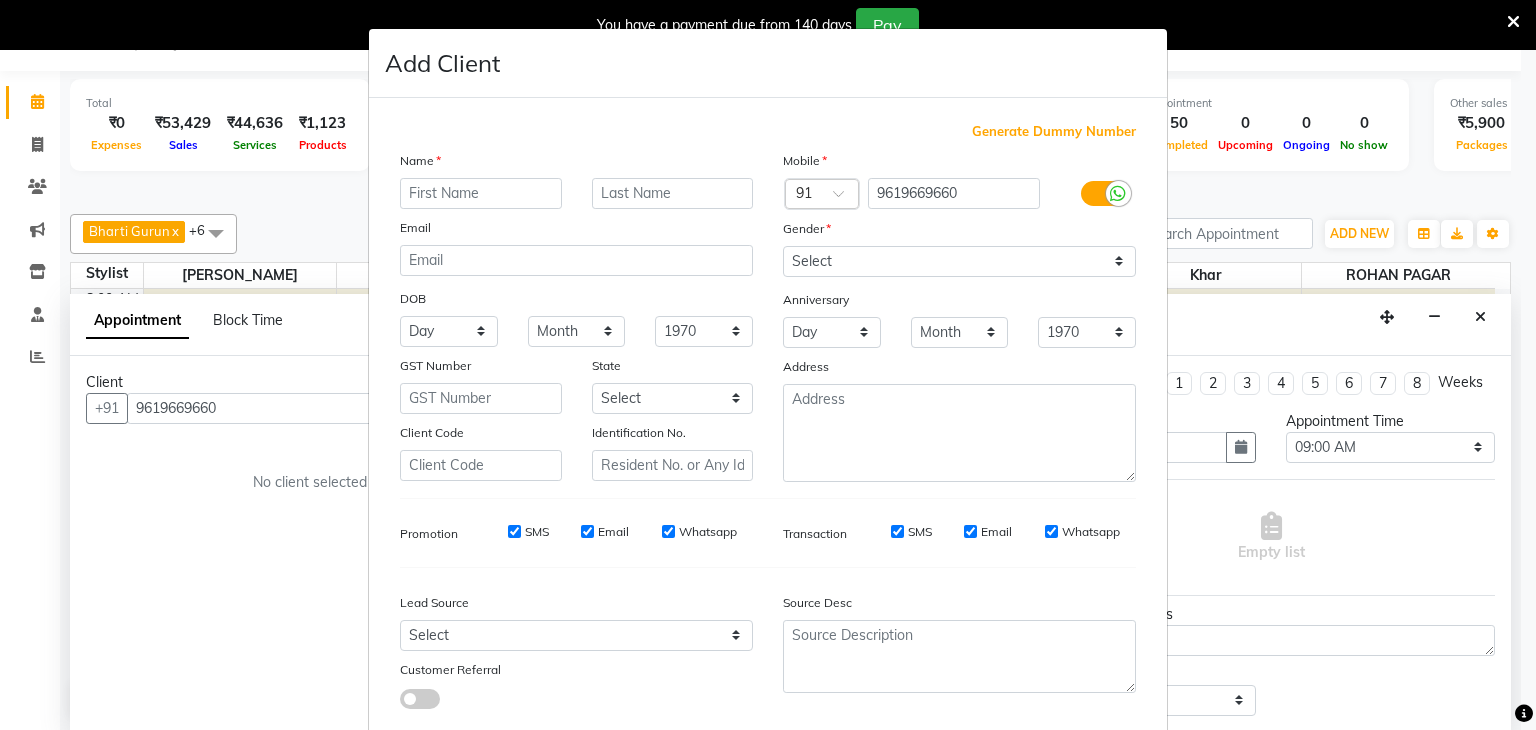 click at bounding box center (481, 193) 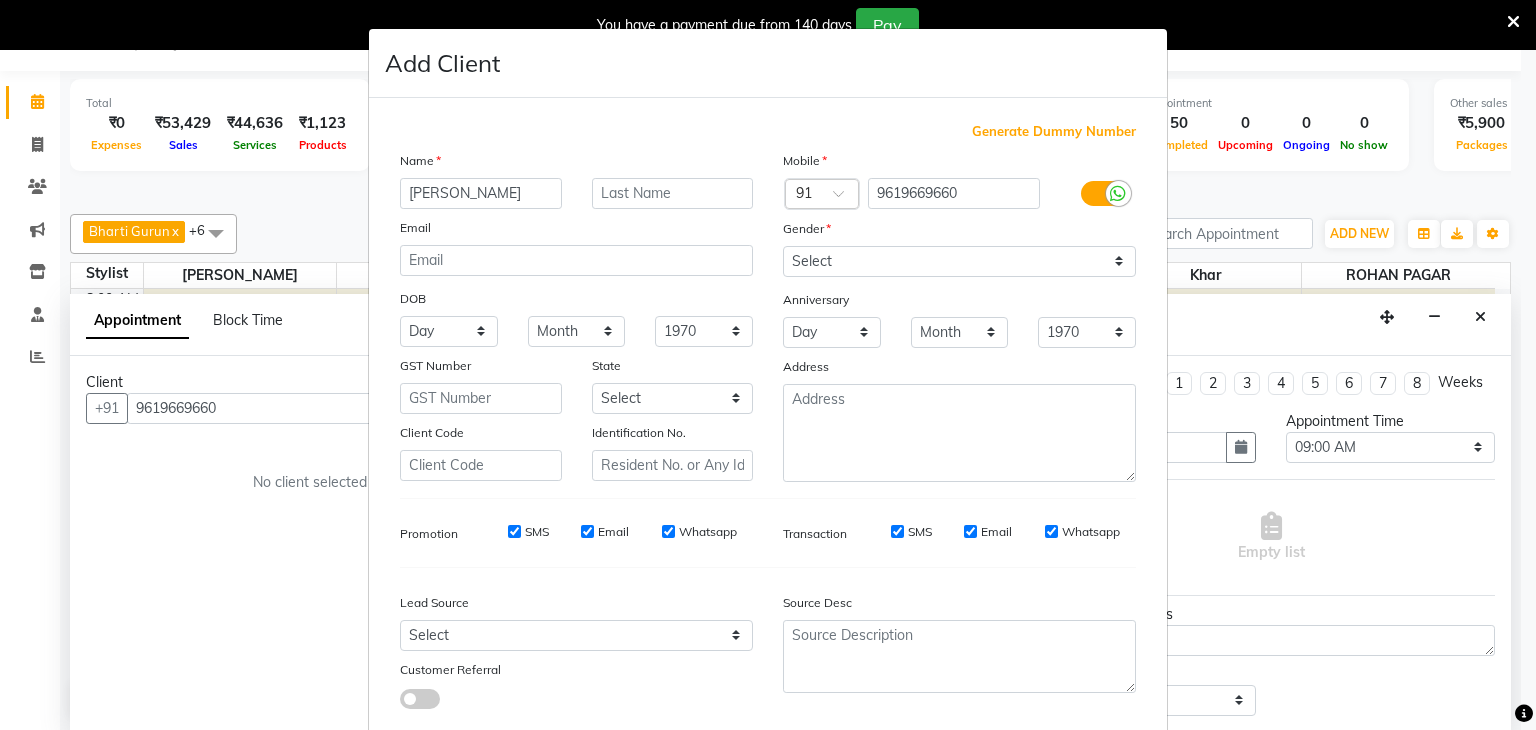 type on "Aiman" 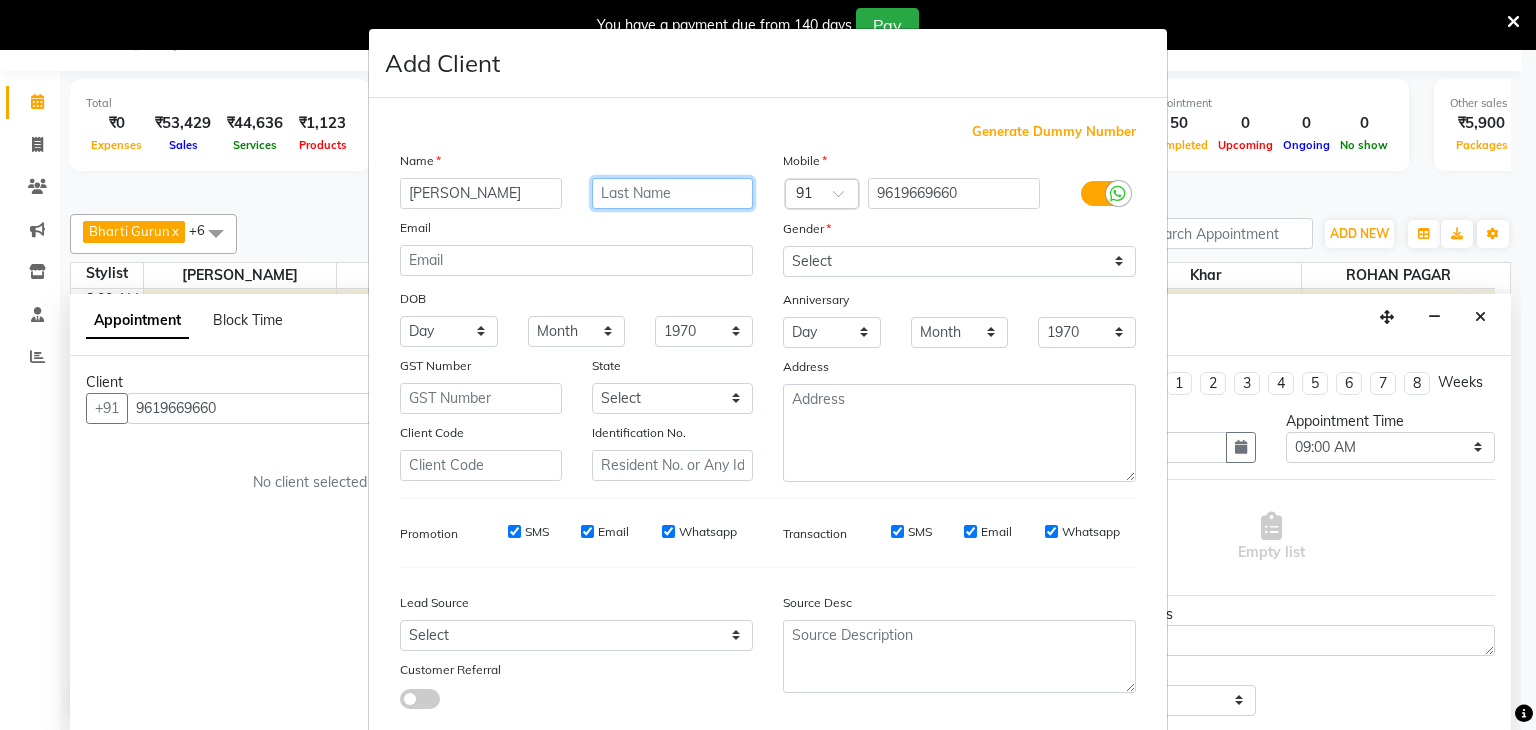 click at bounding box center [673, 193] 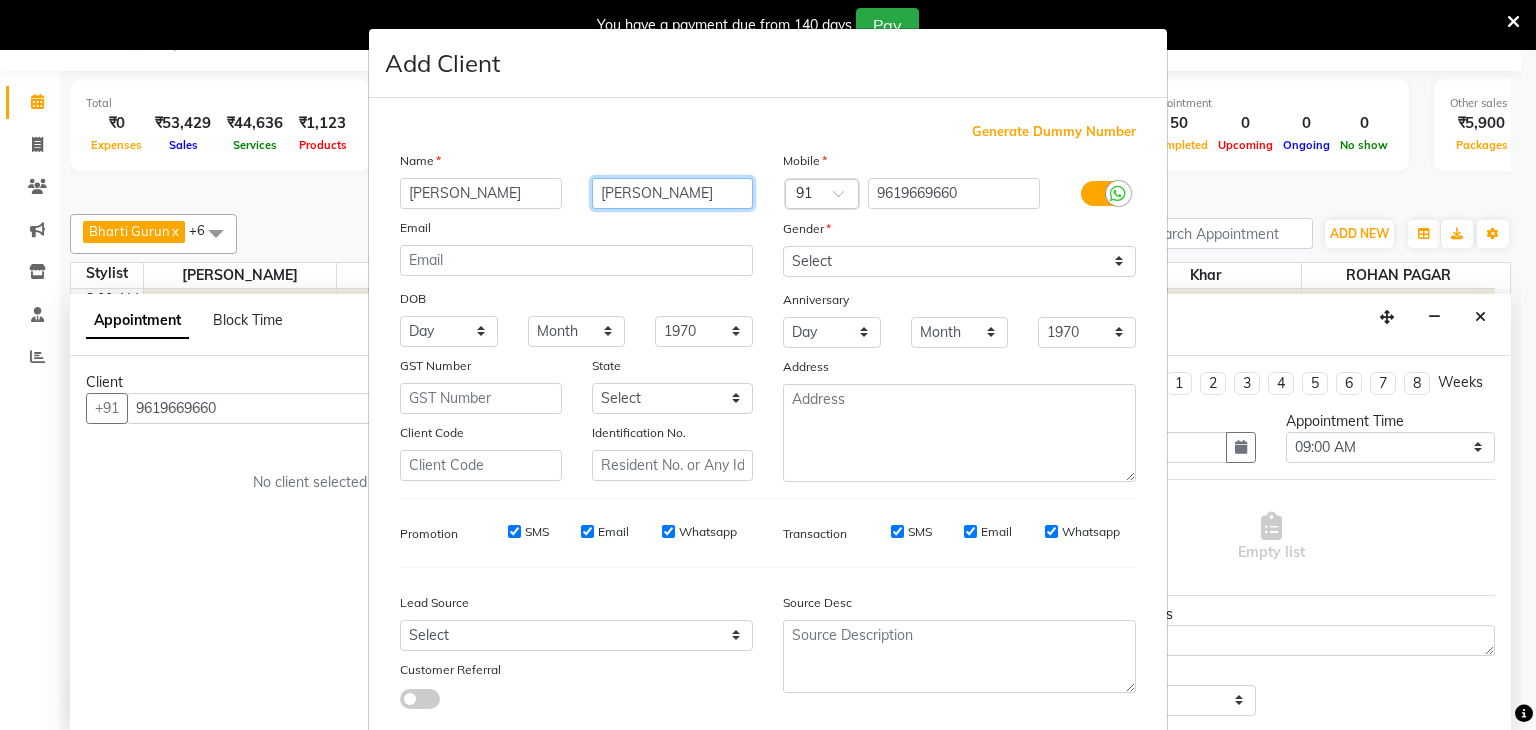 type on "Naviwala" 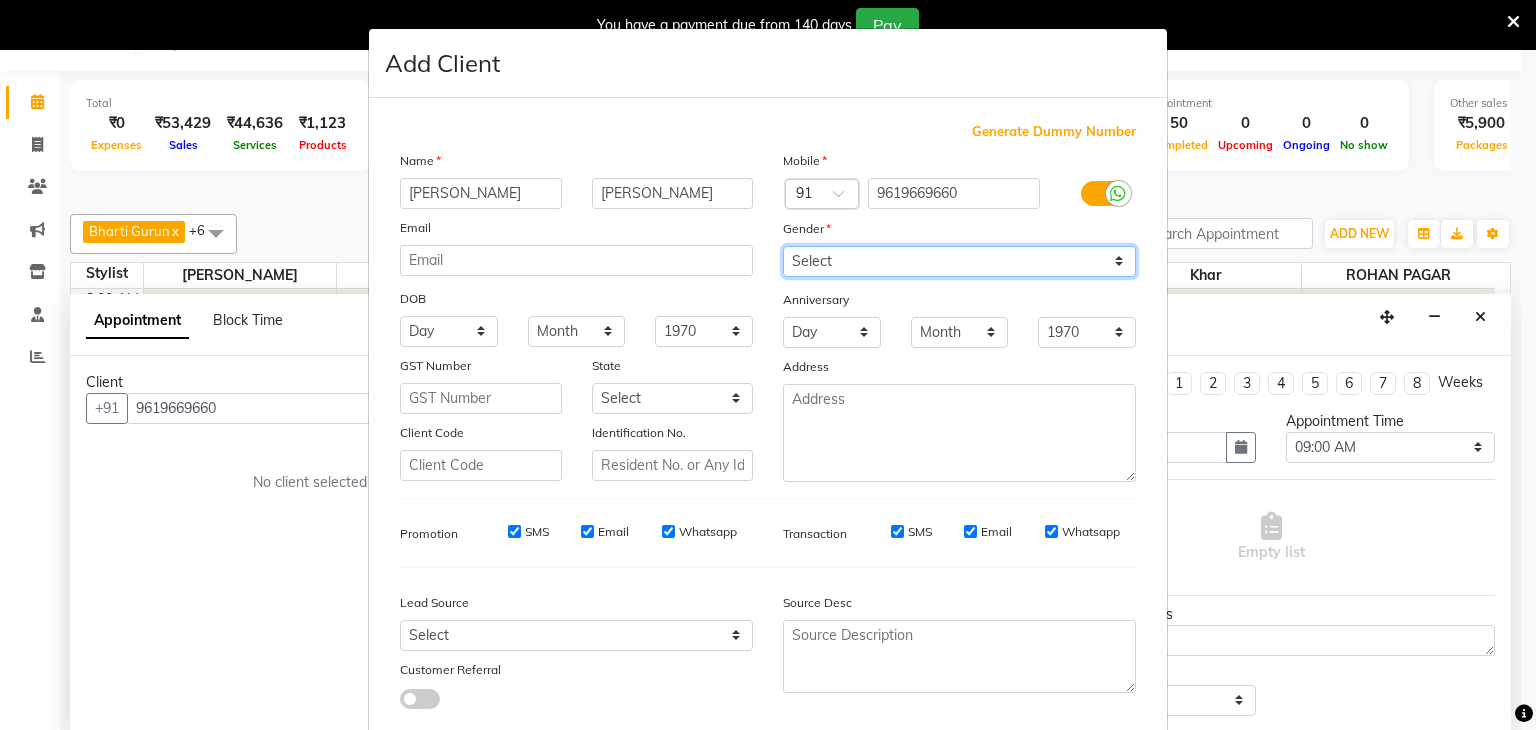 drag, startPoint x: 796, startPoint y: 265, endPoint x: 800, endPoint y: 364, distance: 99.08077 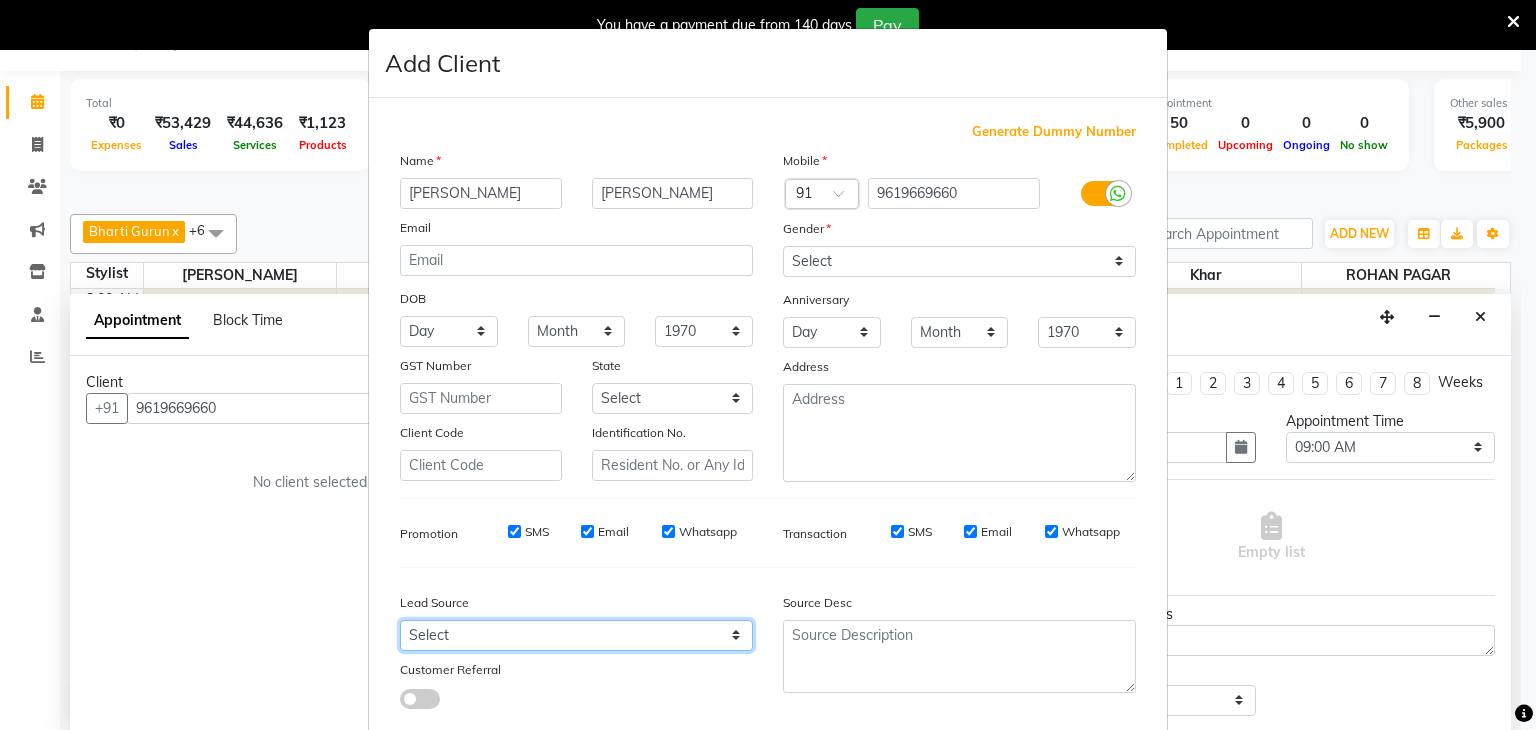 drag, startPoint x: 429, startPoint y: 646, endPoint x: 426, endPoint y: 316, distance: 330.01364 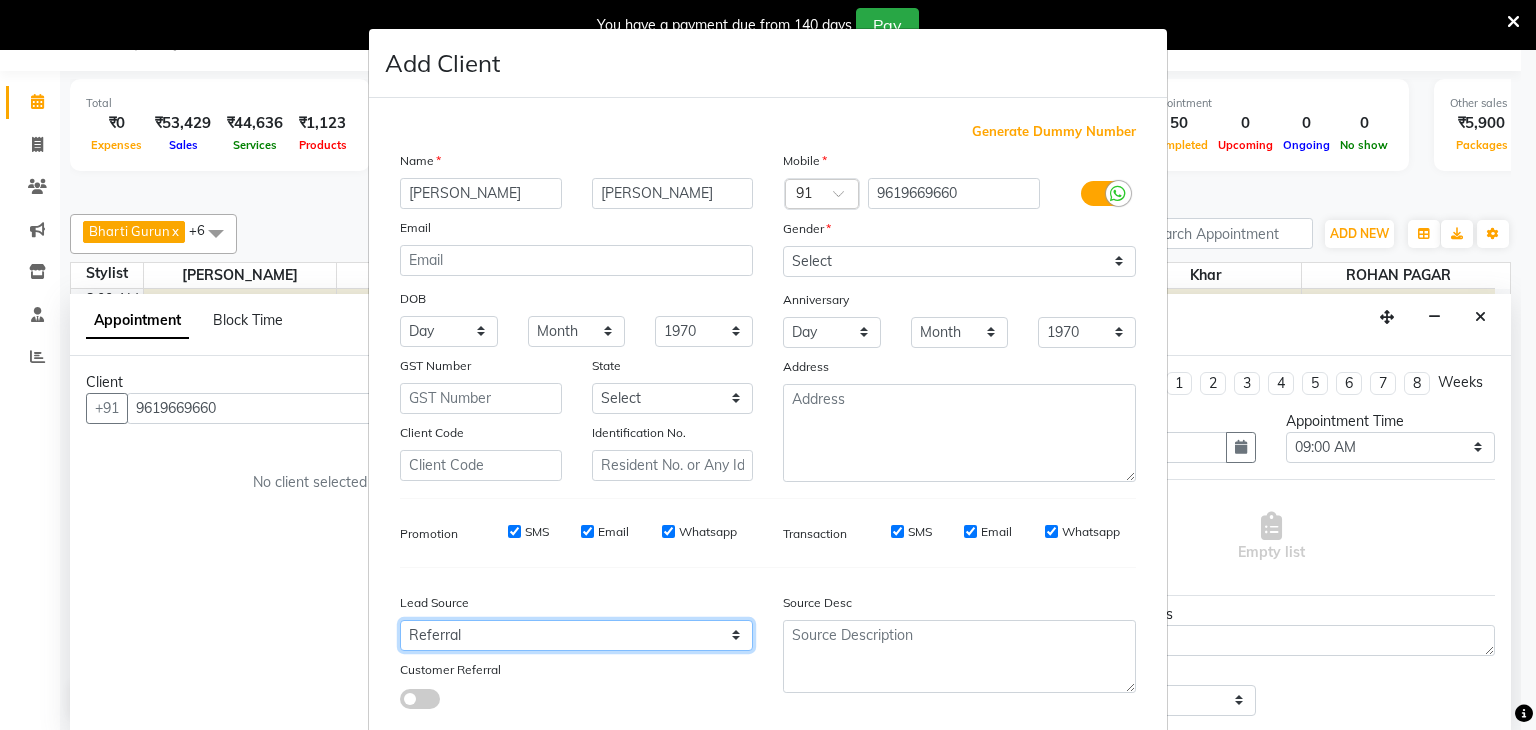 click on "Select Walk-in Referral Internet Friend Word of Mouth Advertisement Facebook JustDial Google Other Instagram  YouTube  WhatsApp" at bounding box center [576, 635] 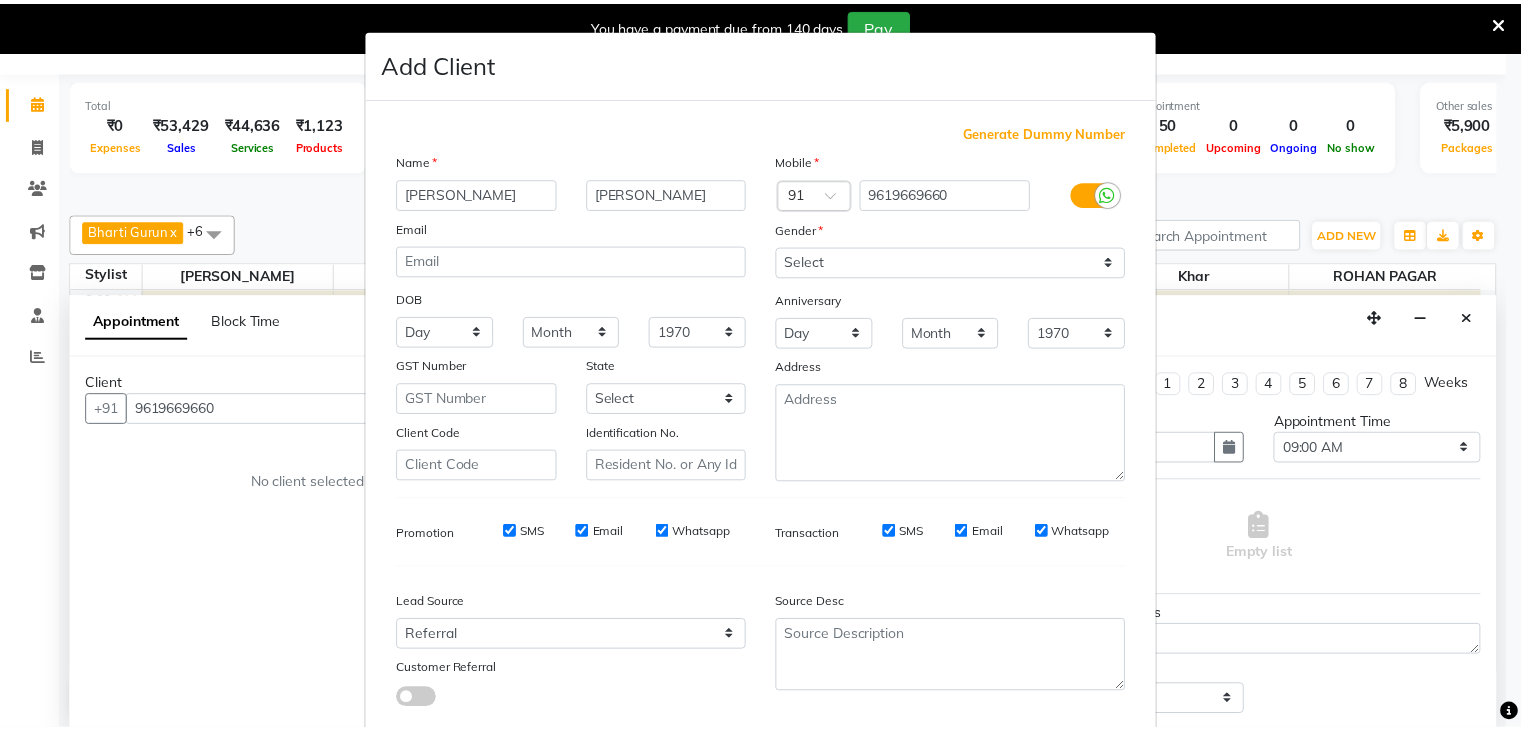 scroll, scrollTop: 127, scrollLeft: 0, axis: vertical 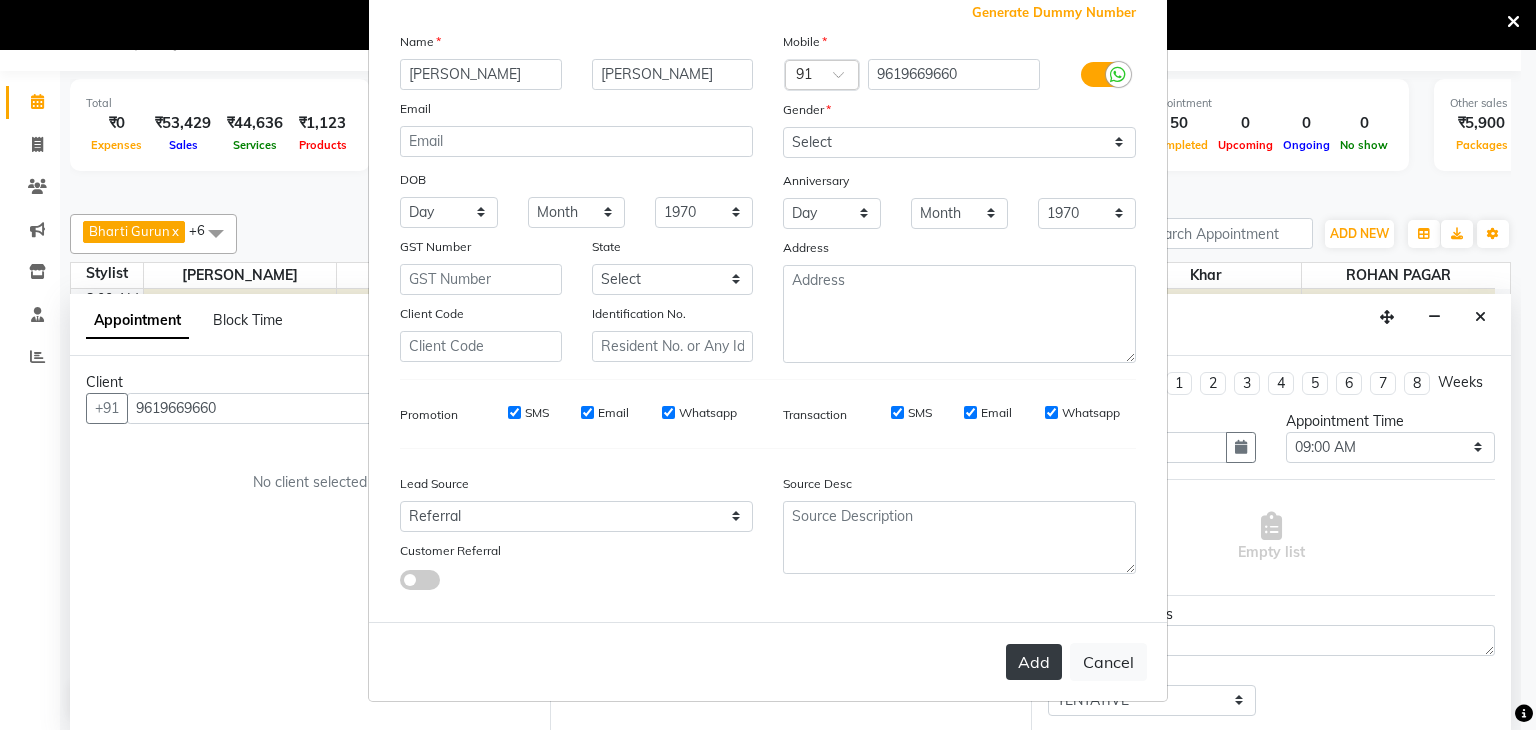 click on "Add" at bounding box center (1034, 662) 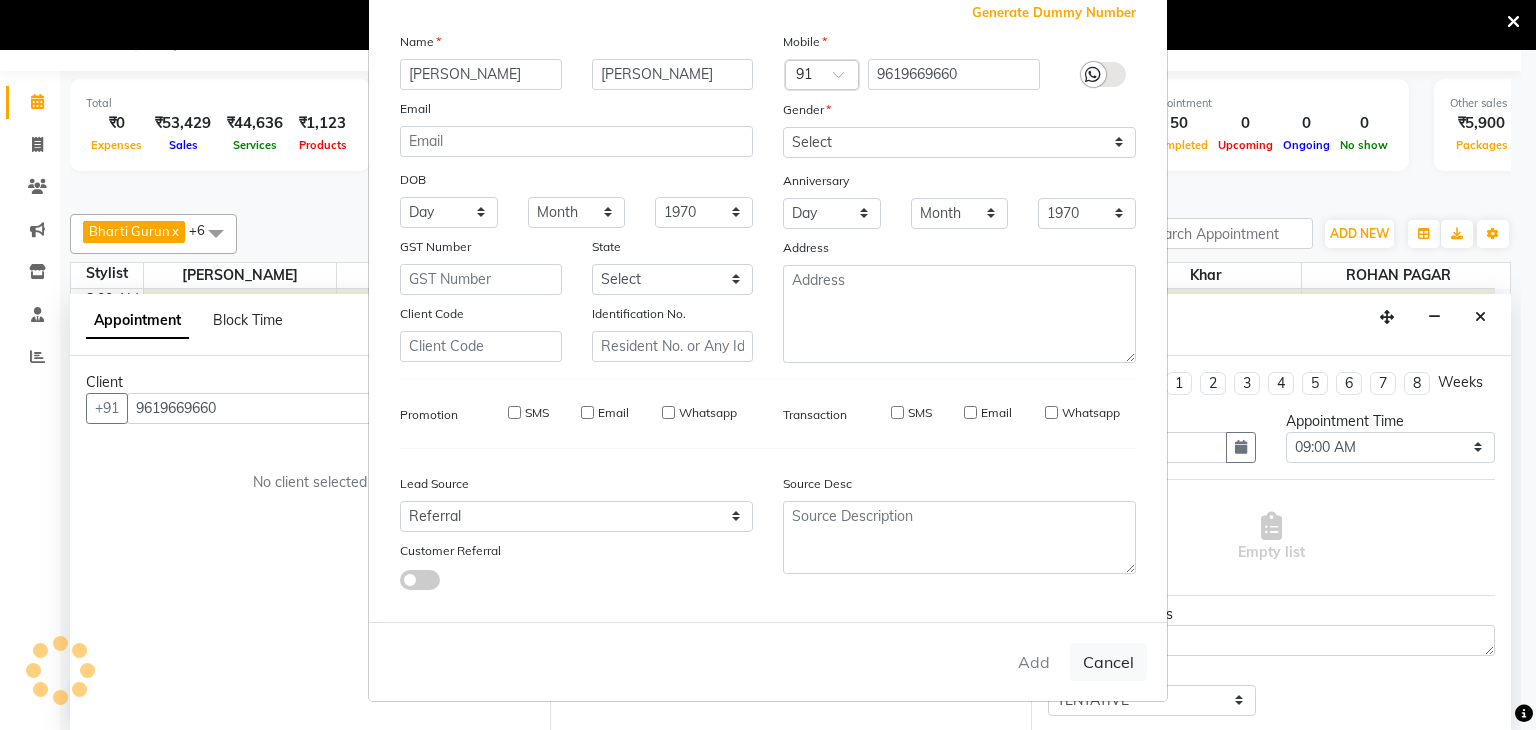 type on "96******60" 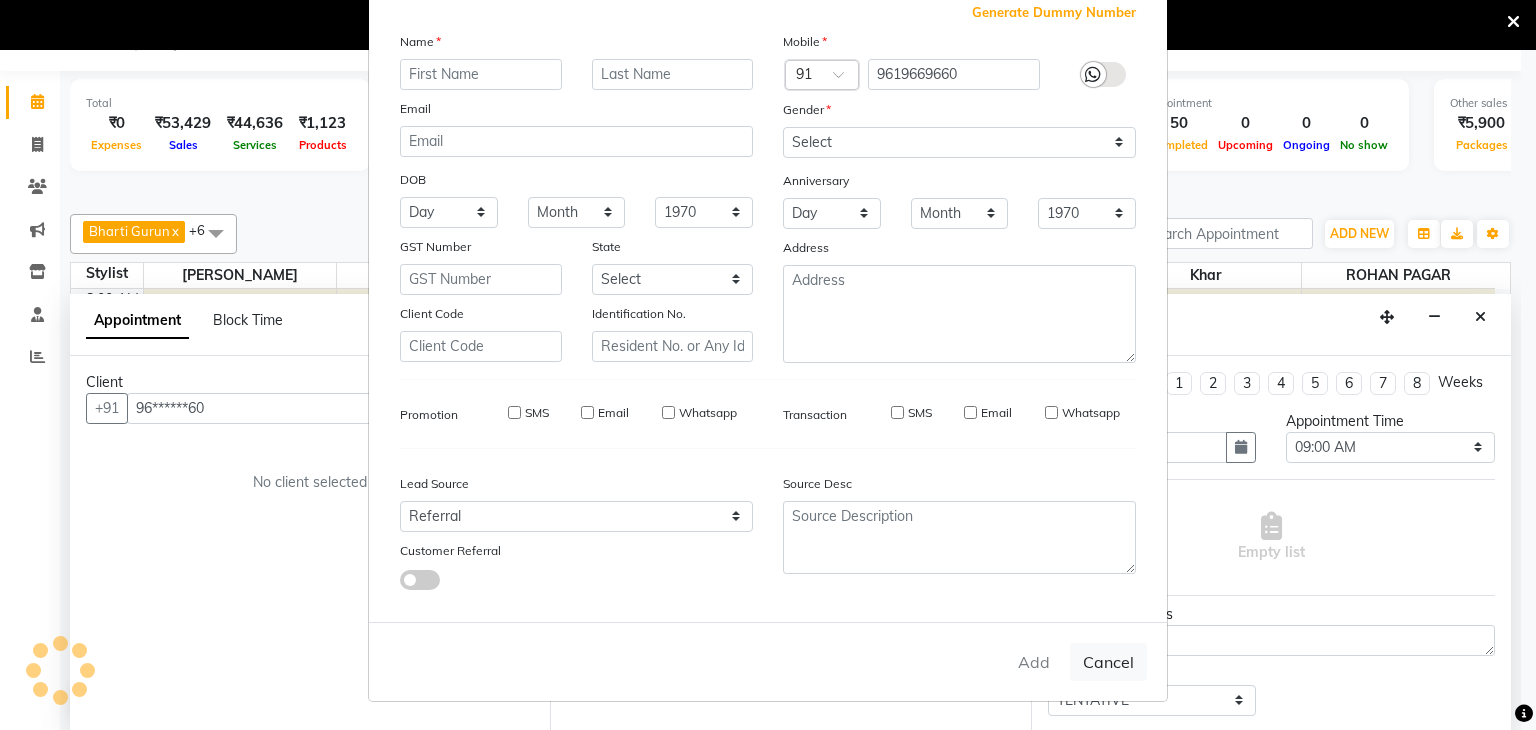 select 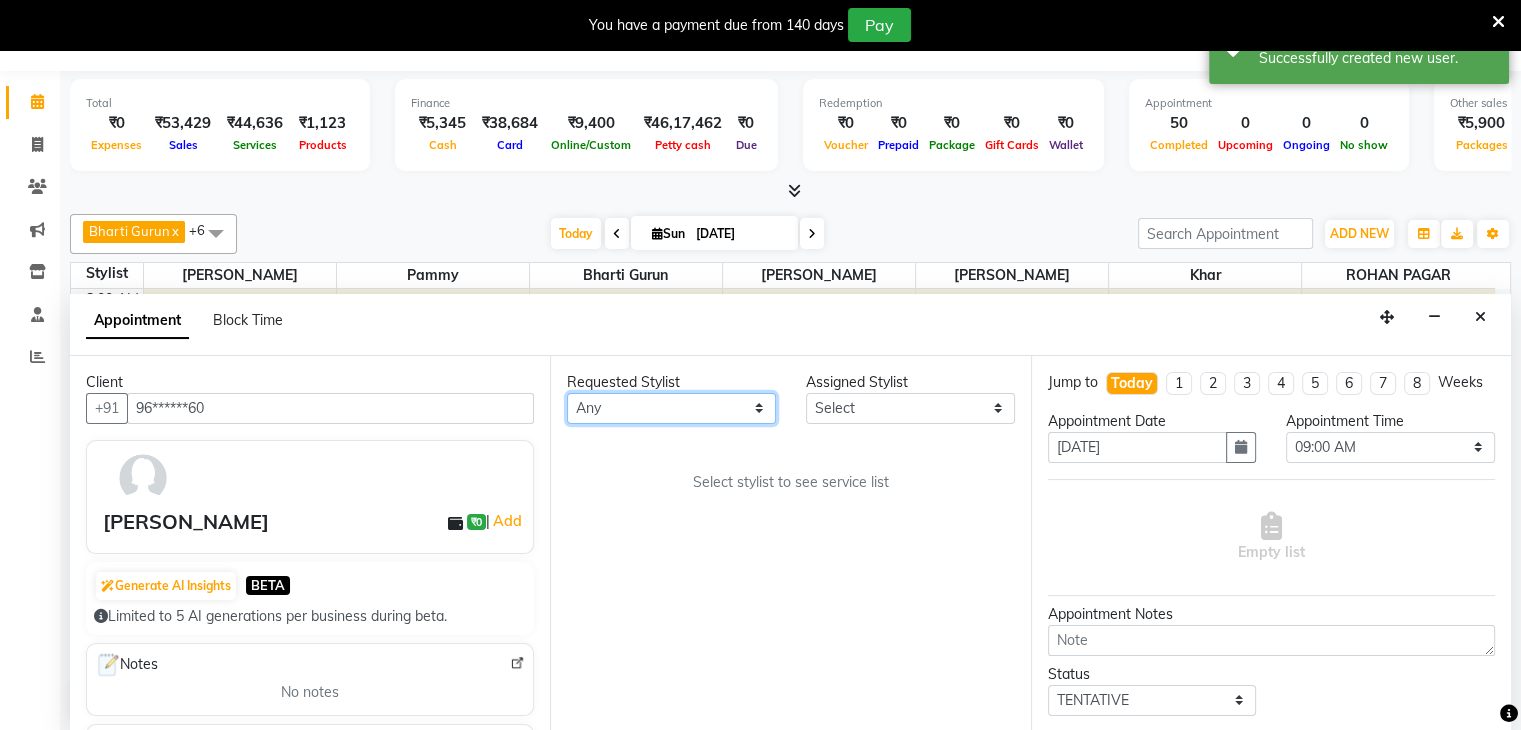 click on "Any Bharti Gurun Kalpesh Maheshkar Kavita Bhosale Khar Pammy ROHAN PAGAR Sharmila" at bounding box center (671, 408) 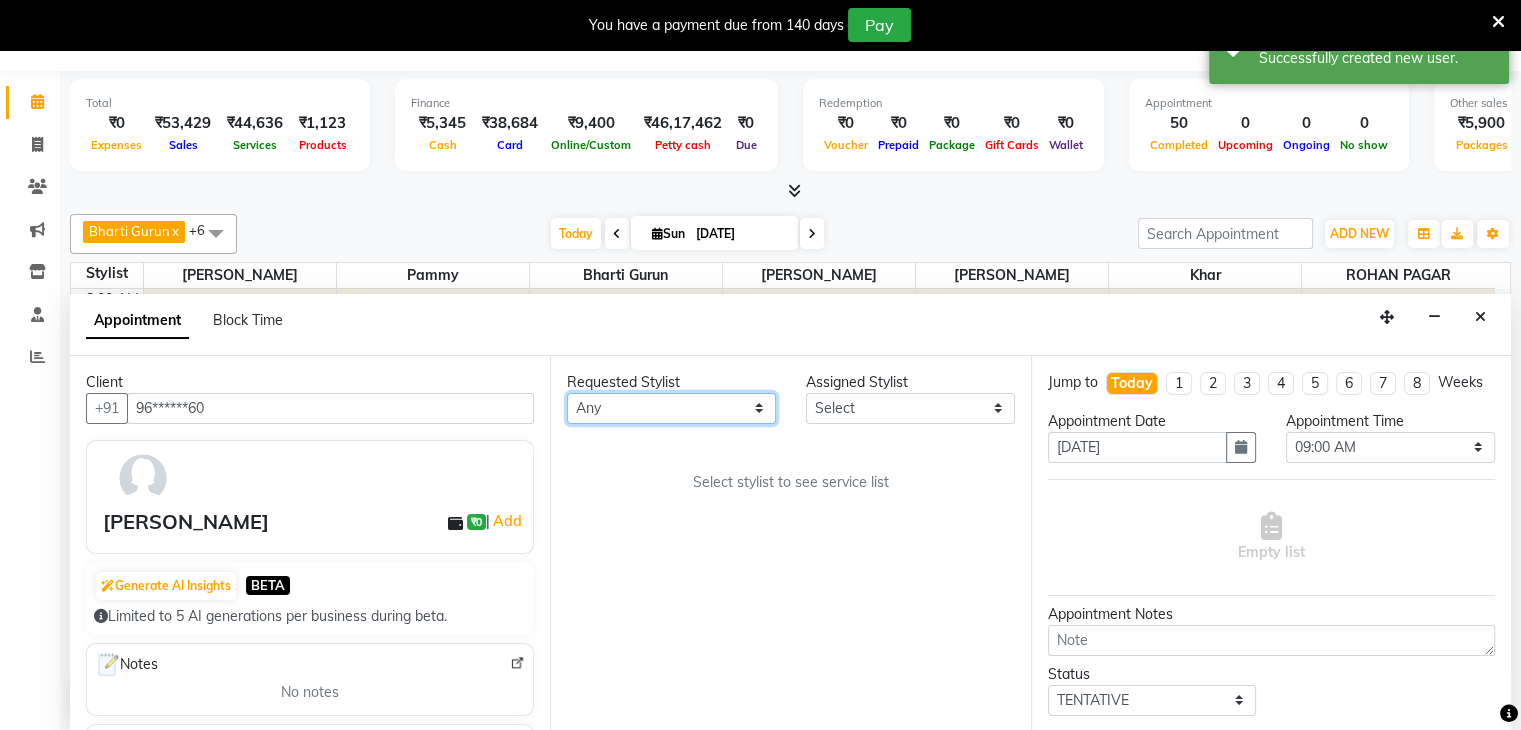 select on "38402" 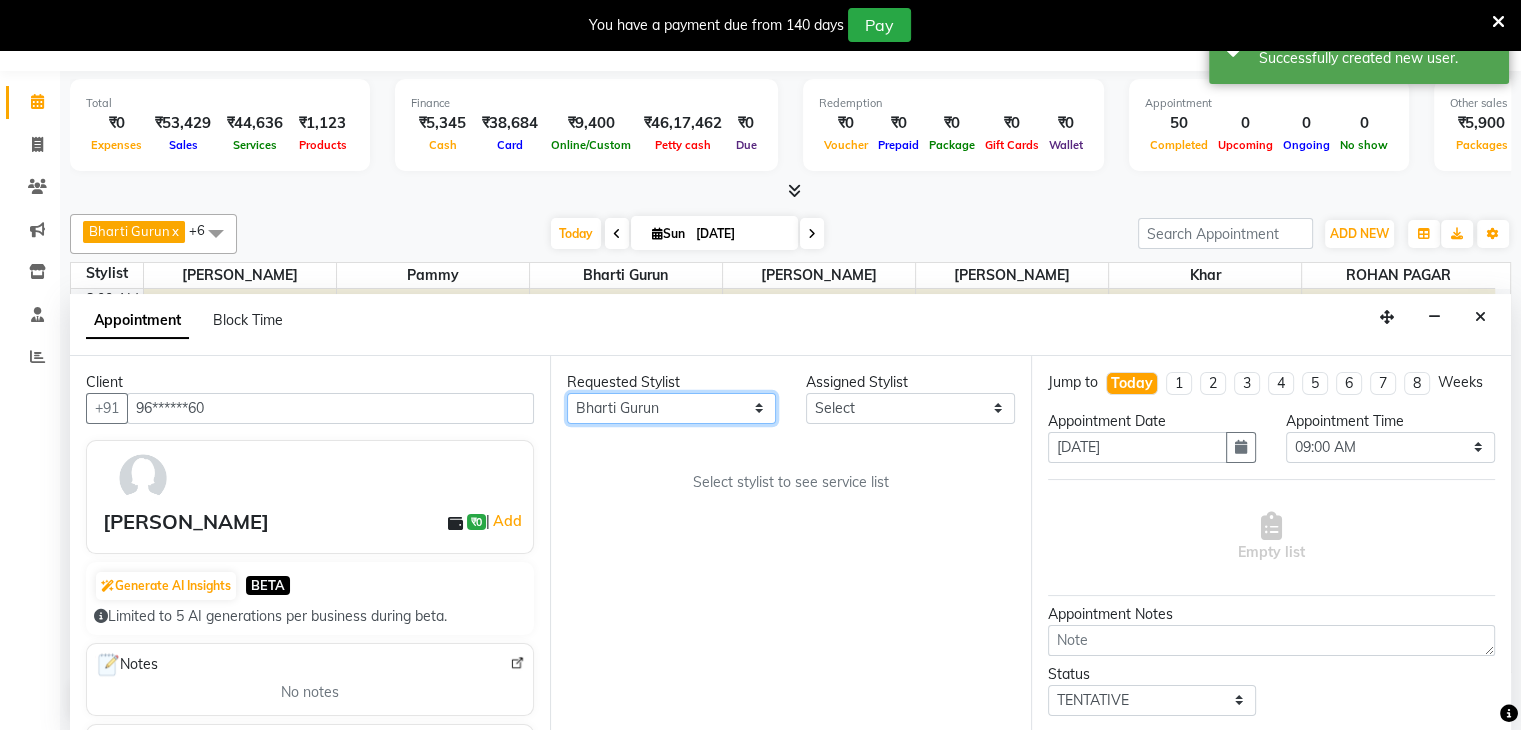 click on "Any Bharti Gurun Kalpesh Maheshkar Kavita Bhosale Khar Pammy ROHAN PAGAR Sharmila" at bounding box center (671, 408) 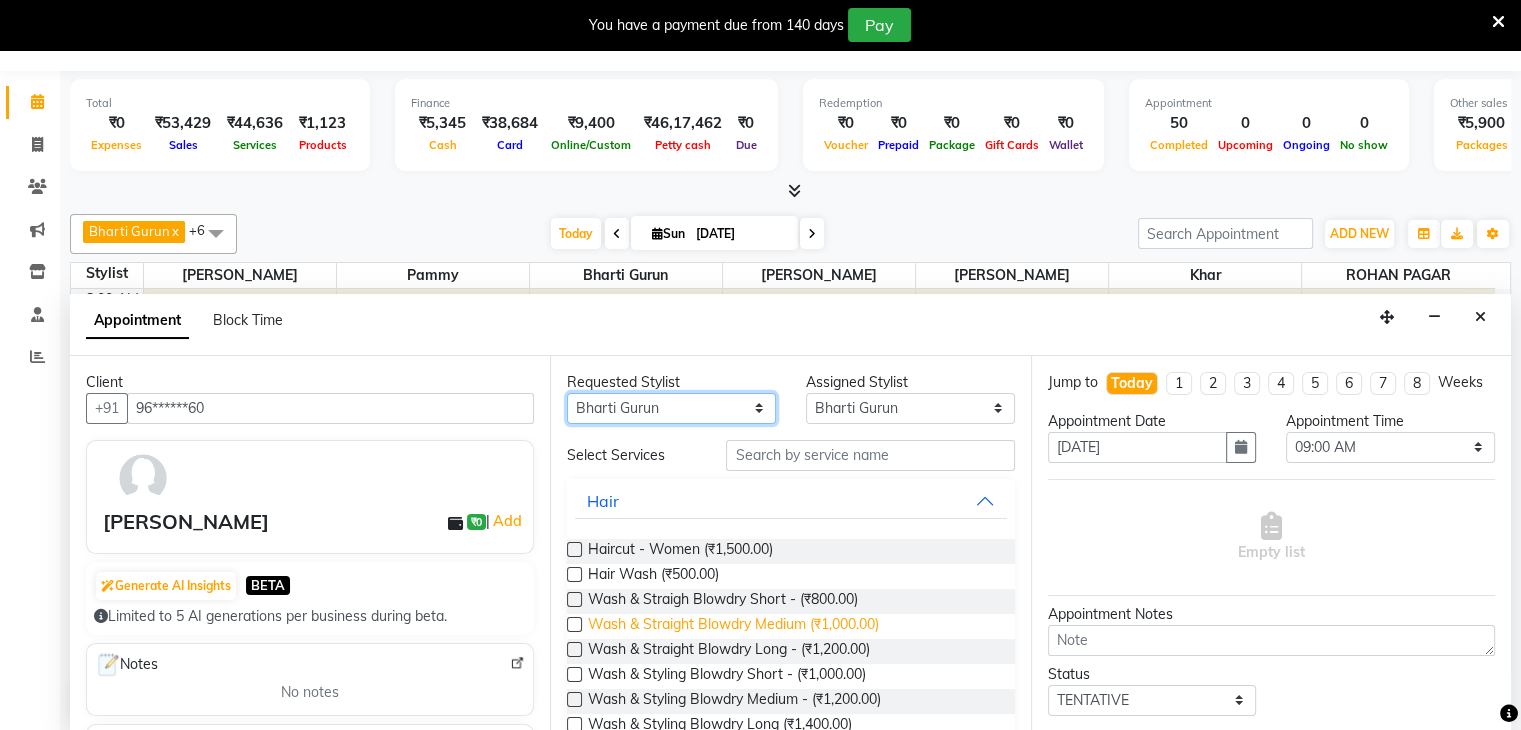 drag, startPoint x: 636, startPoint y: 415, endPoint x: 635, endPoint y: 633, distance: 218.00229 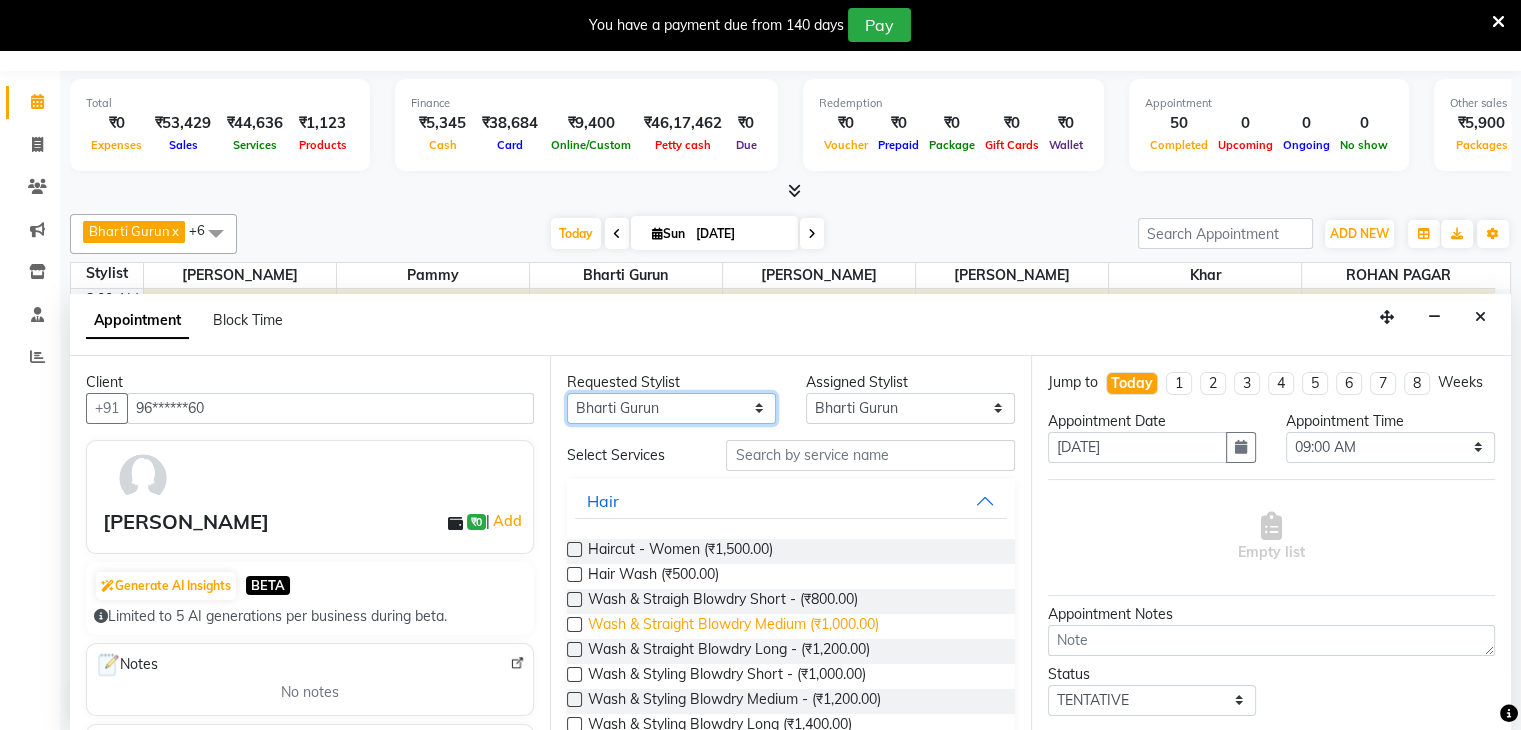 click on "Requested Stylist Any Bharti Gurun Kalpesh Maheshkar Kavita Bhosale Khar Pammy ROHAN PAGAR Sharmila Assigned Stylist Select Bharti Gurun Kalpesh Maheshkar Kavita Bhosale Khar Pammy ROHAN PAGAR Sharmila Select Services    Hair Haircut - Women (₹1,500.00) Hair Wash (₹500.00) Wash & Straigh Blowdry Short - (₹800.00) Wash & Straight Blowdry Medium (₹1,000.00) Wash & Straight Blowdry Long - (₹1,200.00) Wash & Styling Blowdry Short - (₹1,000.00) Wash & Styling Blowdry Medium - (₹1,200.00) Wash & Styling Blowdry Long (₹1,400.00) Wash & Tong & Iron Short - (₹1,000.00) Wash & Tong & Iron Medium - (₹1,200.00) Wash & Tong & Iron Long (₹1,400.00) Moroccon Wash & Blowdry (₹1,000.00) Mens Haircut  Mens (₹800.00) Global Color - Women (₹3,000.00) Men'S Color - Men (₹1,500.00) Full Highlights - Women (₹3,500.00) Partial Highlights - Women (₹2,000.00) Low Lights - Women (₹250.00) Toner - Women (₹1,500.00) Root Touch Up Women - Women (₹1,800.00) Ombre - Women (₹6,000.00)    Spa    Nails" at bounding box center [790, 544] 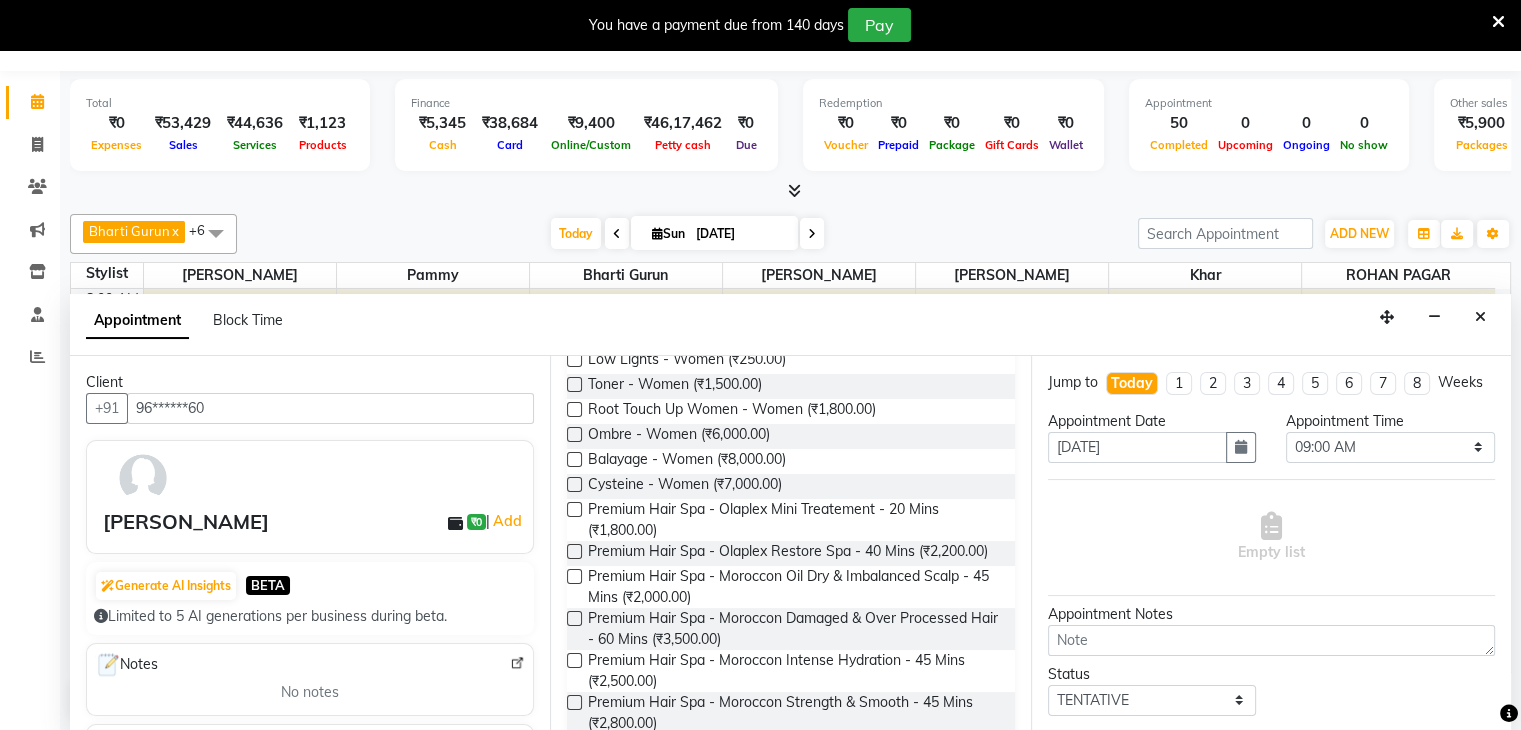 scroll, scrollTop: 640, scrollLeft: 0, axis: vertical 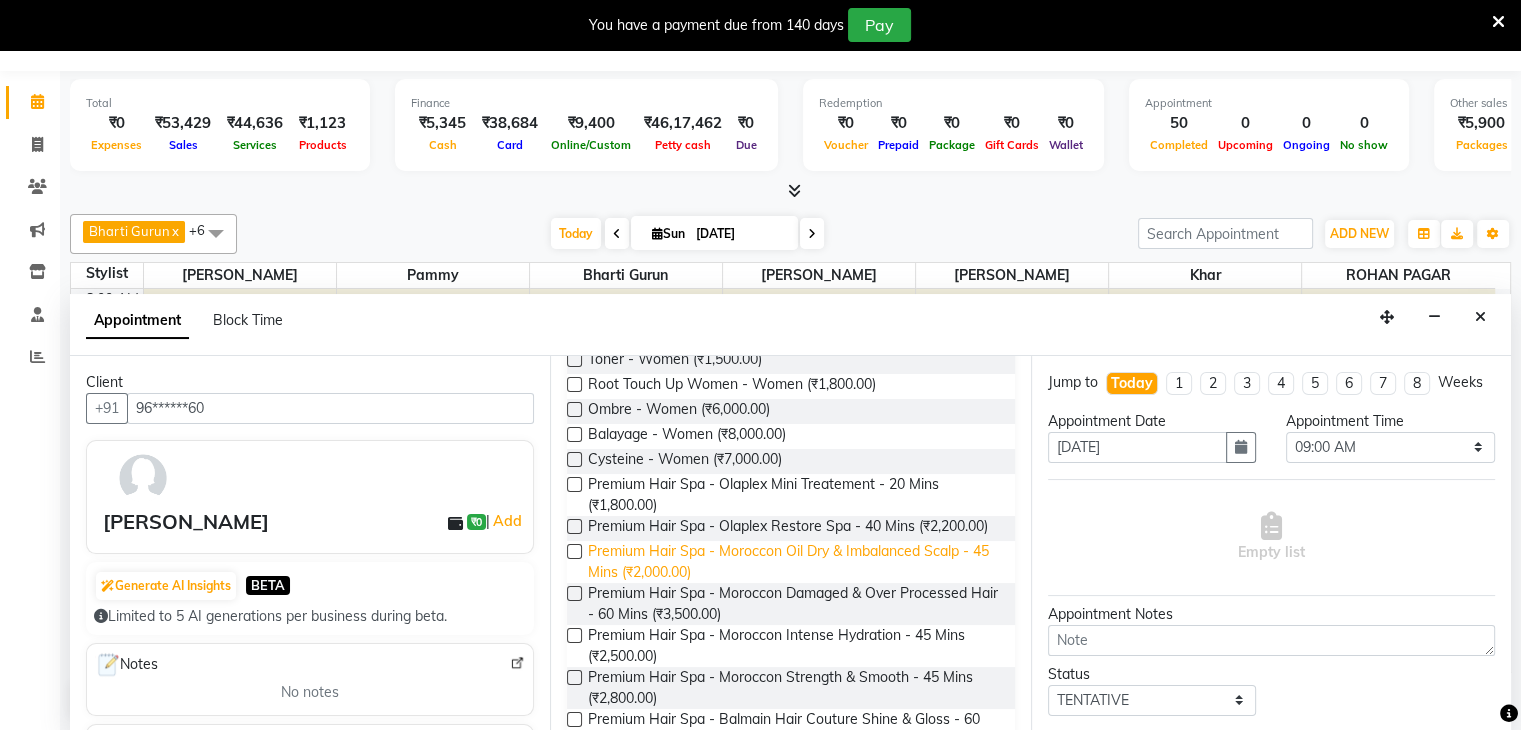 click on "Premium Hair Spa - Moroccon Oil Dry & Imbalanced Scalp - 45 Mins (₹2,000.00)" at bounding box center (793, 562) 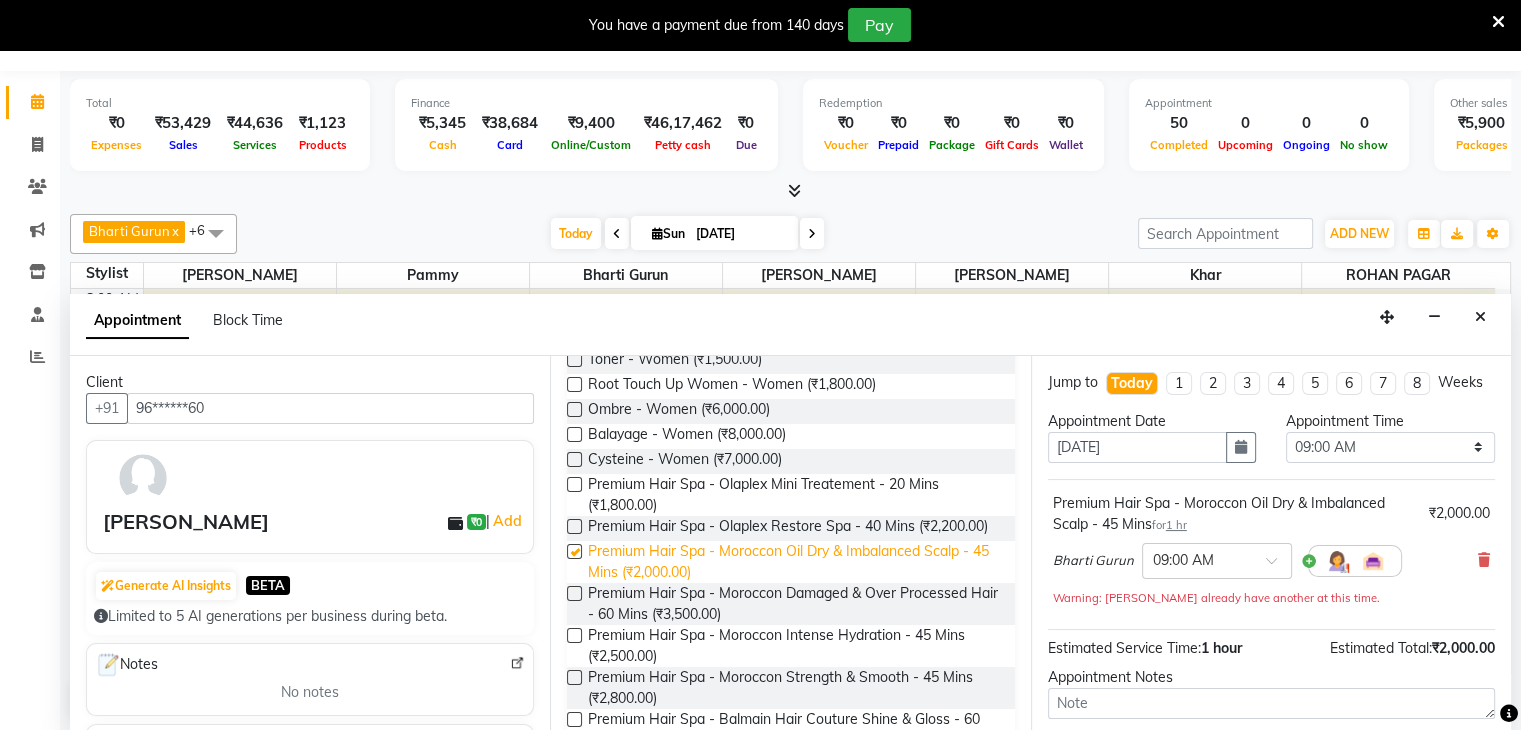 checkbox on "false" 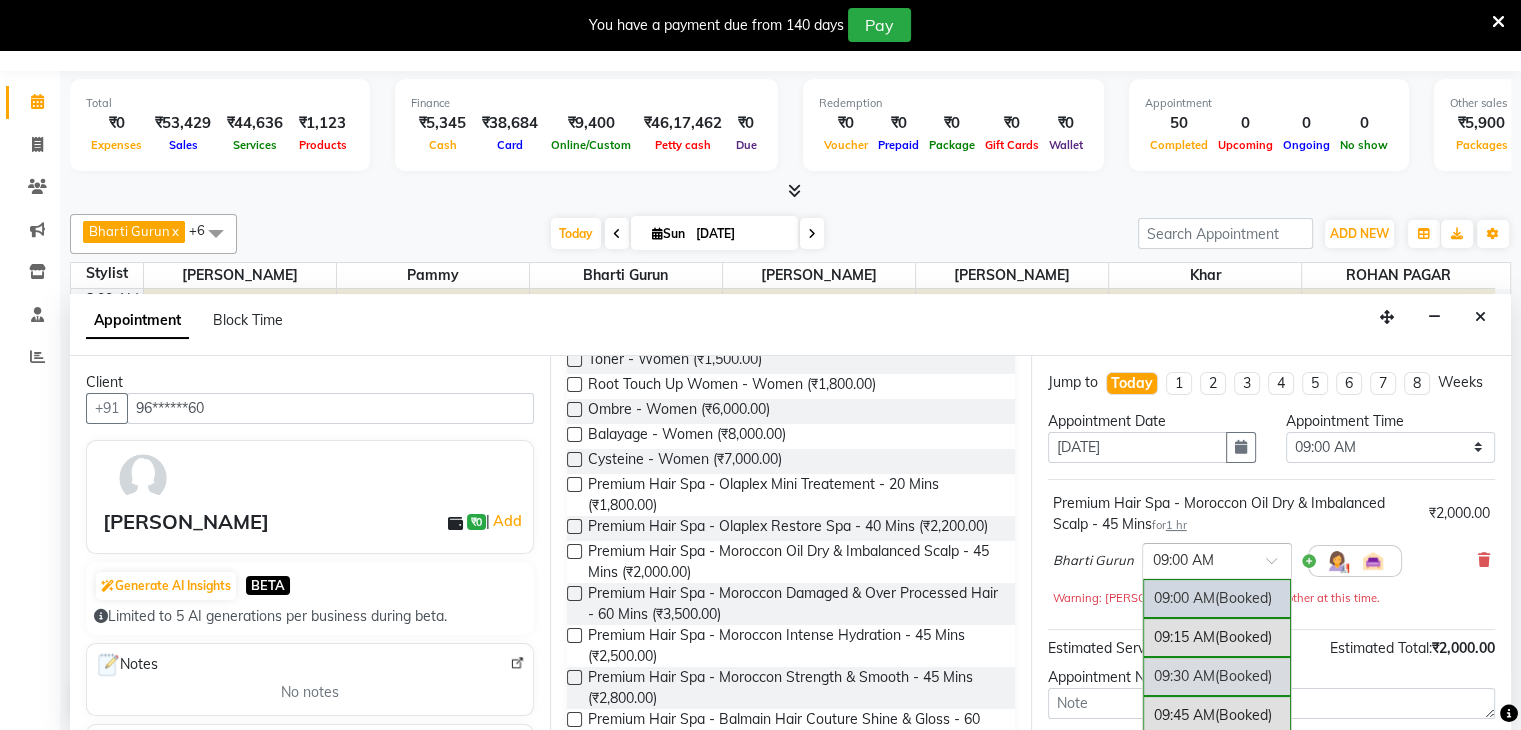 drag, startPoint x: 1253, startPoint y: 581, endPoint x: 1276, endPoint y: 698, distance: 119.23926 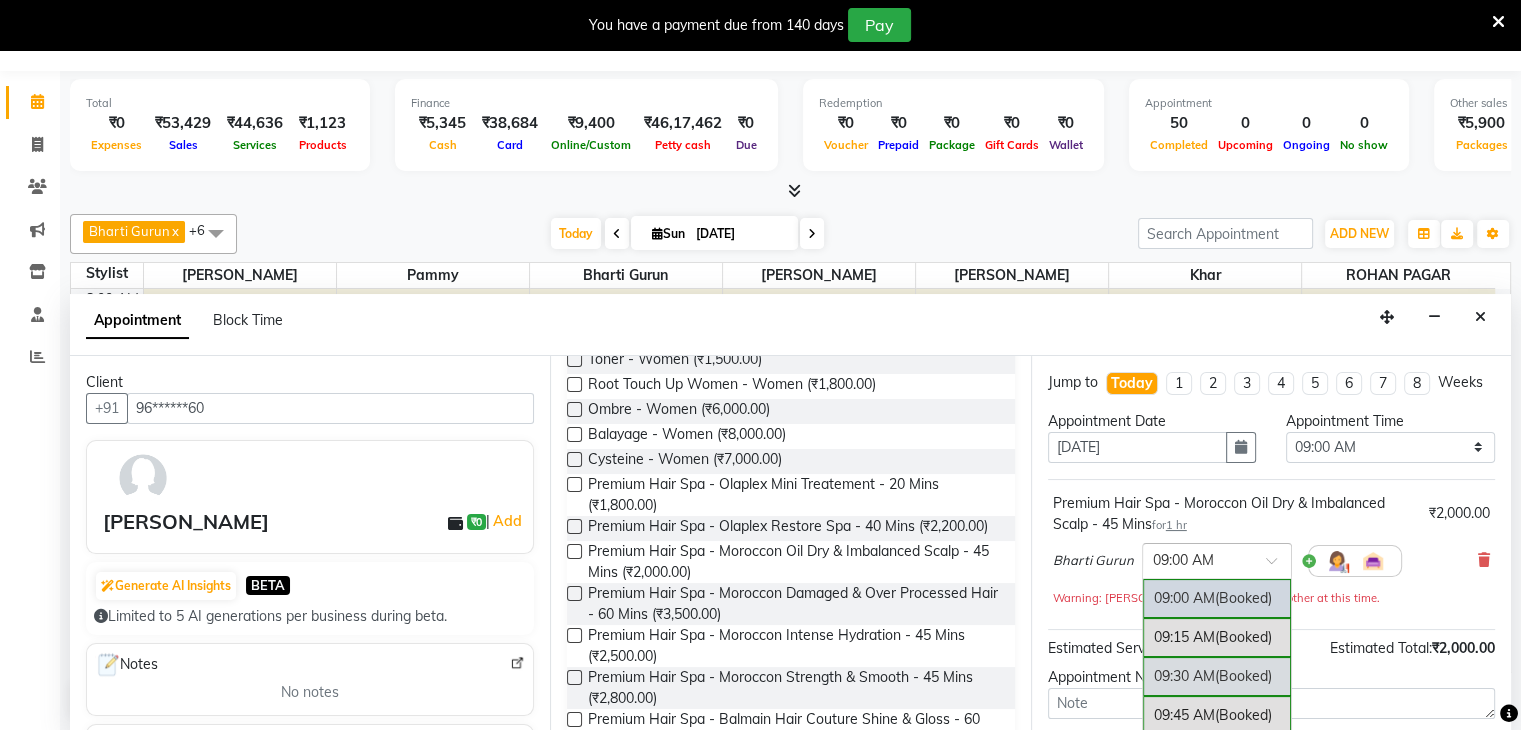click on "× 09:00 AM  09:00 AM   (Booked)  09:15 AM   (Booked)  09:30 AM   (Booked)  09:45 AM   (Booked)  10:00 AM   (Booked)  10:15 AM   (Booked)  10:30 AM   (Booked)  10:45 AM   (Booked)  11:00 AM   11:15 AM   11:30 AM   11:45 AM   12:00 PM   12:15 PM   12:30 PM   12:45 PM   01:00 PM   01:15 PM   01:30 PM   01:45 PM   02:00 PM   (Booked)  02:15 PM   (Booked)  02:30 PM   02:45 PM   03:00 PM   (Booked)  03:15 PM   (Booked)  03:30 PM   (Booked)  03:45 PM   (Booked)  04:00 PM   04:15 PM   04:30 PM   04:45 PM   05:00 PM   (Booked)  05:15 PM   (Booked)  05:30 PM   (Booked)  05:45 PM   (Booked)  06:00 PM   06:15 PM   06:30 PM   06:45 PM   07:00 PM   07:15 PM   07:30 PM   07:45 PM   08:00 PM   (No Shift)" at bounding box center (1217, 561) 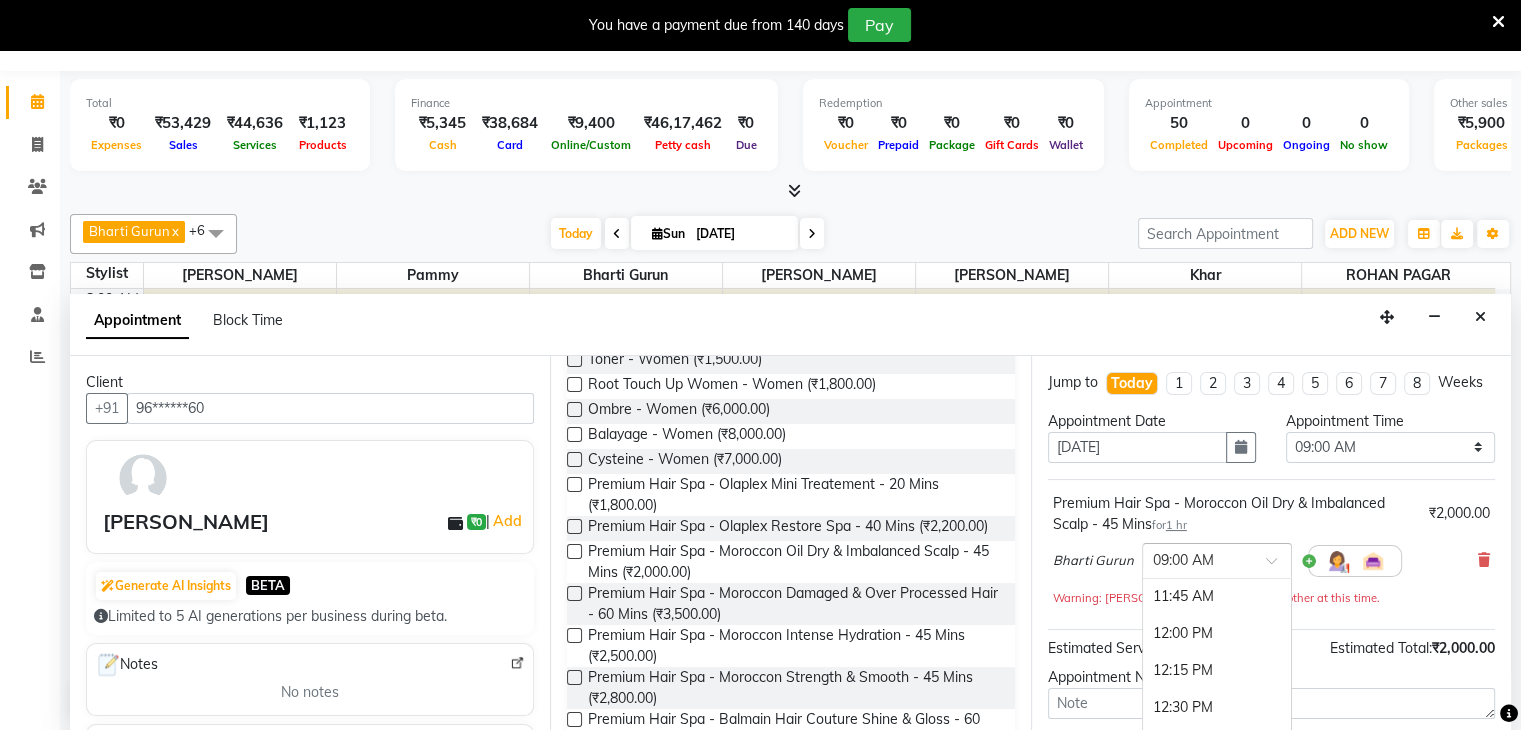 scroll, scrollTop: 628, scrollLeft: 0, axis: vertical 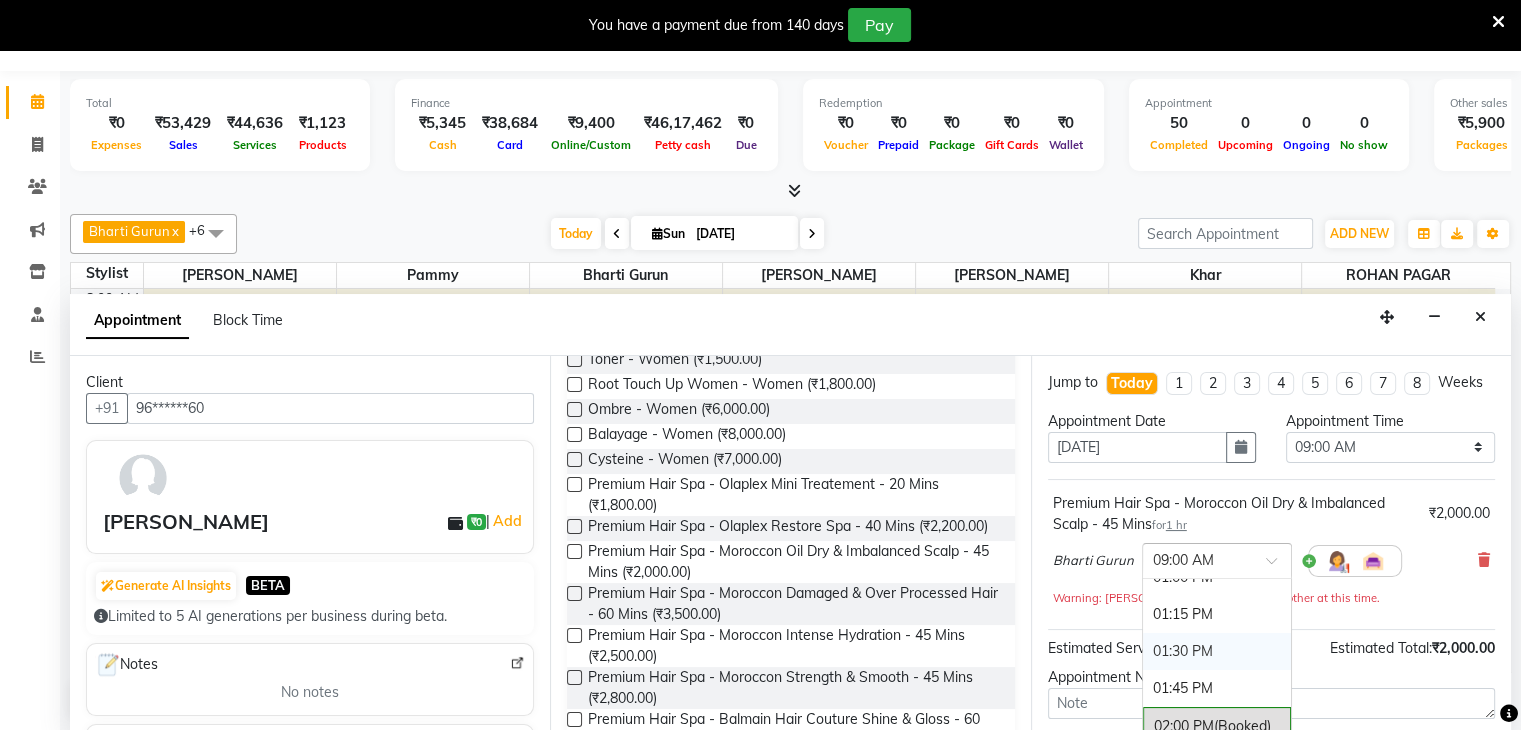 click on "01:30 PM" at bounding box center [1217, 651] 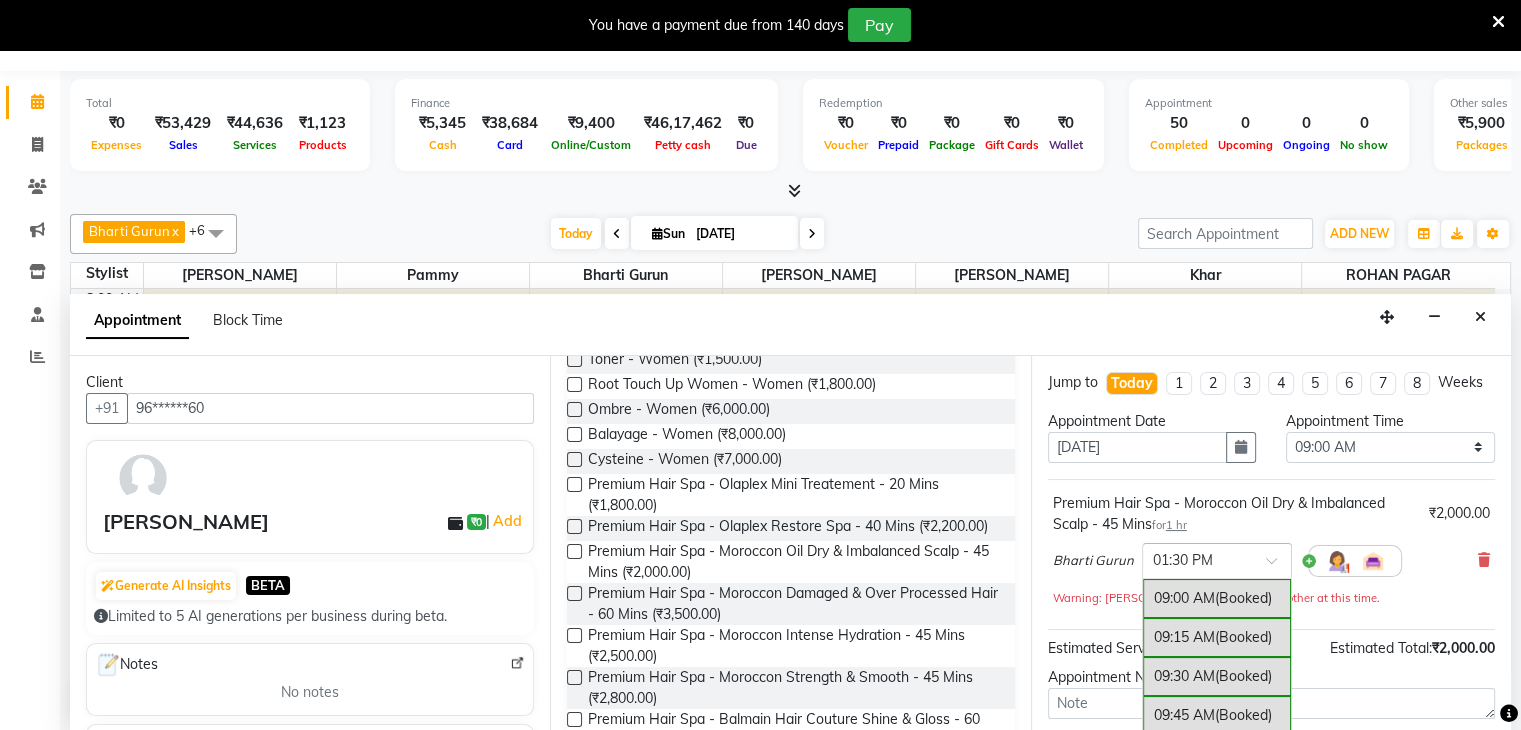 scroll, scrollTop: 679, scrollLeft: 0, axis: vertical 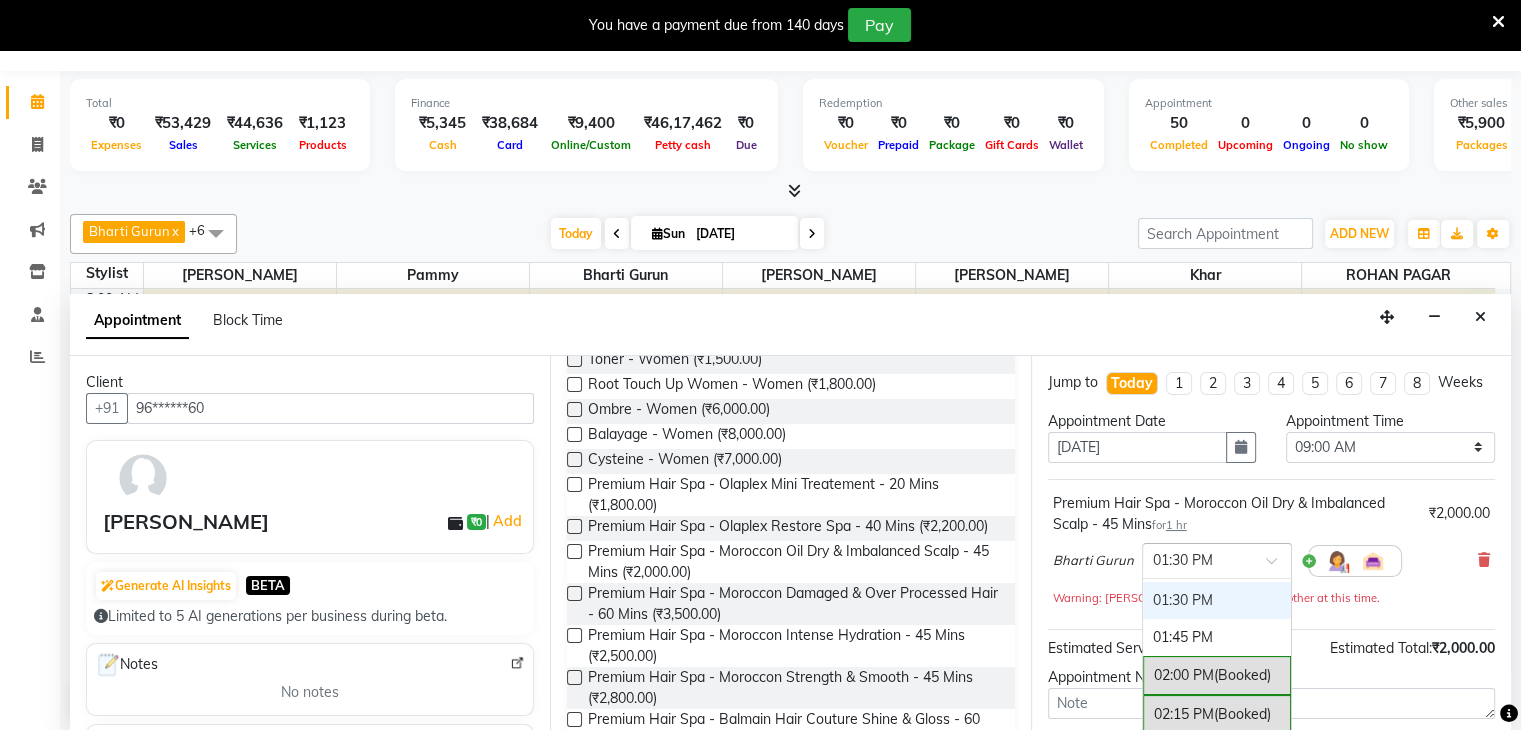 drag, startPoint x: 1271, startPoint y: 585, endPoint x: 1278, endPoint y: 707, distance: 122.20065 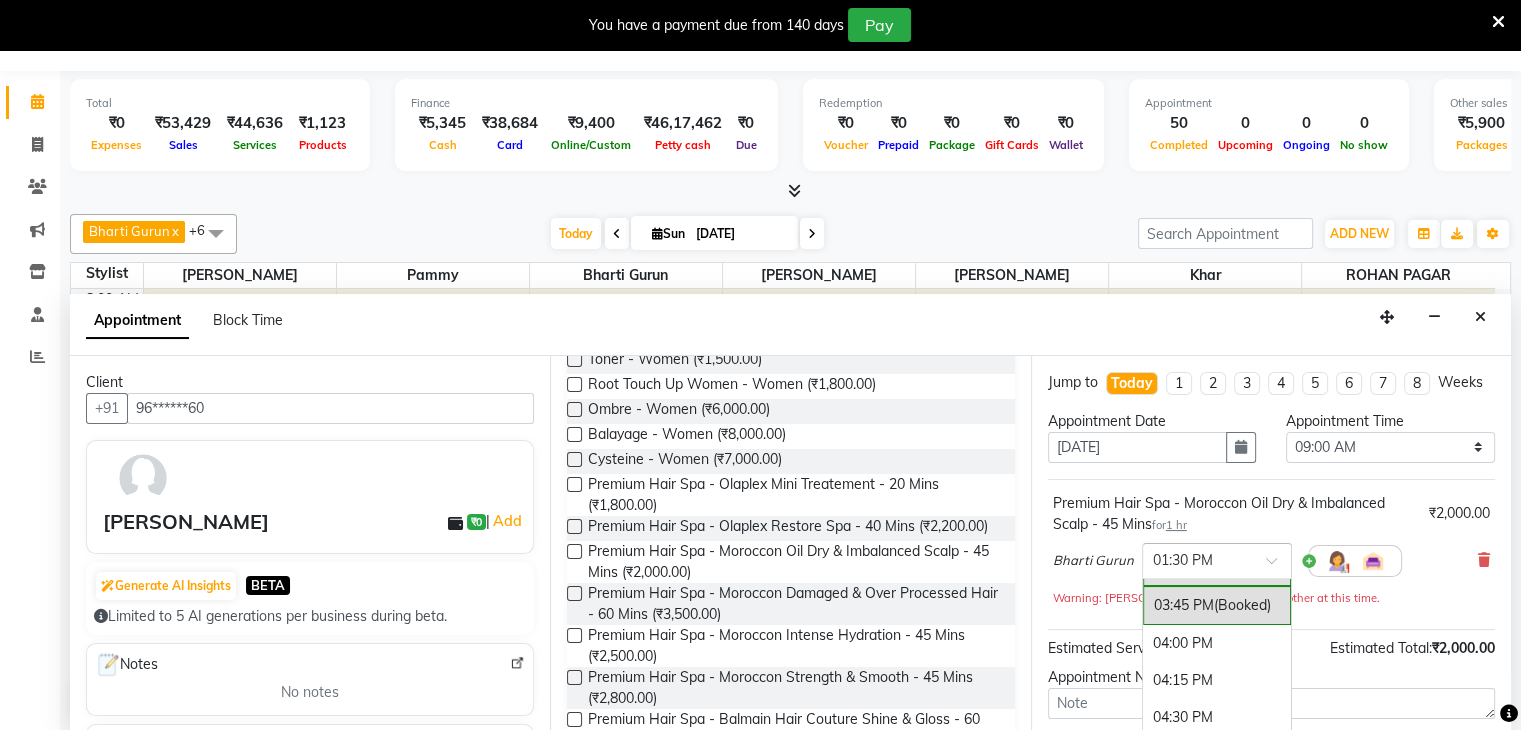 scroll, scrollTop: 1031, scrollLeft: 0, axis: vertical 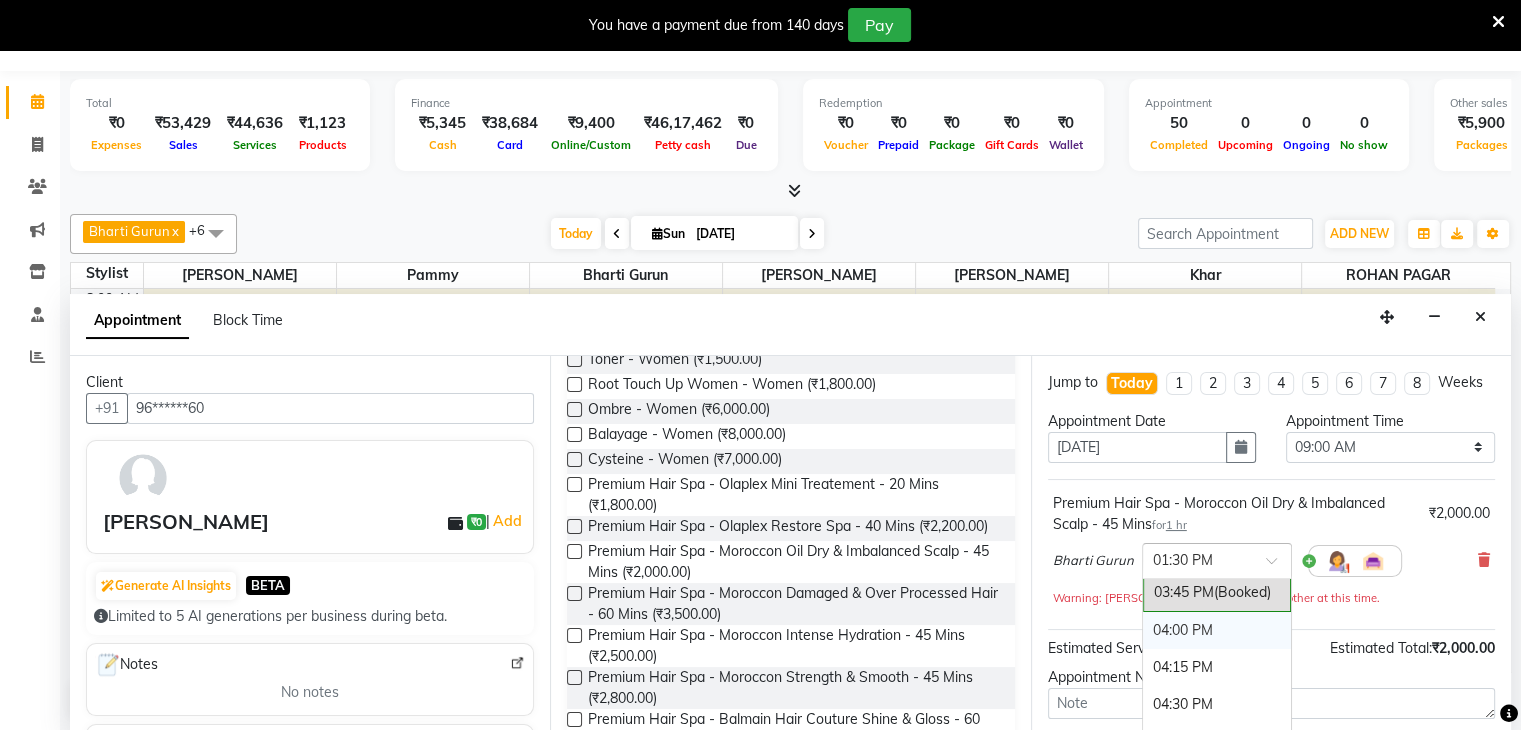 click on "04:00 PM" at bounding box center (1217, 630) 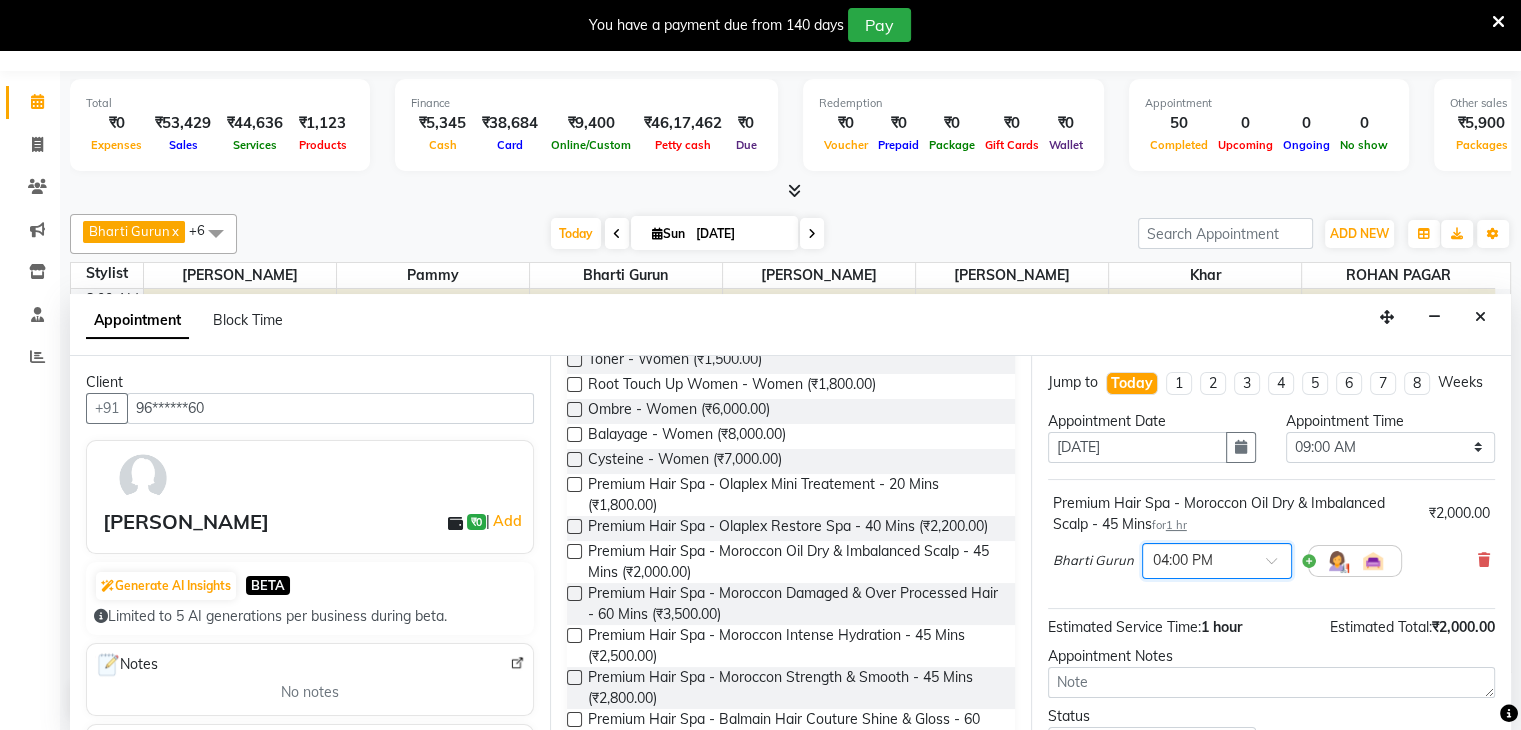 scroll, scrollTop: 170, scrollLeft: 0, axis: vertical 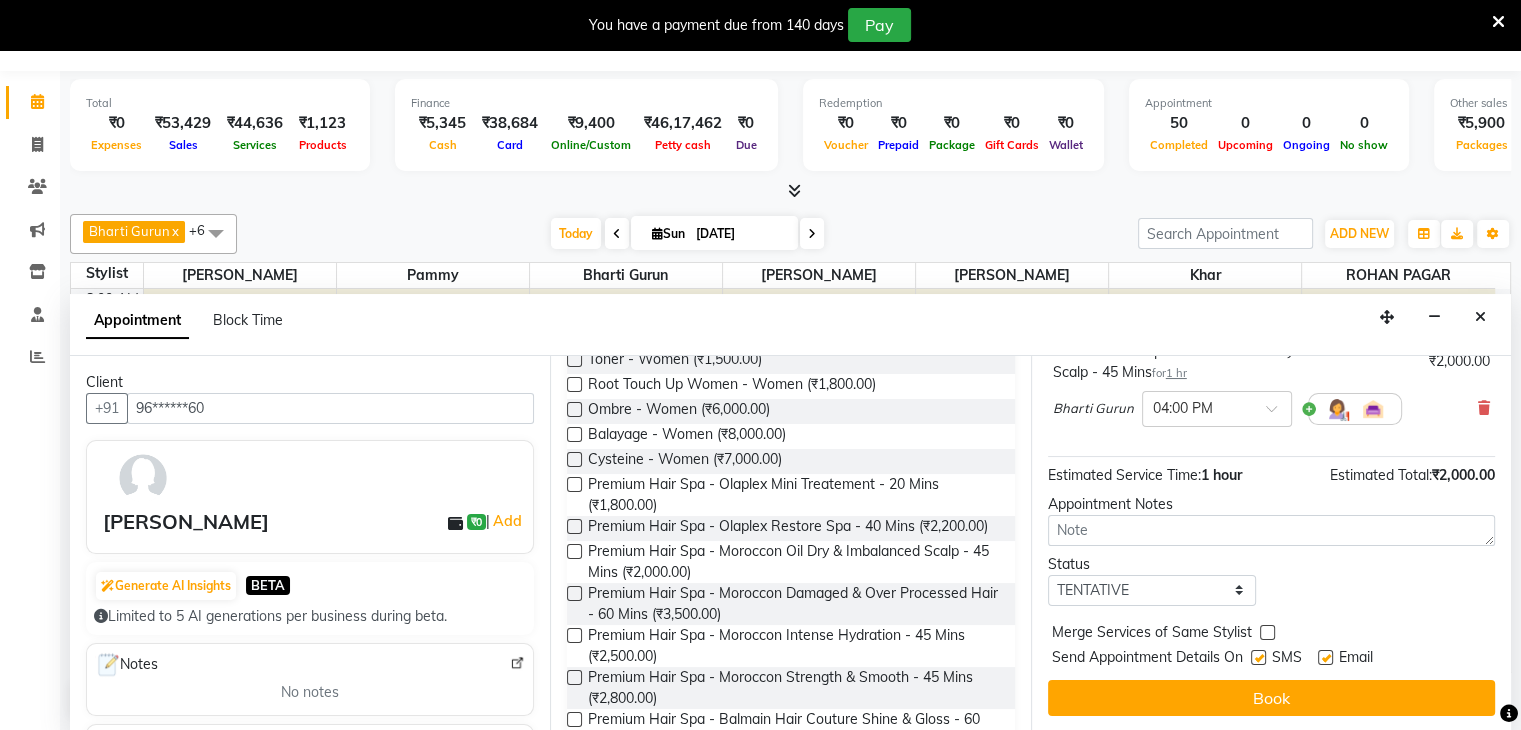 click at bounding box center (1258, 657) 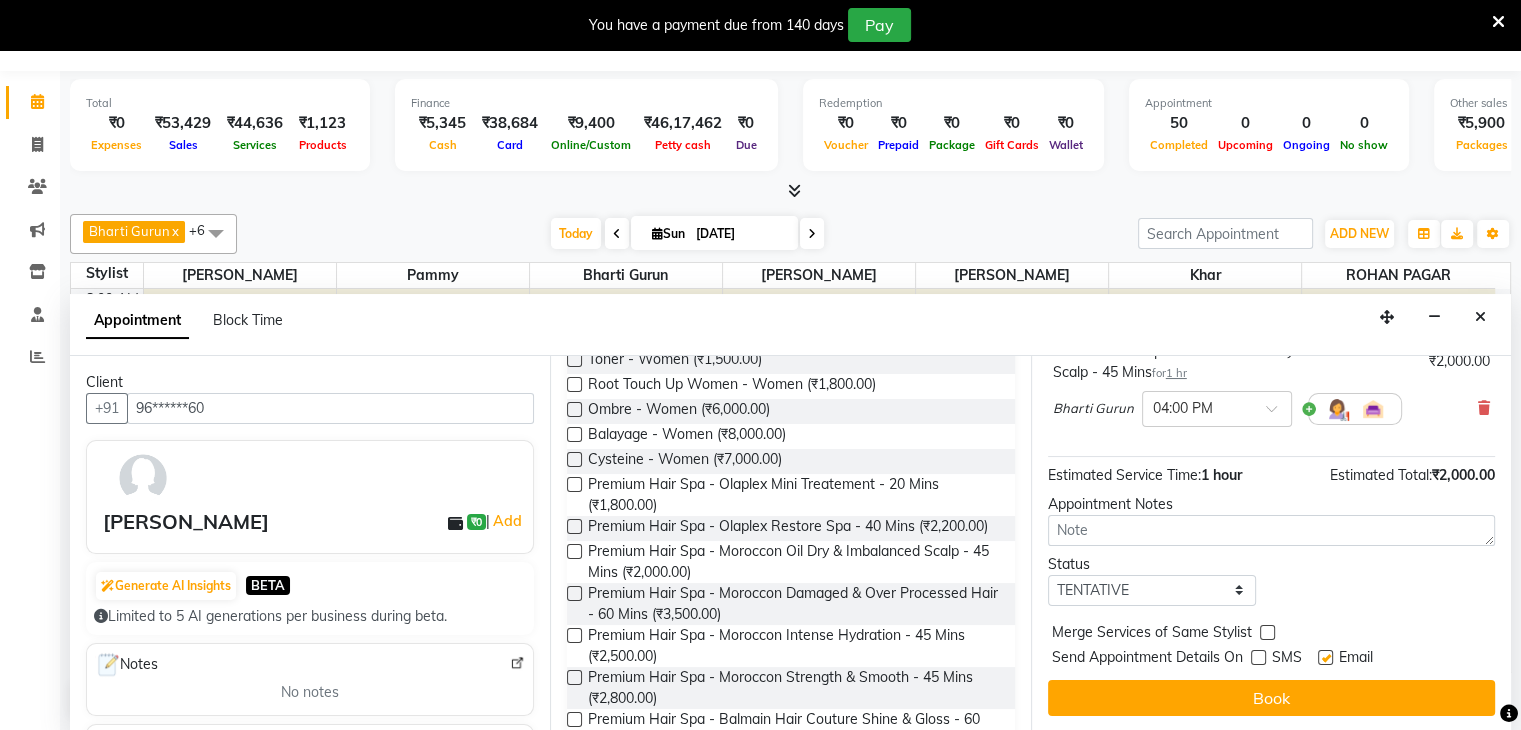 click at bounding box center (1325, 657) 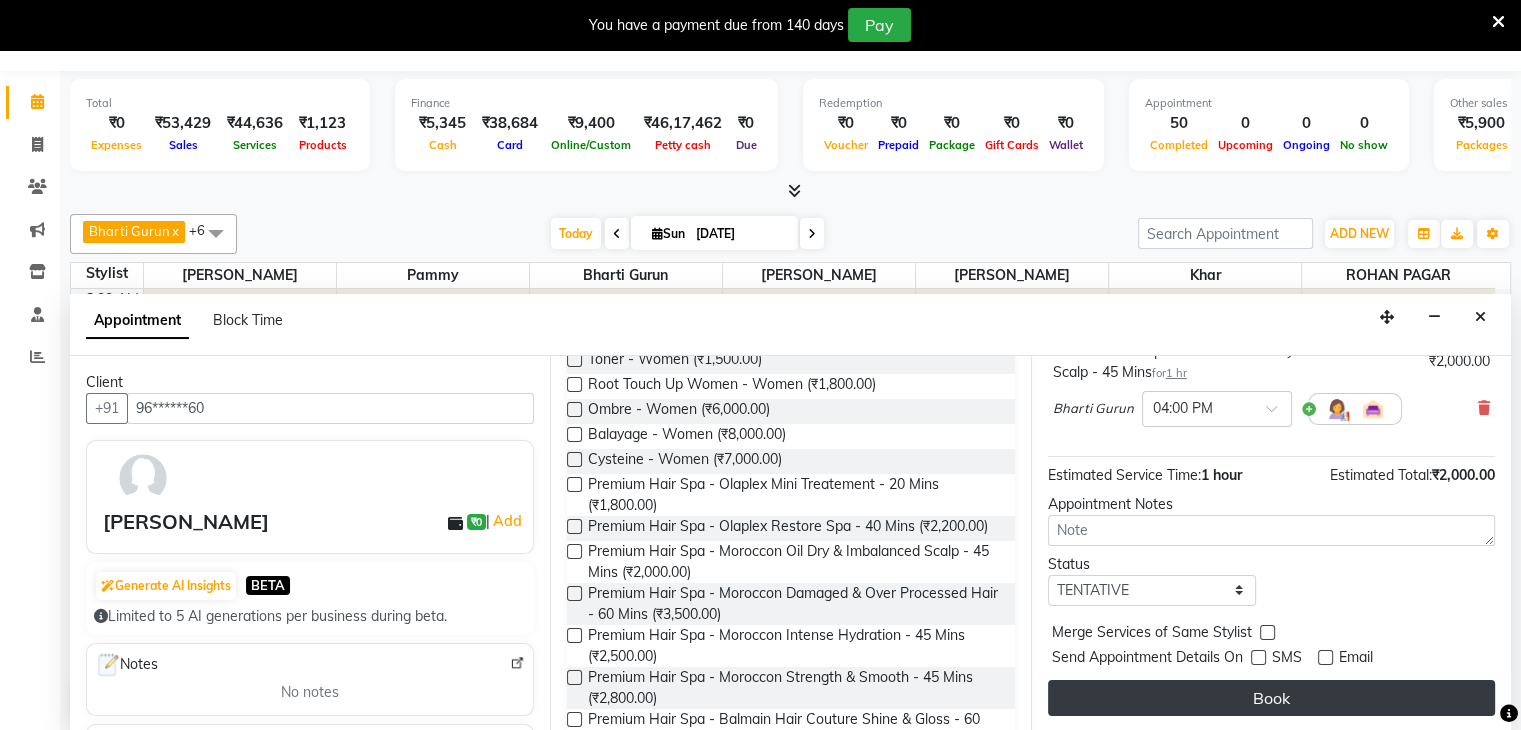 click on "Book" at bounding box center [1271, 698] 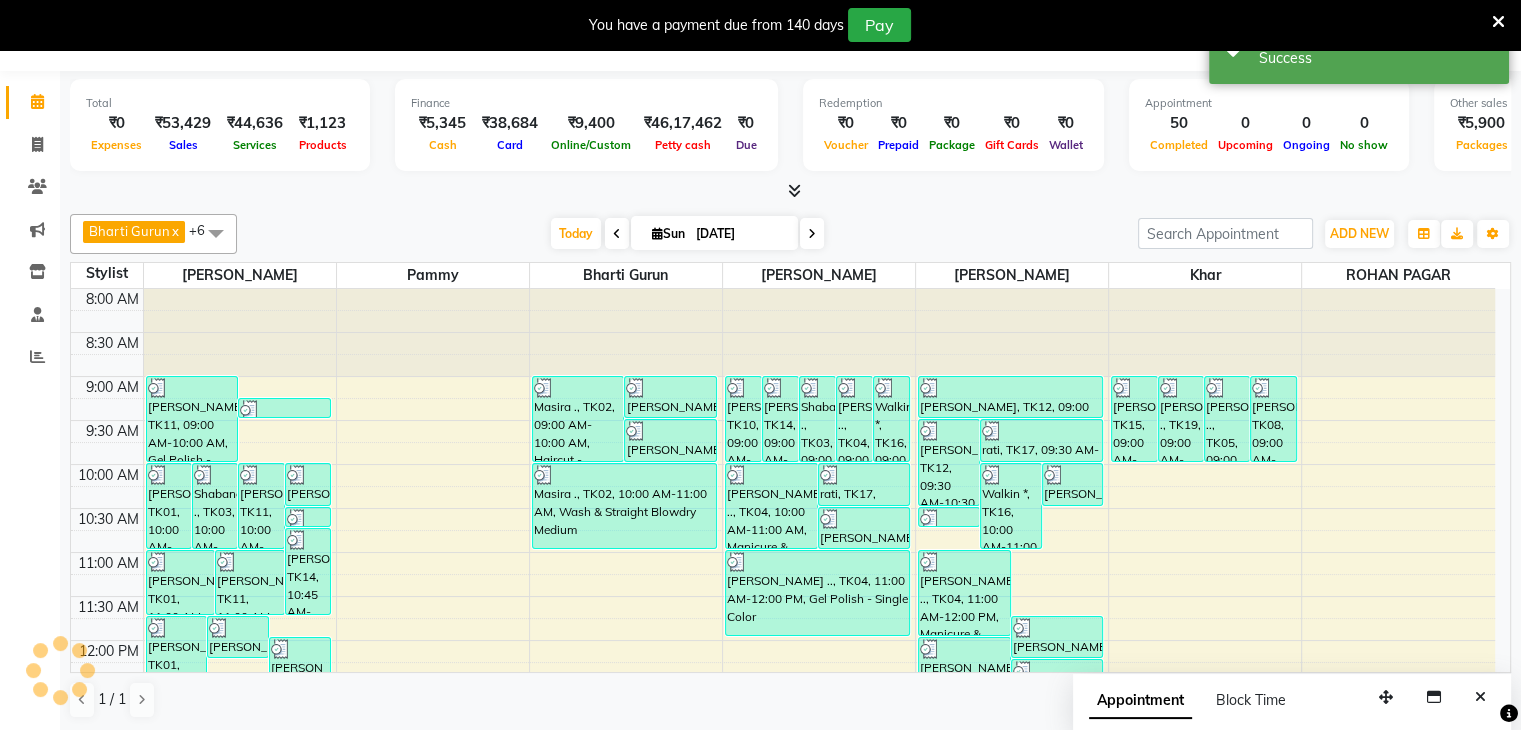 scroll, scrollTop: 0, scrollLeft: 0, axis: both 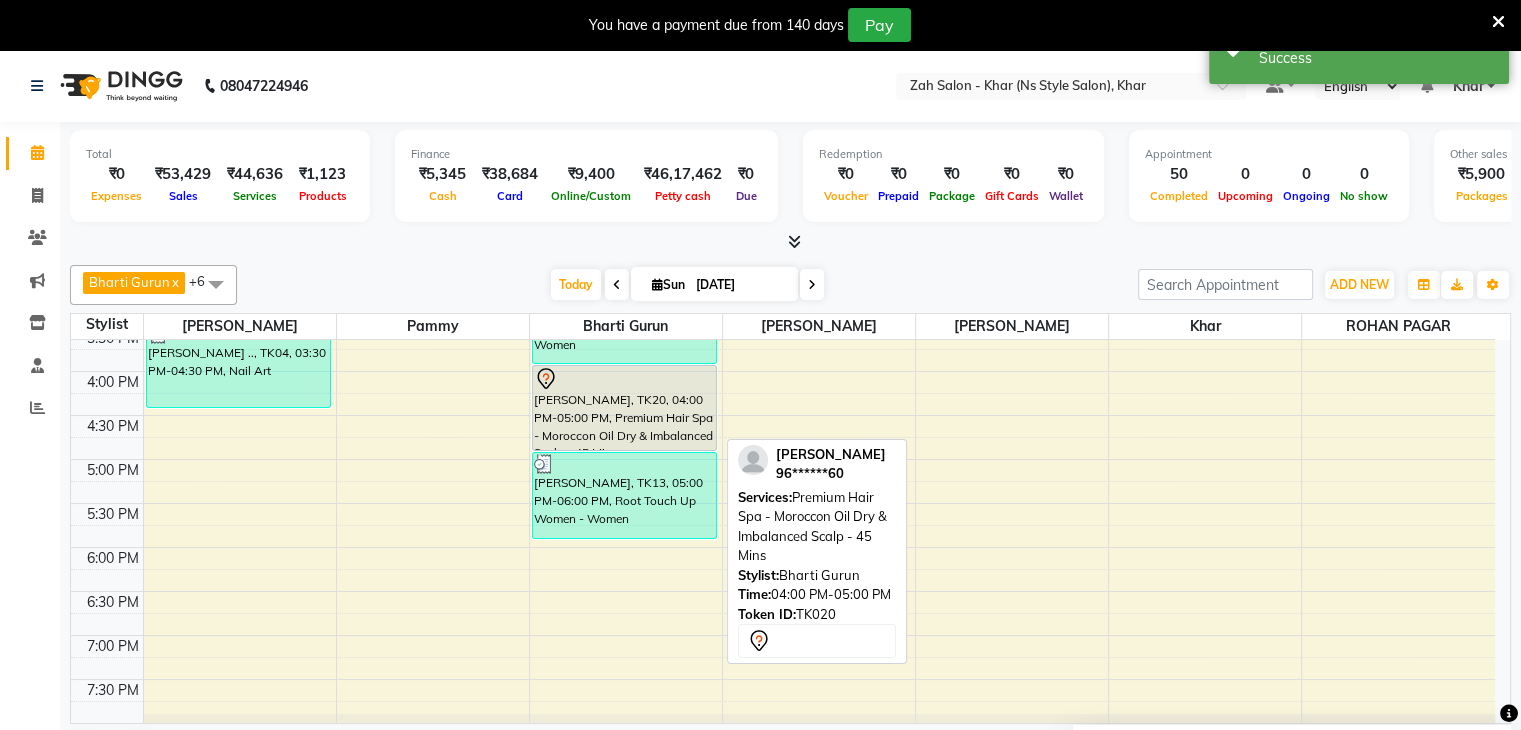 click on "[PERSON_NAME], TK20, 04:00 PM-05:00 PM, Premium Hair Spa - Moroccon Oil Dry & Imbalanced Scalp - 45 Mins" at bounding box center [624, 408] 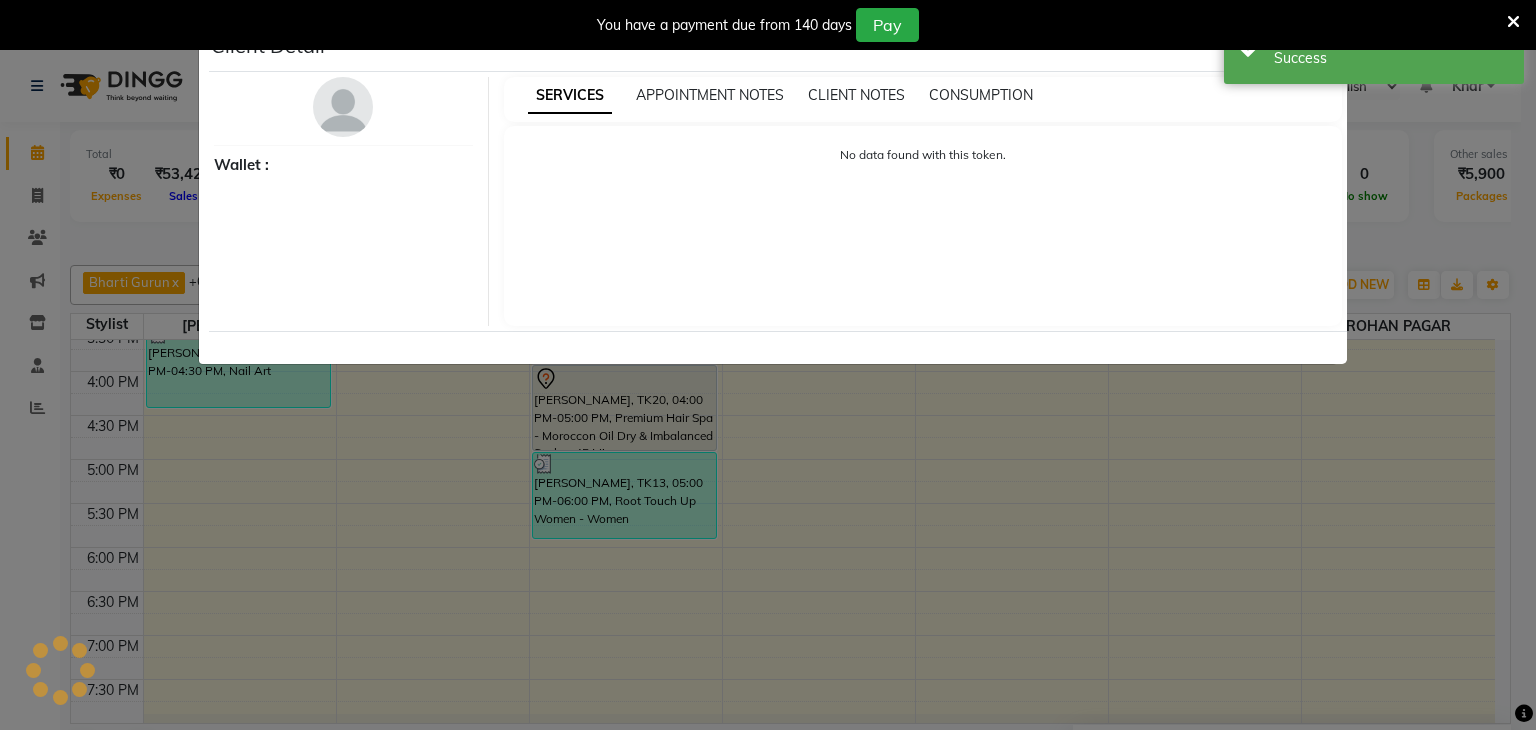 select on "7" 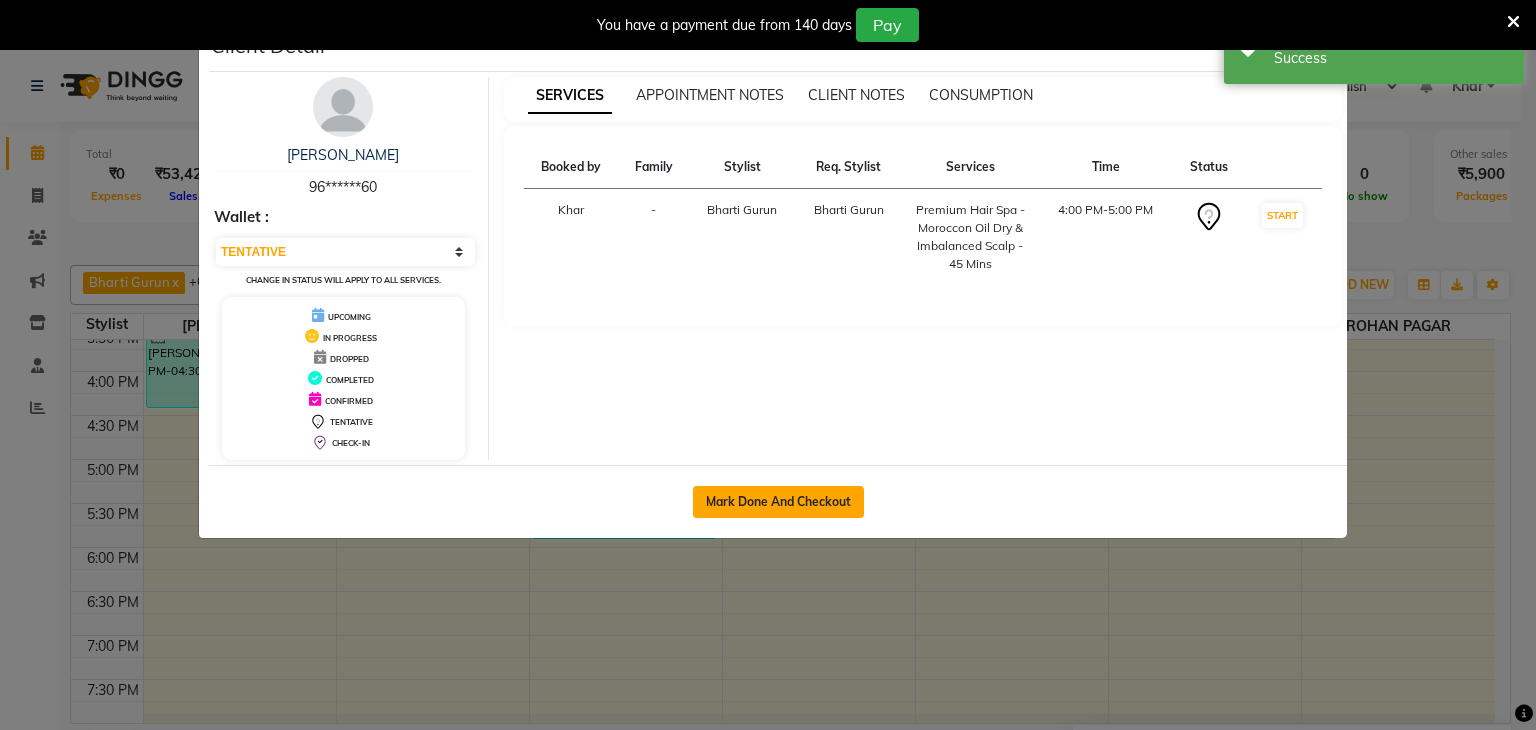 click on "Mark Done And Checkout" 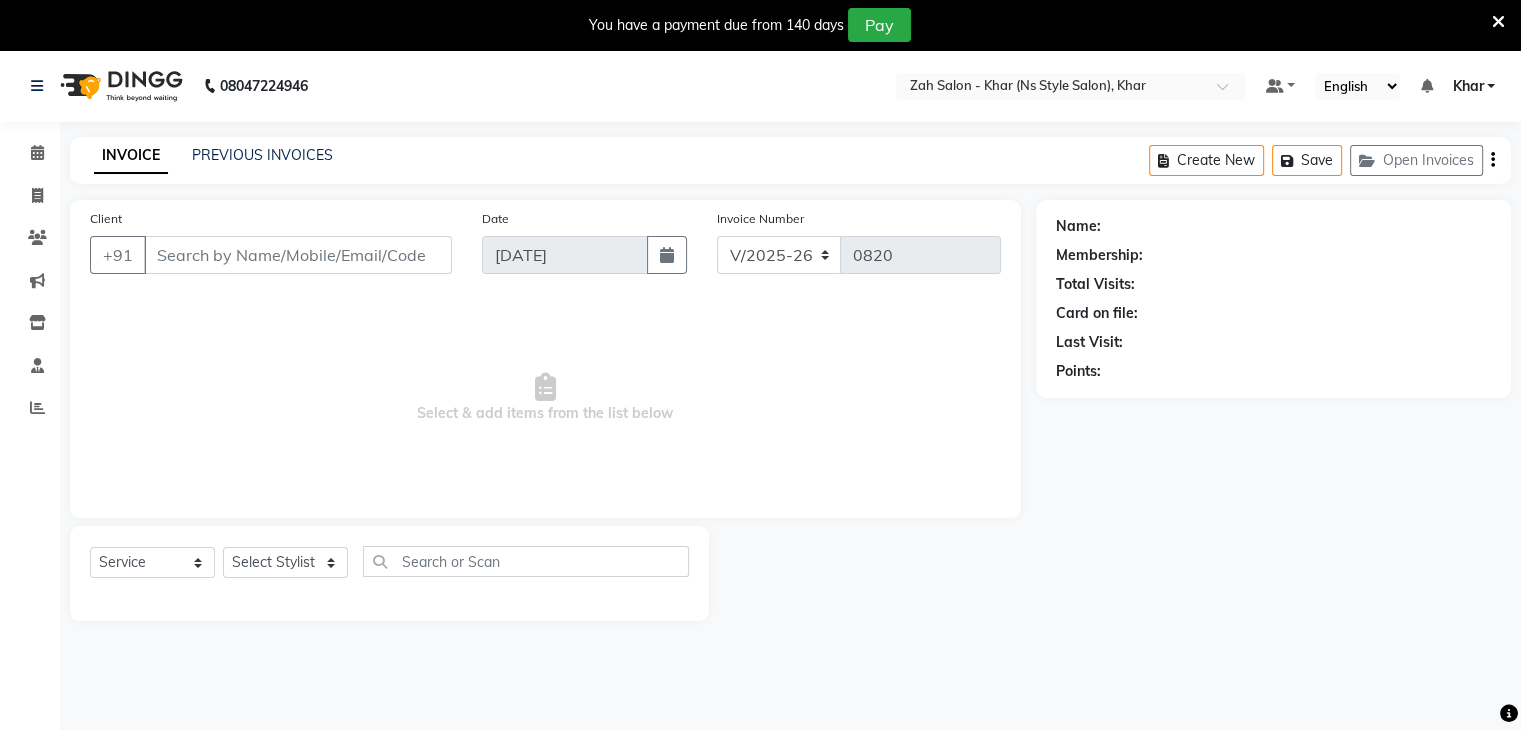 type on "96******60" 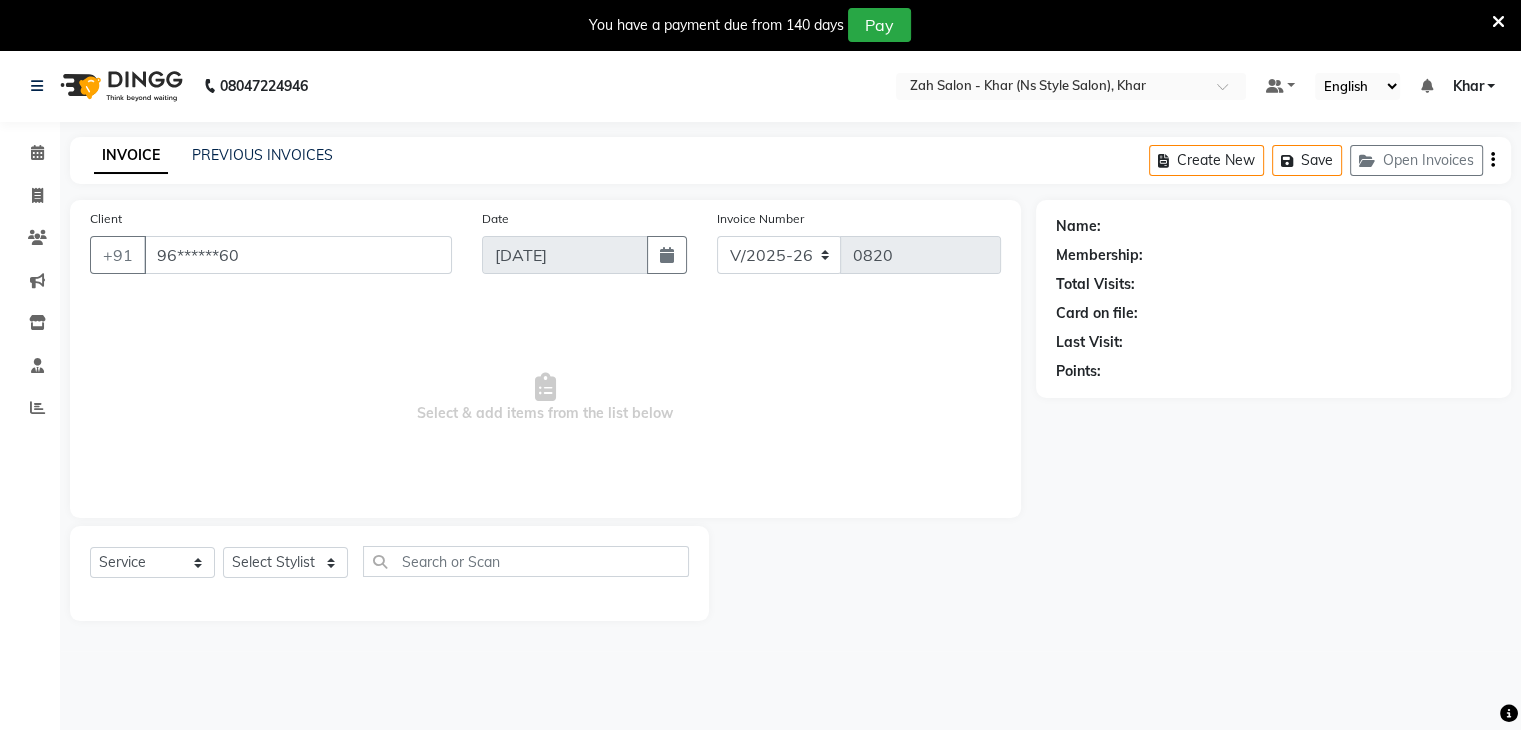 select on "38402" 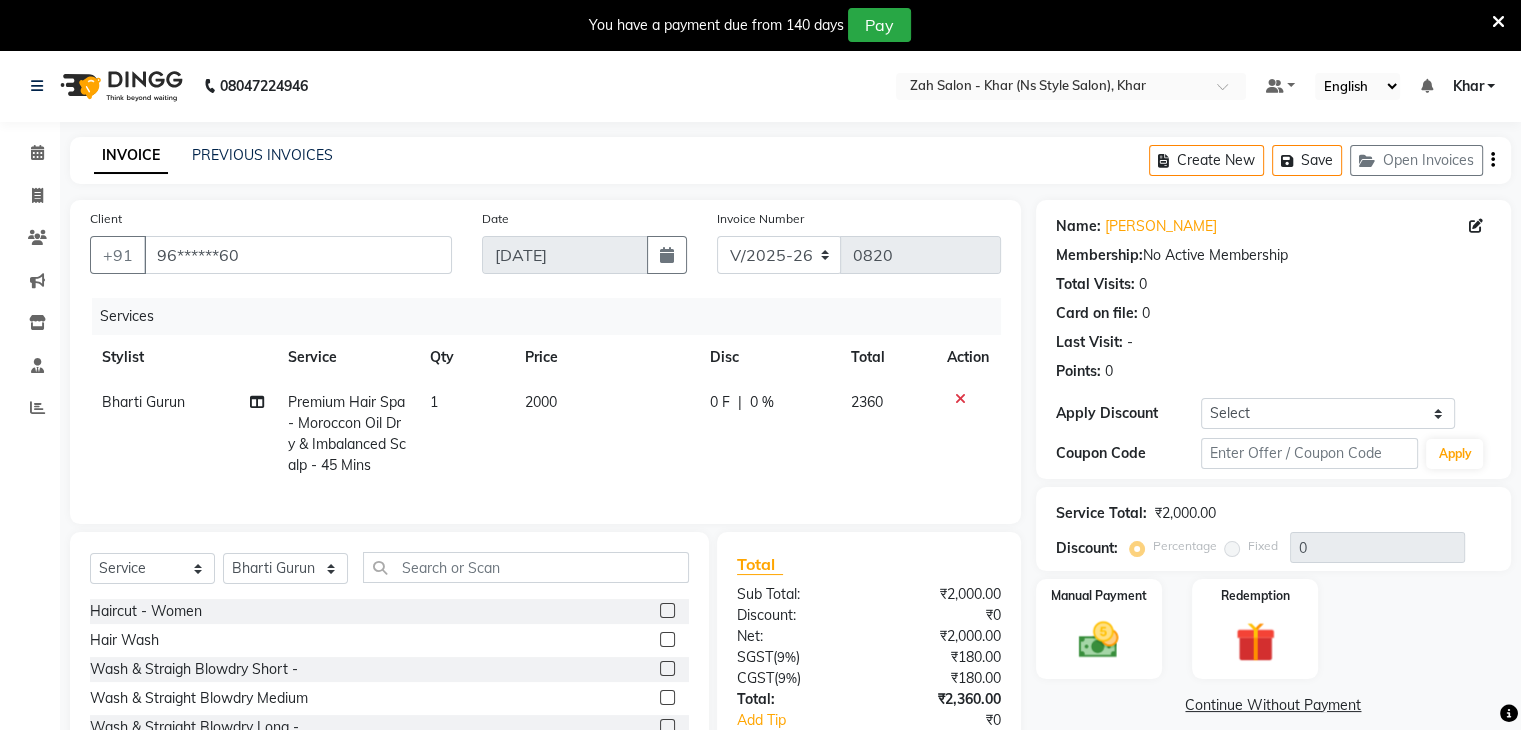 scroll, scrollTop: 143, scrollLeft: 0, axis: vertical 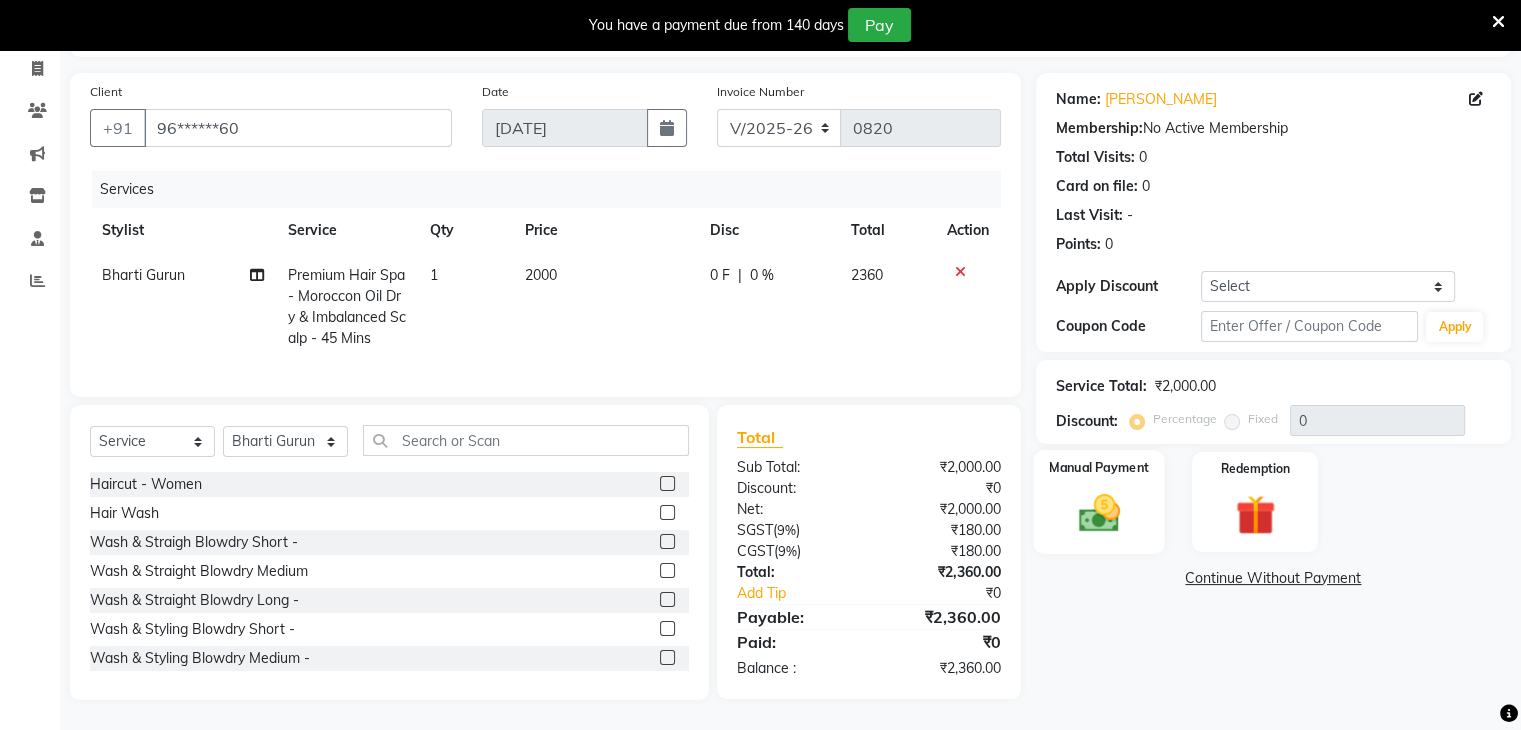click on "Manual Payment" 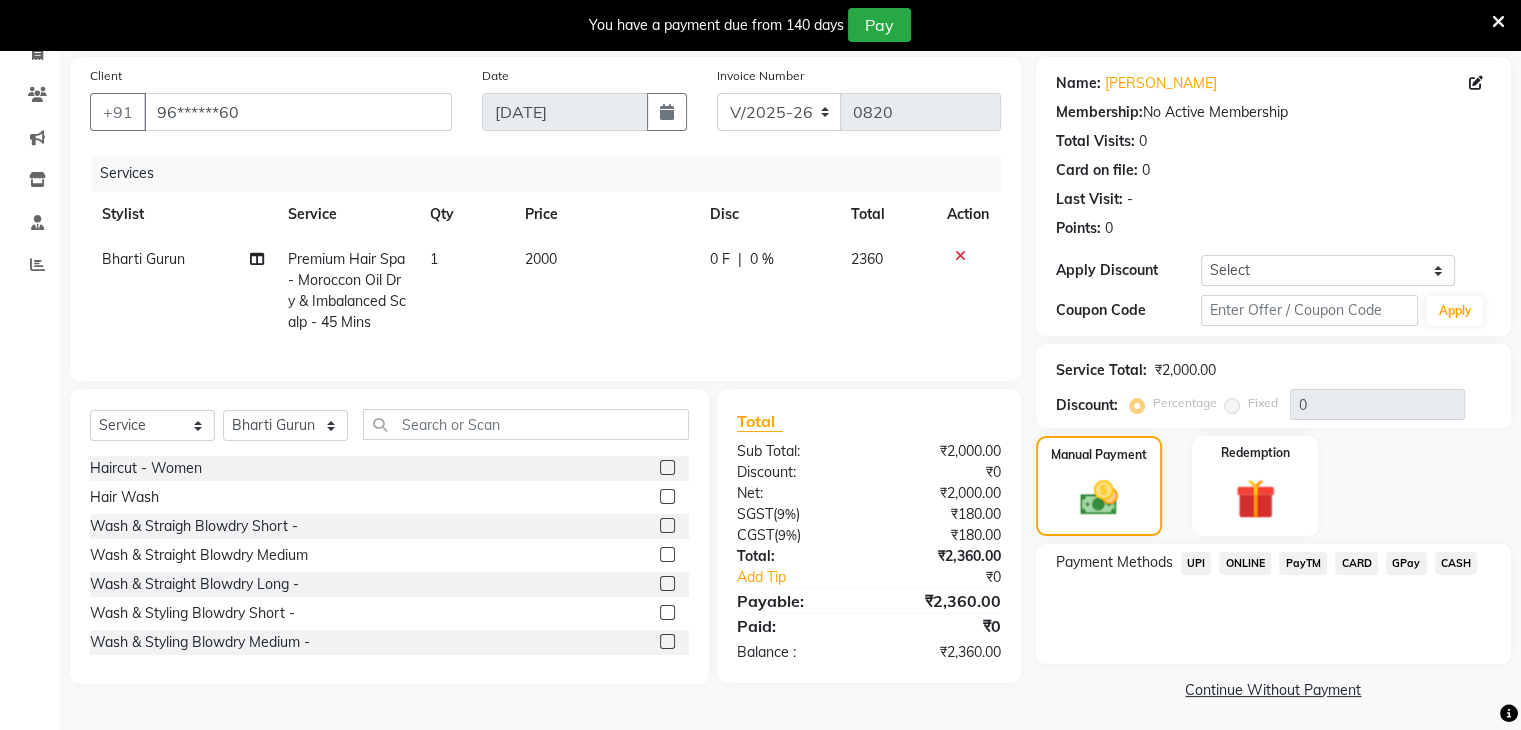 click on "CASH" 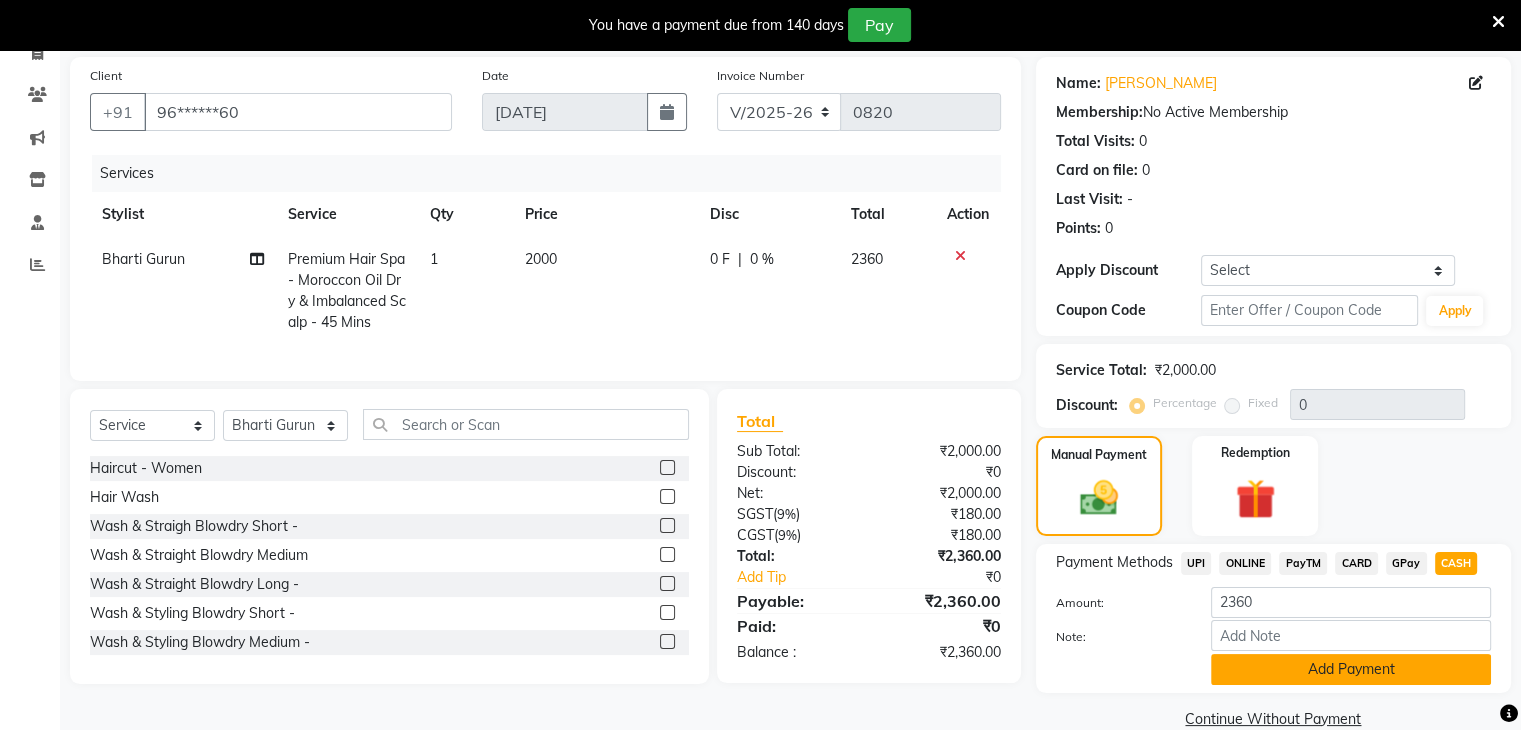 click on "Add Payment" 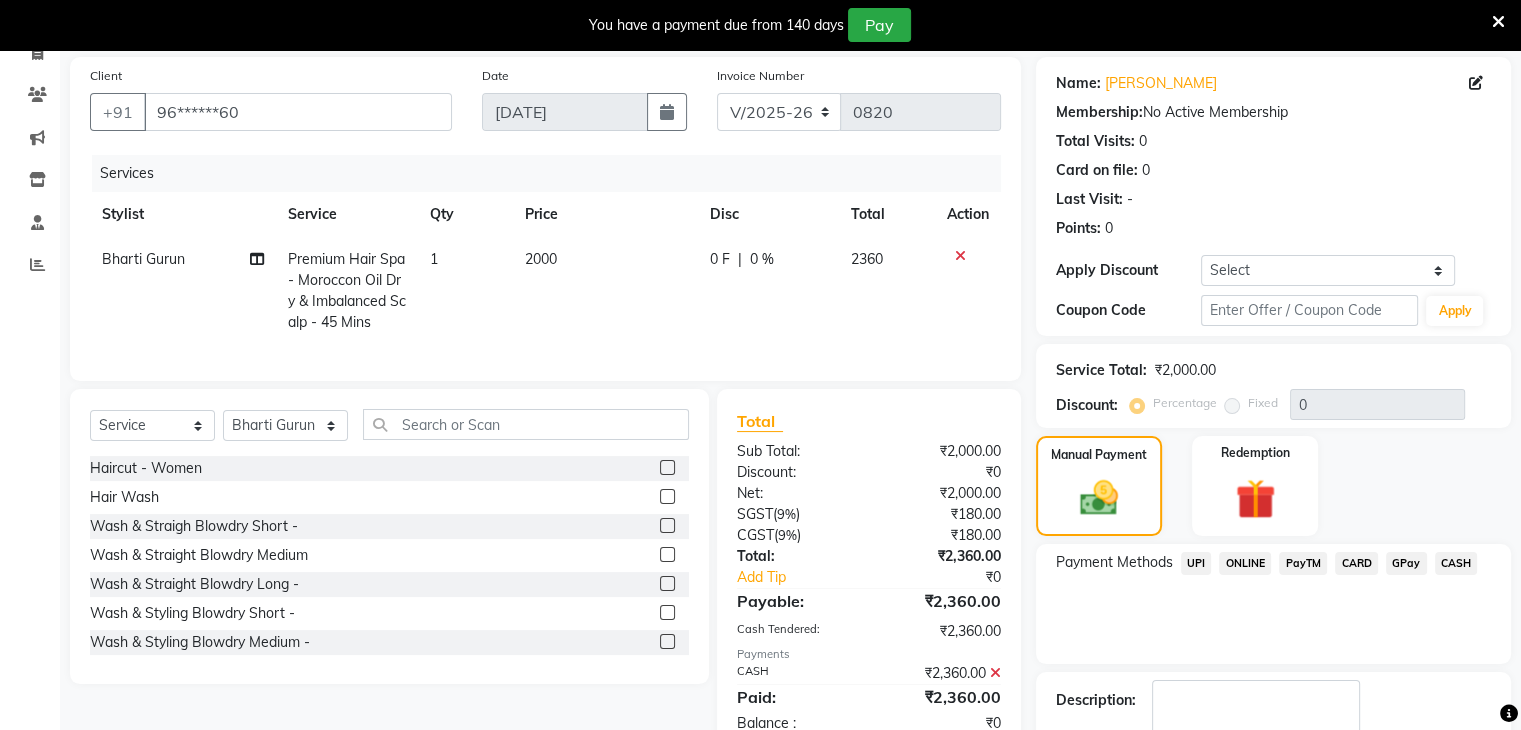 scroll, scrollTop: 260, scrollLeft: 0, axis: vertical 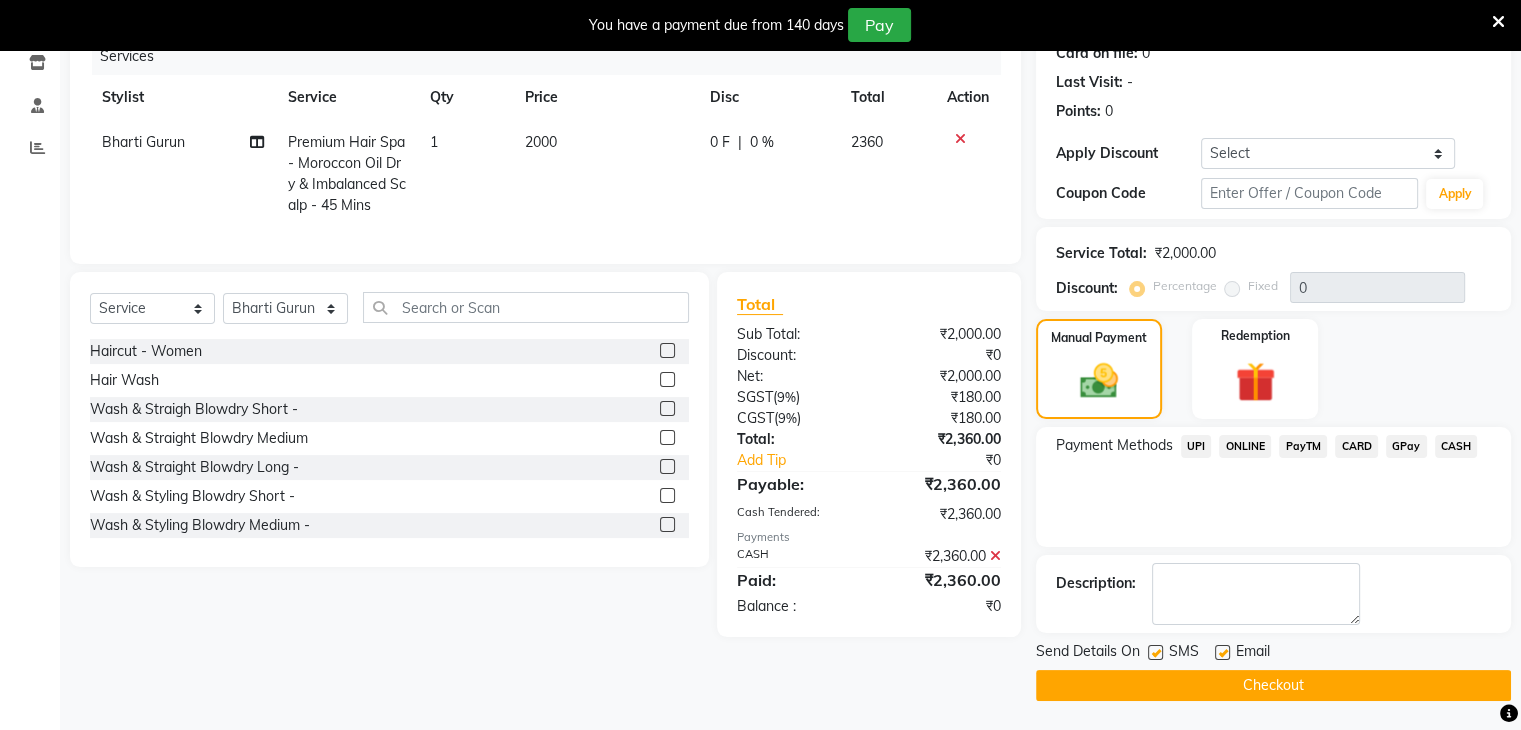 click 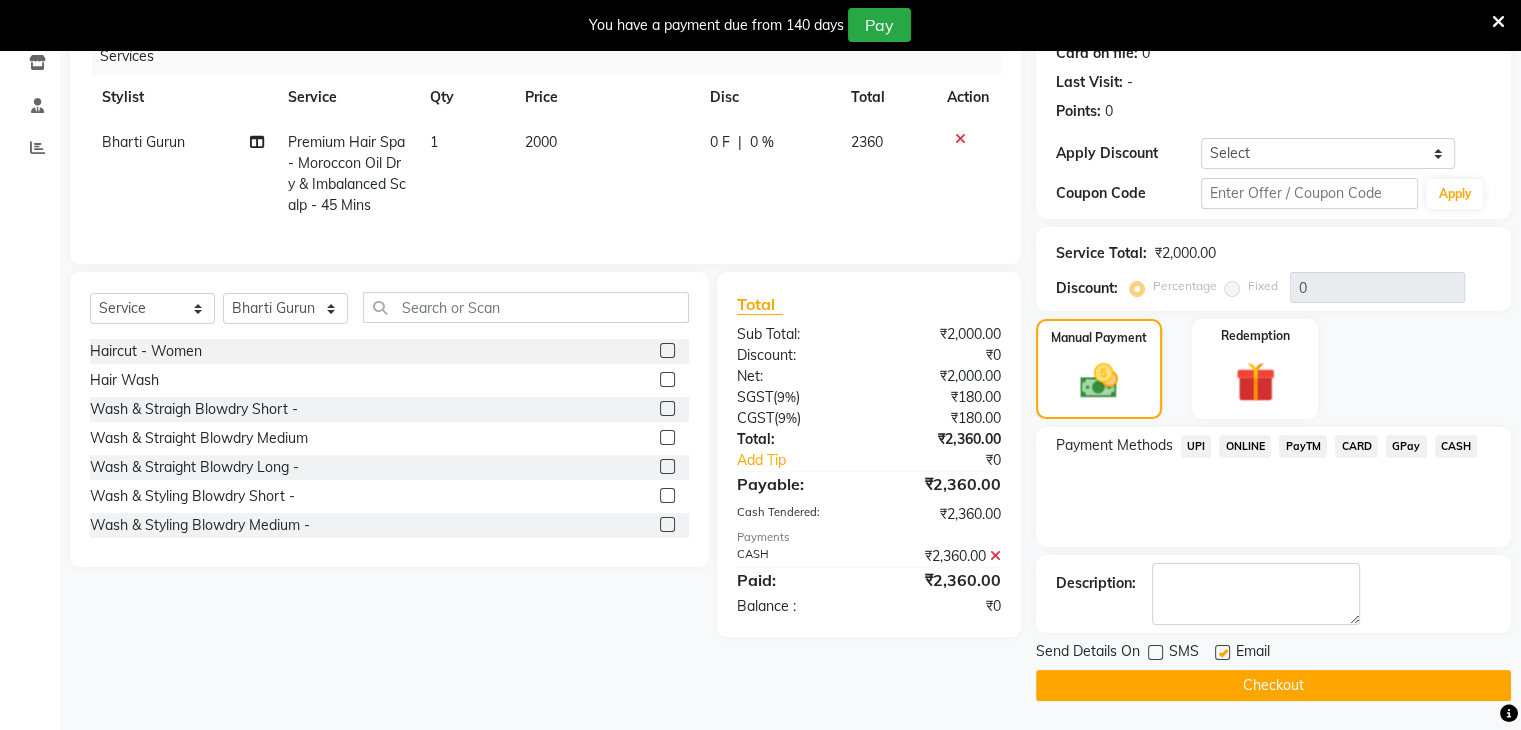 click 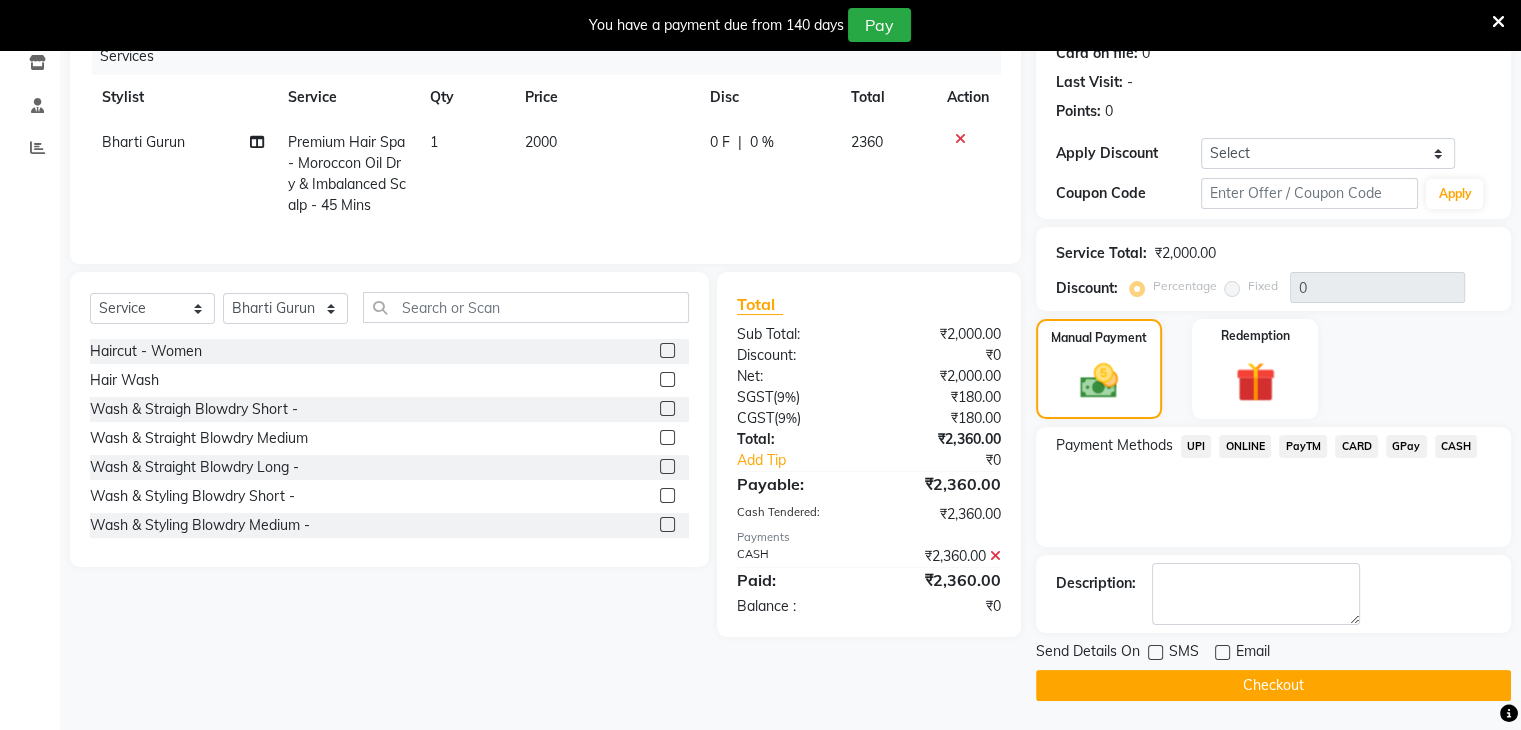 click 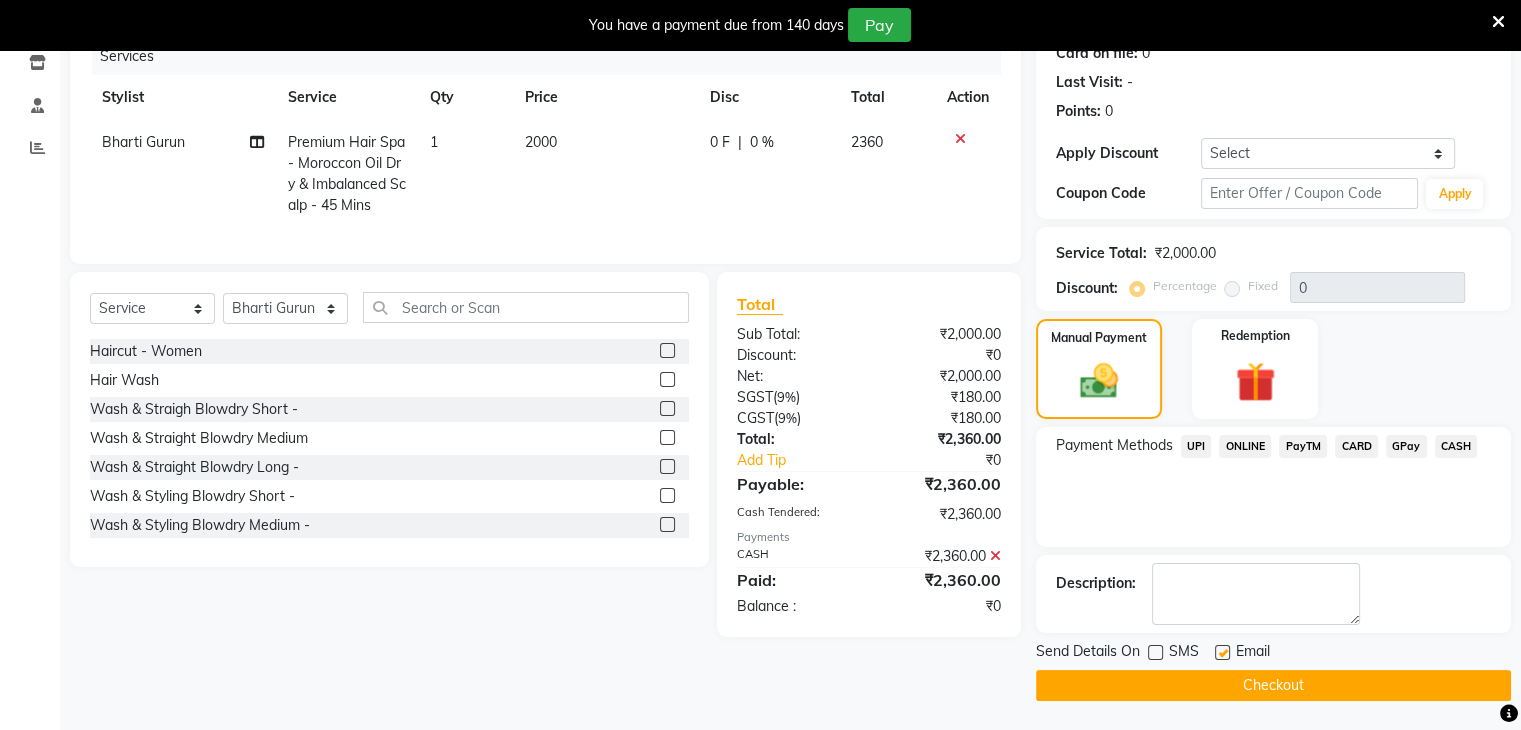 click 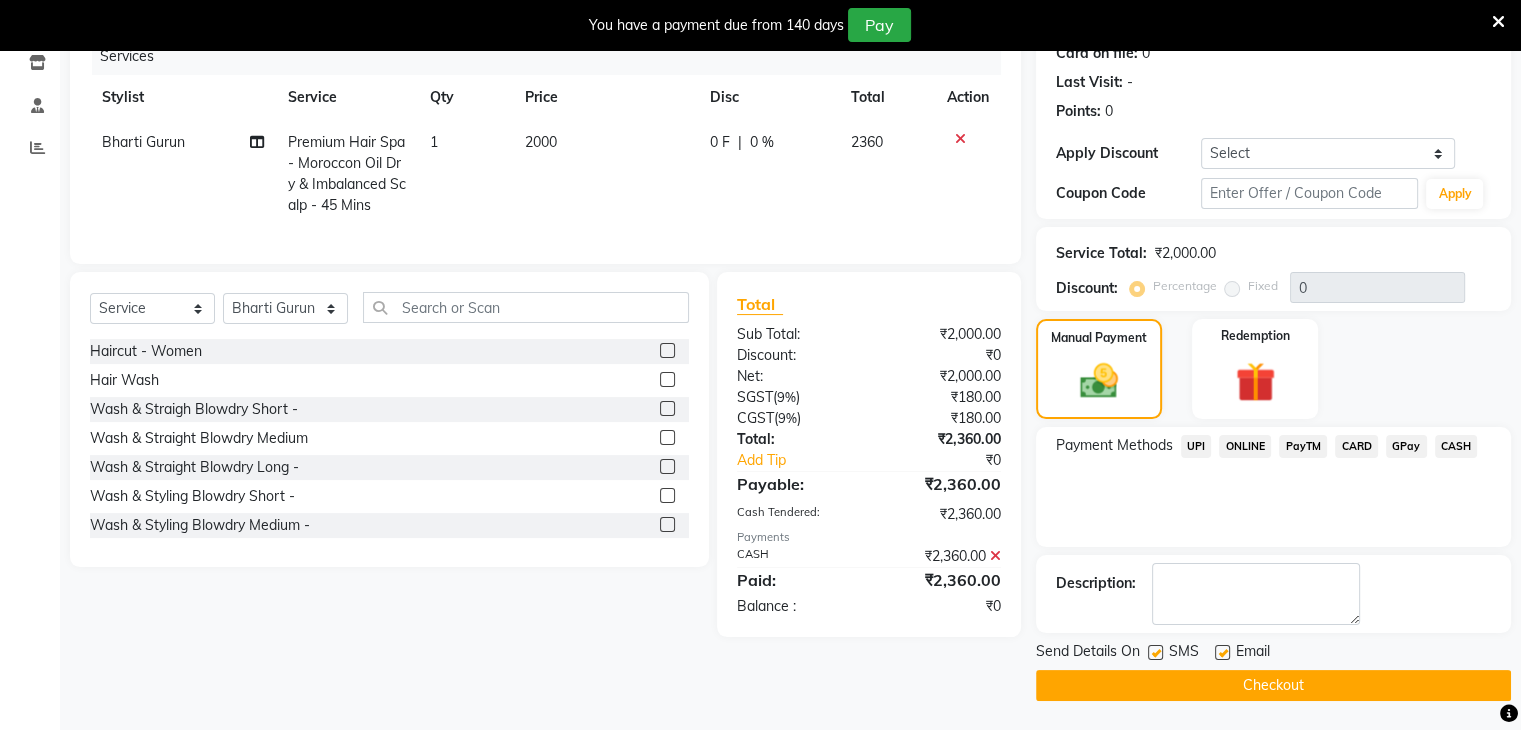 click 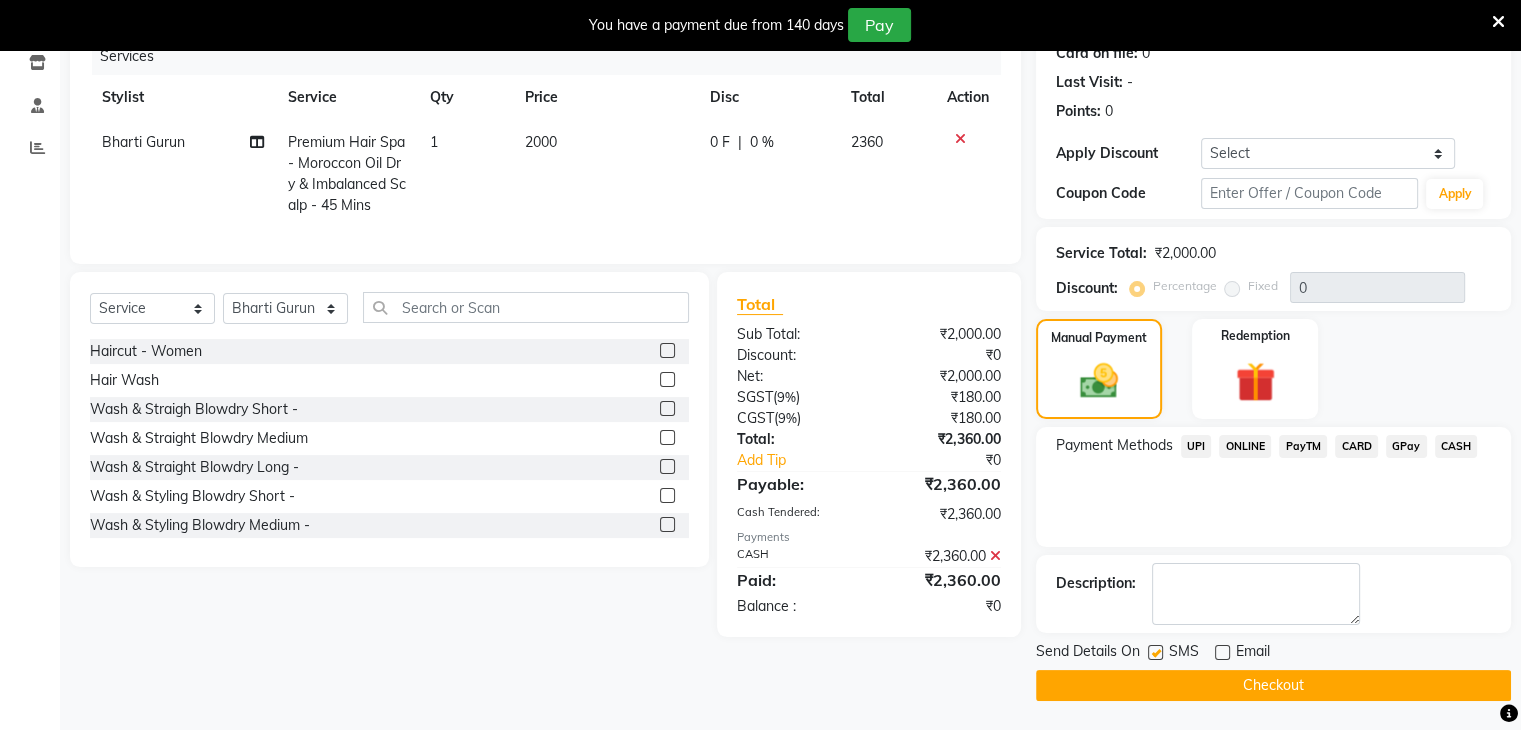 click on "Checkout" 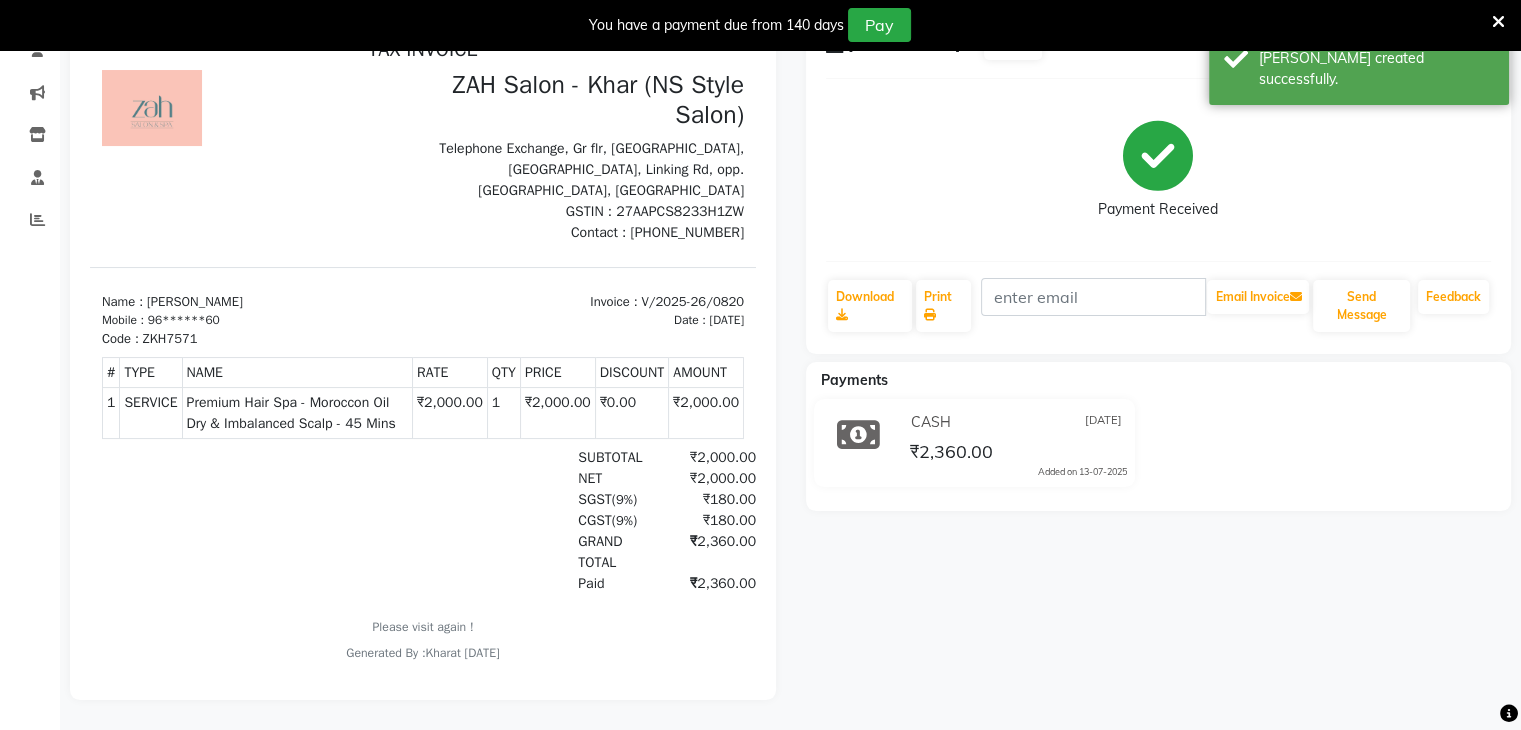 scroll, scrollTop: 0, scrollLeft: 0, axis: both 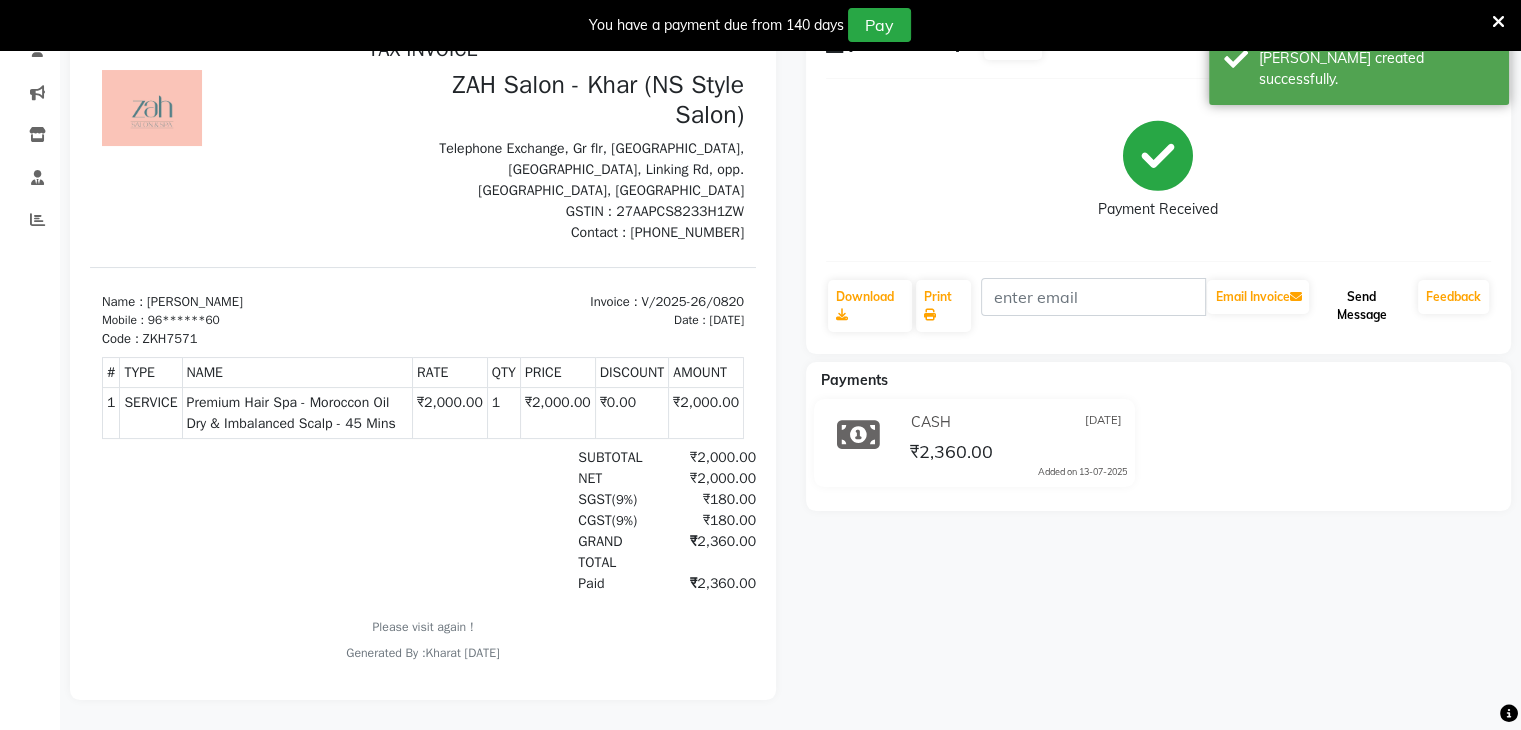 click on "Send Message" 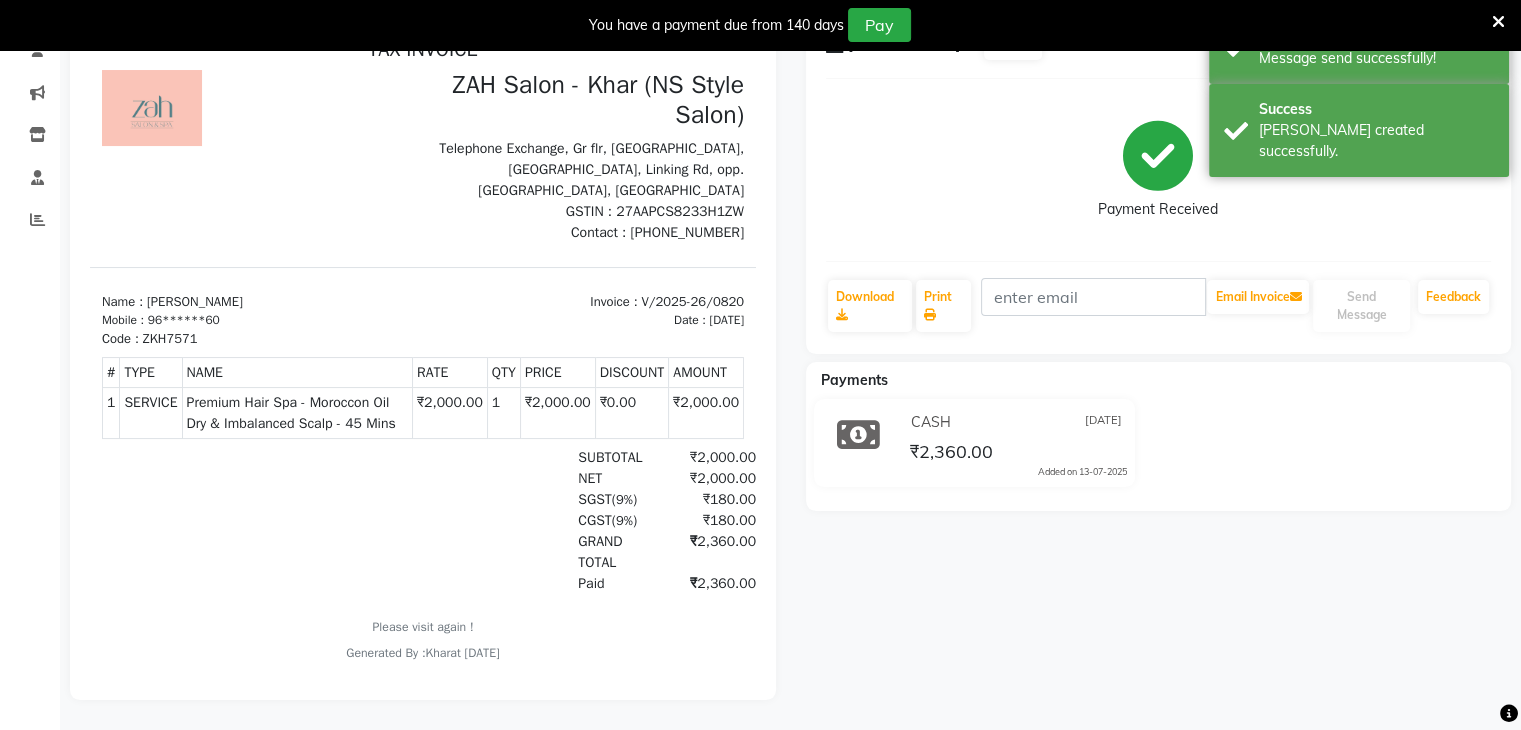 scroll, scrollTop: 0, scrollLeft: 0, axis: both 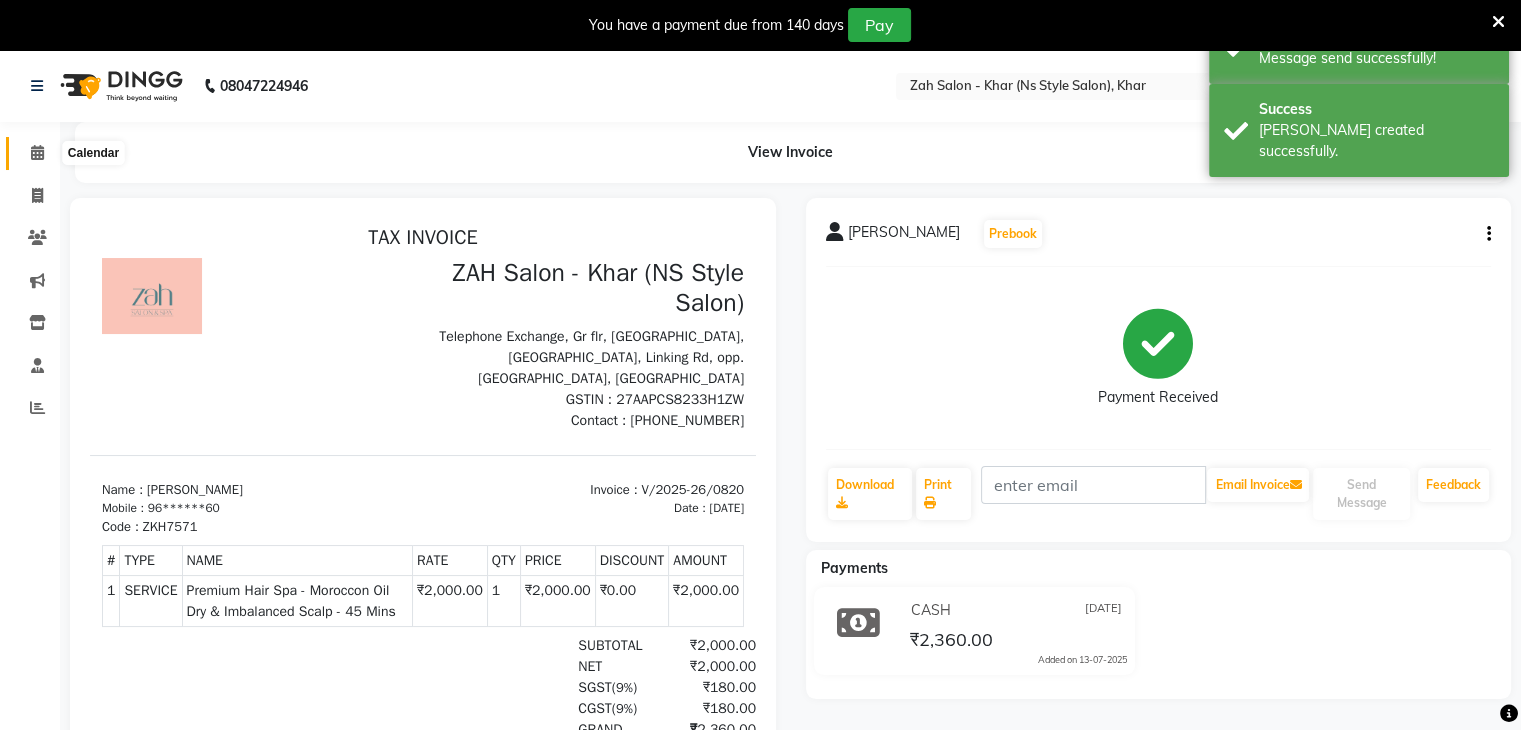 click 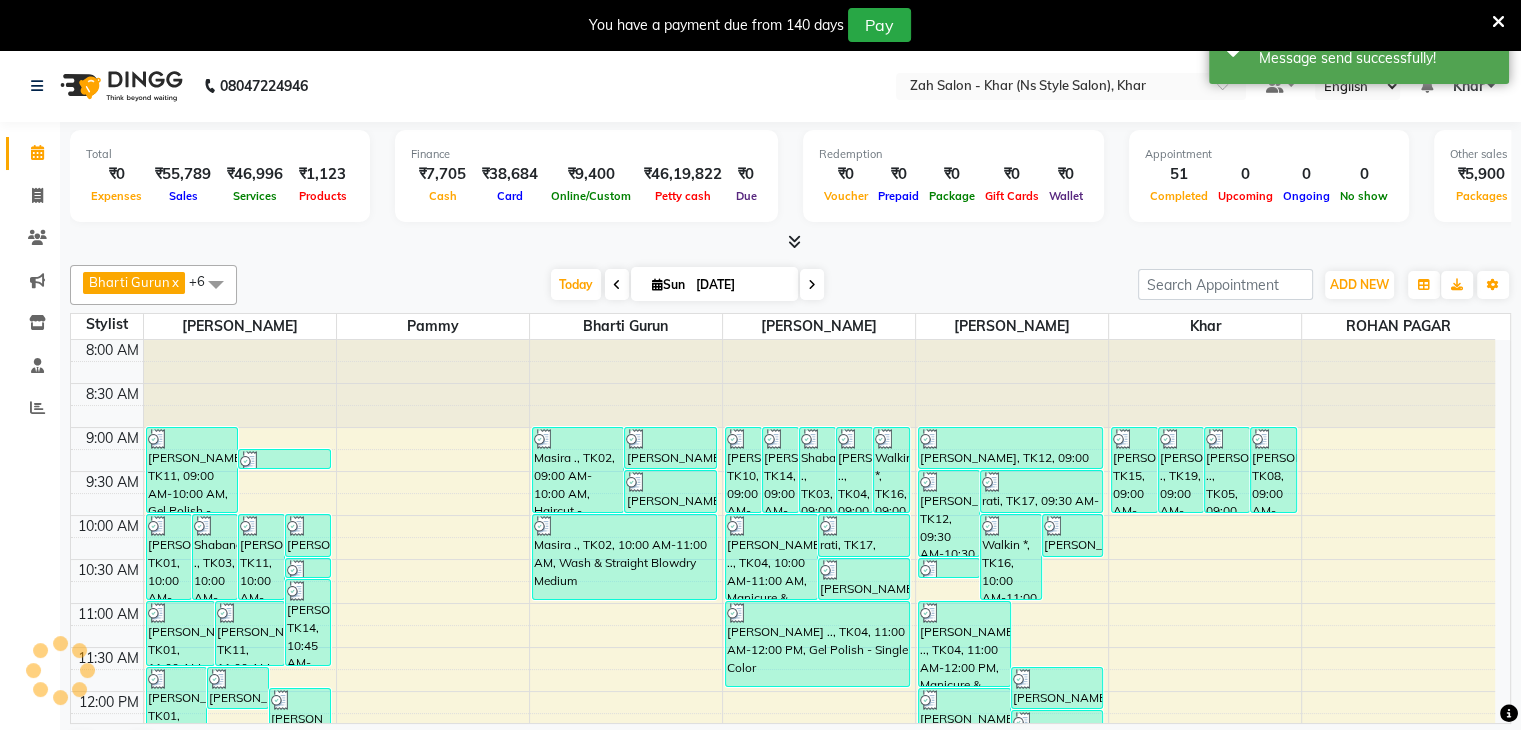 scroll, scrollTop: 0, scrollLeft: 0, axis: both 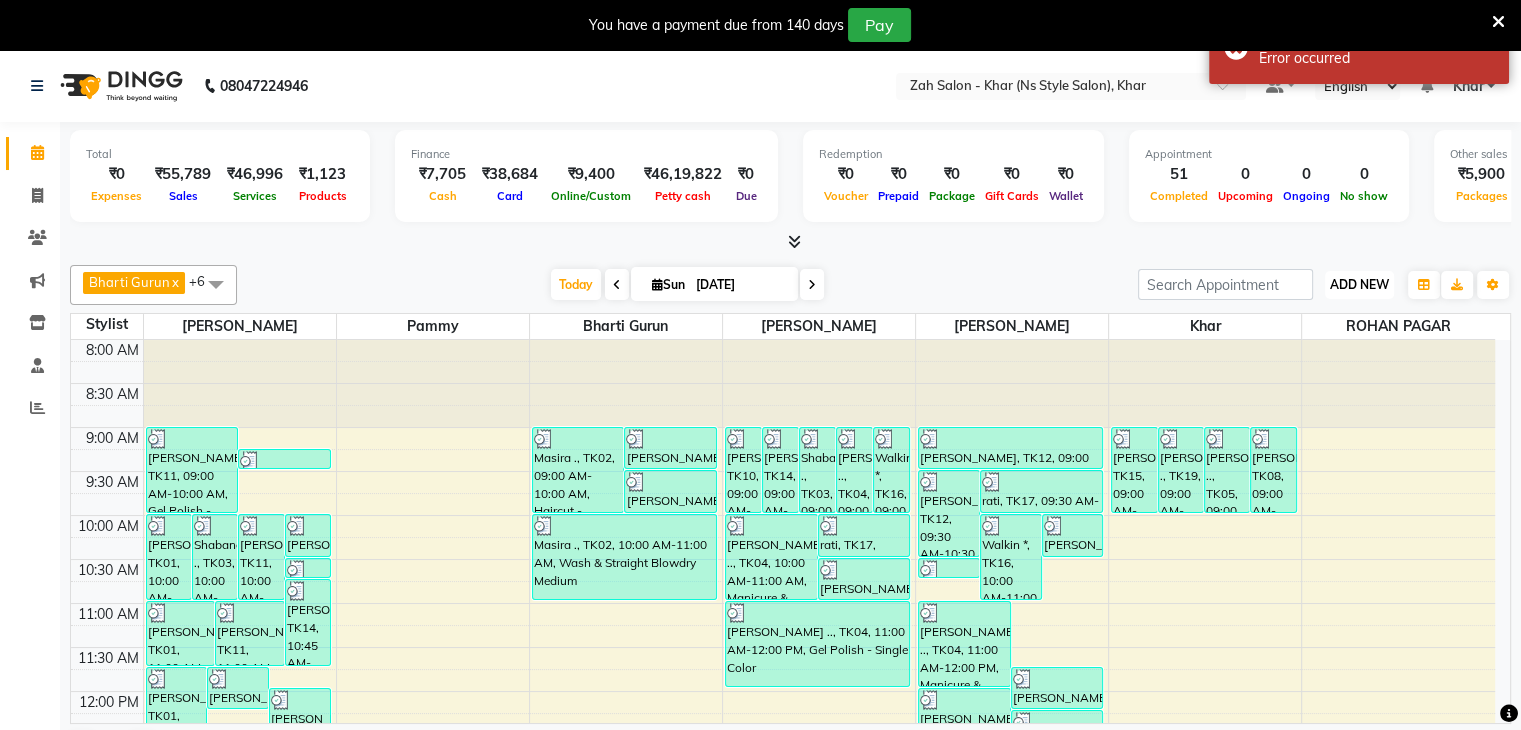click on "ADD NEW Toggle Dropdown" at bounding box center (1359, 285) 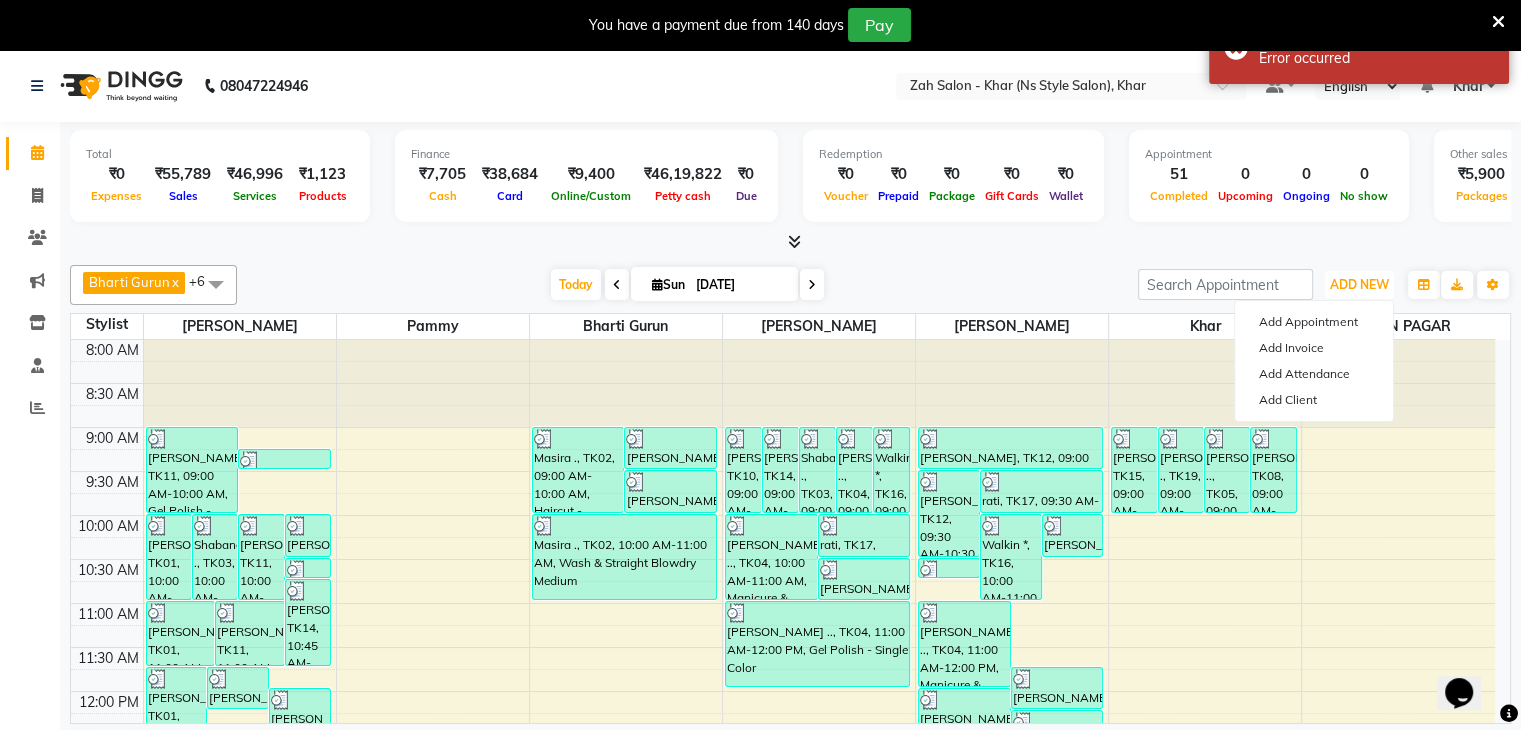scroll, scrollTop: 0, scrollLeft: 0, axis: both 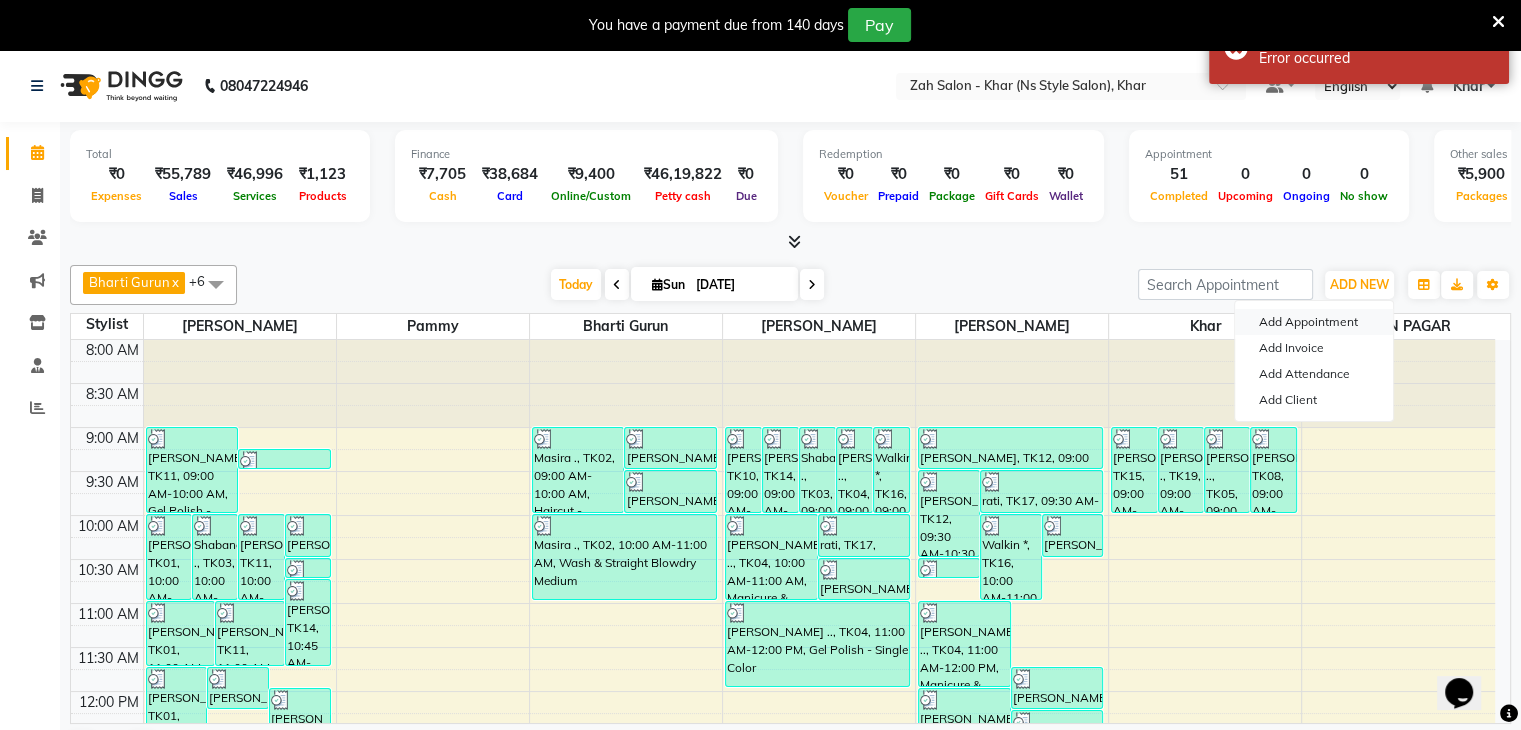 click on "Add Appointment" at bounding box center (1314, 322) 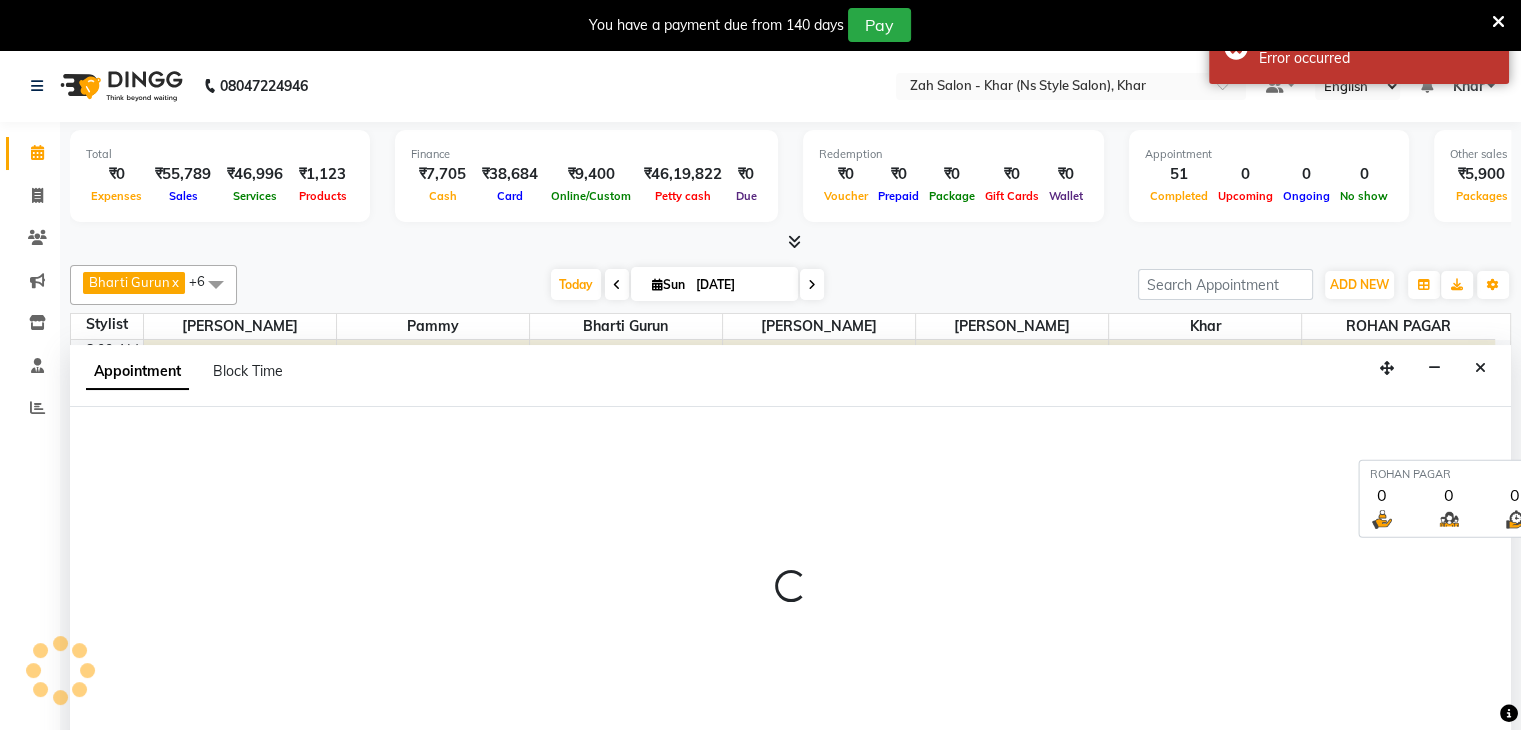 select on "tentative" 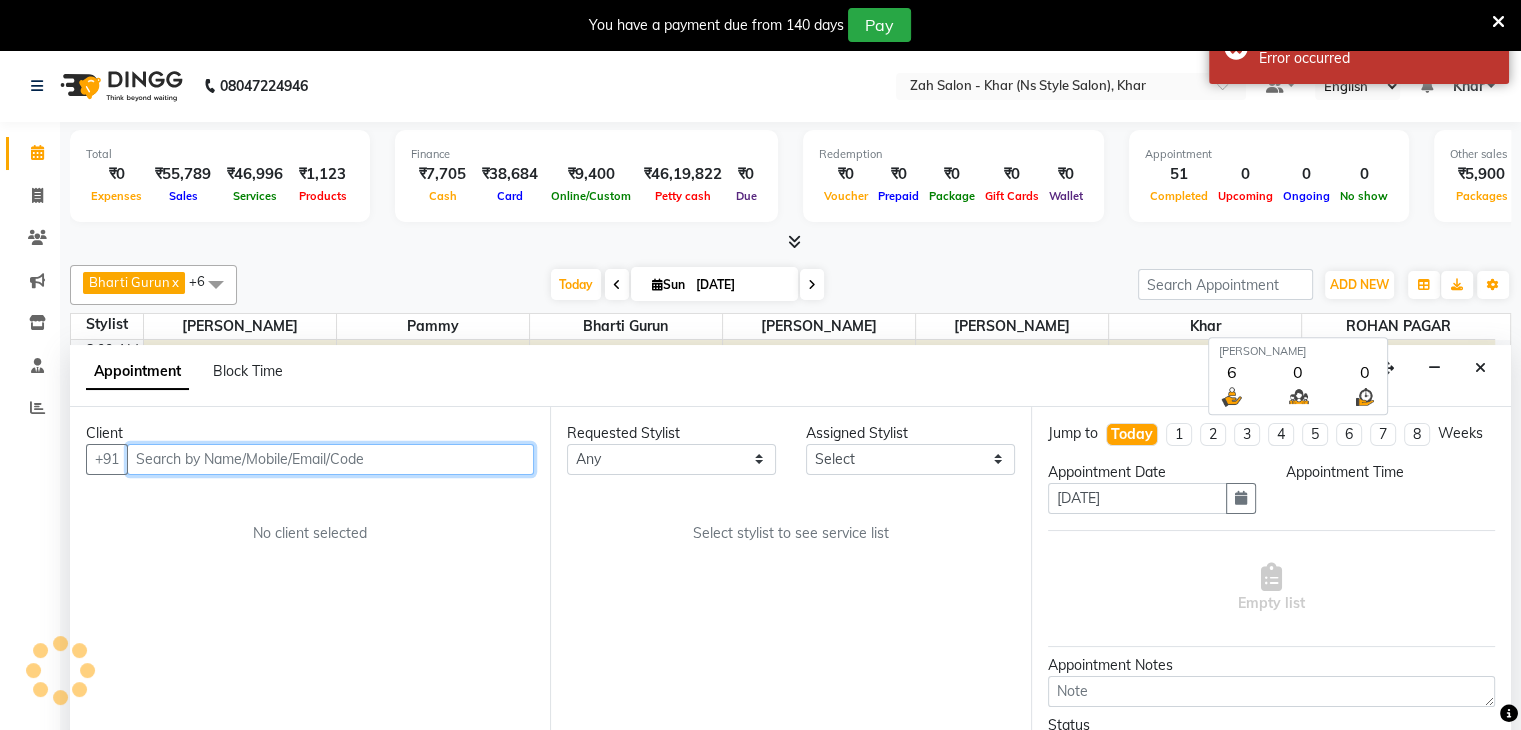 select on "540" 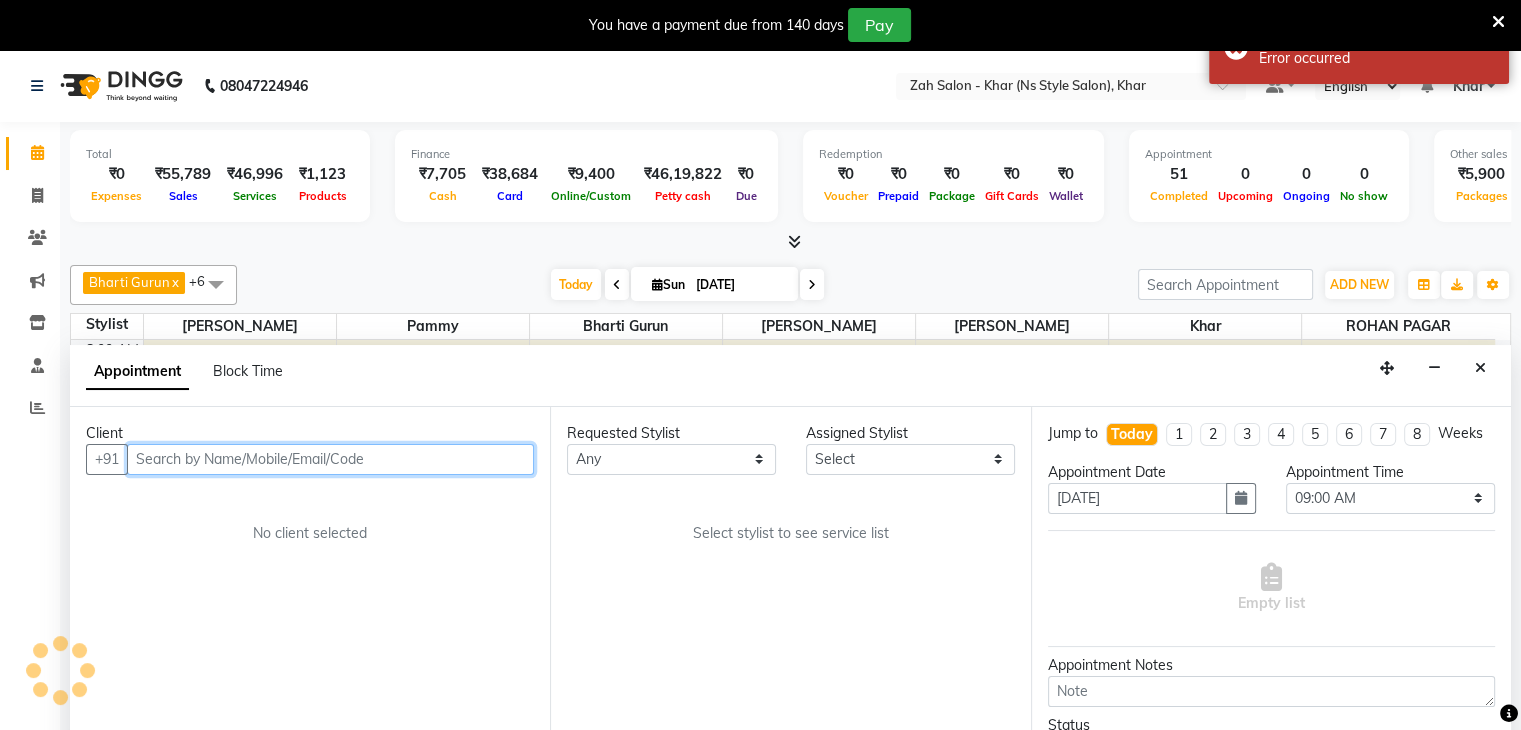 scroll, scrollTop: 51, scrollLeft: 0, axis: vertical 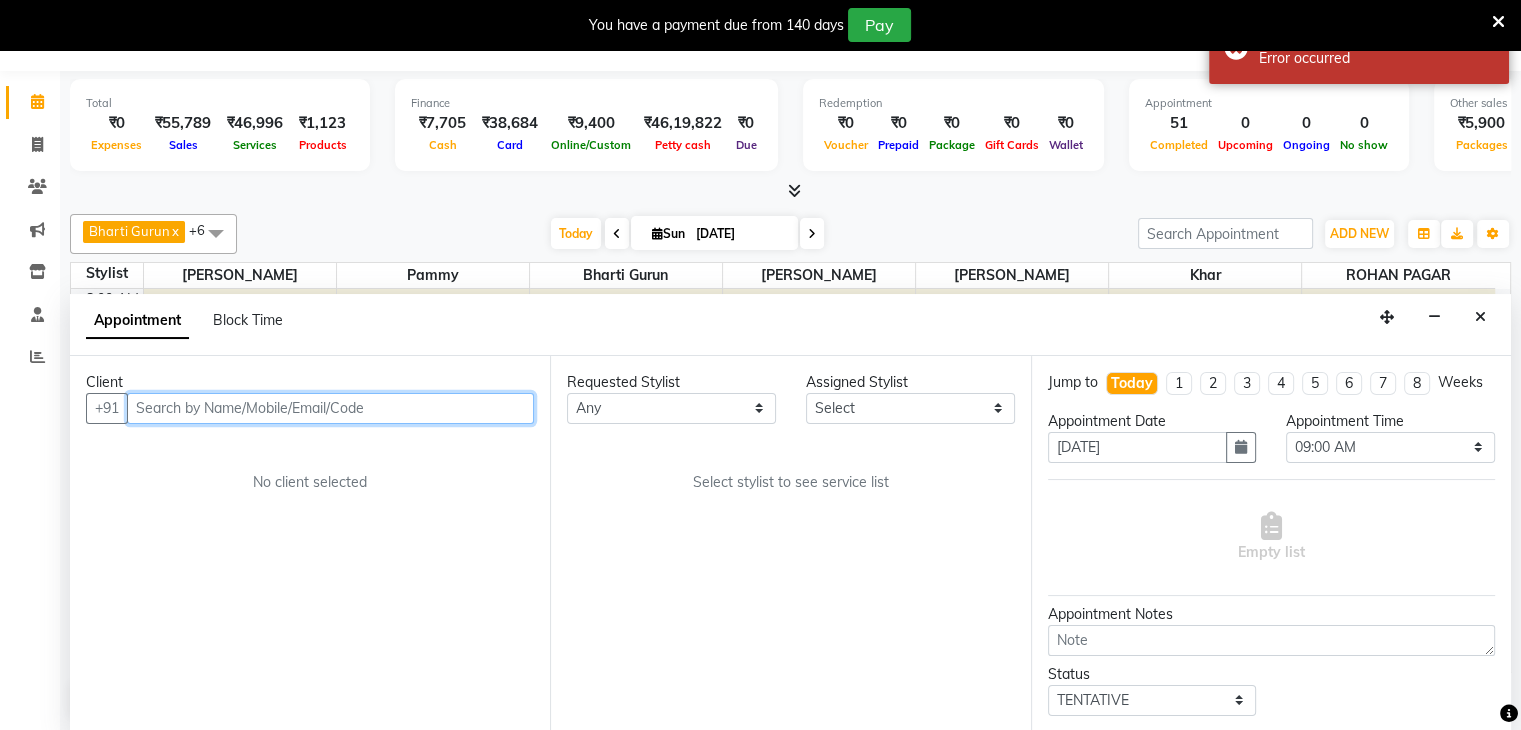click at bounding box center [330, 408] 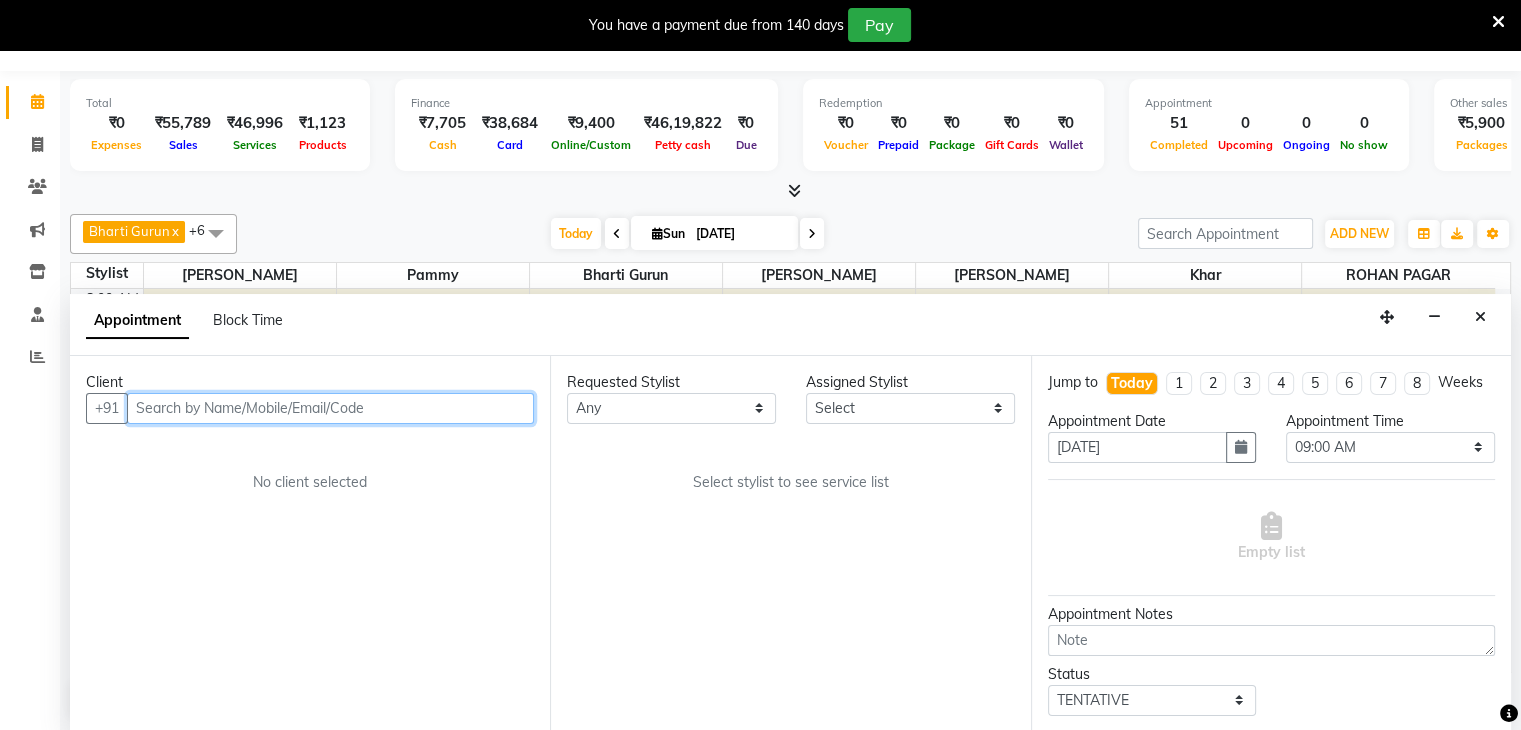 click at bounding box center (330, 408) 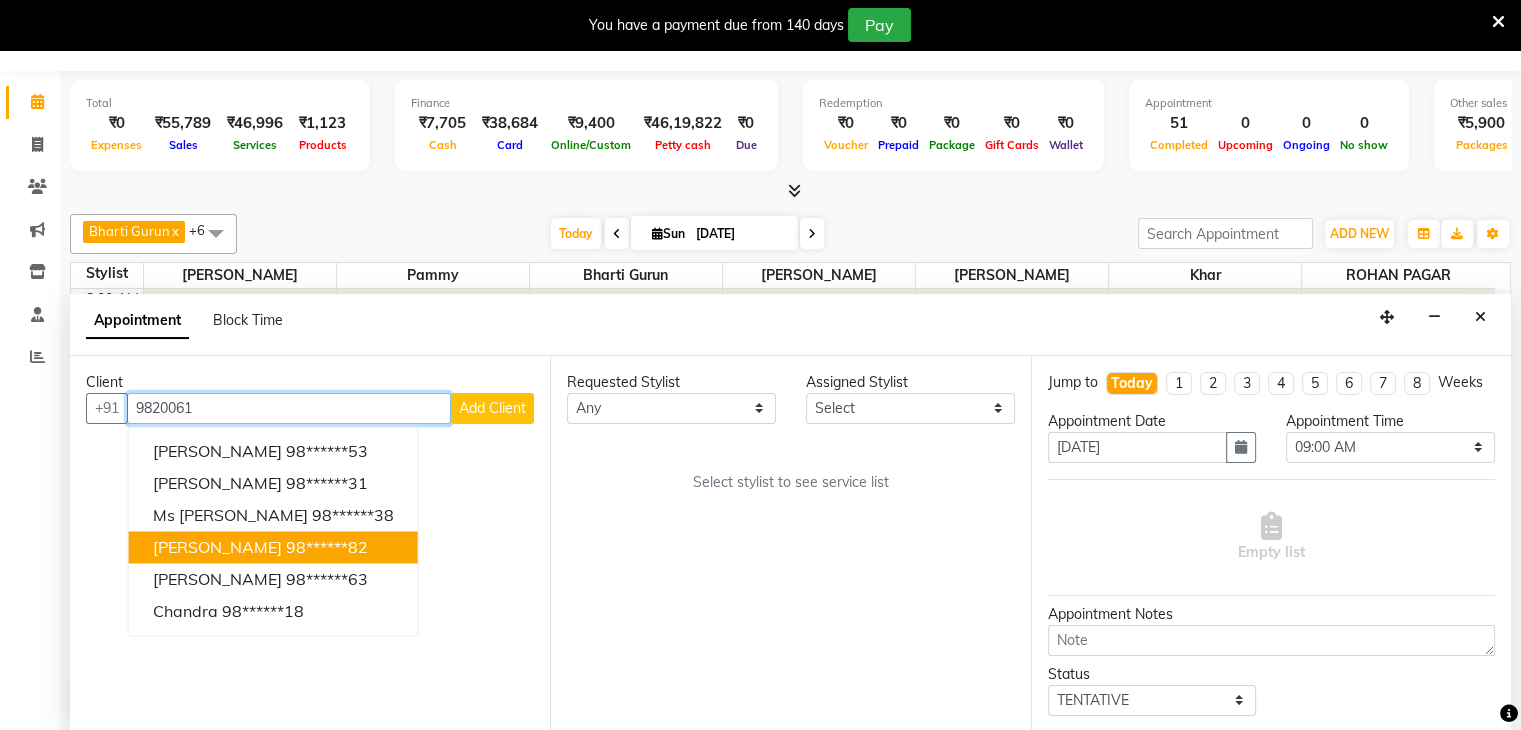 click on "[PERSON_NAME]" at bounding box center [217, 547] 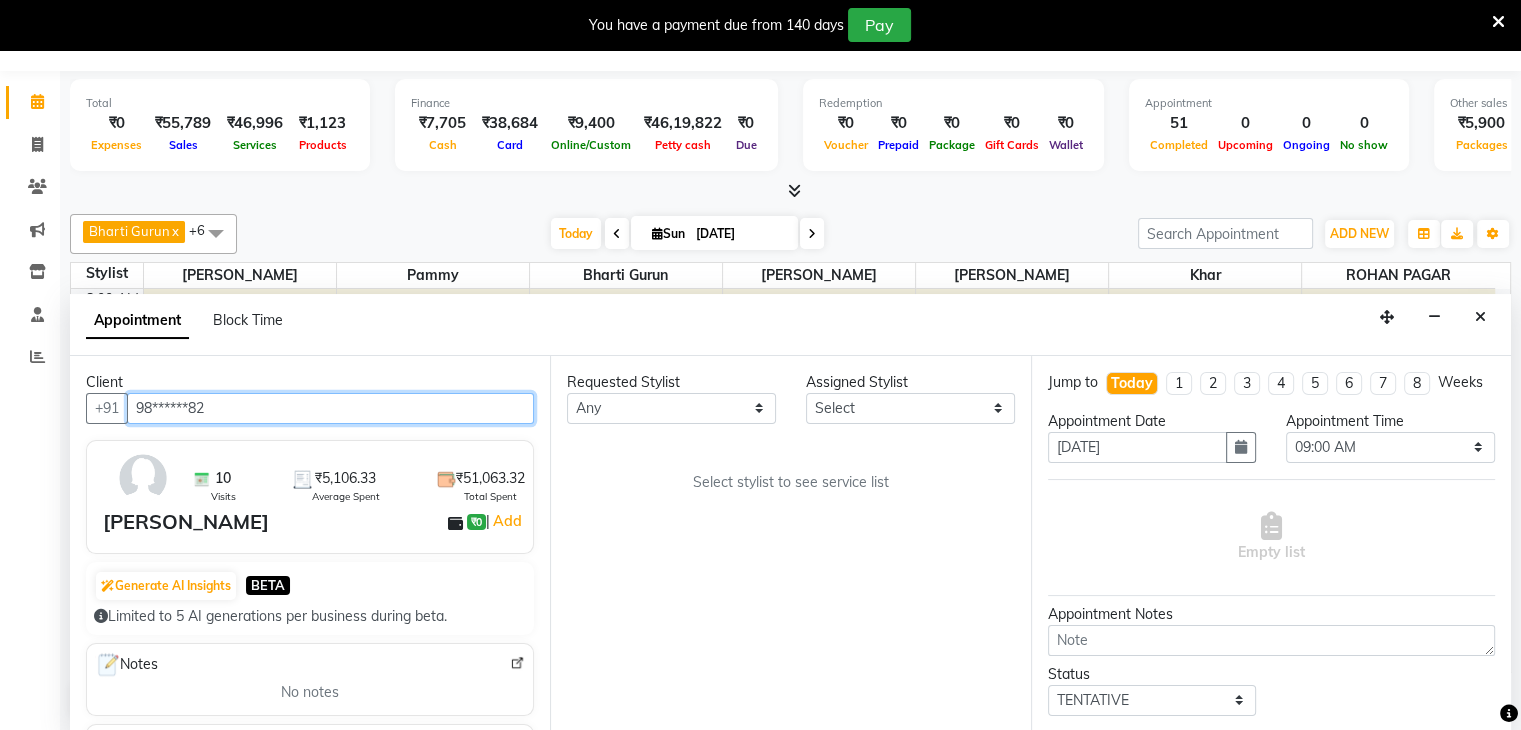 type on "98******82" 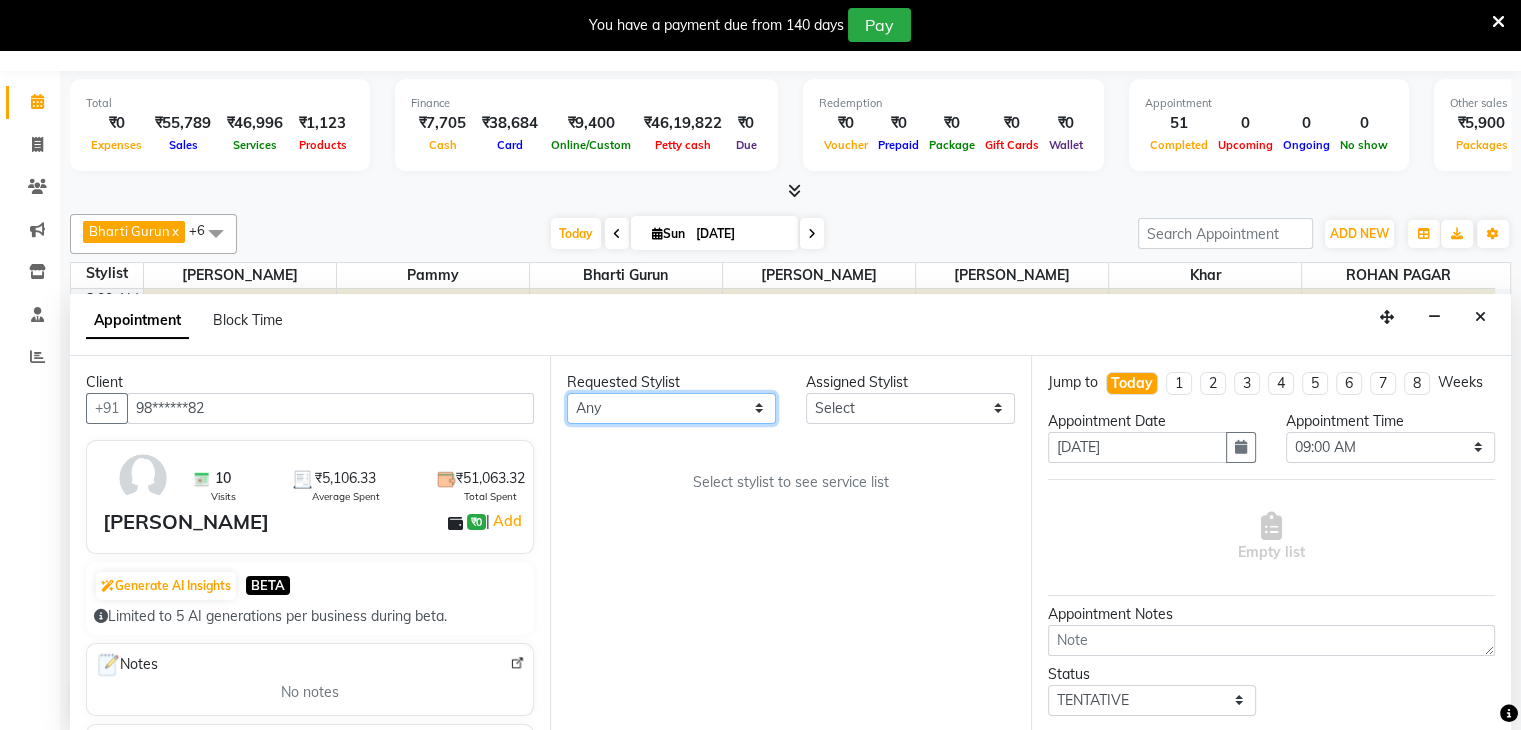 click on "Any Bharti Gurun Kalpesh Maheshkar Kavita Bhosale Khar Pammy ROHAN PAGAR Sharmila" at bounding box center [671, 408] 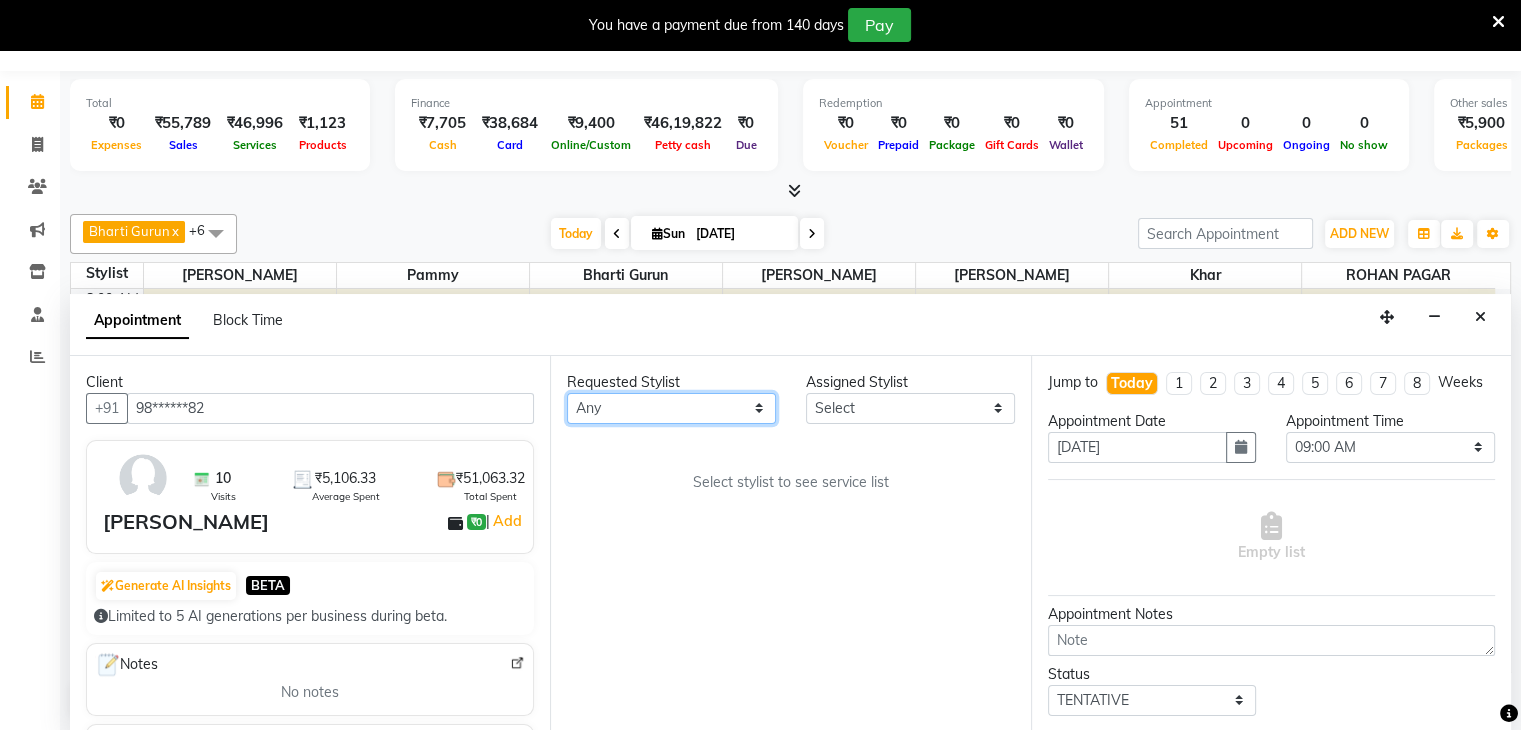 select on "38402" 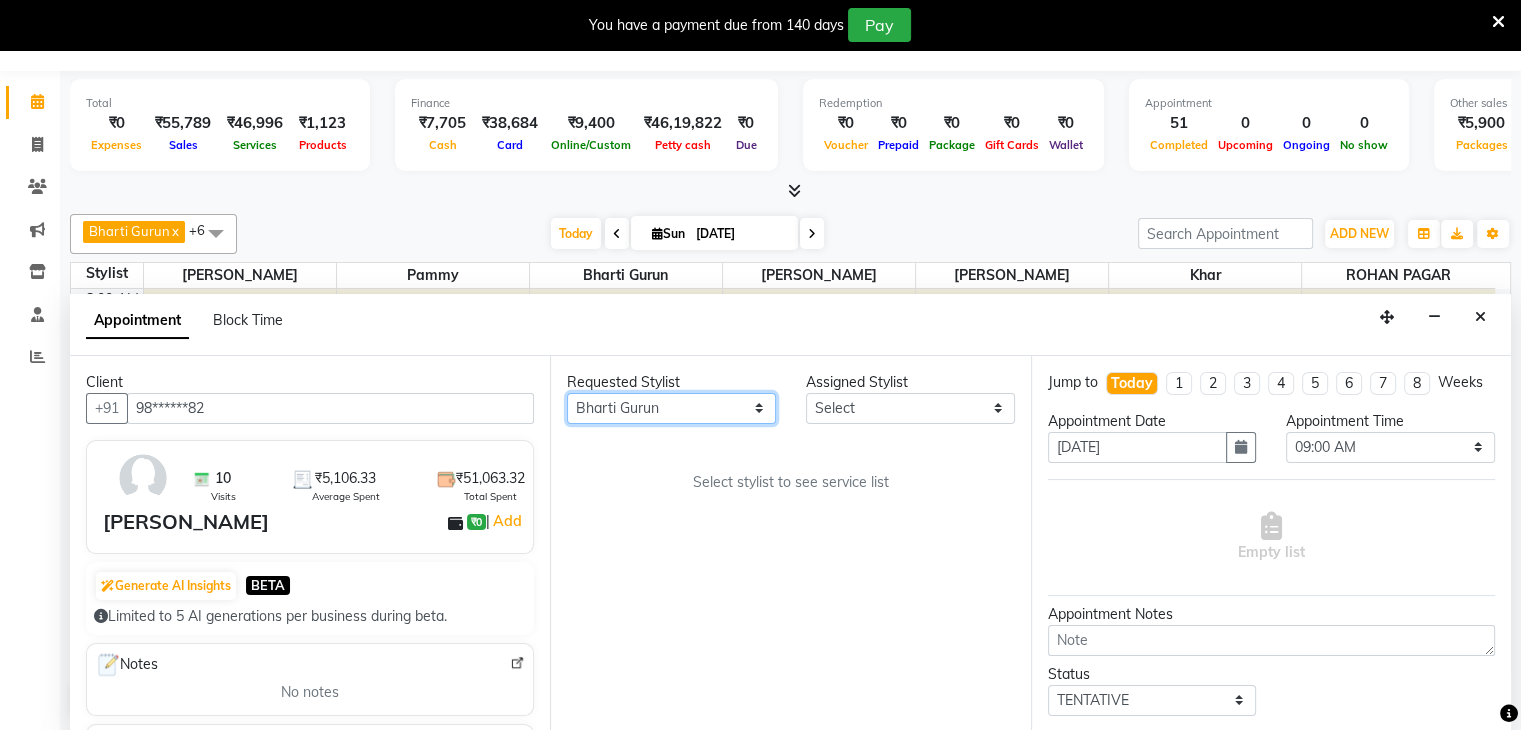 click on "Any Bharti Gurun Kalpesh Maheshkar Kavita Bhosale Khar Pammy ROHAN PAGAR Sharmila" at bounding box center [671, 408] 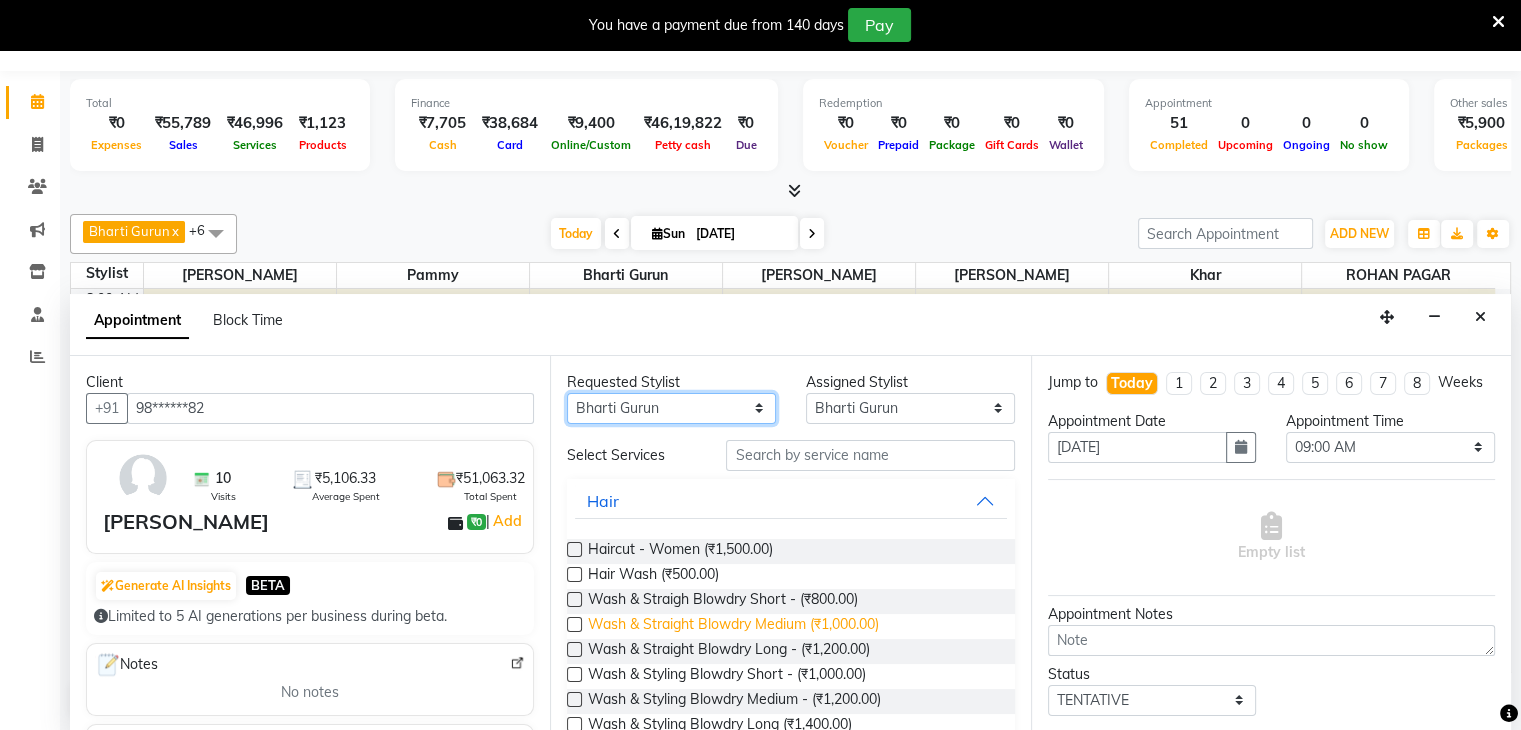 drag, startPoint x: 615, startPoint y: 414, endPoint x: 598, endPoint y: 626, distance: 212.68051 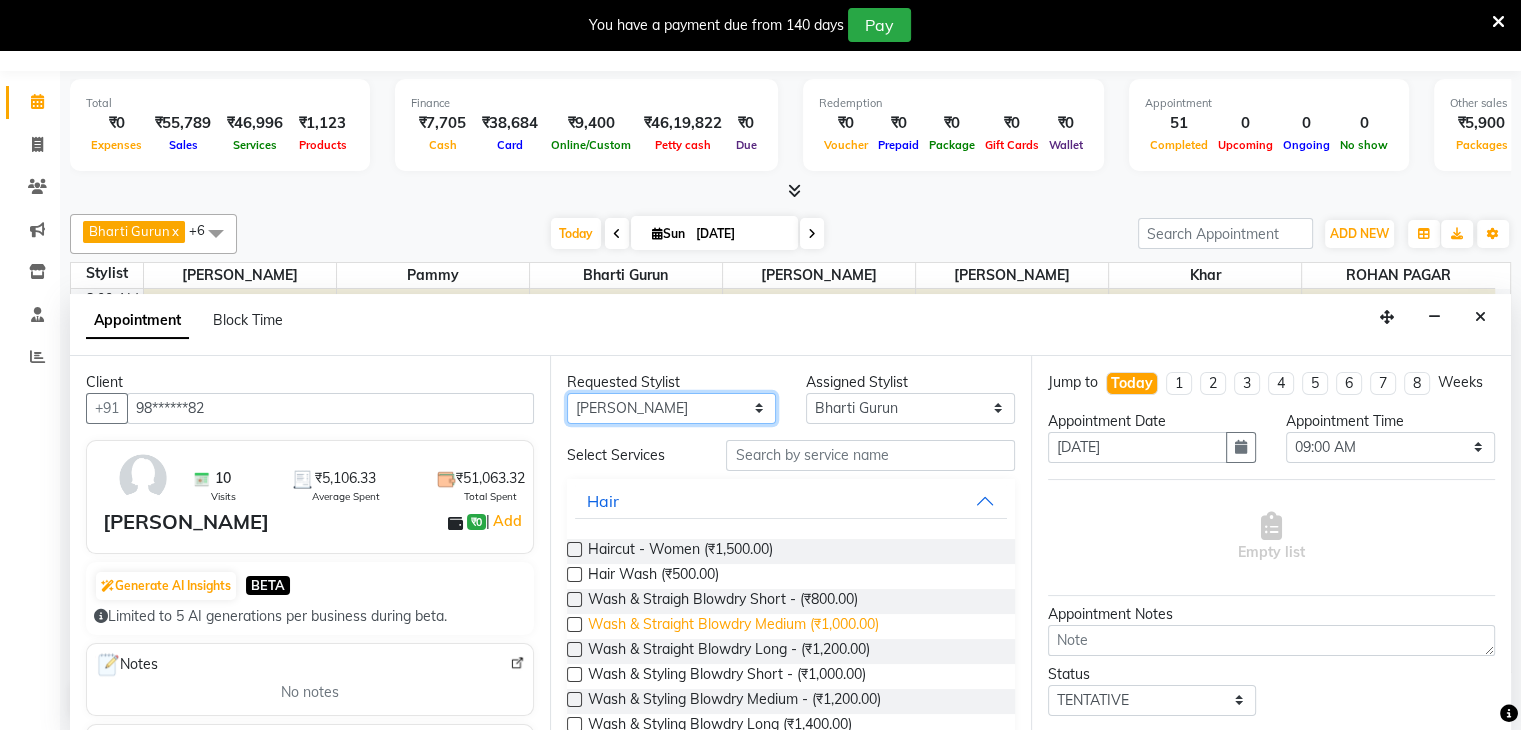 click on "Any Bharti Gurun Kalpesh Maheshkar Kavita Bhosale Khar Pammy ROHAN PAGAR Sharmila" at bounding box center [671, 408] 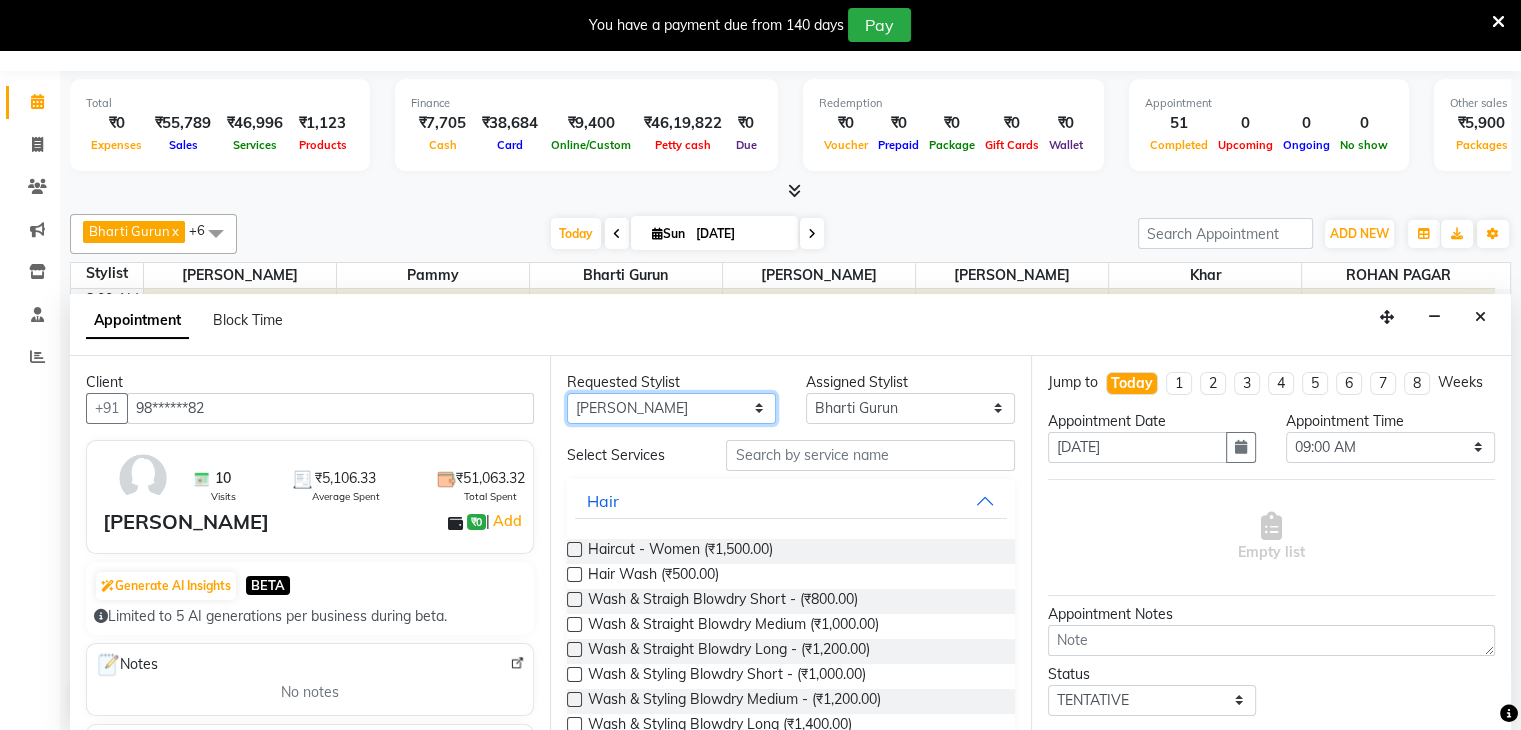select on "38404" 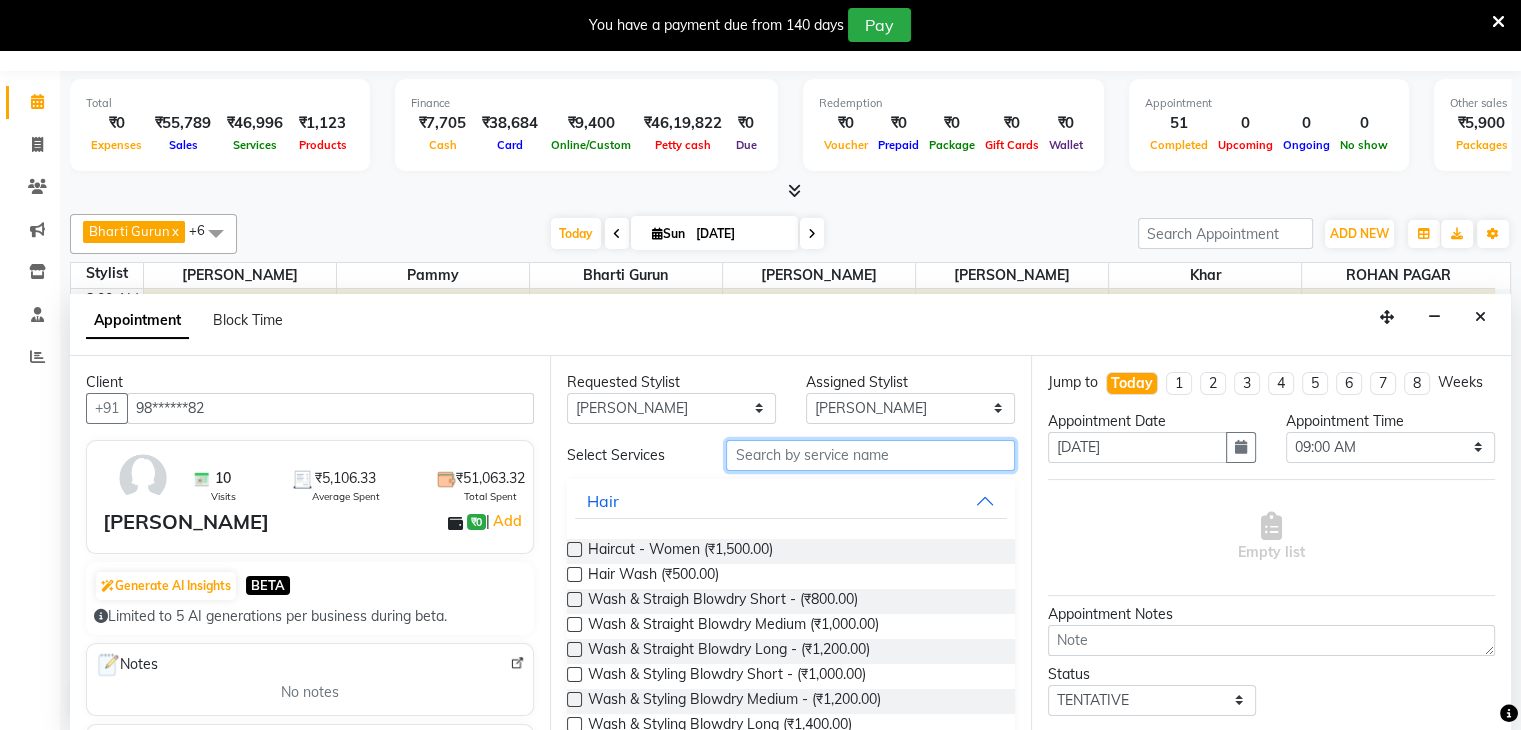 click at bounding box center [870, 455] 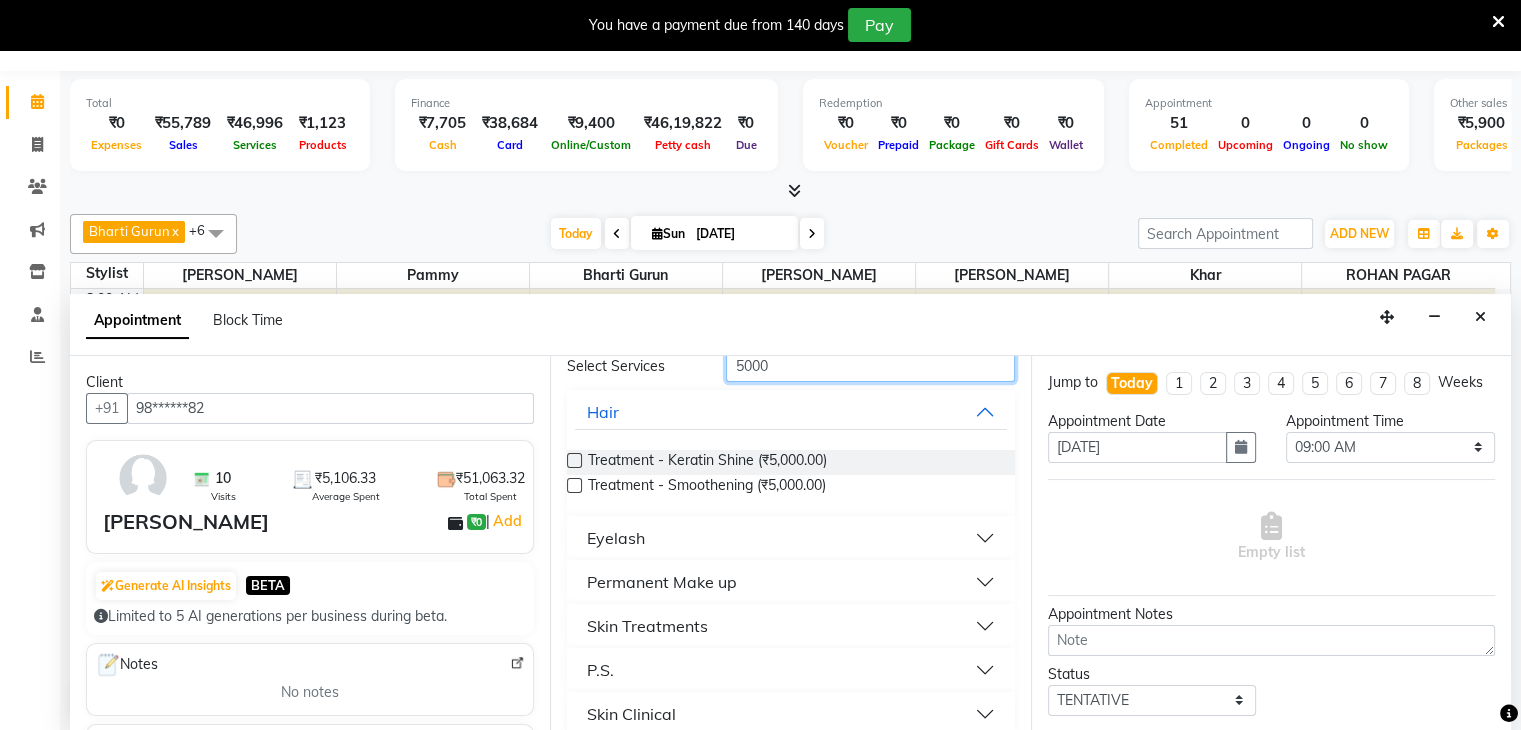 scroll, scrollTop: 108, scrollLeft: 0, axis: vertical 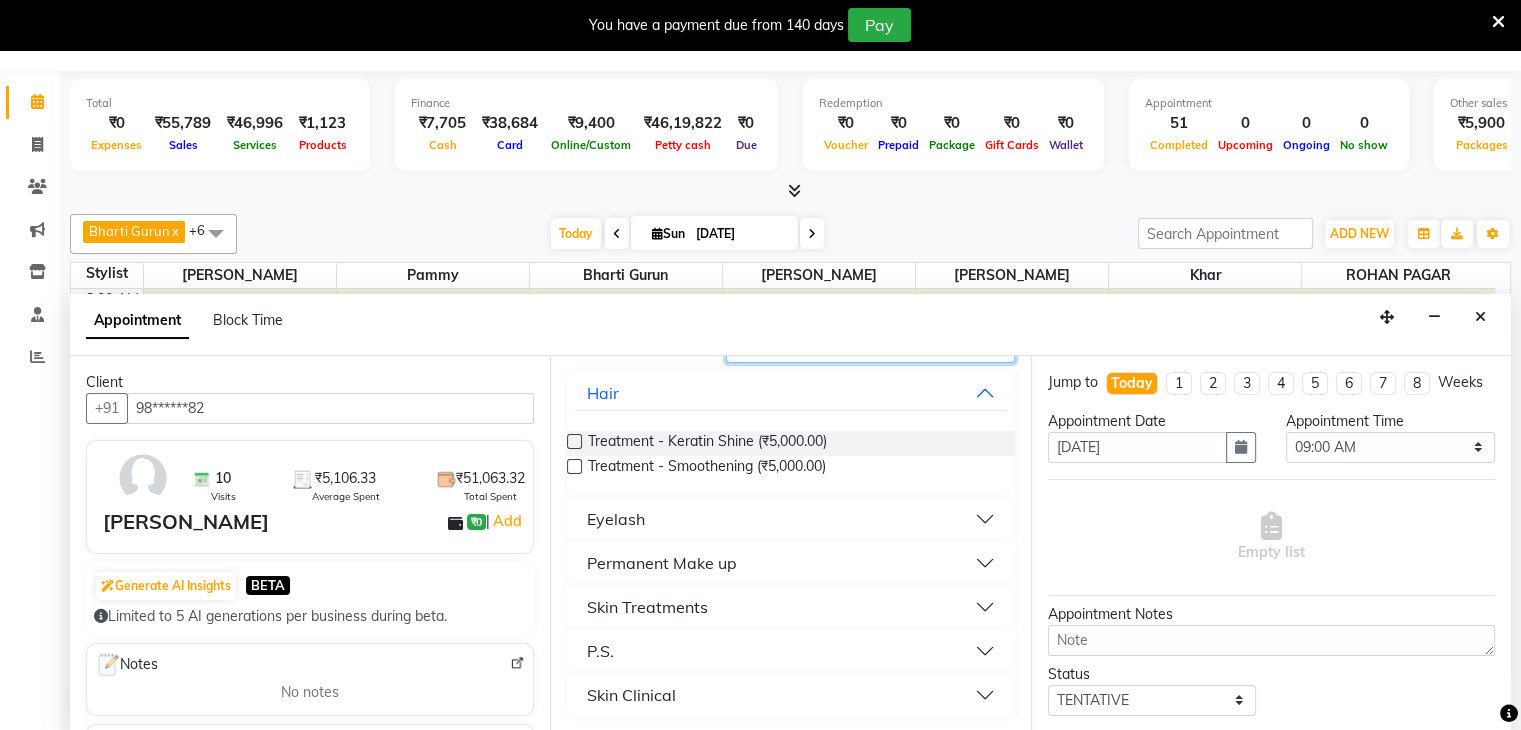 type on "5000" 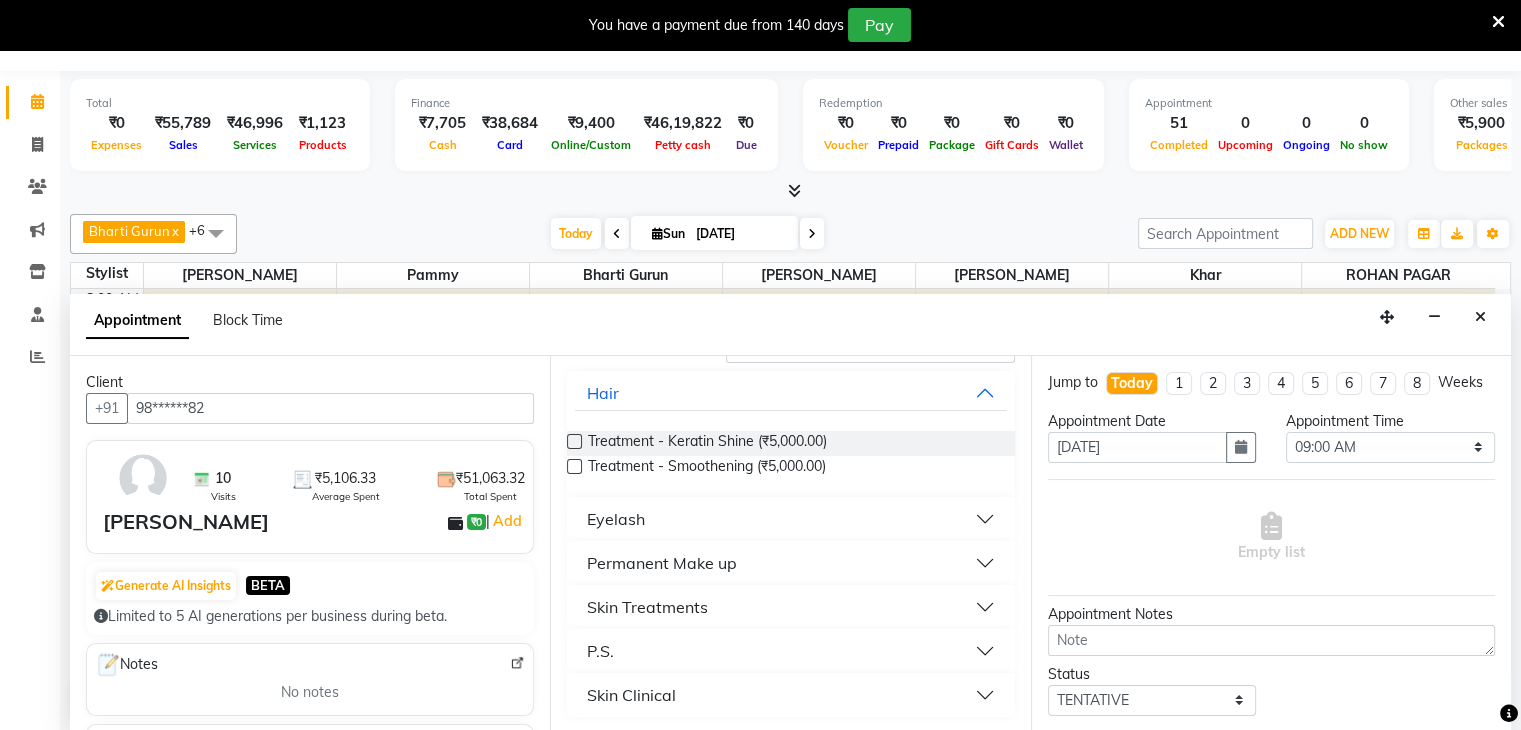 click on "P.S." at bounding box center [790, 651] 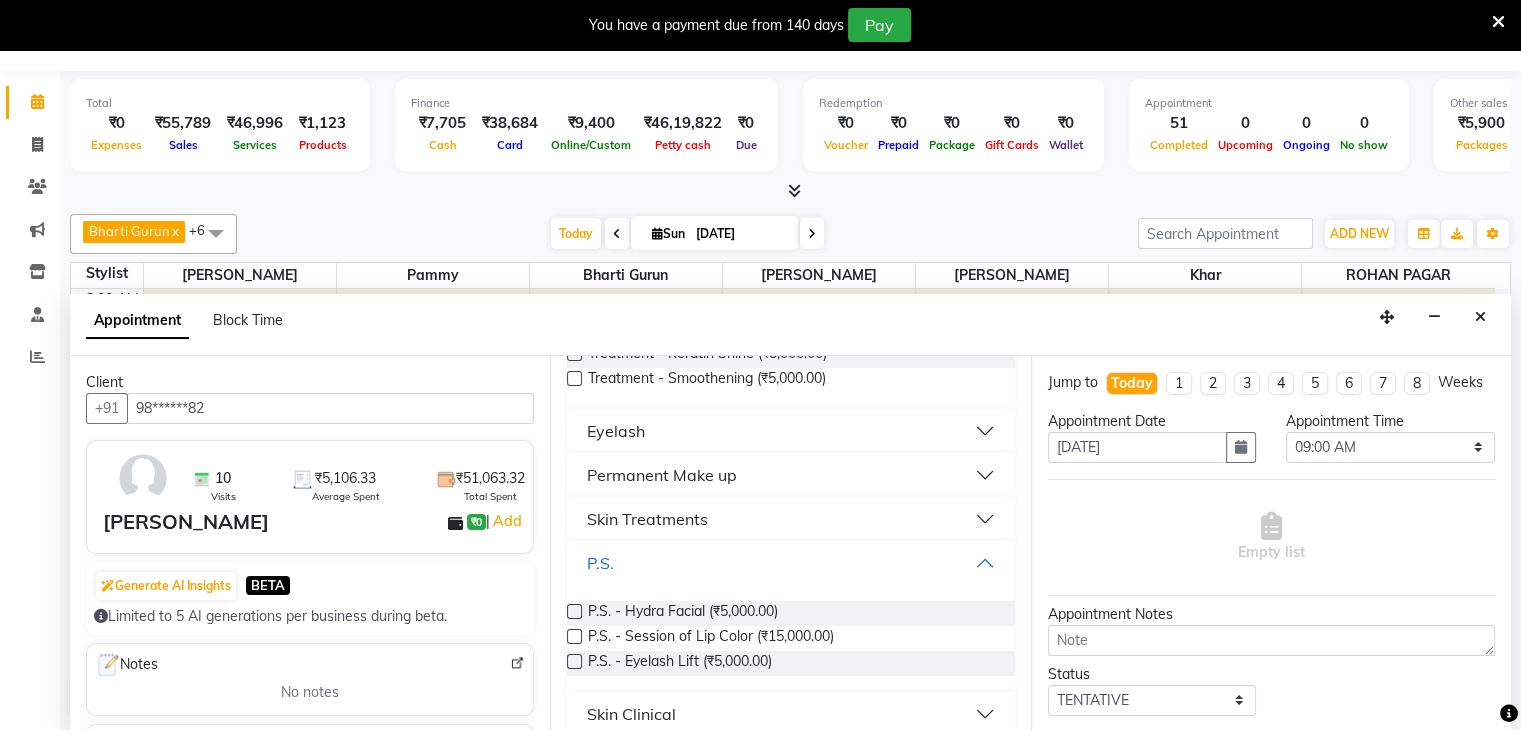 scroll, scrollTop: 216, scrollLeft: 0, axis: vertical 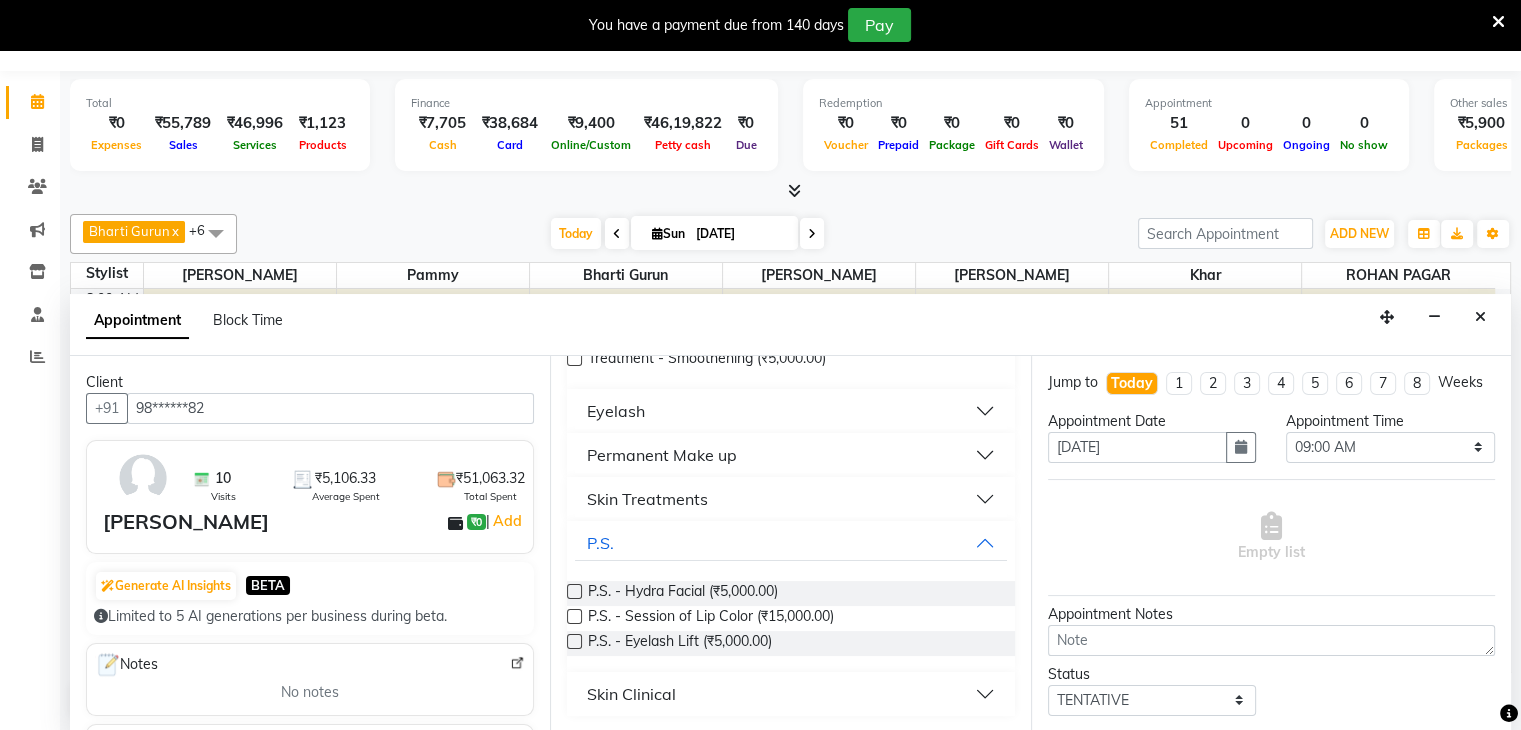 click on "Skin Clinical" at bounding box center (631, 694) 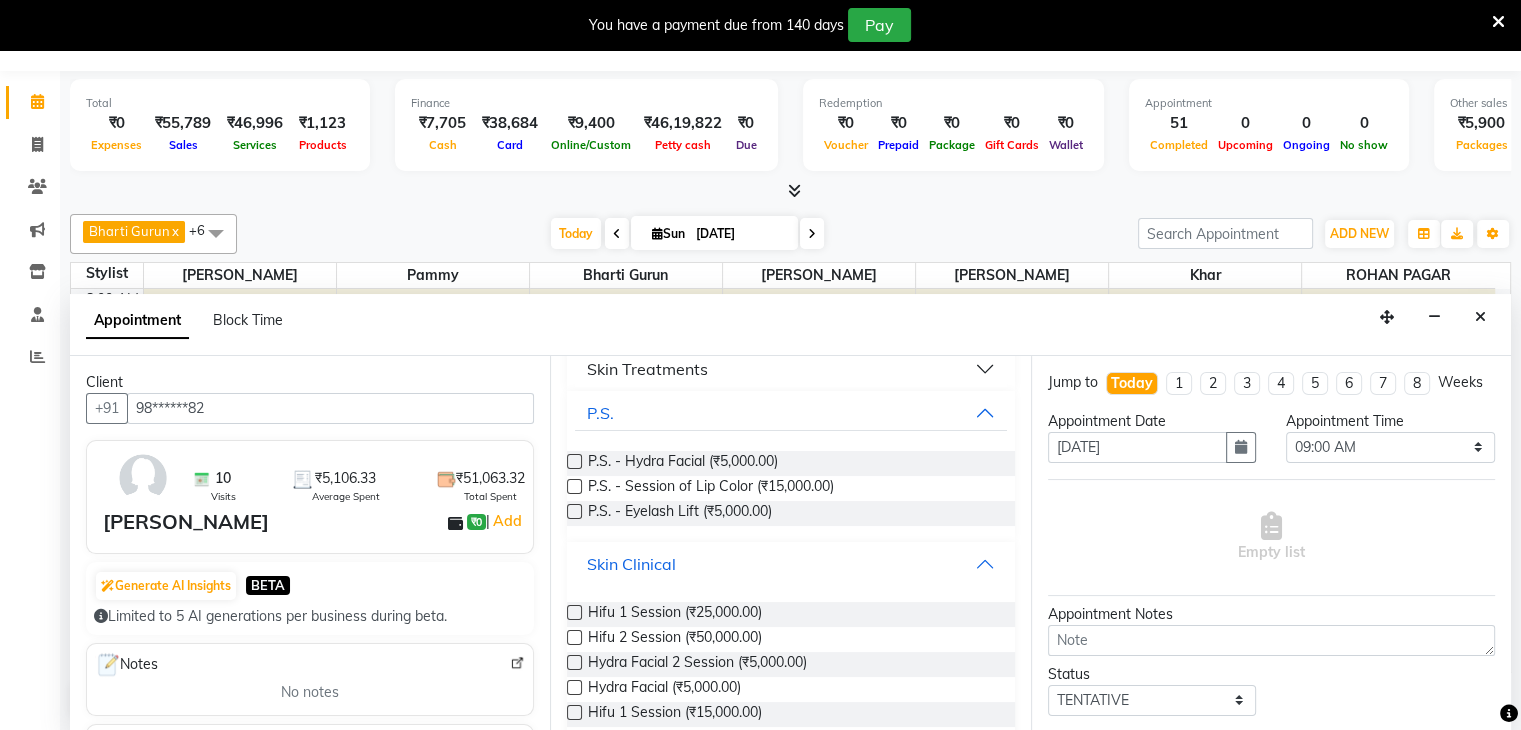 scroll, scrollTop: 372, scrollLeft: 0, axis: vertical 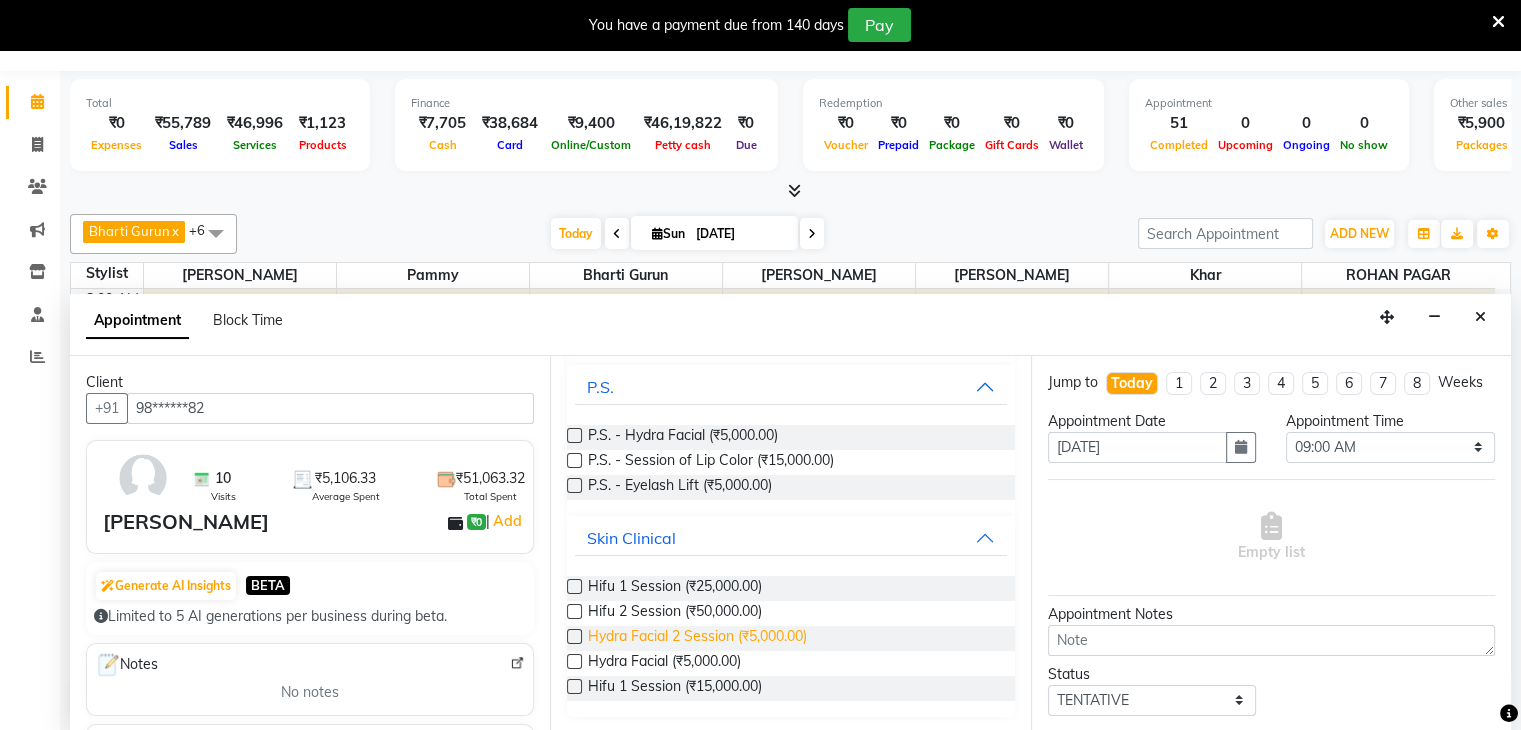 click on "Hydra Facial 2 Session (₹5,000.00)" at bounding box center [697, 638] 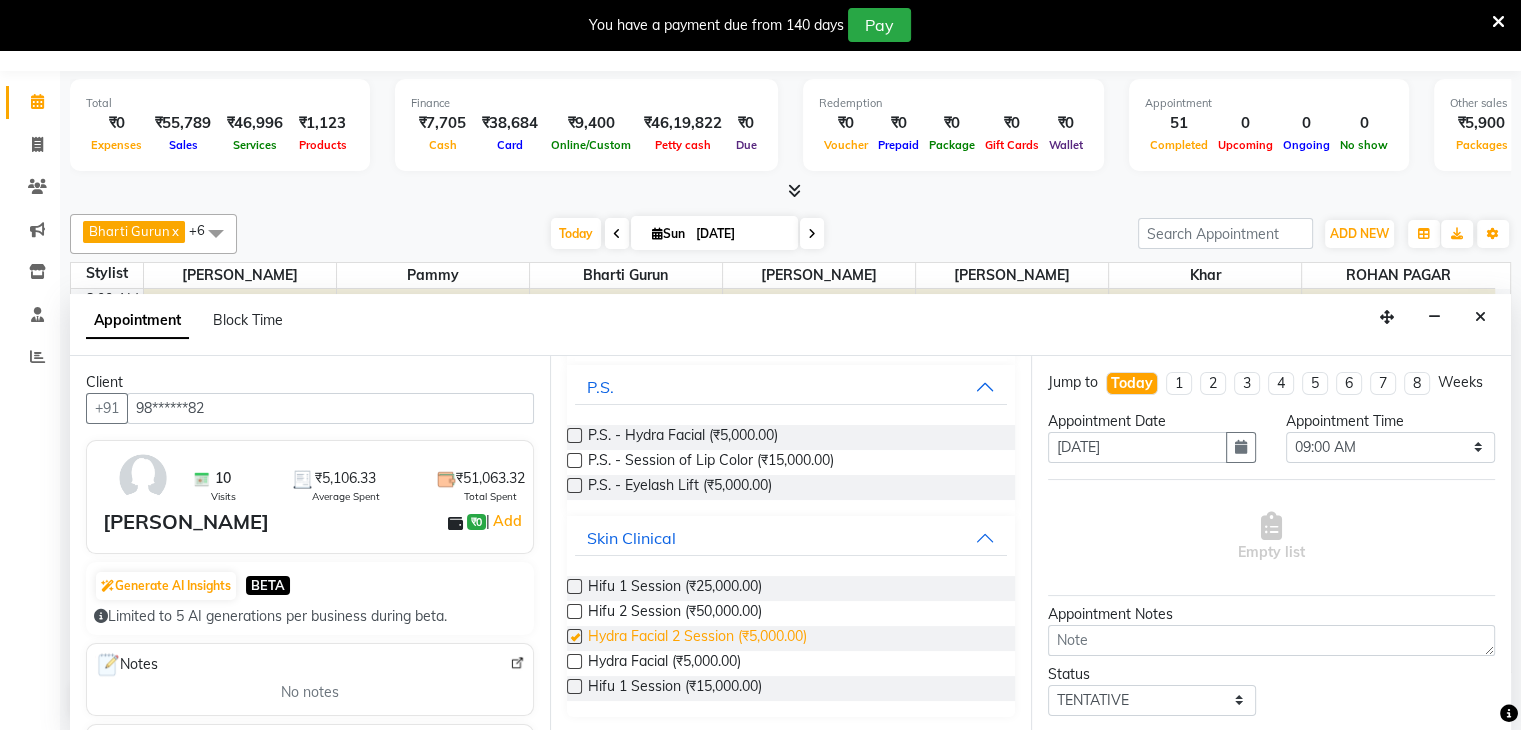 checkbox on "false" 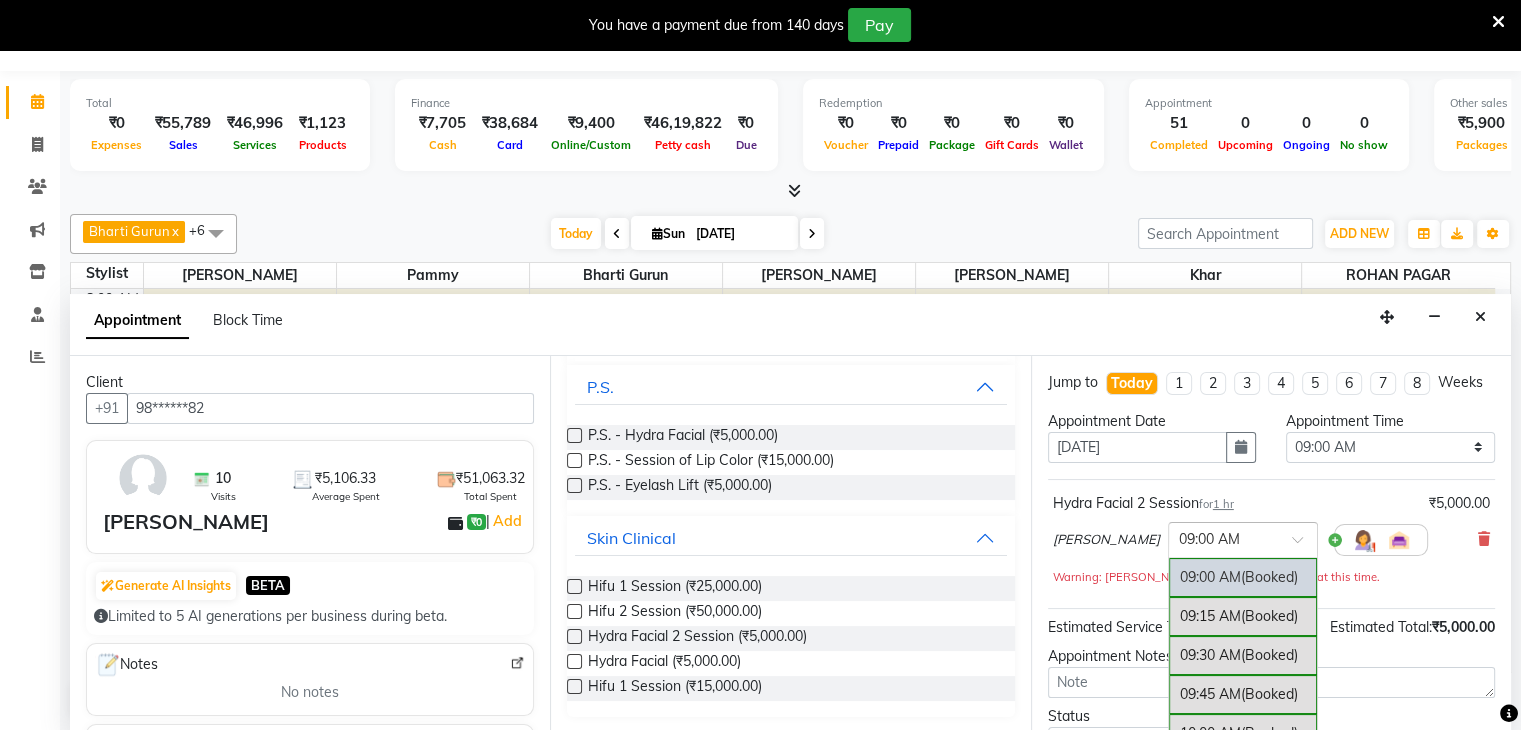 click at bounding box center [1304, 545] 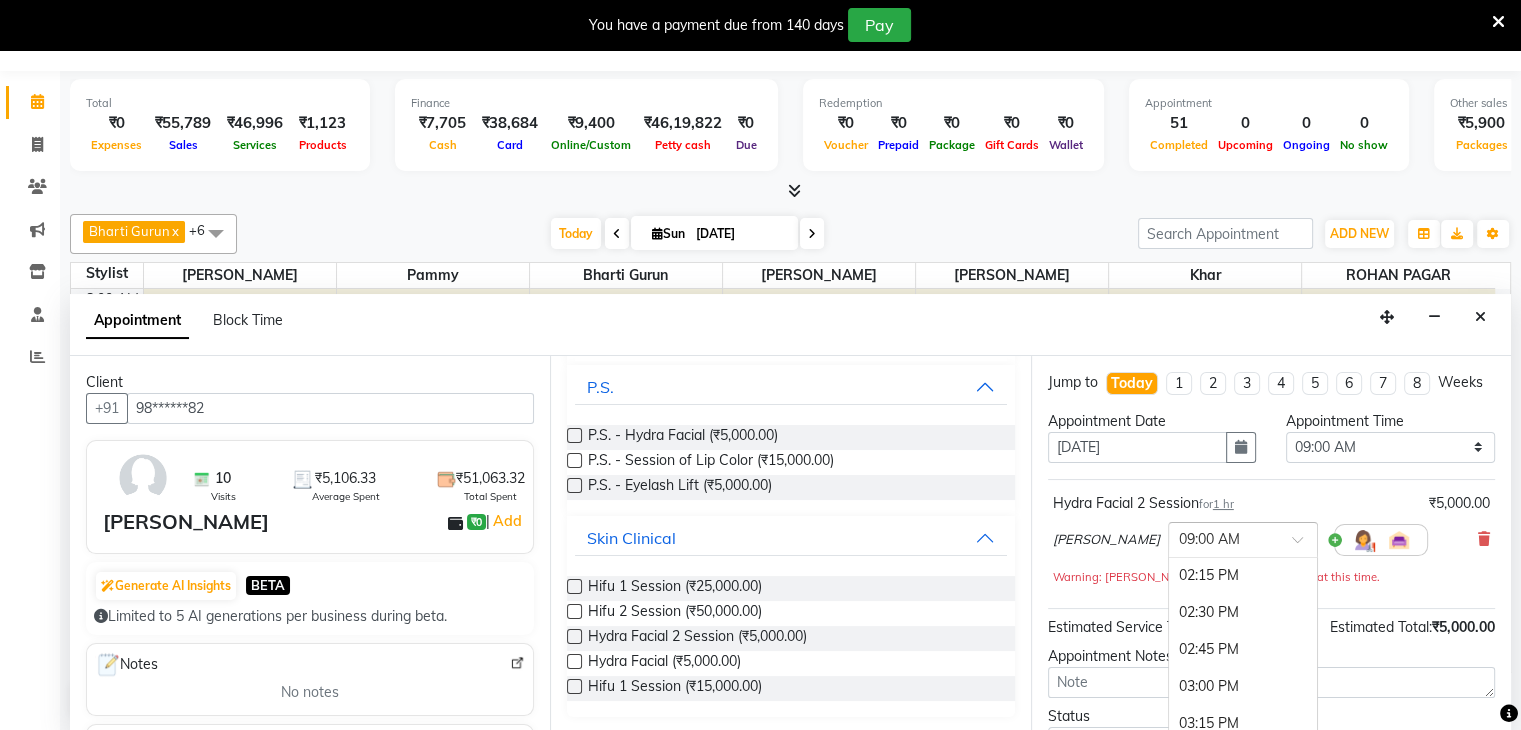 scroll, scrollTop: 812, scrollLeft: 0, axis: vertical 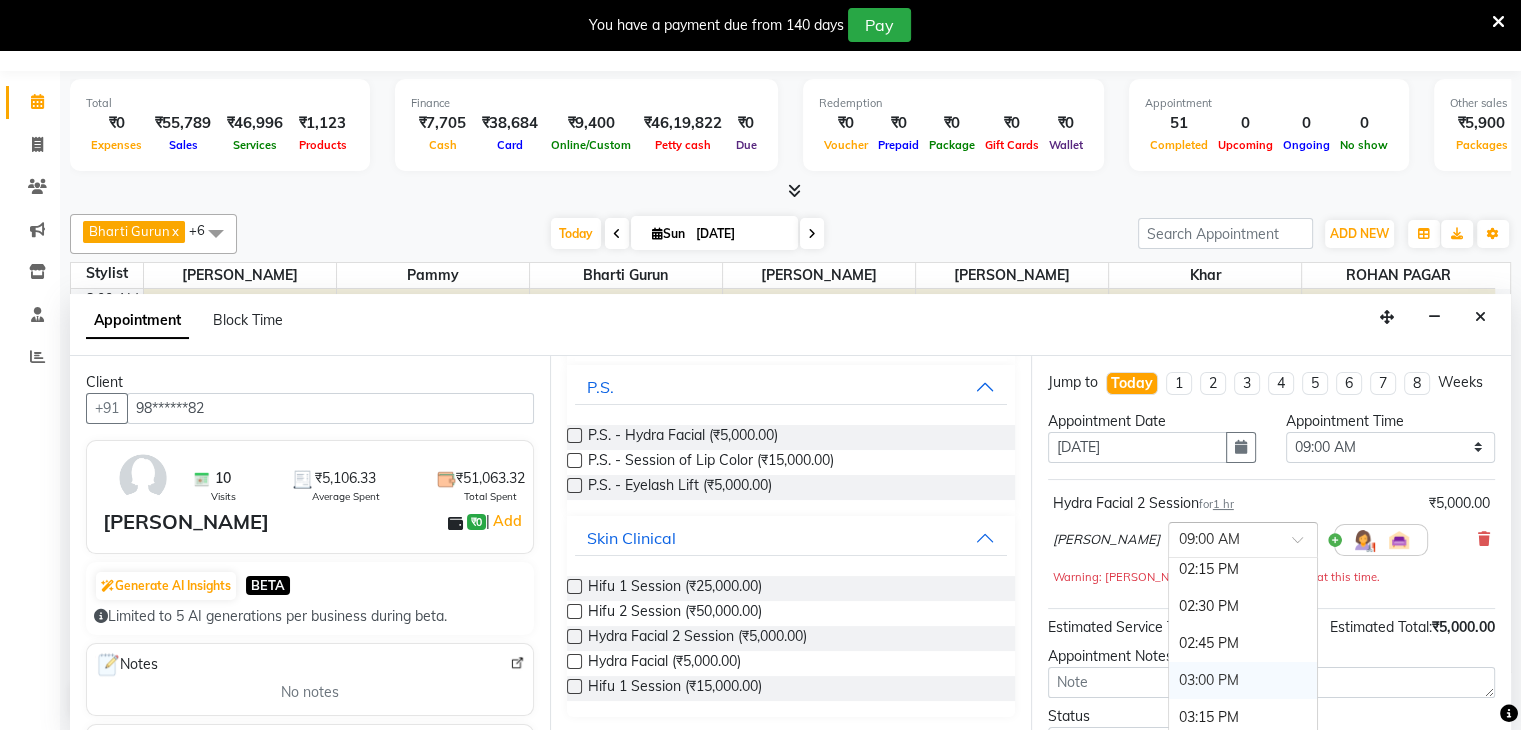 click on "03:00 PM" at bounding box center [1243, 680] 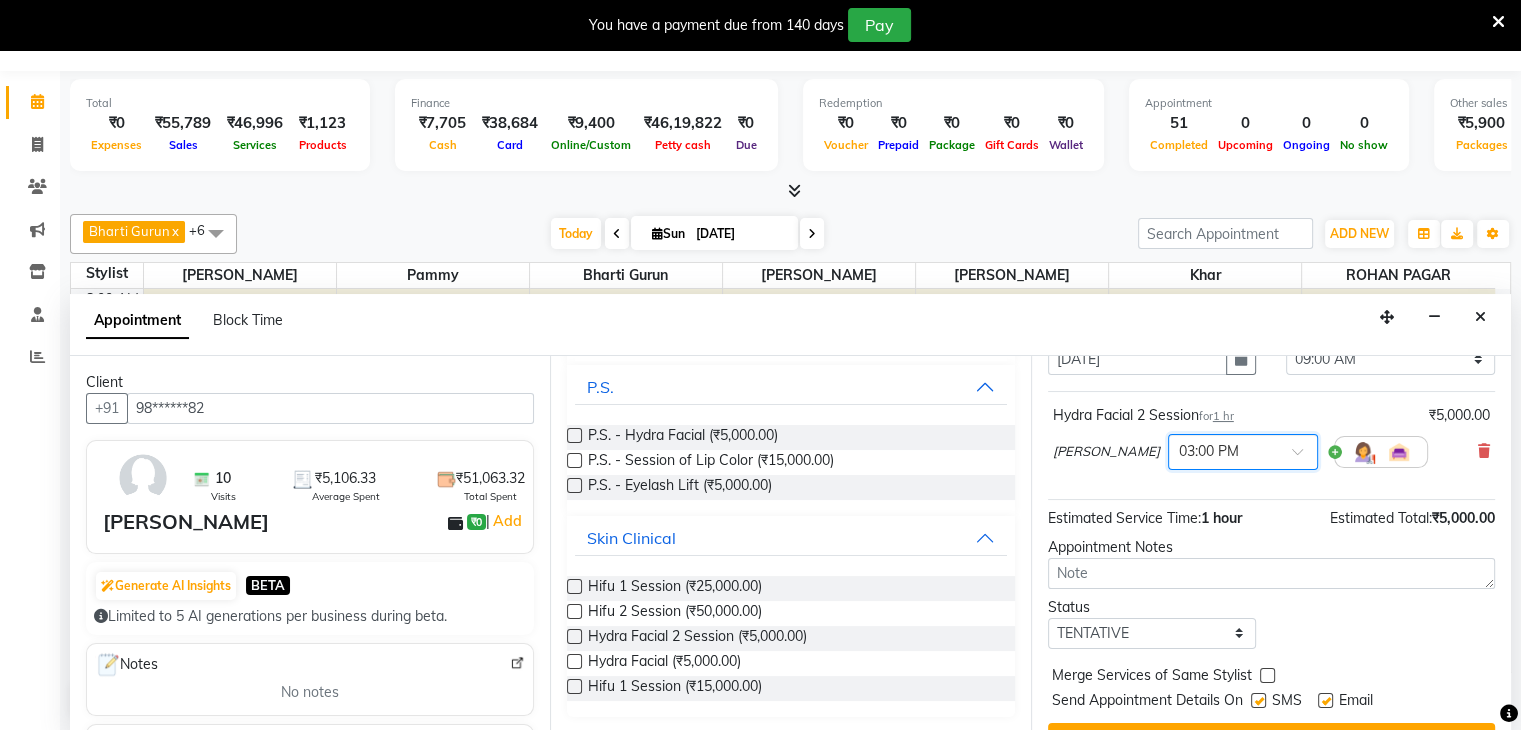 scroll, scrollTop: 149, scrollLeft: 0, axis: vertical 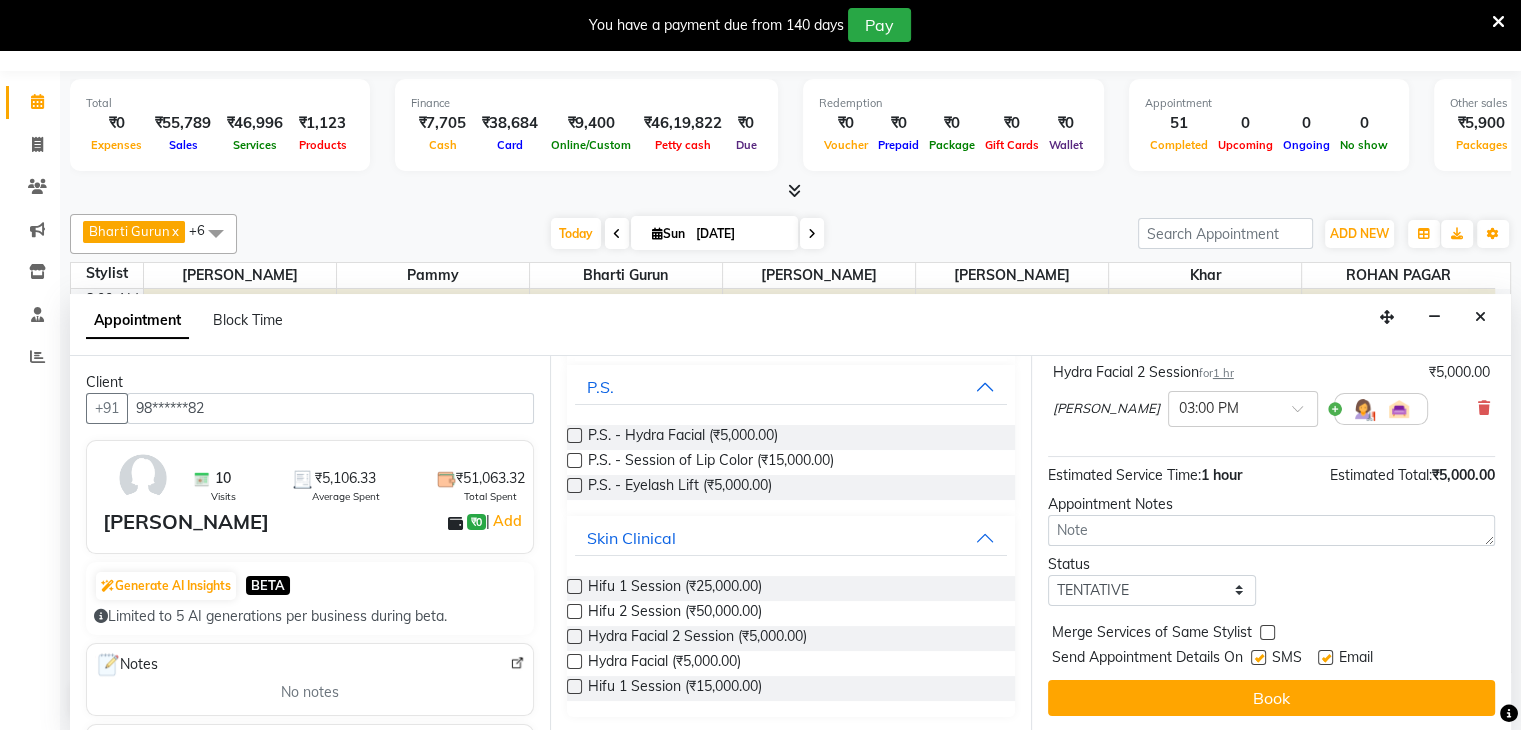 click at bounding box center (1258, 657) 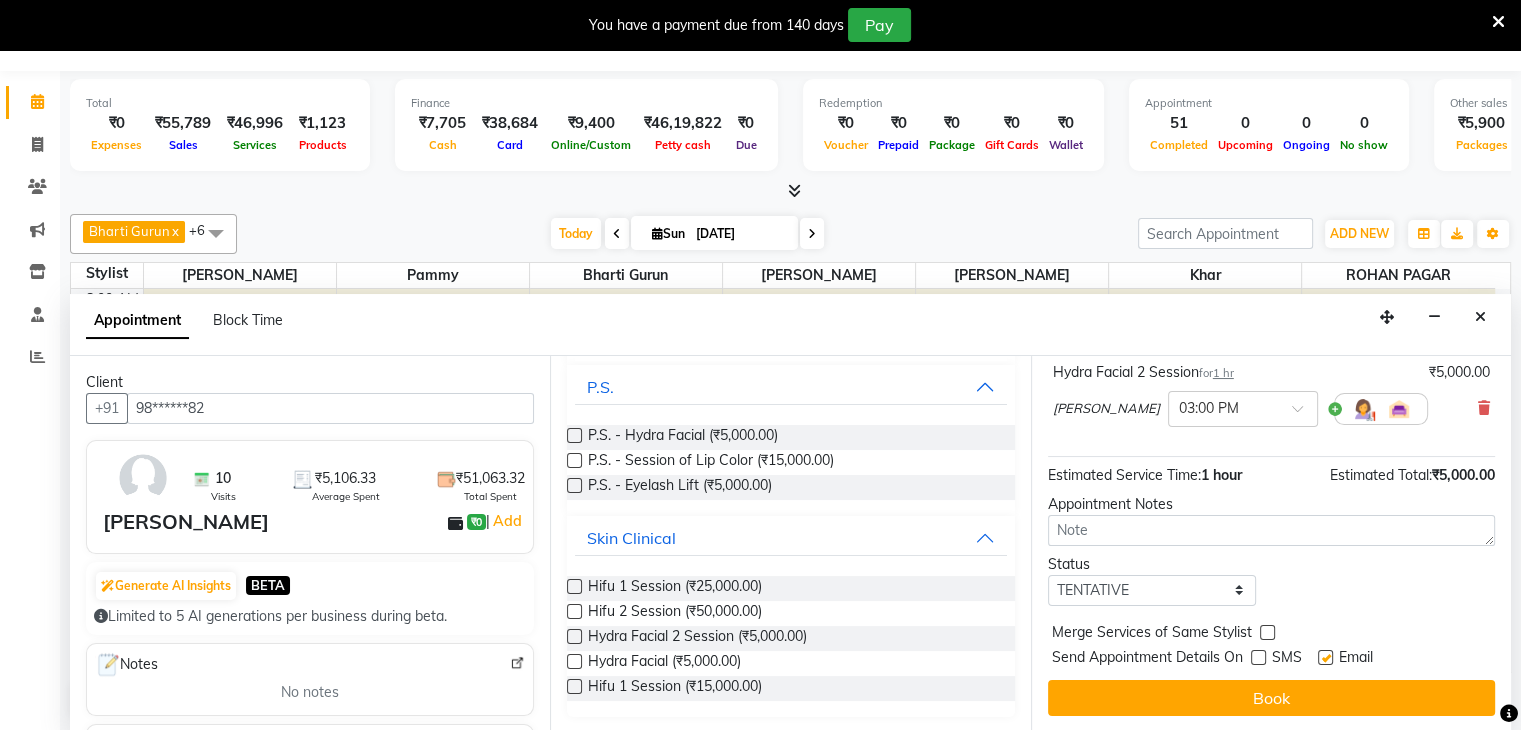click at bounding box center (1325, 657) 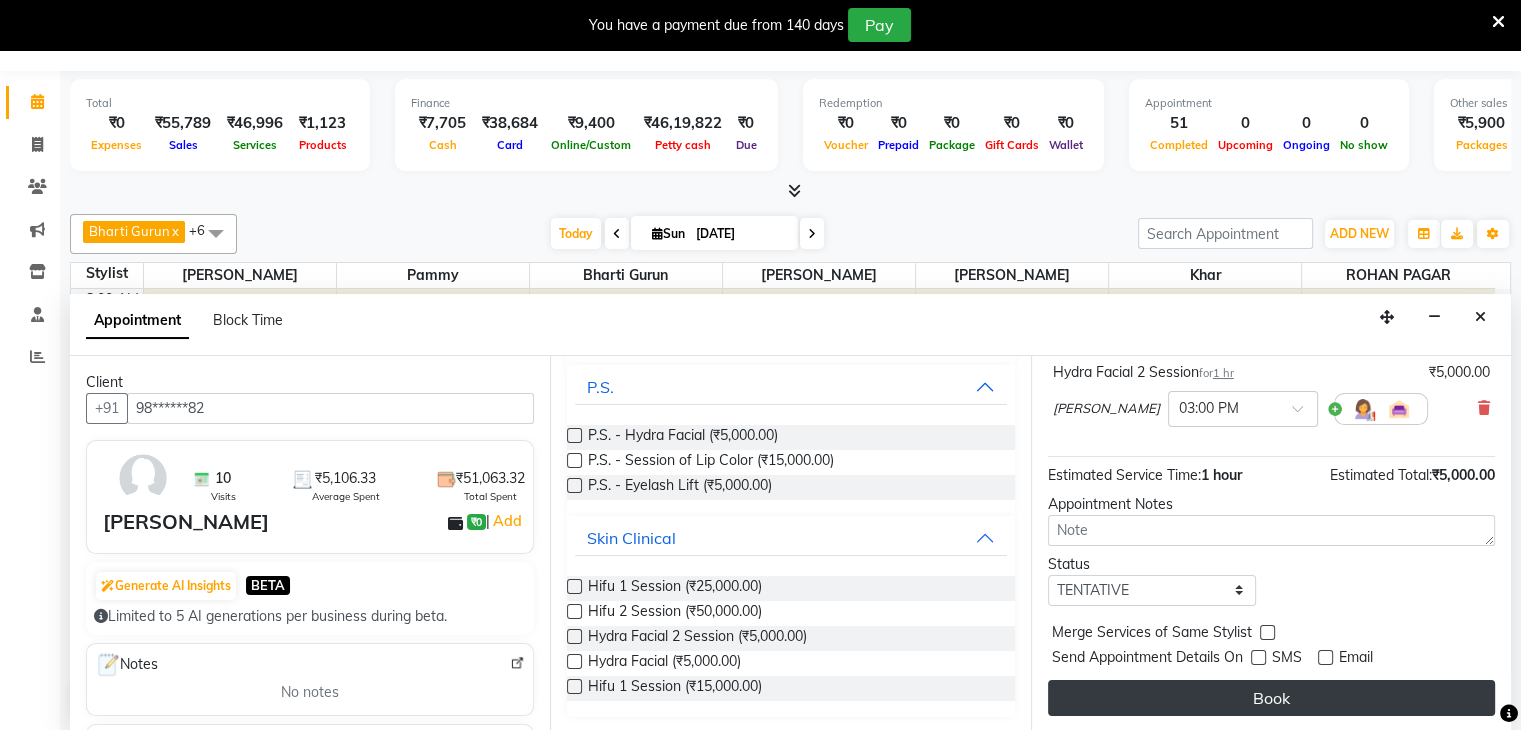 click on "Book" at bounding box center [1271, 698] 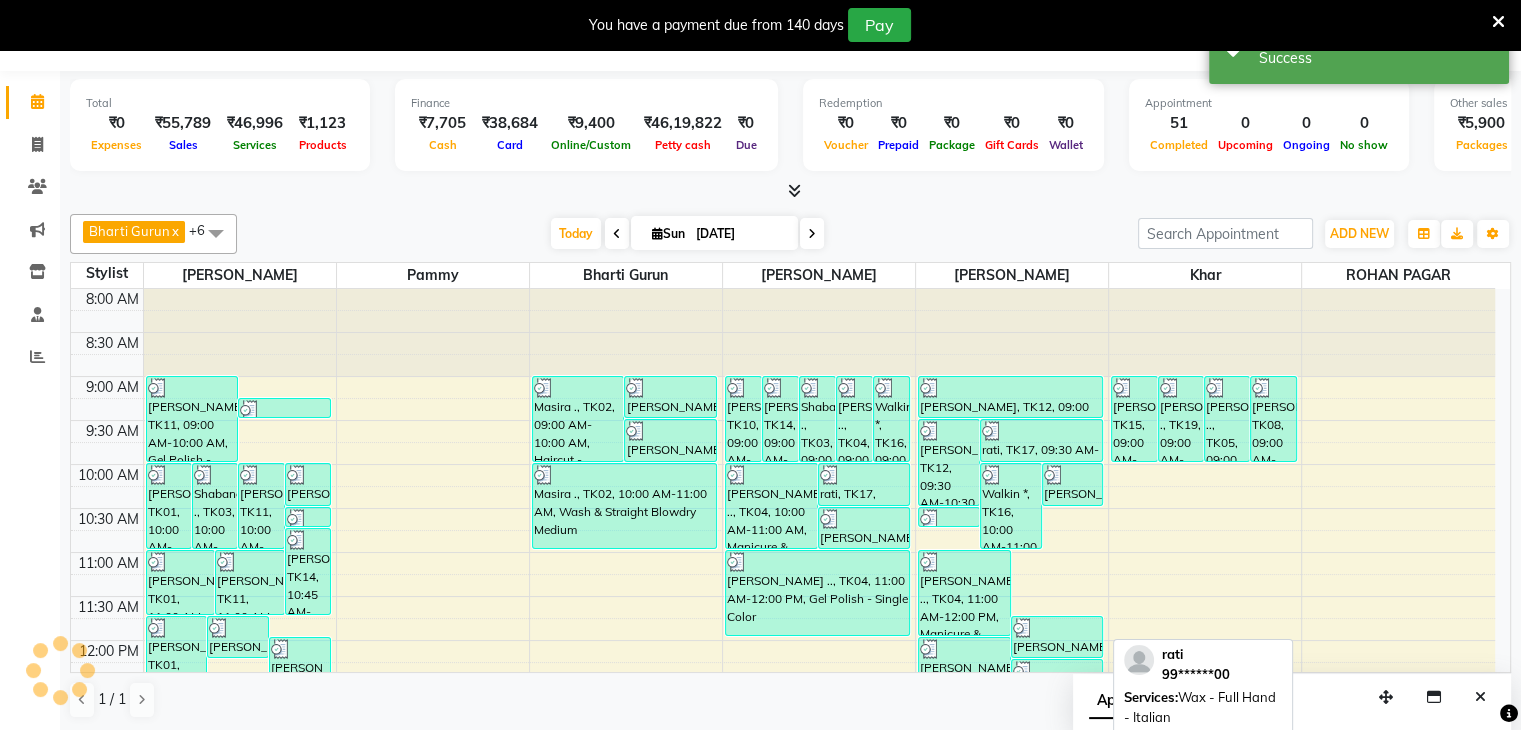 scroll, scrollTop: 0, scrollLeft: 0, axis: both 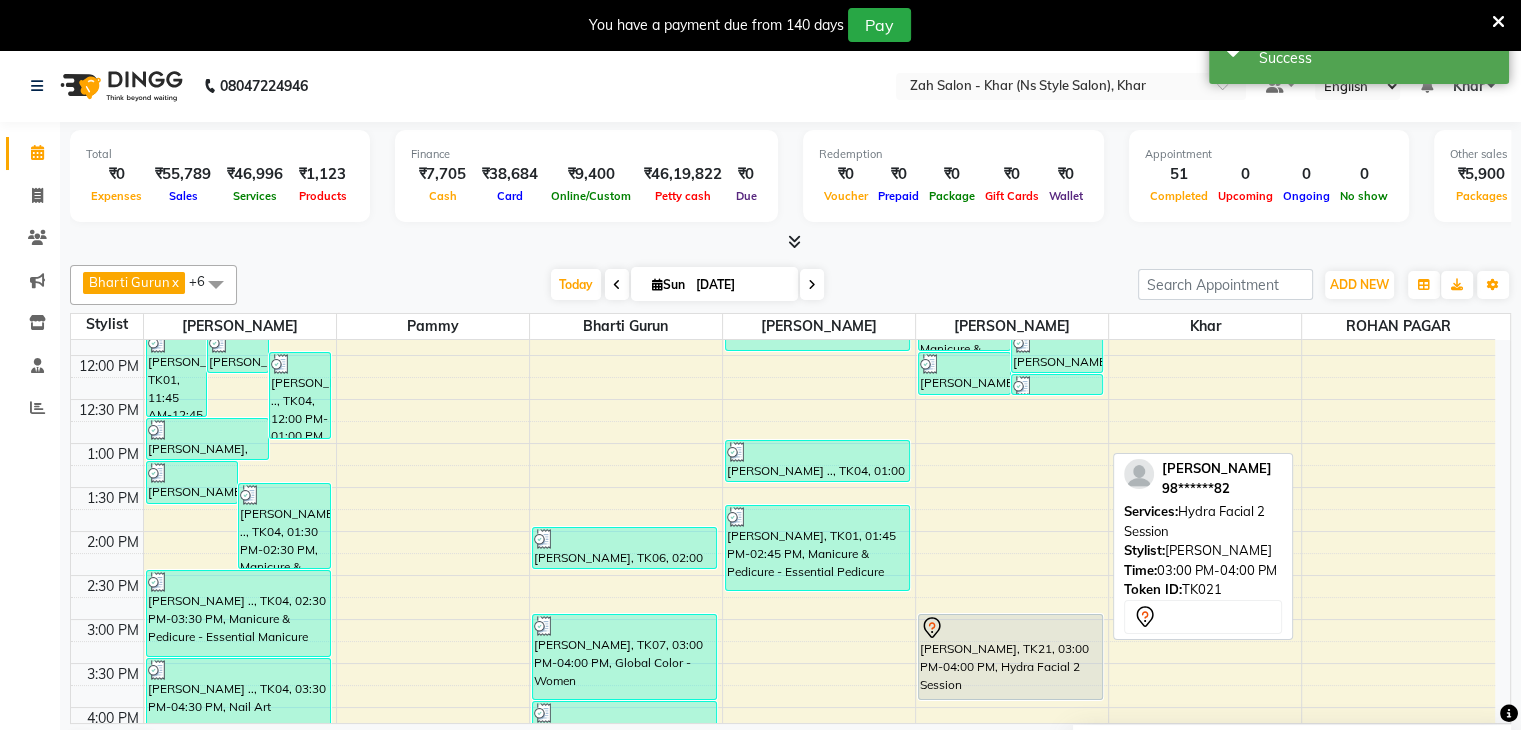 click on "[PERSON_NAME], TK21, 03:00 PM-04:00 PM, Hydra Facial 2 Session" at bounding box center (1010, 657) 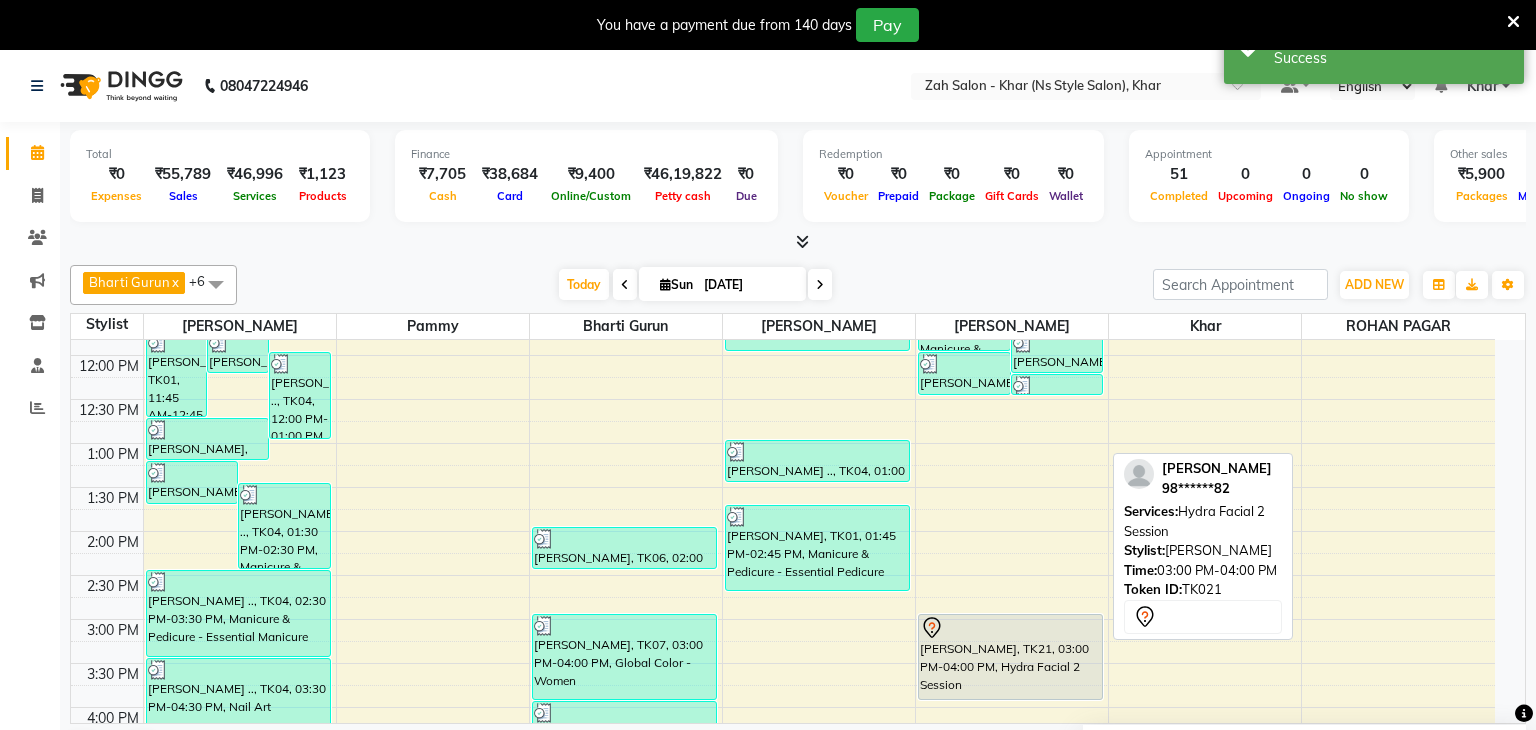 select on "7" 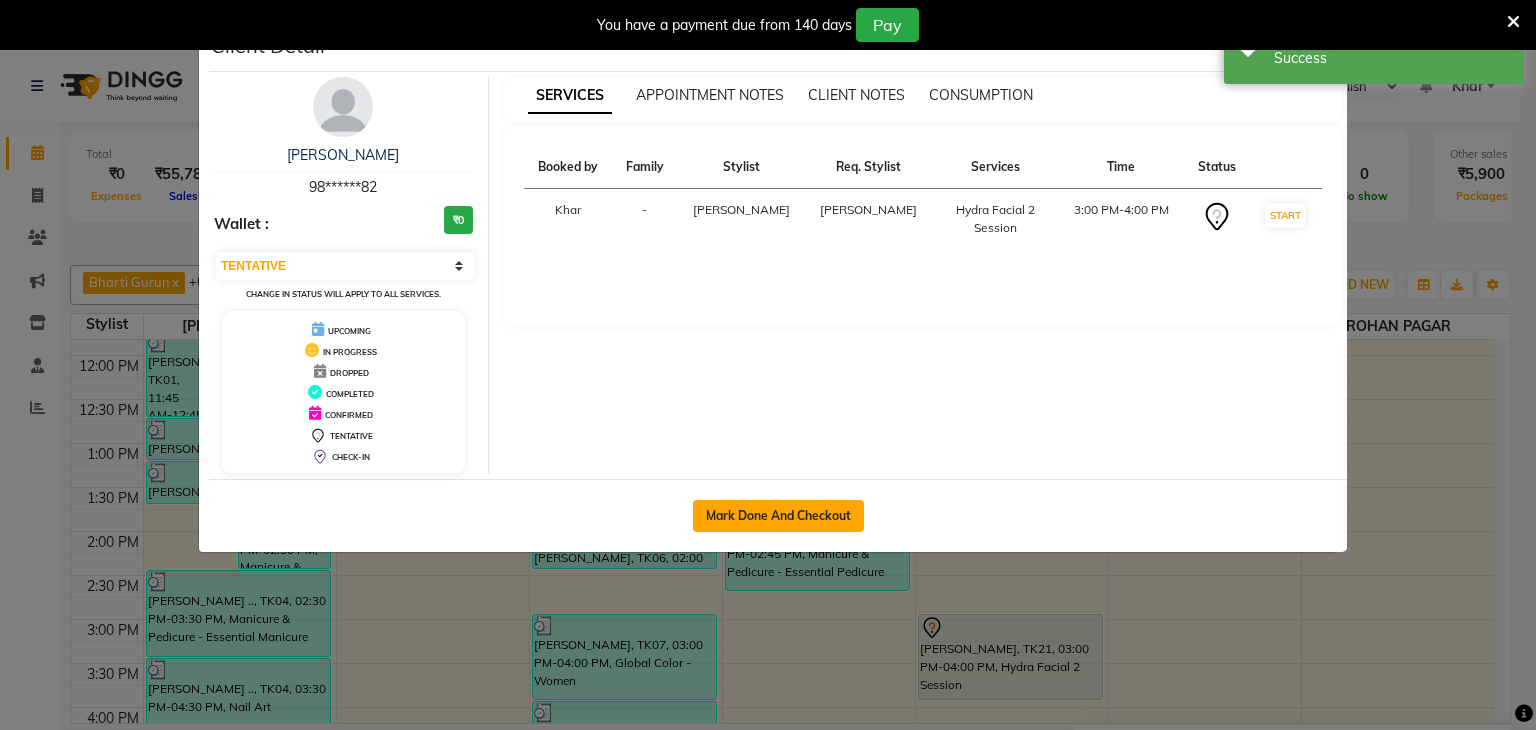 click on "Mark Done And Checkout" 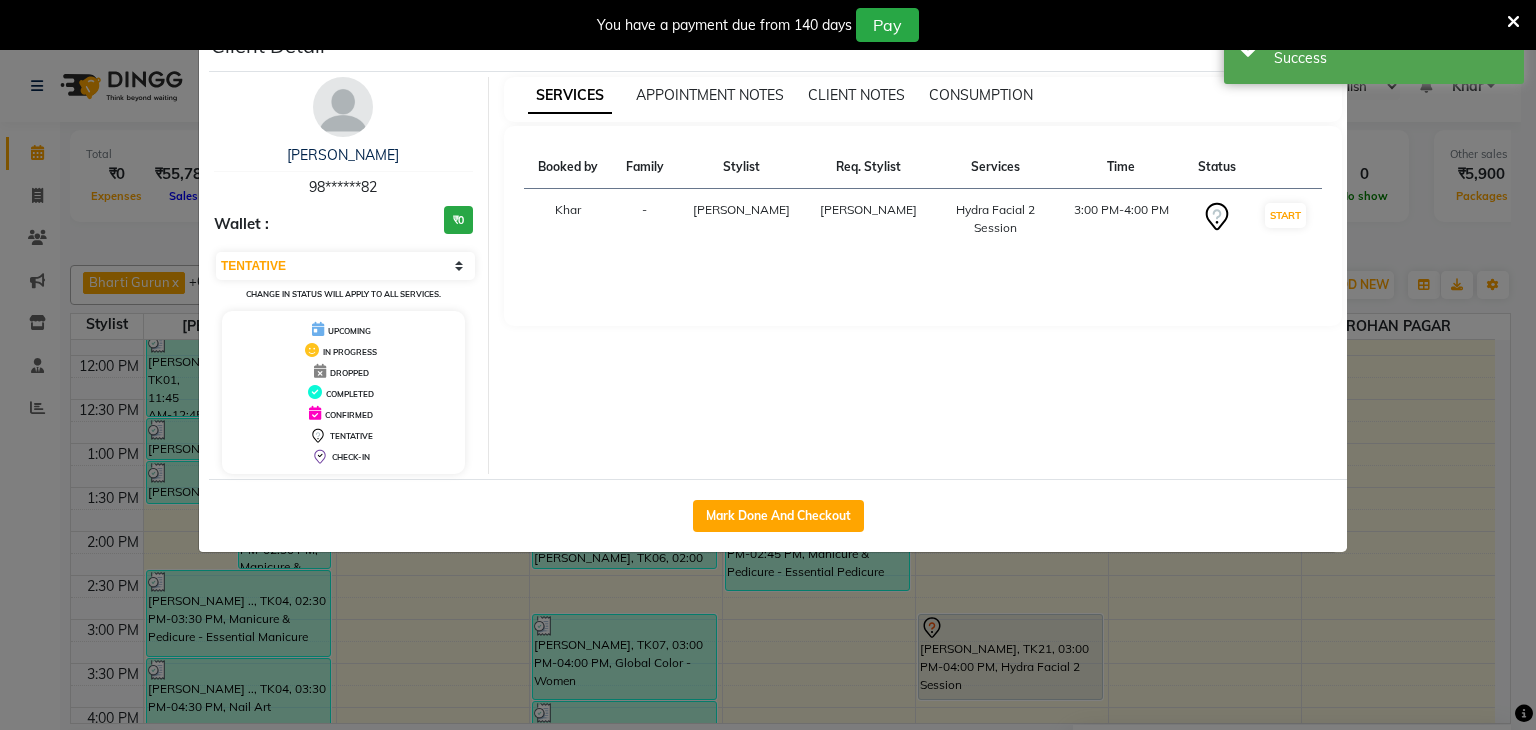 select on "service" 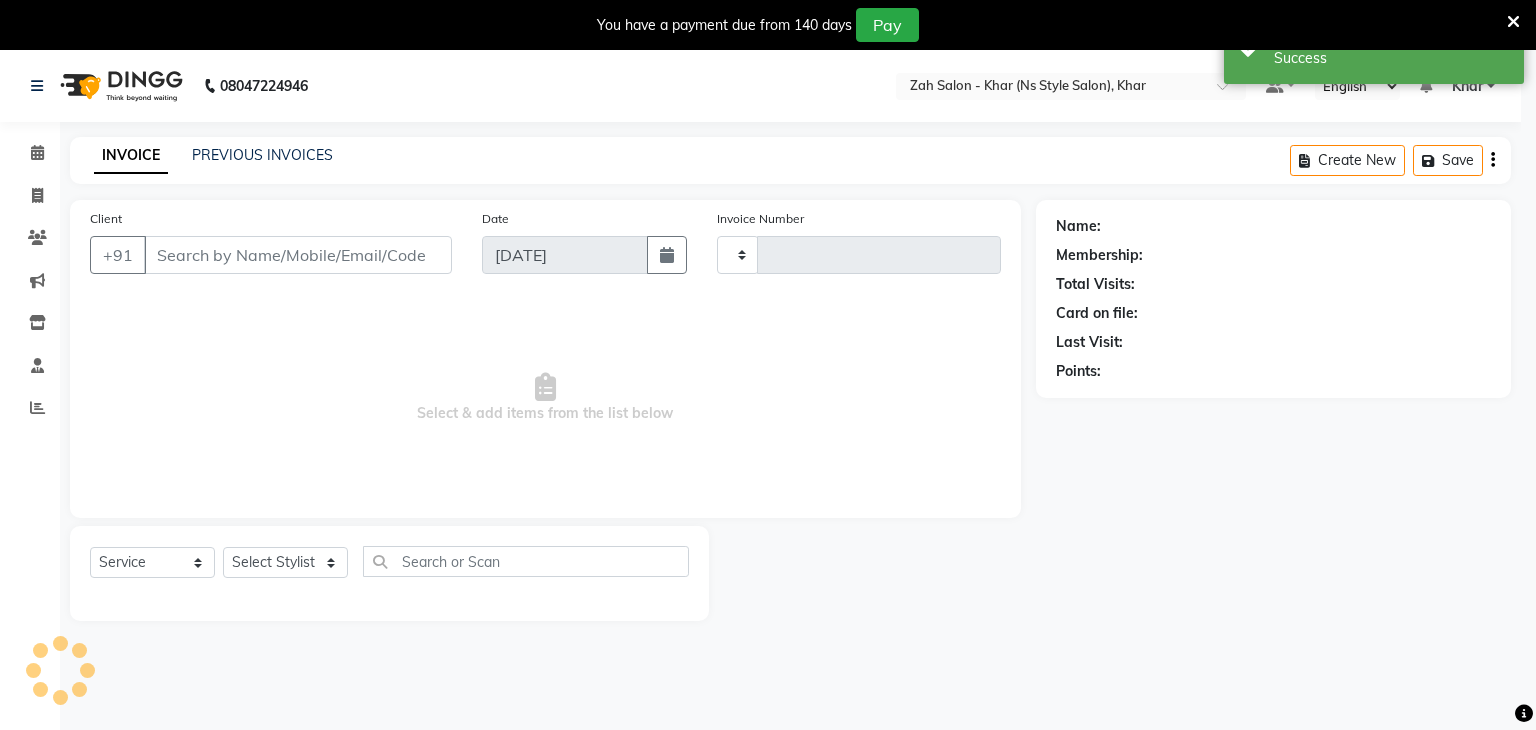 select on "3" 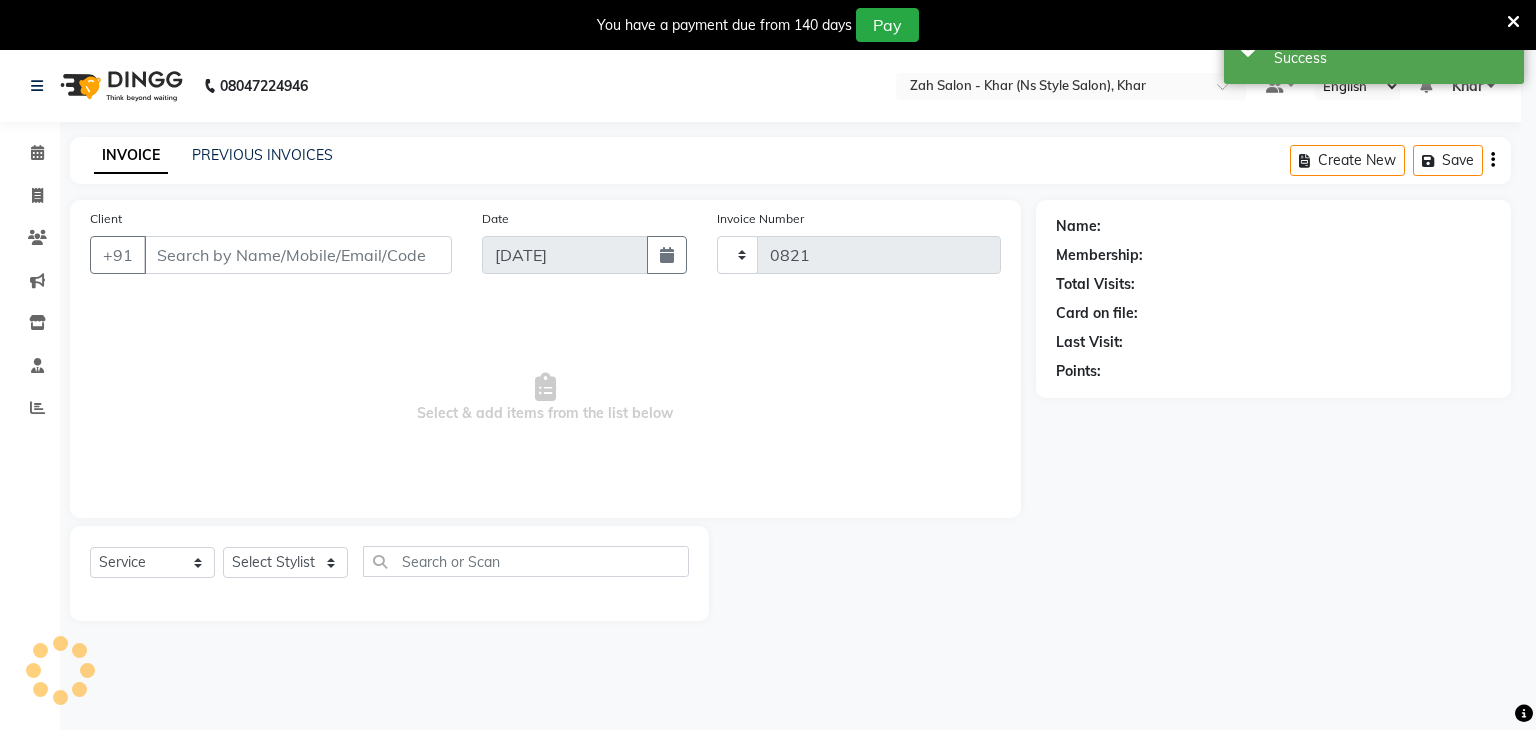 select on "5619" 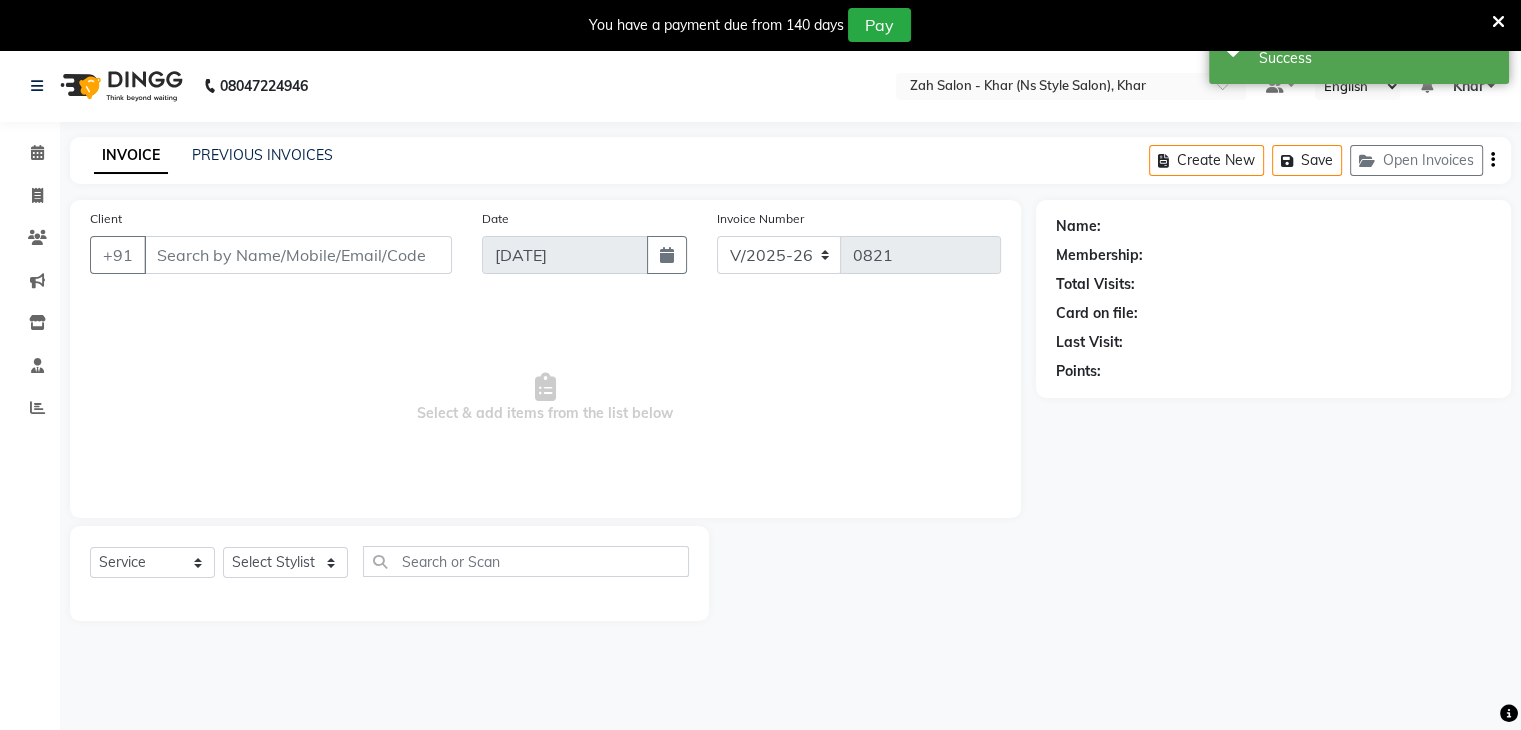 type on "98******82" 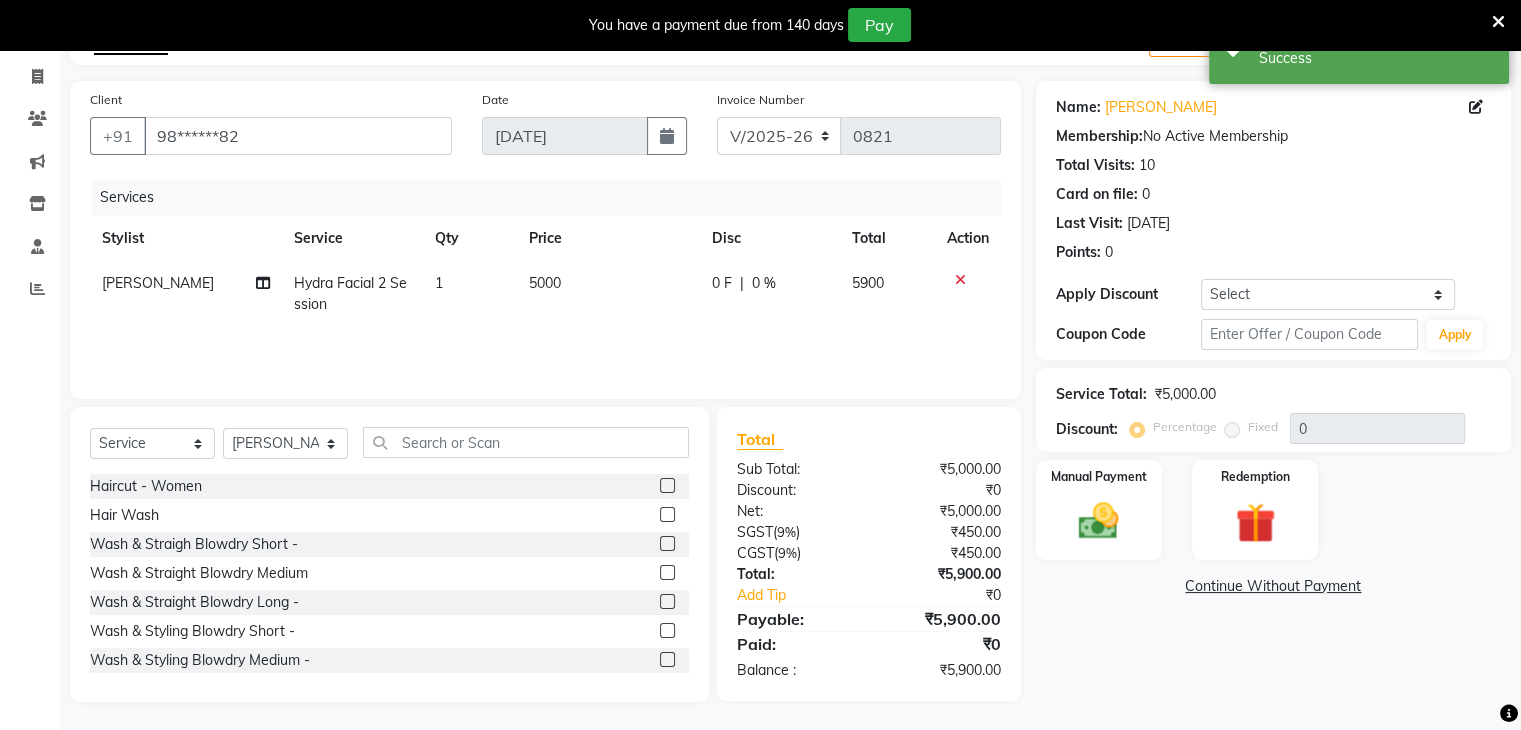 scroll, scrollTop: 122, scrollLeft: 0, axis: vertical 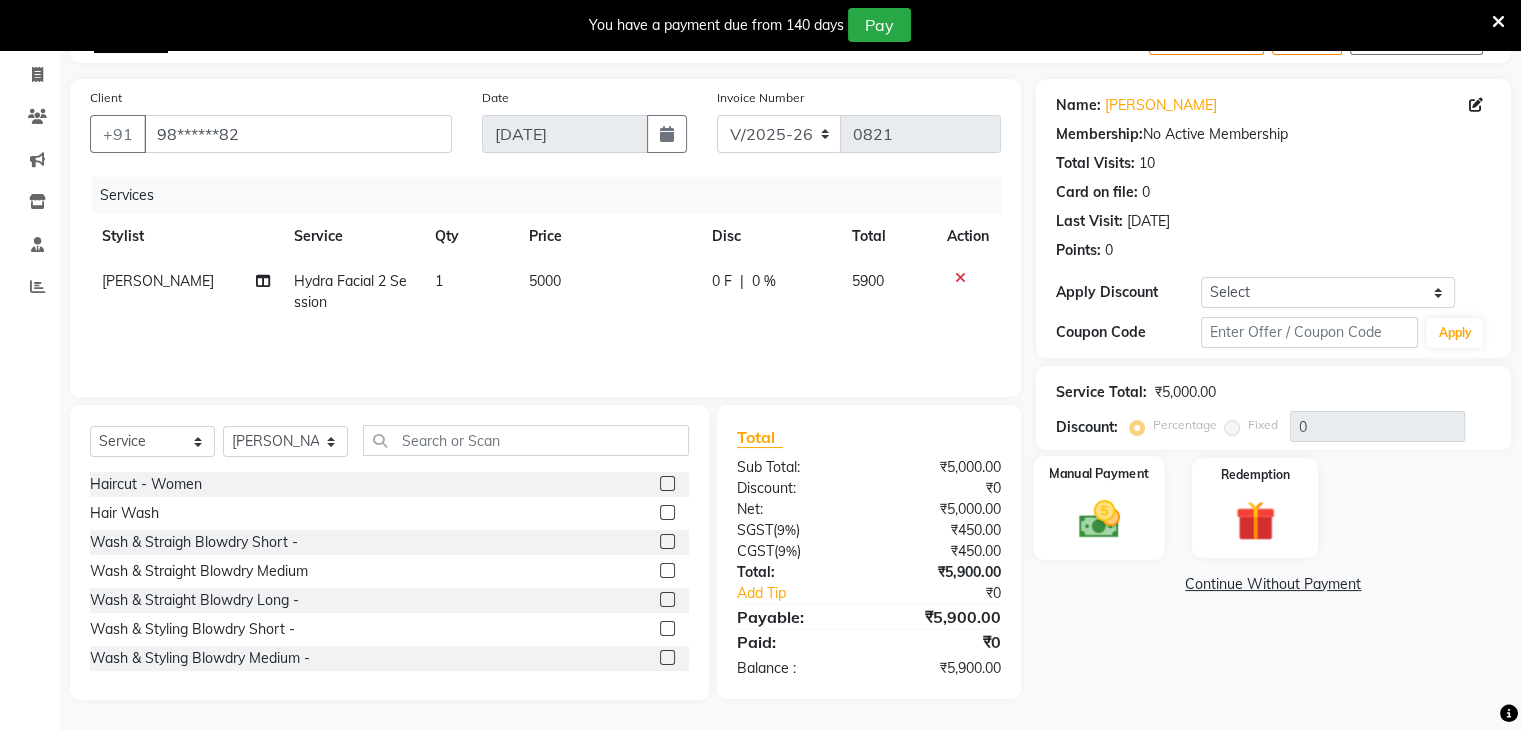 click 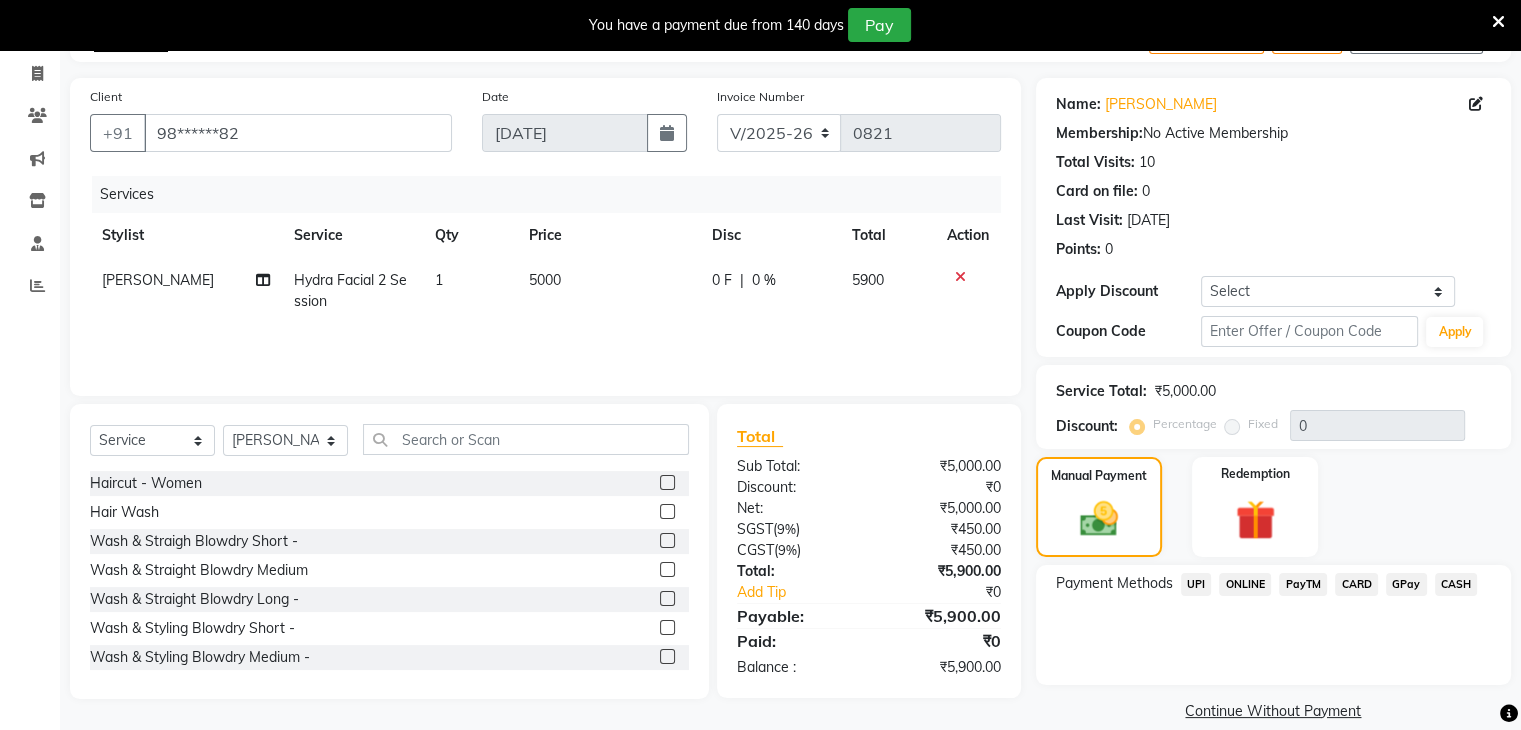 click on "UPI" 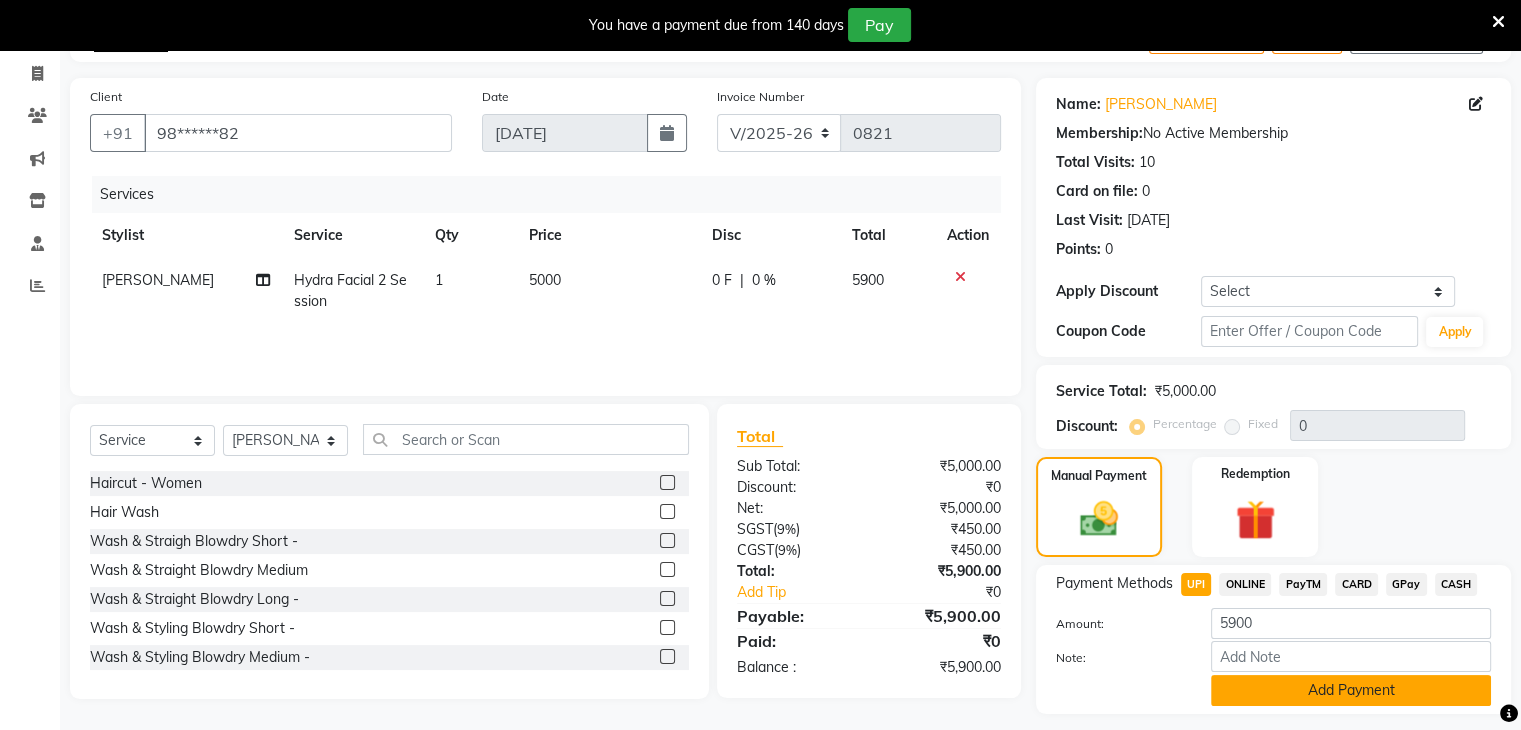 click on "Add Payment" 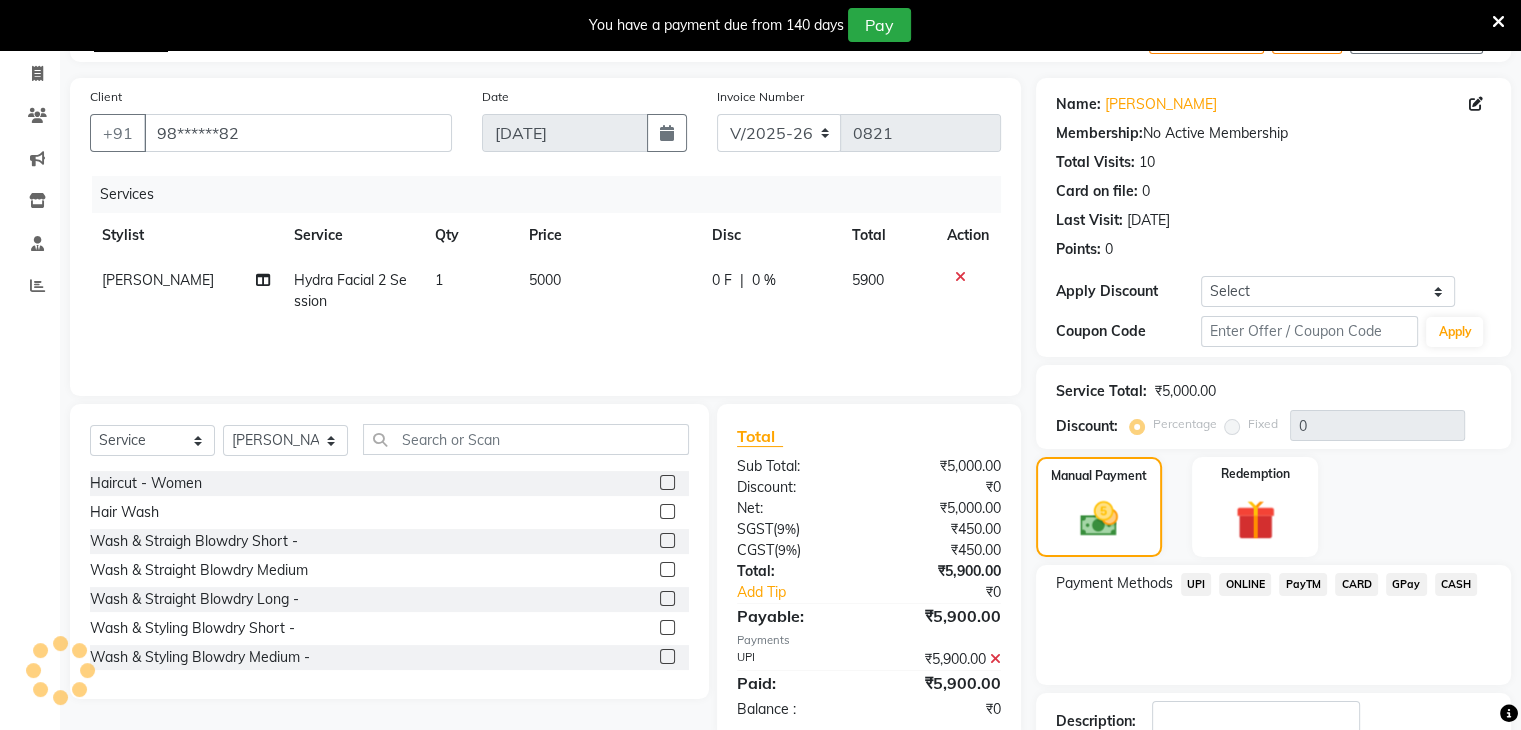 scroll, scrollTop: 260, scrollLeft: 0, axis: vertical 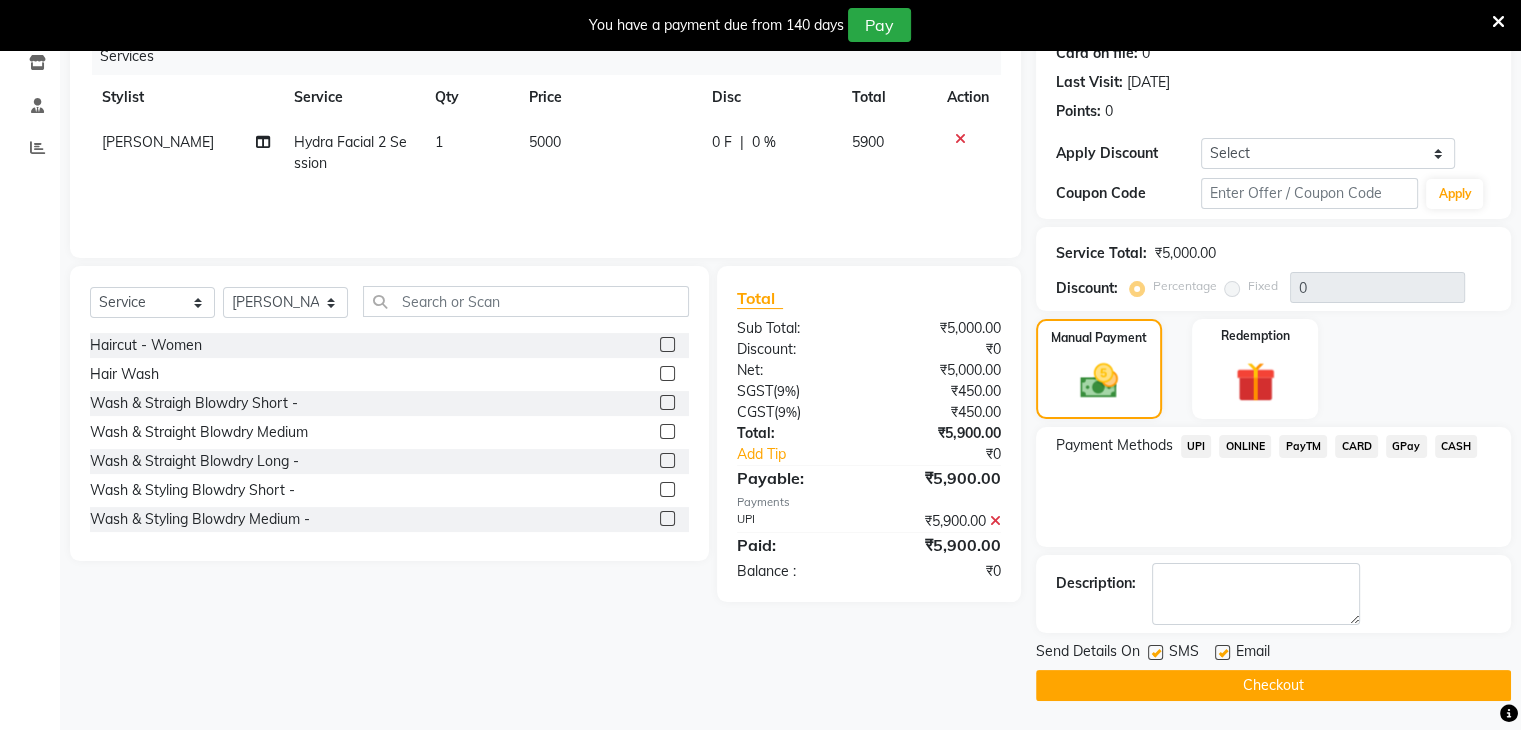 click on "Checkout" 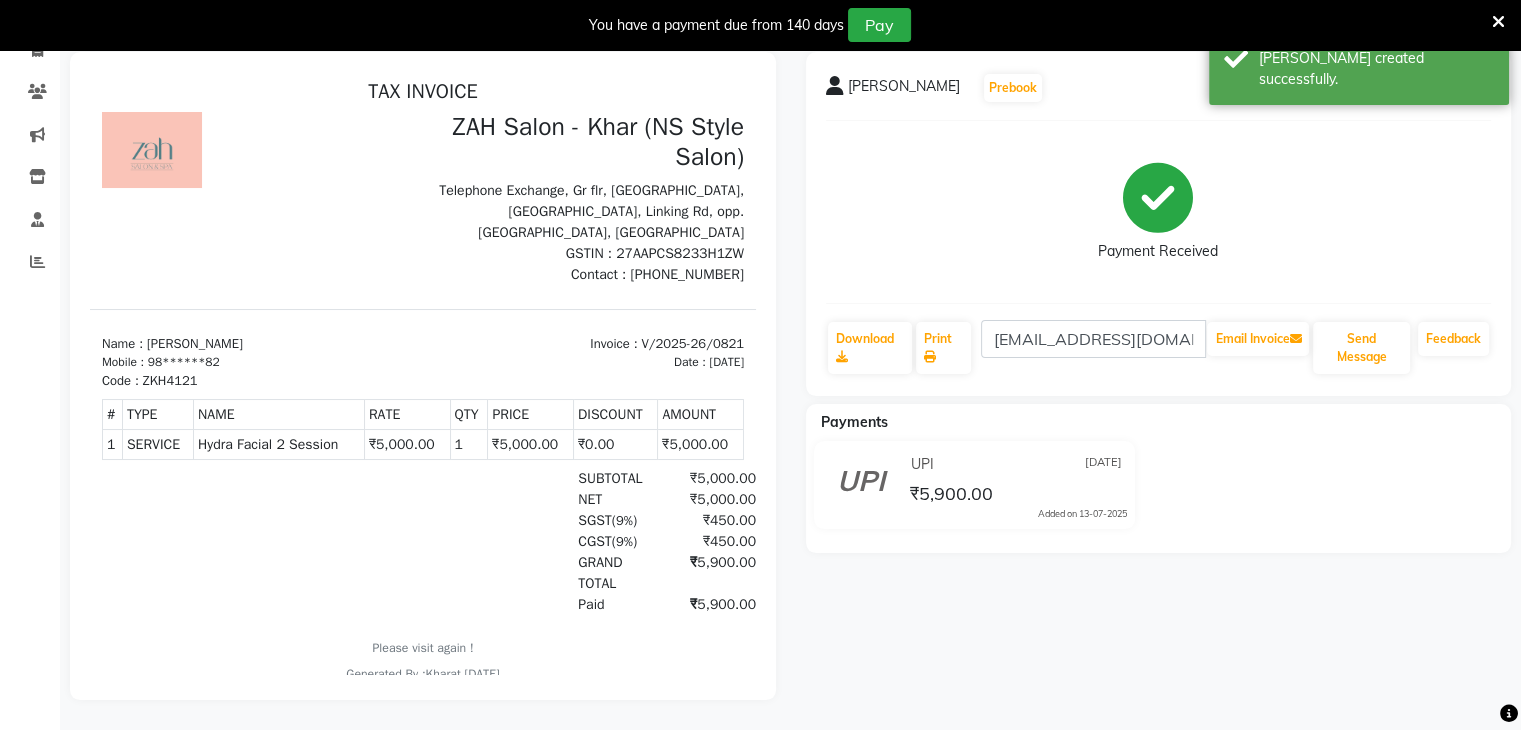 scroll, scrollTop: 0, scrollLeft: 0, axis: both 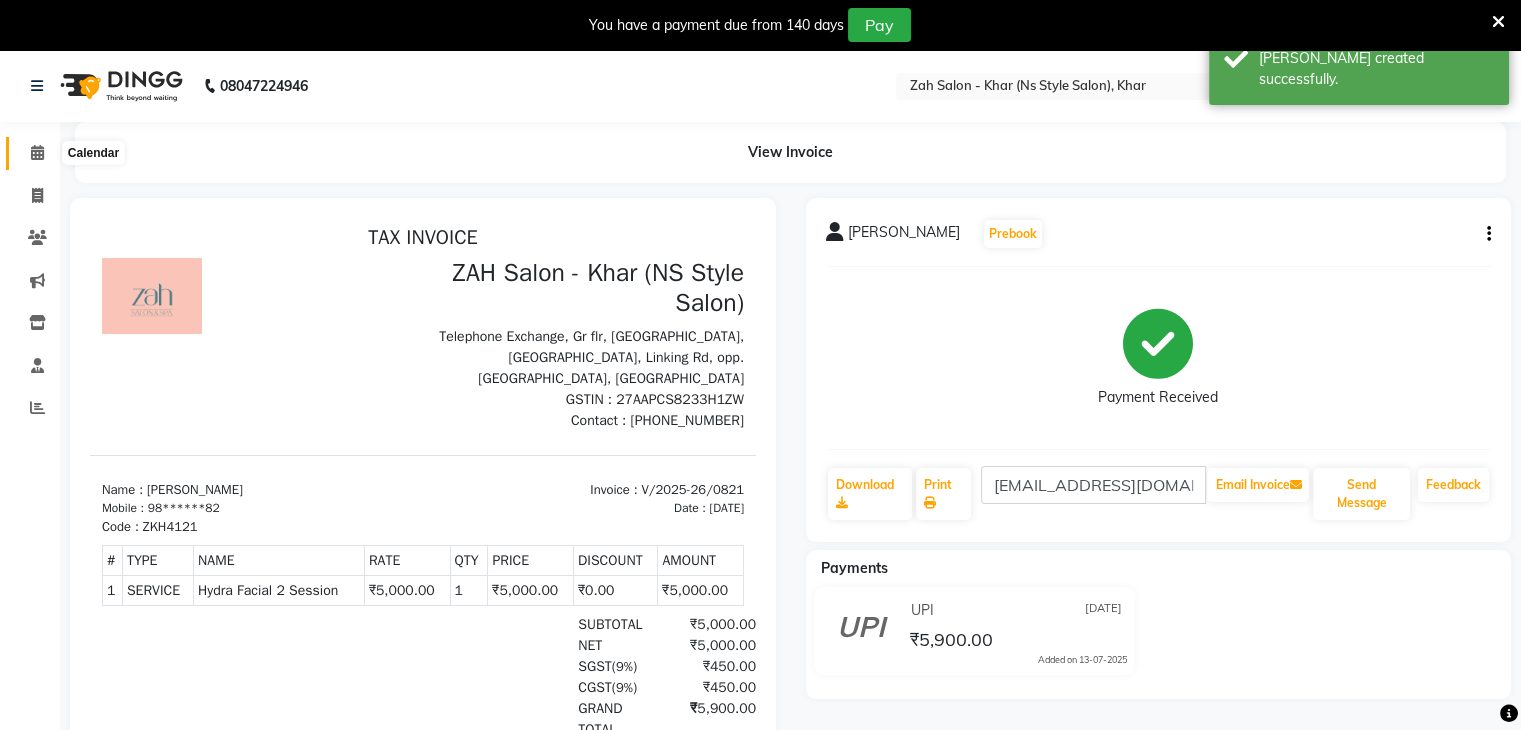 click 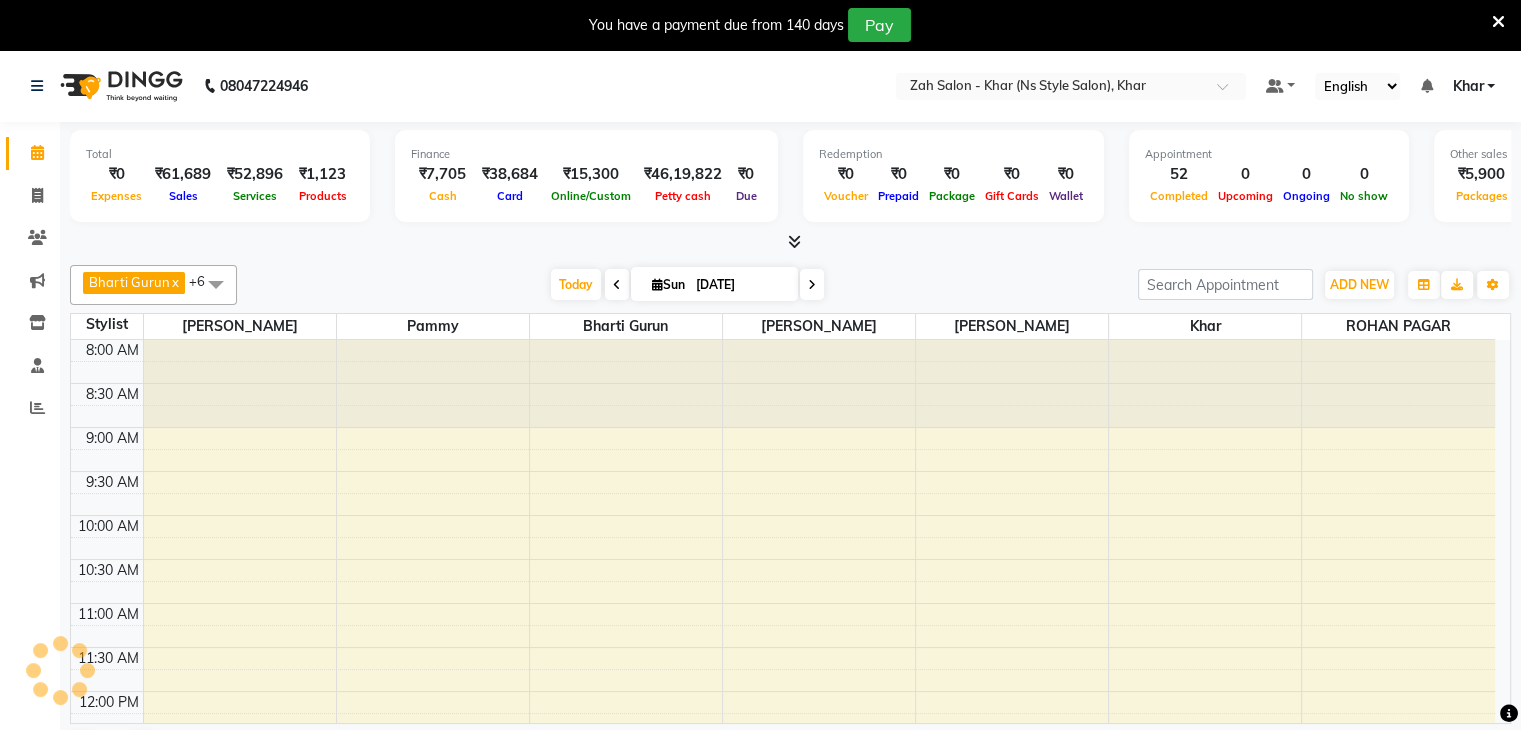 scroll, scrollTop: 711, scrollLeft: 0, axis: vertical 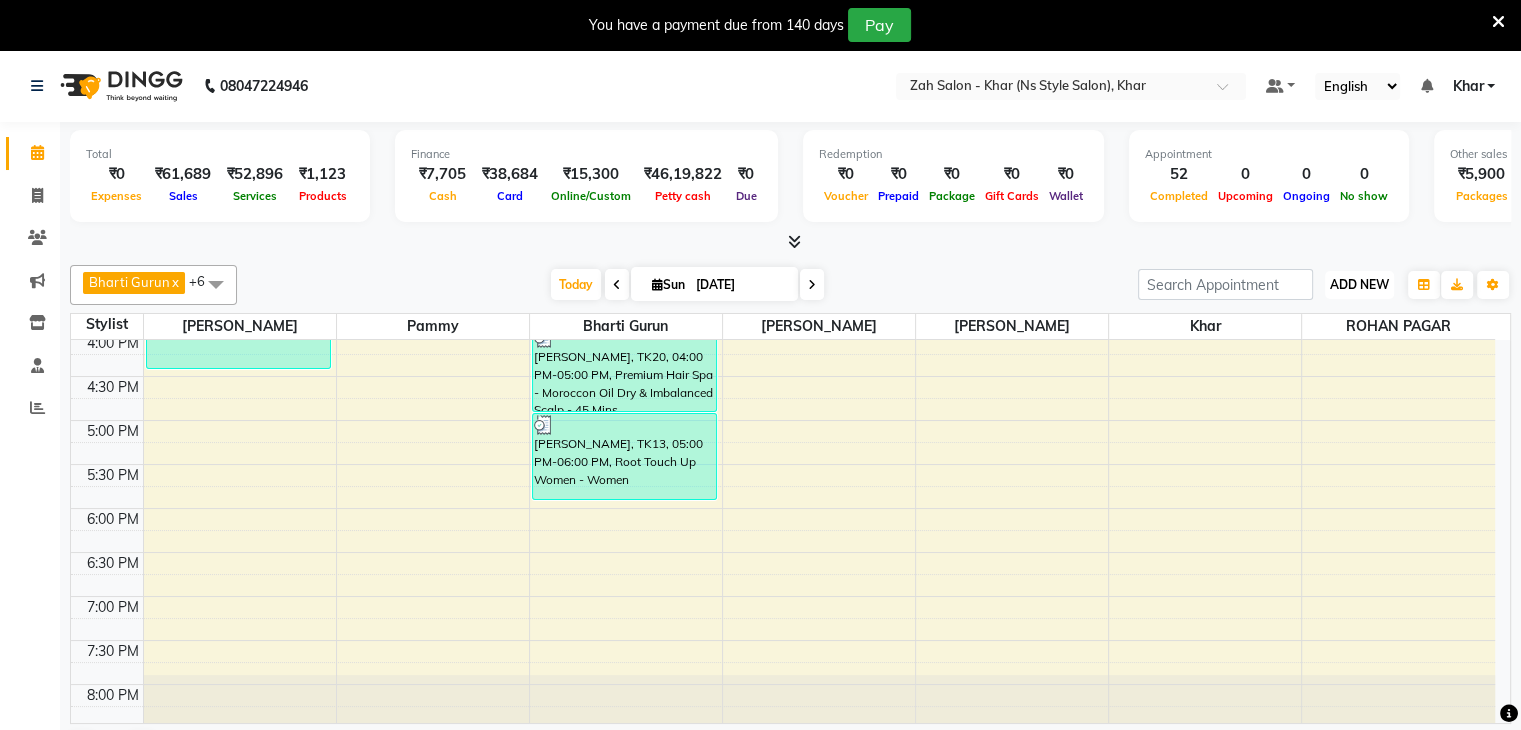 click on "ADD NEW Toggle Dropdown" at bounding box center [1359, 285] 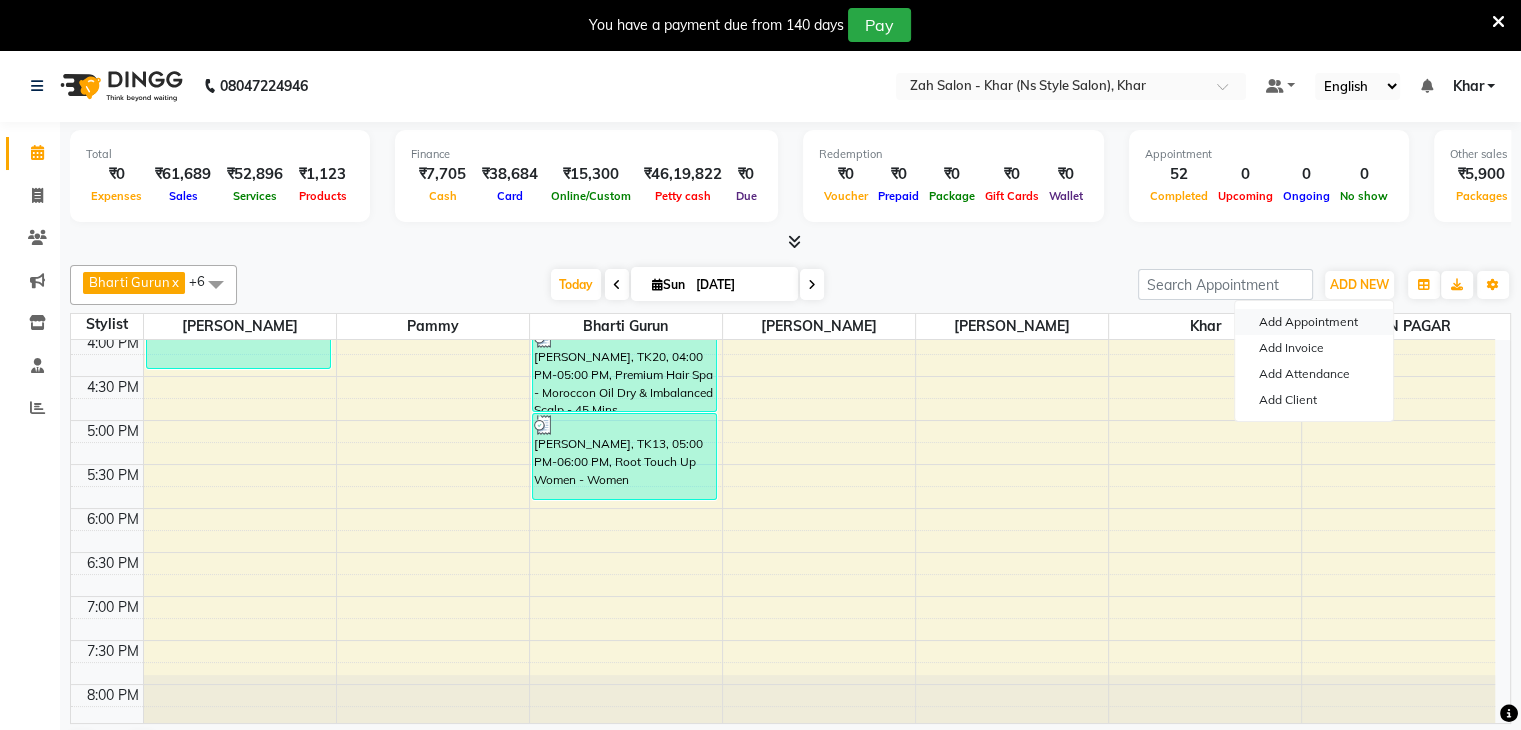 click on "Add Appointment" at bounding box center (1314, 322) 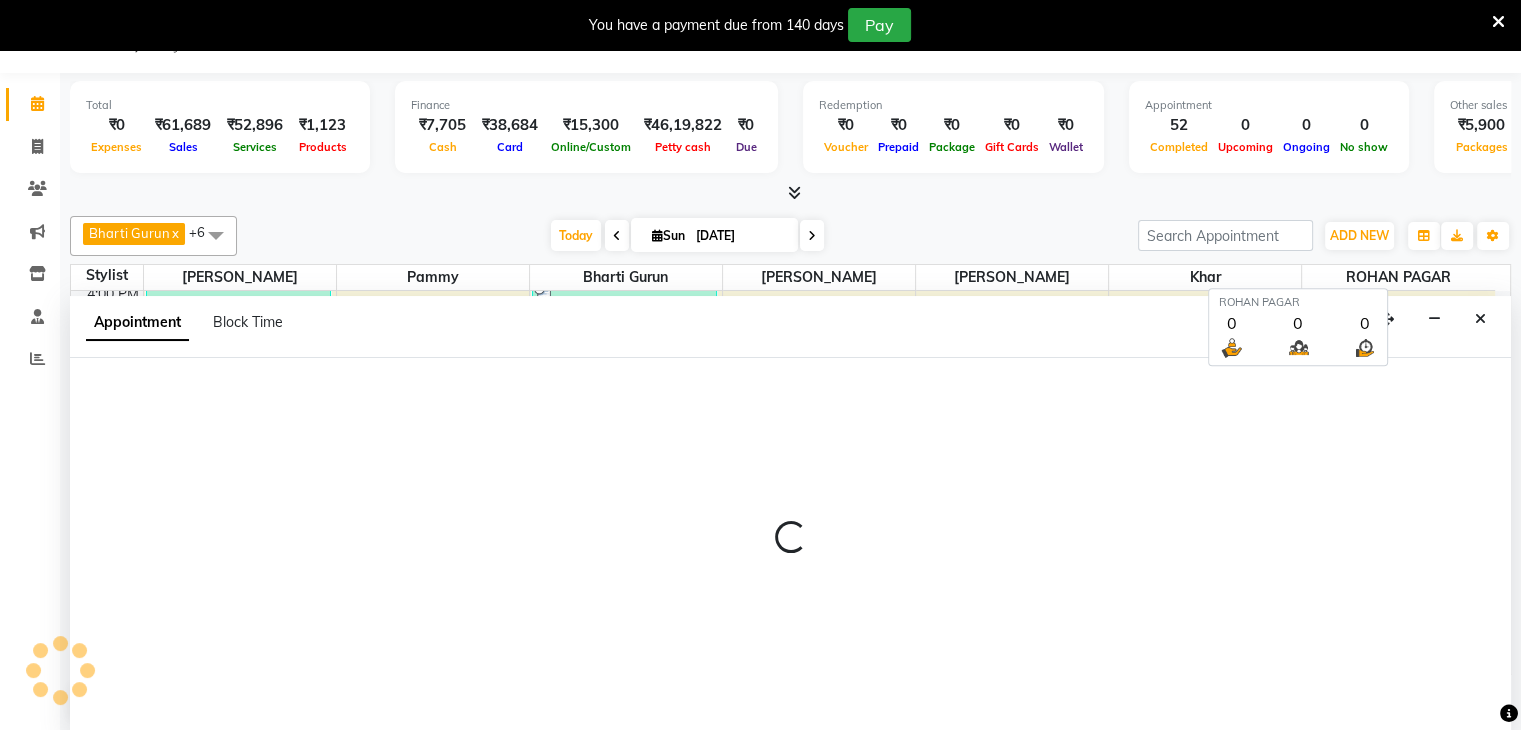 scroll, scrollTop: 51, scrollLeft: 0, axis: vertical 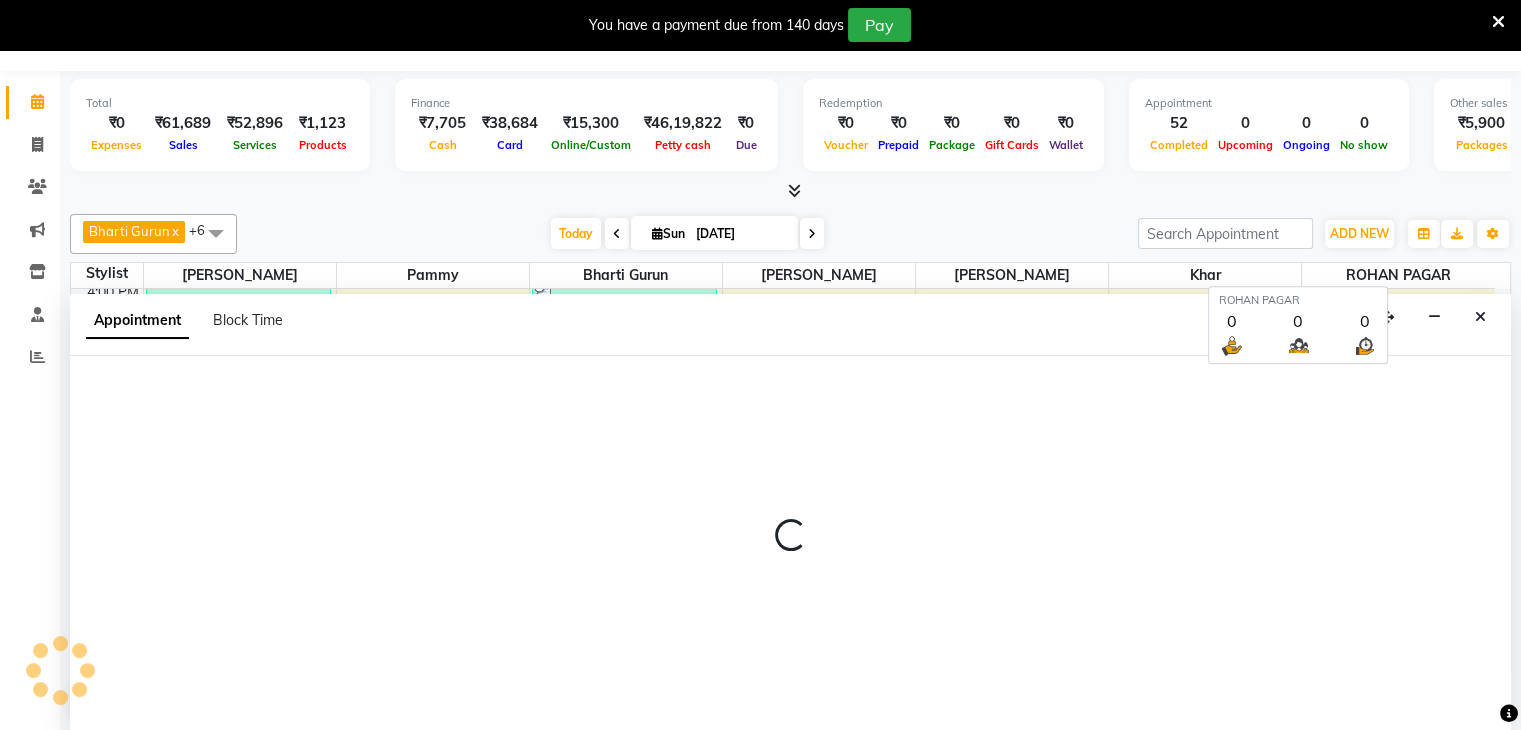 select on "tentative" 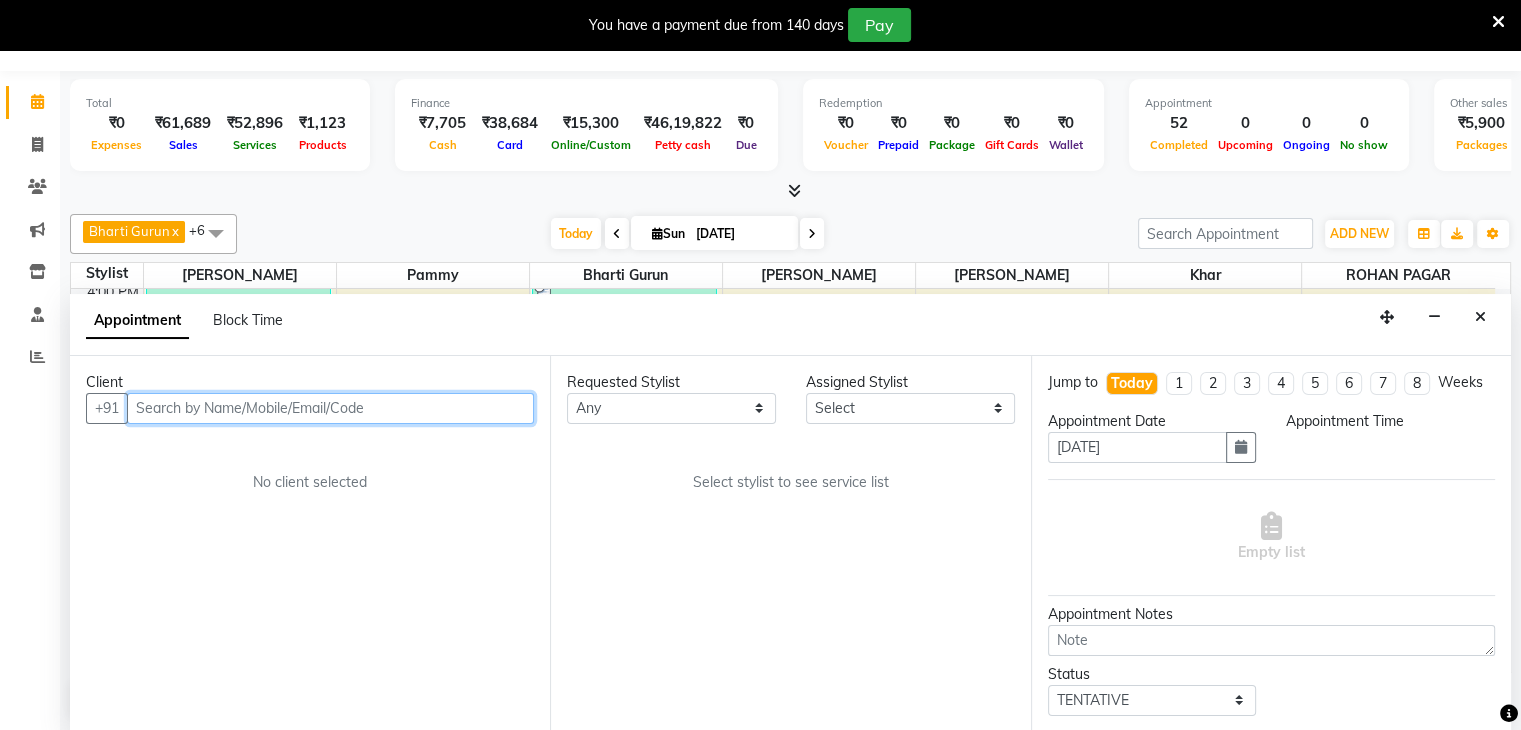 select on "540" 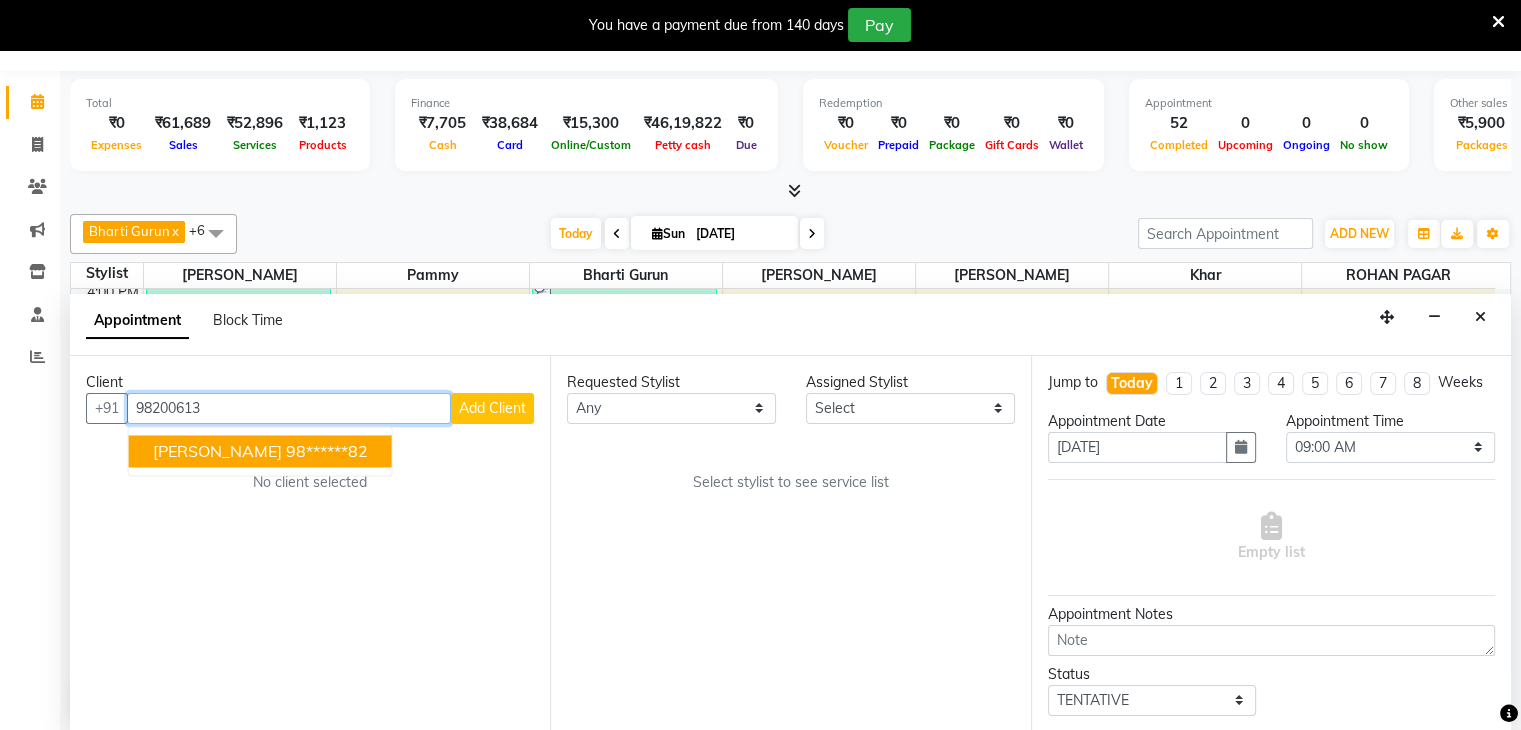 click on "98******82" at bounding box center [327, 451] 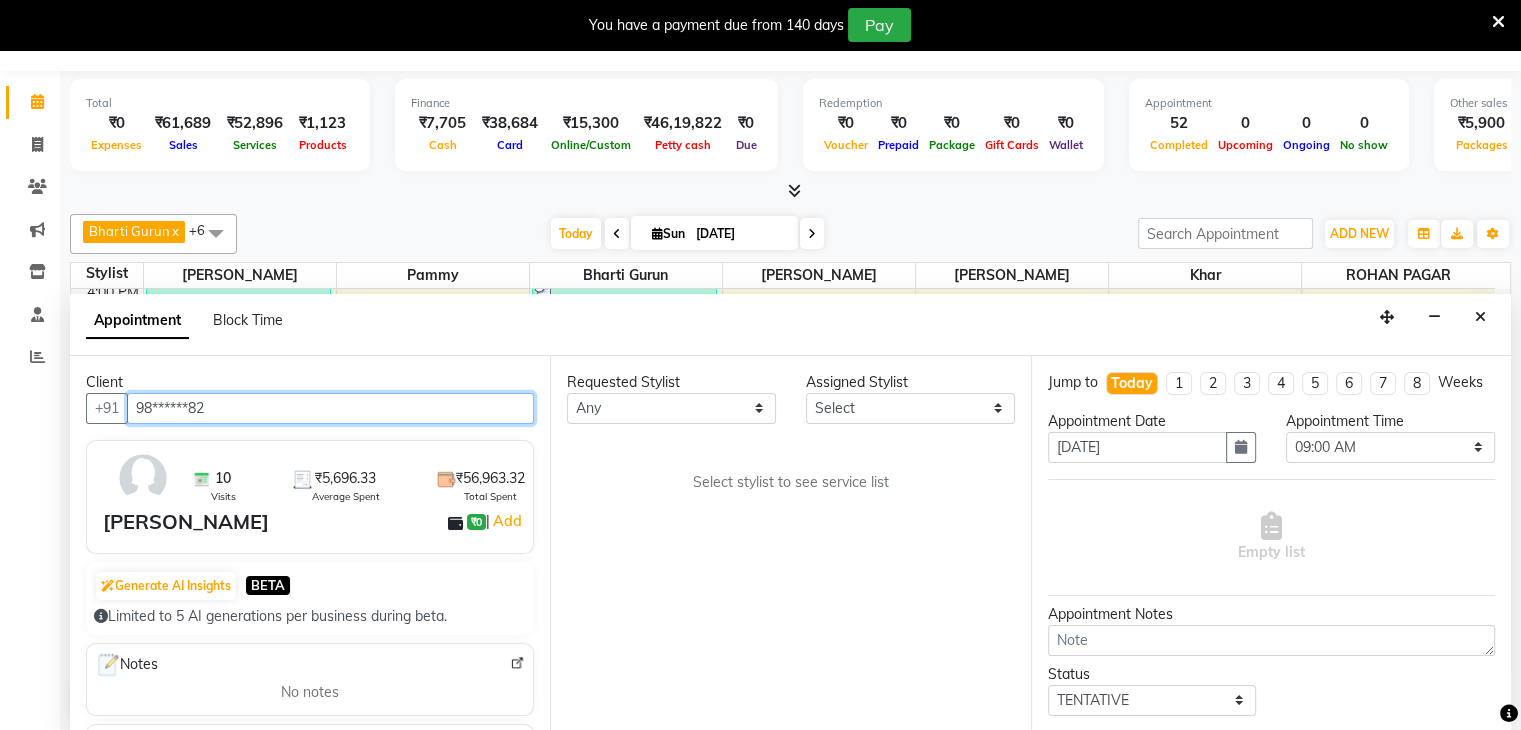 type on "98******82" 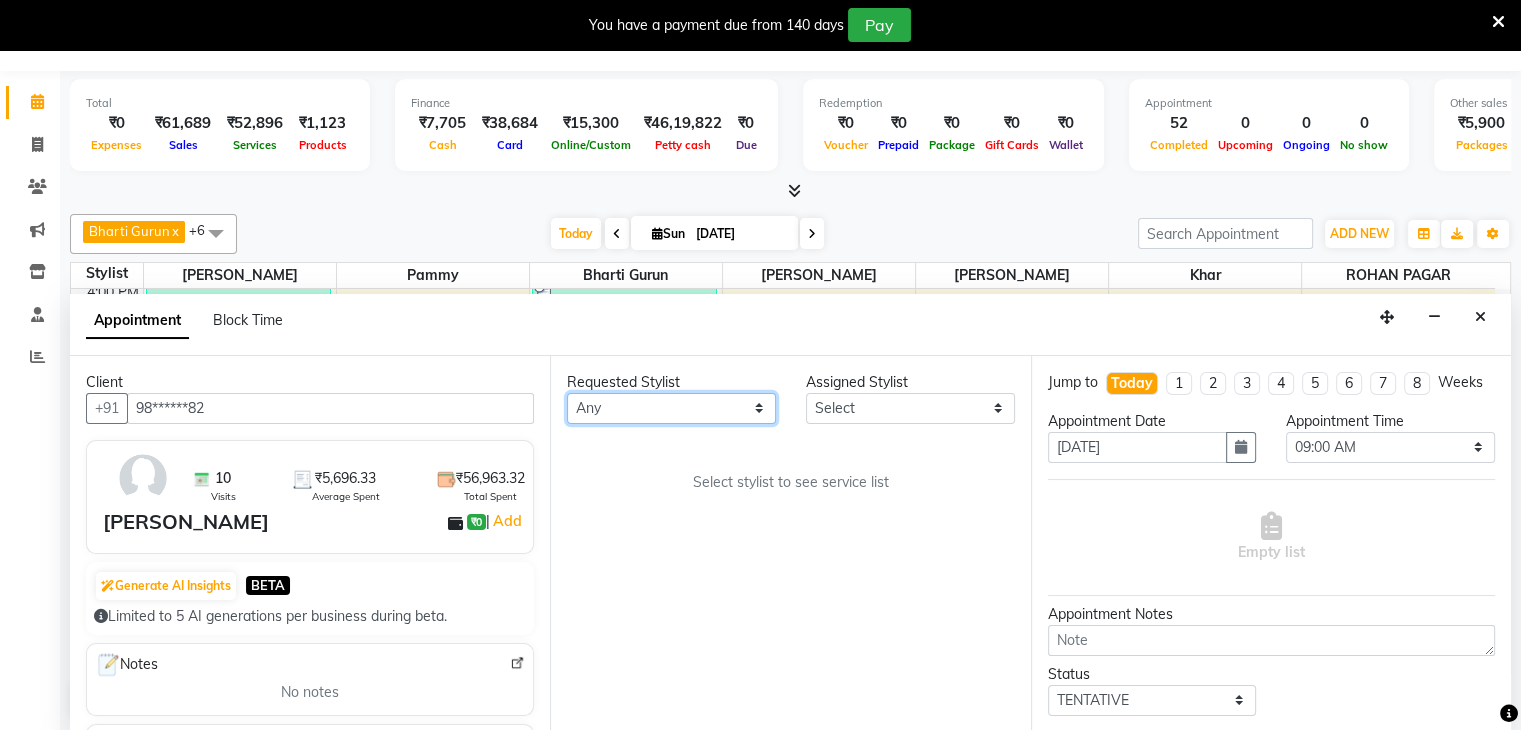 click on "Any Bharti Gurun Kalpesh Maheshkar Kavita Bhosale Khar Pammy ROHAN PAGAR Sharmila" at bounding box center [671, 408] 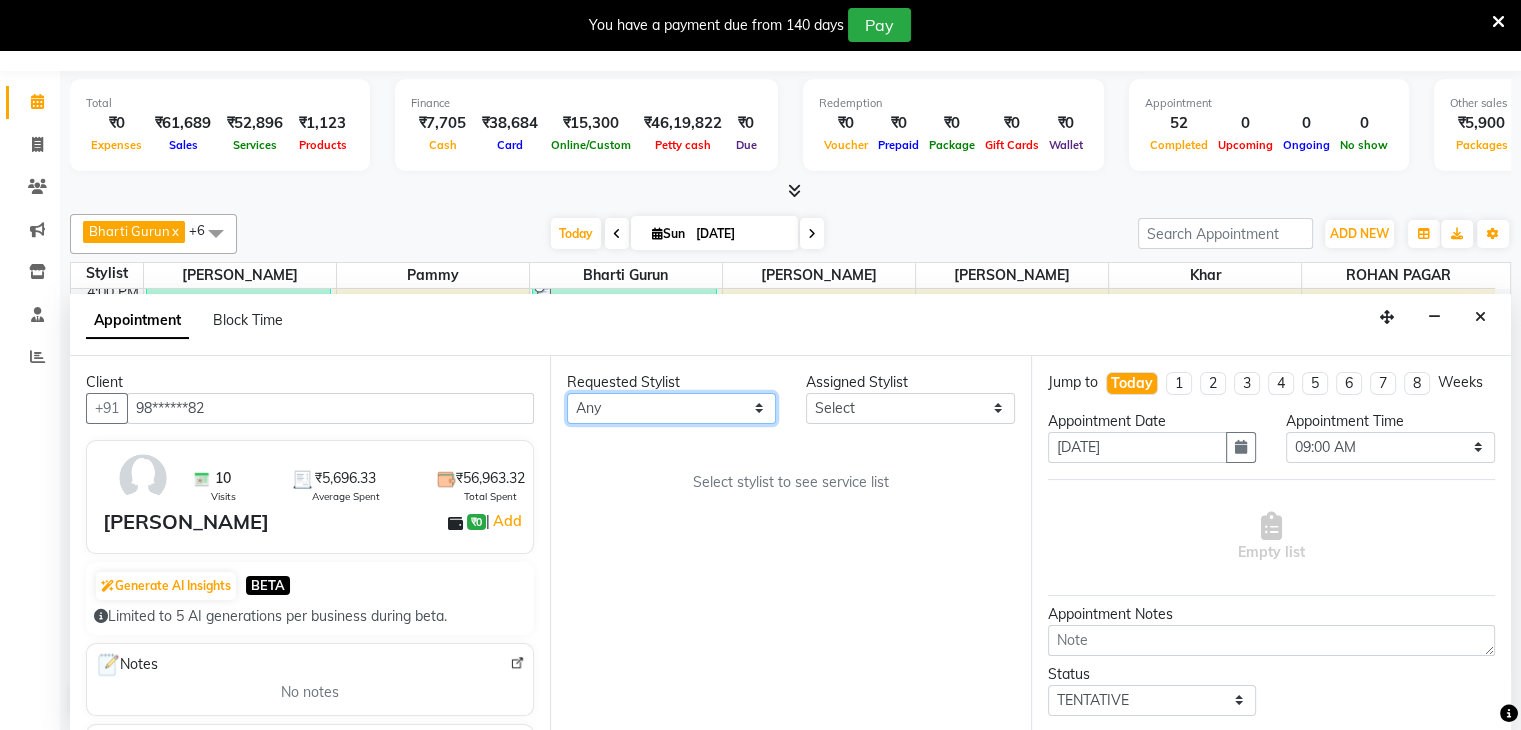 select on "38404" 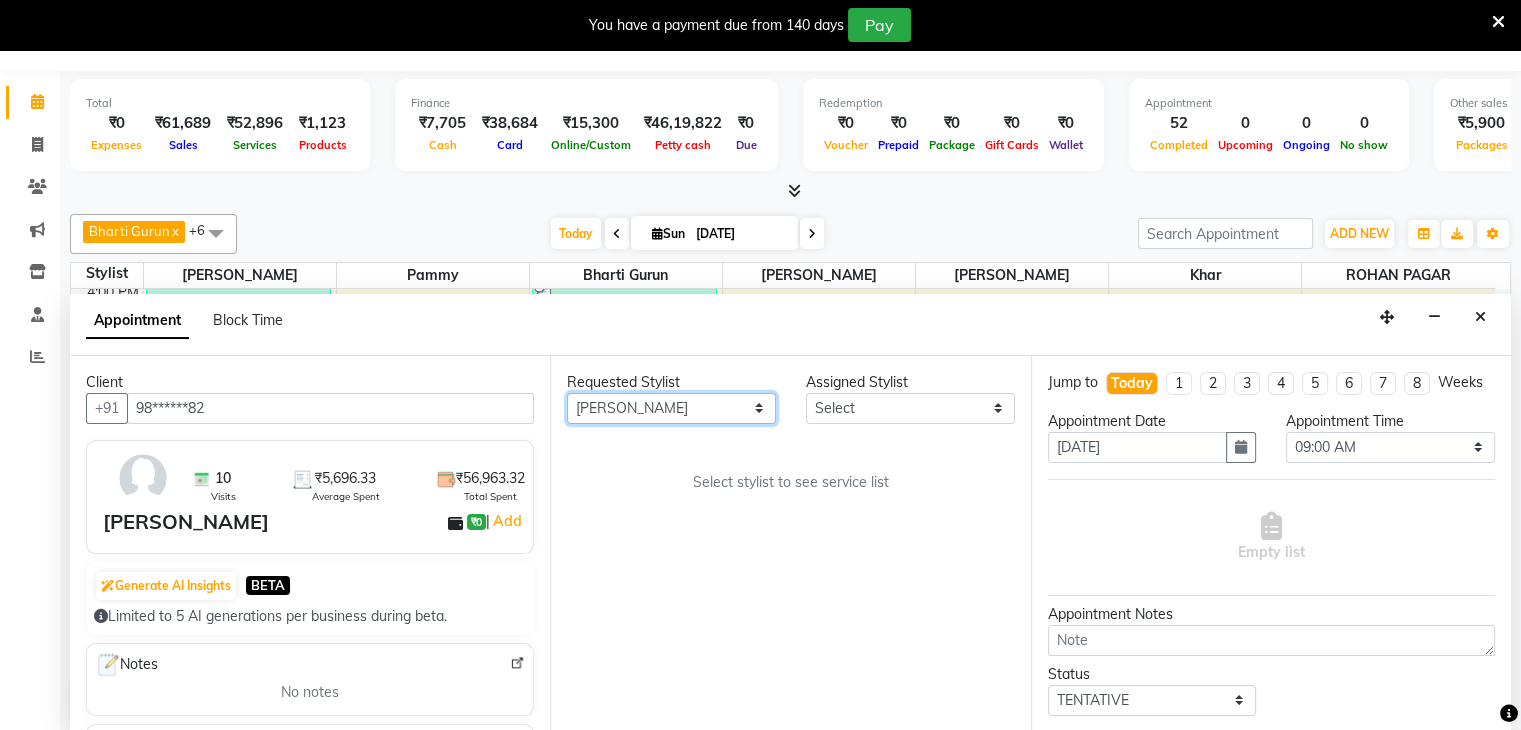 click on "Any Bharti Gurun Kalpesh Maheshkar Kavita Bhosale Khar Pammy ROHAN PAGAR Sharmila" at bounding box center (671, 408) 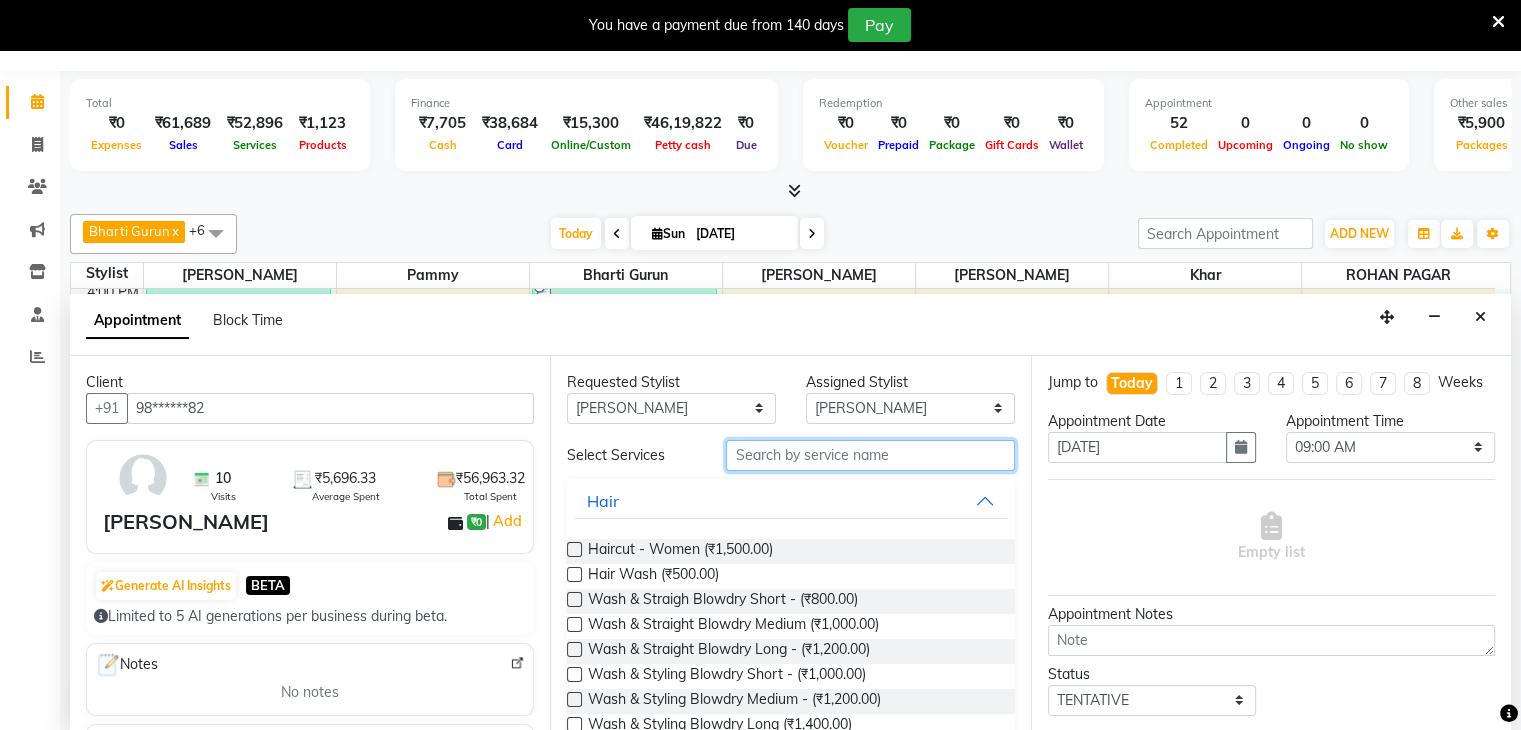 click at bounding box center [870, 455] 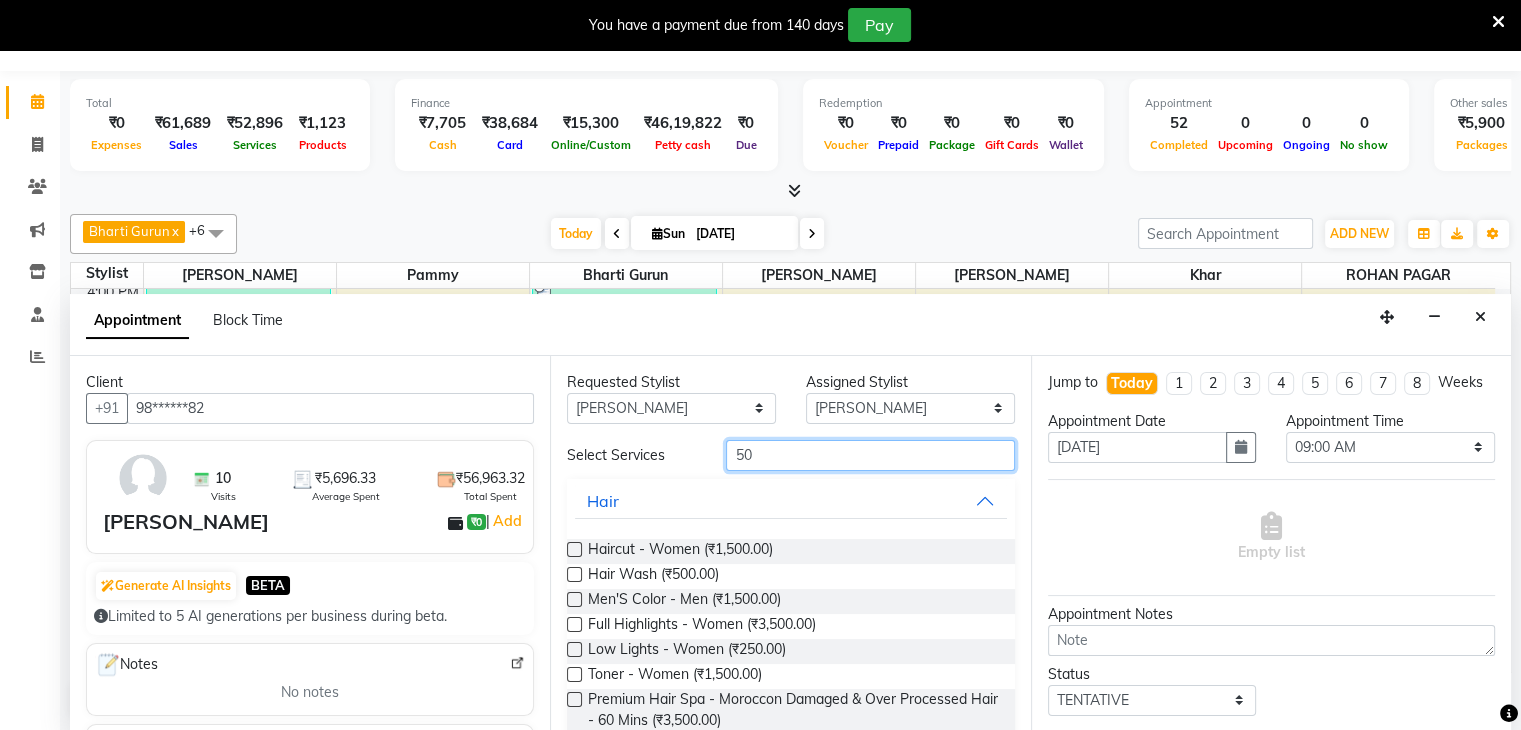 type on "5" 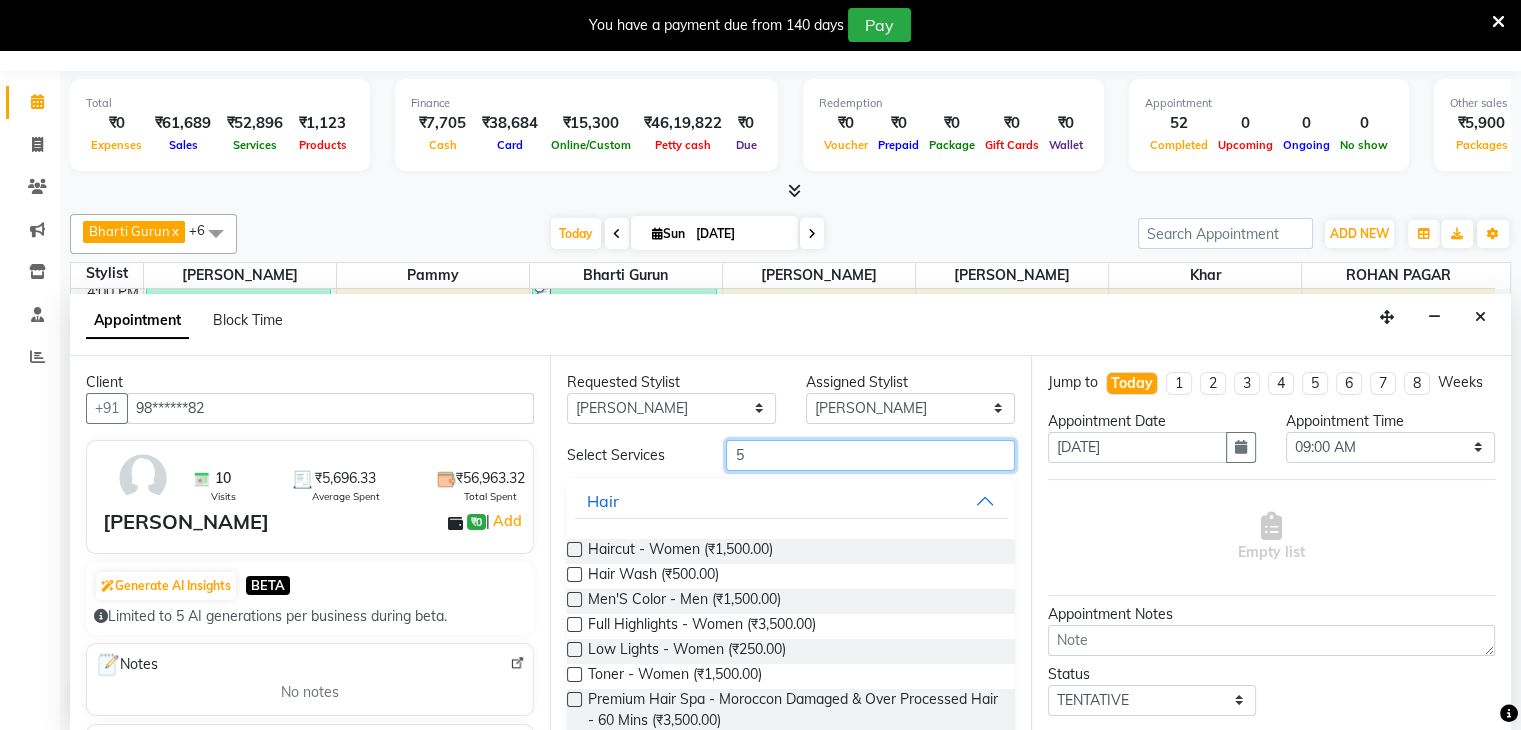 type 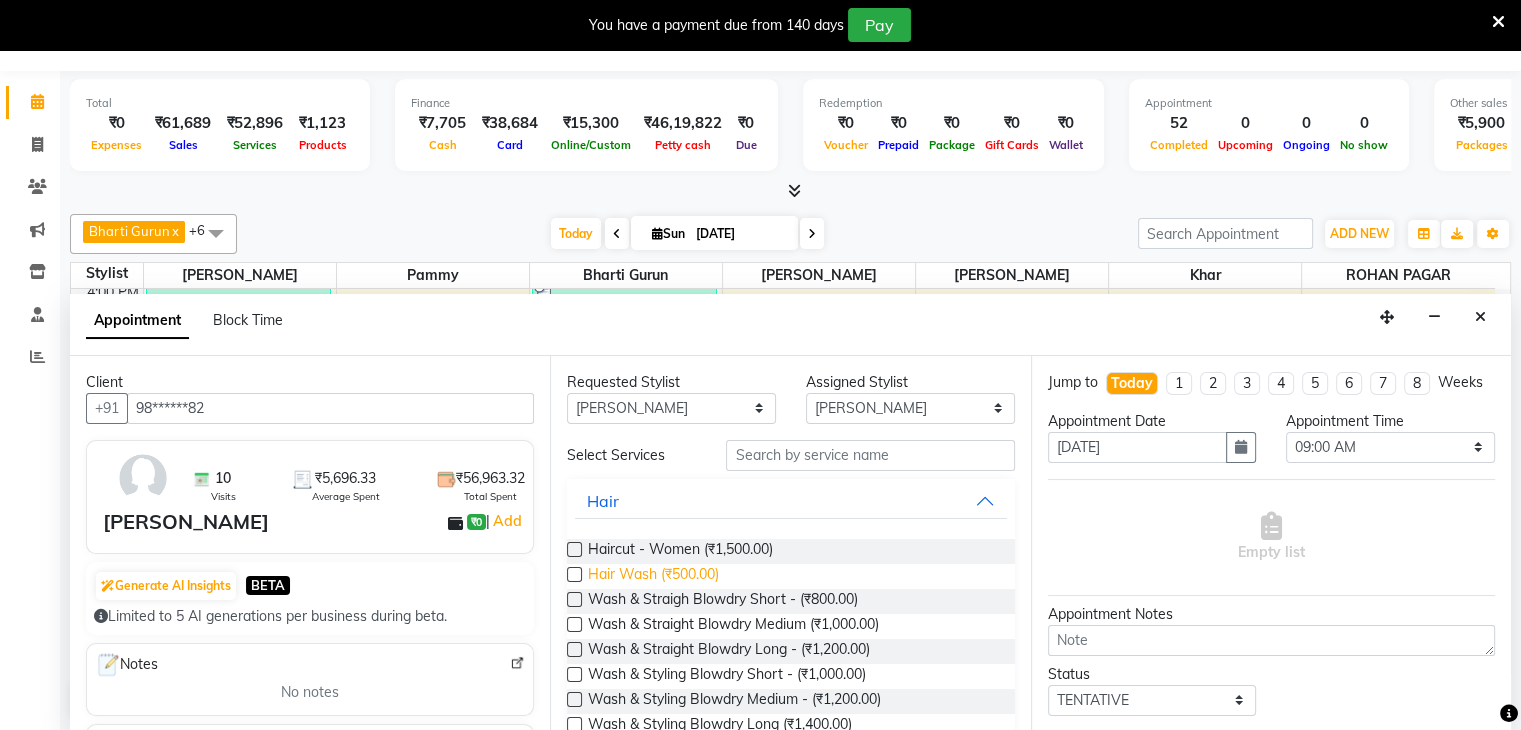 click on "Hair Wash (₹500.00)" at bounding box center (653, 576) 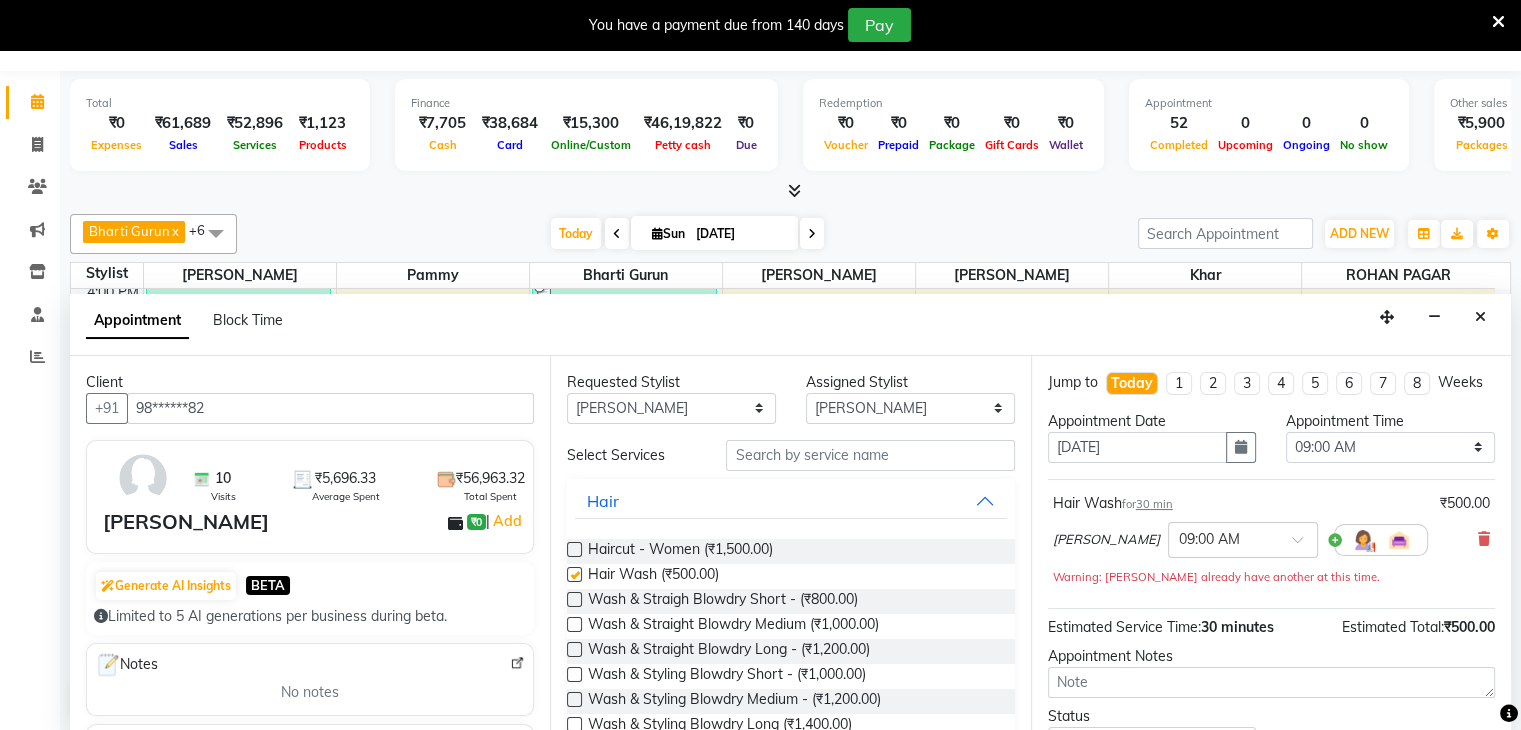 checkbox on "false" 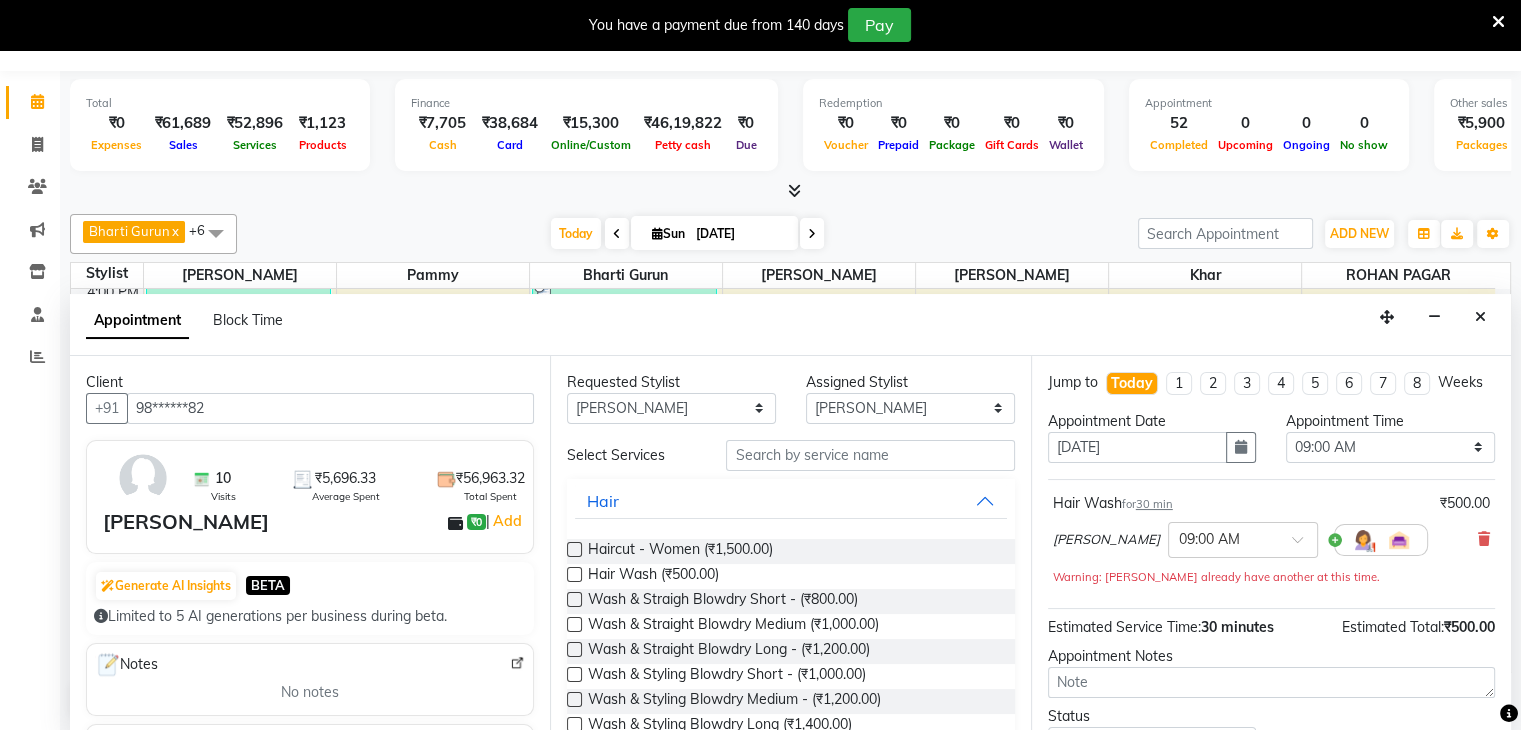 scroll, scrollTop: 170, scrollLeft: 0, axis: vertical 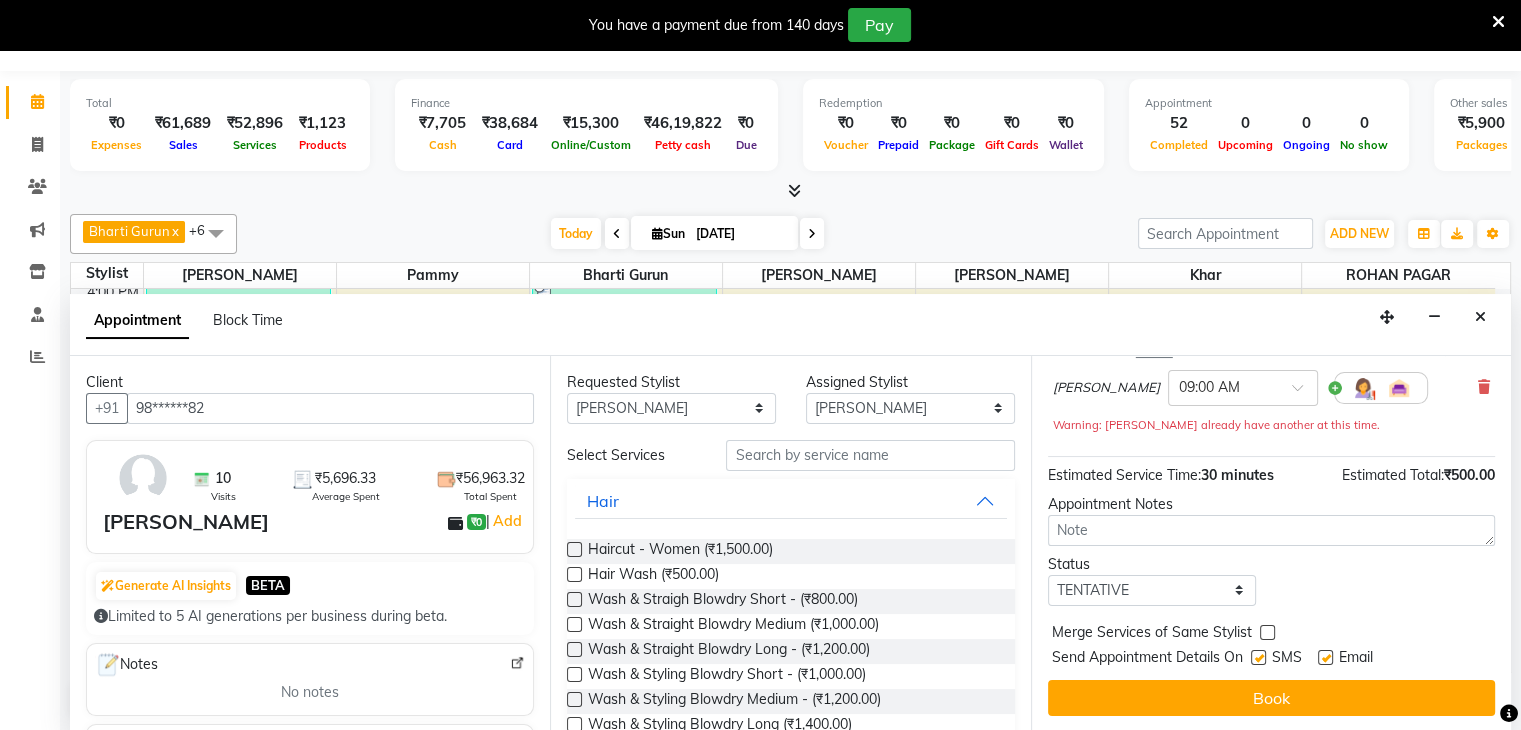 click at bounding box center (1258, 657) 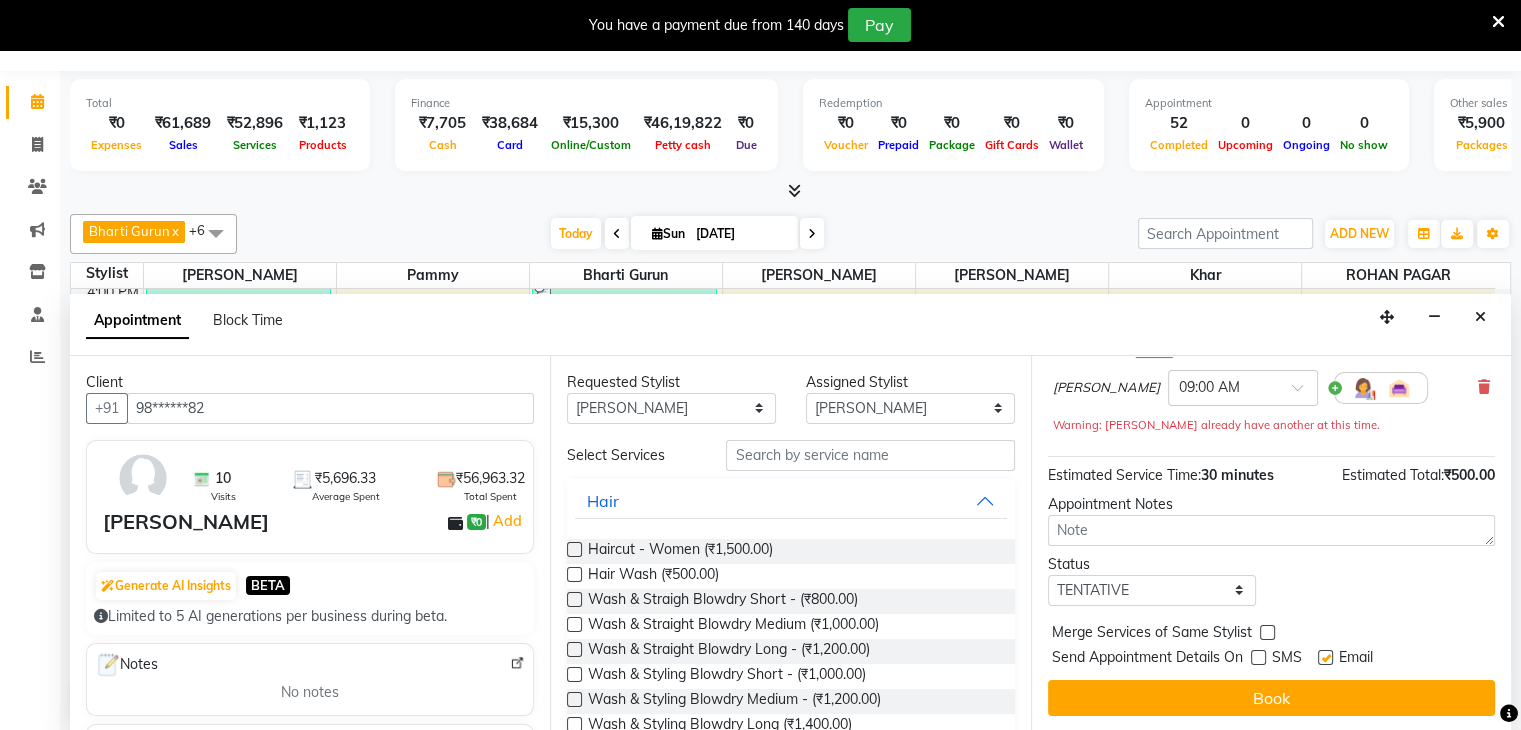 click at bounding box center (1325, 657) 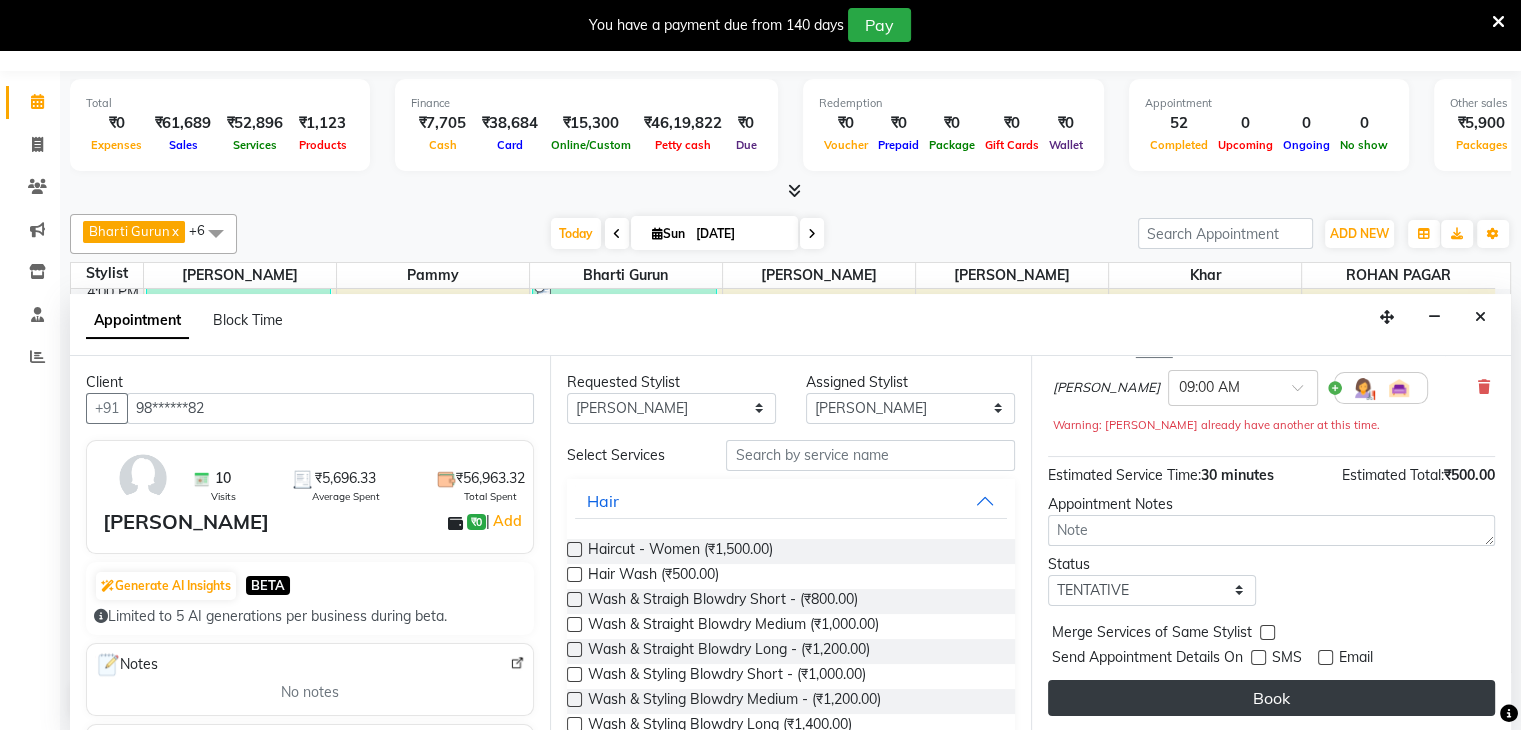 click on "Book" at bounding box center [1271, 698] 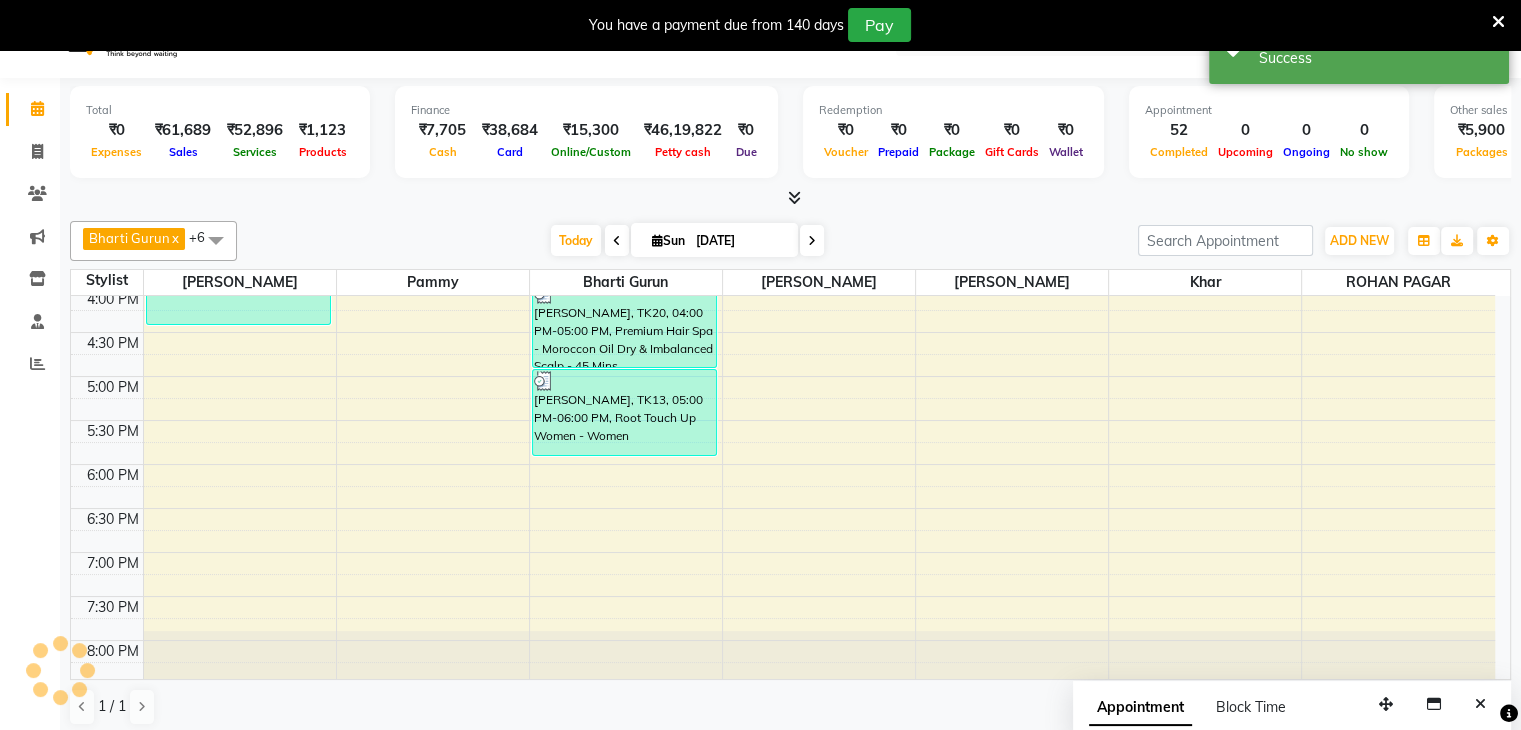 scroll, scrollTop: 0, scrollLeft: 0, axis: both 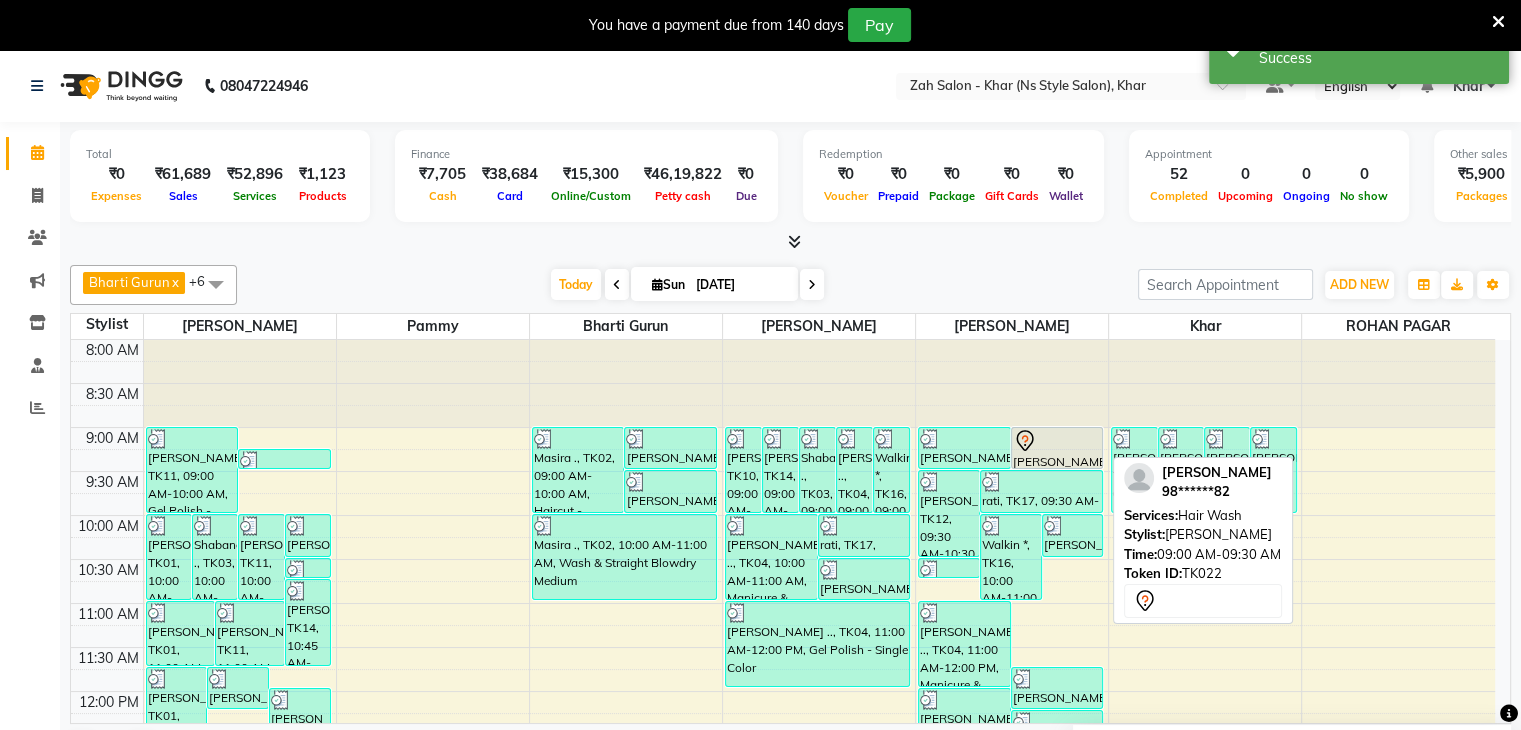 click on "[PERSON_NAME], TK22, 09:00 AM-09:30 AM, Hair Wash" at bounding box center (1057, 448) 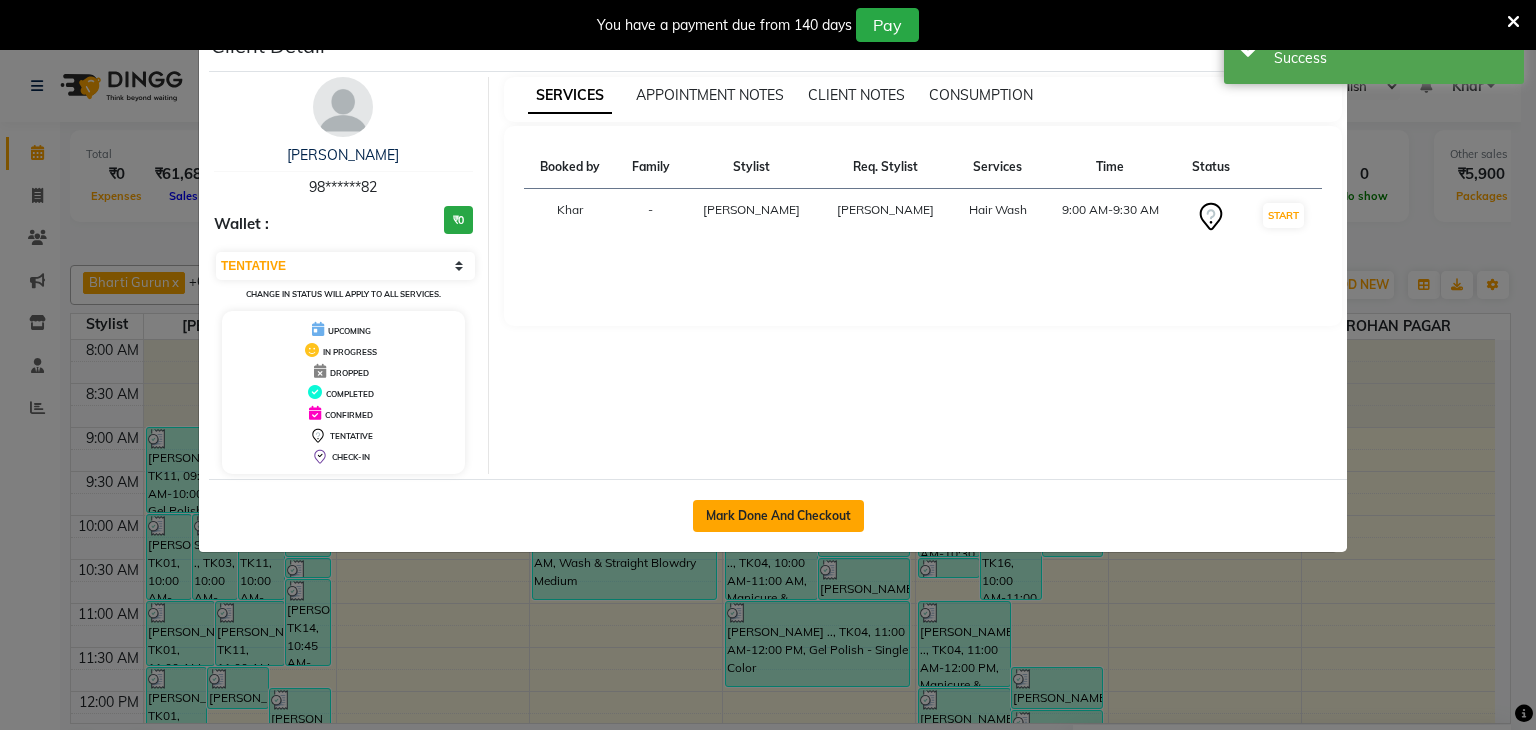 click on "Mark Done And Checkout" 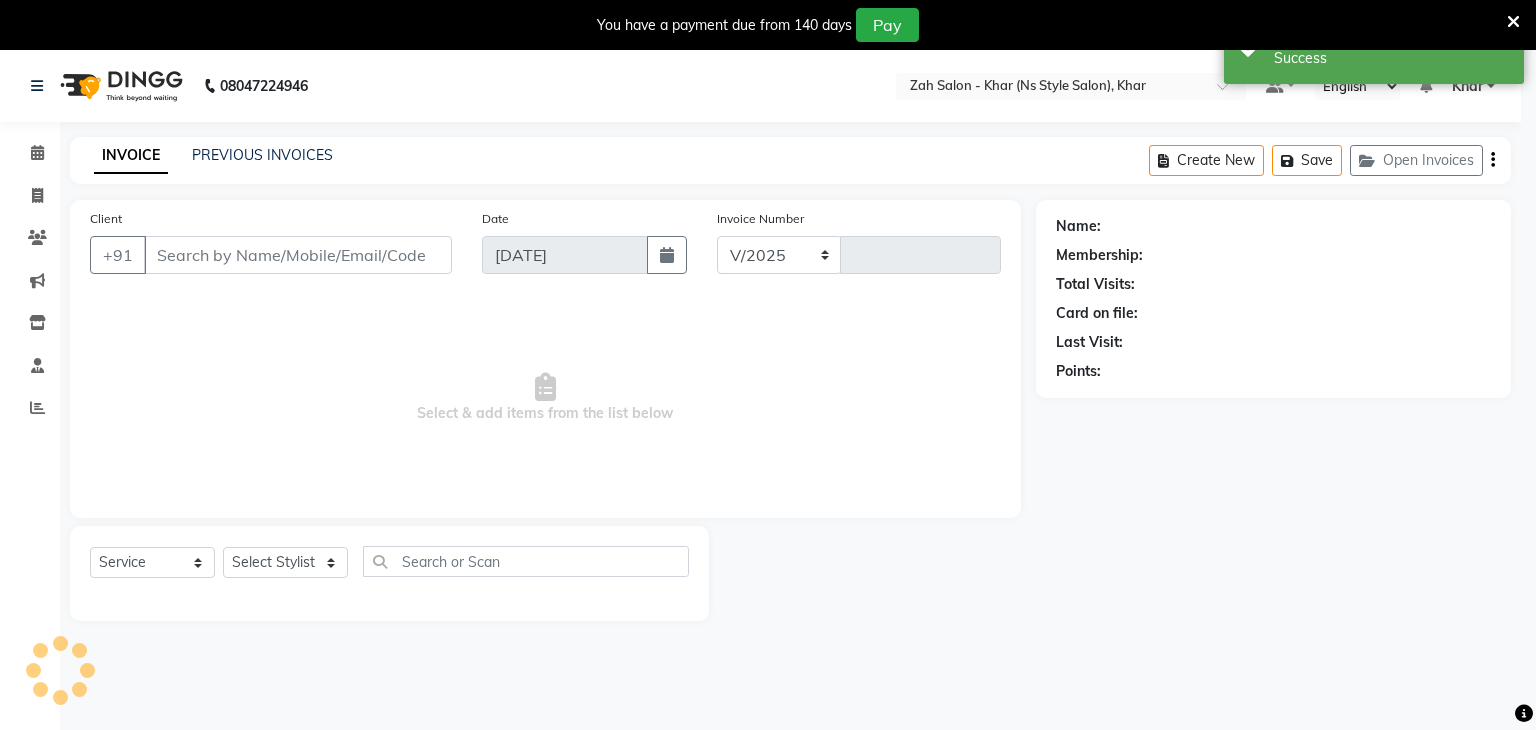 select on "5619" 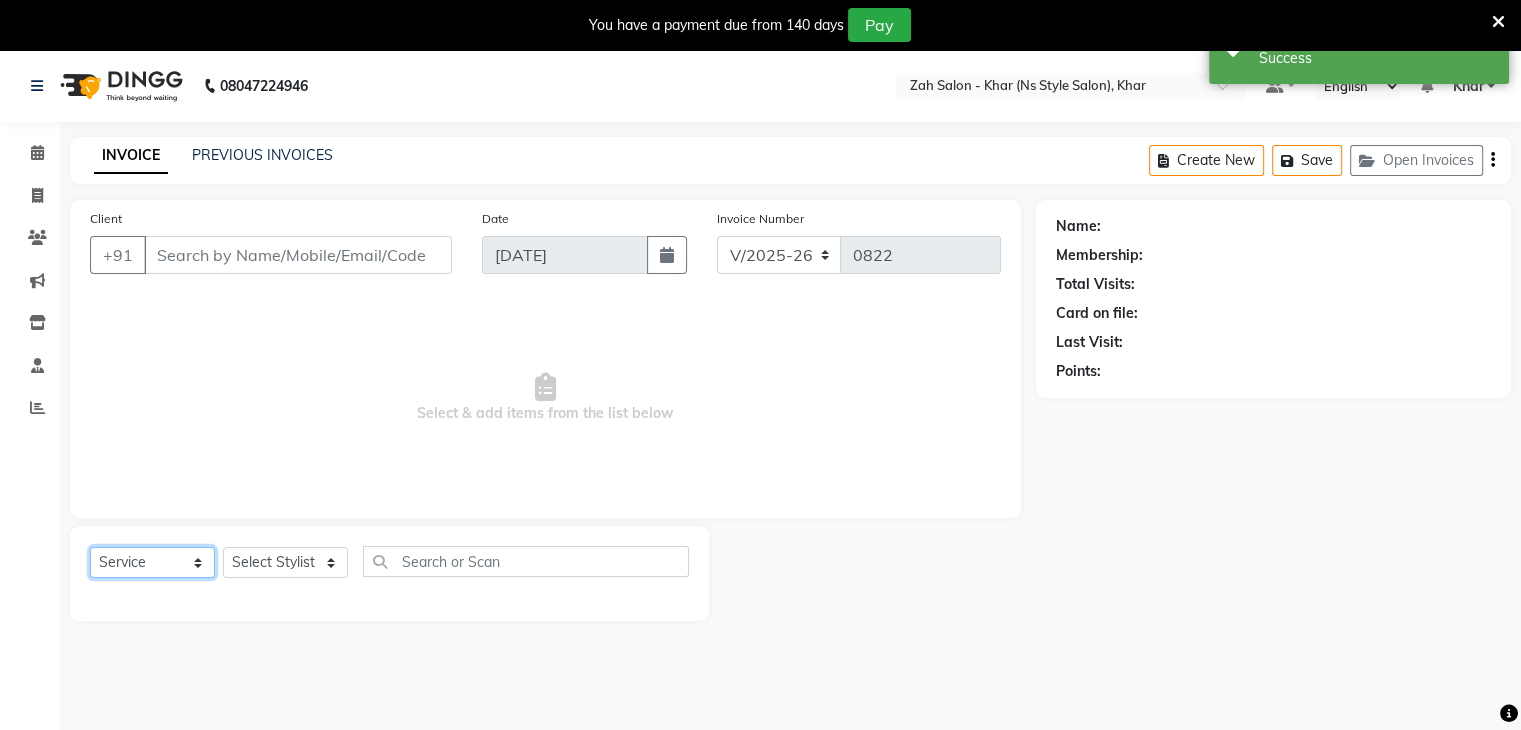 click on "Select  Service  Product  Membership  Package Voucher Prepaid Gift Card" 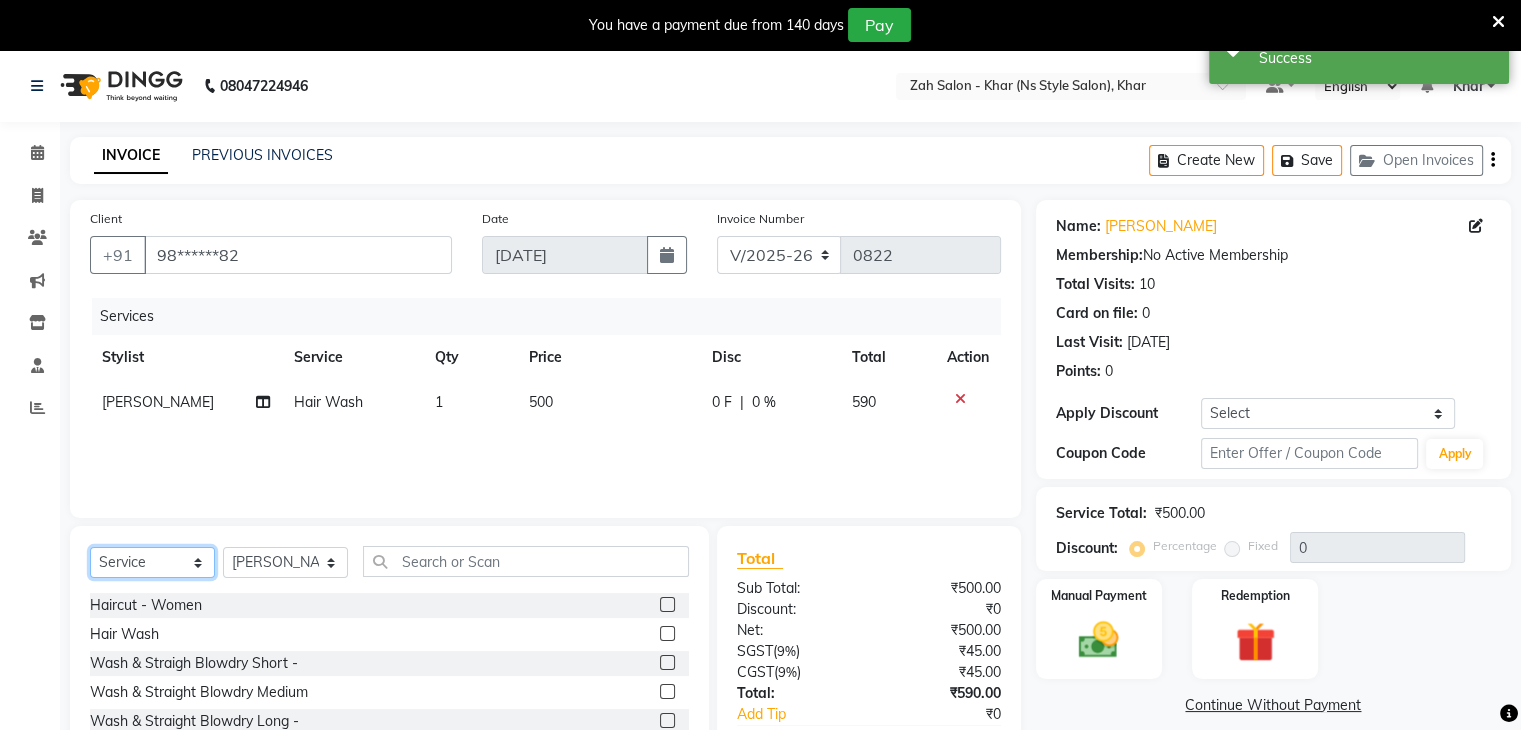 select on "package" 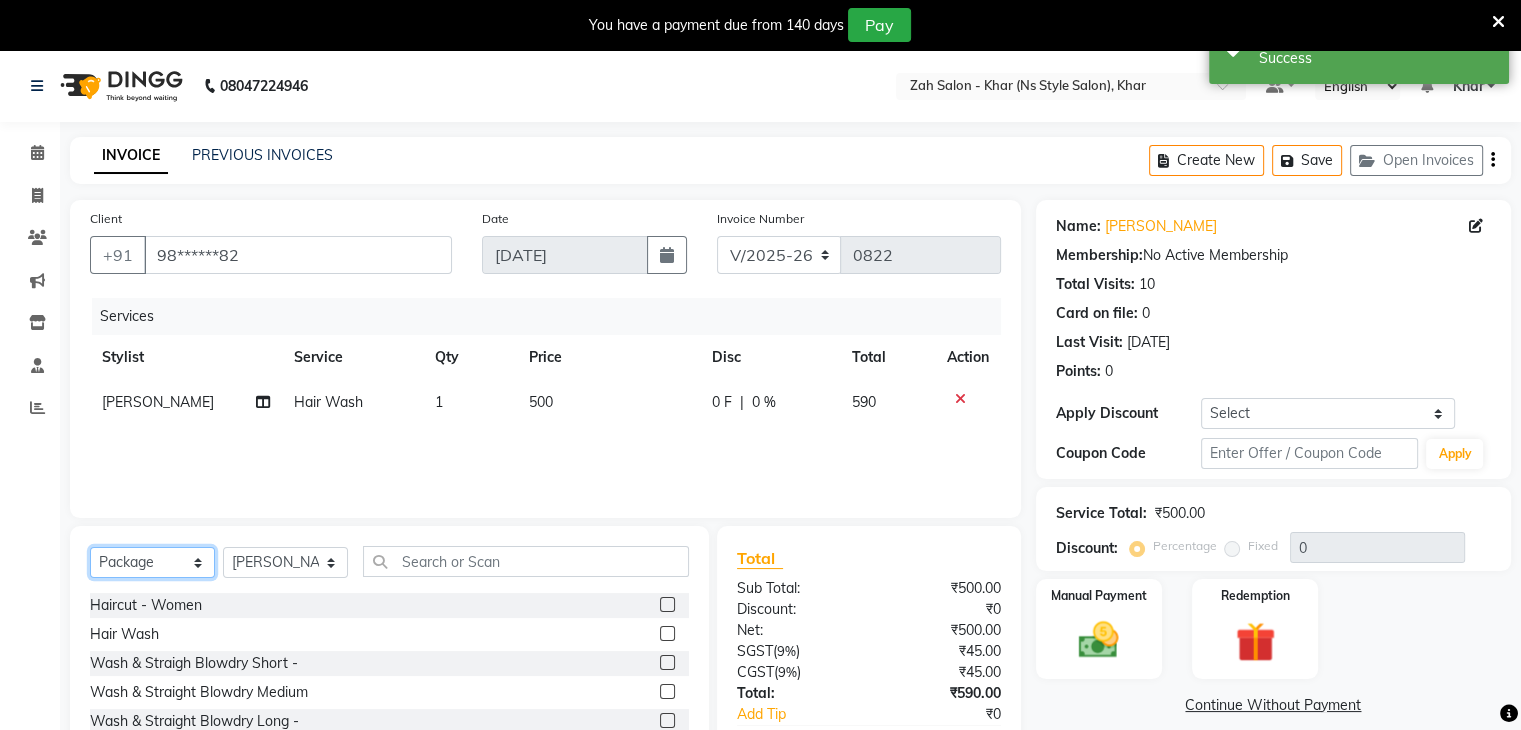 click on "Select  Service  Product  Membership  Package Voucher Prepaid Gift Card" 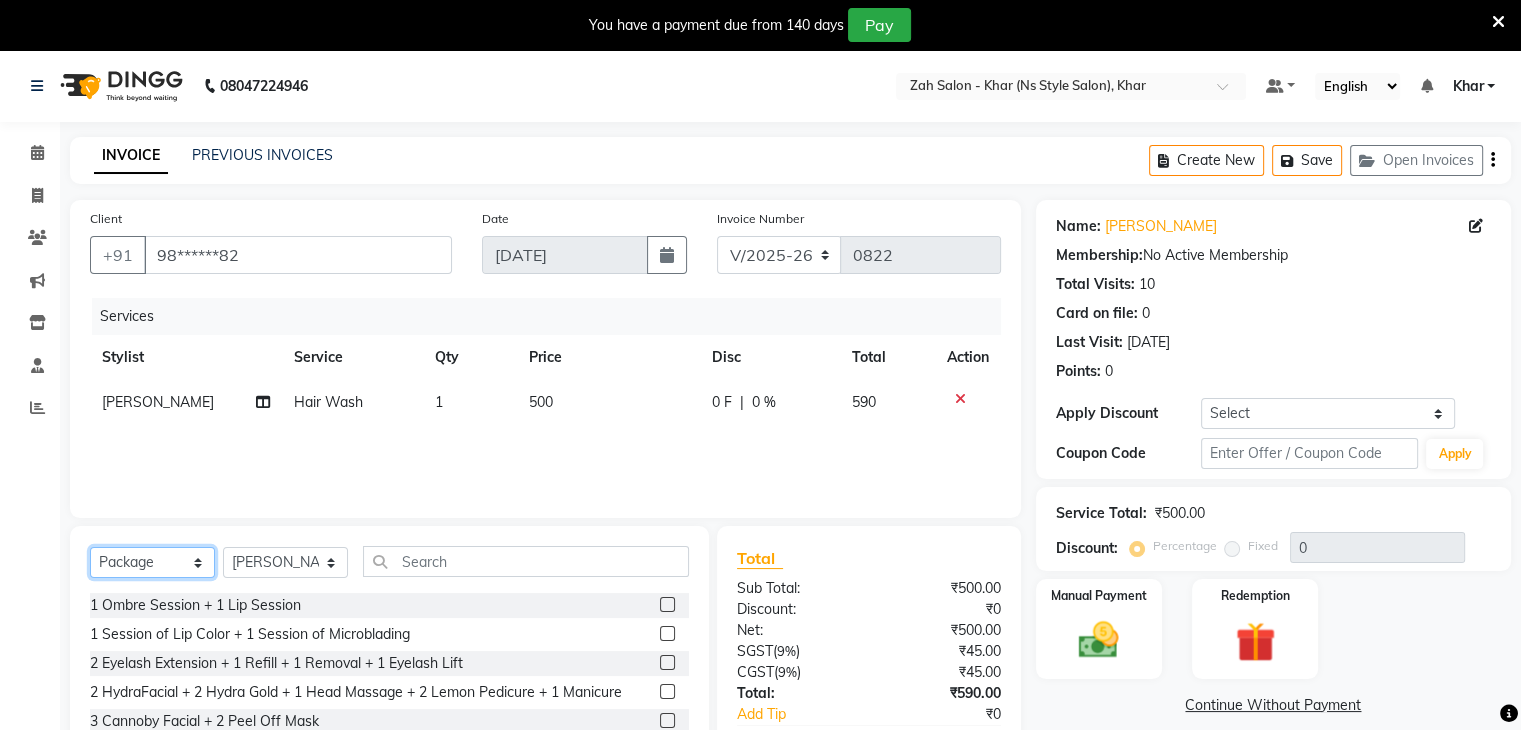 scroll, scrollTop: 174, scrollLeft: 0, axis: vertical 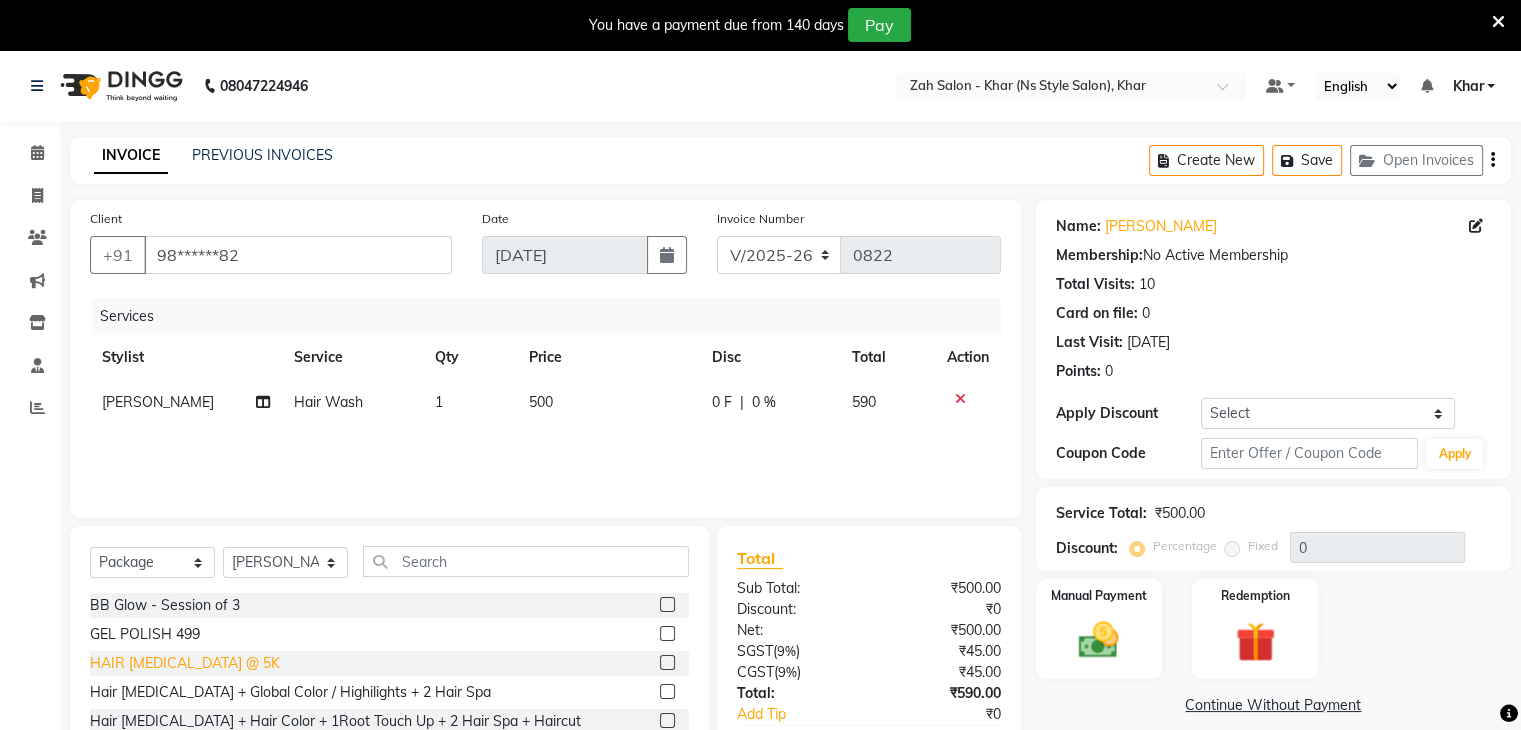 click on "HAIR BOTOX @ 5K" 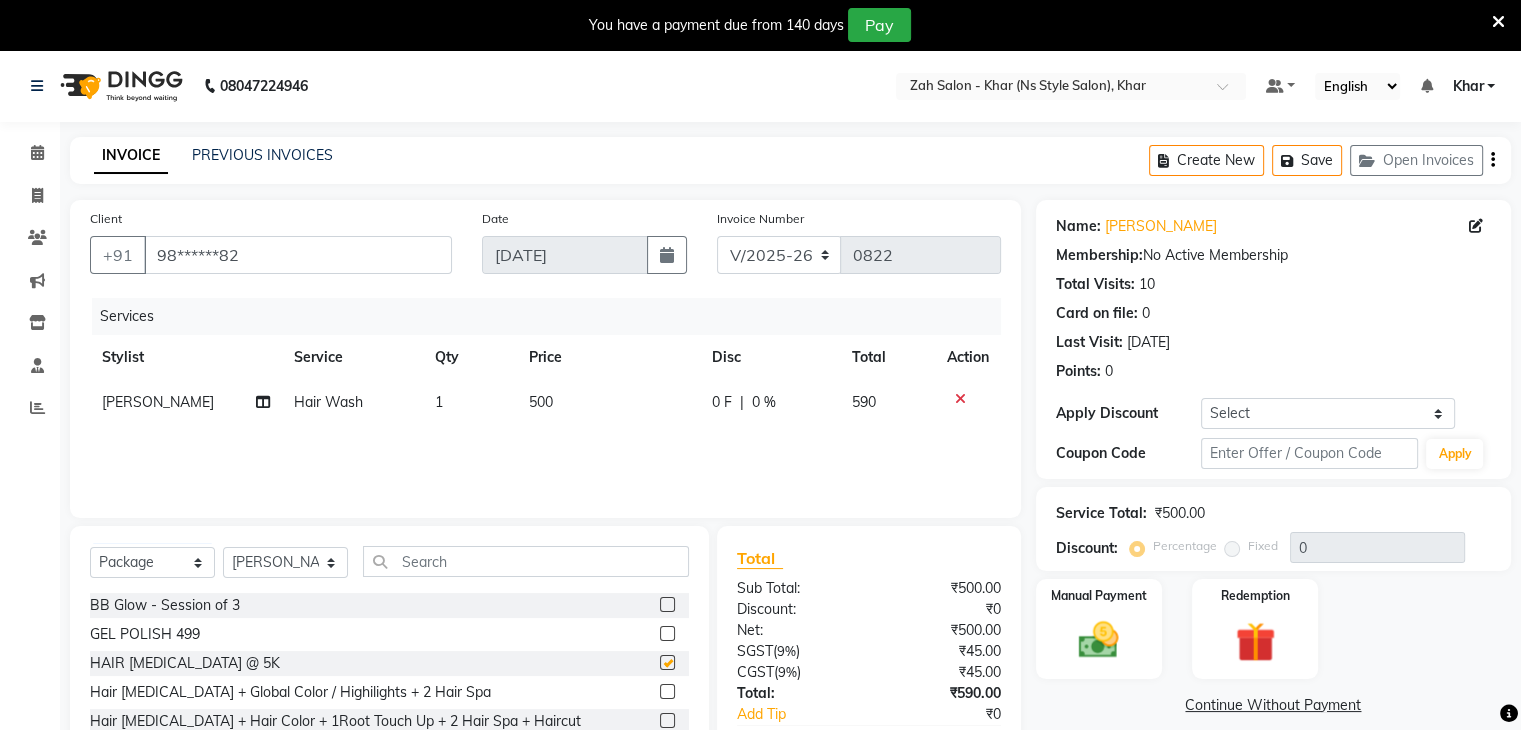 checkbox on "false" 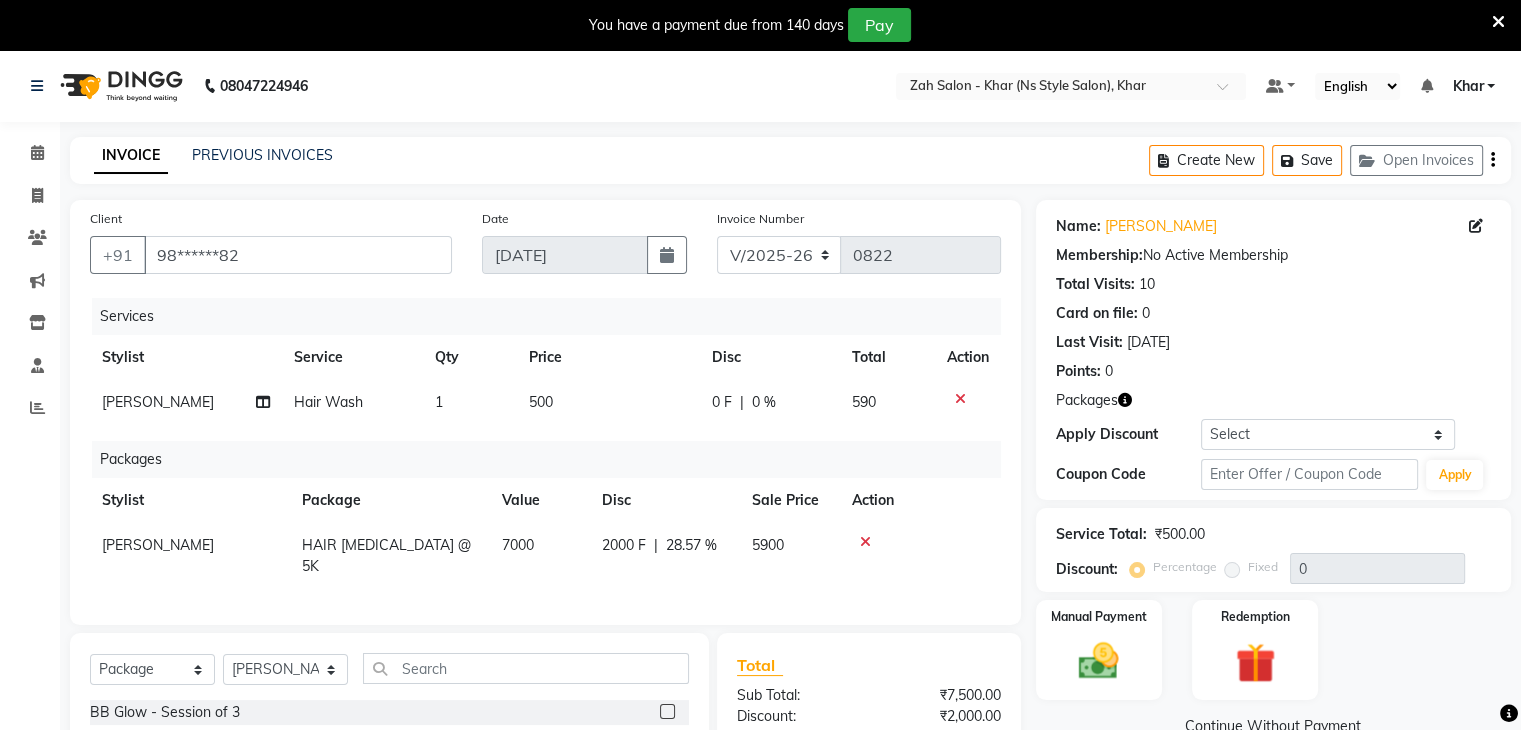 click 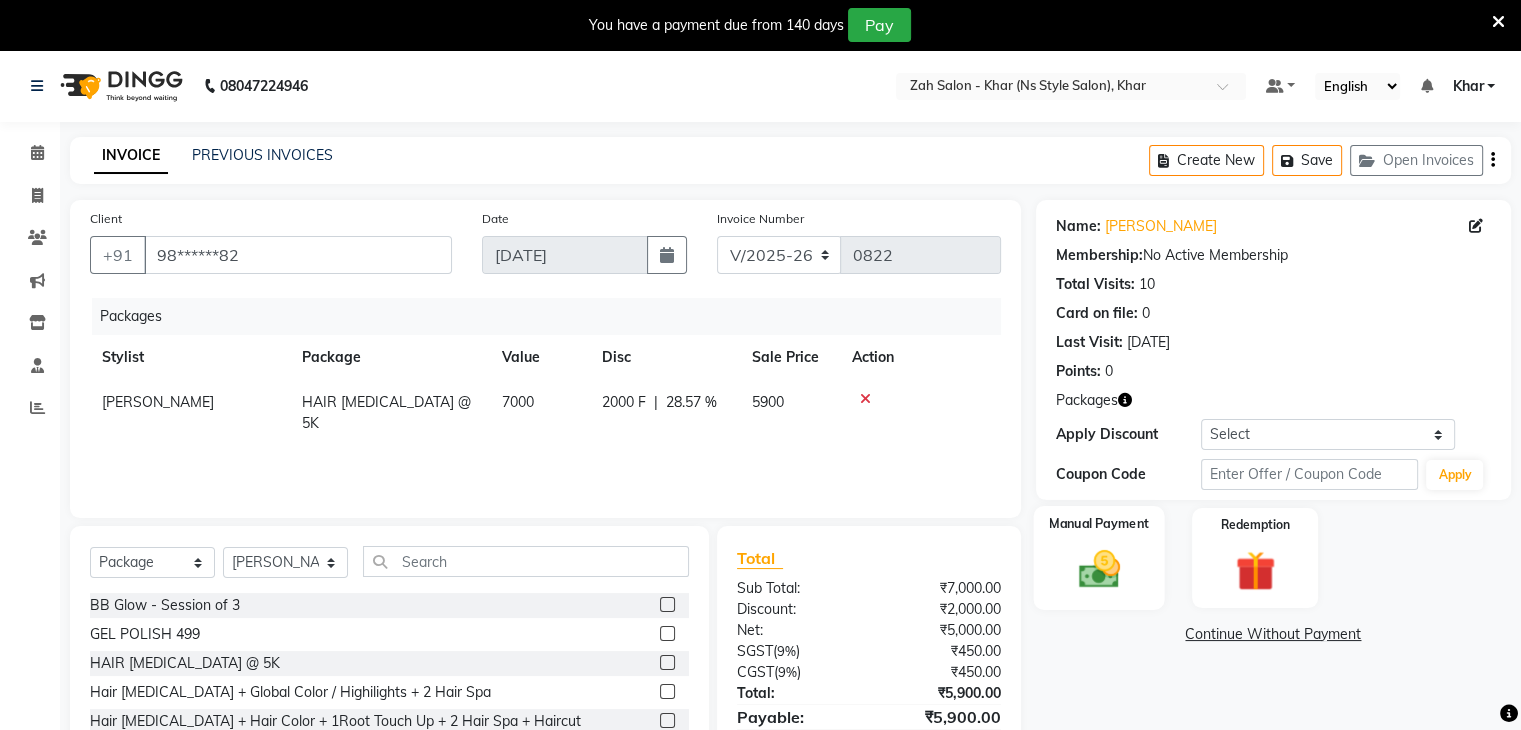 click 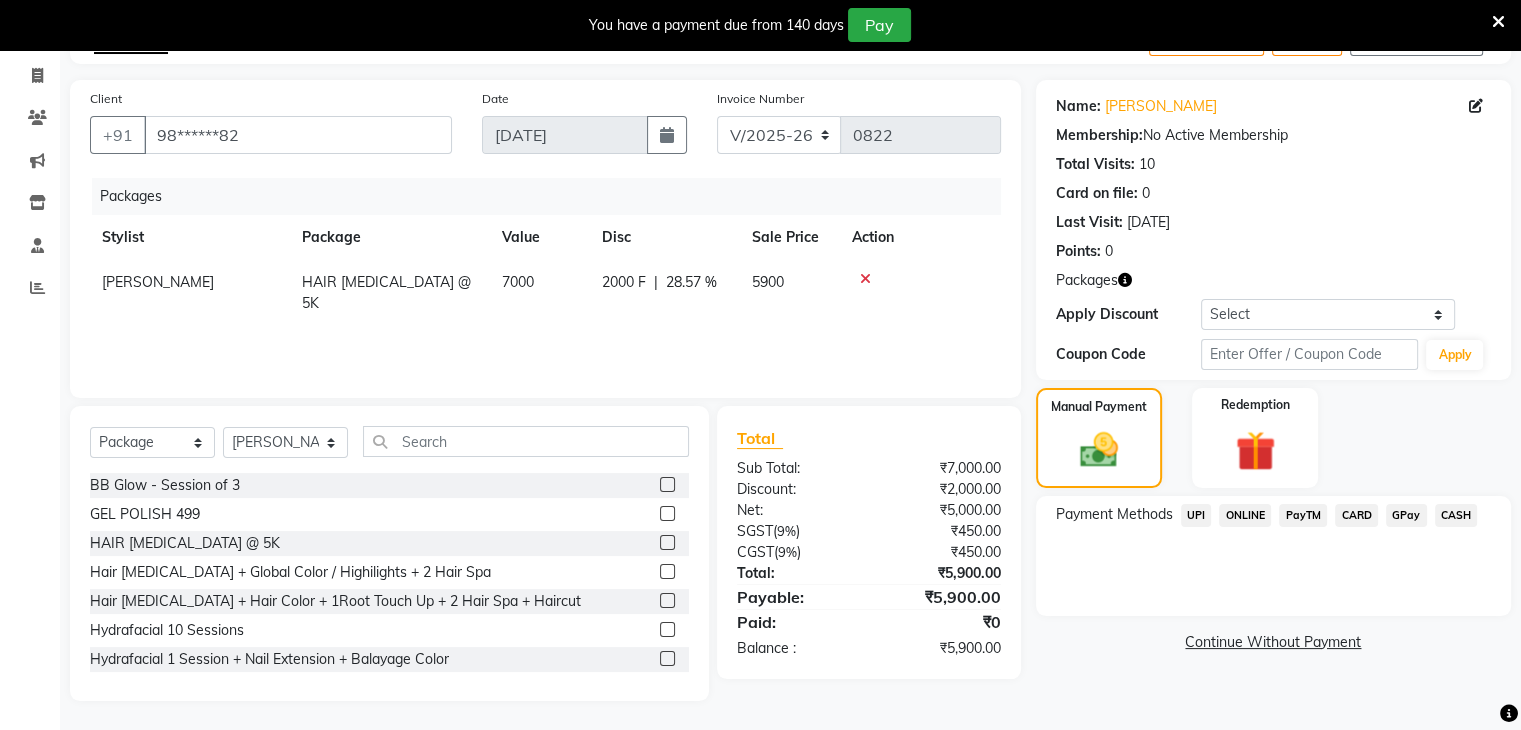scroll, scrollTop: 122, scrollLeft: 0, axis: vertical 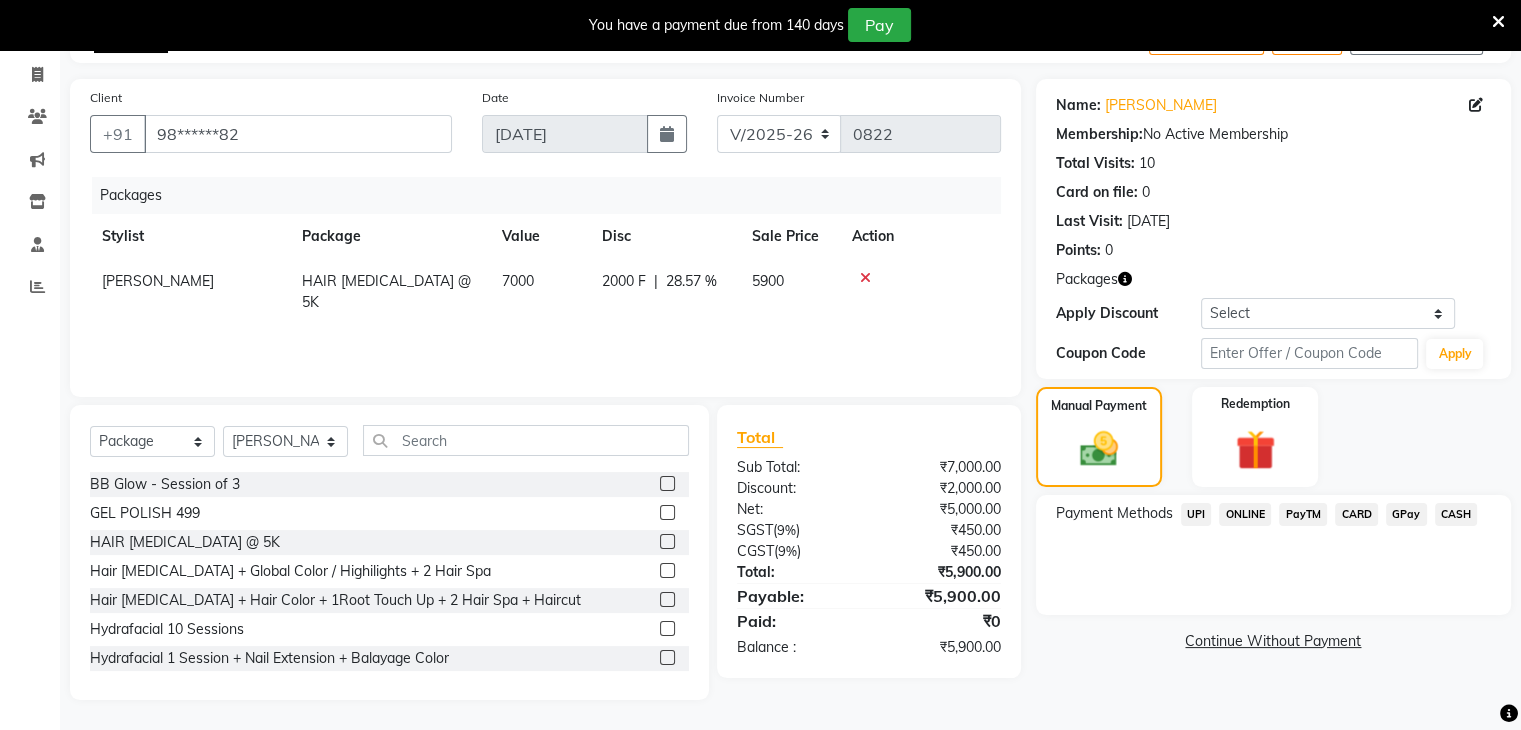 click on "UPI" 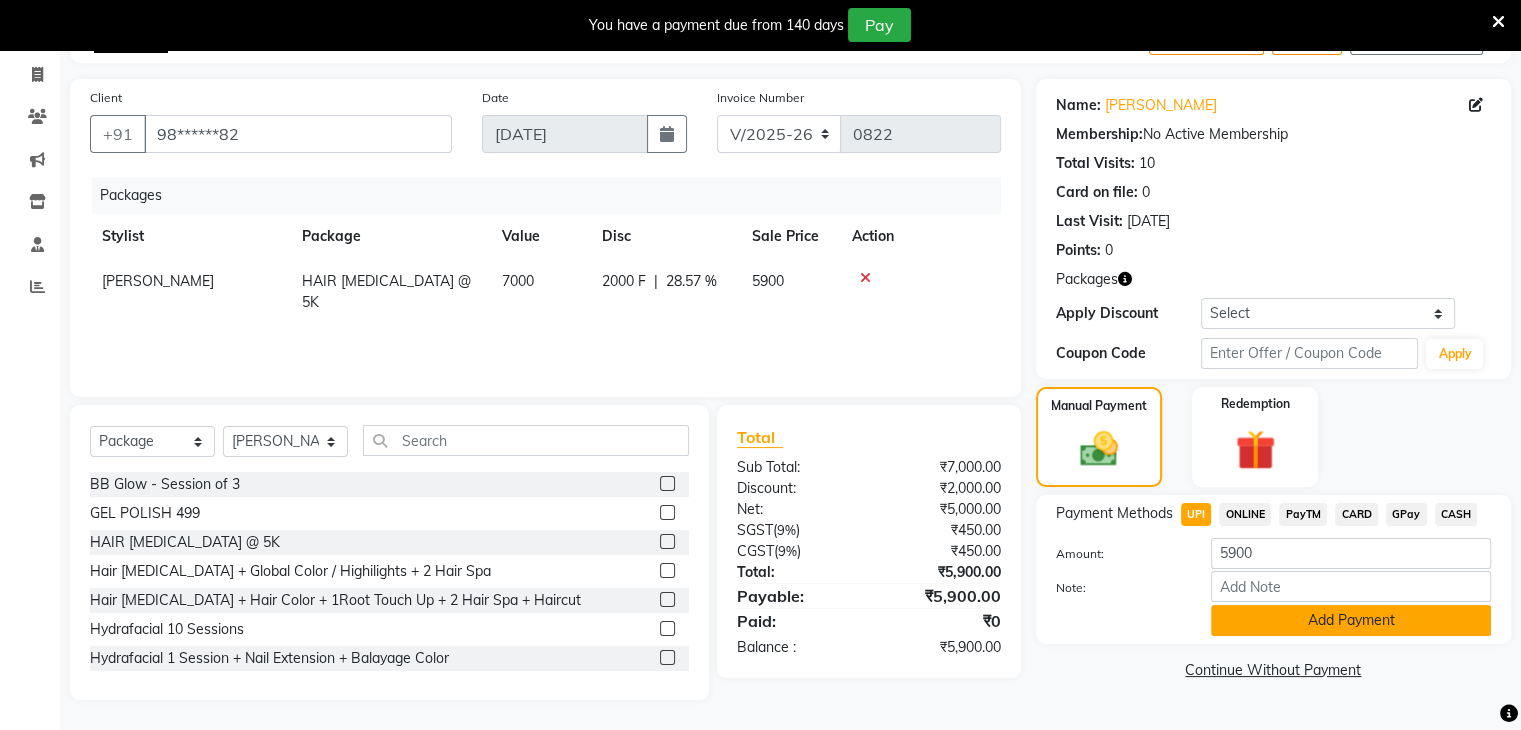 click on "Add Payment" 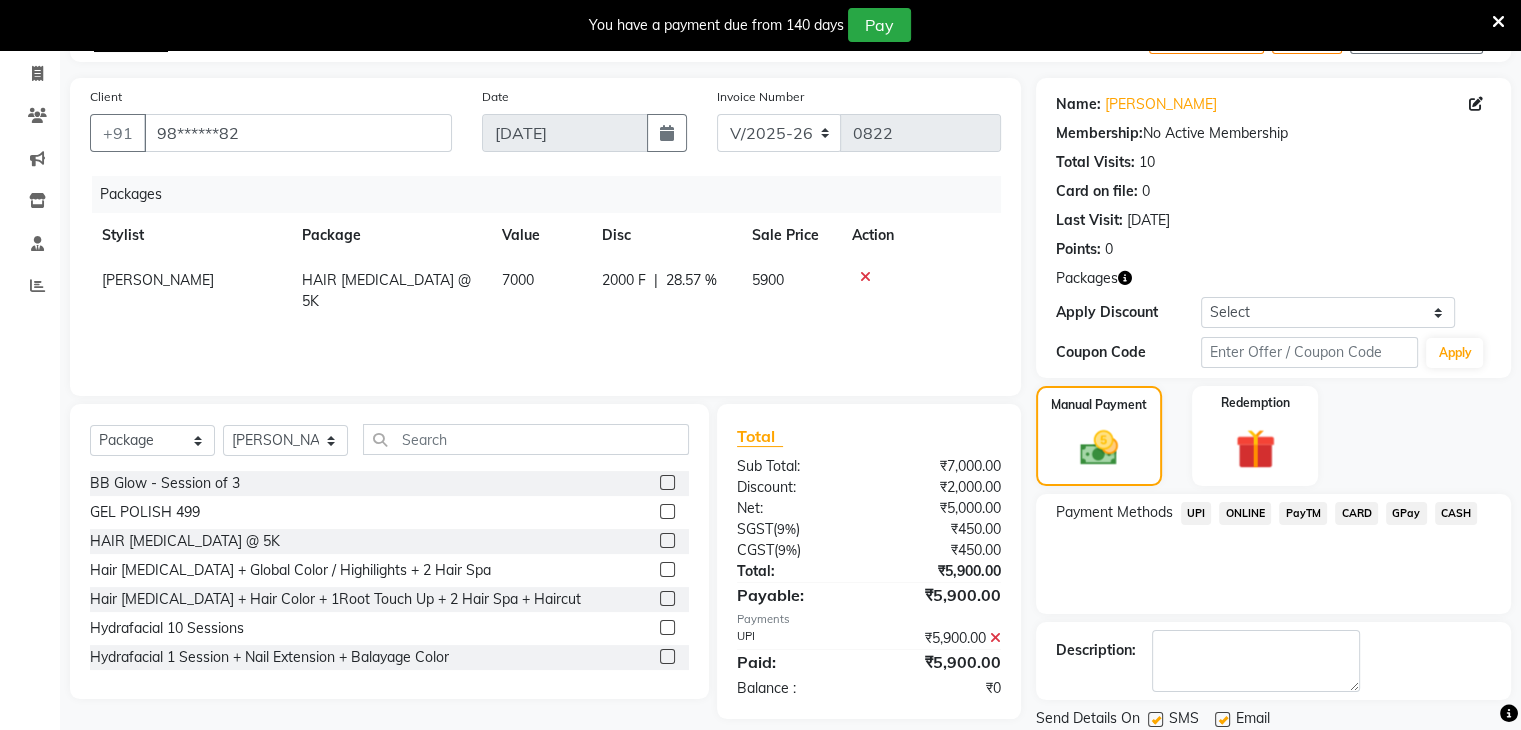 scroll, scrollTop: 188, scrollLeft: 0, axis: vertical 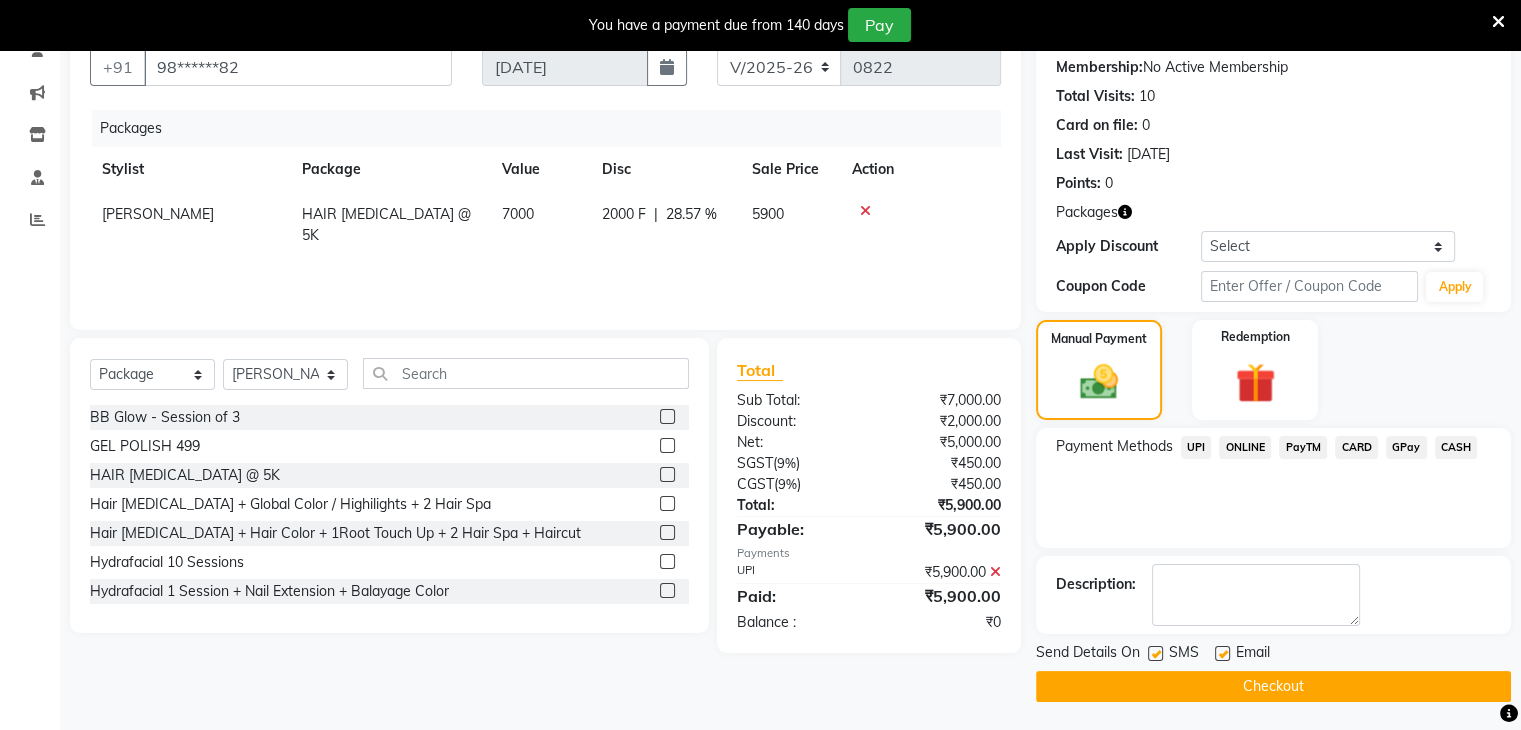 click 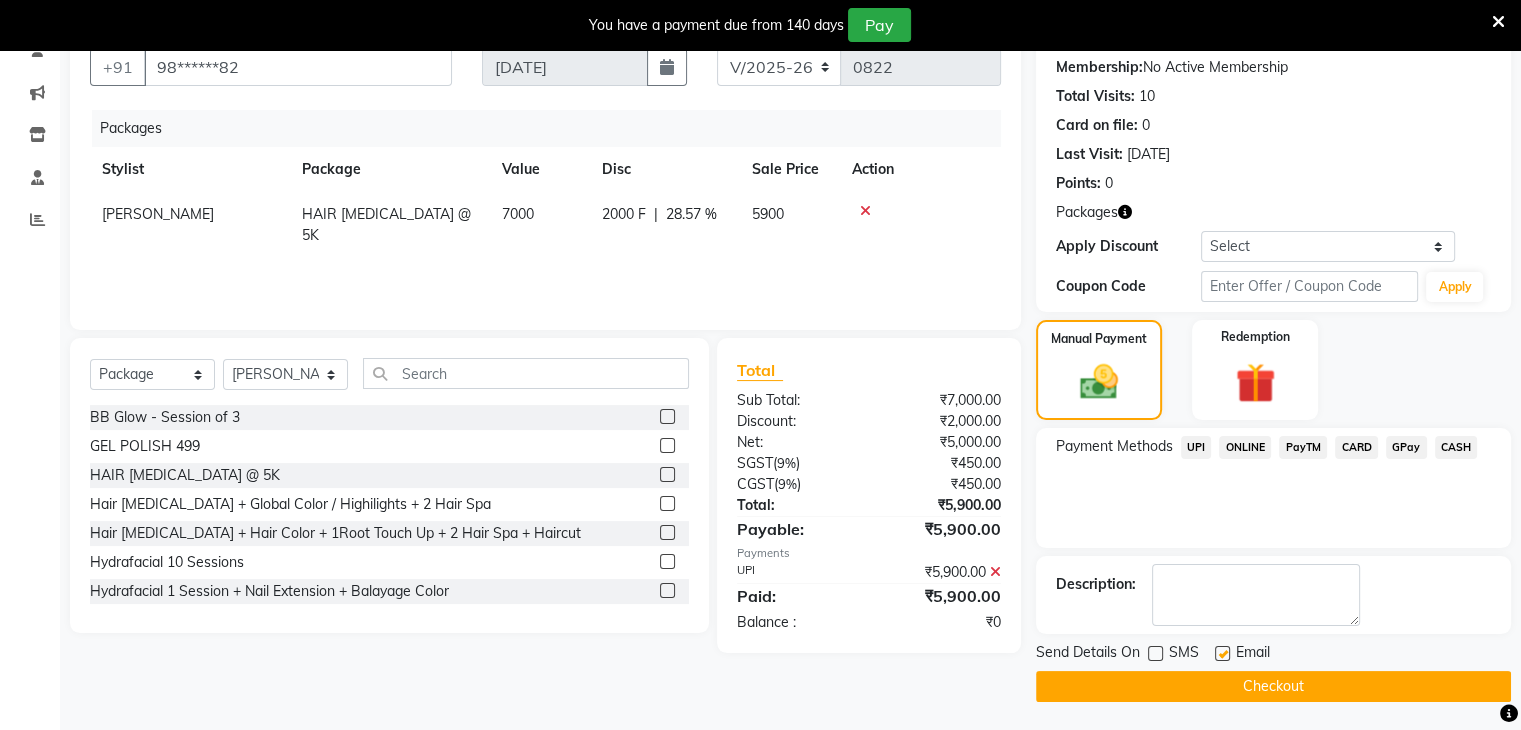 click 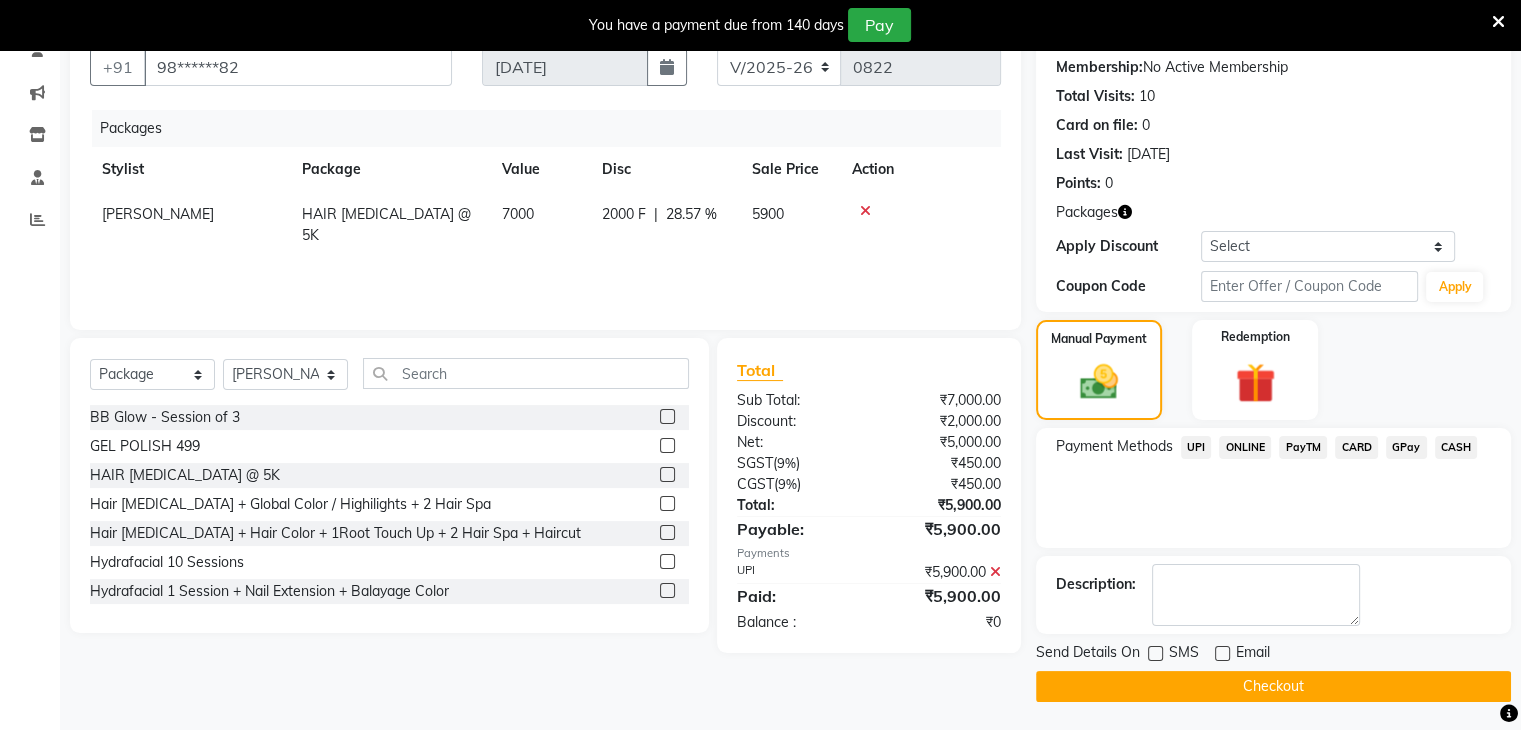 click on "Checkout" 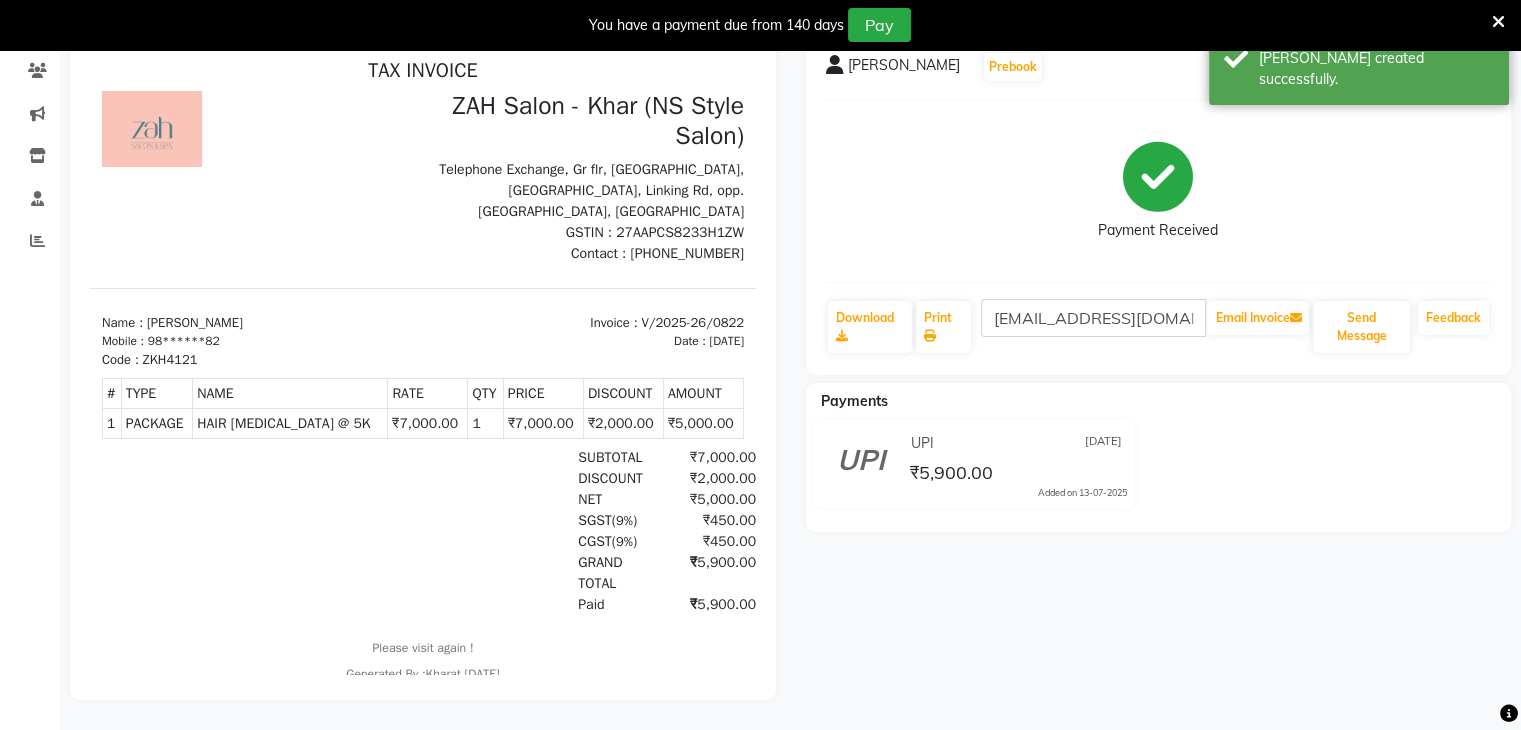scroll, scrollTop: 0, scrollLeft: 0, axis: both 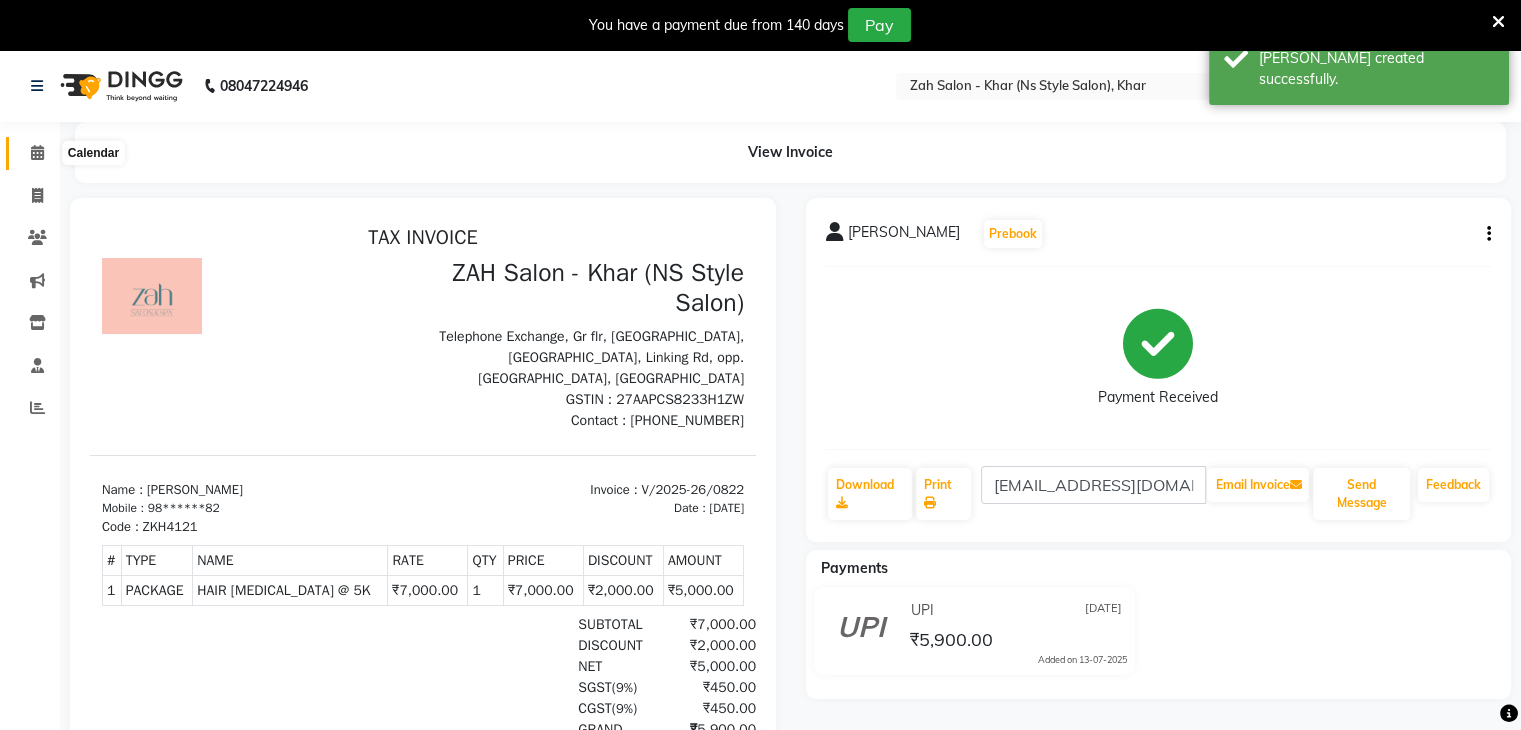 click 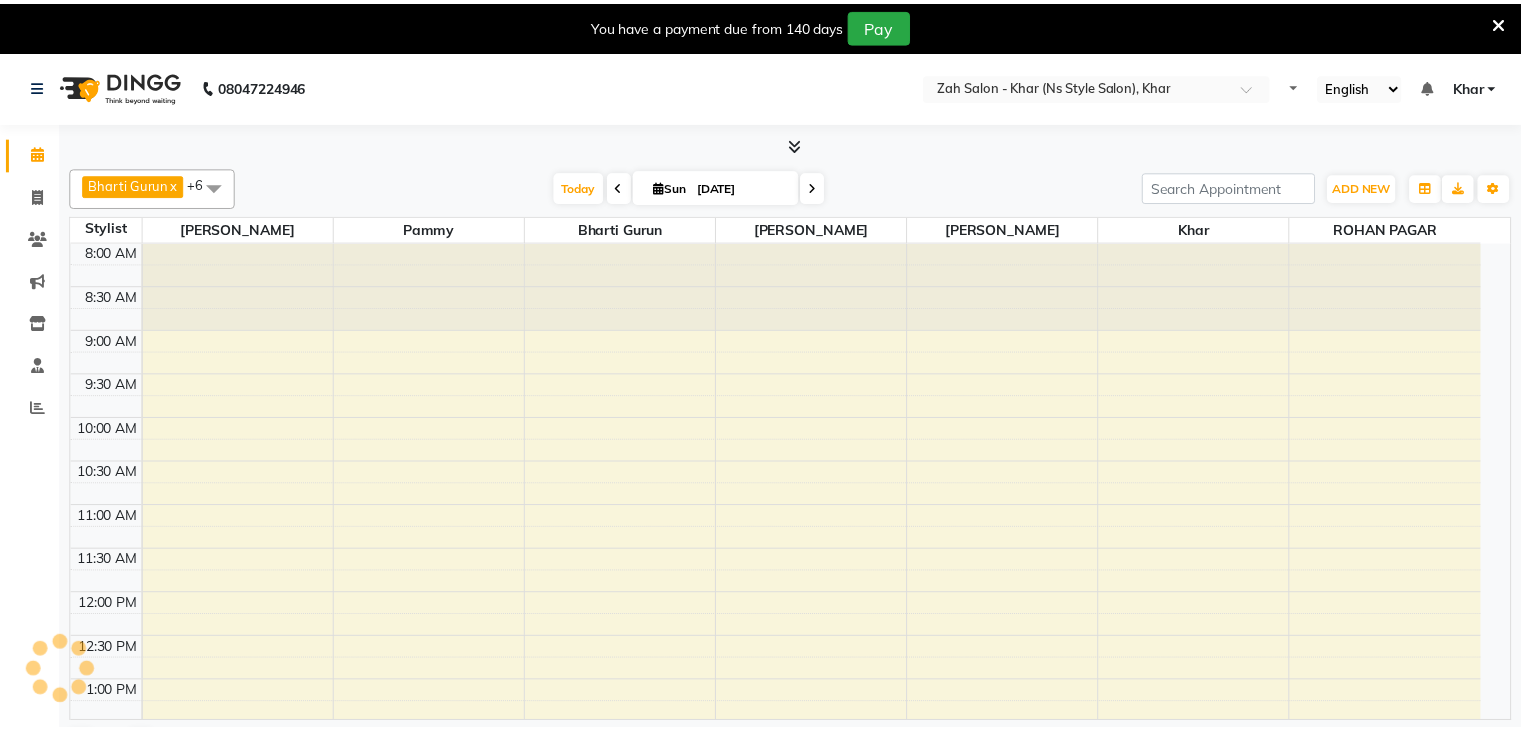 scroll, scrollTop: 0, scrollLeft: 0, axis: both 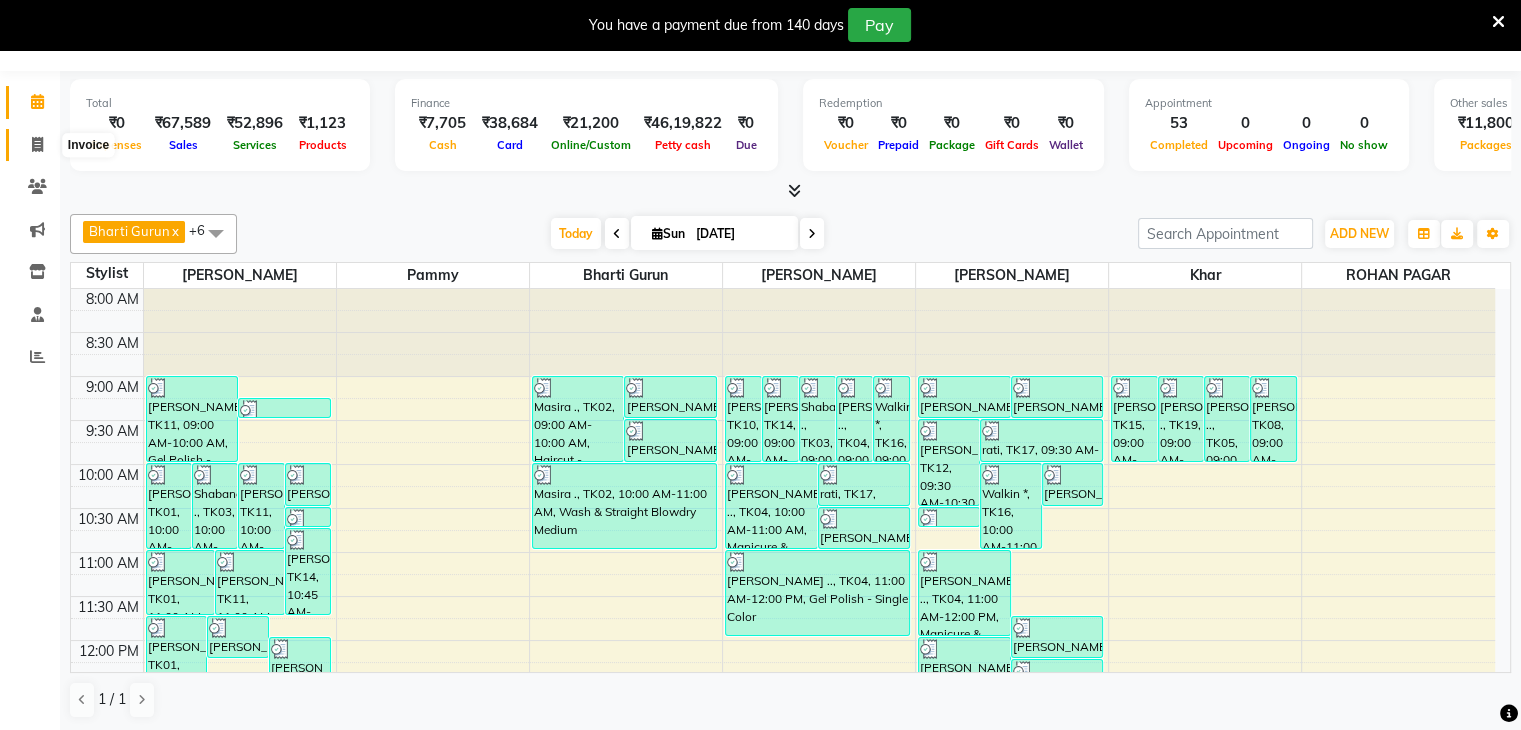 click 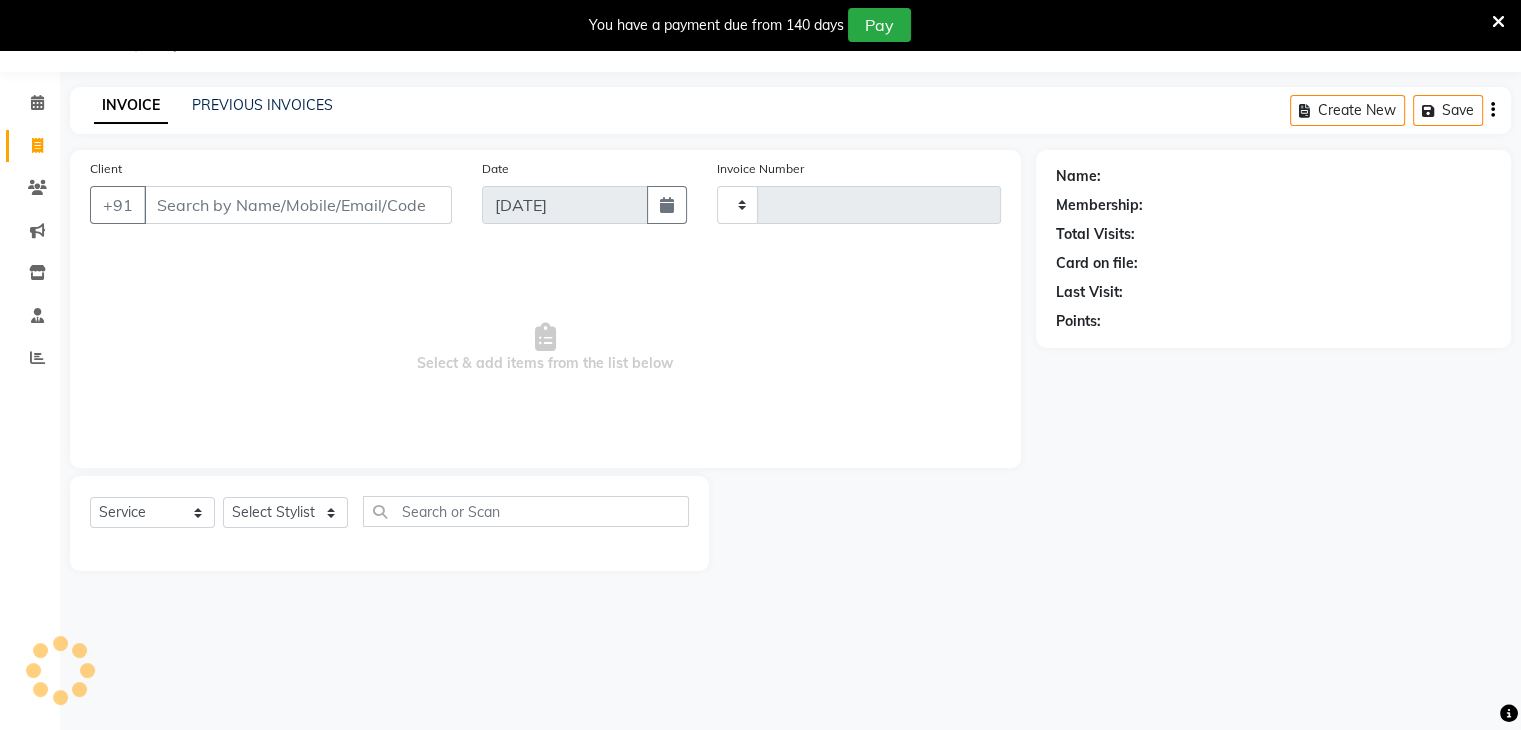scroll, scrollTop: 50, scrollLeft: 0, axis: vertical 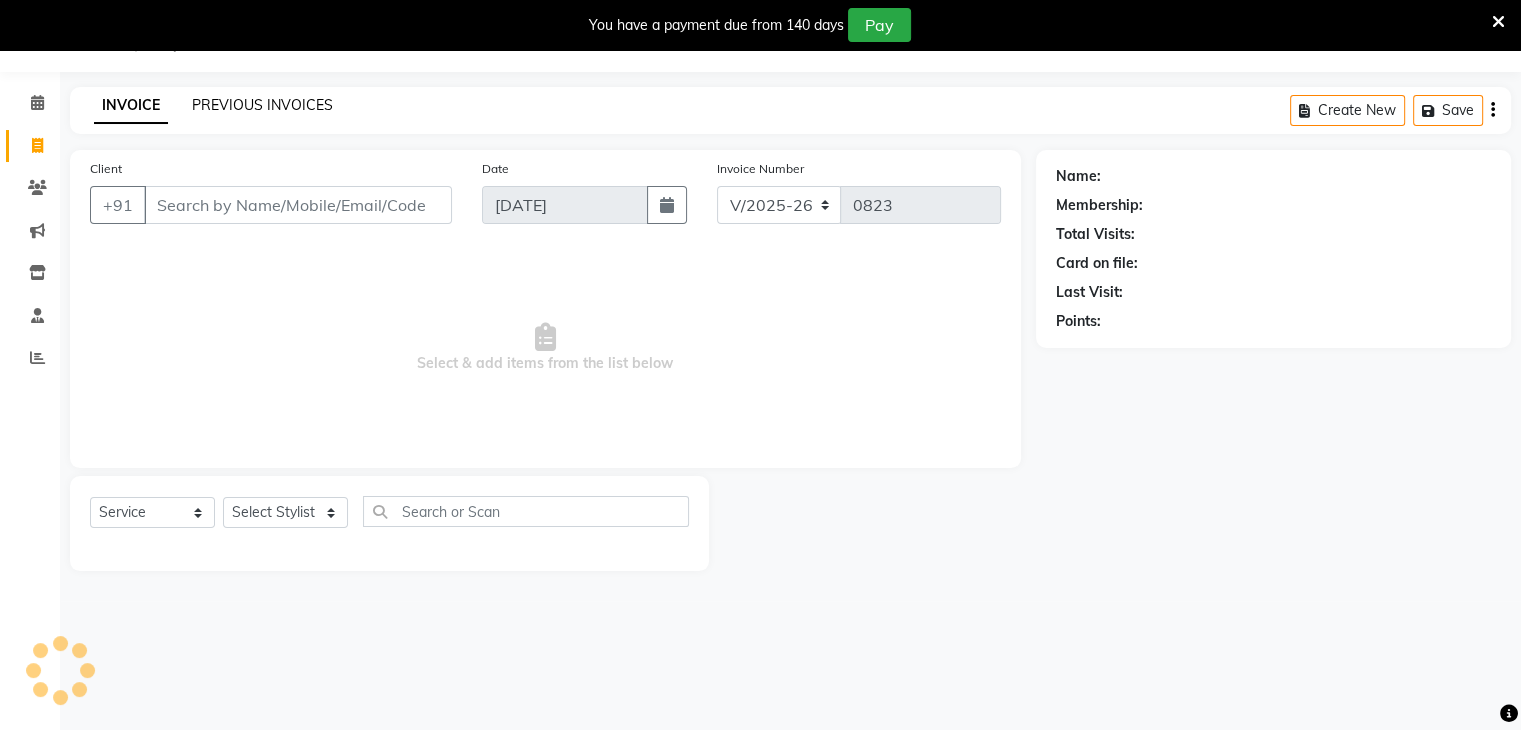 click on "PREVIOUS INVOICES" 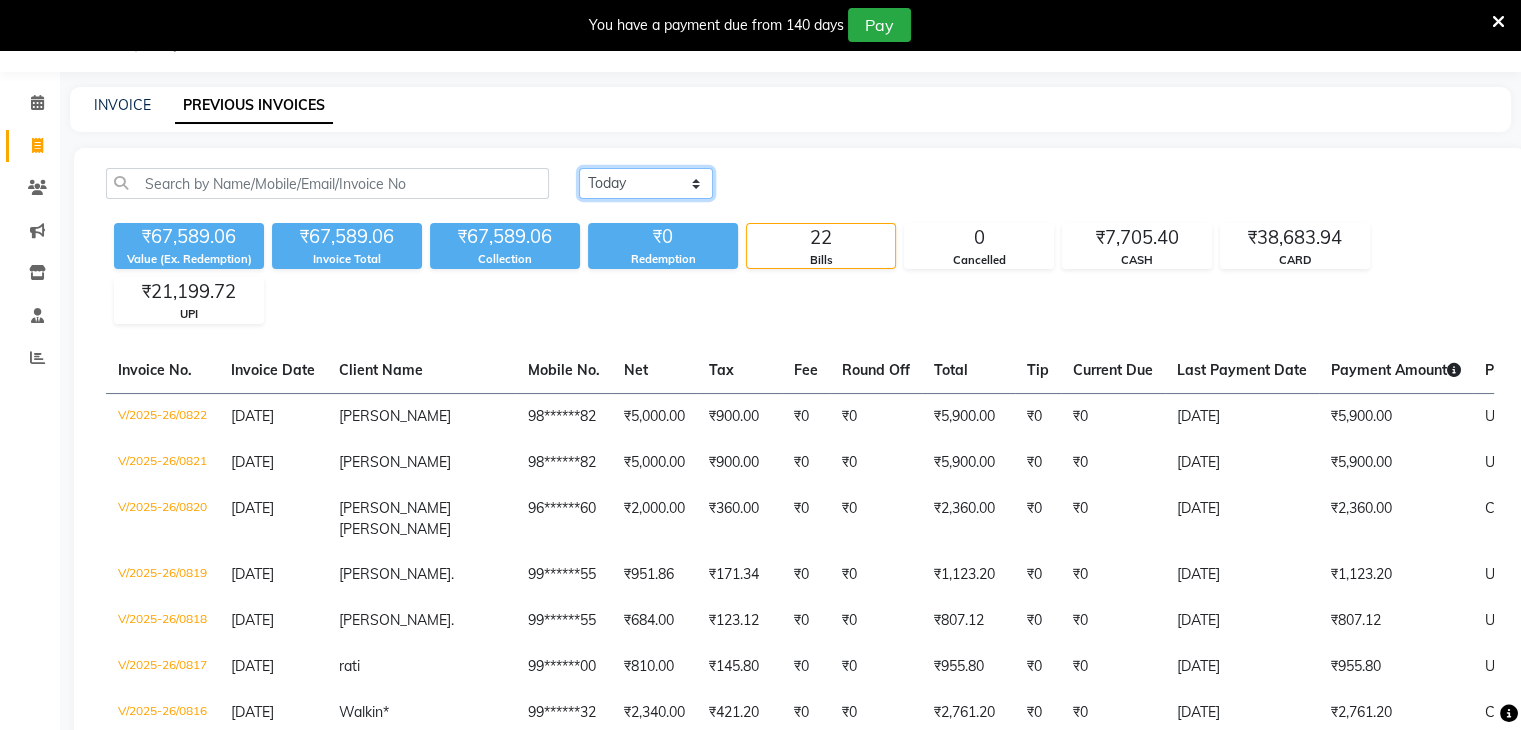 click on "[DATE] [DATE] Custom Range" 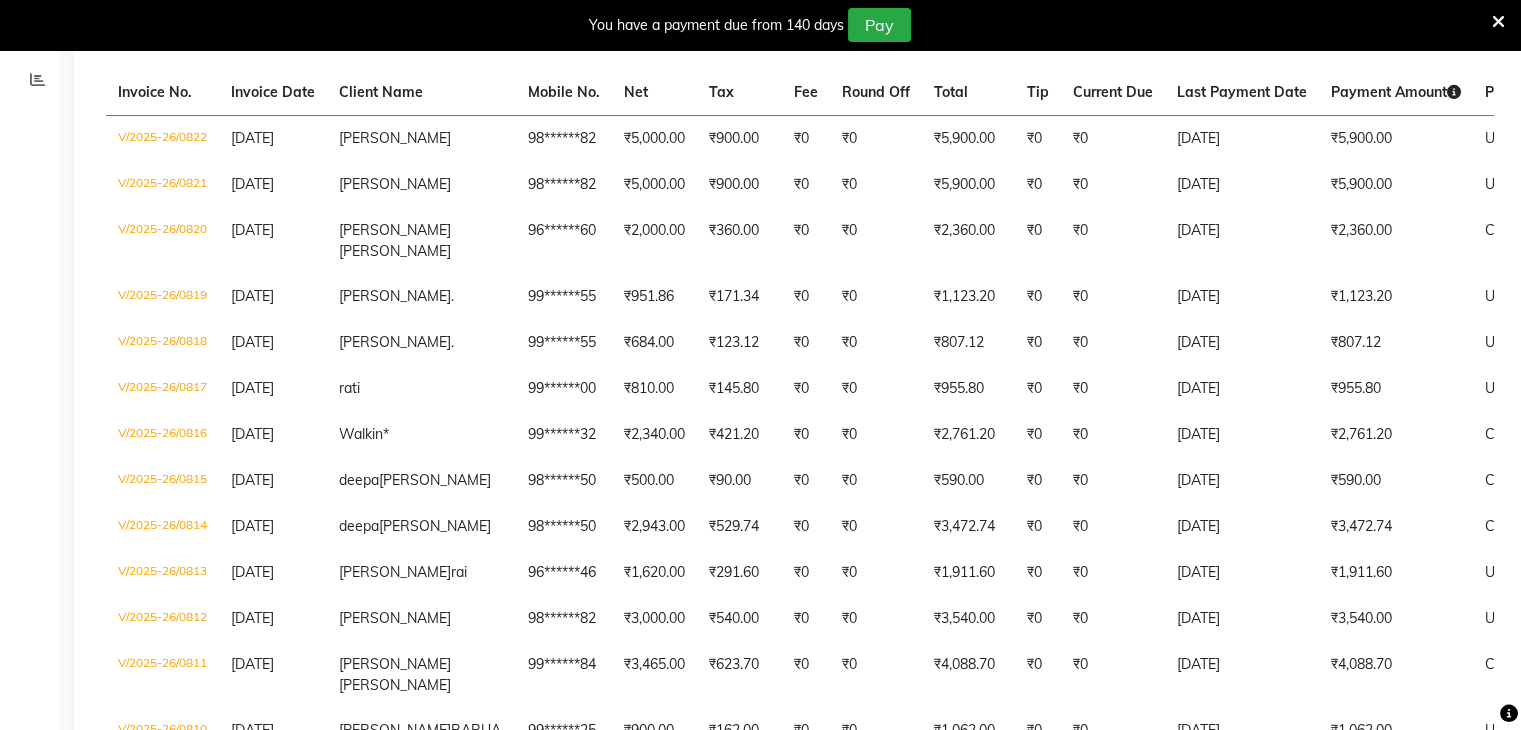 scroll, scrollTop: 330, scrollLeft: 0, axis: vertical 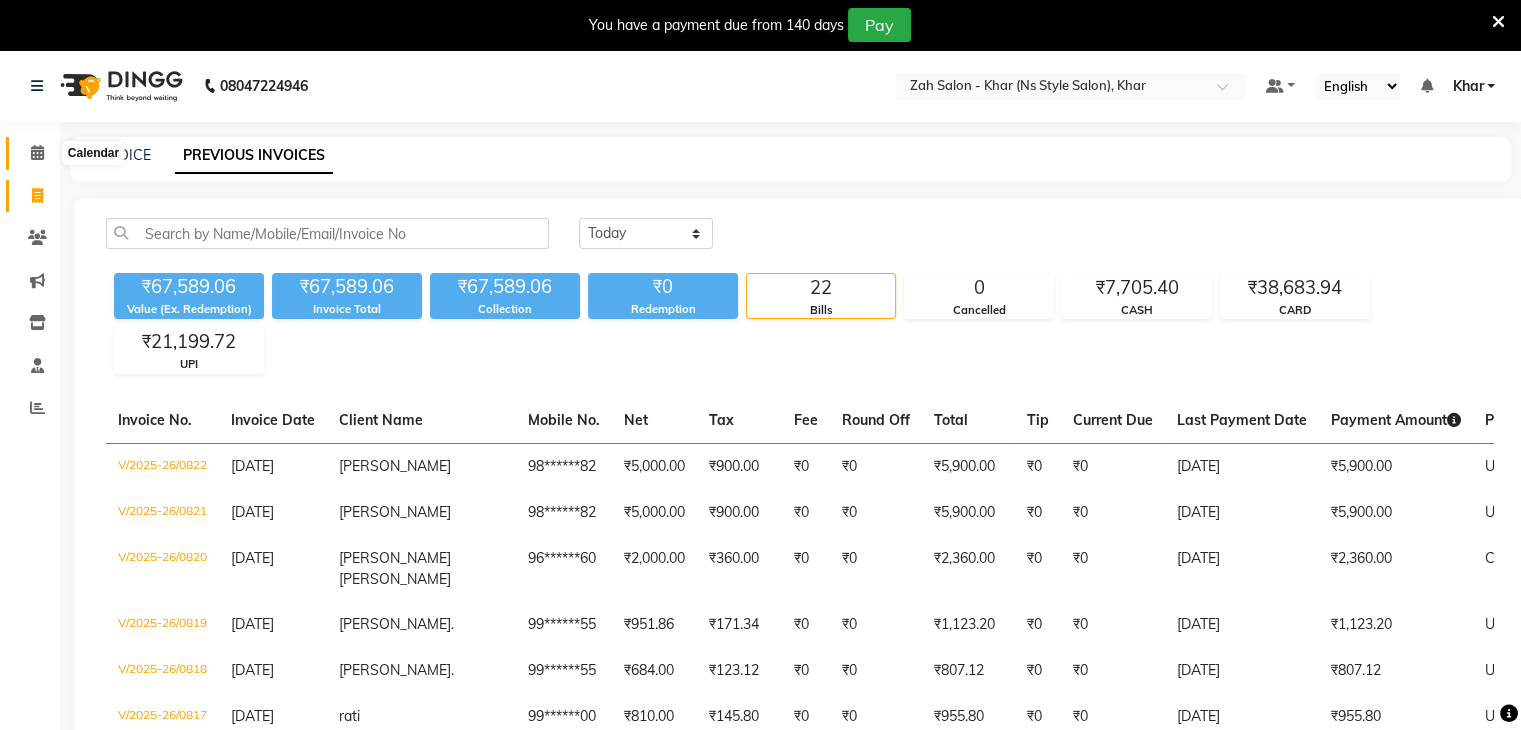 click 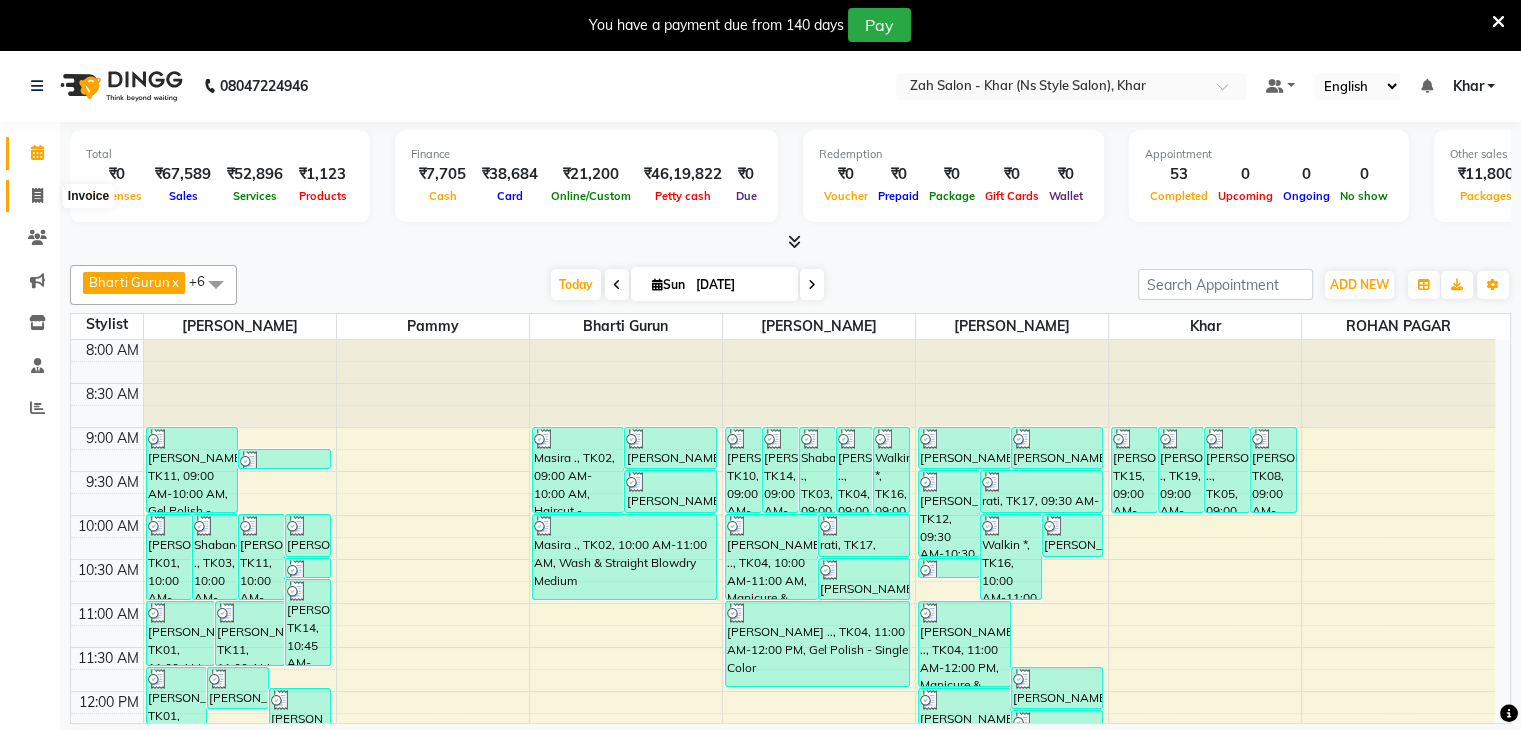 click 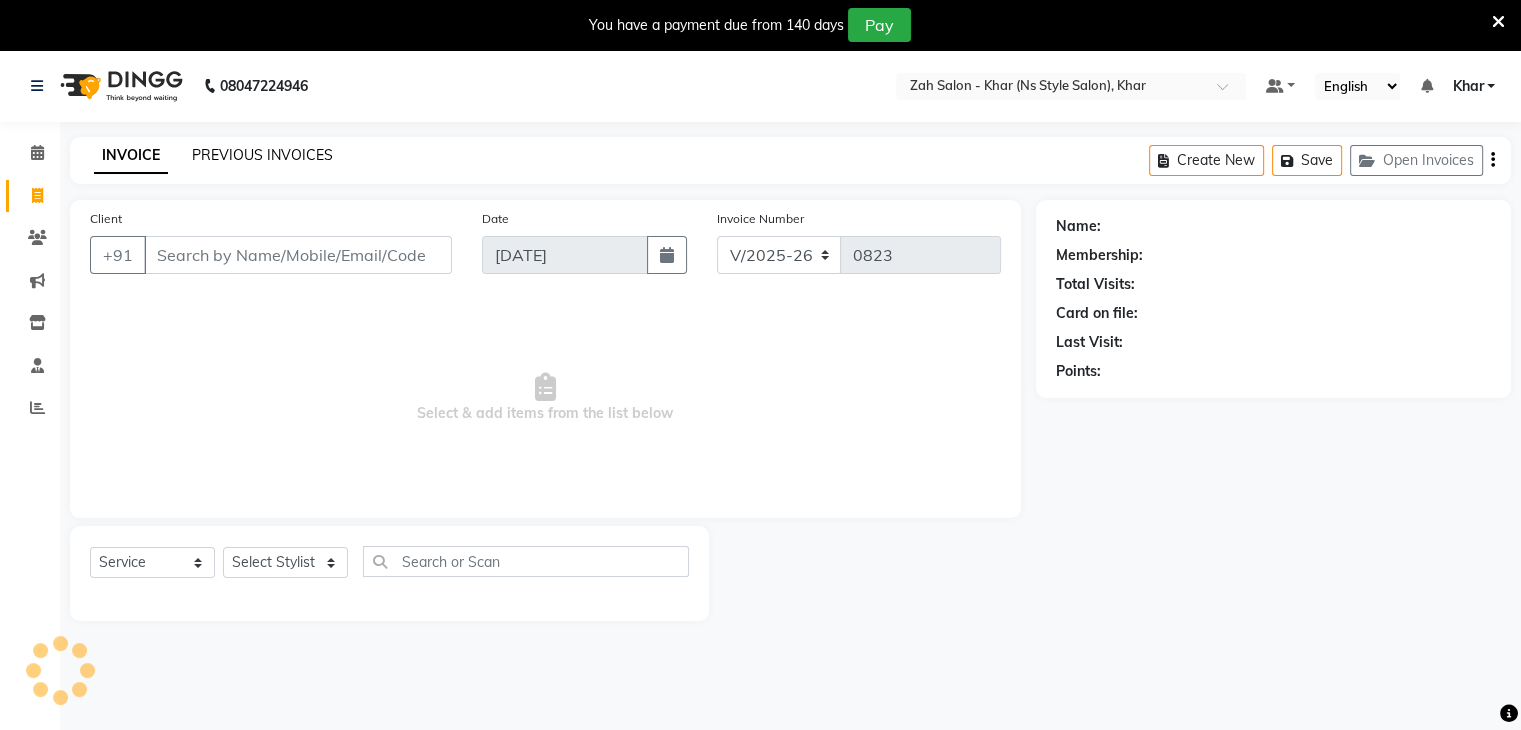 click on "PREVIOUS INVOICES" 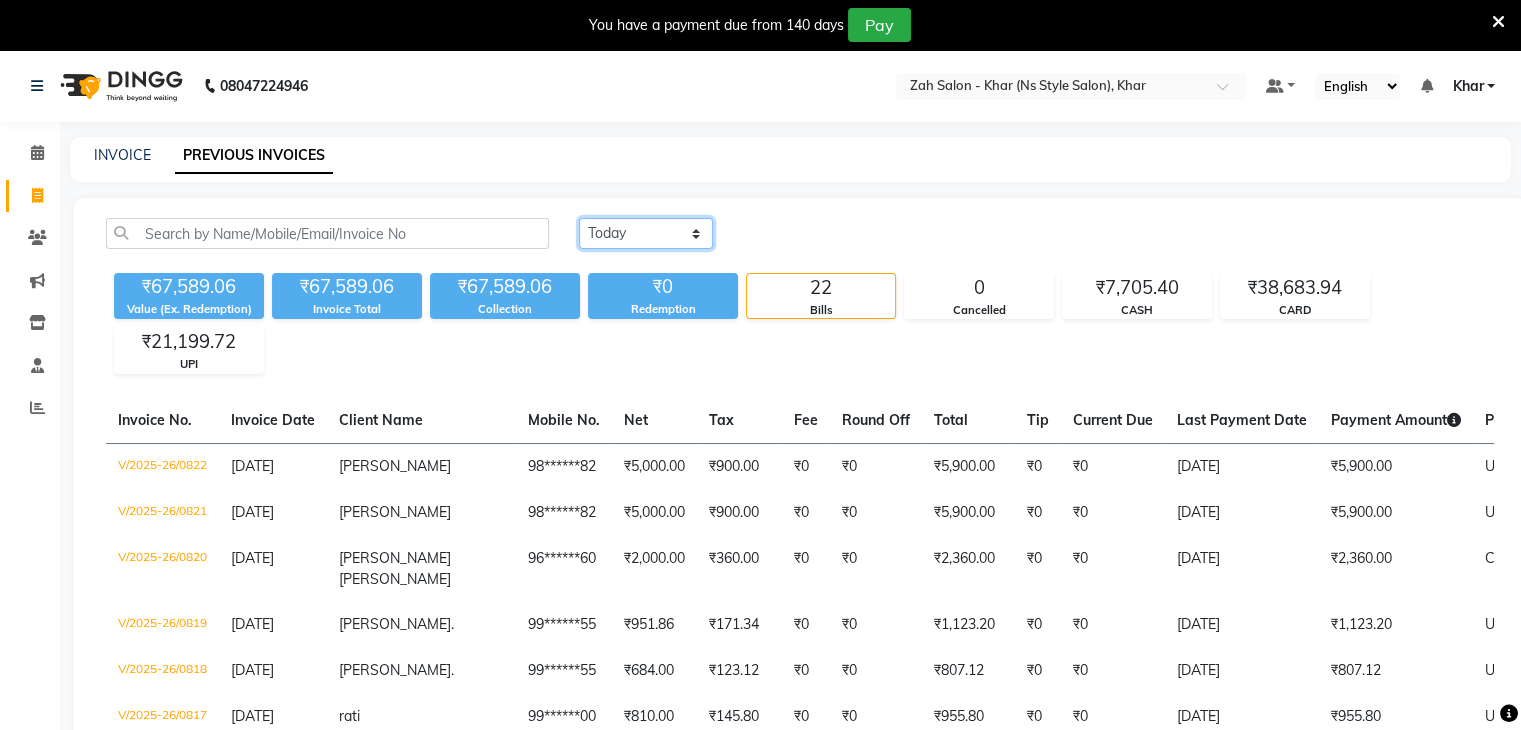 click on "[DATE] [DATE] Custom Range" 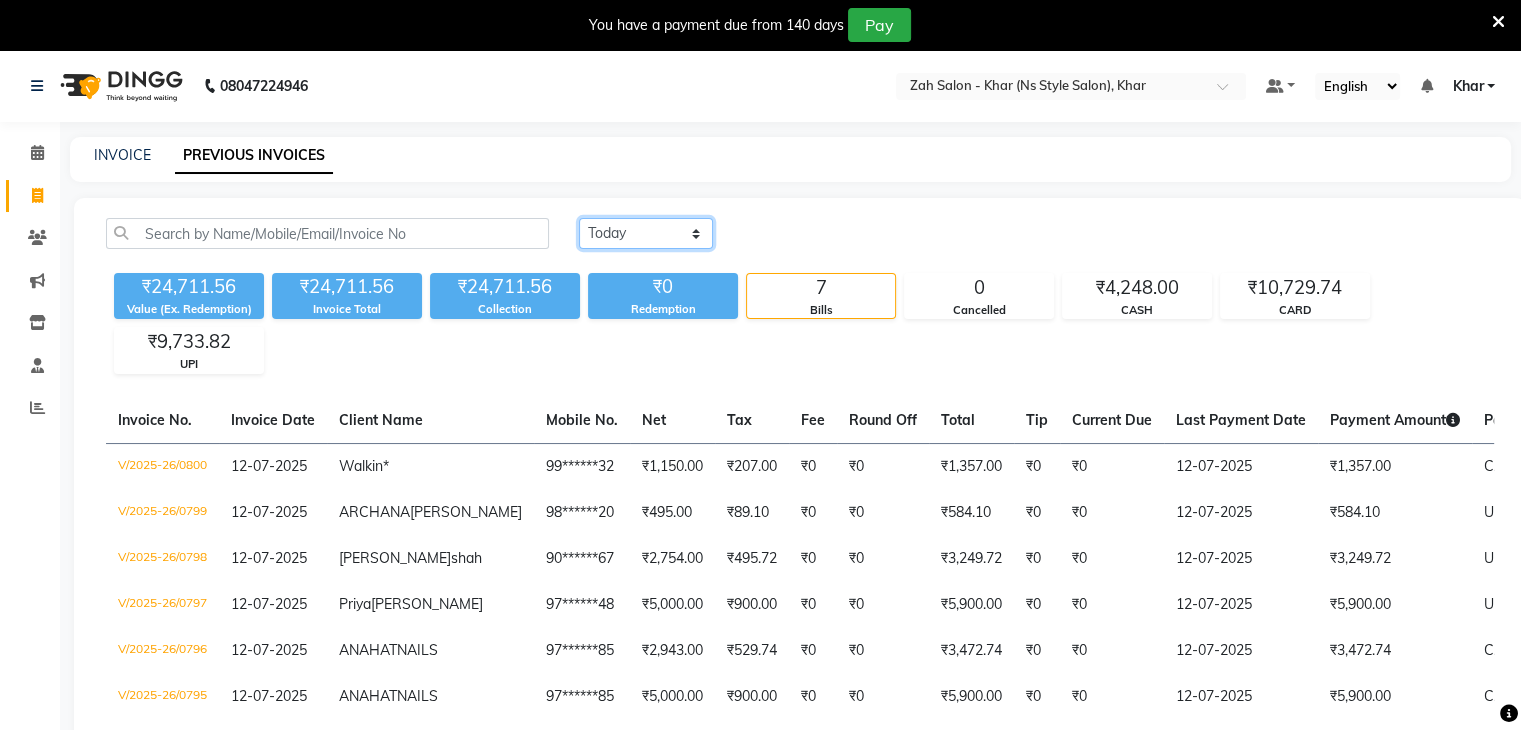 drag, startPoint x: 632, startPoint y: 238, endPoint x: 637, endPoint y: 259, distance: 21.587032 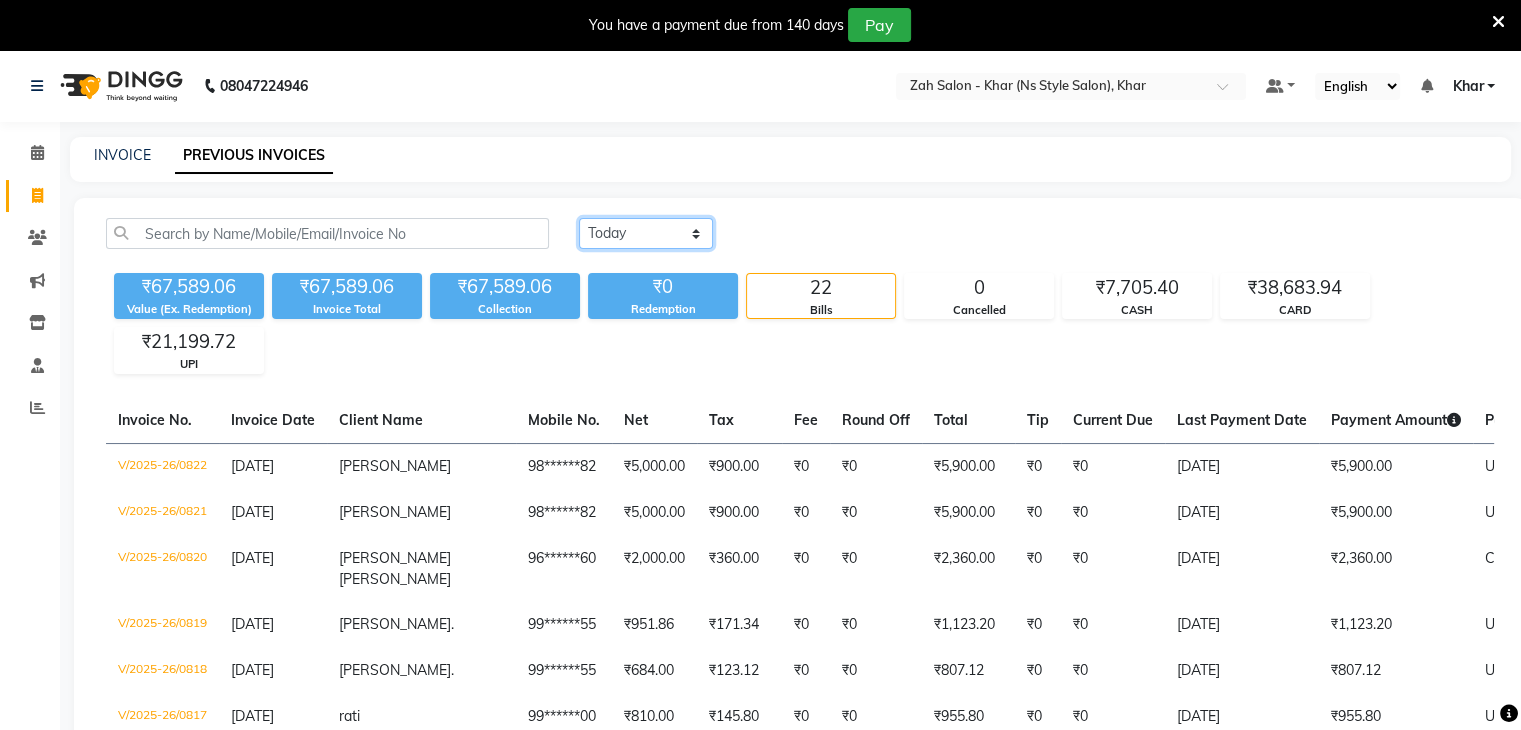 scroll, scrollTop: 638, scrollLeft: 0, axis: vertical 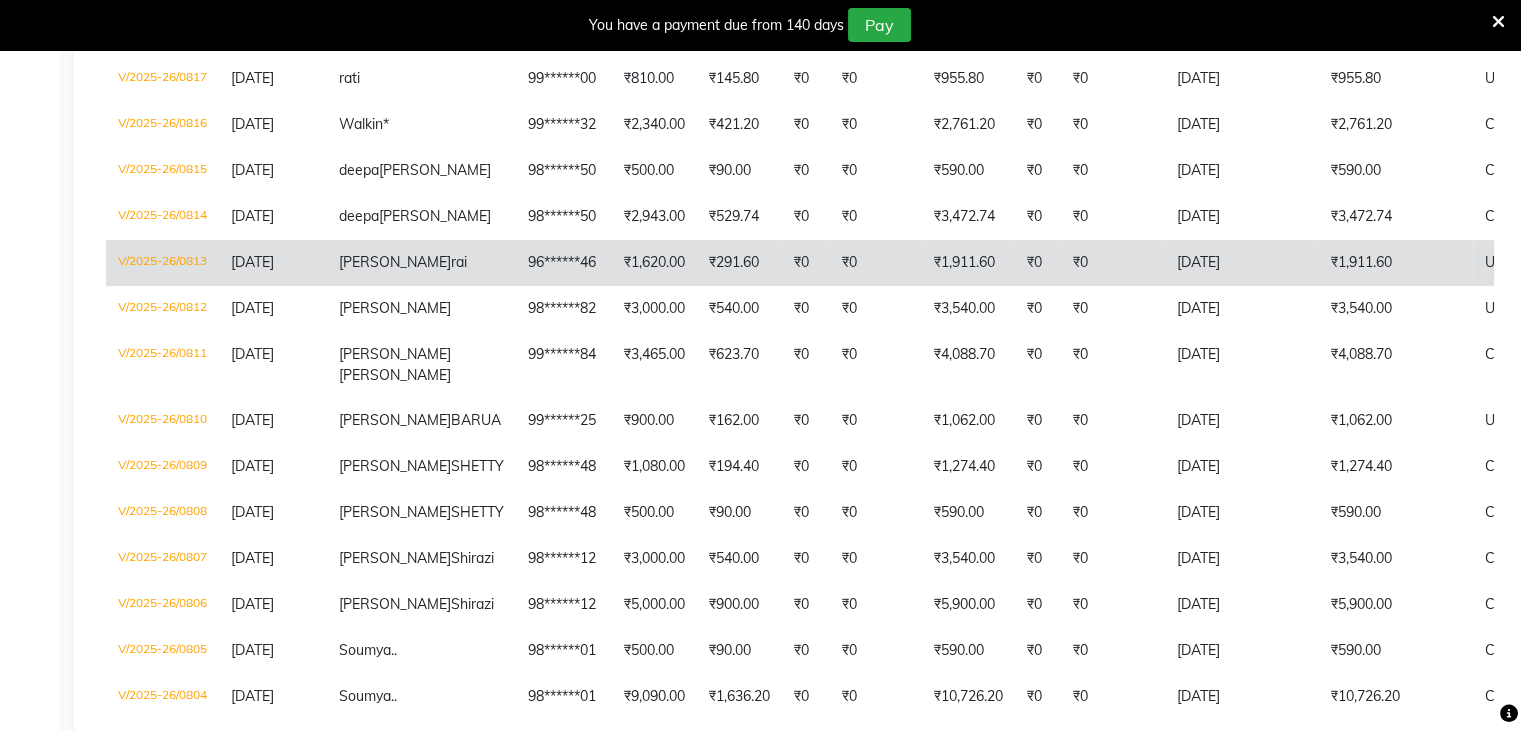 click on "₹0" 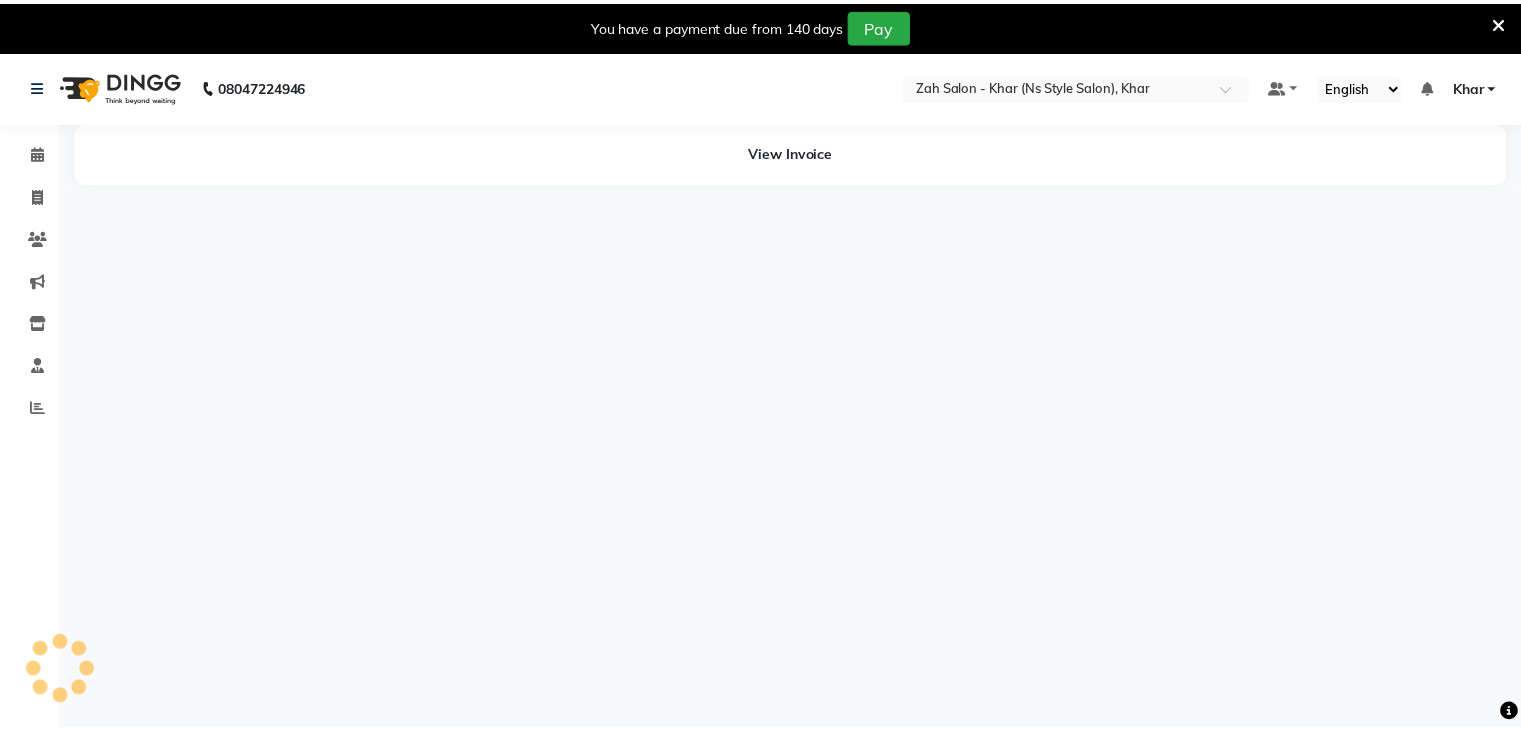 scroll, scrollTop: 0, scrollLeft: 0, axis: both 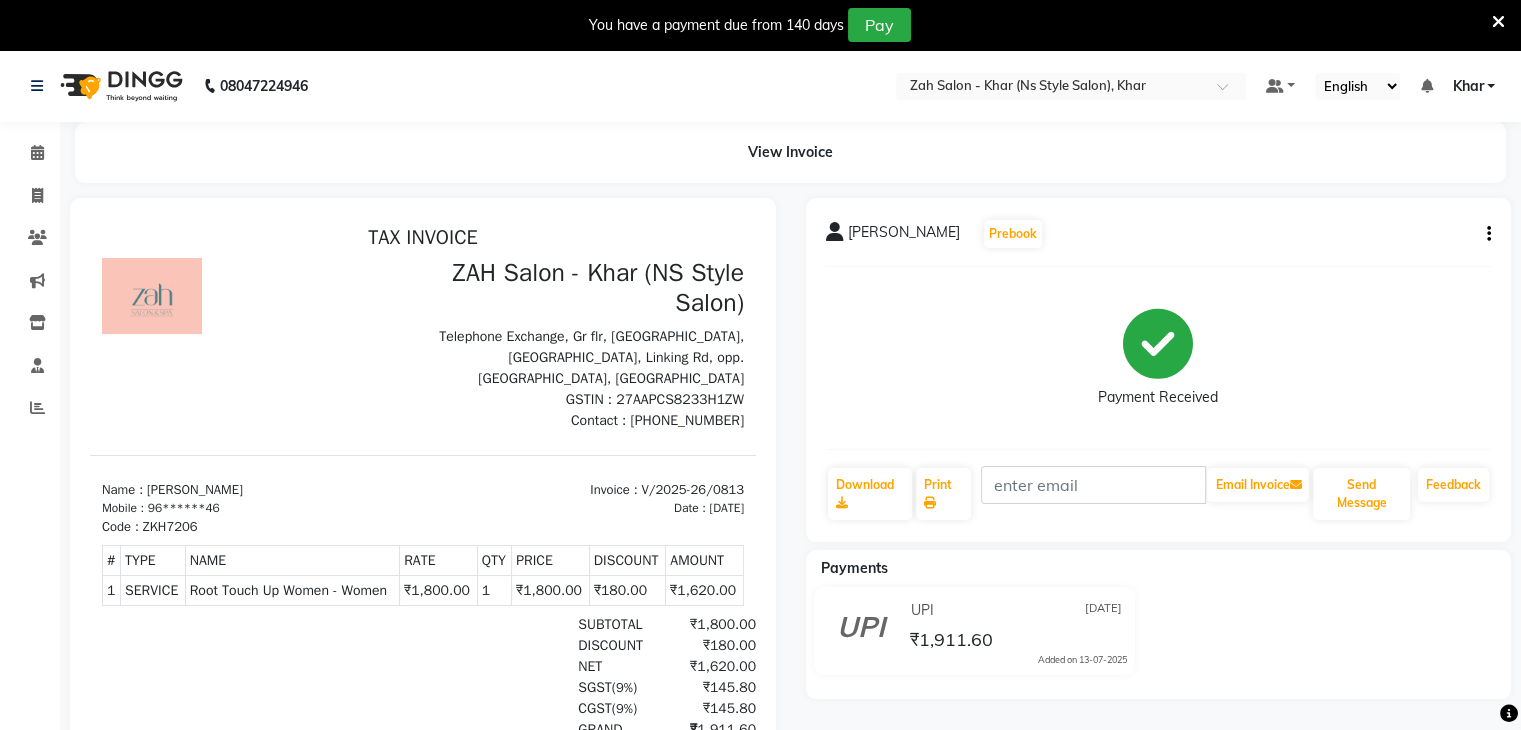click 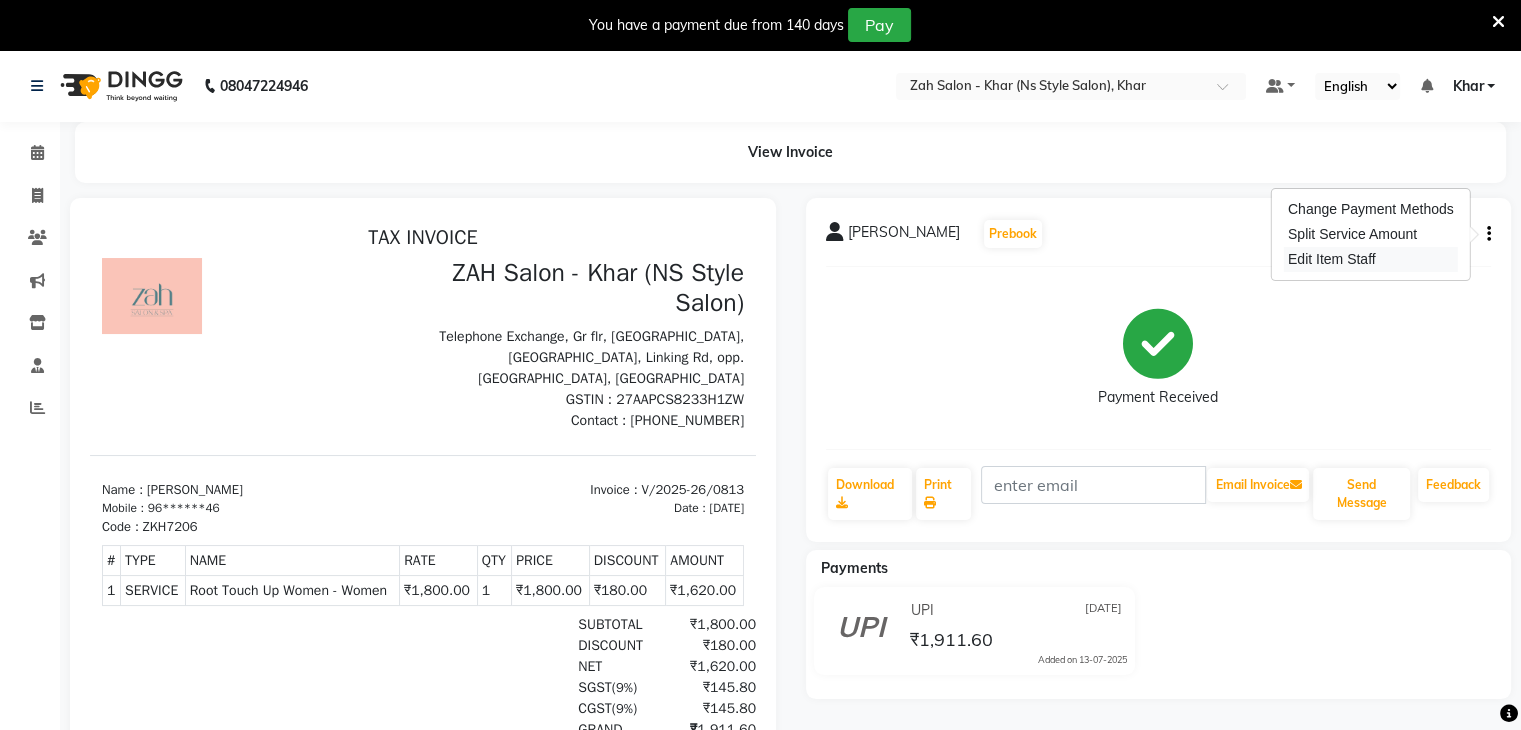 click on "Edit Item Staff" at bounding box center (1371, 259) 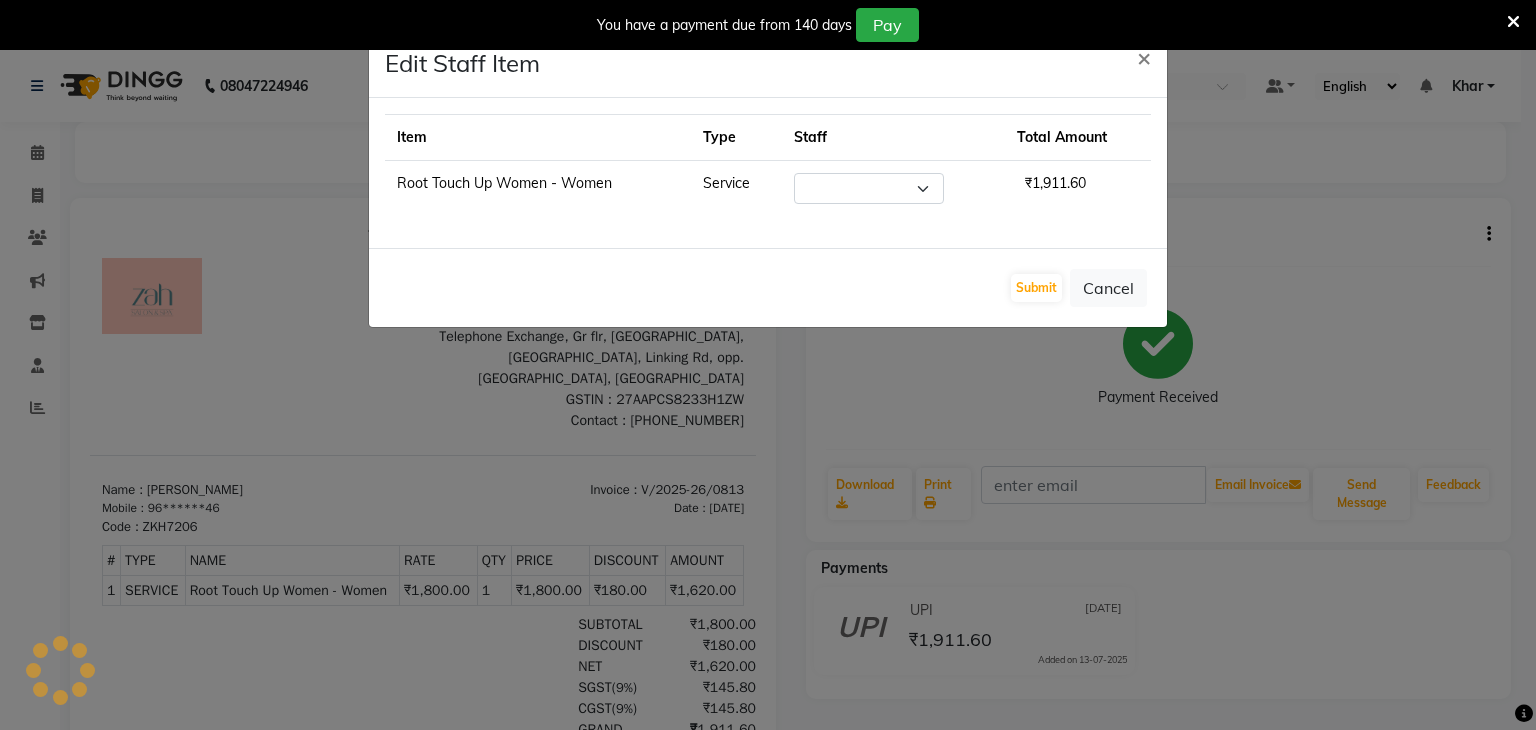 select on "38402" 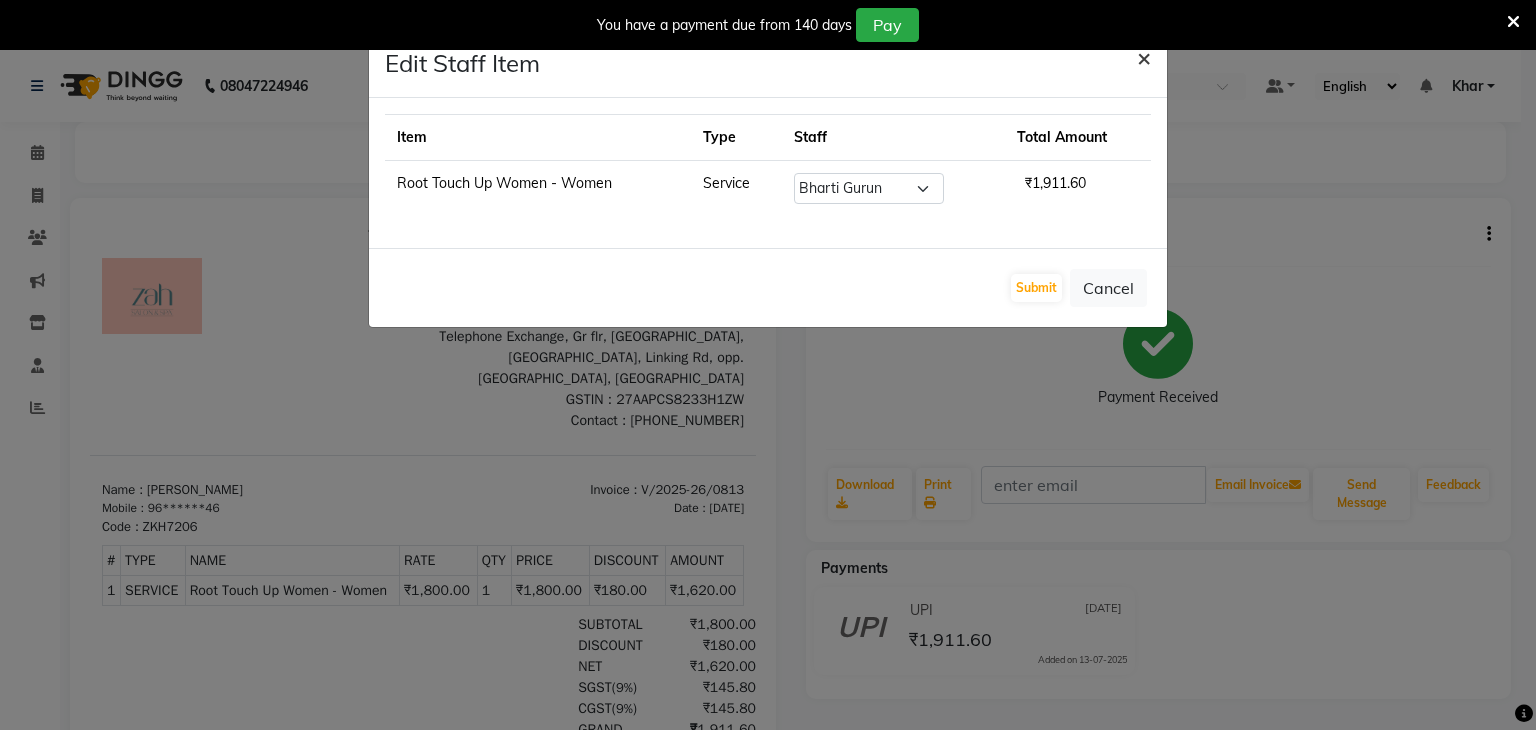 click on "×" 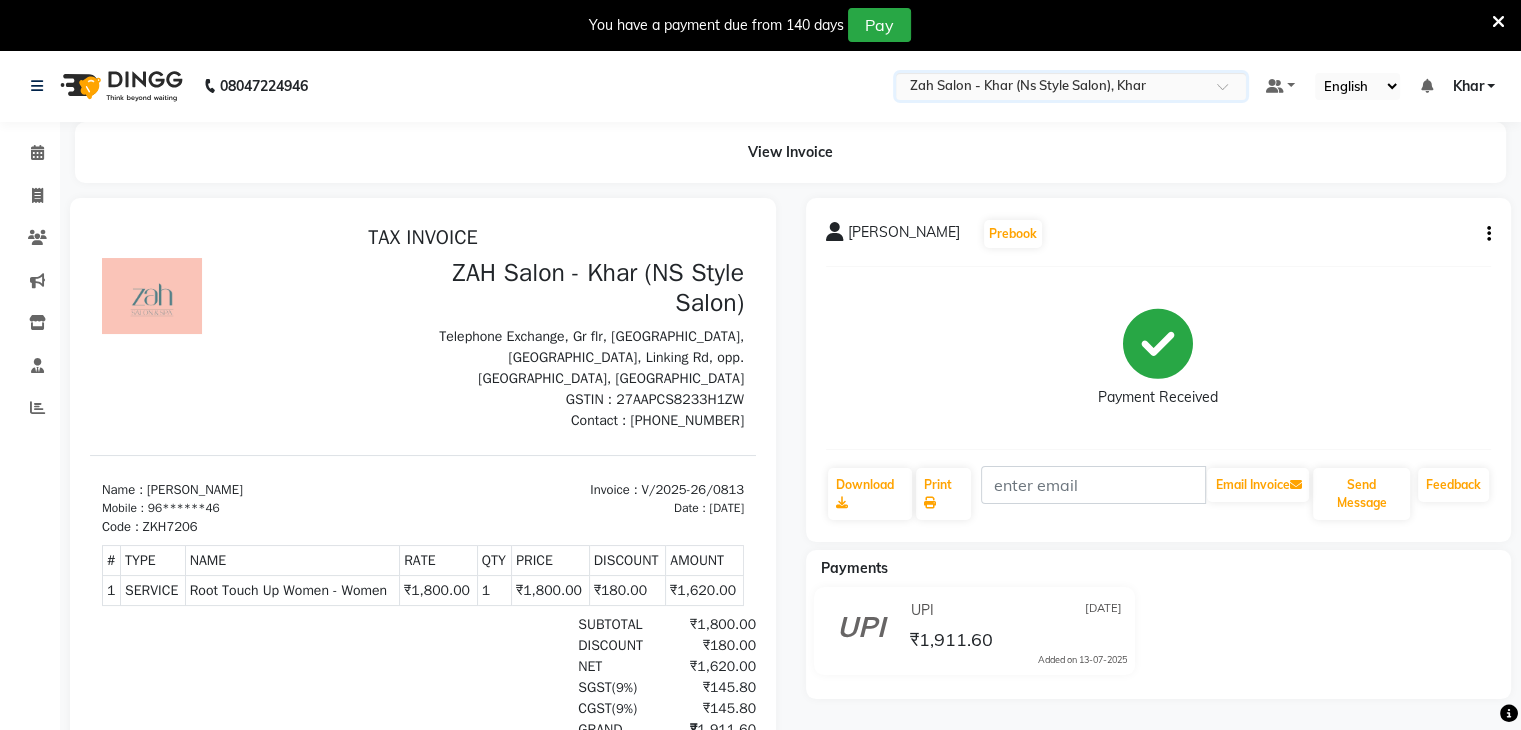 drag, startPoint x: 1143, startPoint y: 62, endPoint x: 1487, endPoint y: 225, distance: 380.66388 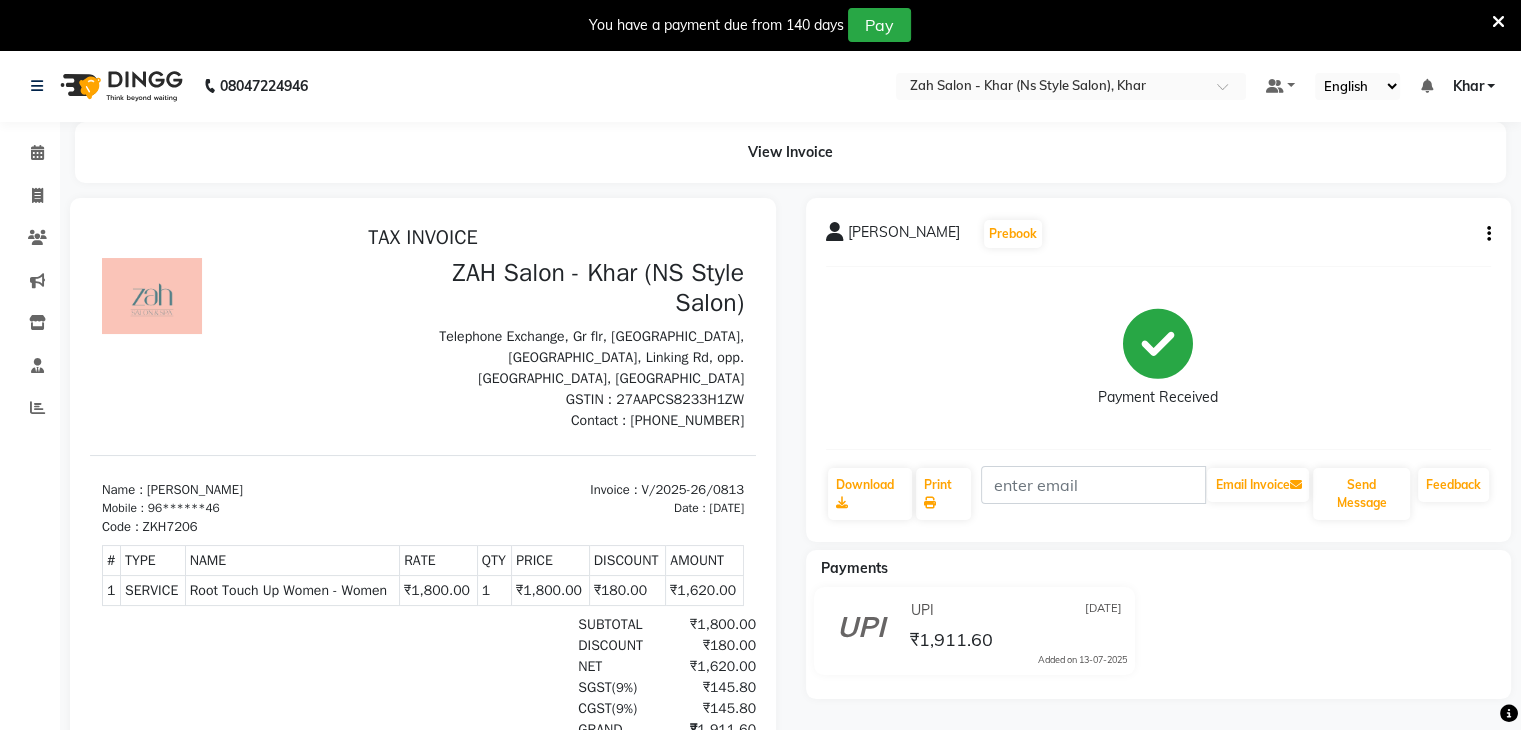 click 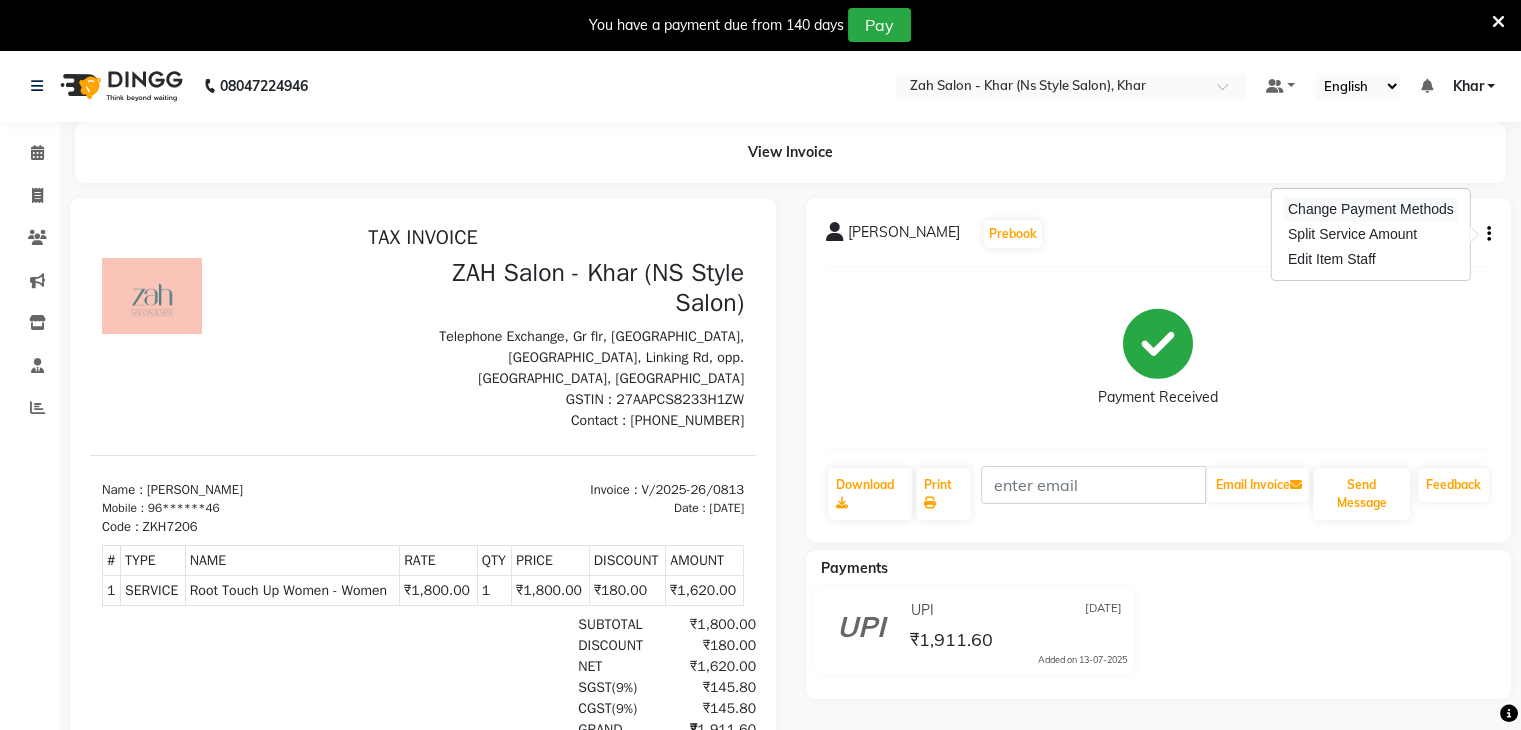 click on "Change Payment Methods" at bounding box center [1371, 209] 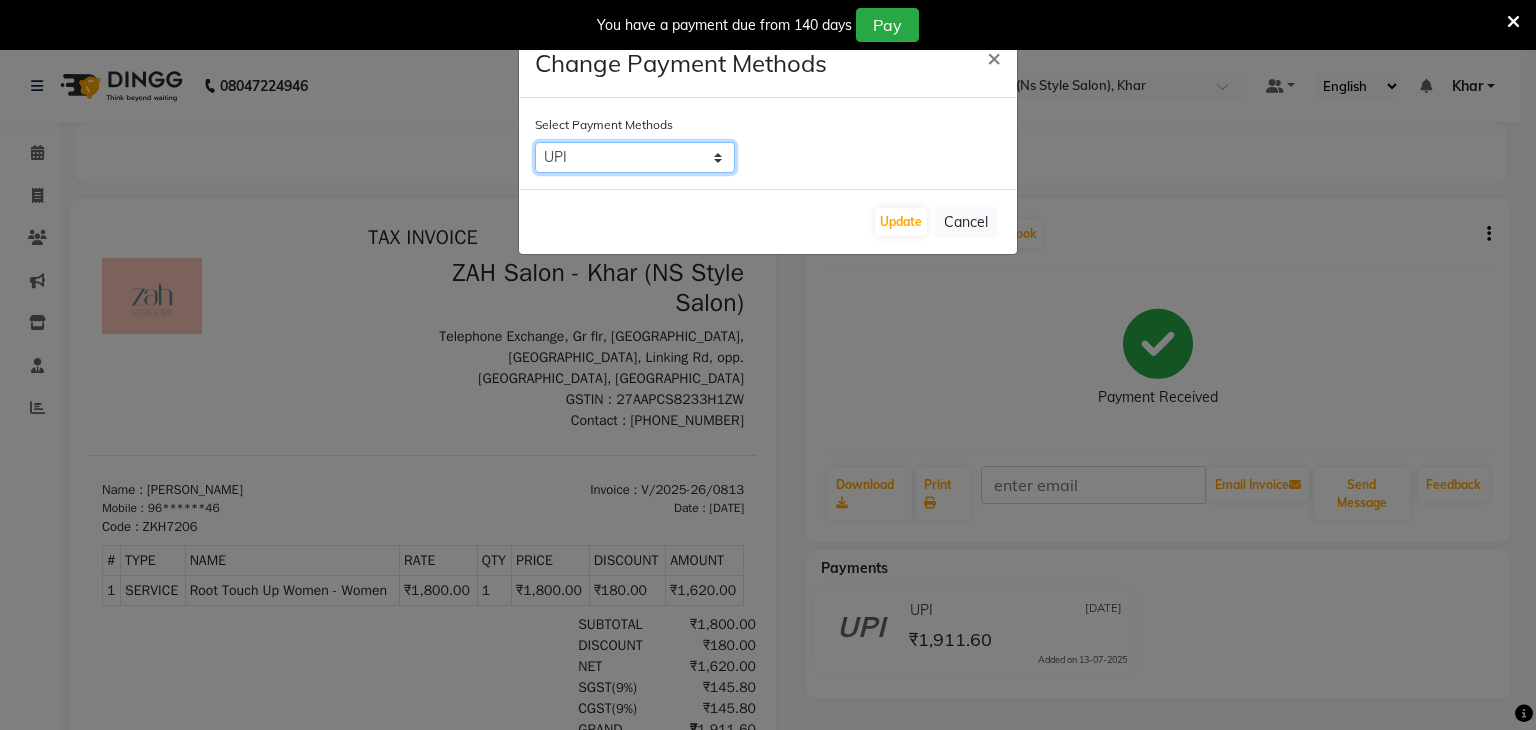 click on "UPI   ONLINE   PayTM   CARD   GPay   CASH" 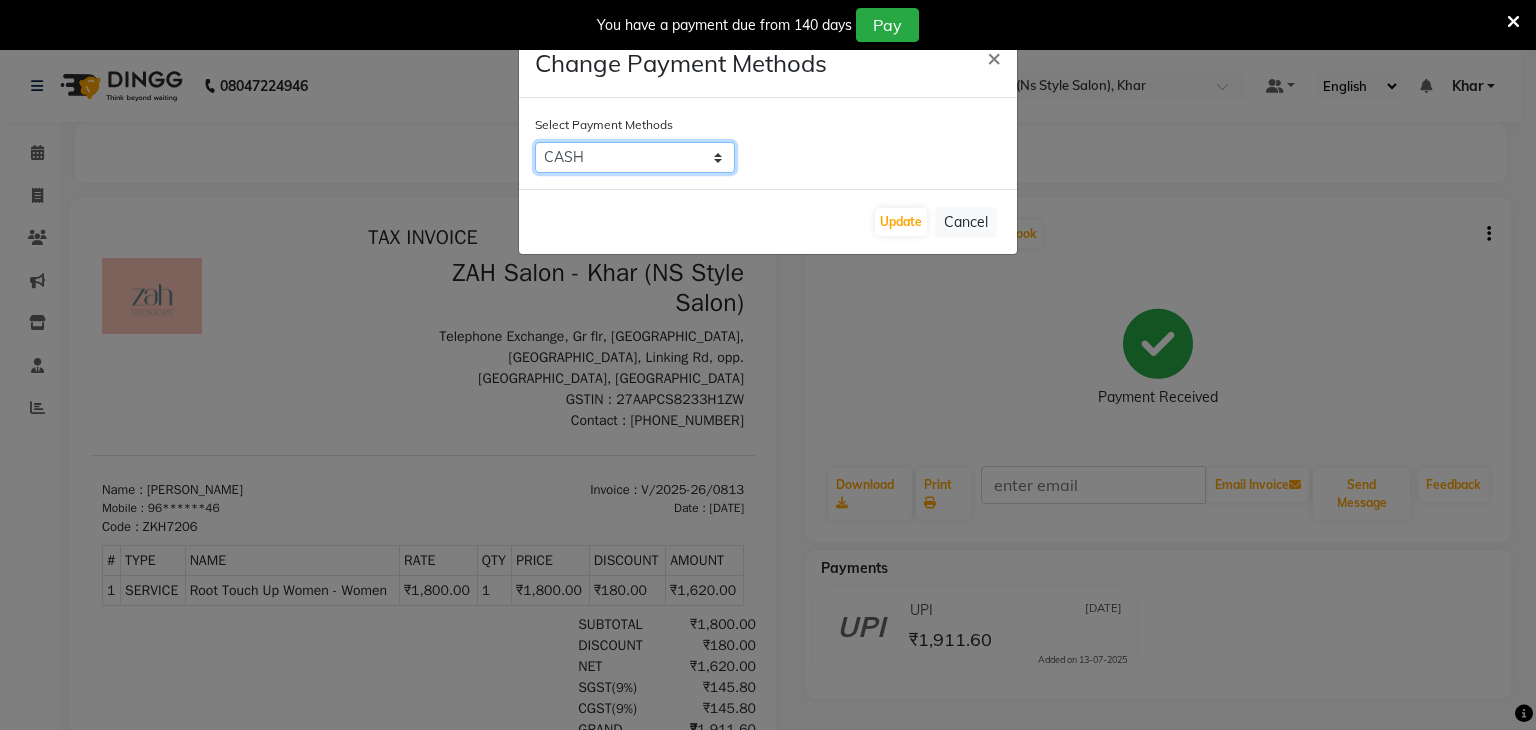 click on "UPI   ONLINE   PayTM   CARD   GPay   CASH" 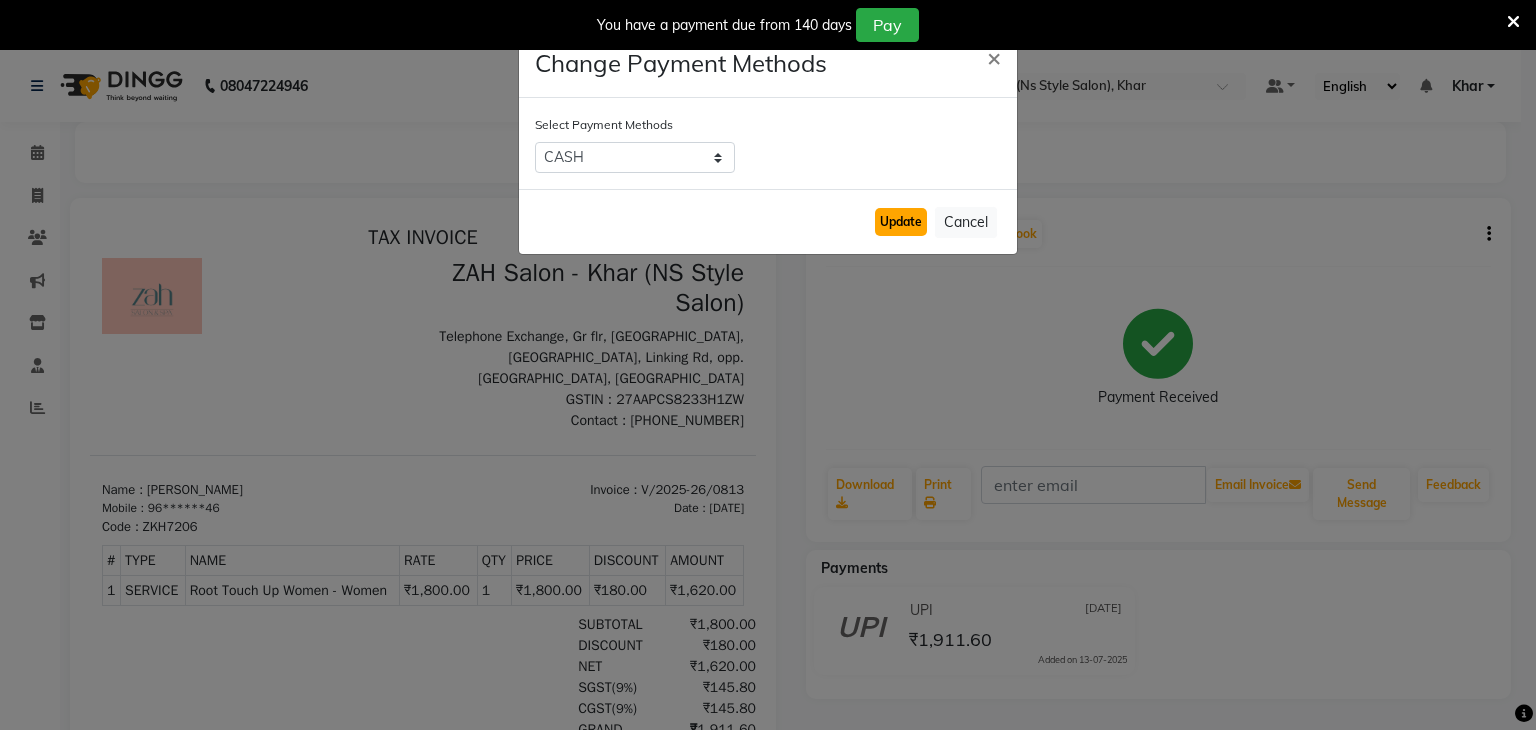 click on "Update" 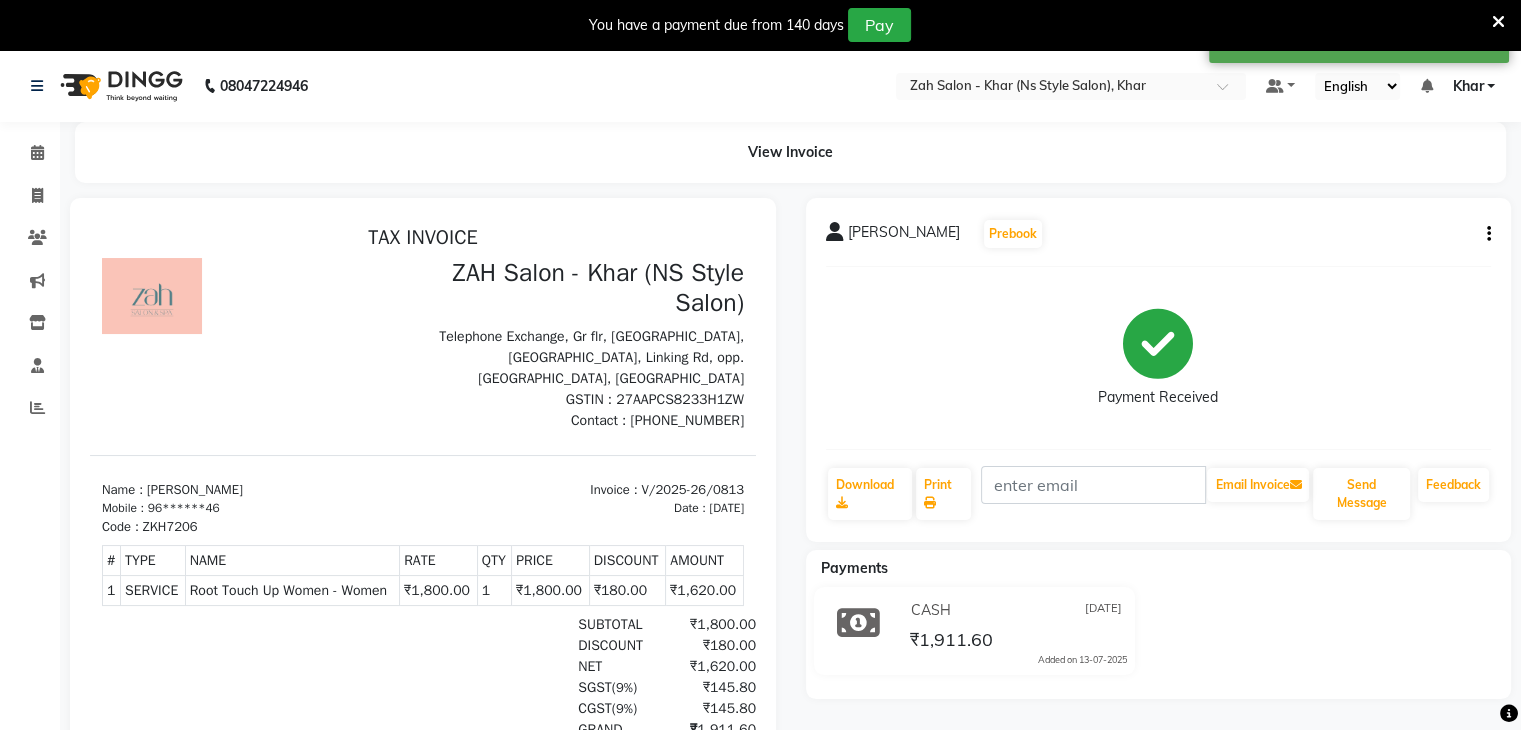 scroll, scrollTop: 202, scrollLeft: 0, axis: vertical 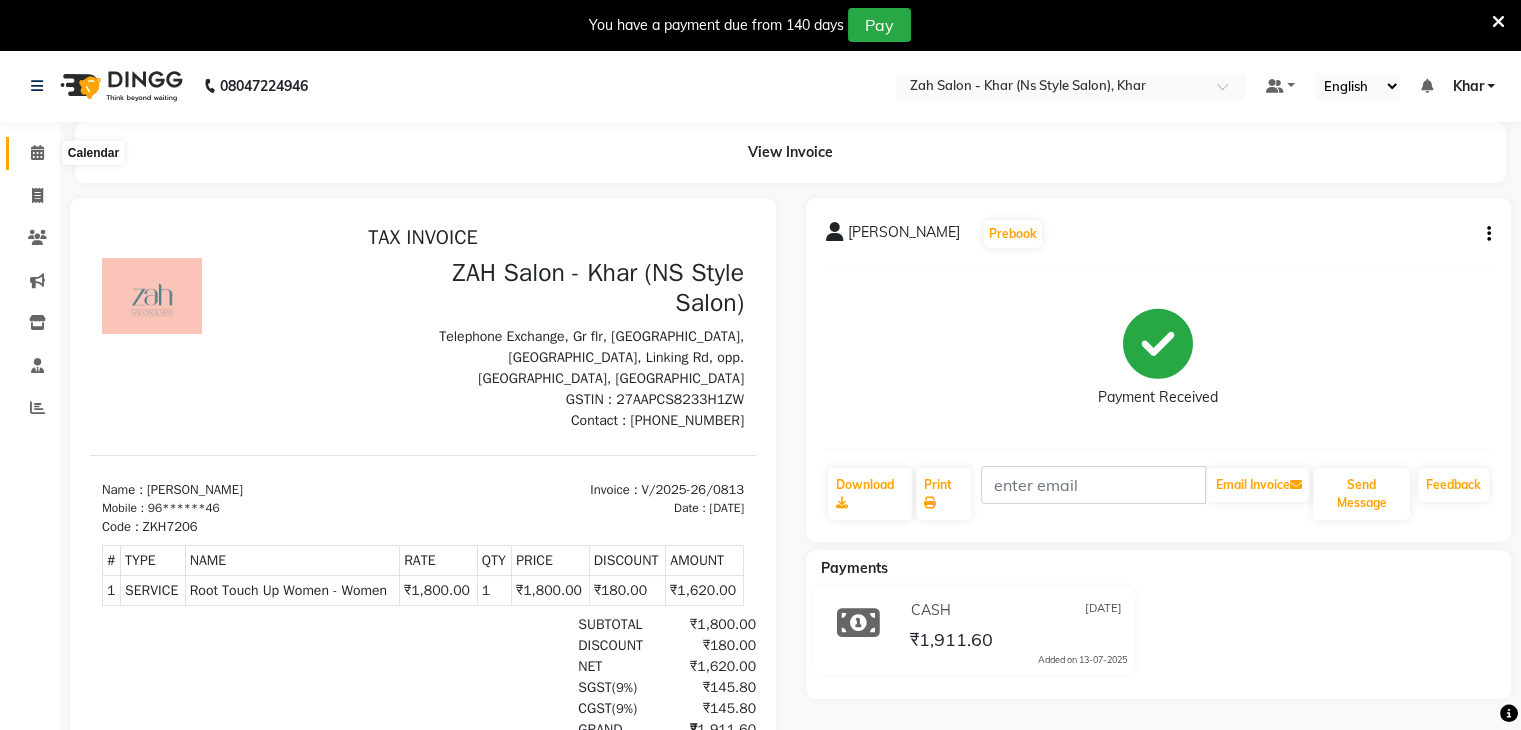 click 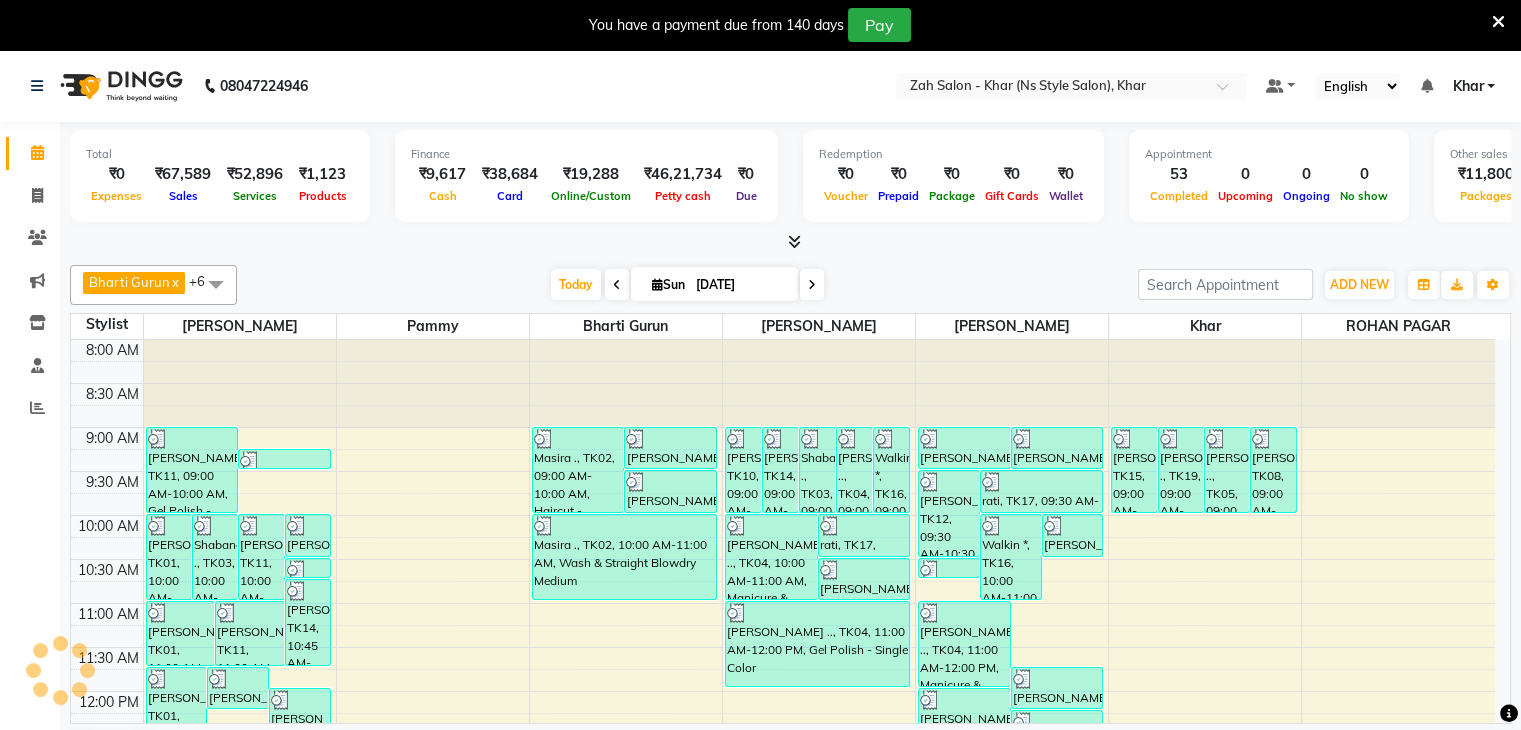 scroll, scrollTop: 711, scrollLeft: 0, axis: vertical 